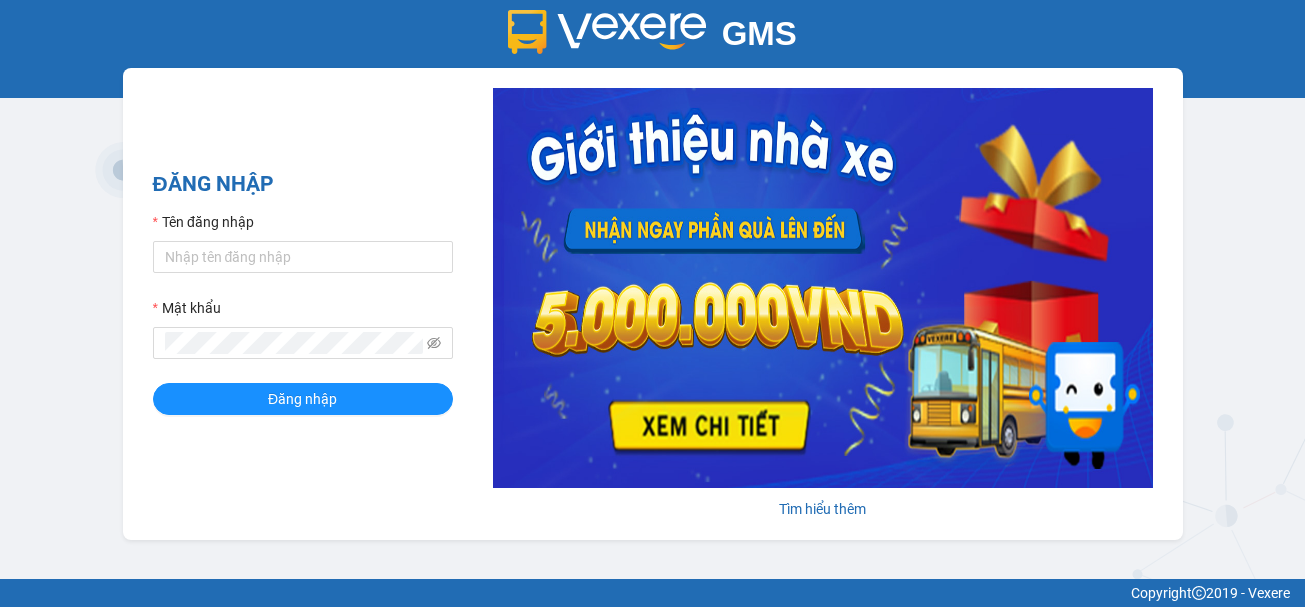 scroll, scrollTop: 0, scrollLeft: 0, axis: both 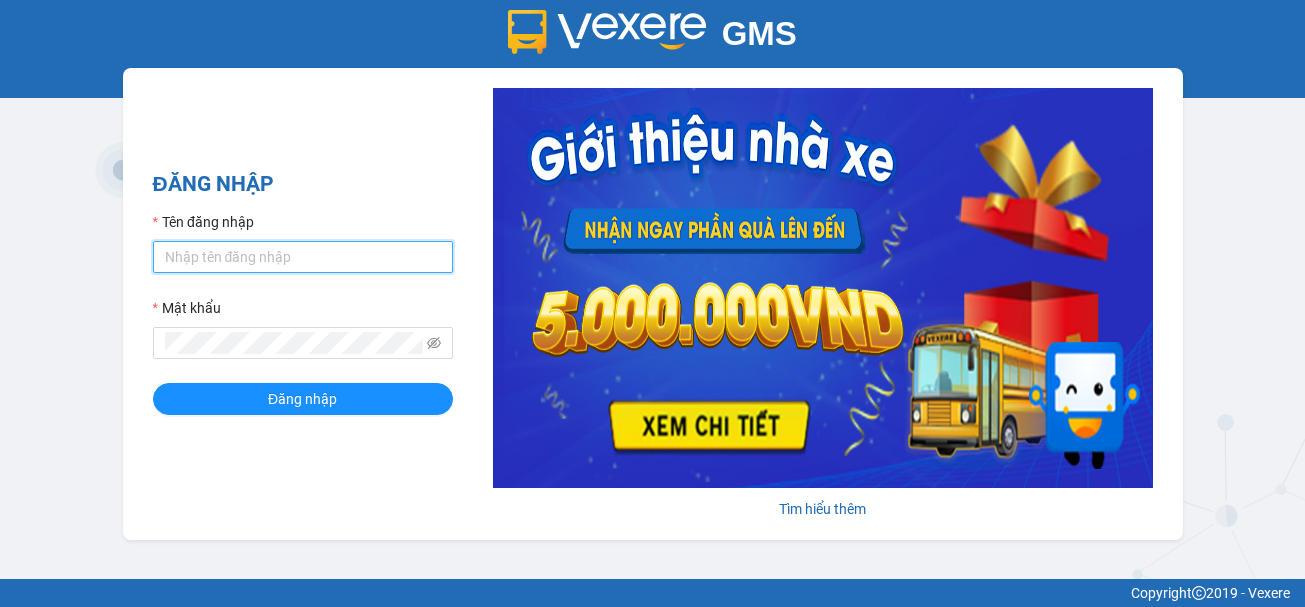 click on "Tên đăng nhập" at bounding box center (303, 257) 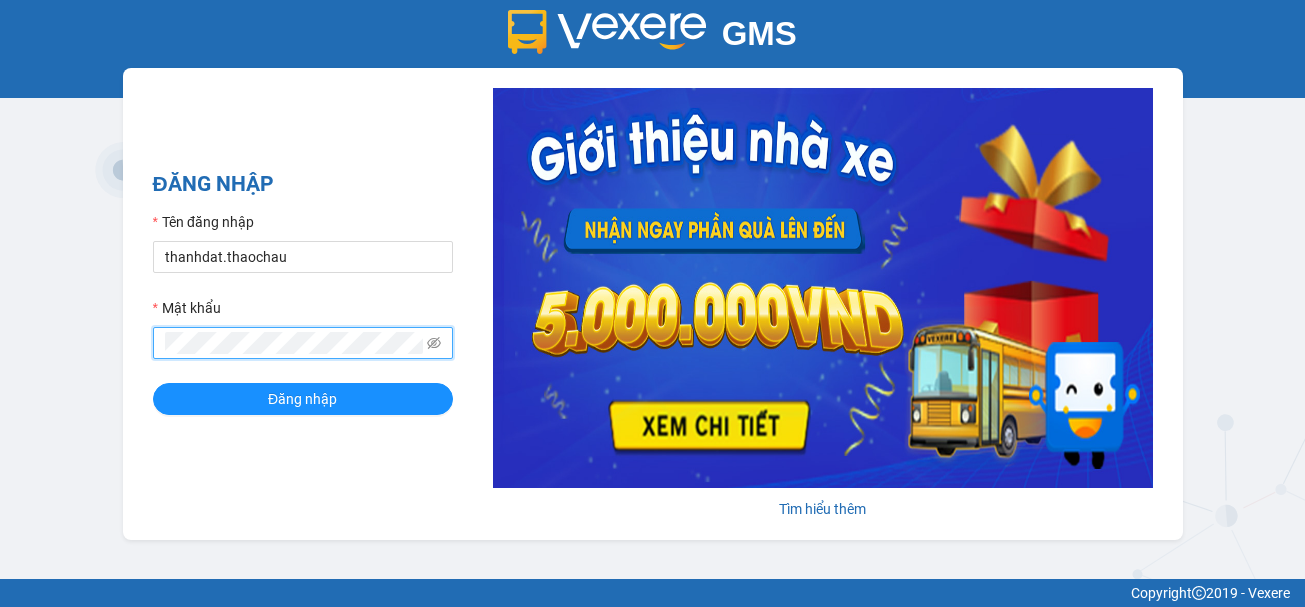 click on "Đăng nhập" at bounding box center [303, 399] 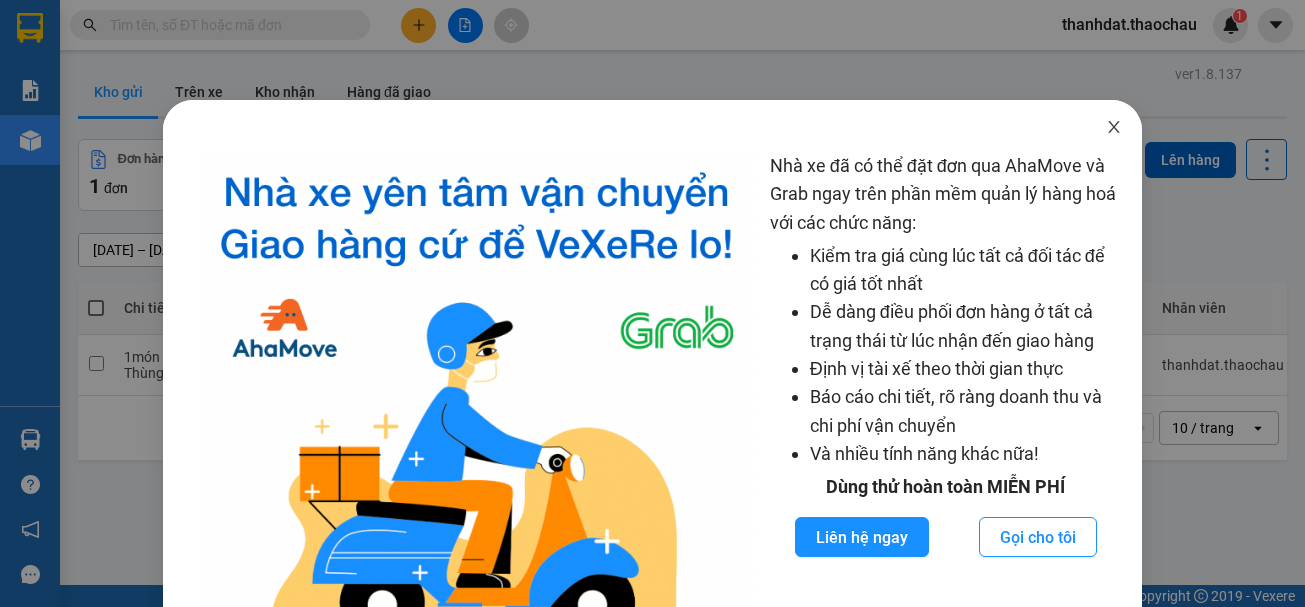 click 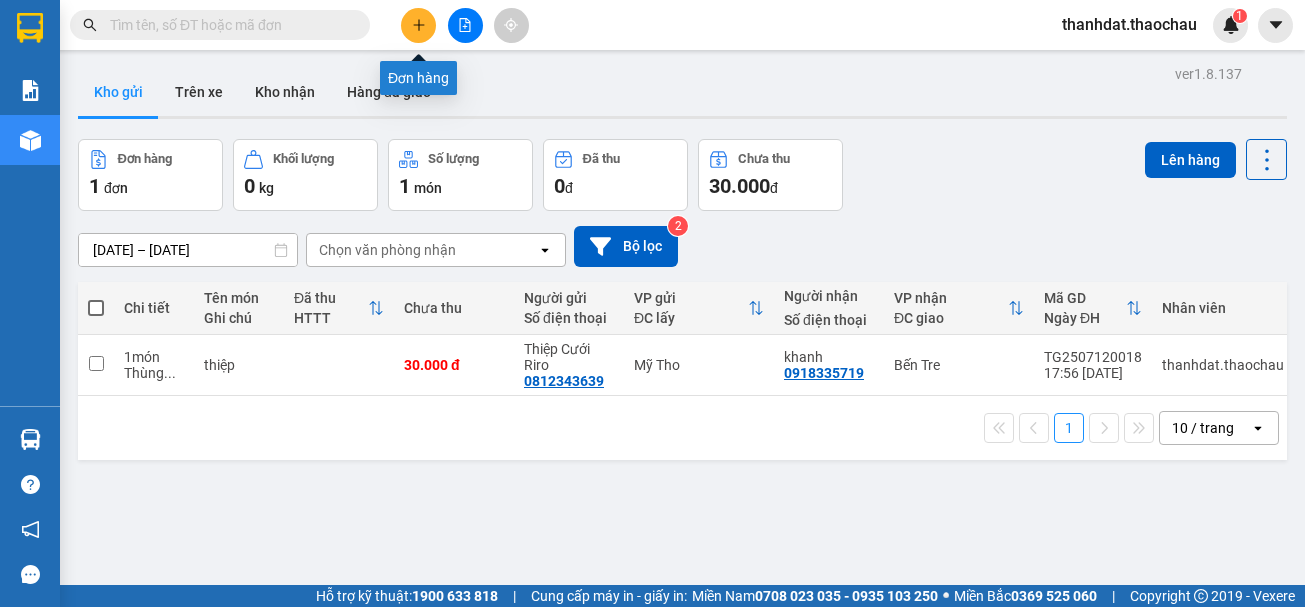 click at bounding box center (418, 25) 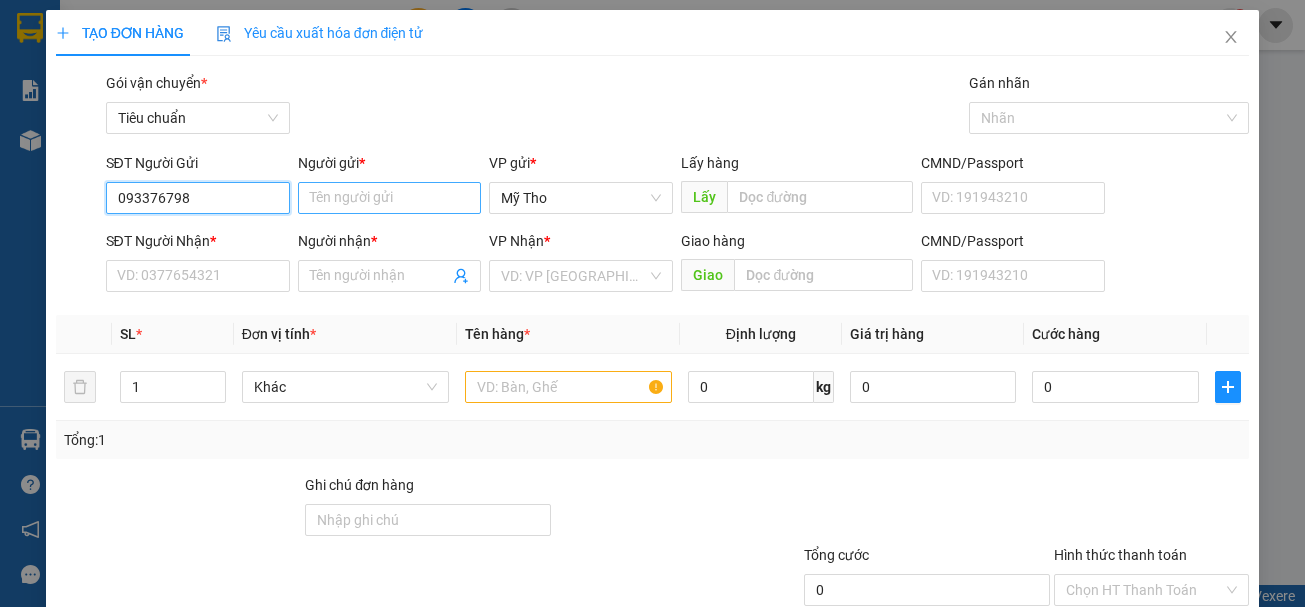 type on "0933767987" 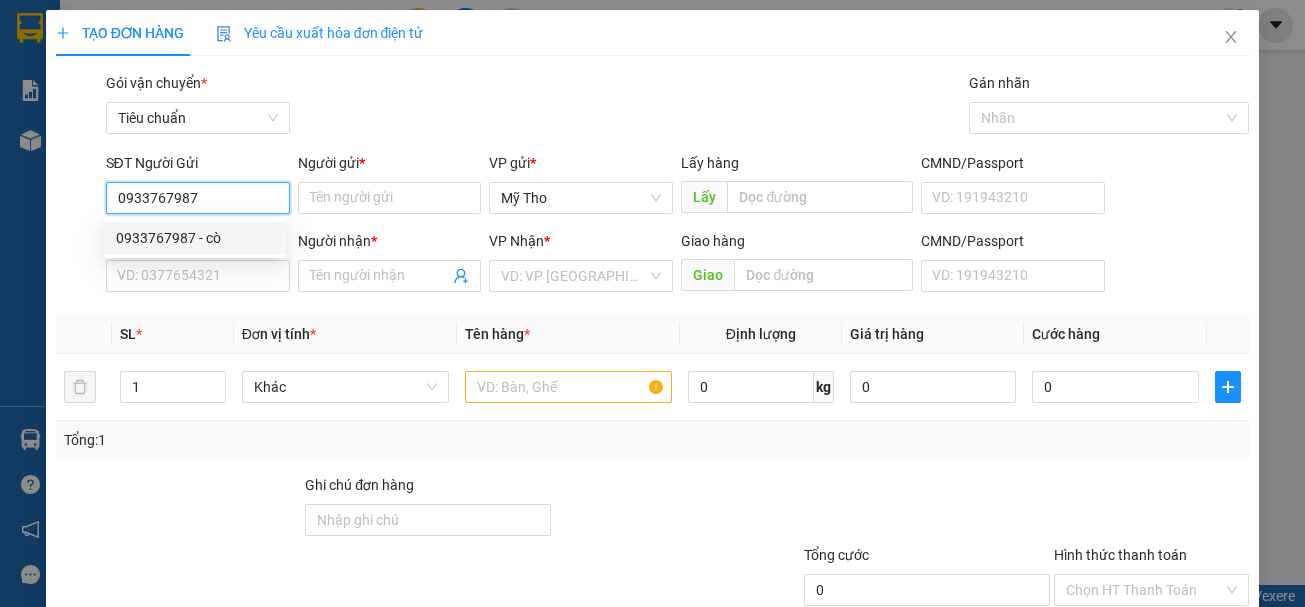 drag, startPoint x: 211, startPoint y: 225, endPoint x: 213, endPoint y: 242, distance: 17.117243 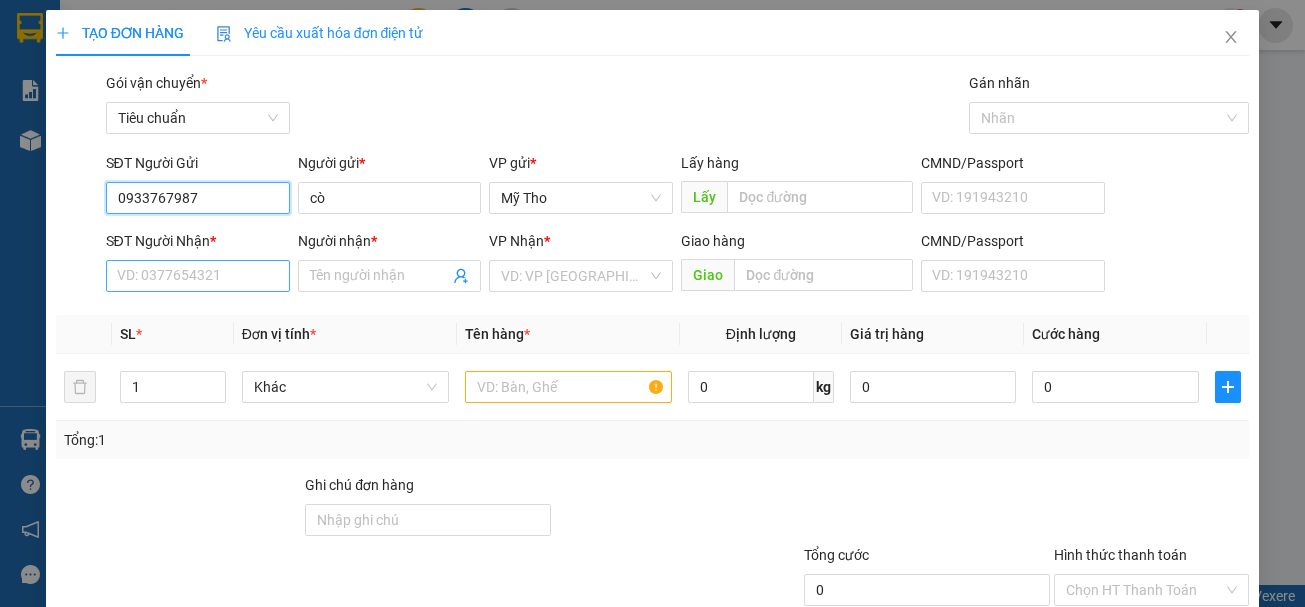 type on "0933767987" 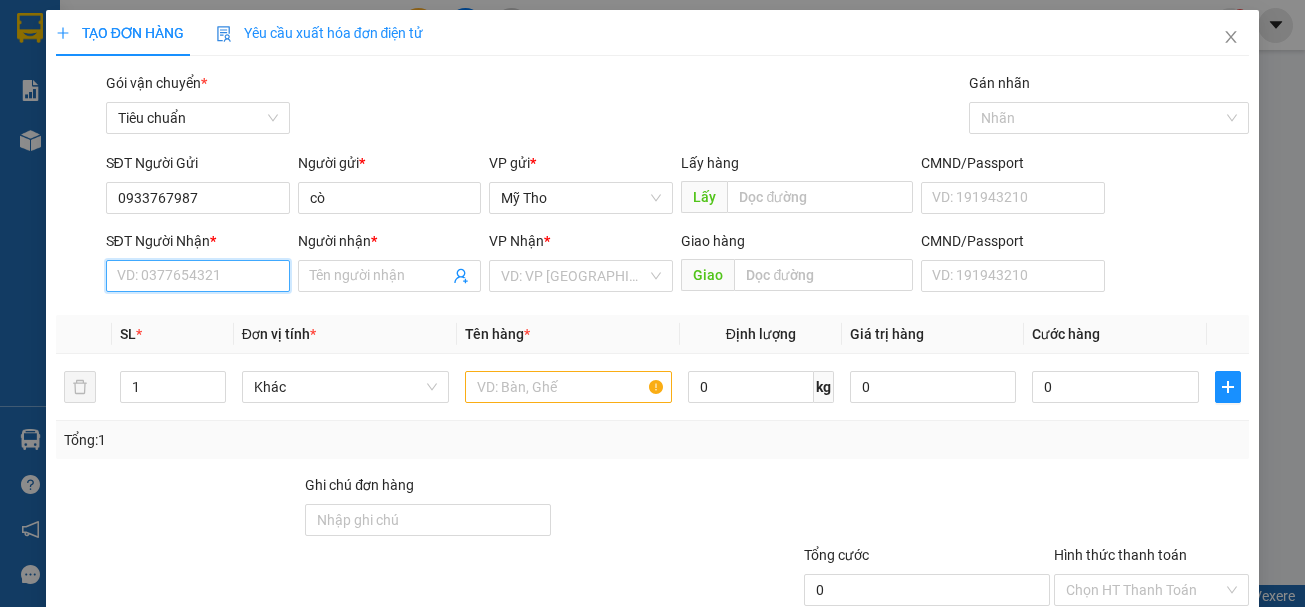 click on "SĐT Người Nhận  *" at bounding box center [198, 276] 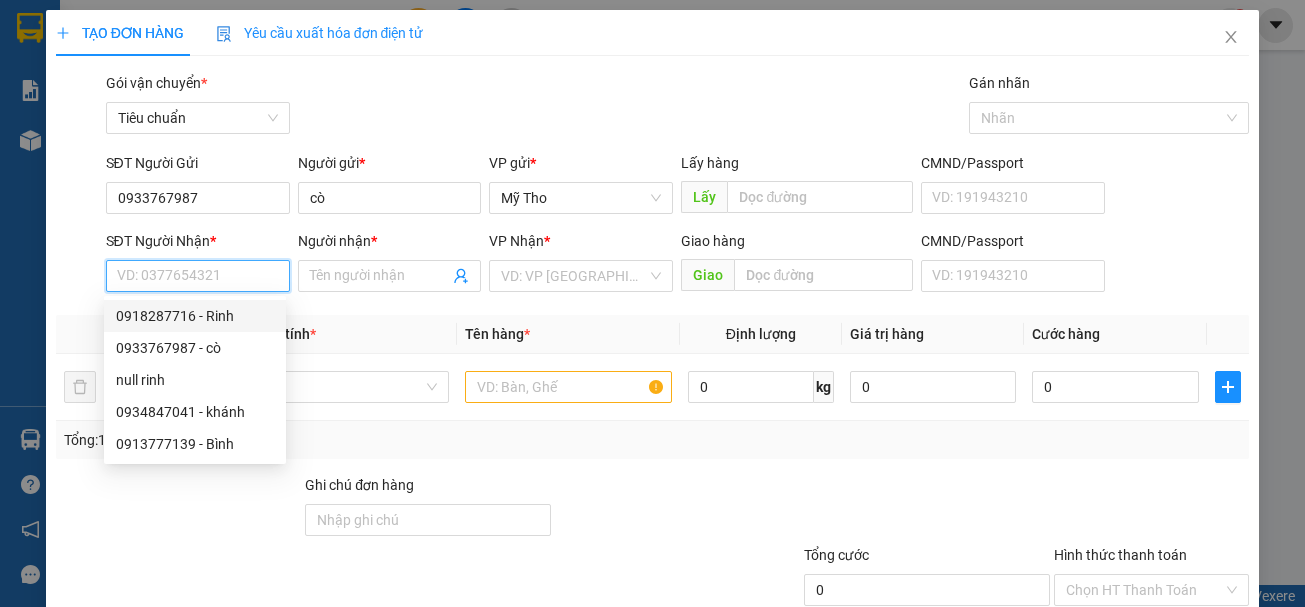 click on "0918287716 - Rinh" at bounding box center [195, 316] 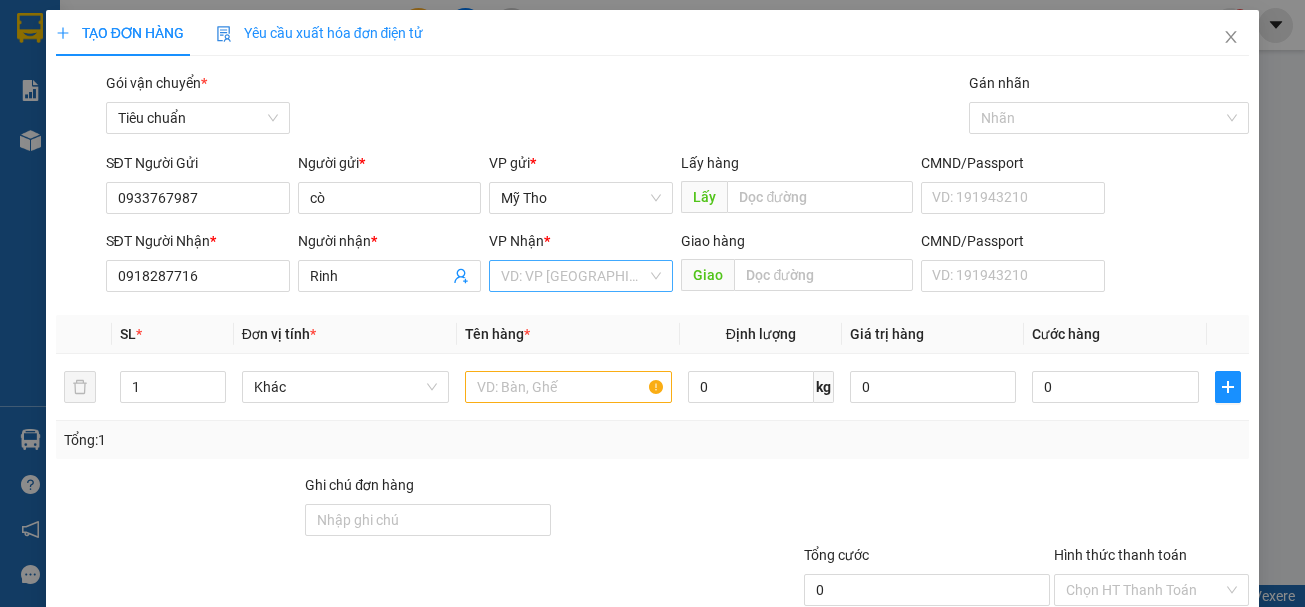 click at bounding box center [574, 276] 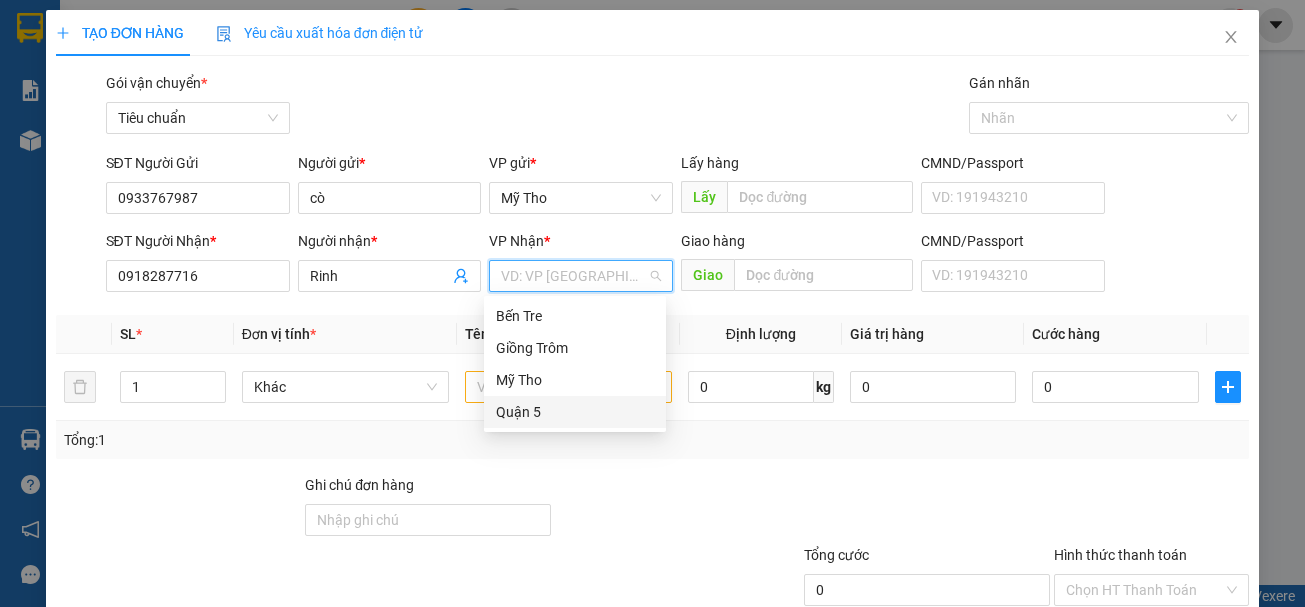 drag, startPoint x: 512, startPoint y: 410, endPoint x: 437, endPoint y: 427, distance: 76.902534 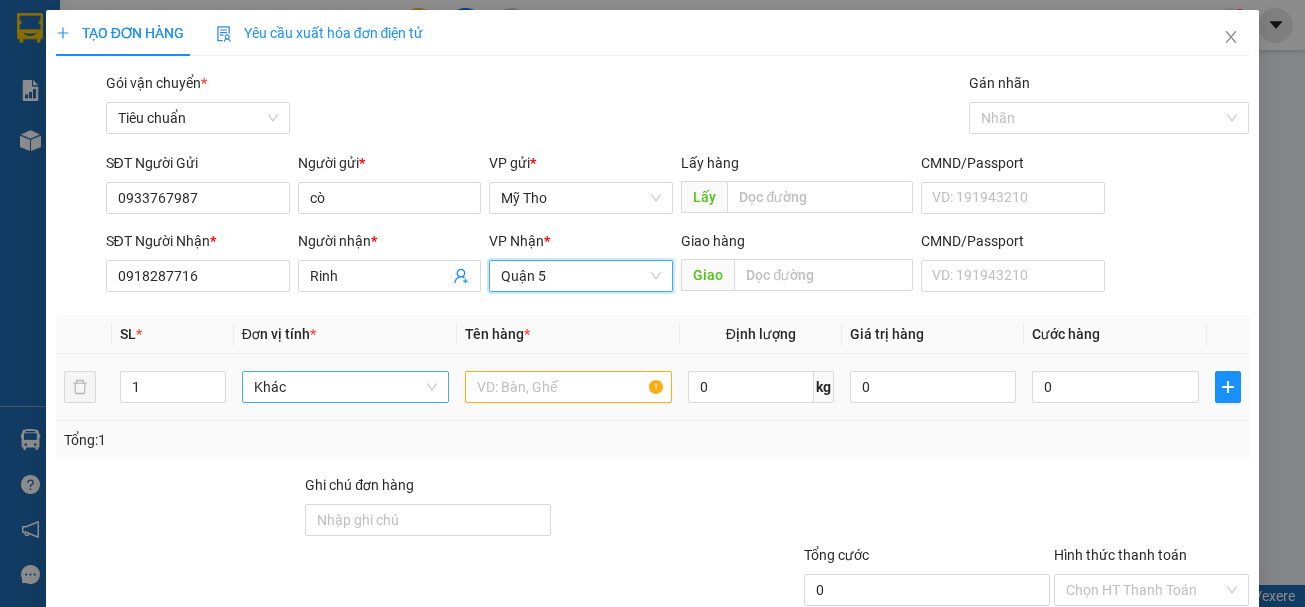 click on "Khác" at bounding box center [345, 387] 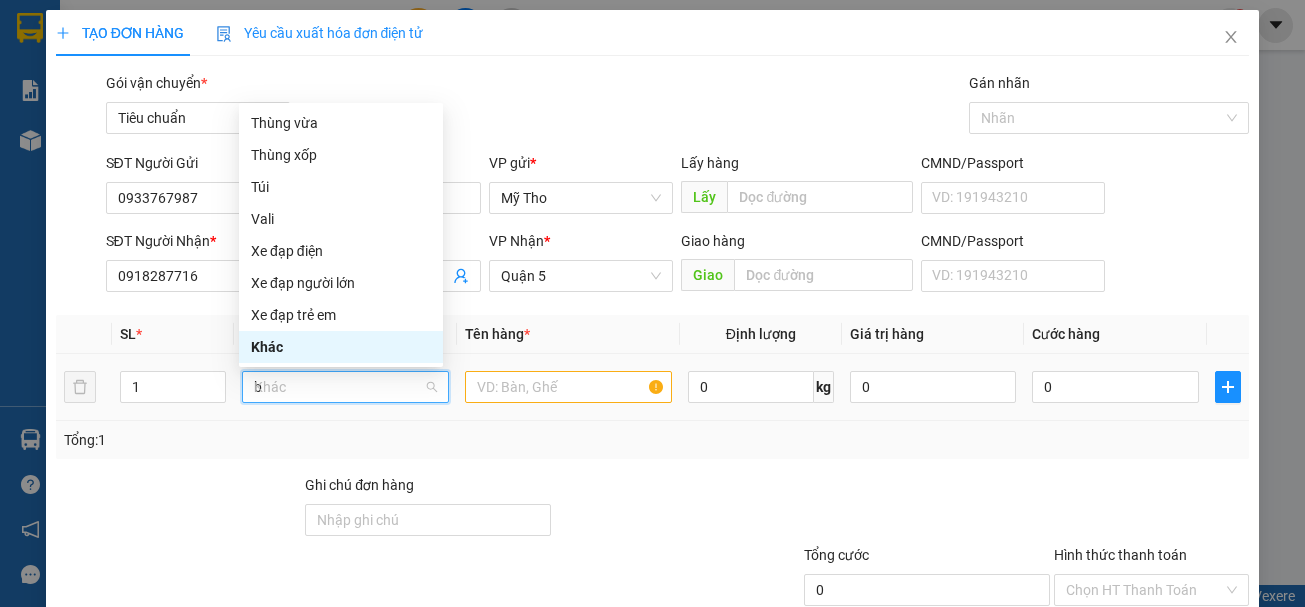 scroll, scrollTop: 0, scrollLeft: 0, axis: both 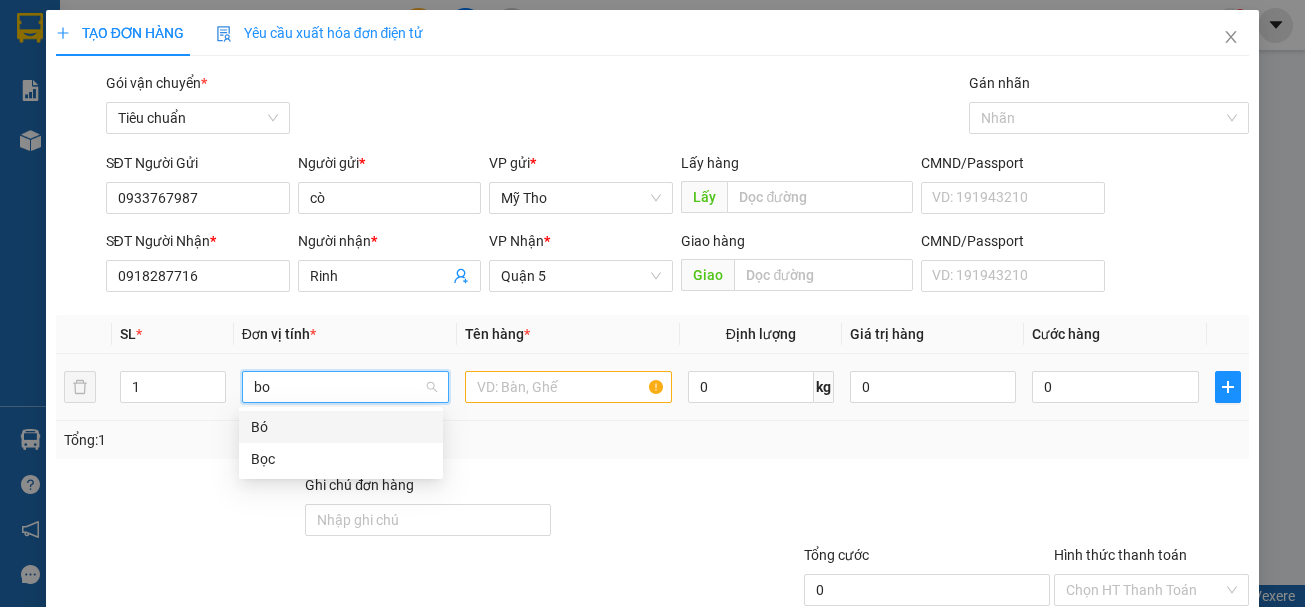 type on "boc" 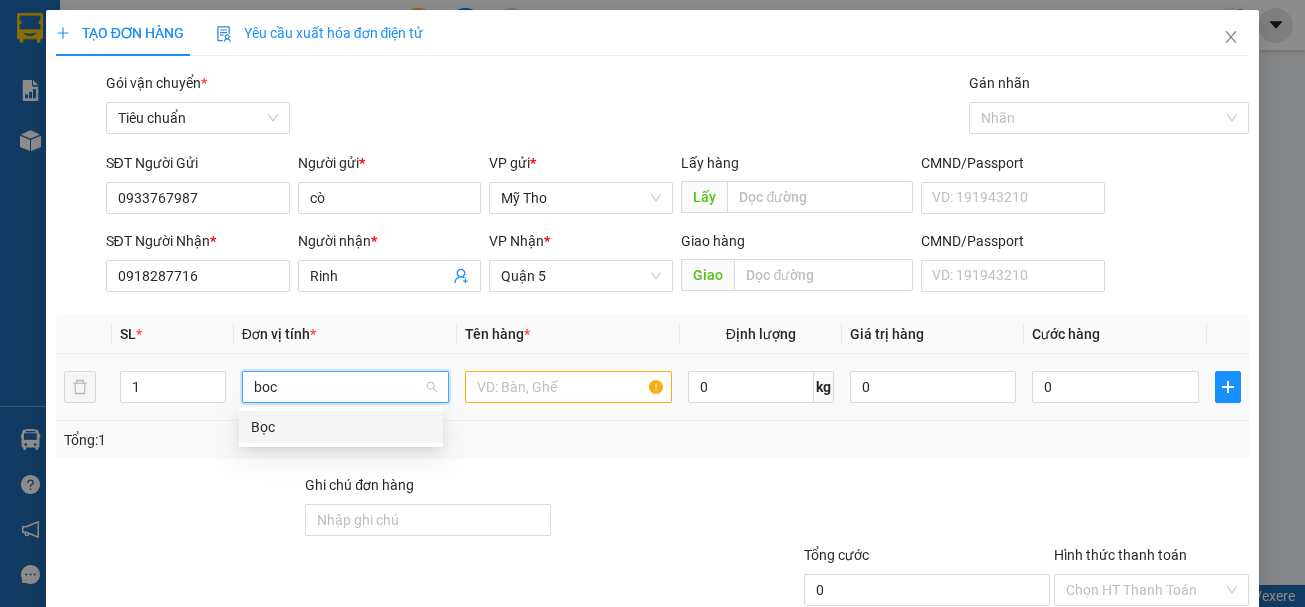 drag, startPoint x: 257, startPoint y: 428, endPoint x: 307, endPoint y: 428, distance: 50 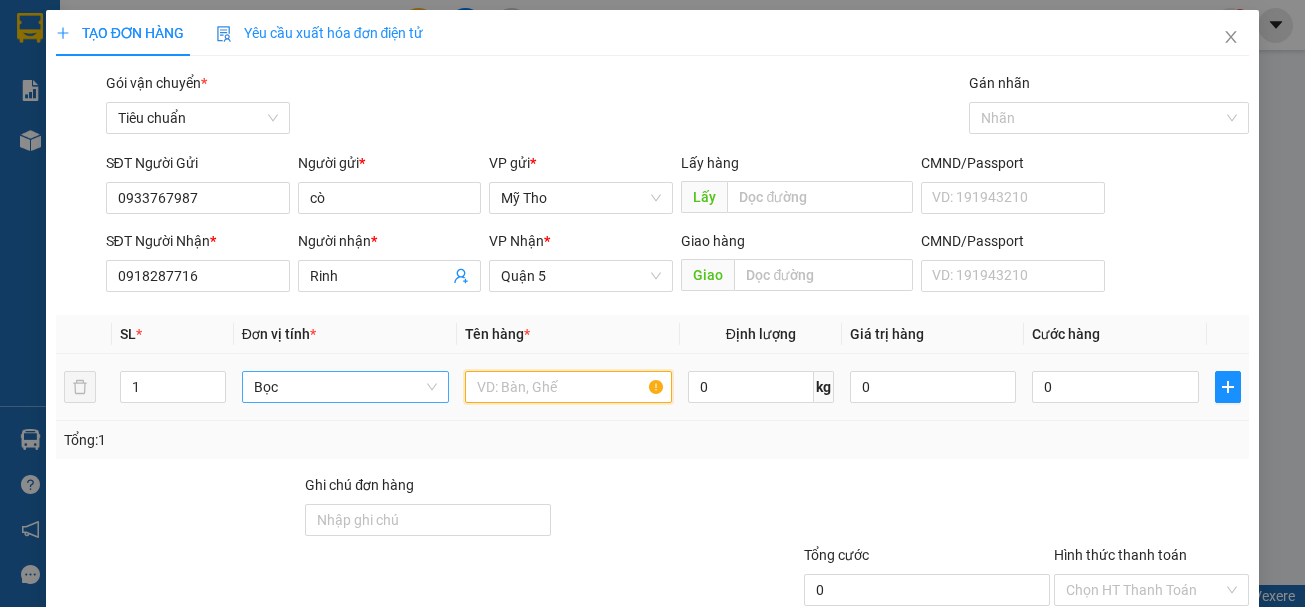 click at bounding box center [568, 387] 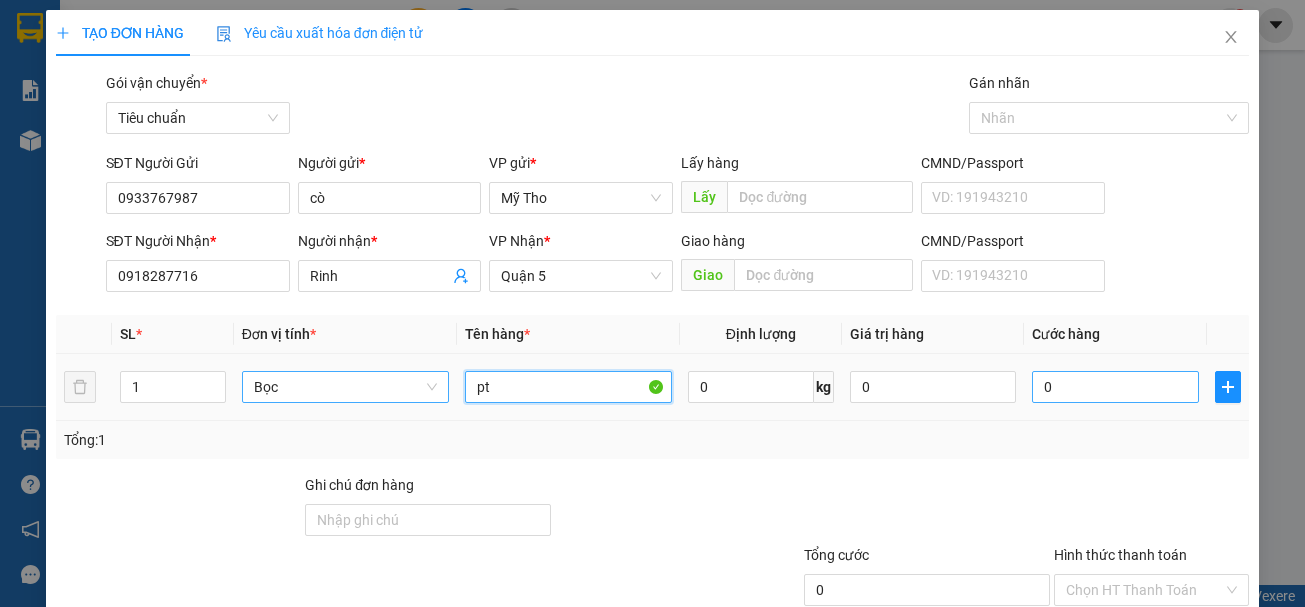 type on "pt" 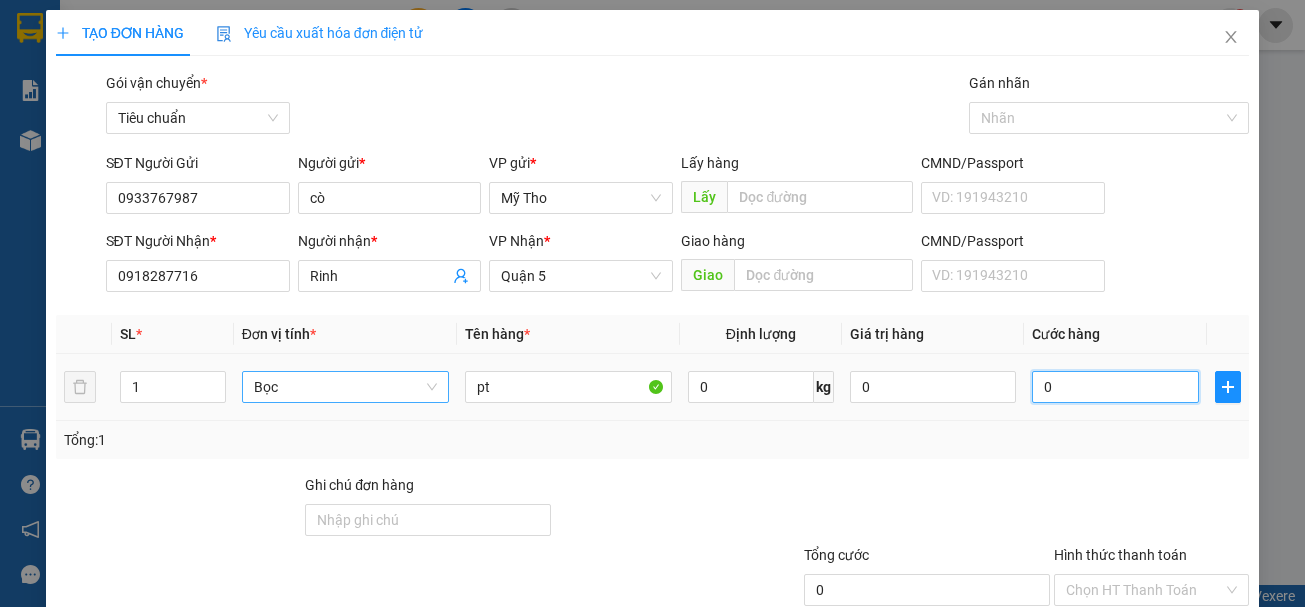 click on "0" at bounding box center (1115, 387) 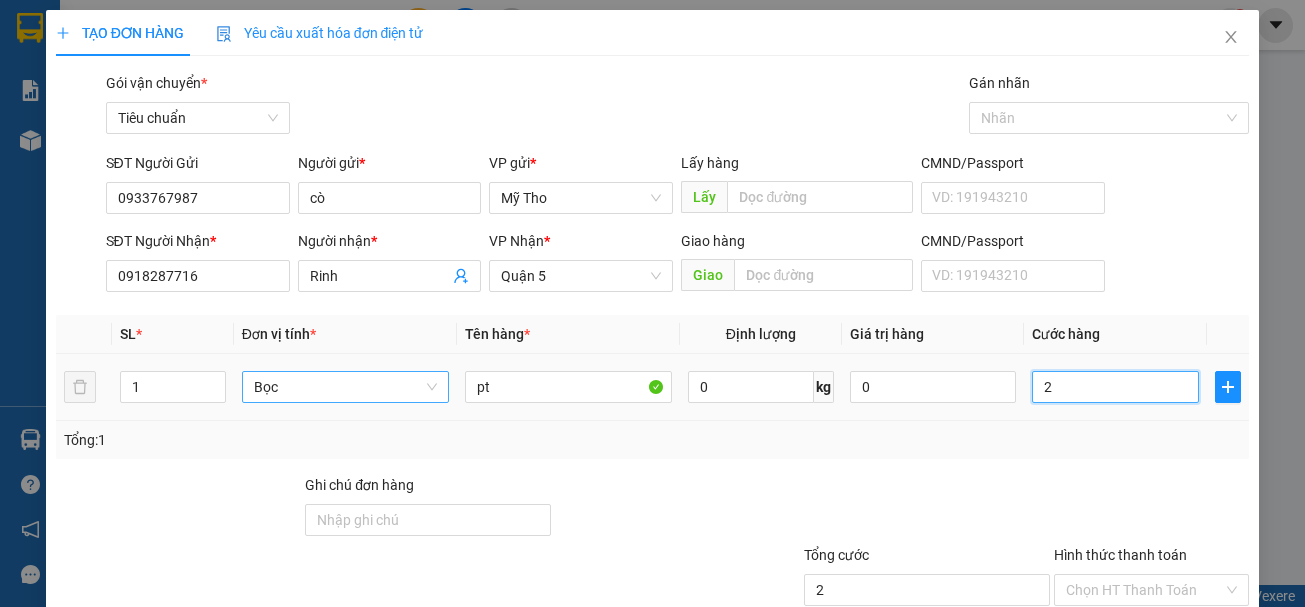 type on "20" 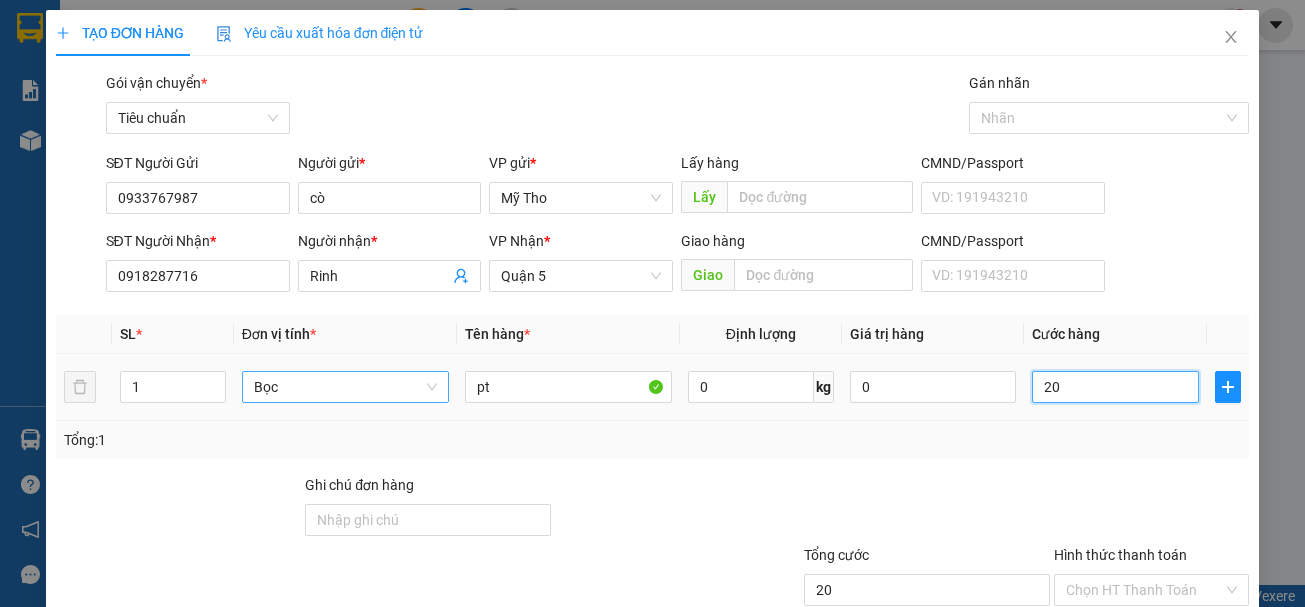 type on "200" 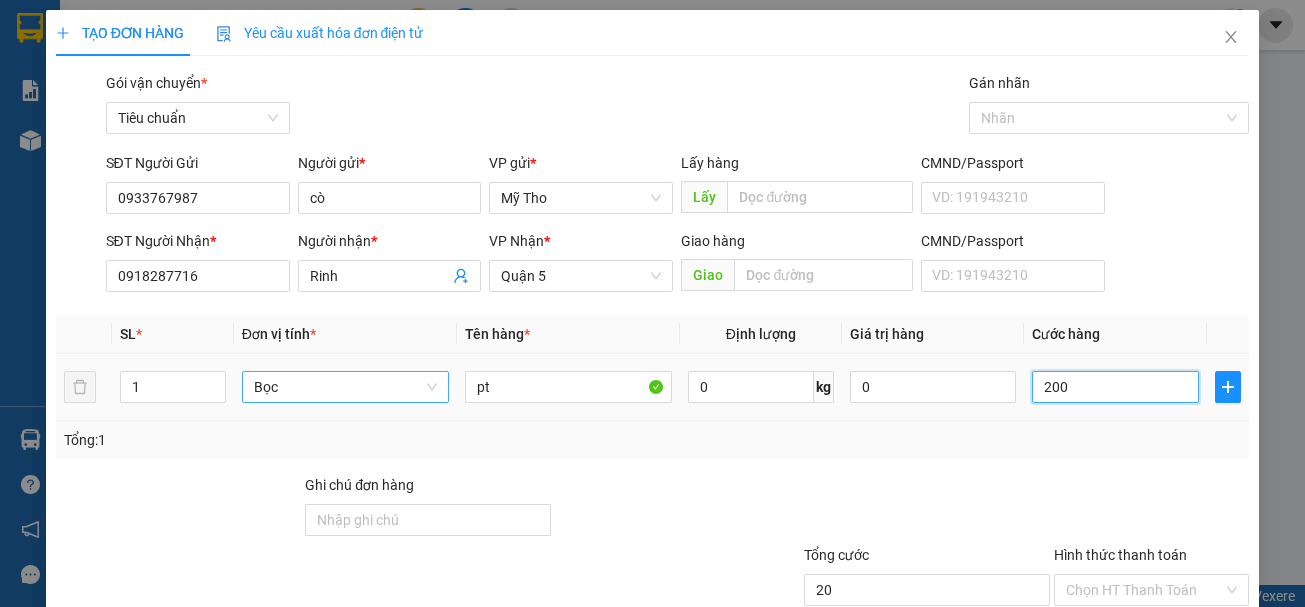 type on "200" 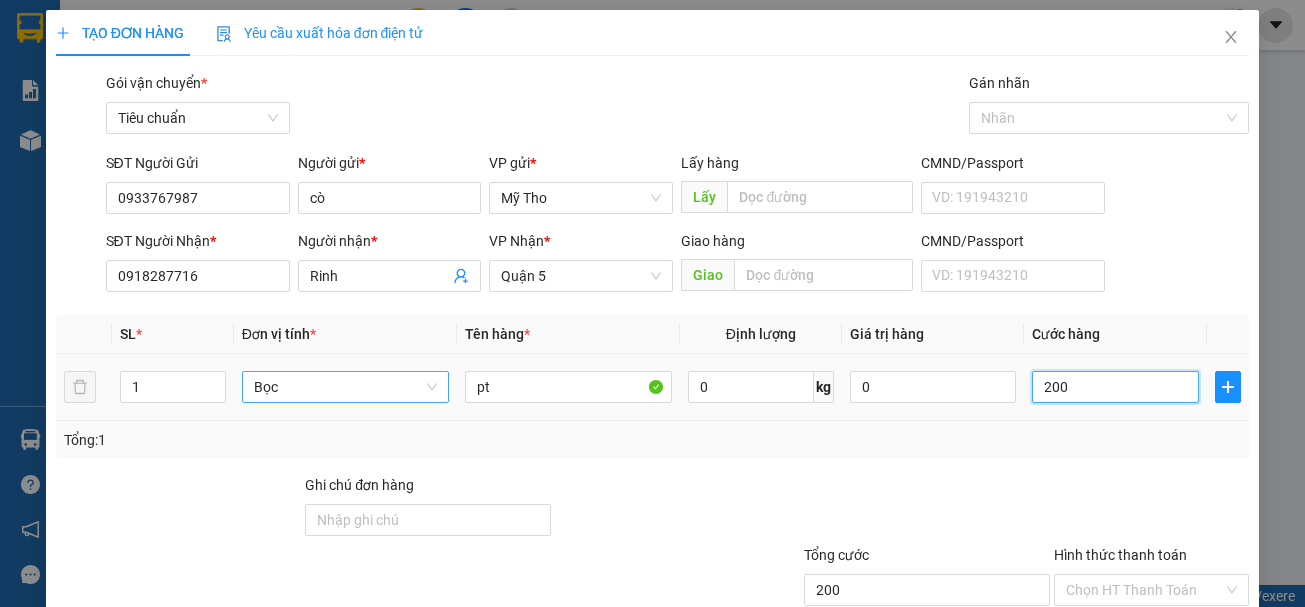 type on "2.000" 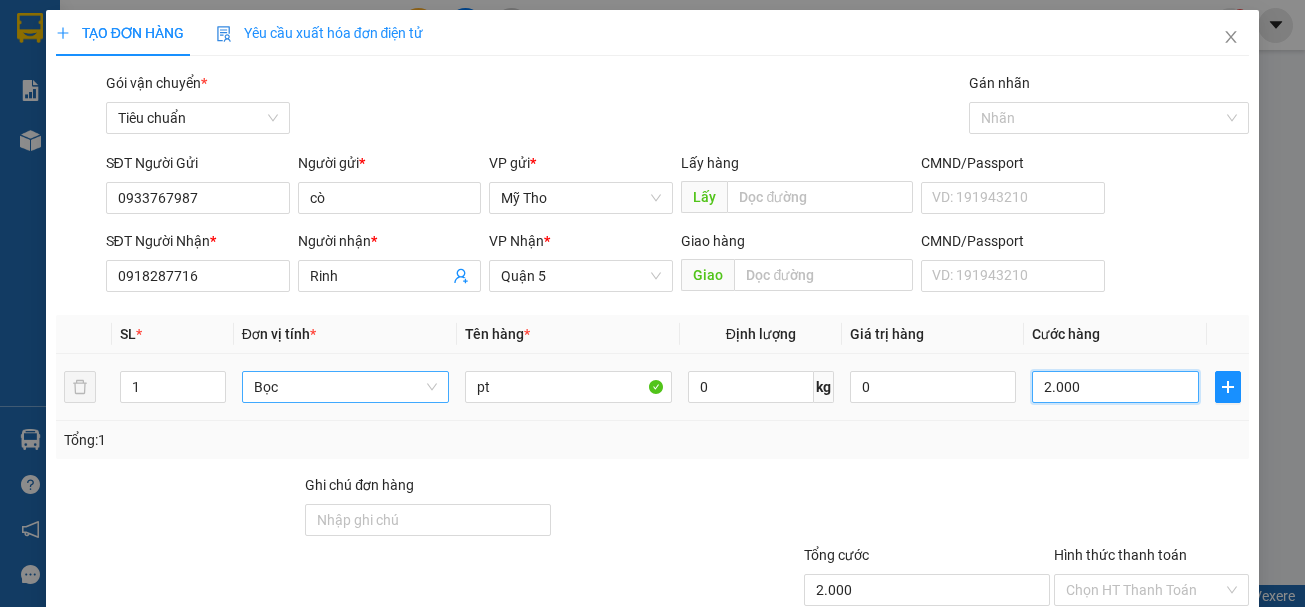 type on "20.000" 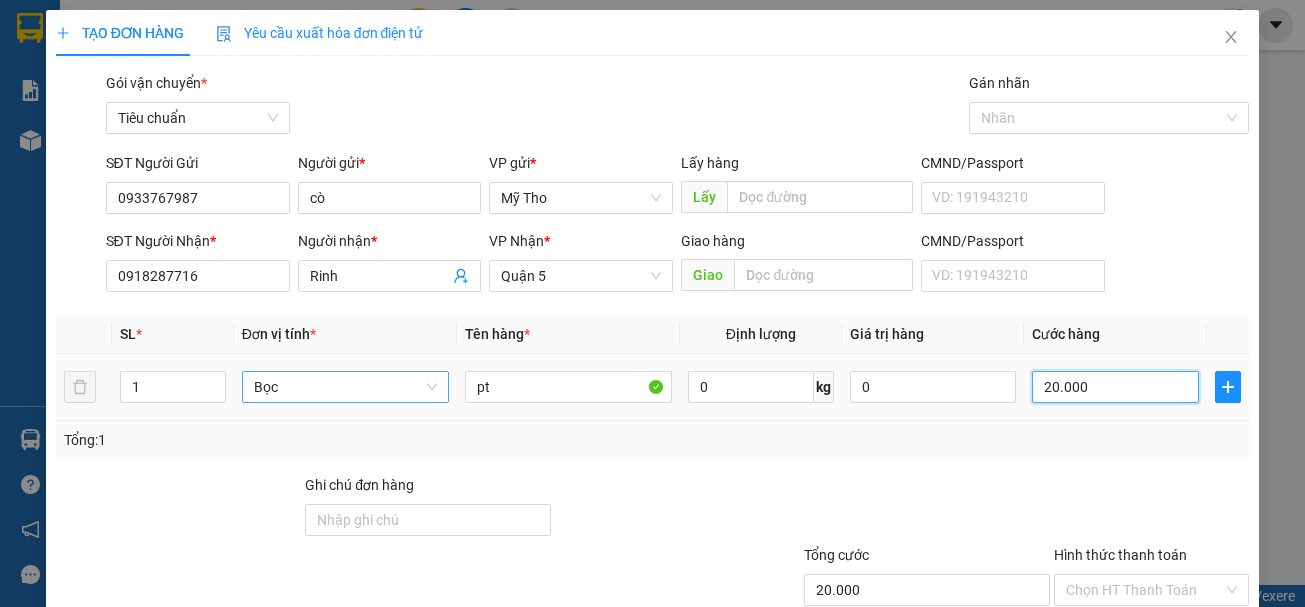 scroll, scrollTop: 133, scrollLeft: 0, axis: vertical 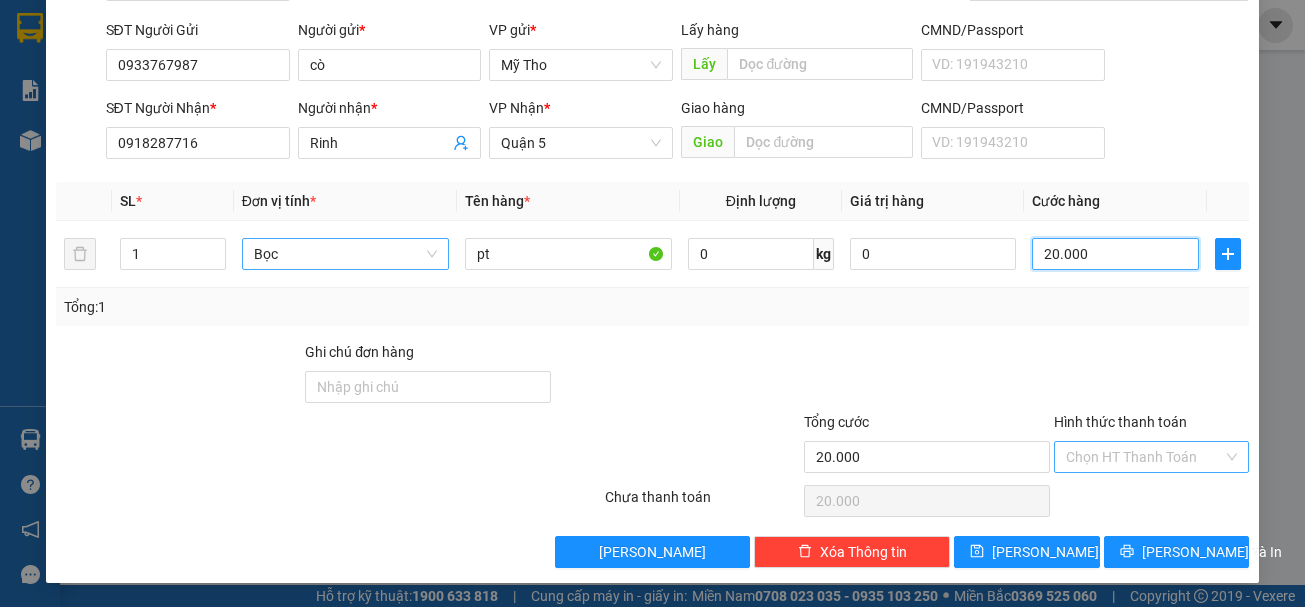 type on "20.000" 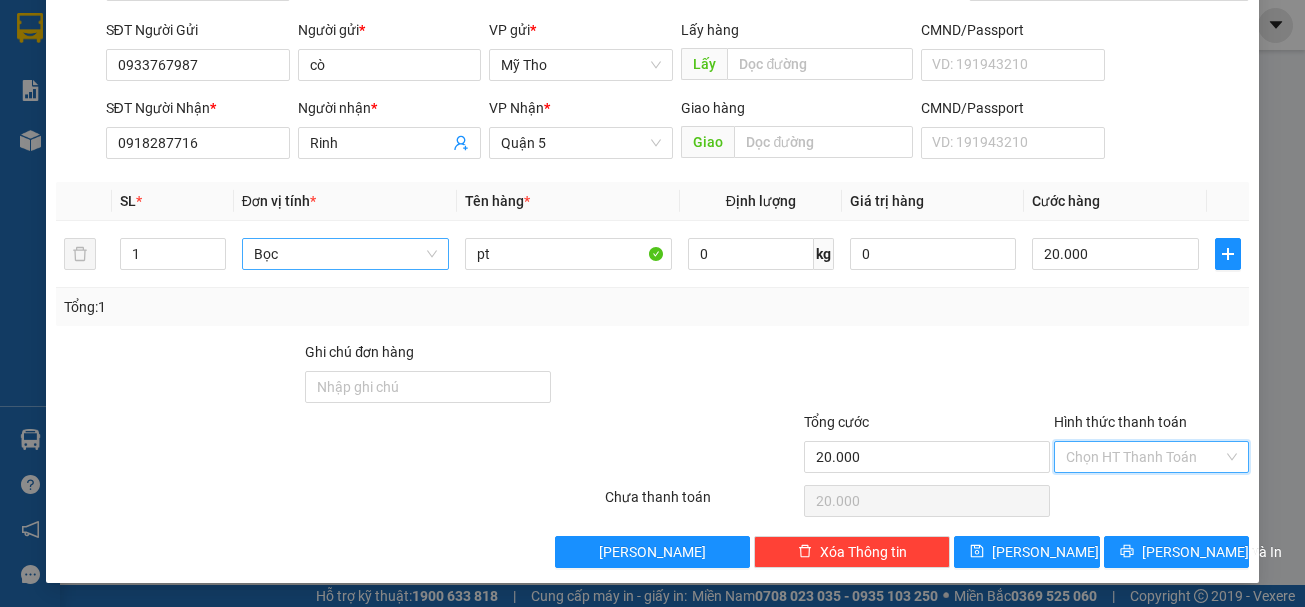 click on "Hình thức thanh toán" at bounding box center (1145, 457) 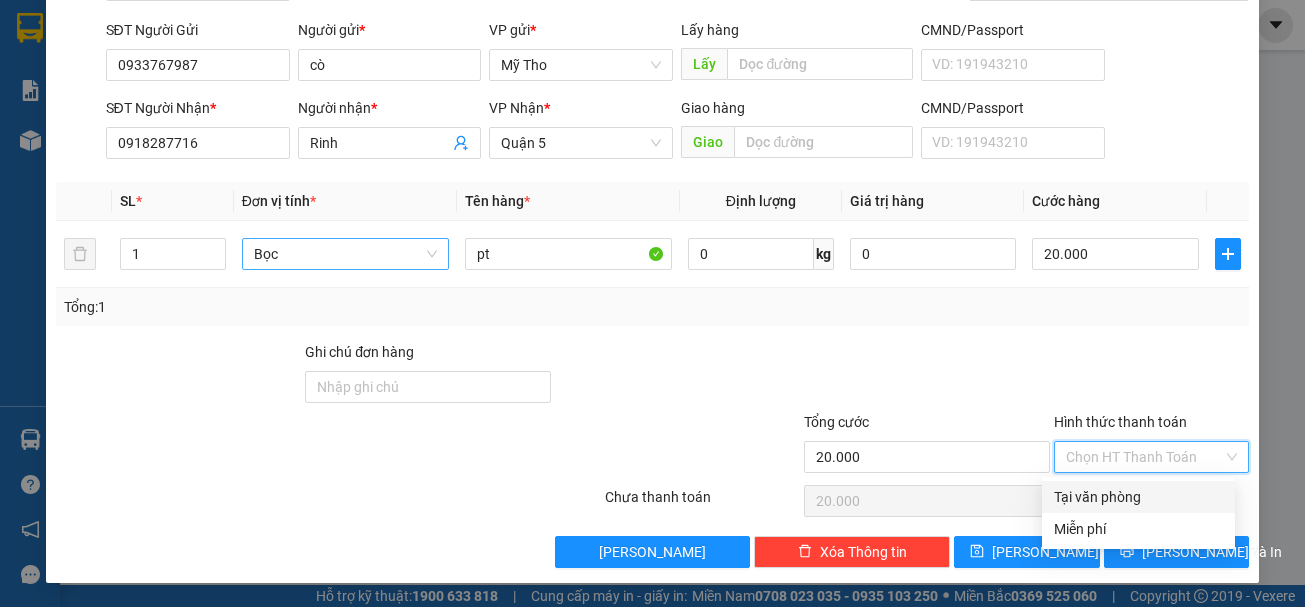 click on "Tại văn phòng" at bounding box center [1138, 497] 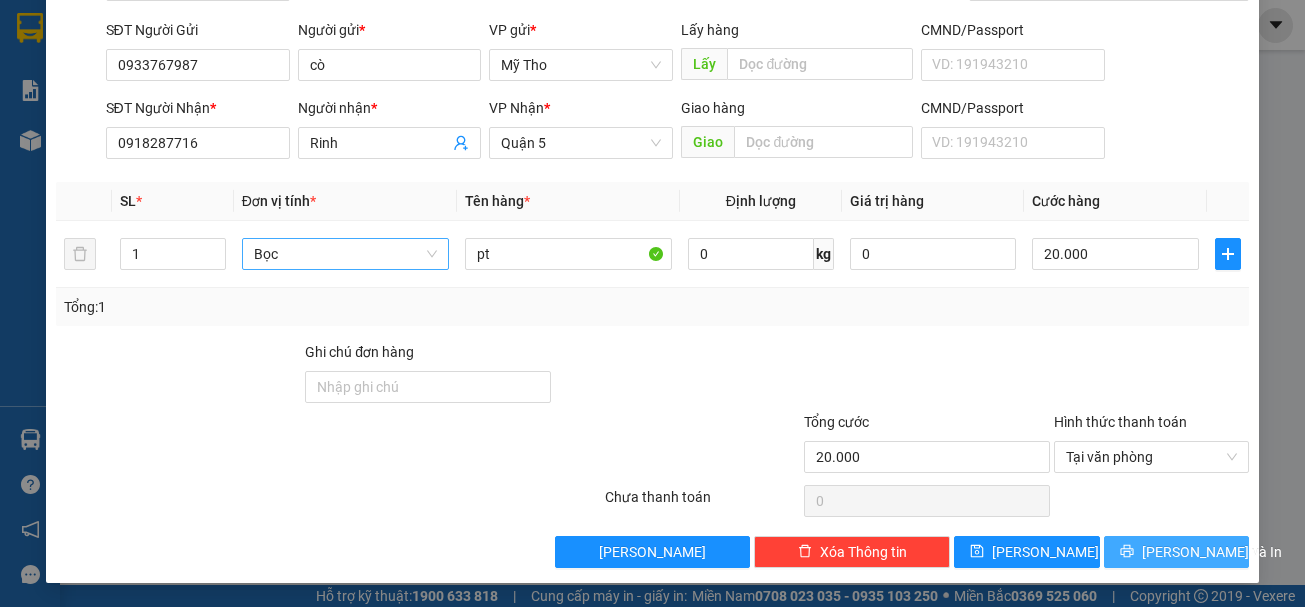 click on "[PERSON_NAME] và In" at bounding box center [1212, 552] 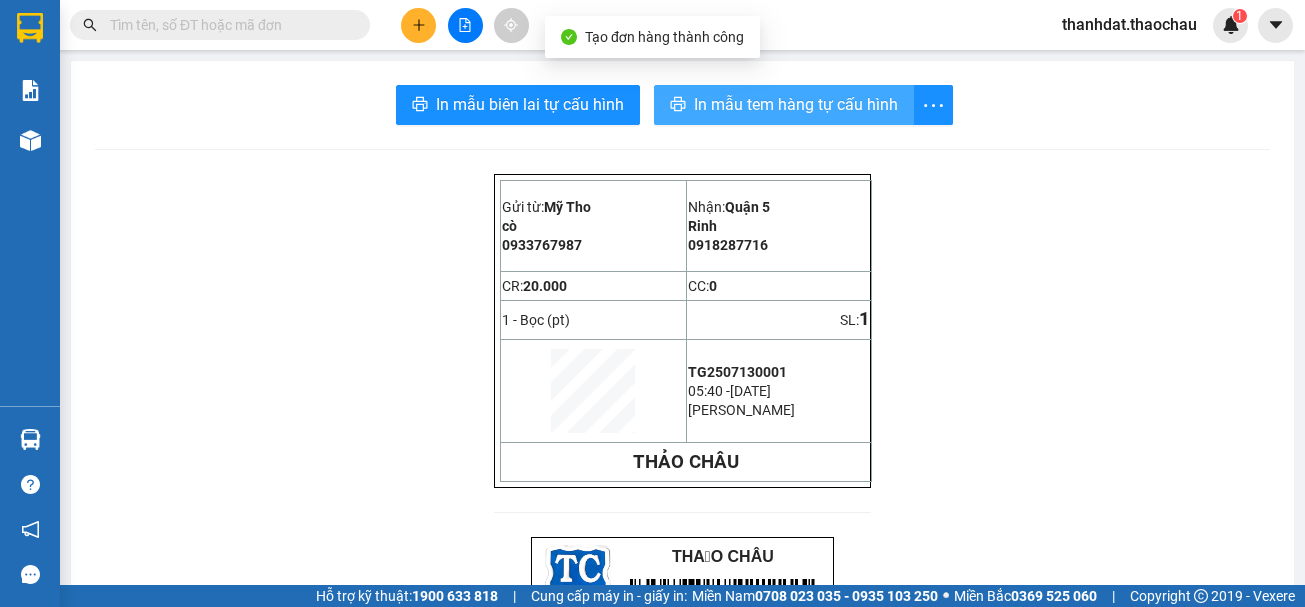 click on "In mẫu tem hàng tự cấu hình" at bounding box center (796, 104) 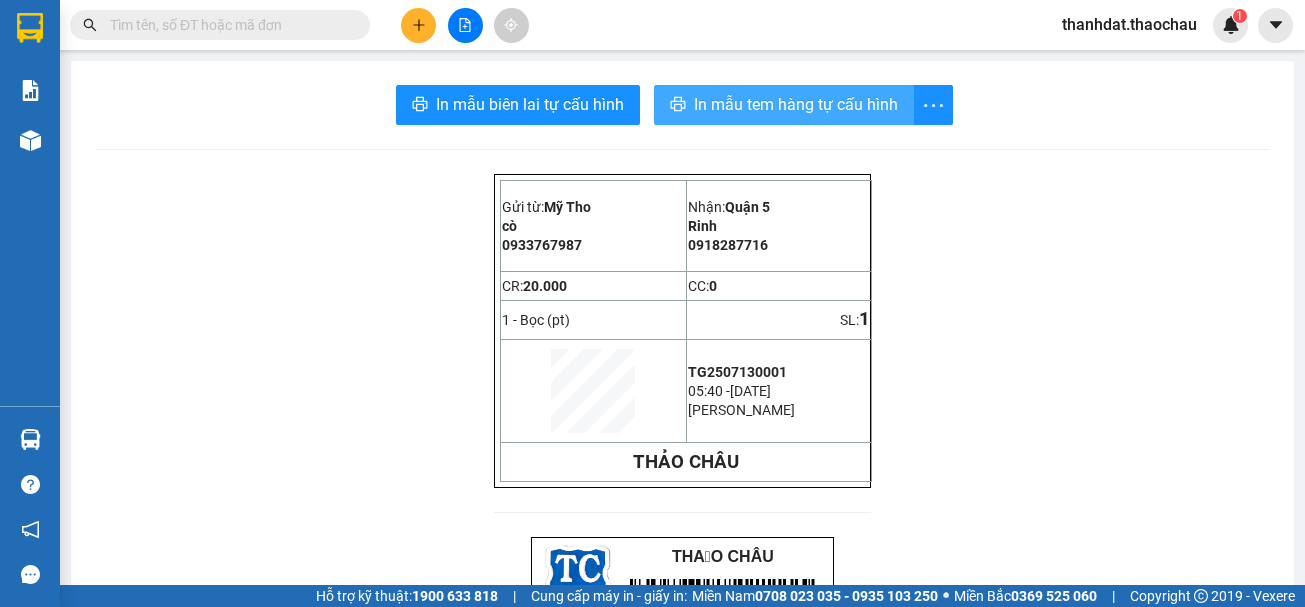 scroll, scrollTop: 0, scrollLeft: 0, axis: both 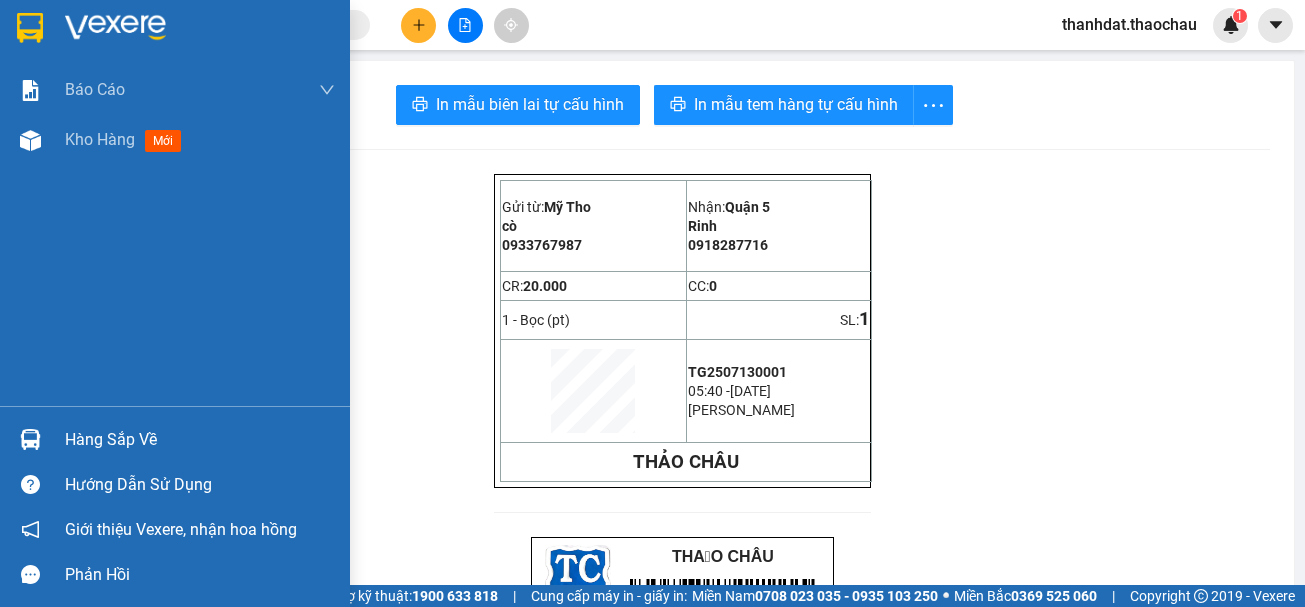 click on "Hàng sắp về" at bounding box center [200, 440] 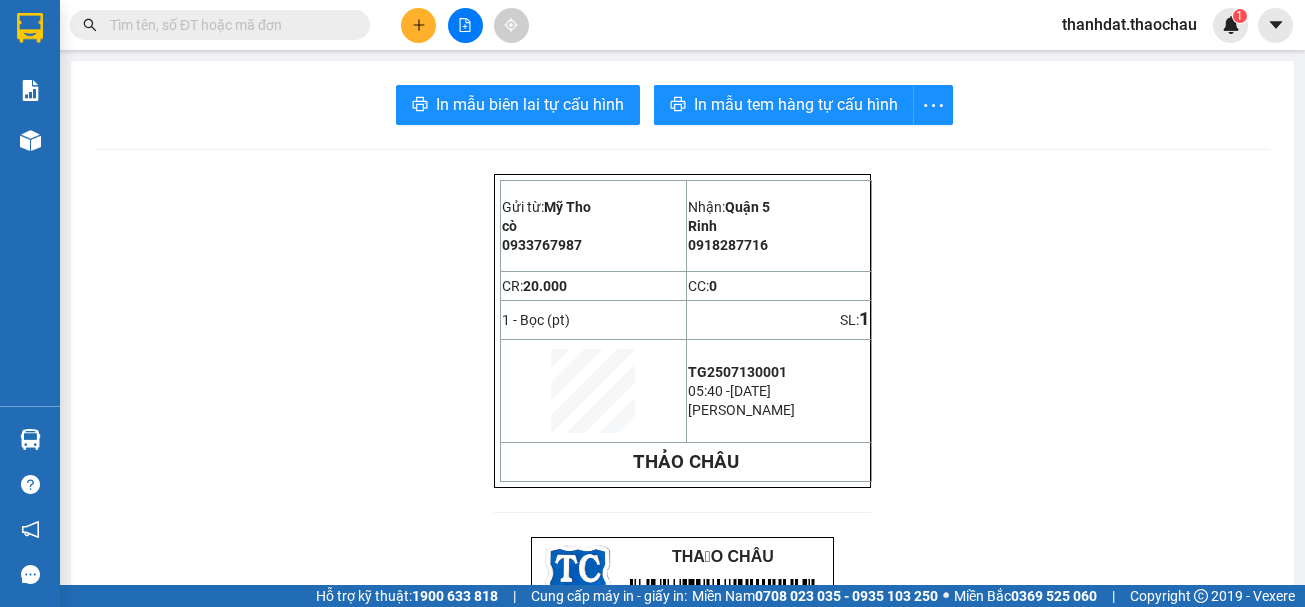 click on "Kết quả tìm kiếm ( 0 )  Bộ lọc  No Data thanhdat.thaochau 1     Báo cáo Báo cáo dòng tiền (nhân viên) Doanh số tạo đơn theo VP gửi (nhân viên)     Kho hàng mới Hàng sắp về Hướng dẫn sử dụng Giới thiệu Vexere, nhận hoa hồng Phản hồi Phần mềm hỗ trợ bạn tốt chứ? In mẫu biên lai tự cấu hình  In mẫu tem hàng tự cấu hình
Gửi từ:  [GEOGRAPHIC_DATA]
cò
0933767987
Nhận:  Quận 5
Rinh
0918287716
CR:  20.000
CC:  0
1 - Bọc (pt)
SL:  1
TG2507130001
05:40 [DATE]
[GEOGRAPHIC_DATA]
[GEOGRAPHIC_DATA]
[GEOGRAPHIC_DATA]
BIÊN NHẬN HÀNG GỬI
Mã ĐH: TG2507130001
Gửi từ:  cò -  0933767987
[GEOGRAPHIC_DATA]
Người nhận:
Rinh  -  0918287716
Quận 5
Quý khách vui lòng kiểm tra đúng  SĐT NGƯỜI NHẬN,
Hàng gửi:    1 - Bọc (pt)
SL:               1
Thu cước:" at bounding box center [652, 303] 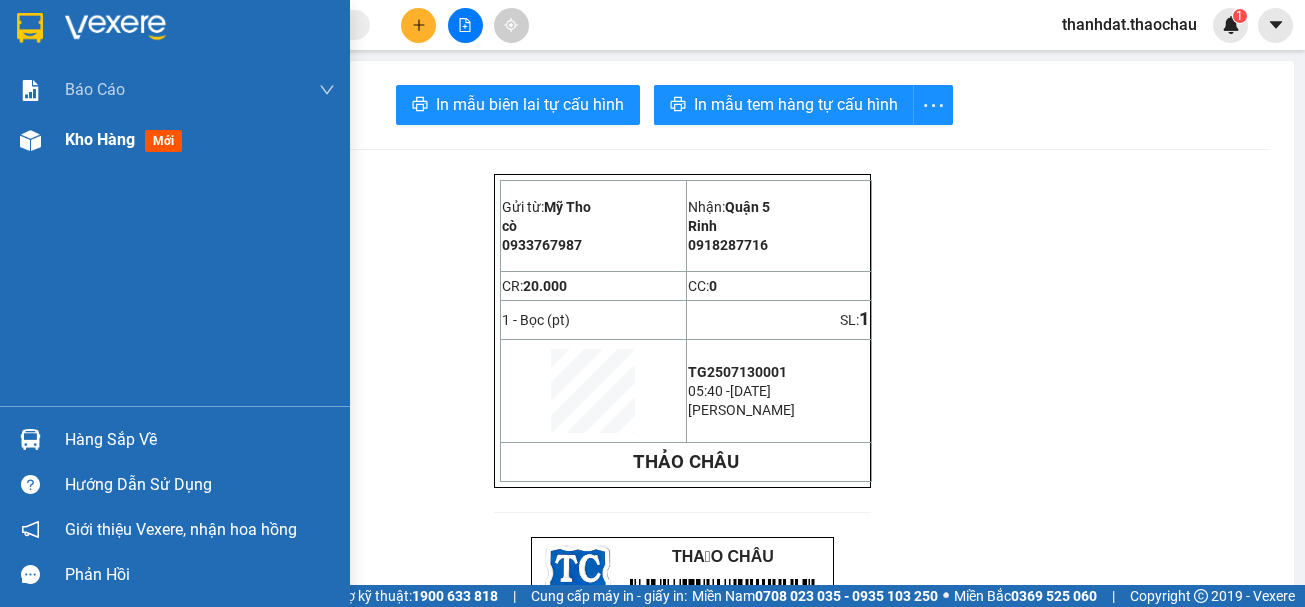 click on "Kho hàng" at bounding box center (100, 139) 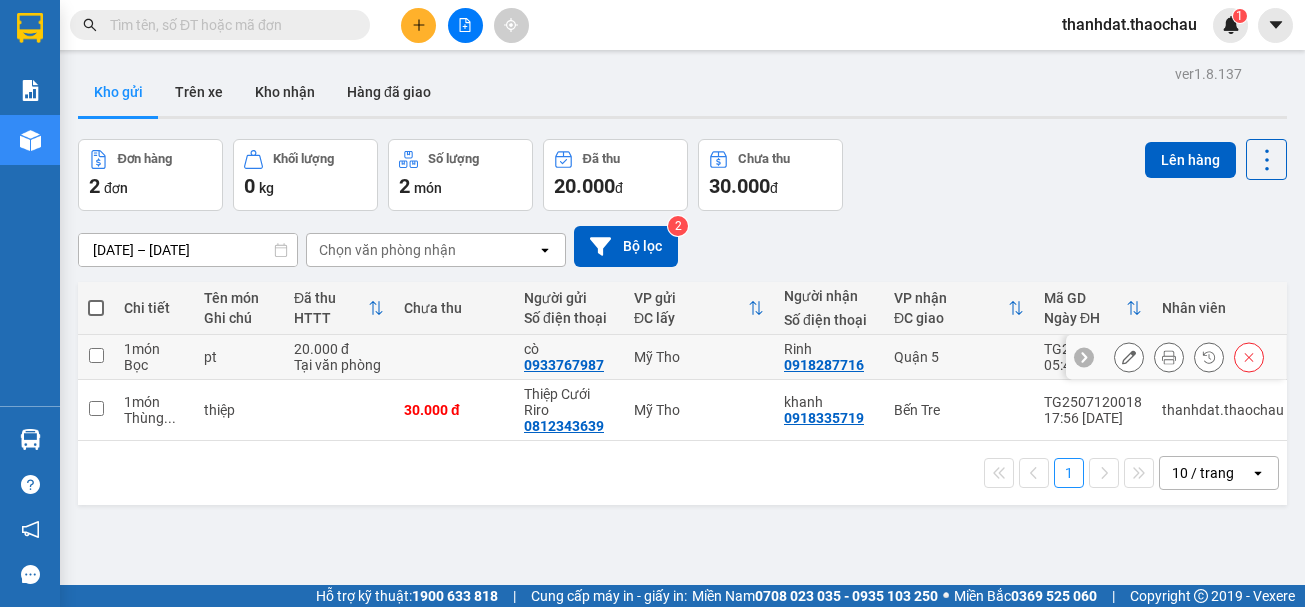 drag, startPoint x: 91, startPoint y: 353, endPoint x: 103, endPoint y: 353, distance: 12 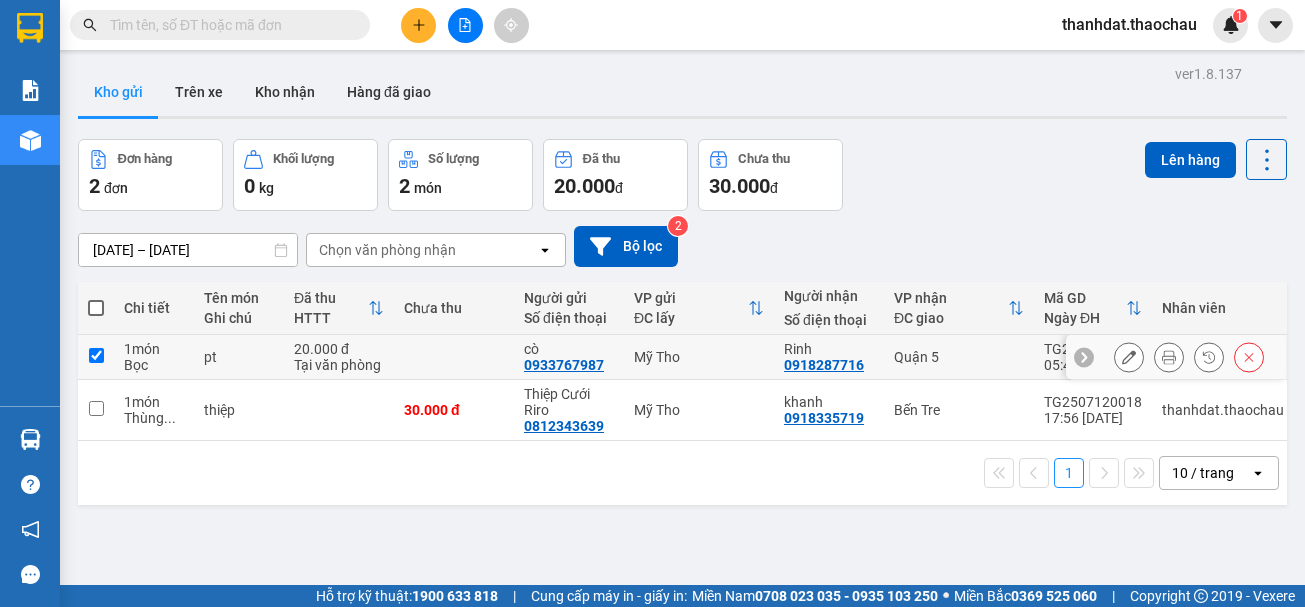 checkbox on "true" 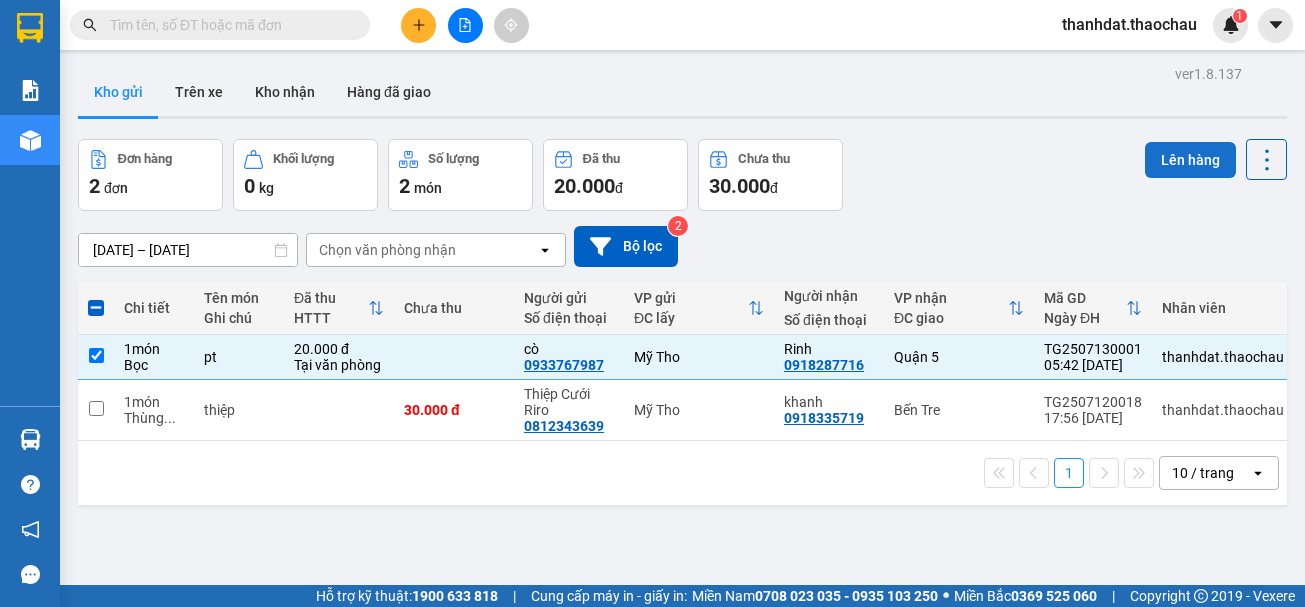 click on "Lên hàng" at bounding box center (1190, 160) 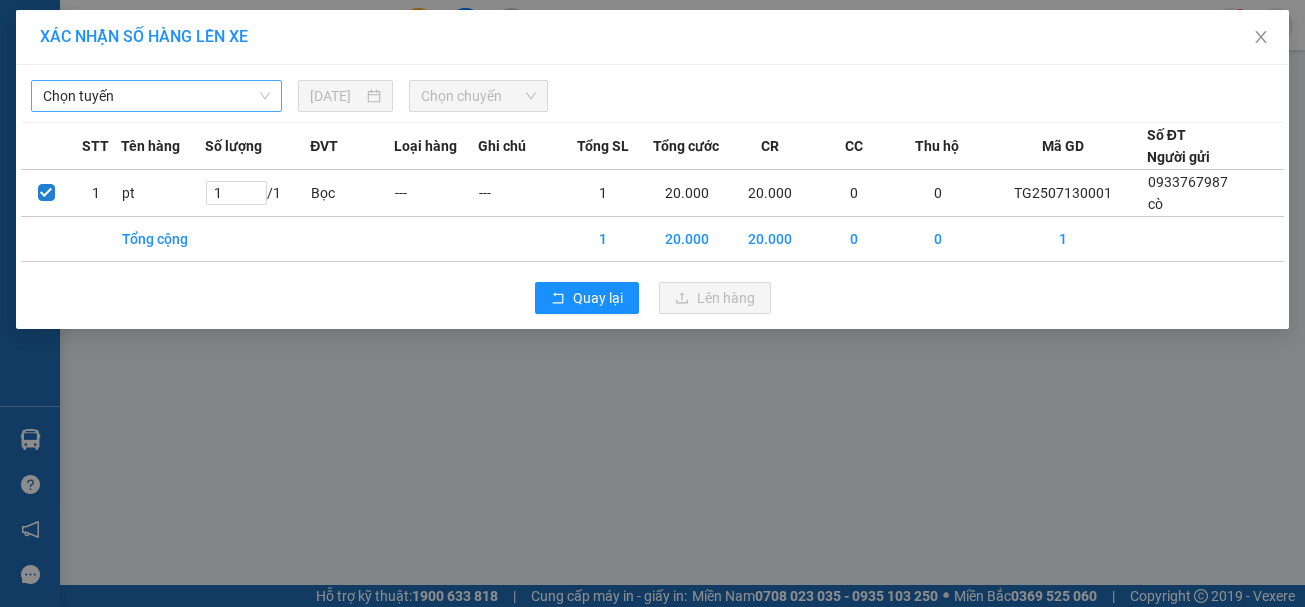 click on "Chọn tuyến" at bounding box center [156, 96] 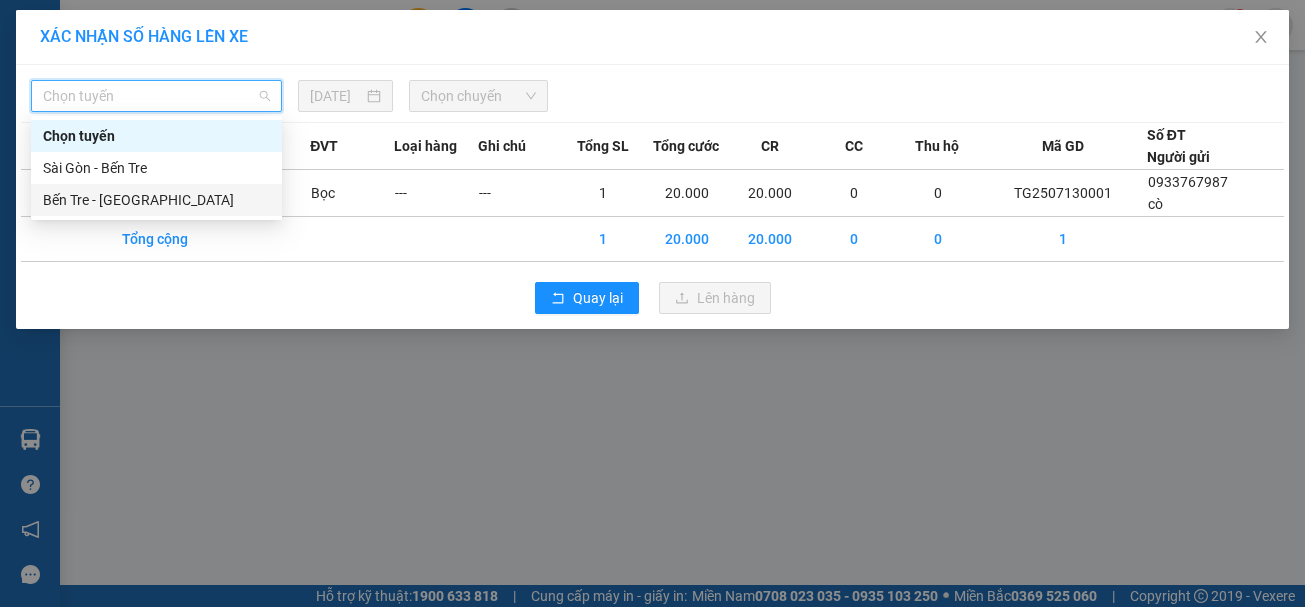 click on "Bến Tre - [GEOGRAPHIC_DATA]" at bounding box center [156, 200] 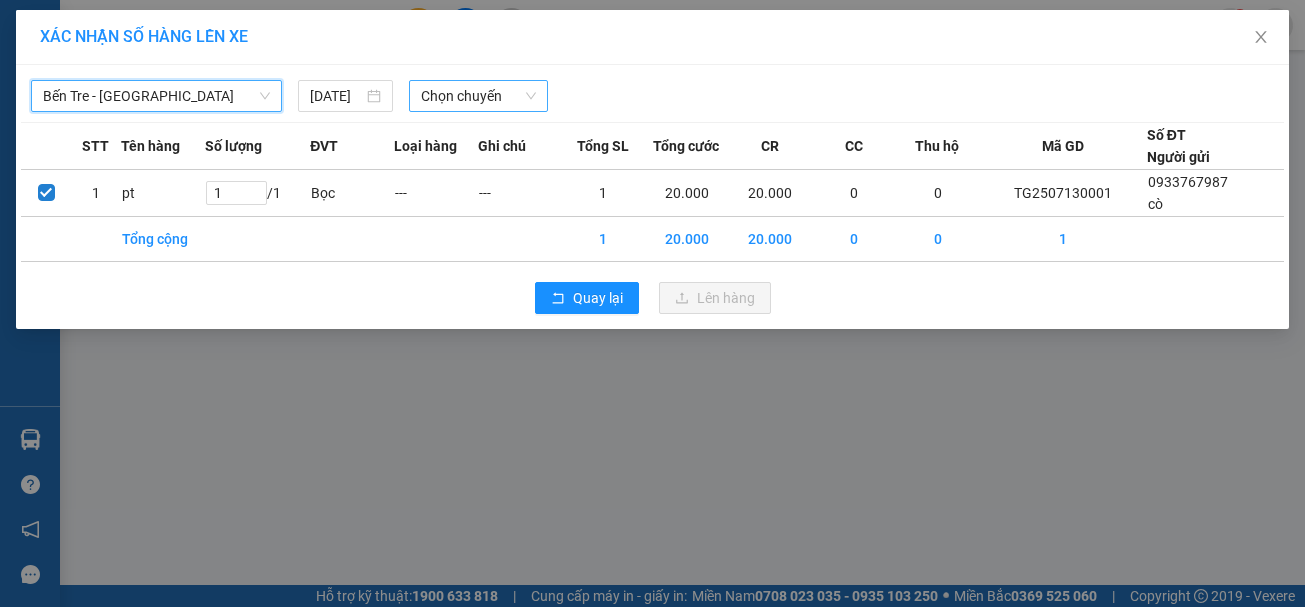 click on "Chọn chuyến" at bounding box center (478, 96) 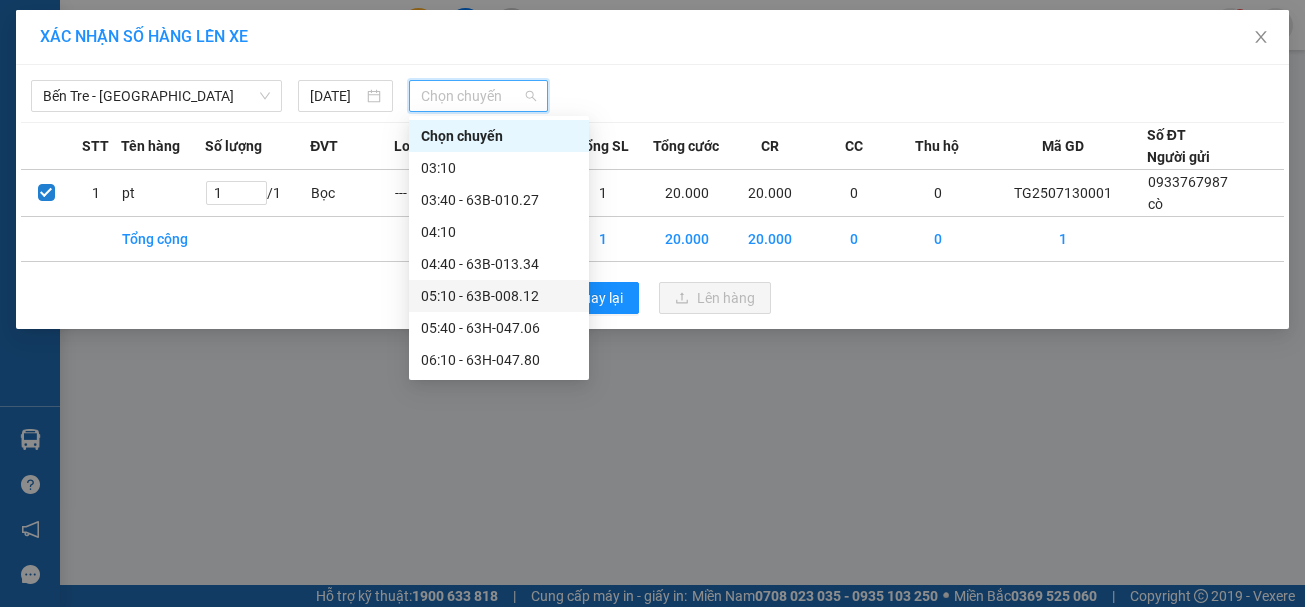 click on "05:10     - 63B-008.12" at bounding box center (499, 296) 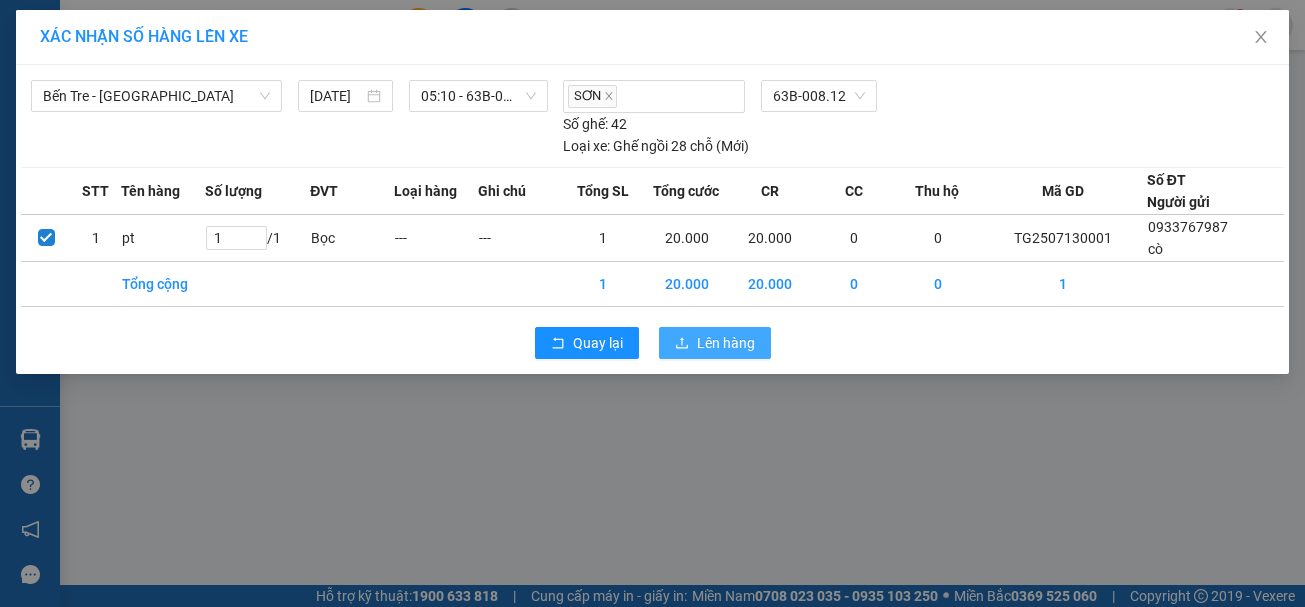 click on "Lên hàng" at bounding box center (726, 343) 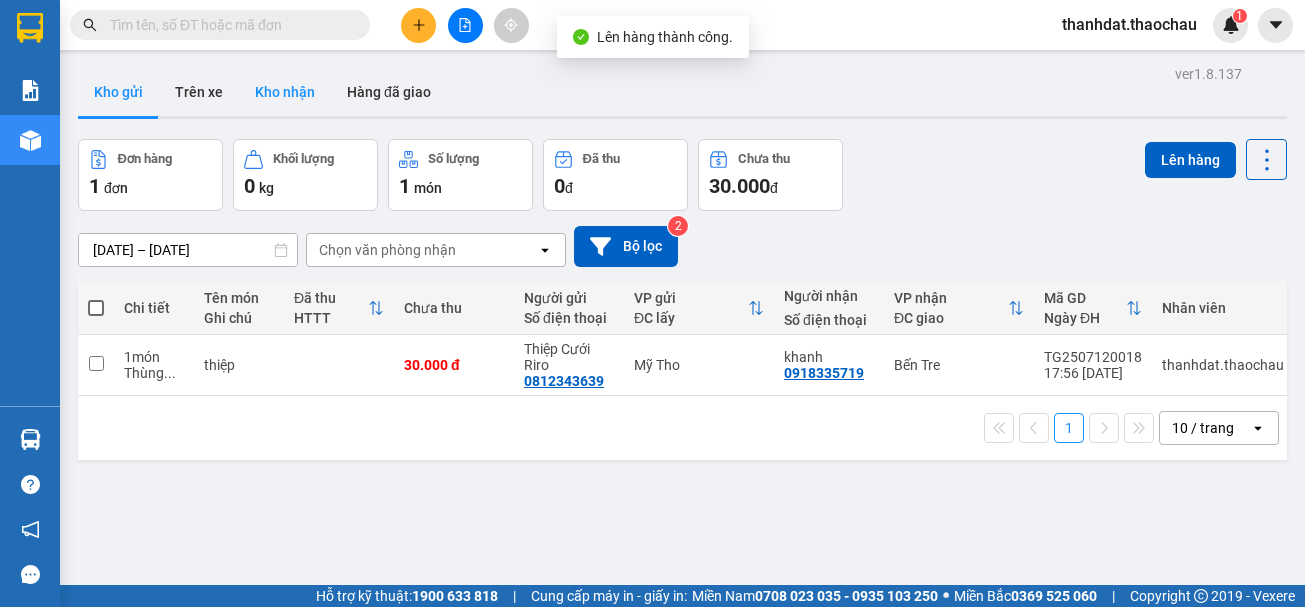 click on "Kho nhận" at bounding box center (285, 92) 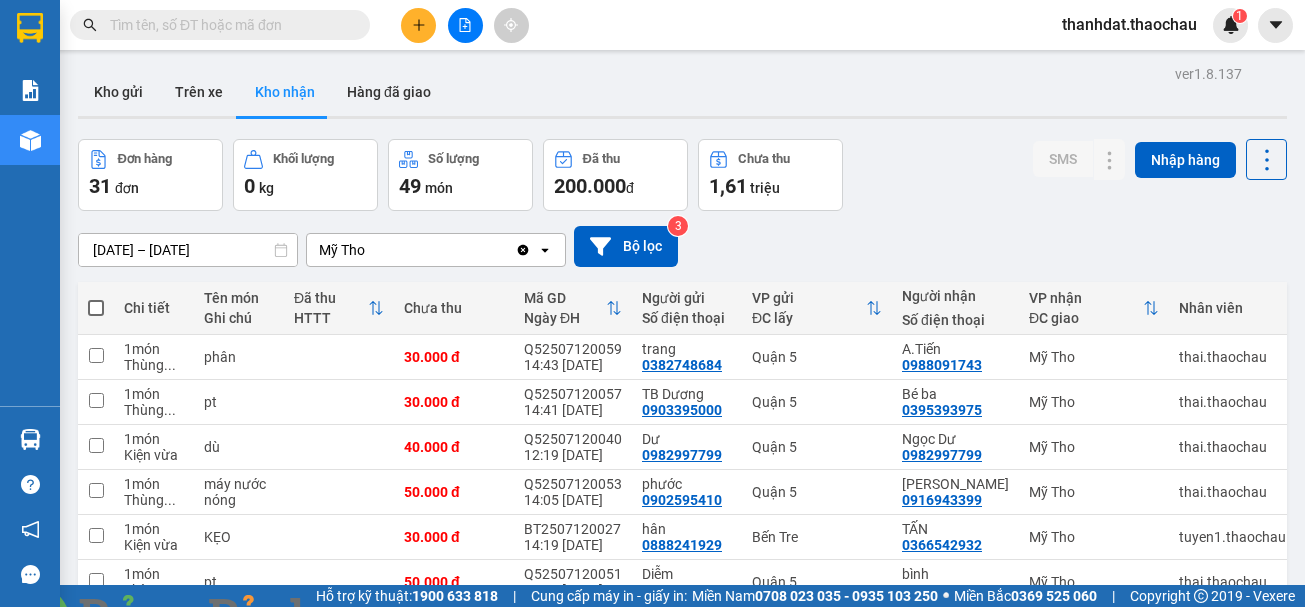 click at bounding box center (362, 619) 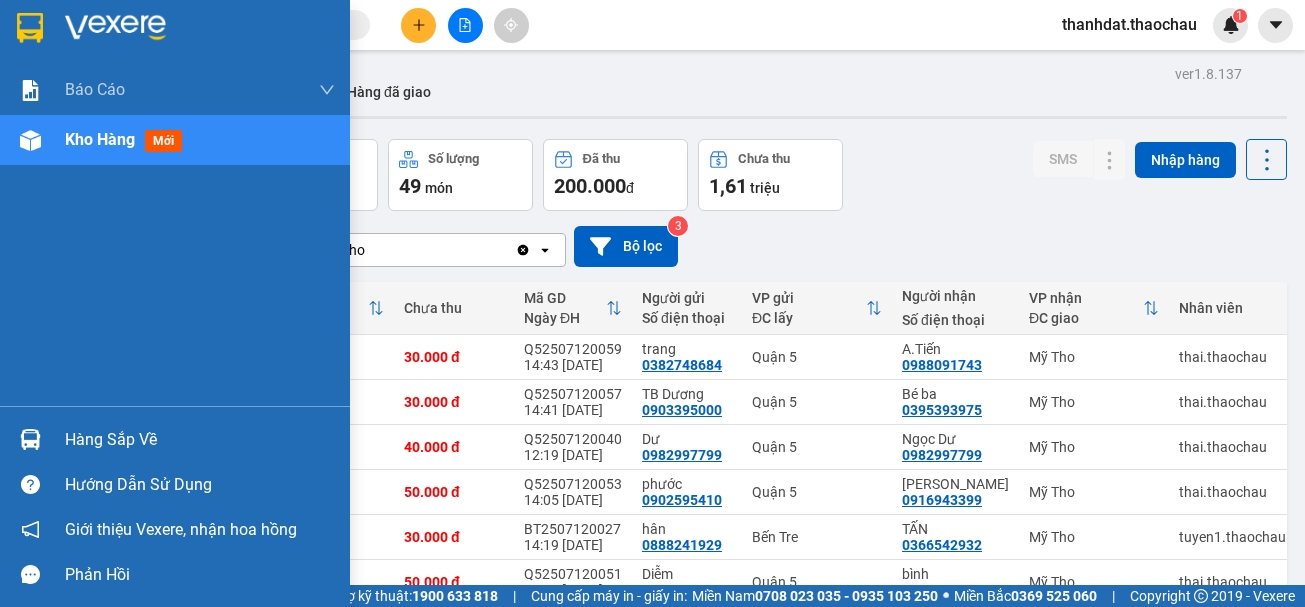 click on "Hàng sắp về" at bounding box center [200, 440] 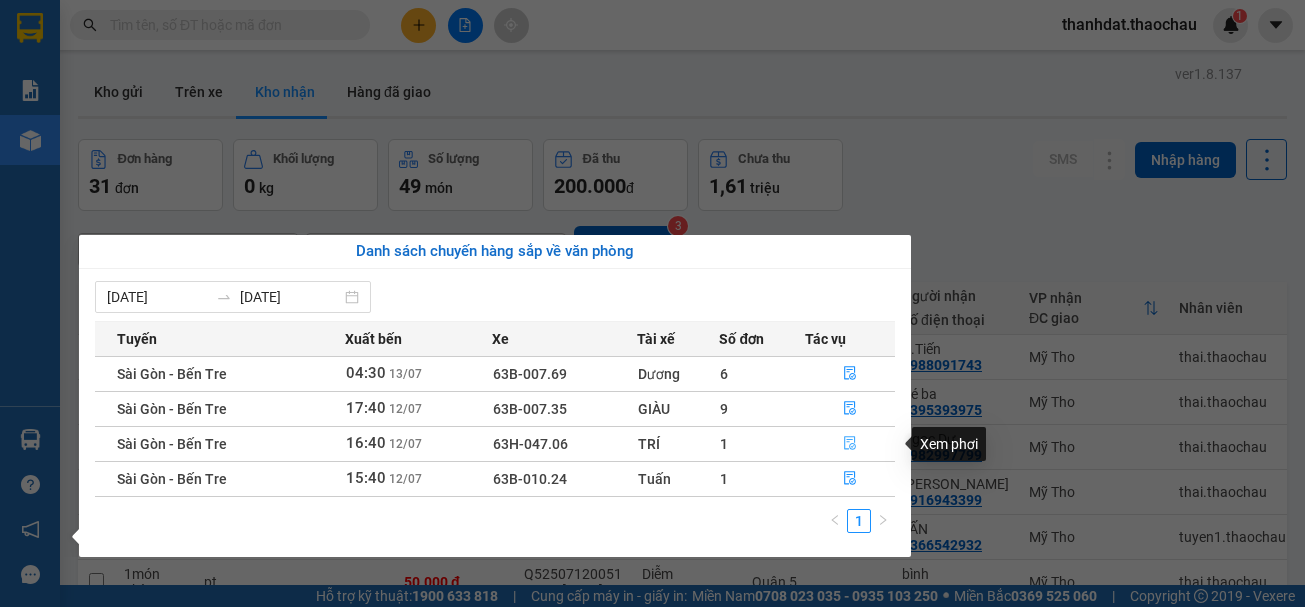 click 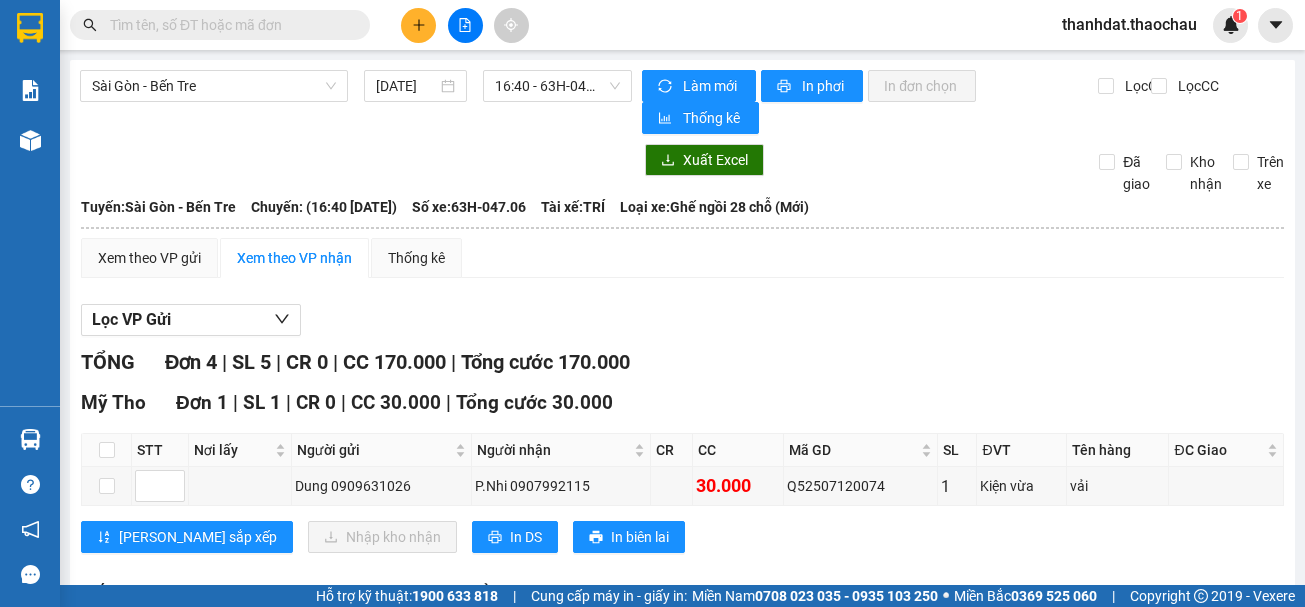 scroll, scrollTop: 200, scrollLeft: 0, axis: vertical 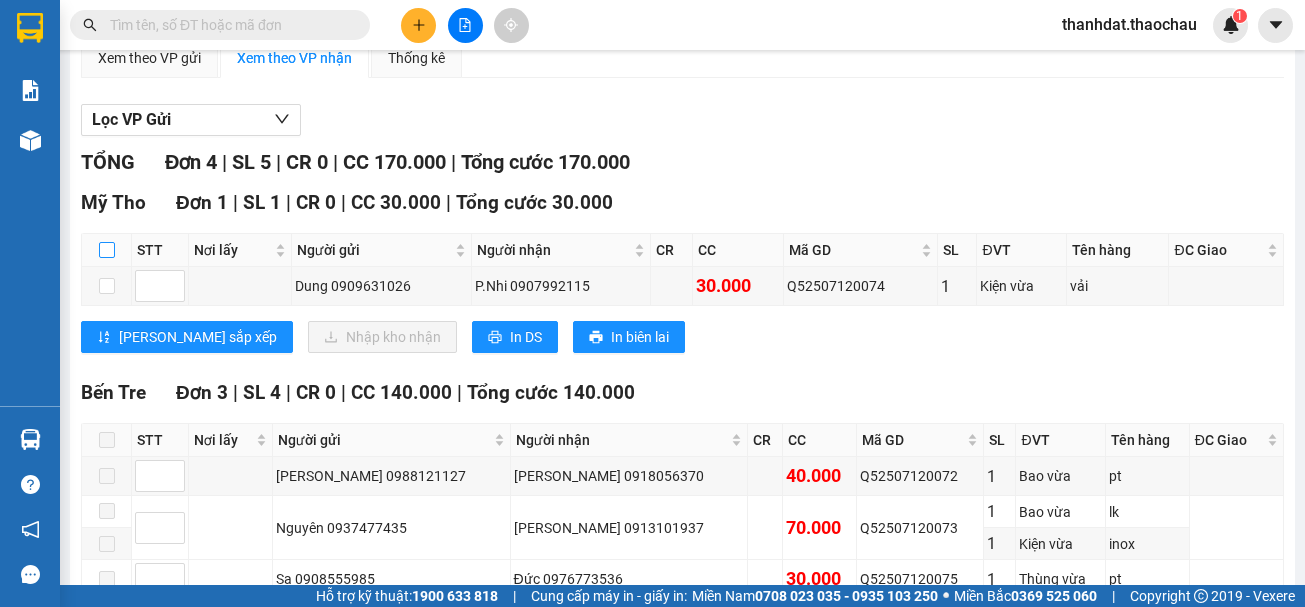 click at bounding box center [107, 250] 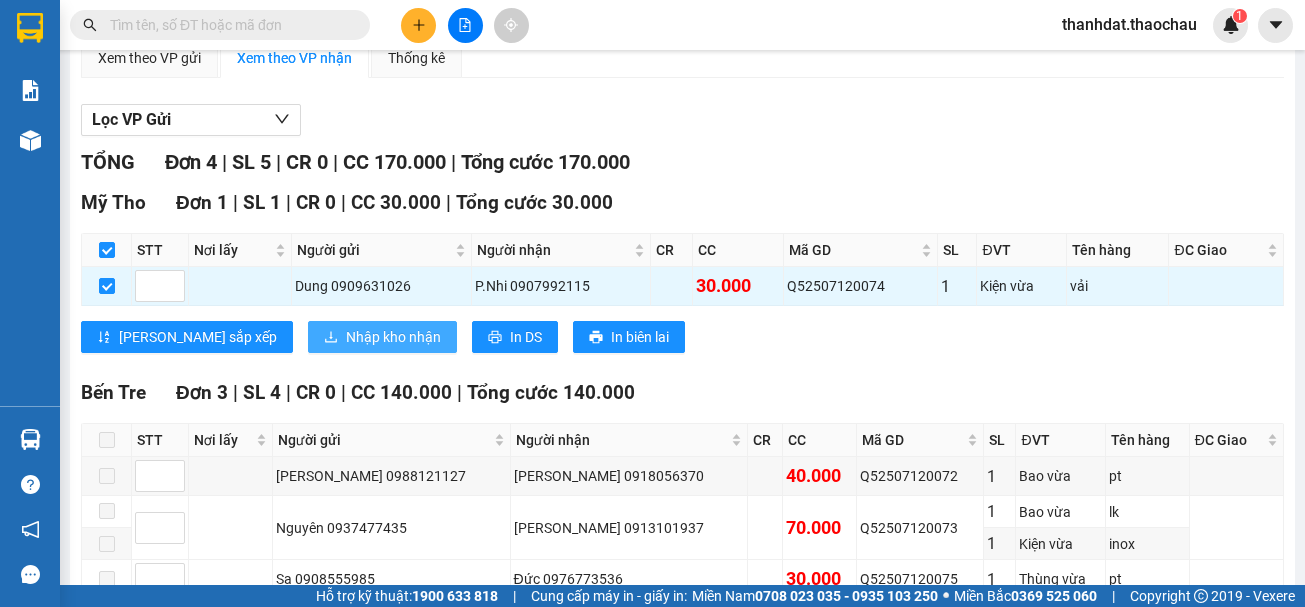 click on "Nhập kho nhận" at bounding box center [393, 337] 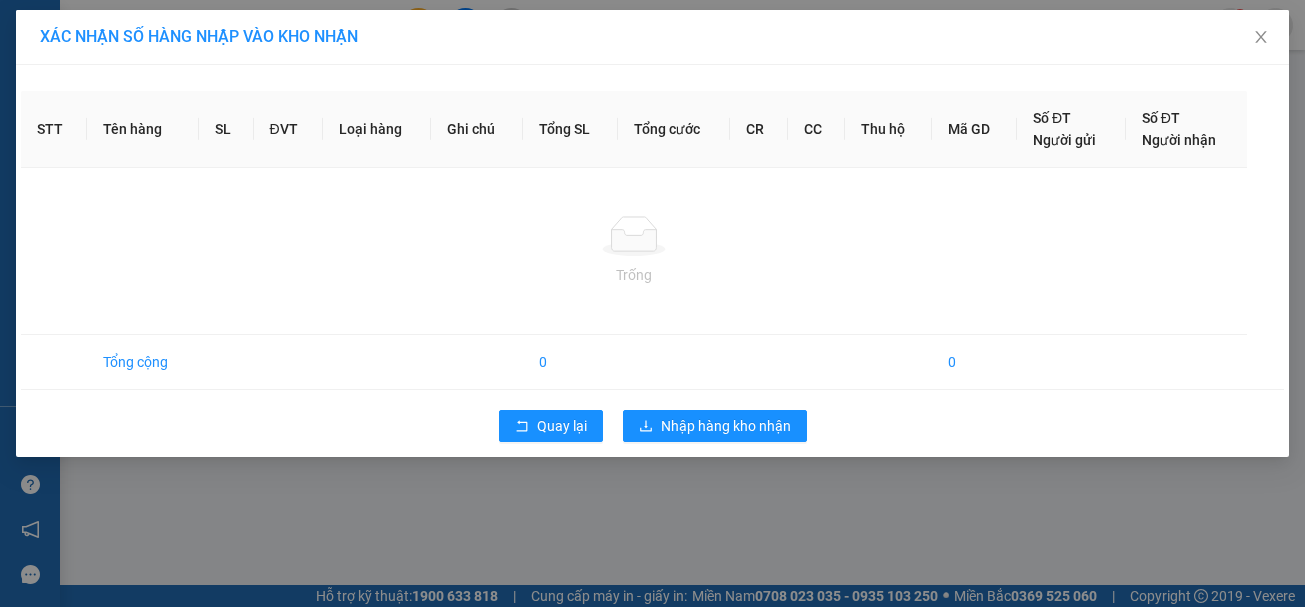 scroll, scrollTop: 0, scrollLeft: 0, axis: both 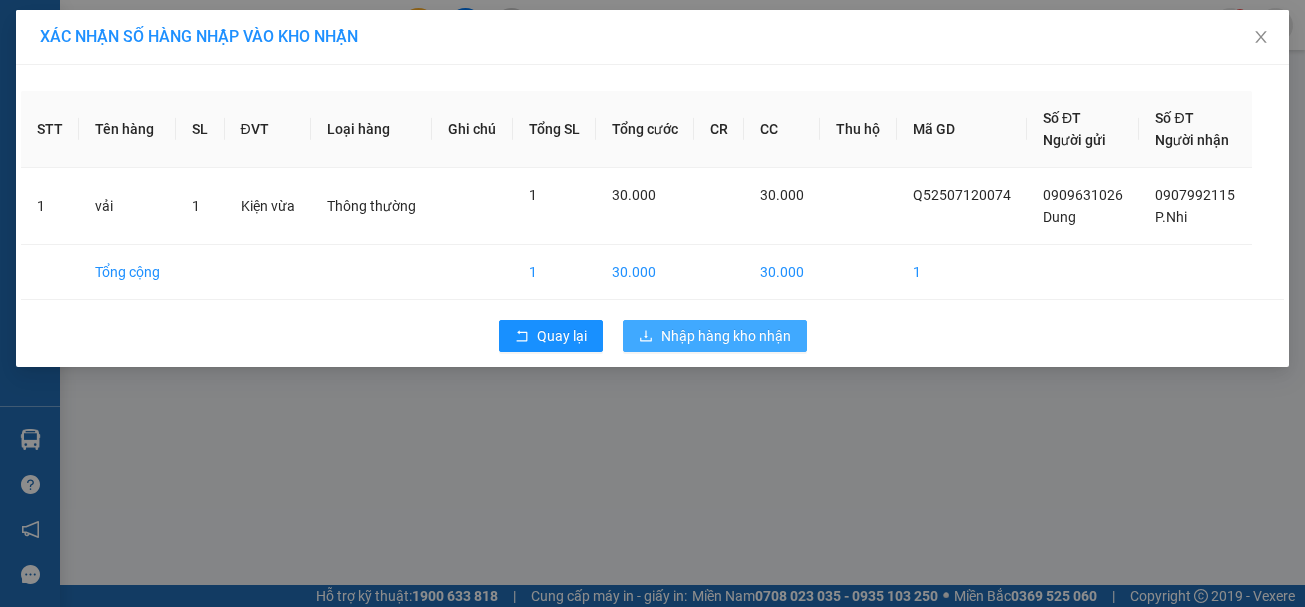click on "Nhập hàng kho nhận" at bounding box center [726, 336] 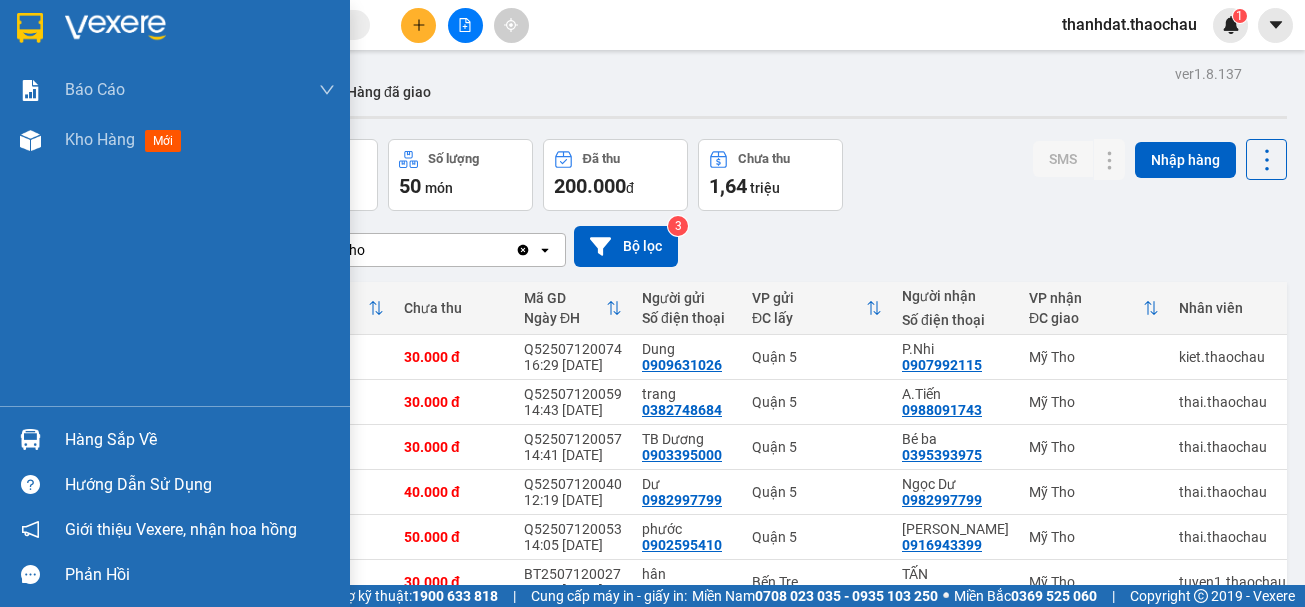 click on "Hàng sắp về" at bounding box center [200, 440] 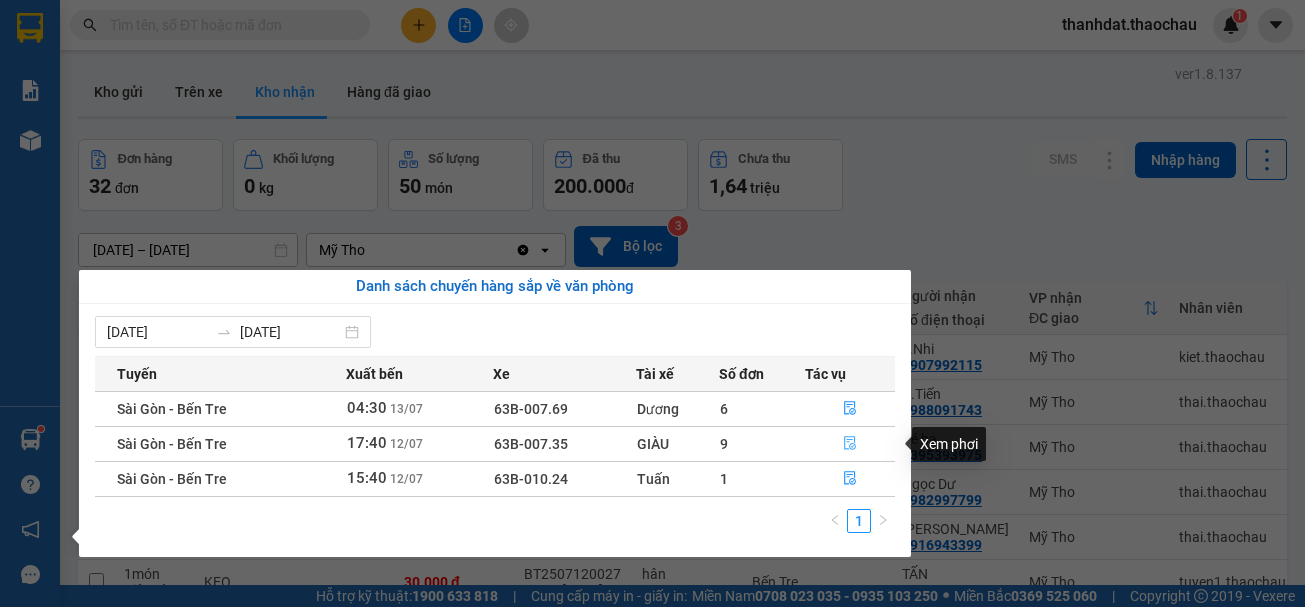 click 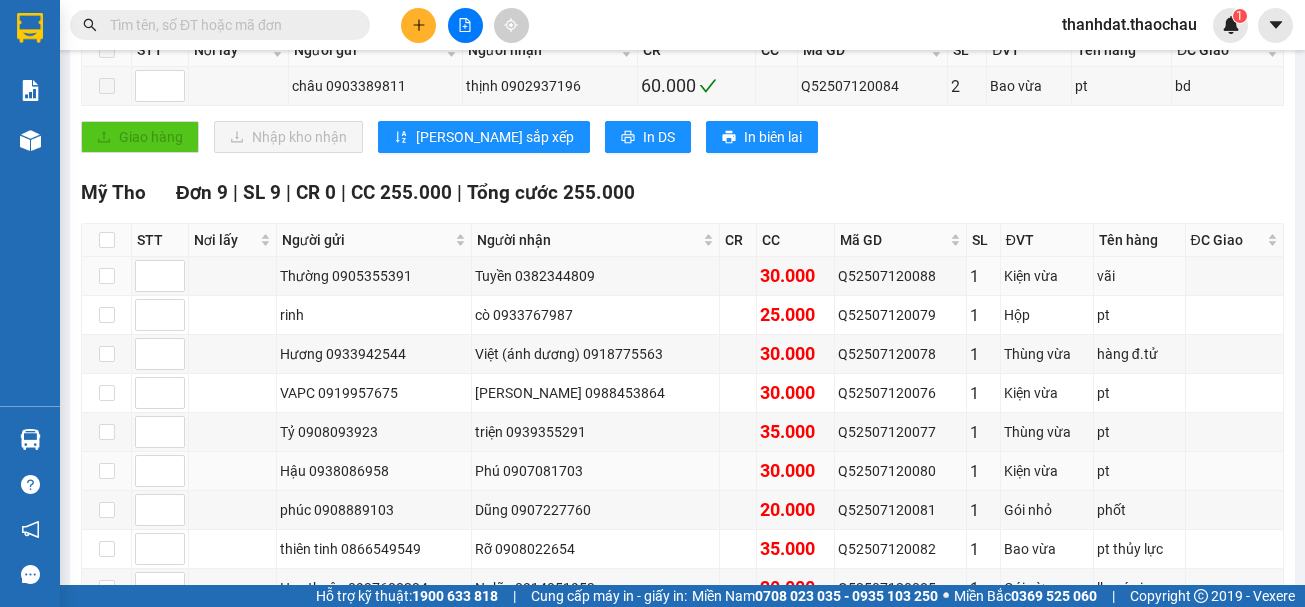 scroll, scrollTop: 500, scrollLeft: 0, axis: vertical 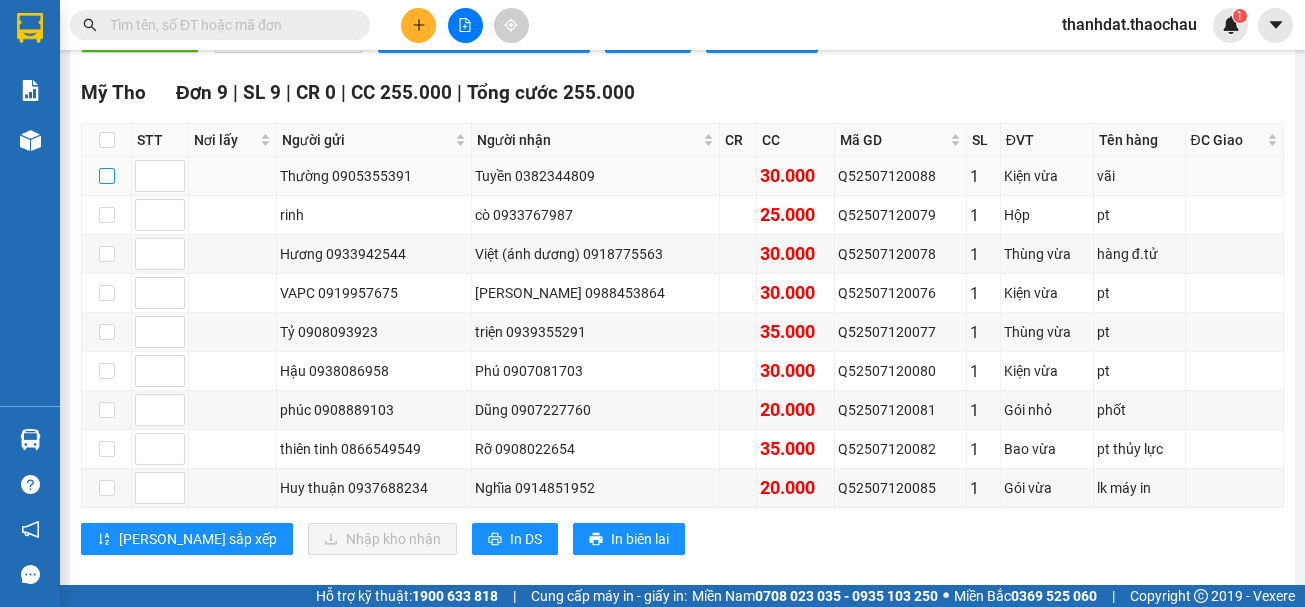 click at bounding box center (107, 176) 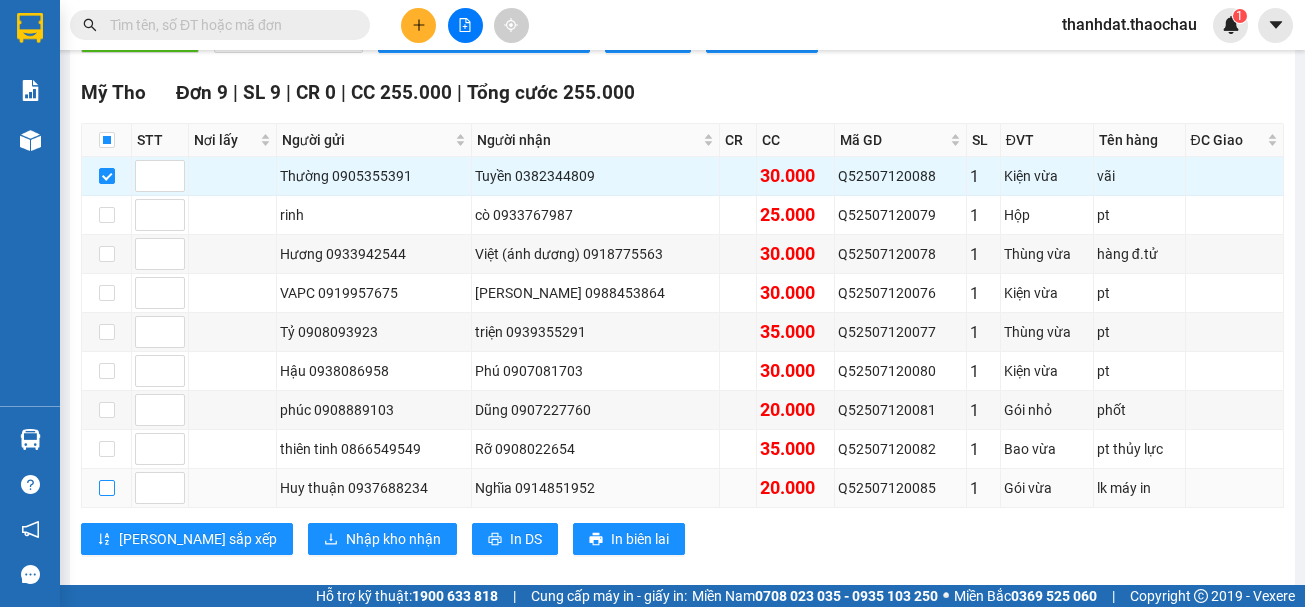 click at bounding box center (107, 488) 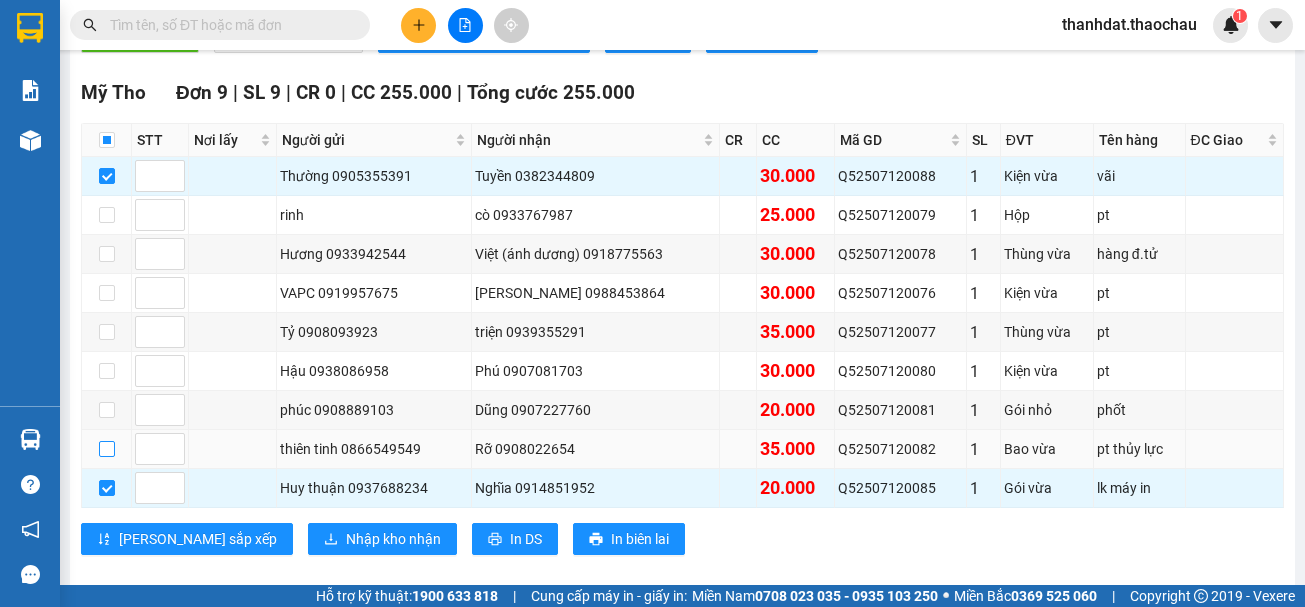 click at bounding box center (107, 449) 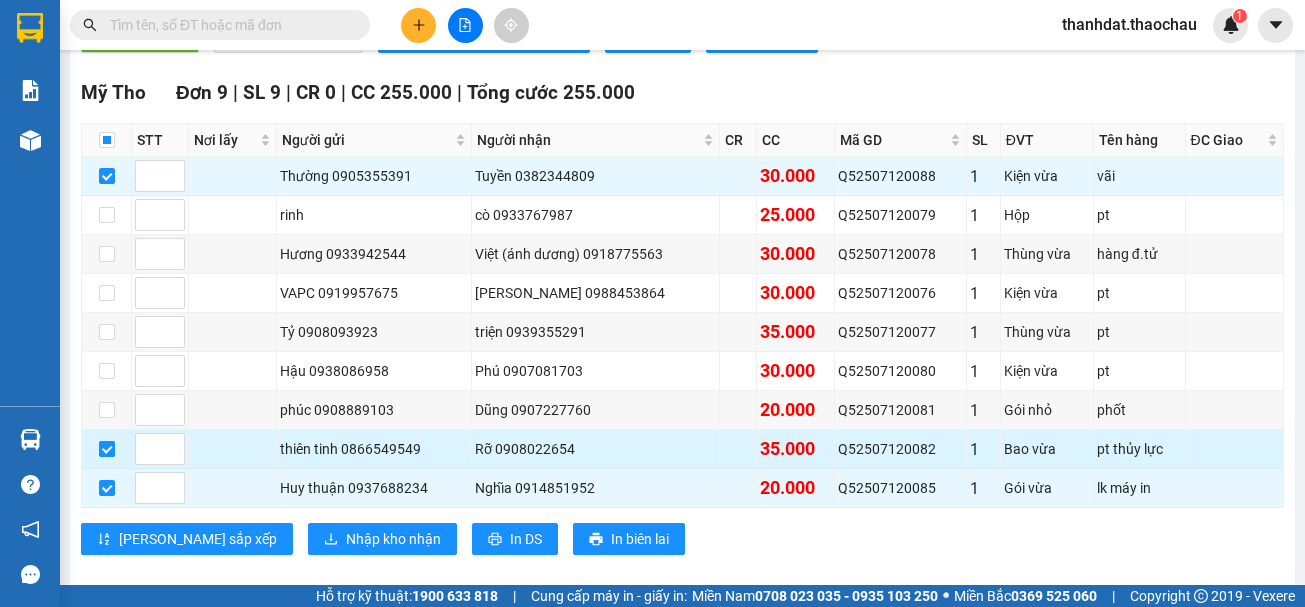 click at bounding box center [107, 449] 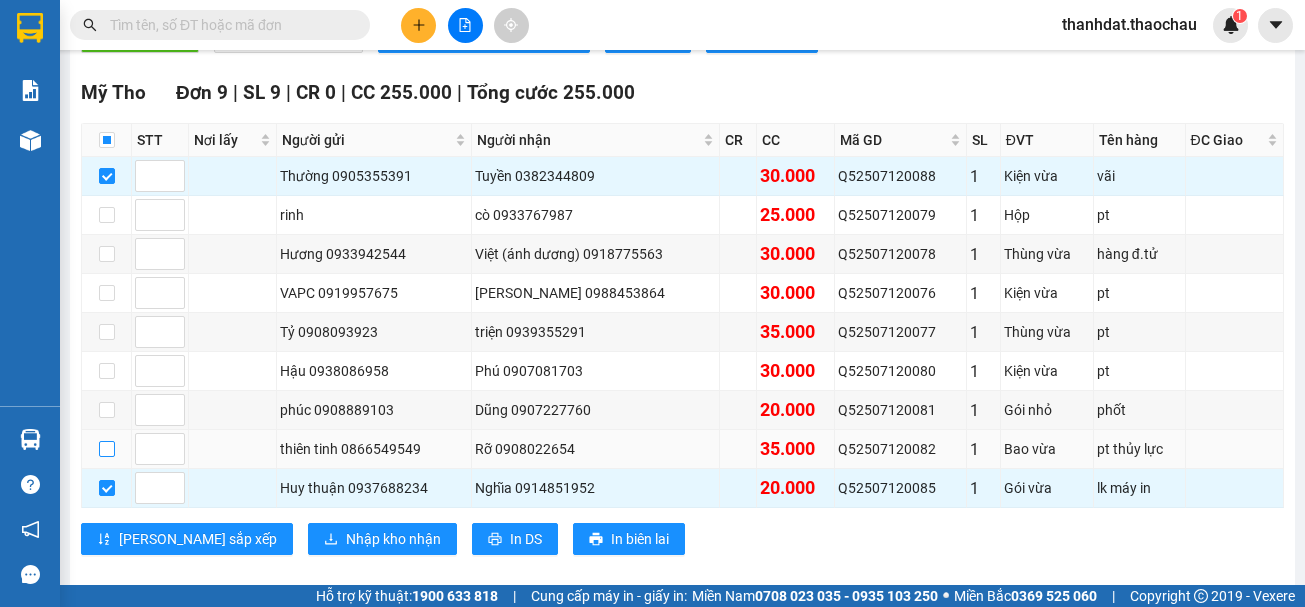 click at bounding box center (107, 449) 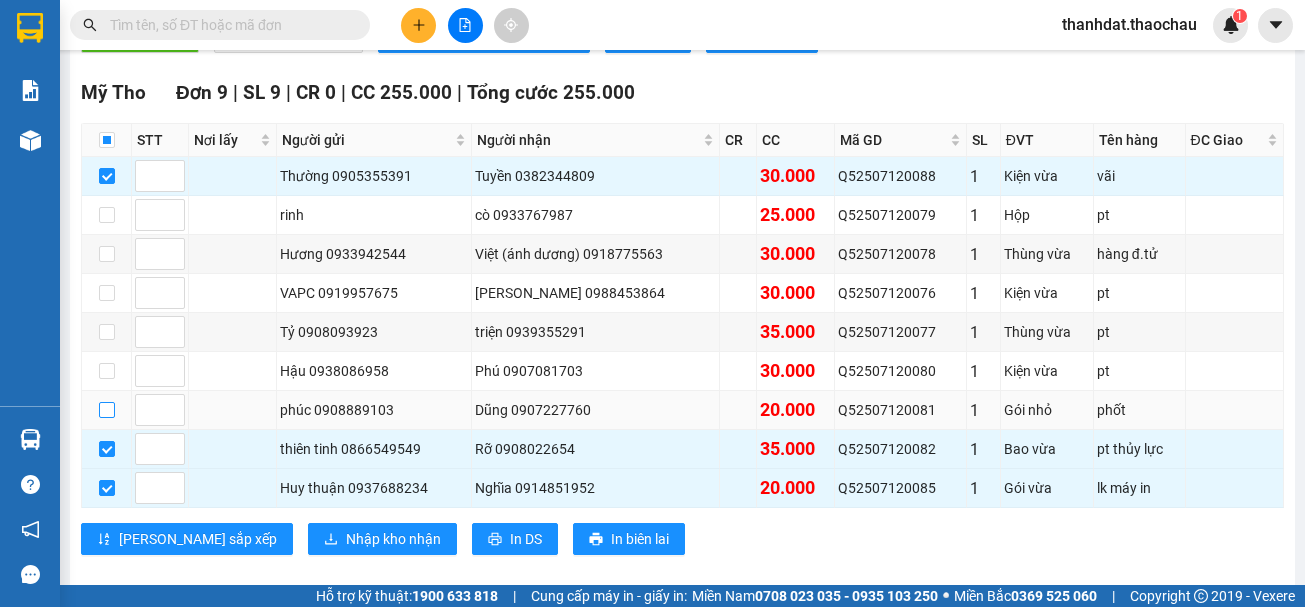 click at bounding box center [107, 410] 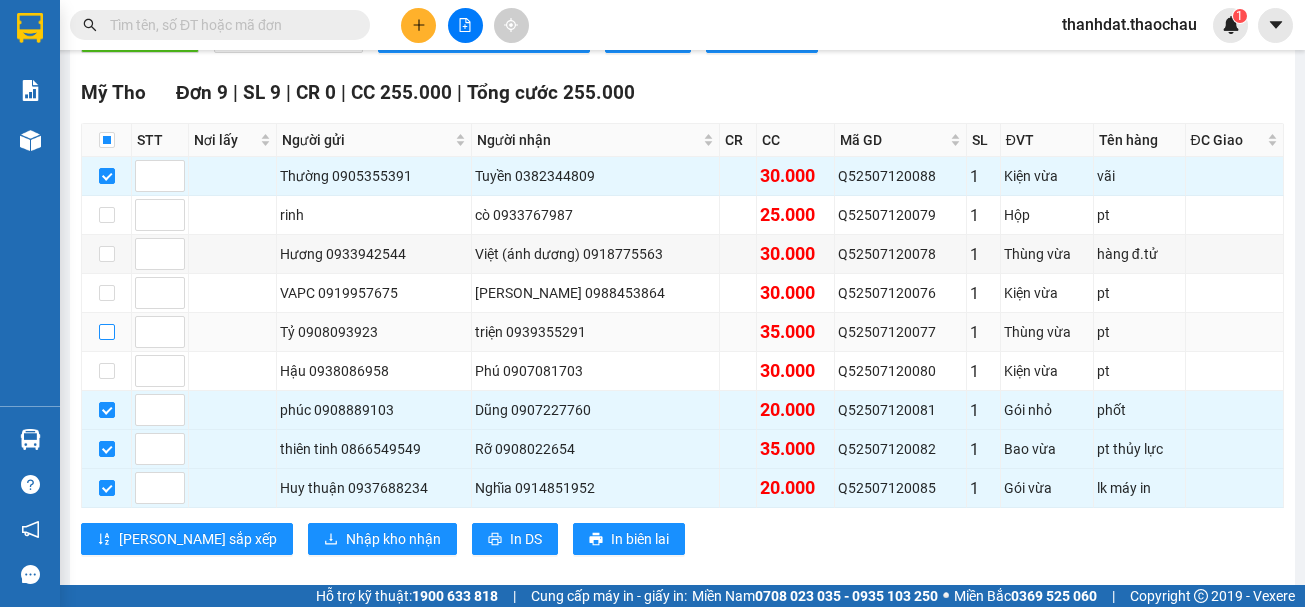 click at bounding box center [107, 332] 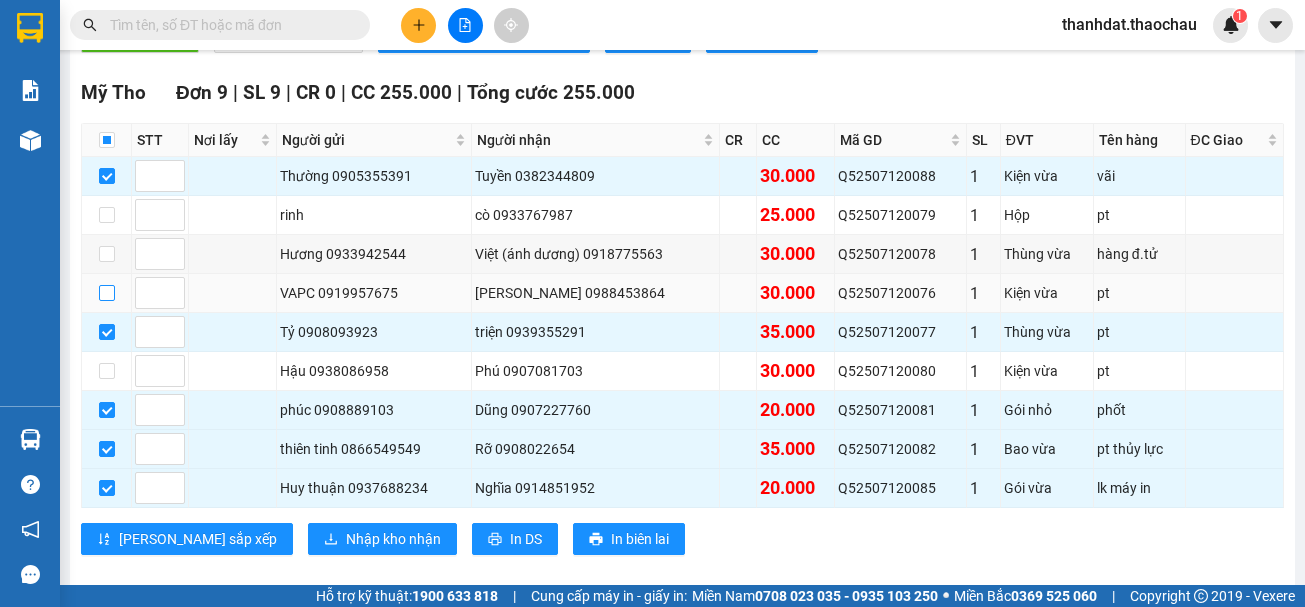 click at bounding box center (107, 293) 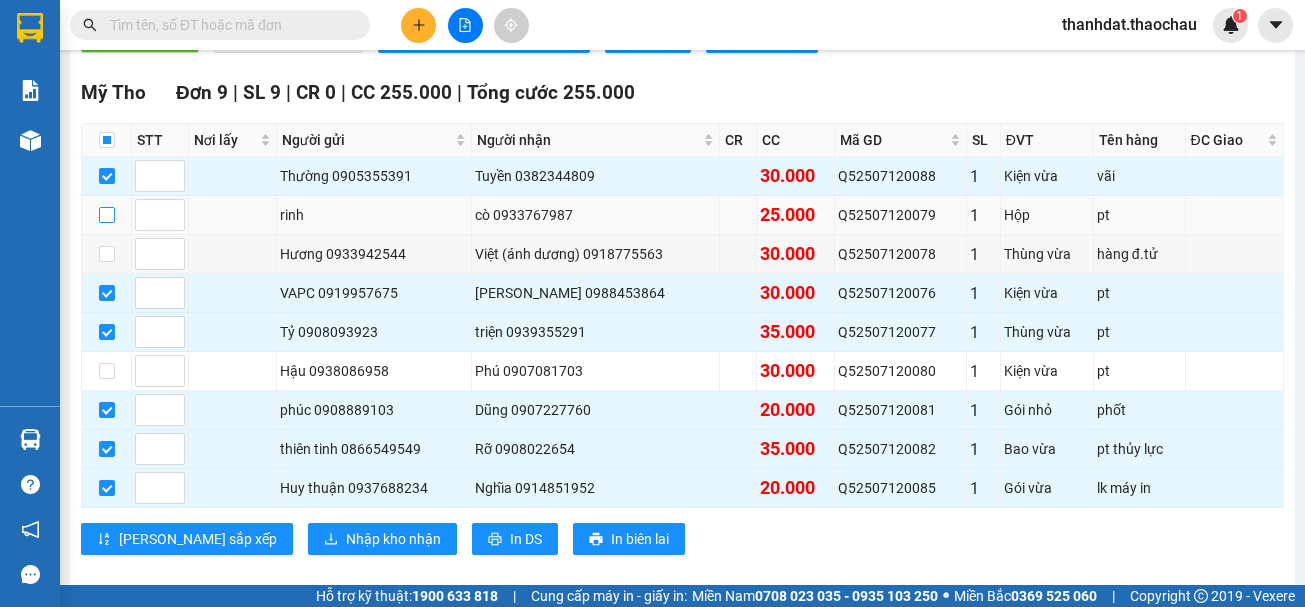 click at bounding box center [107, 215] 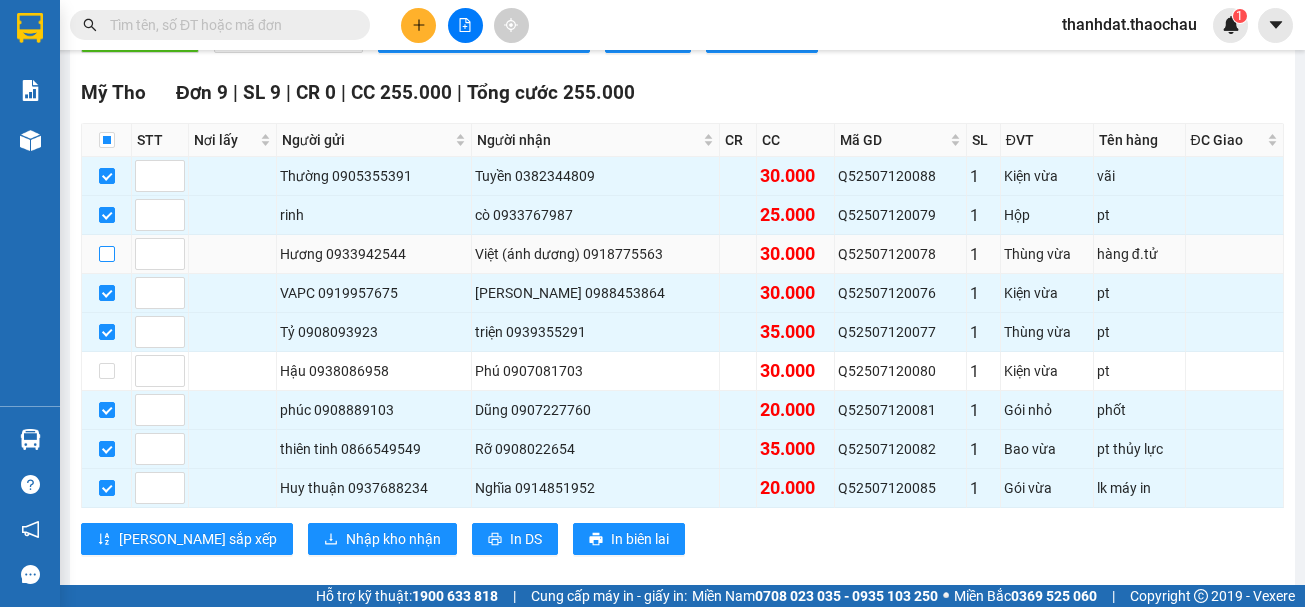 click at bounding box center [107, 254] 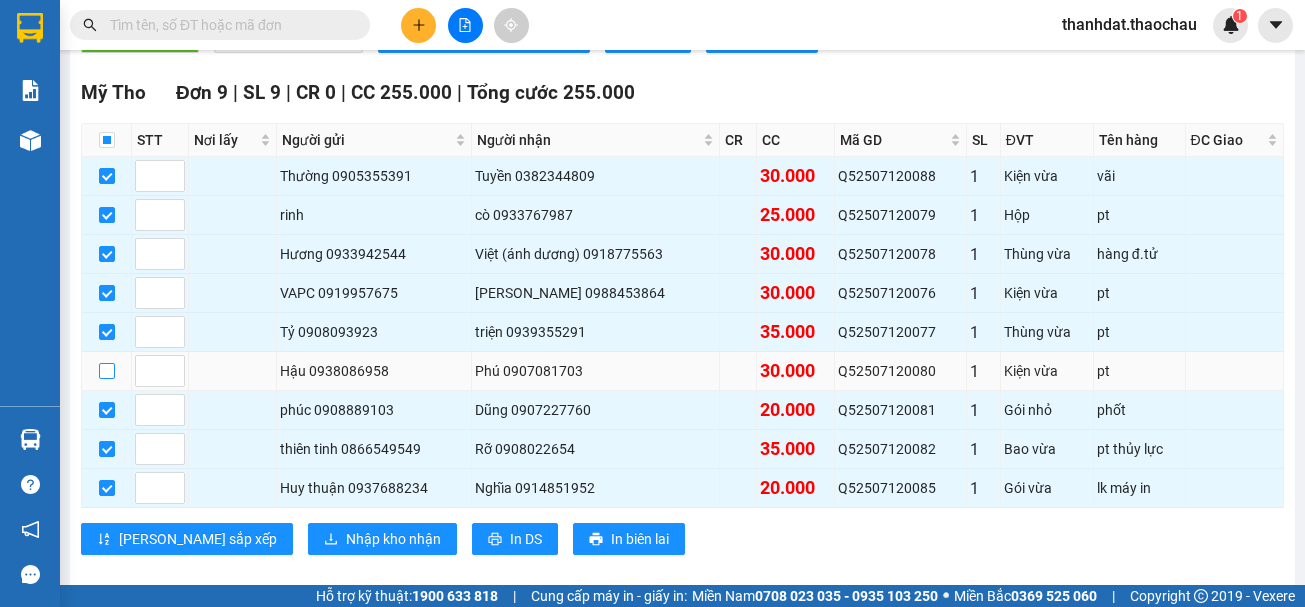 click at bounding box center [107, 371] 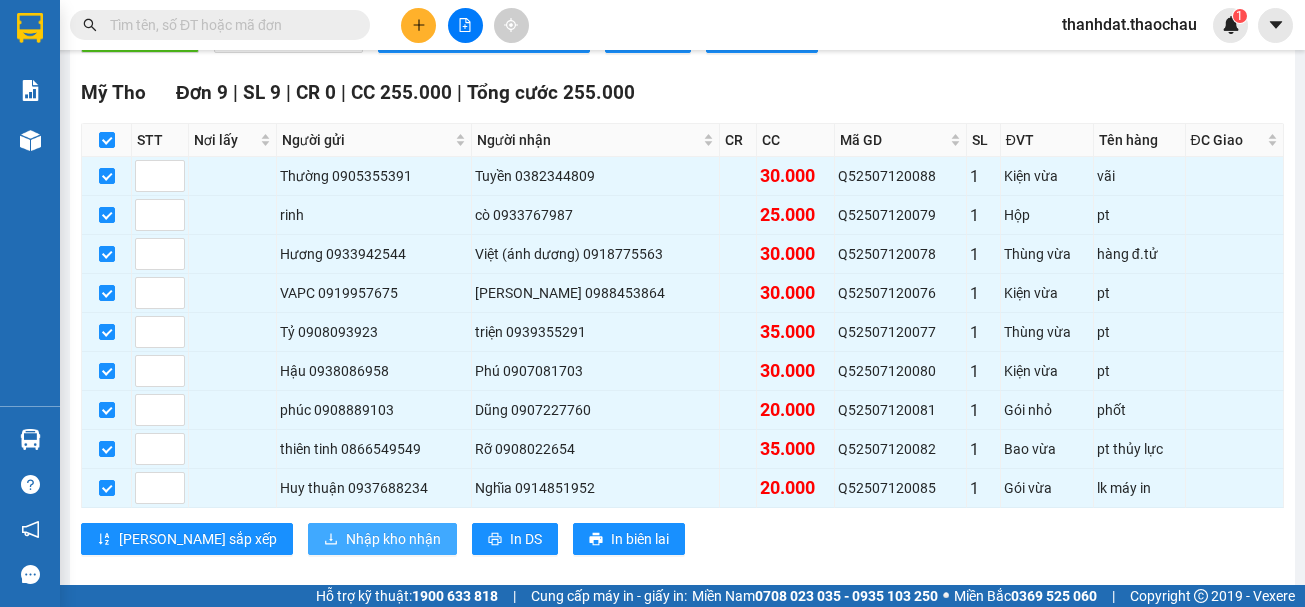 click on "Nhập kho nhận" at bounding box center (393, 539) 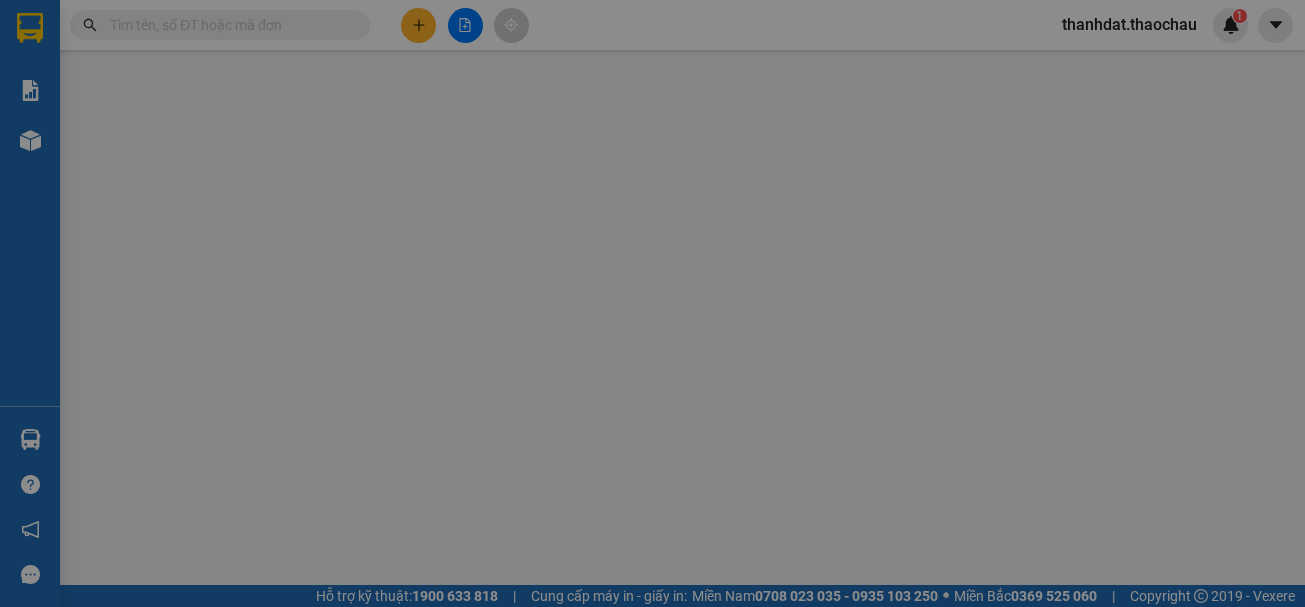 scroll, scrollTop: 0, scrollLeft: 0, axis: both 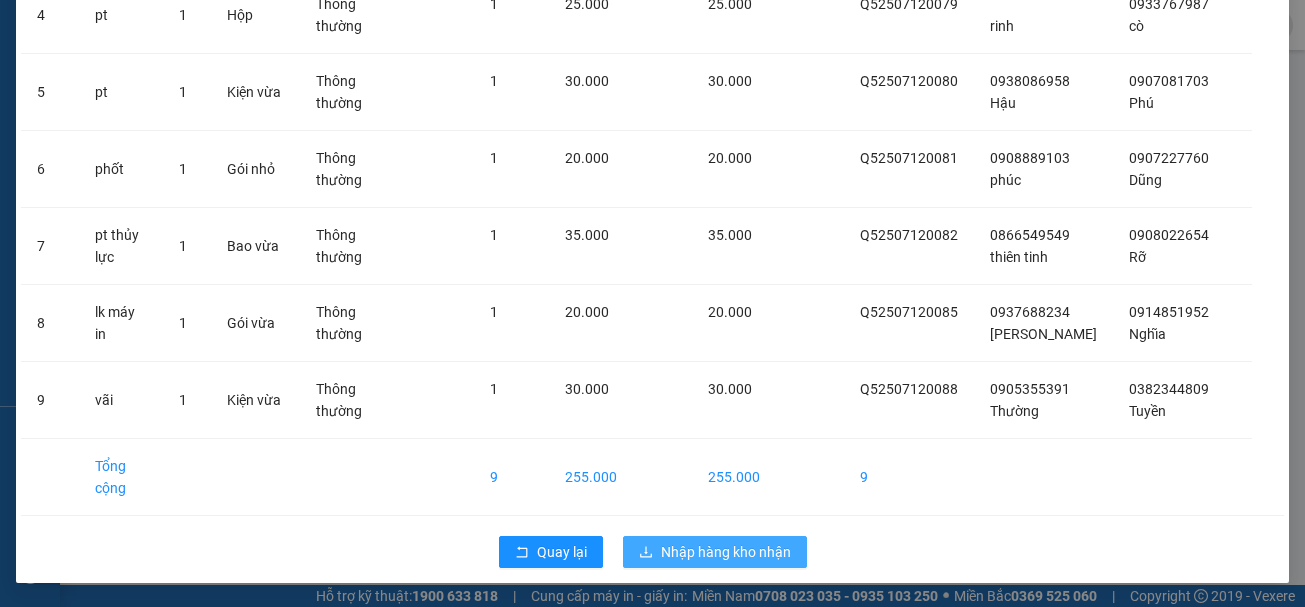 click on "Nhập hàng kho nhận" at bounding box center [726, 552] 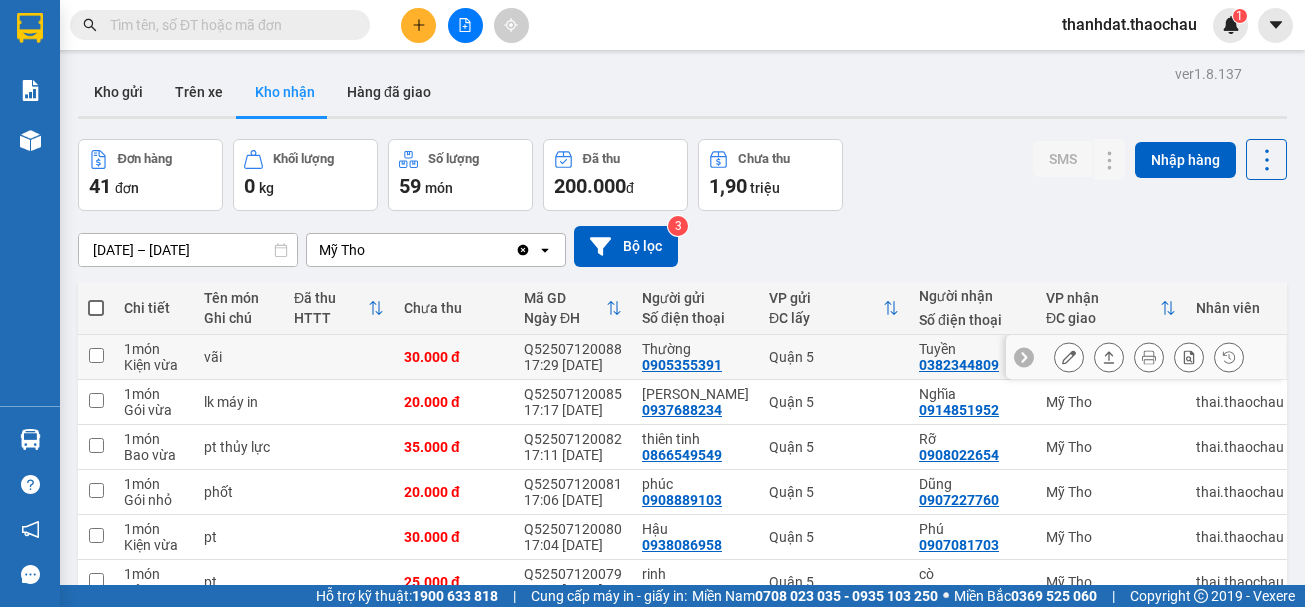 scroll, scrollTop: 290, scrollLeft: 0, axis: vertical 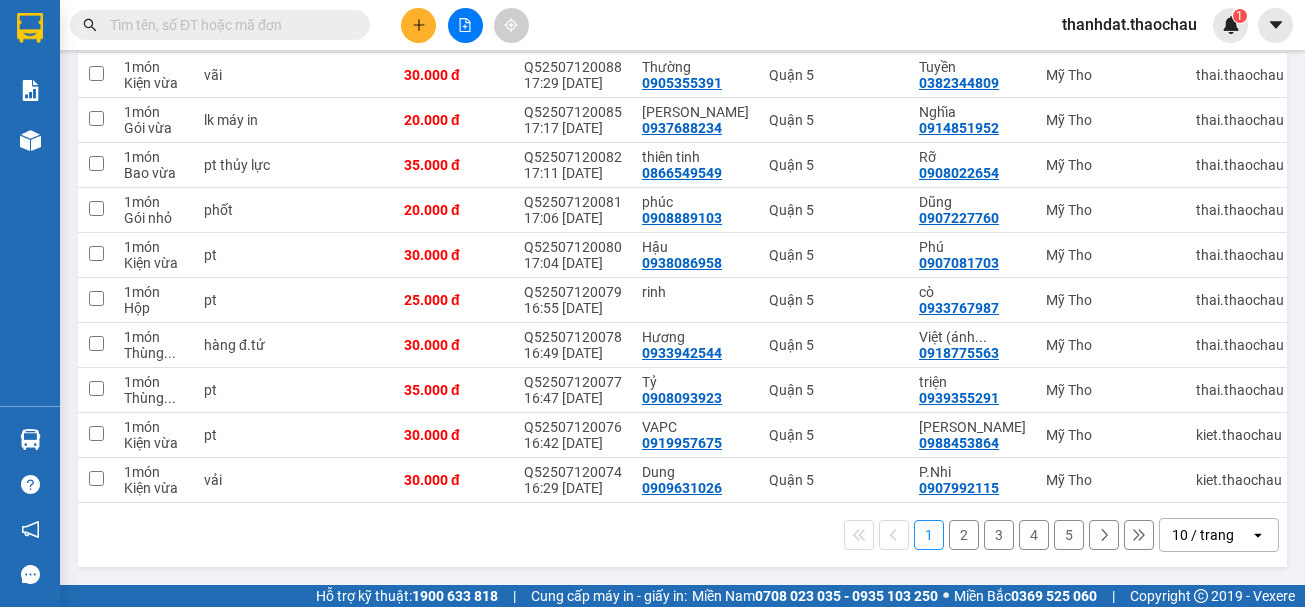click on "3" at bounding box center (999, 535) 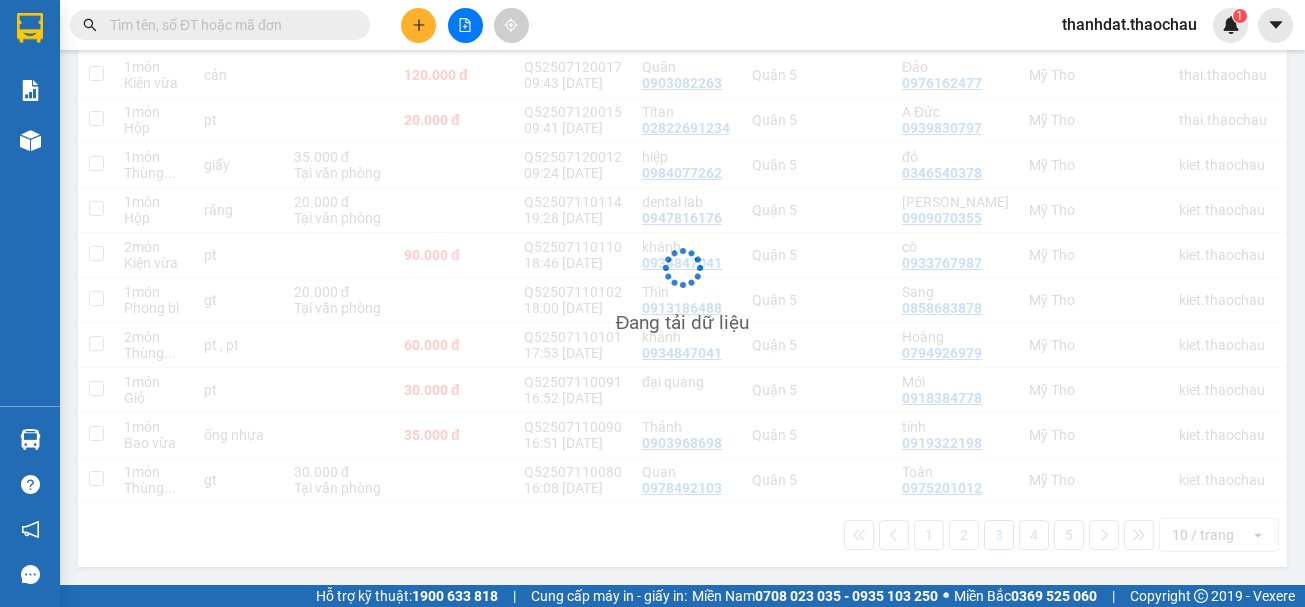 scroll, scrollTop: 290, scrollLeft: 0, axis: vertical 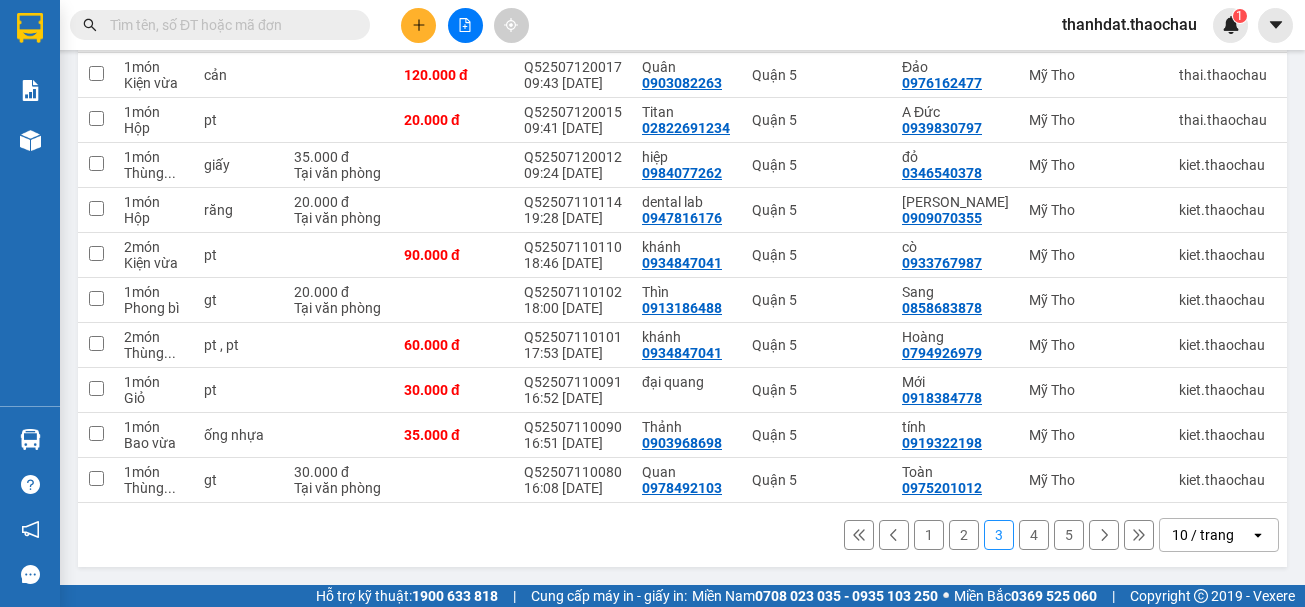 click on "4" at bounding box center (1034, 535) 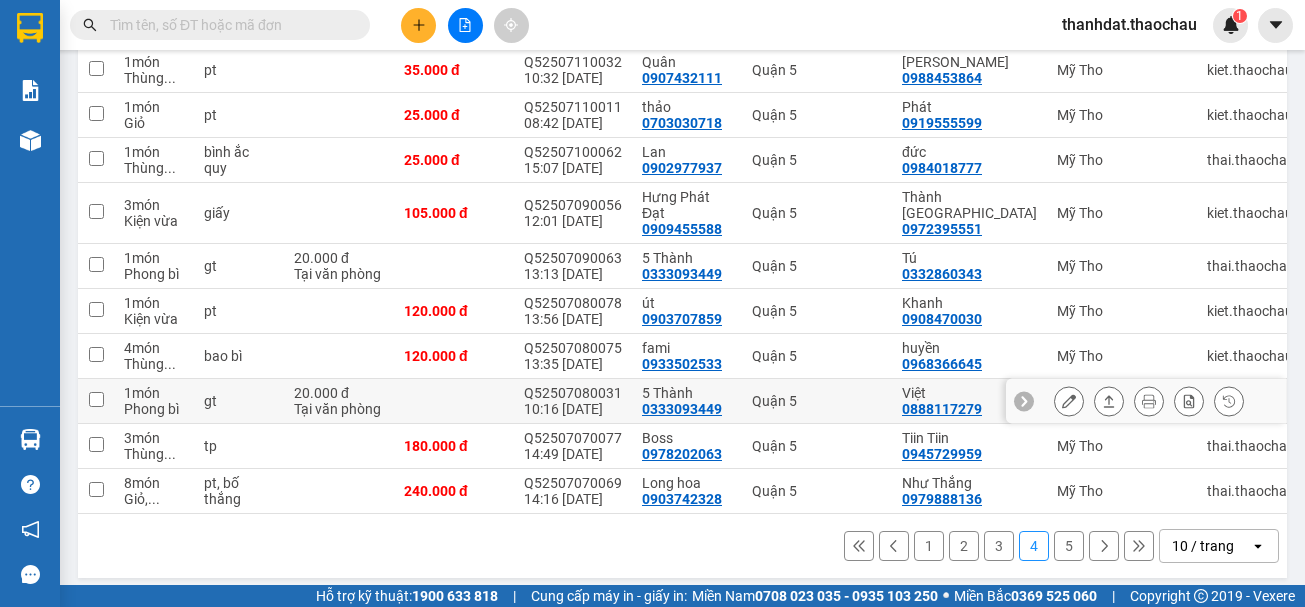 scroll, scrollTop: 290, scrollLeft: 0, axis: vertical 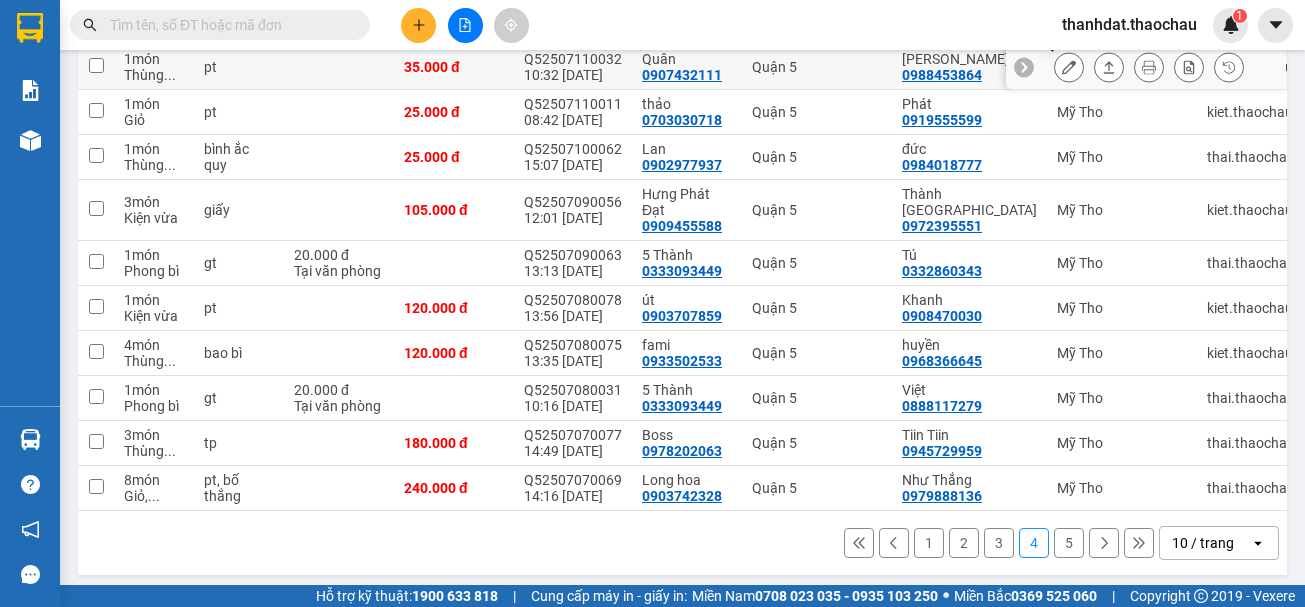 click 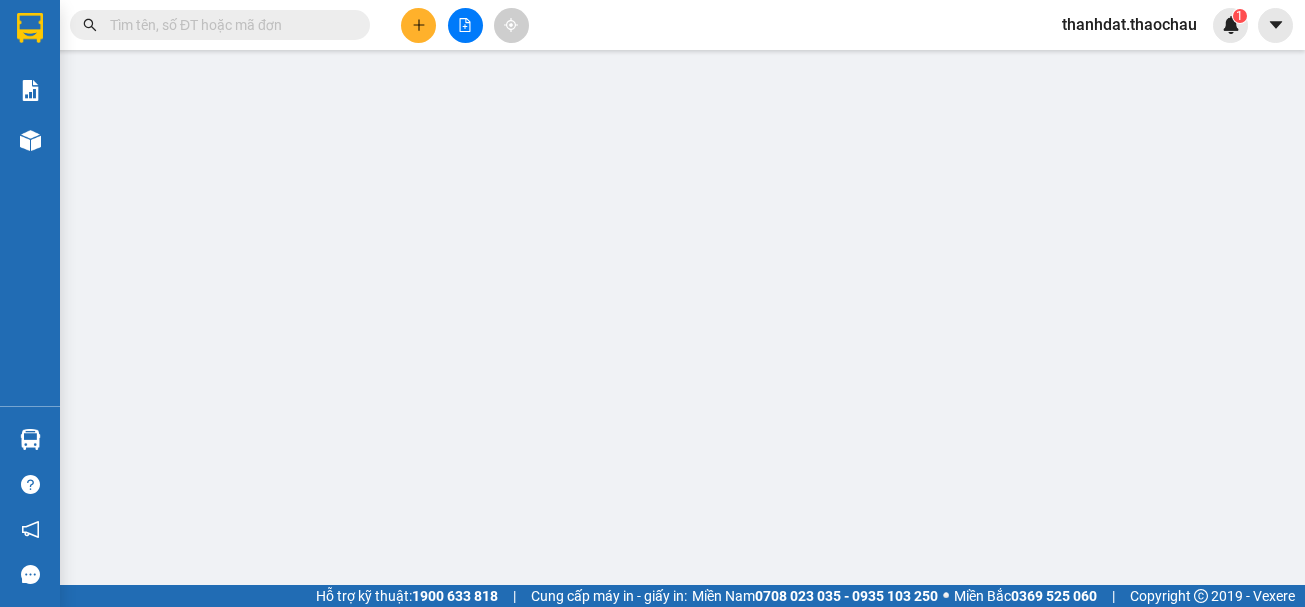 scroll, scrollTop: 0, scrollLeft: 0, axis: both 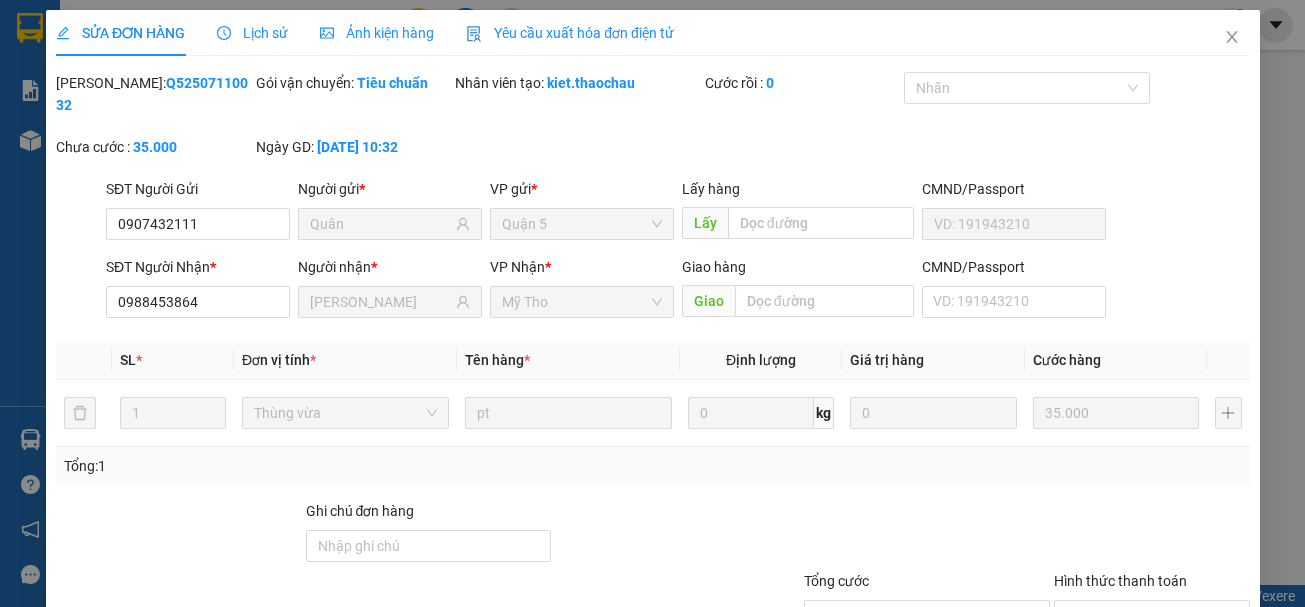 type on "0907432111" 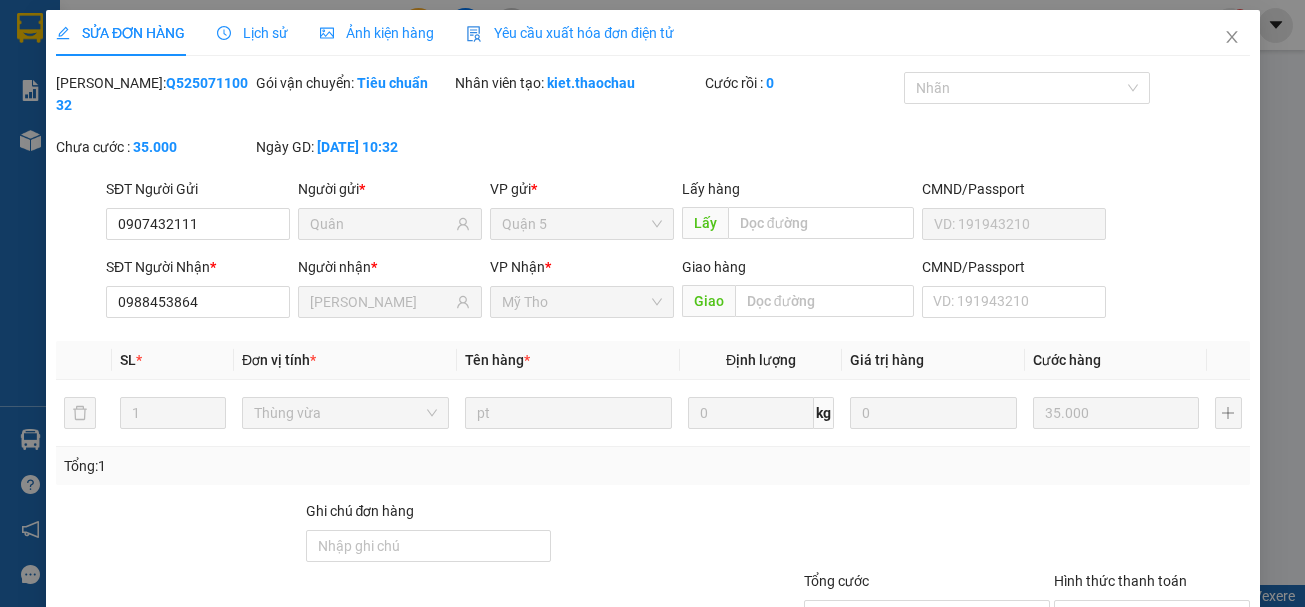 type on "Quân" 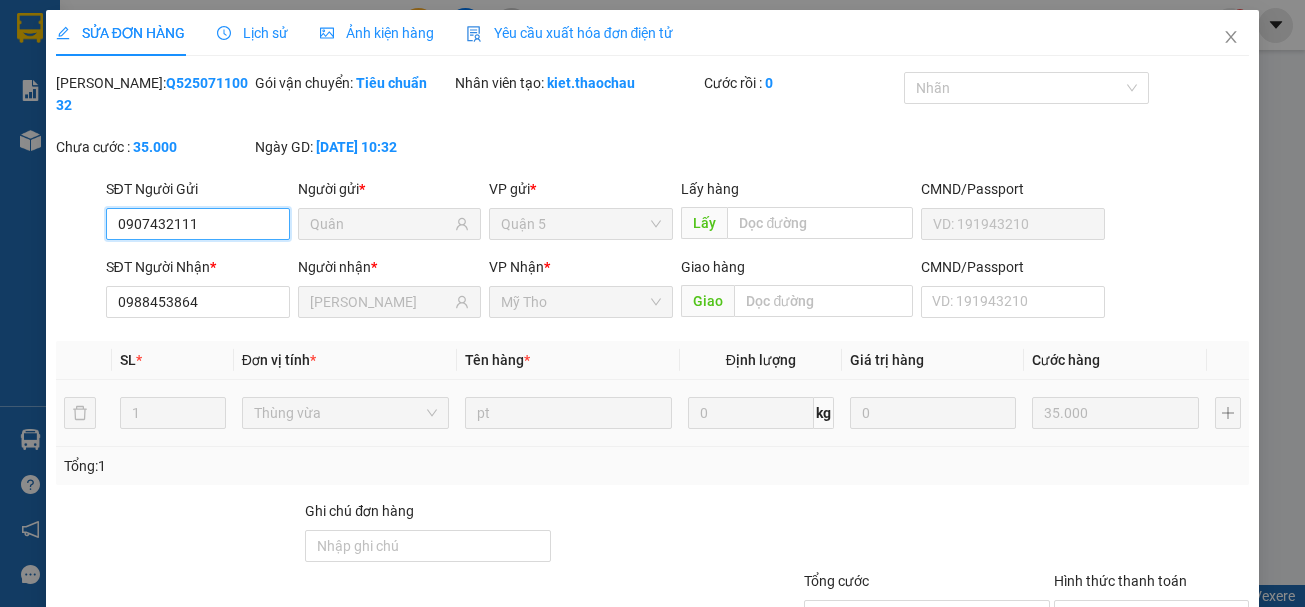 scroll, scrollTop: 159, scrollLeft: 0, axis: vertical 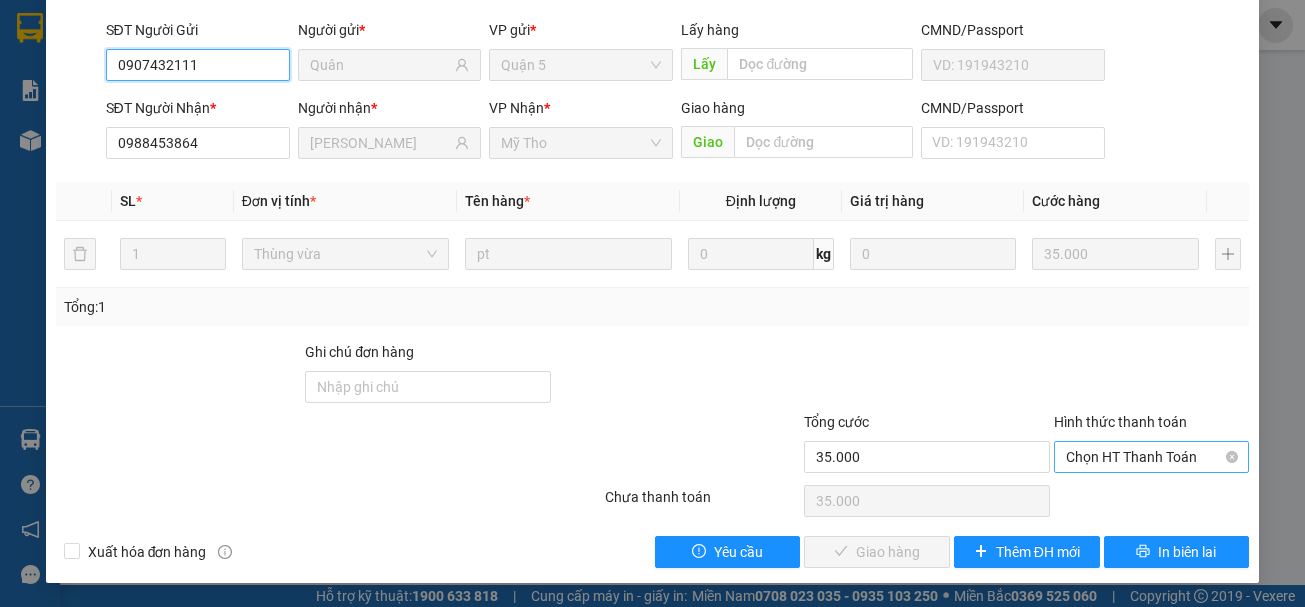 click on "Chọn HT Thanh Toán" at bounding box center [1152, 457] 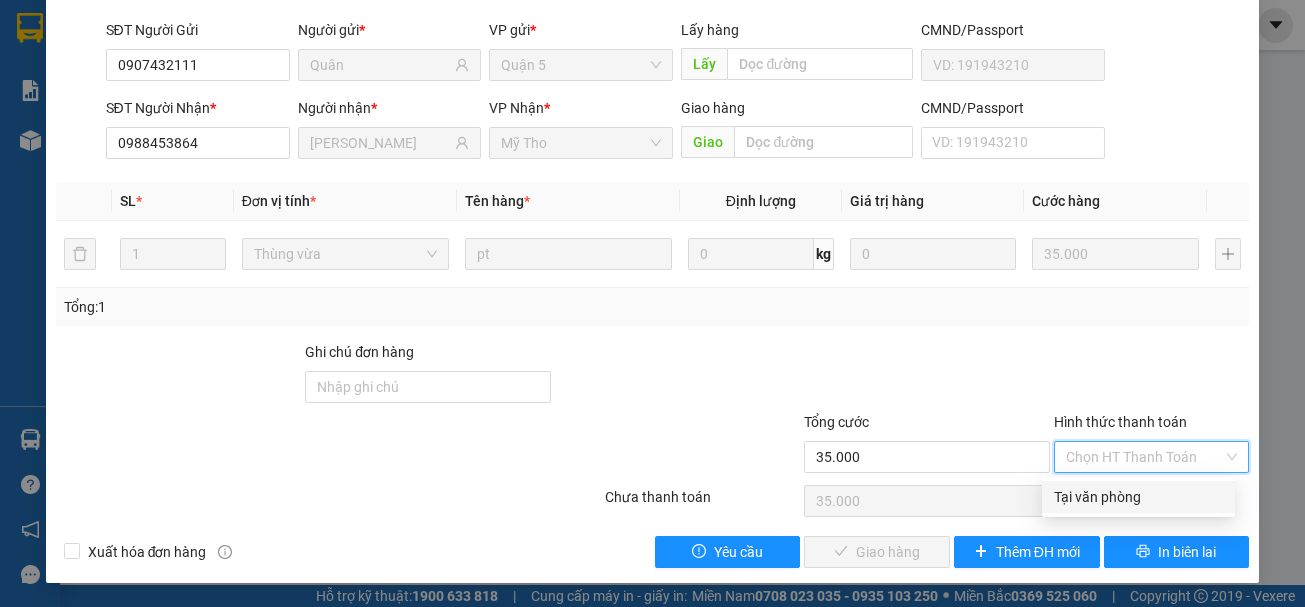 click on "Tại văn phòng" at bounding box center [1138, 497] 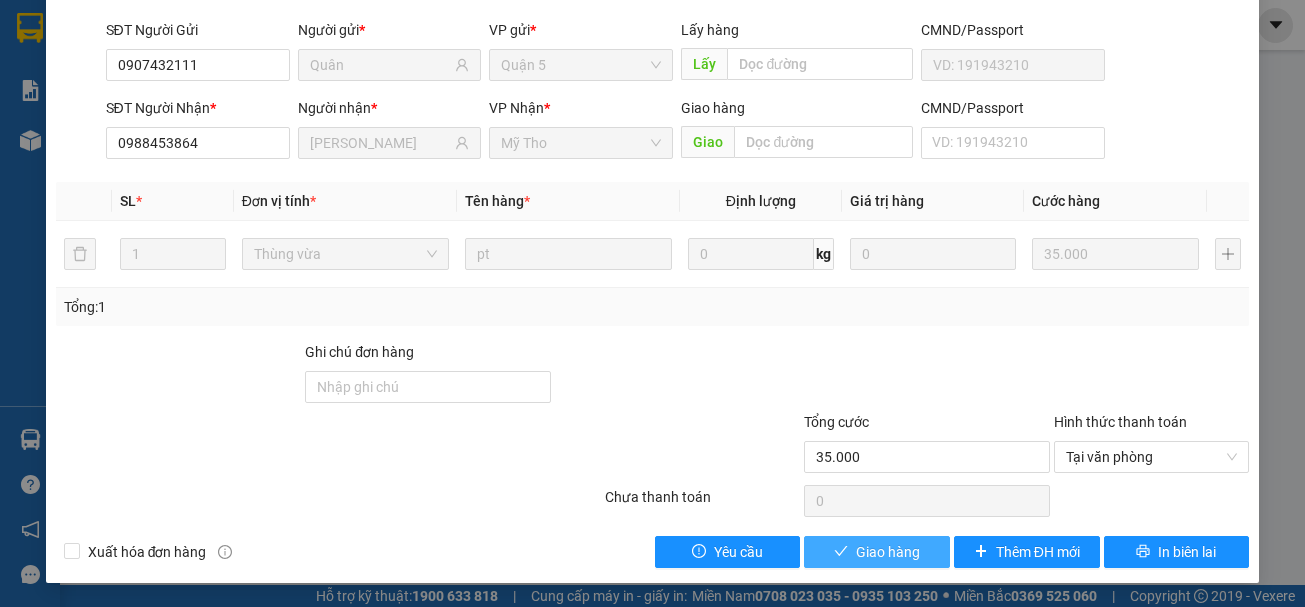 click on "Giao hàng" at bounding box center (888, 552) 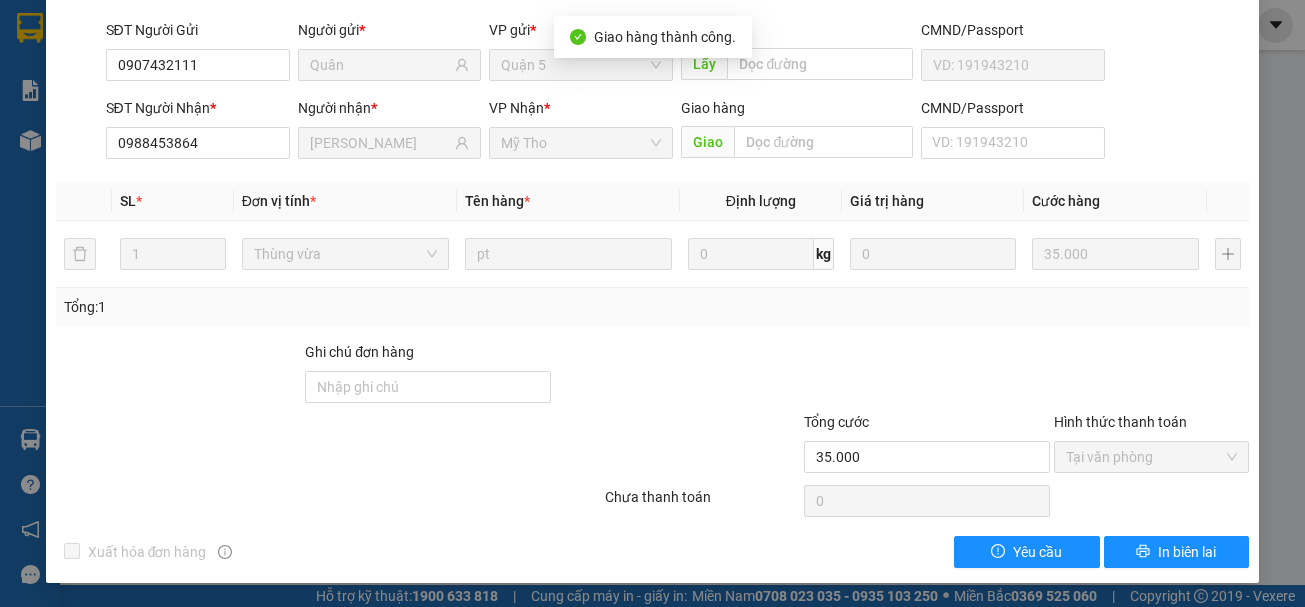 scroll, scrollTop: 0, scrollLeft: 0, axis: both 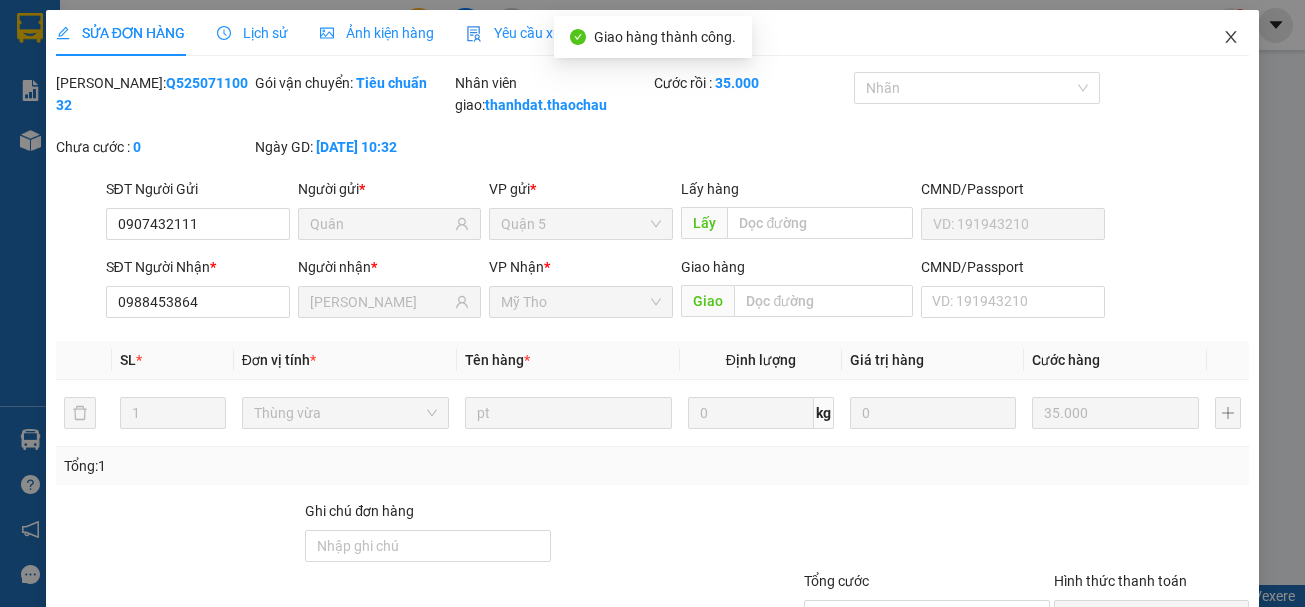 click 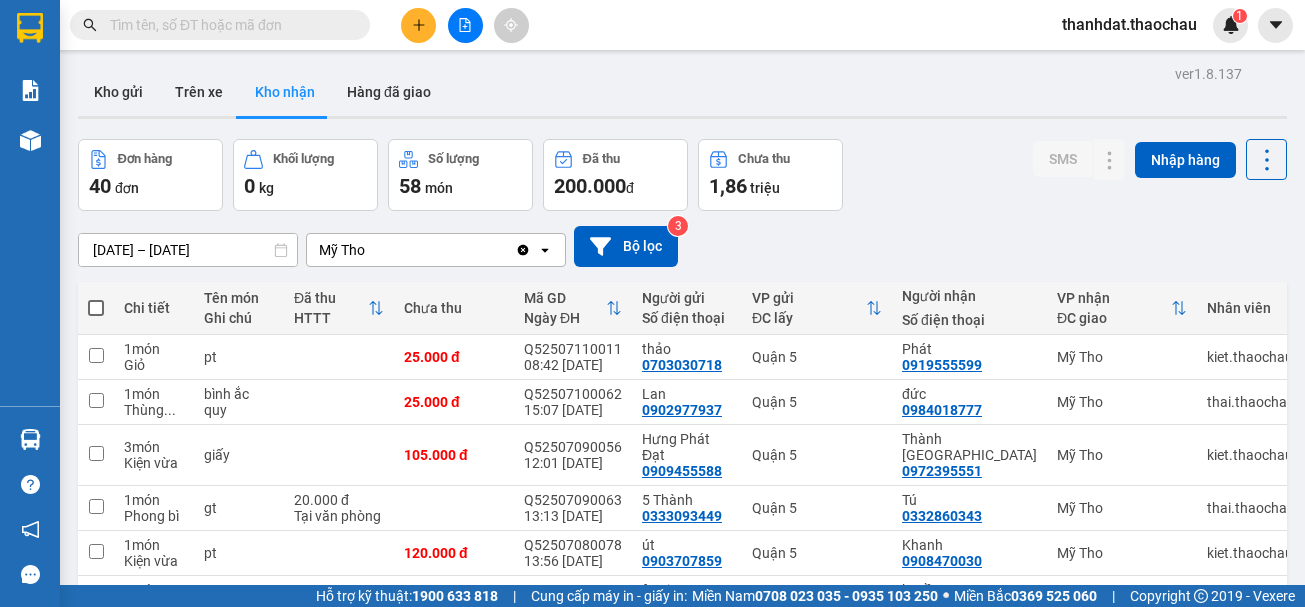 scroll, scrollTop: 322, scrollLeft: 0, axis: vertical 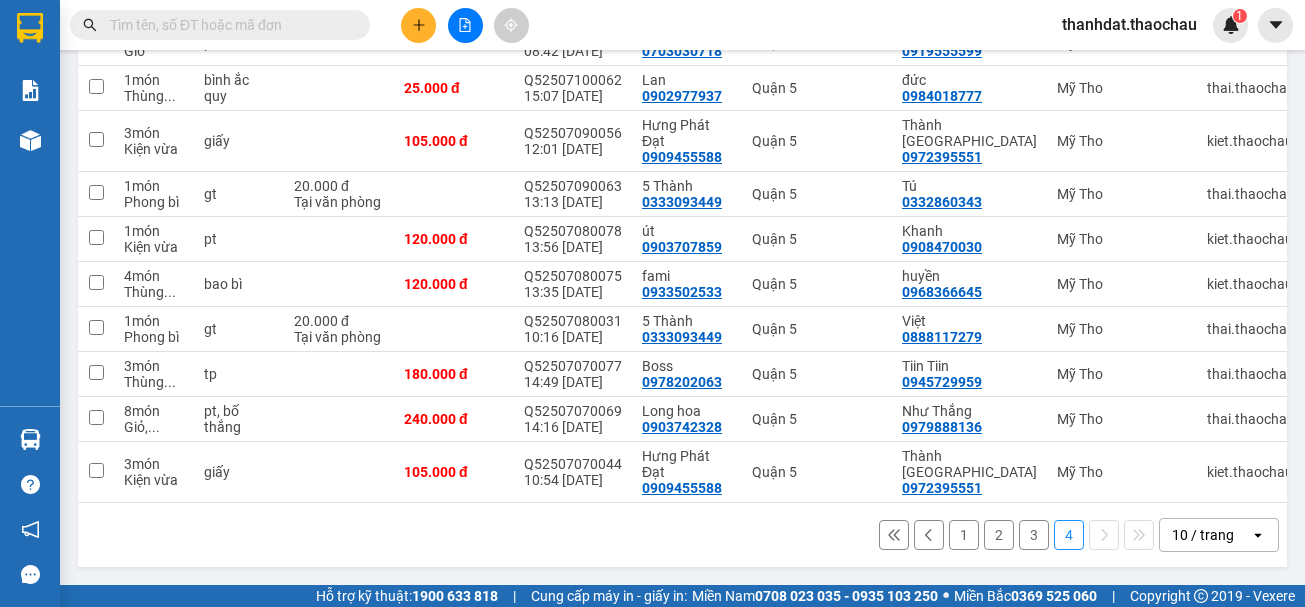 click on "1" at bounding box center [964, 535] 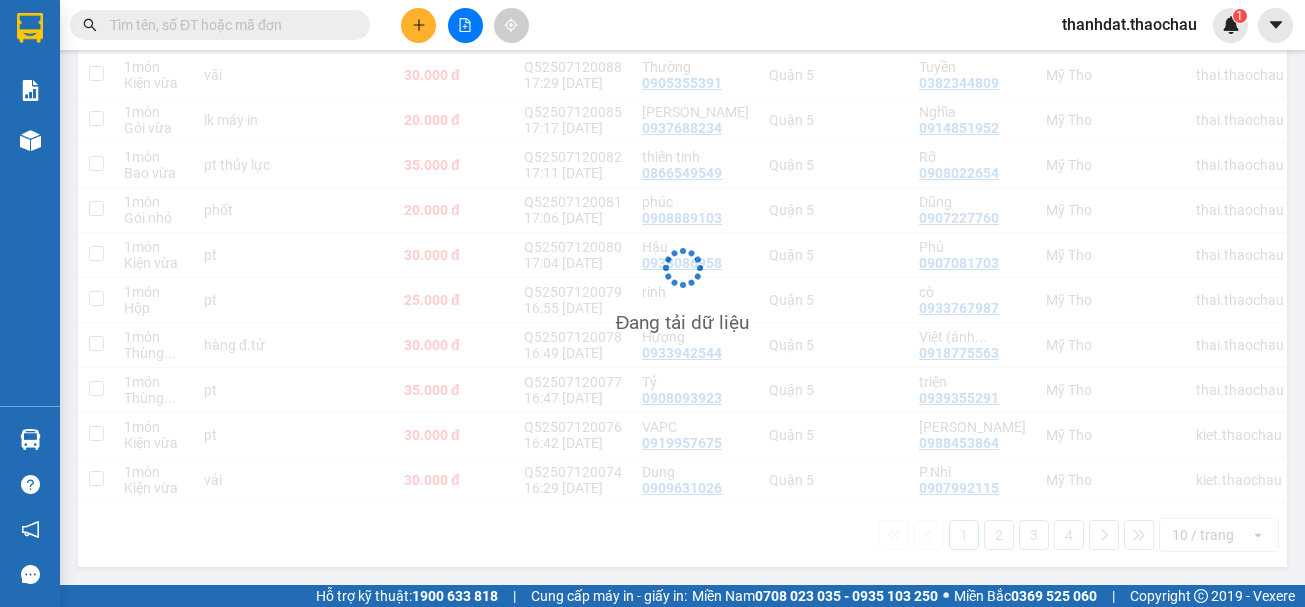 scroll, scrollTop: 290, scrollLeft: 0, axis: vertical 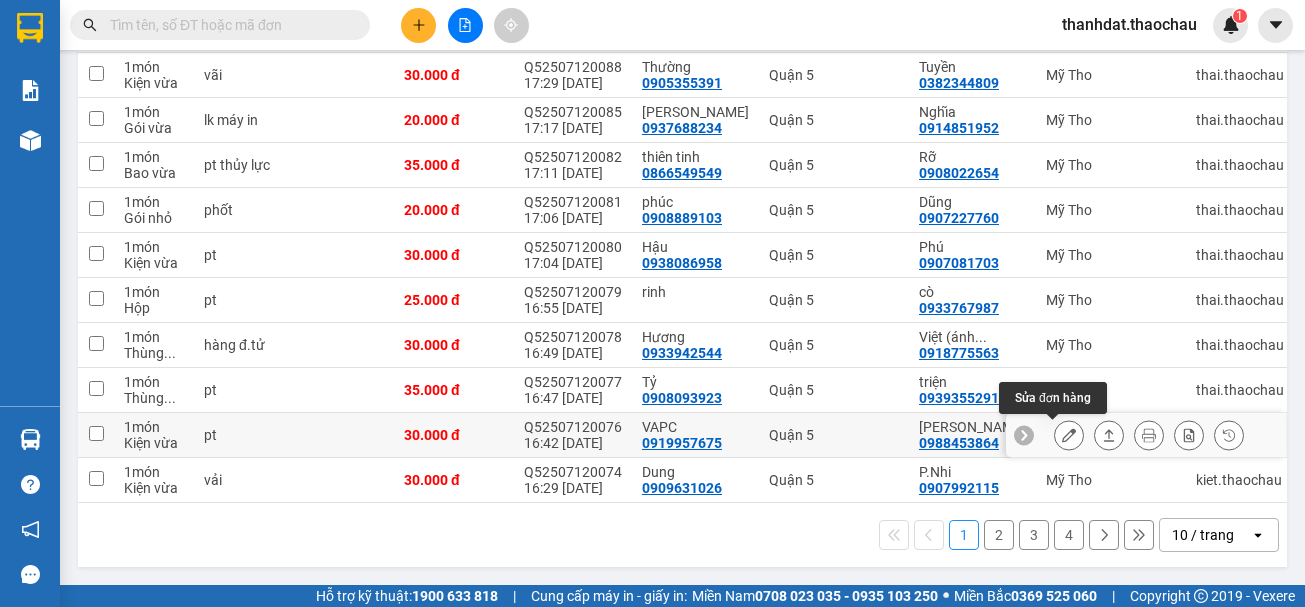 click 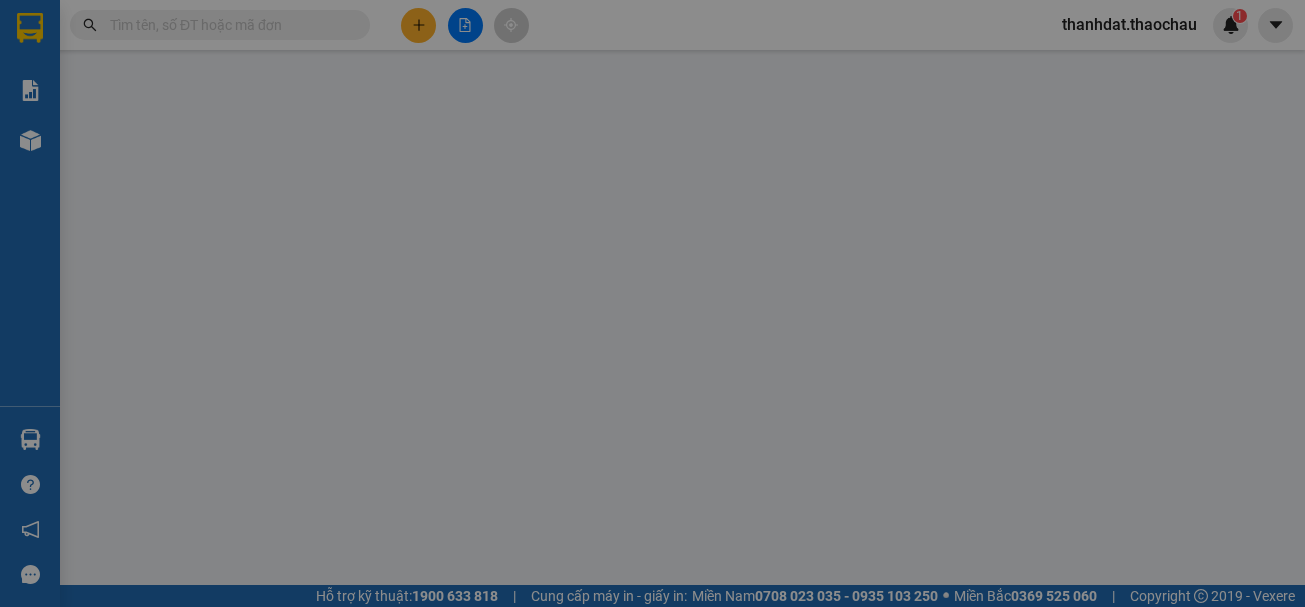 scroll, scrollTop: 0, scrollLeft: 0, axis: both 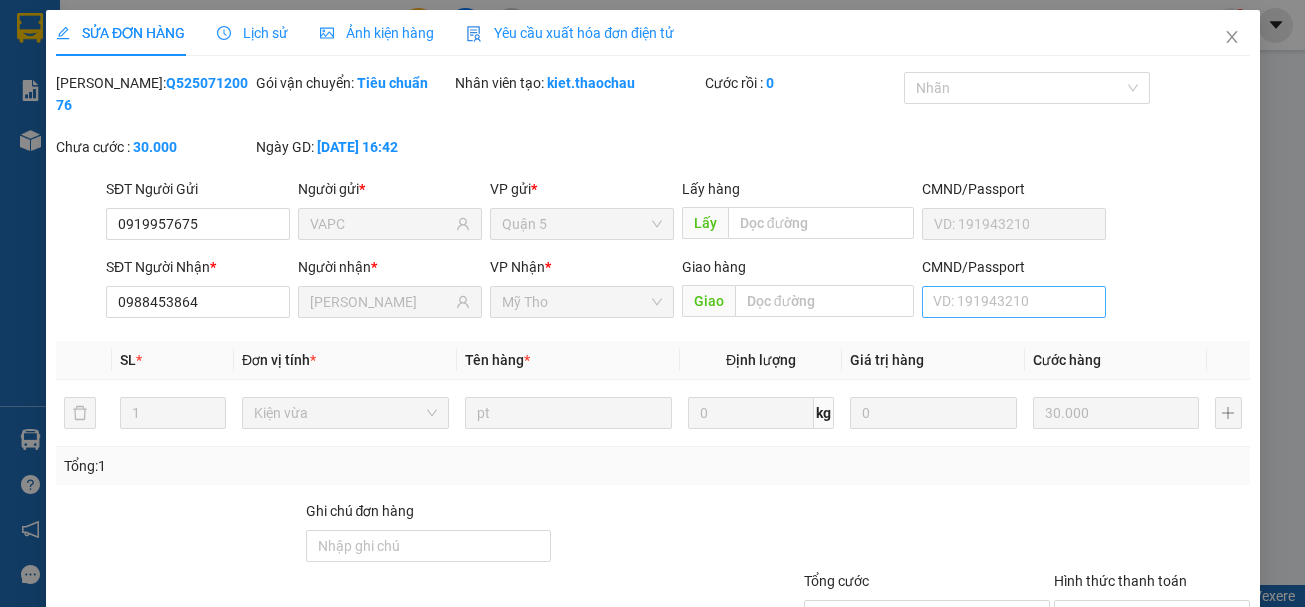 type on "0919957675" 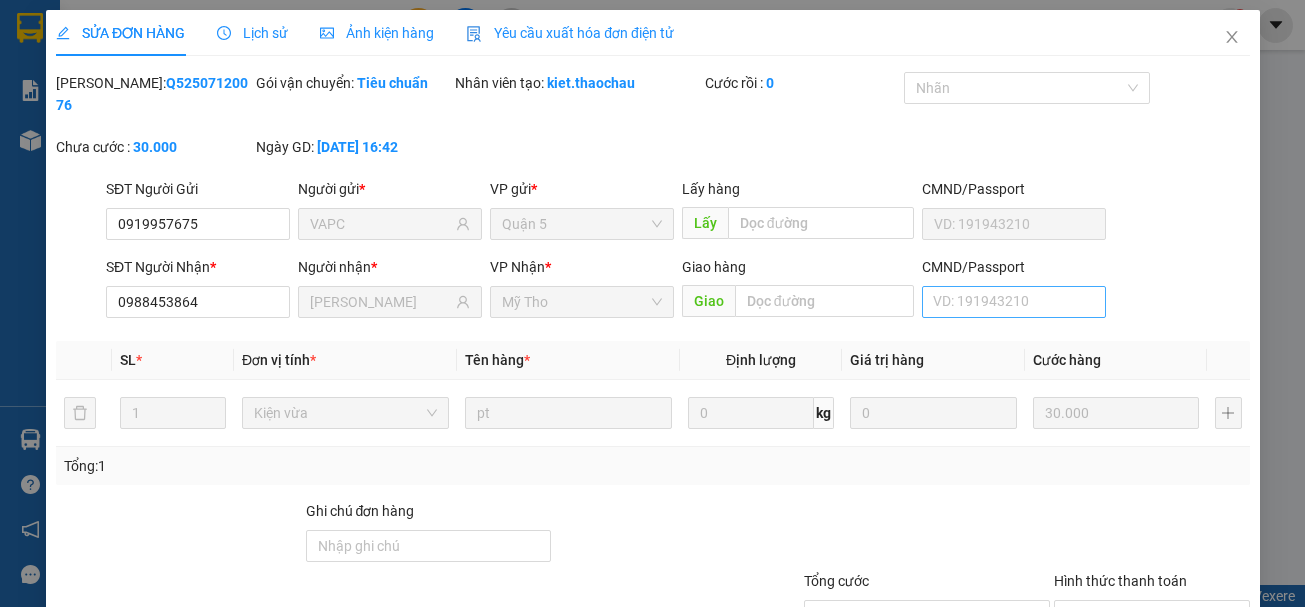 type on "VAPC" 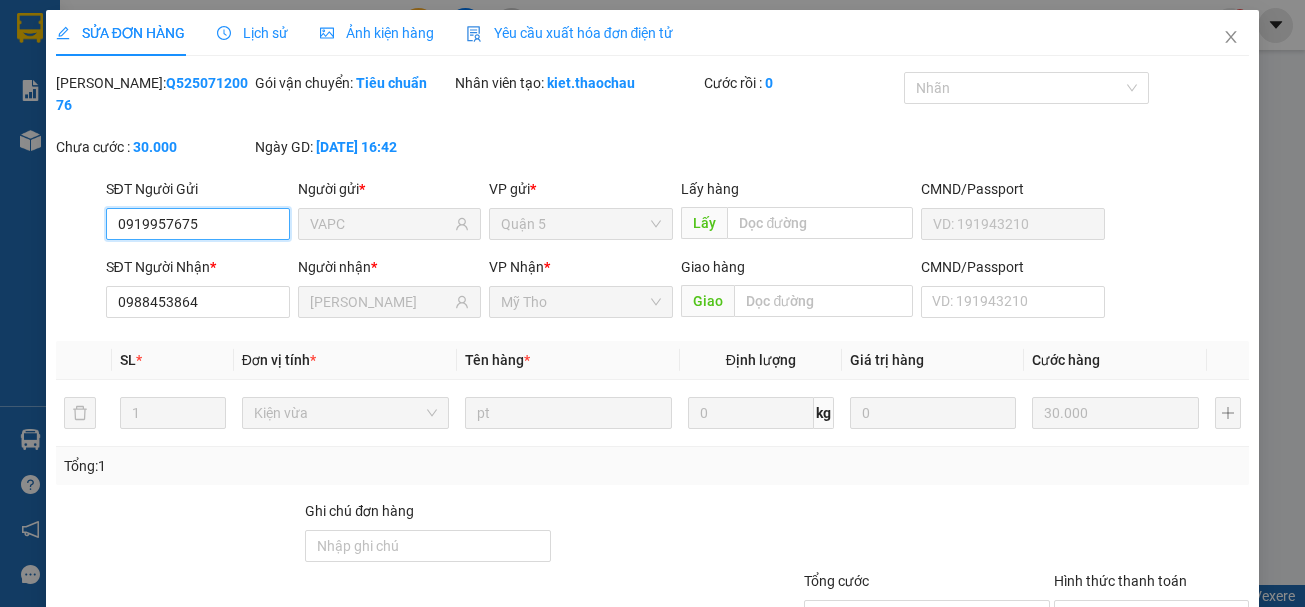 scroll, scrollTop: 159, scrollLeft: 0, axis: vertical 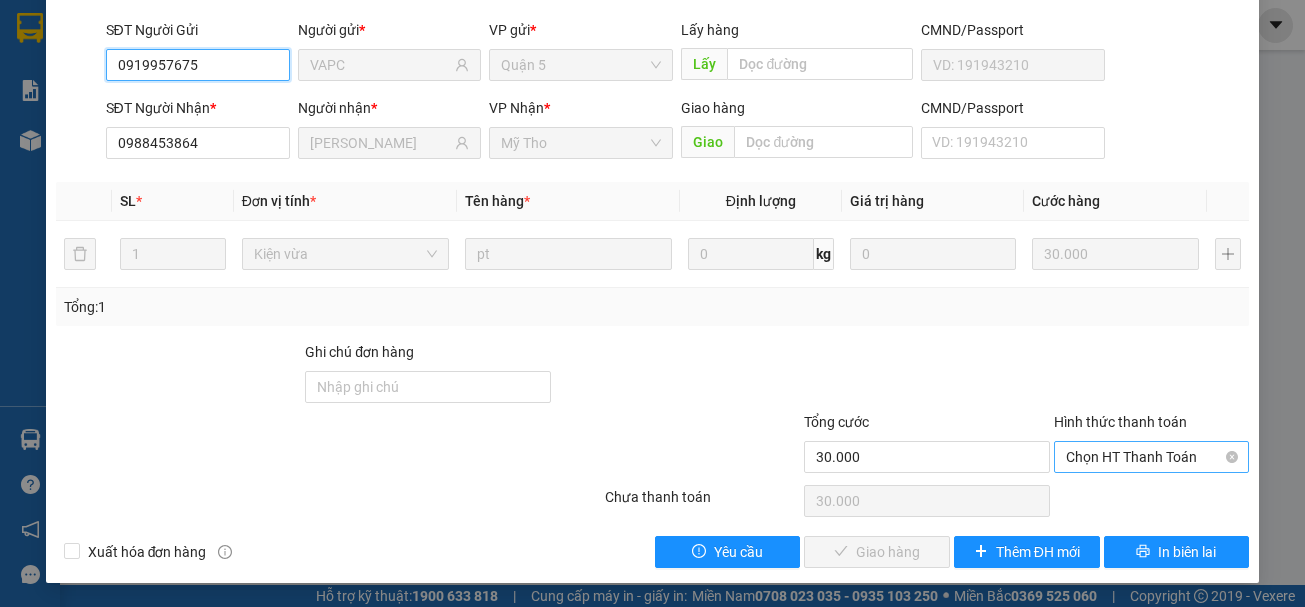 click on "Chọn HT Thanh Toán" at bounding box center [1152, 457] 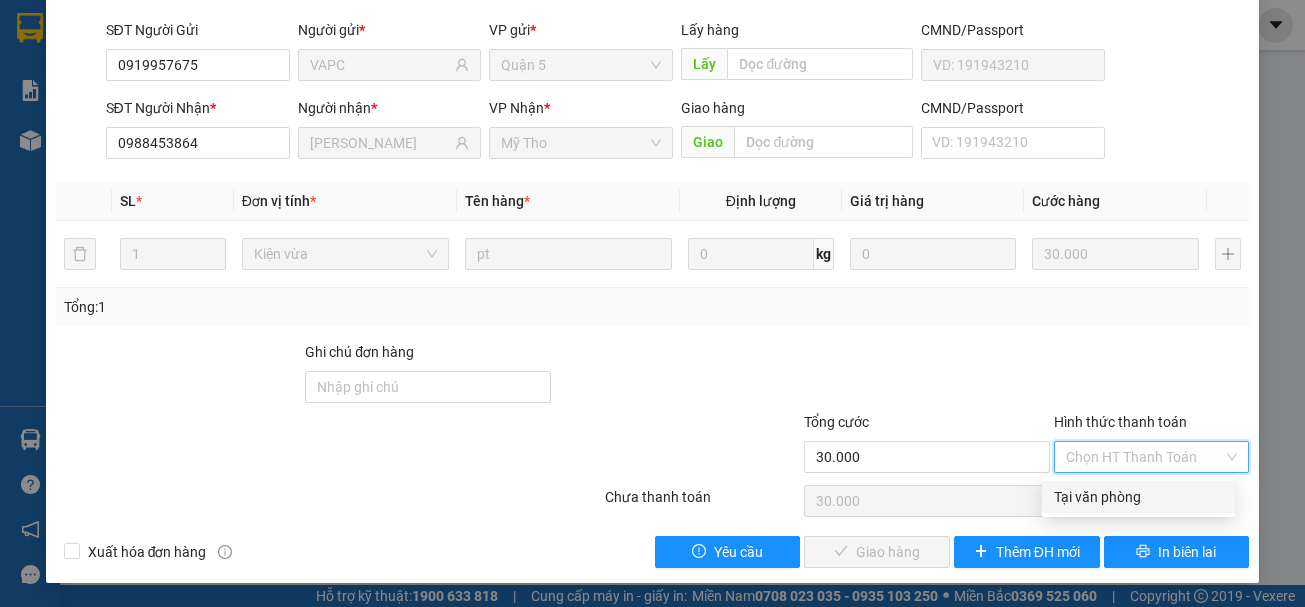 click on "Tại văn phòng" at bounding box center (1138, 497) 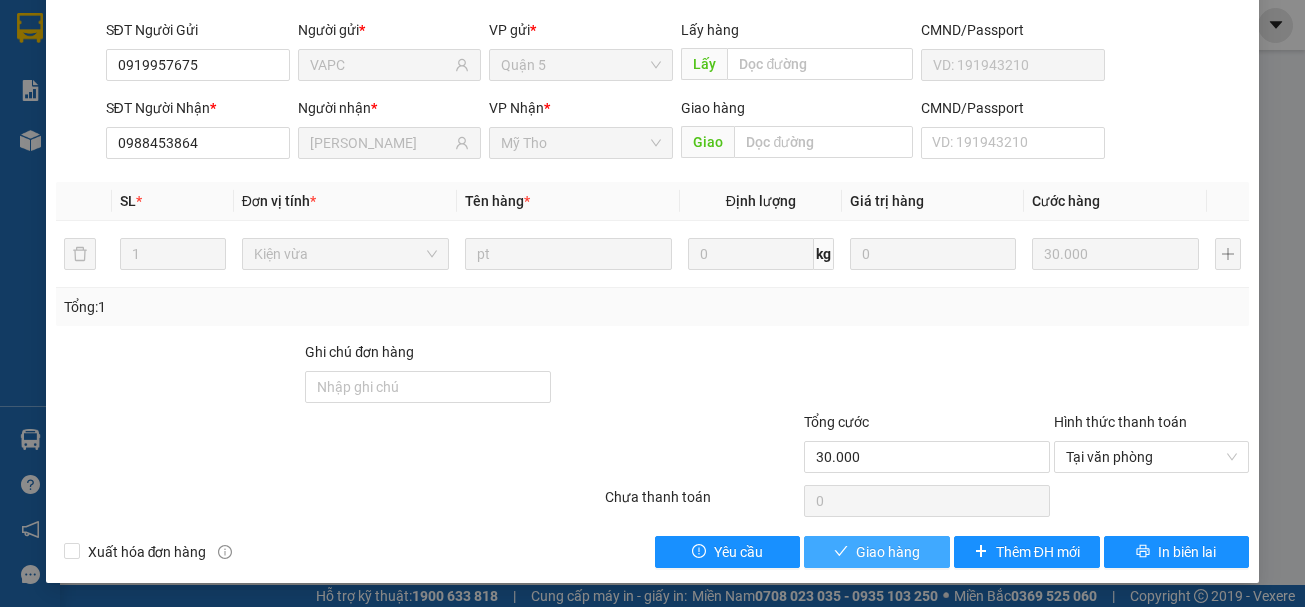 click on "Giao hàng" at bounding box center (888, 552) 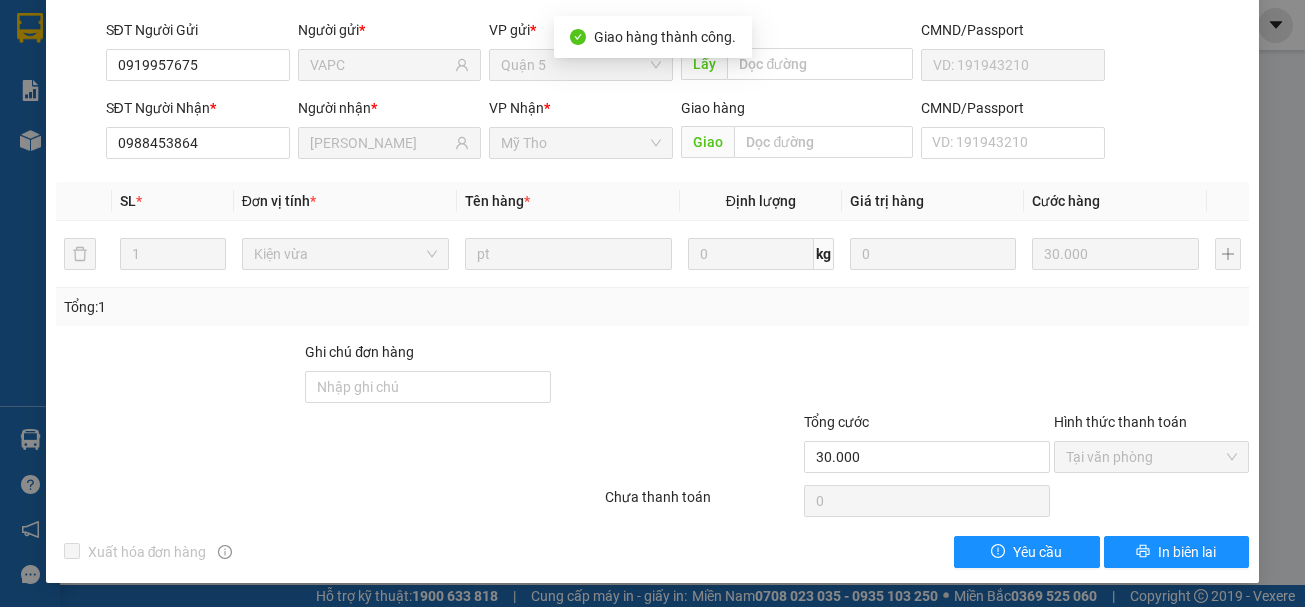 scroll, scrollTop: 0, scrollLeft: 0, axis: both 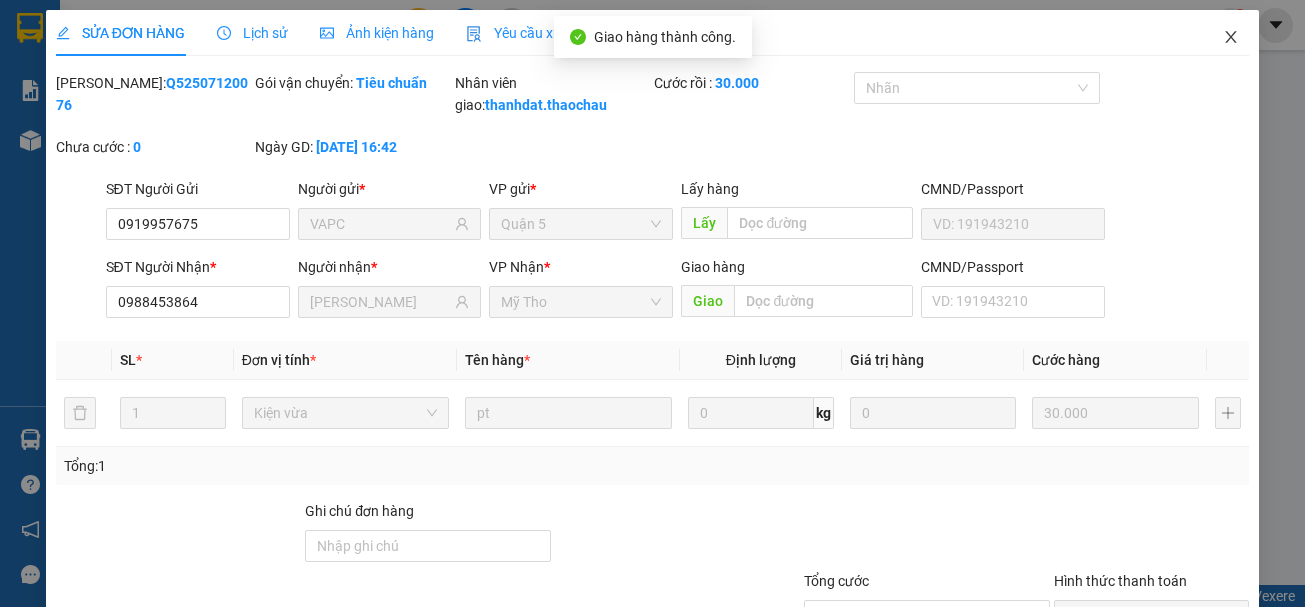 click 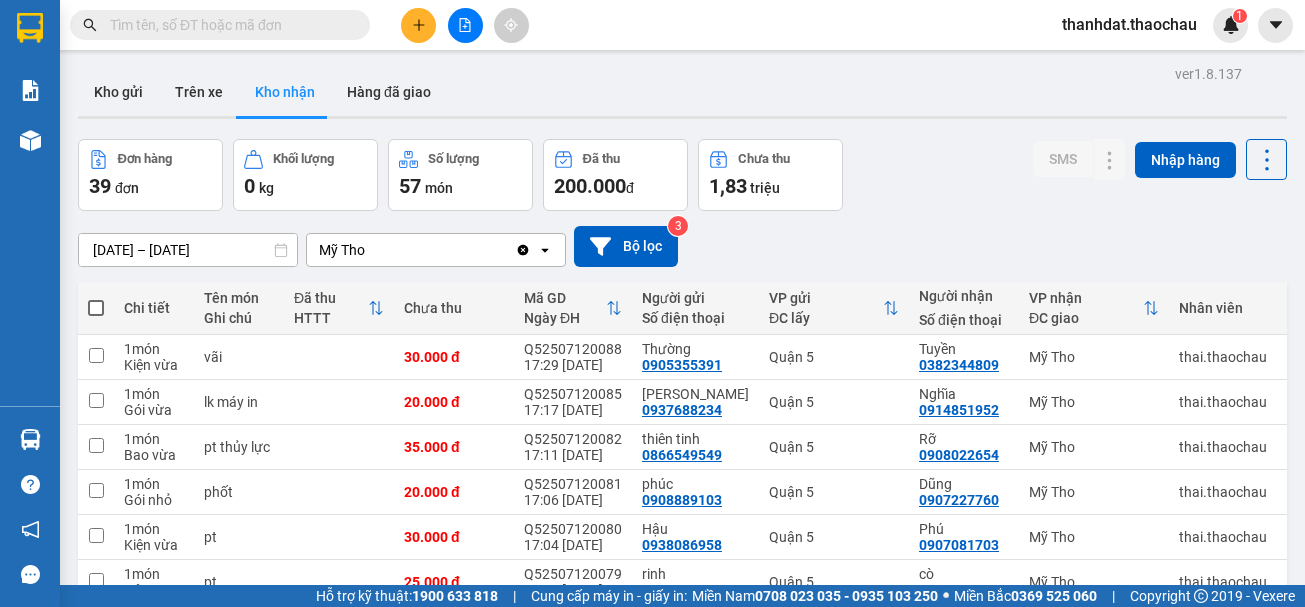 scroll, scrollTop: 290, scrollLeft: 0, axis: vertical 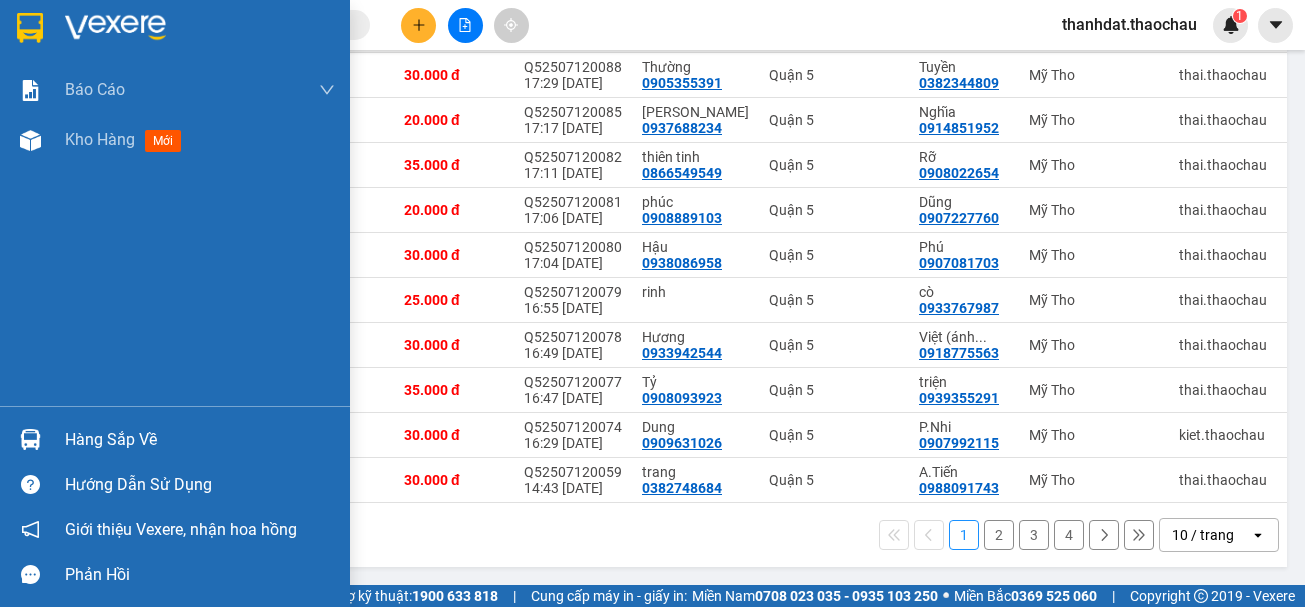click on "Hàng sắp về" at bounding box center [200, 440] 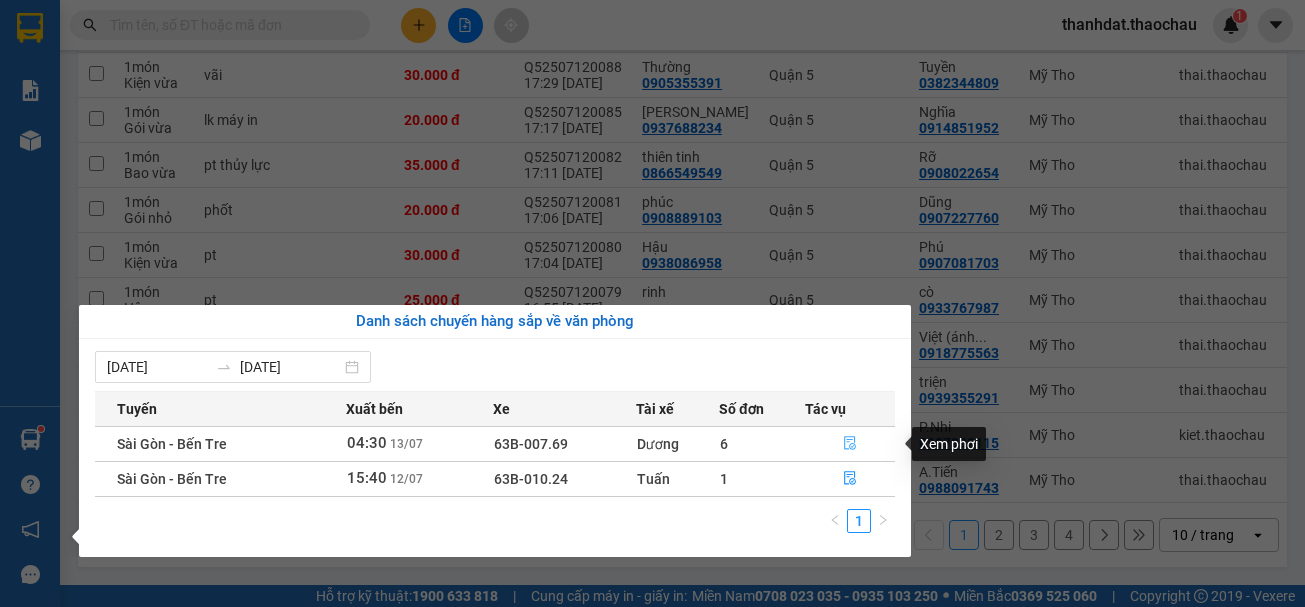 click 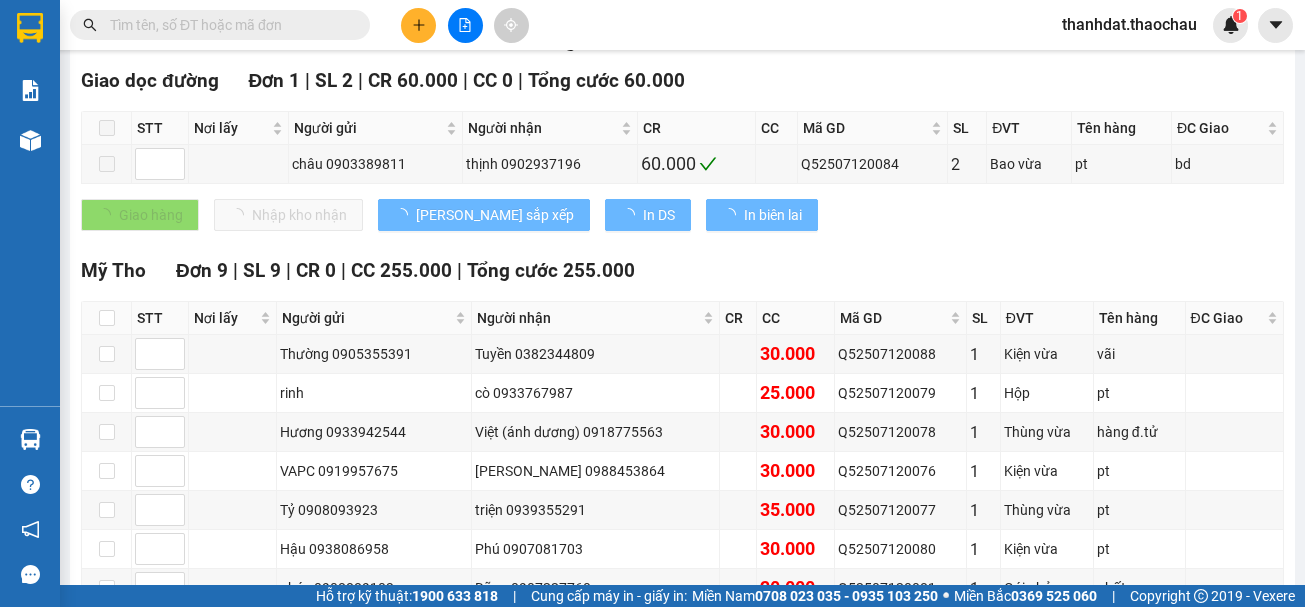 scroll, scrollTop: 0, scrollLeft: 0, axis: both 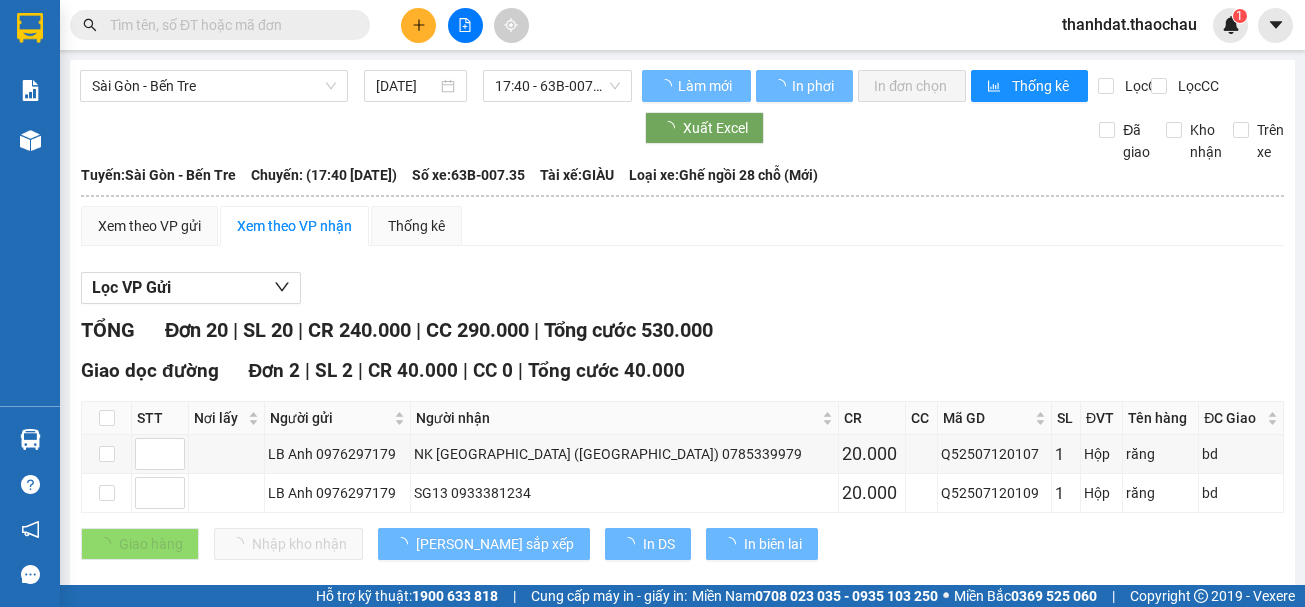 type on "[DATE]" 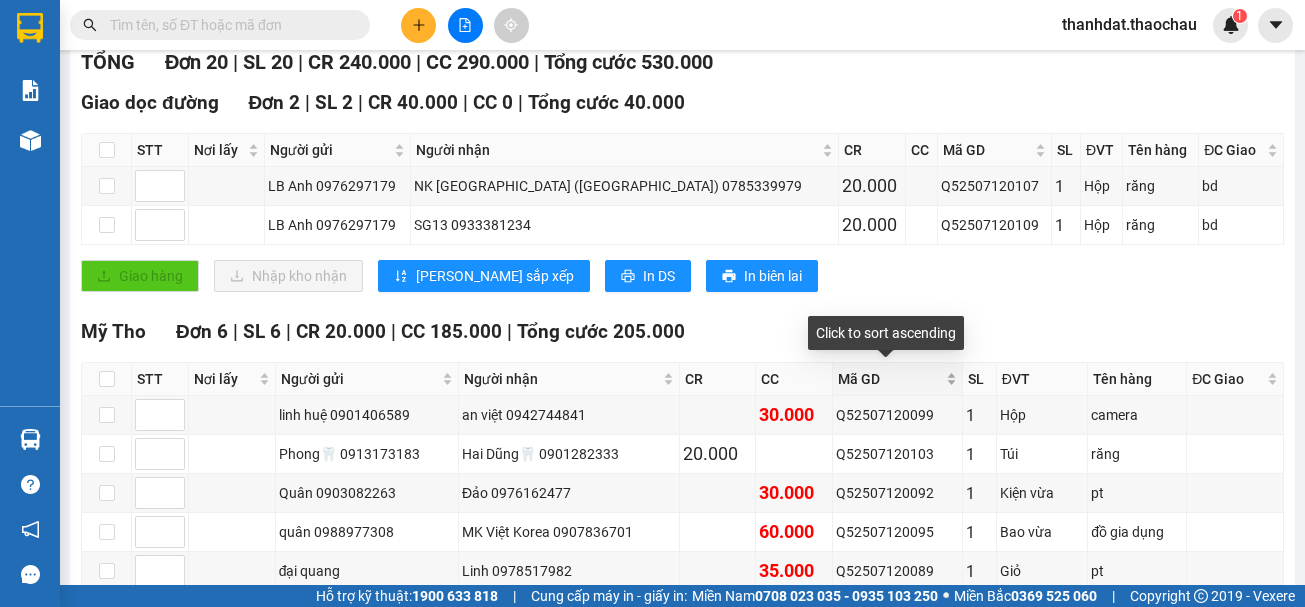 scroll, scrollTop: 500, scrollLeft: 0, axis: vertical 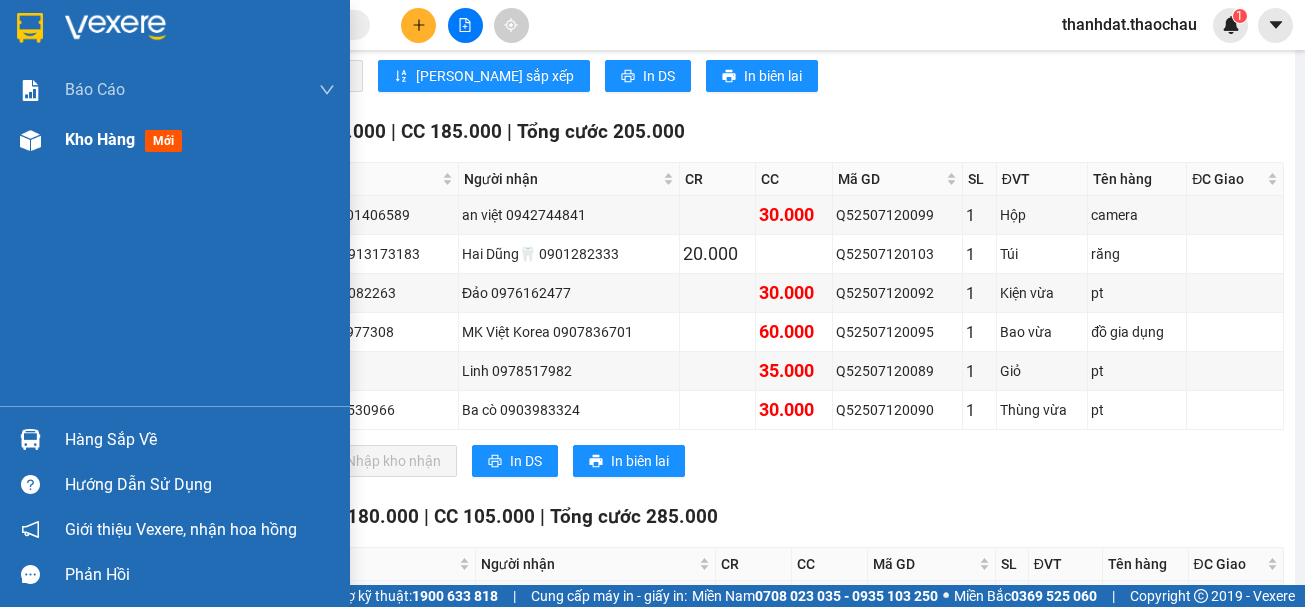 click on "Kho hàng" at bounding box center [100, 139] 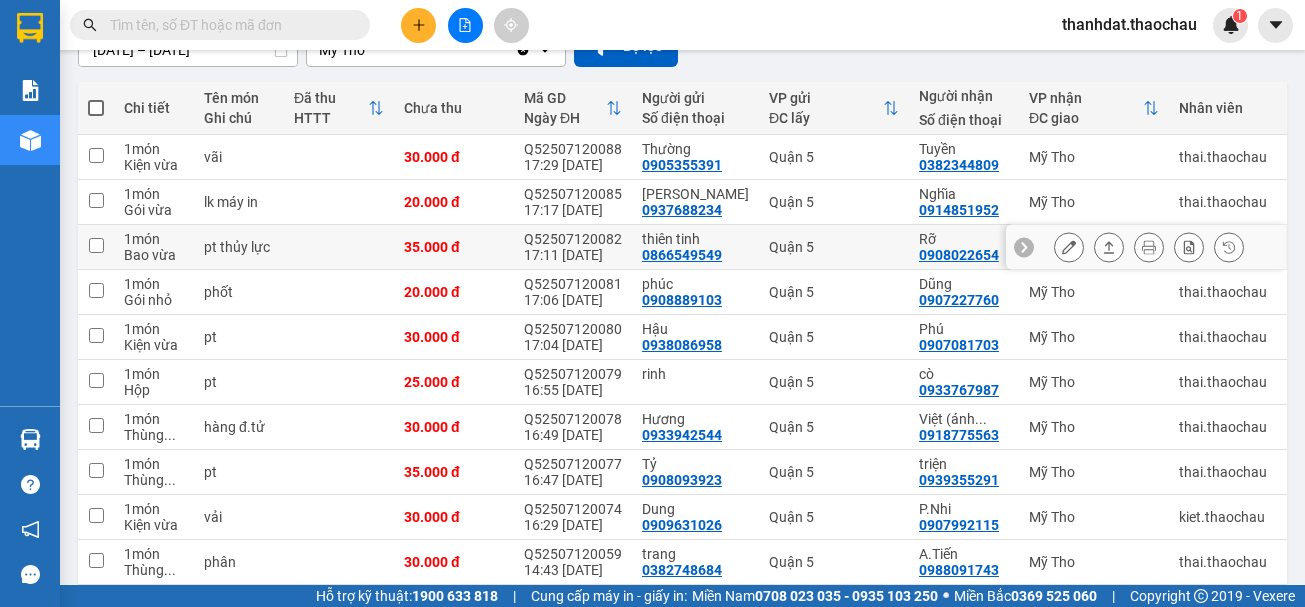 scroll, scrollTop: 0, scrollLeft: 0, axis: both 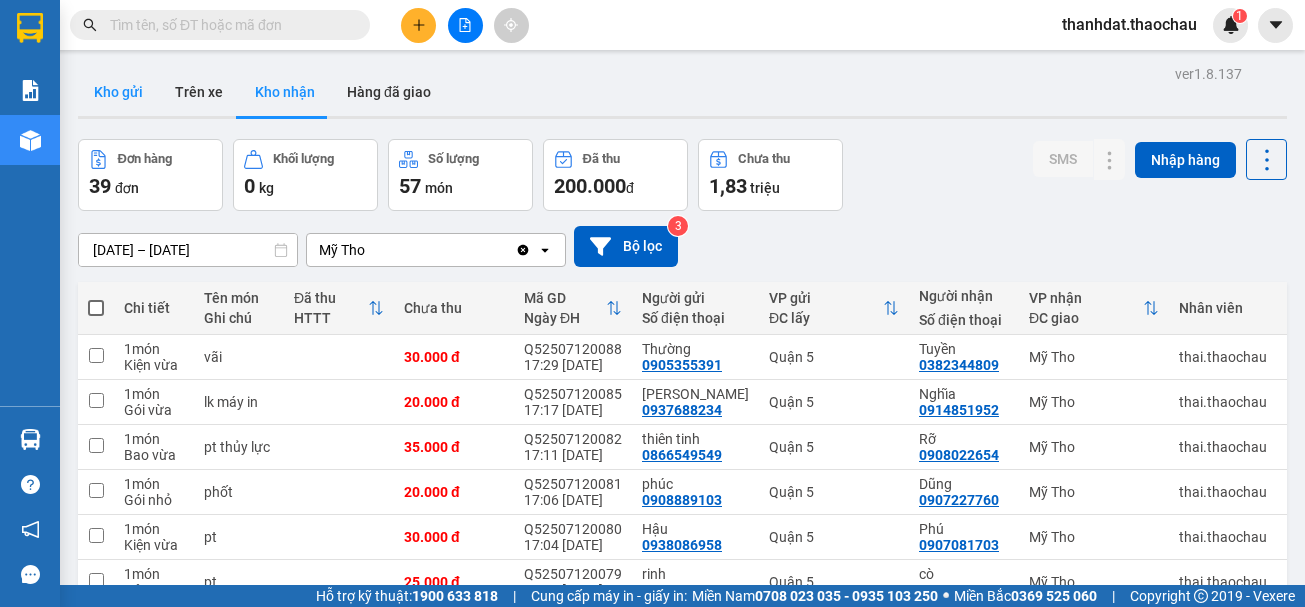click on "Kho gửi" at bounding box center [118, 92] 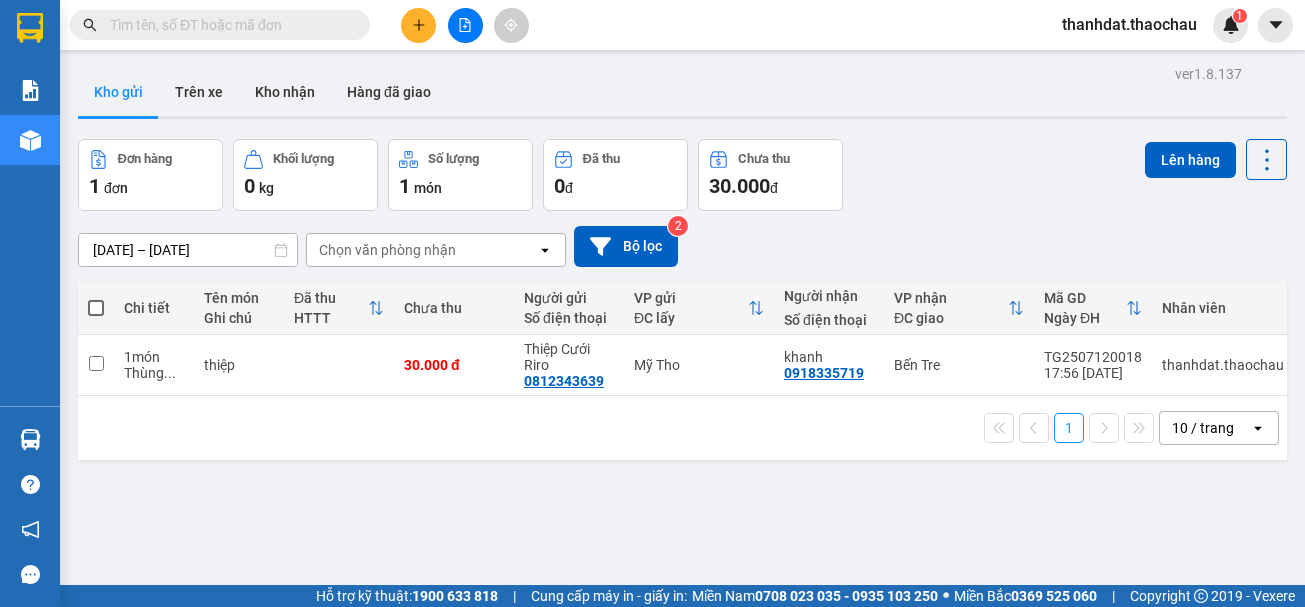 click at bounding box center [96, 308] 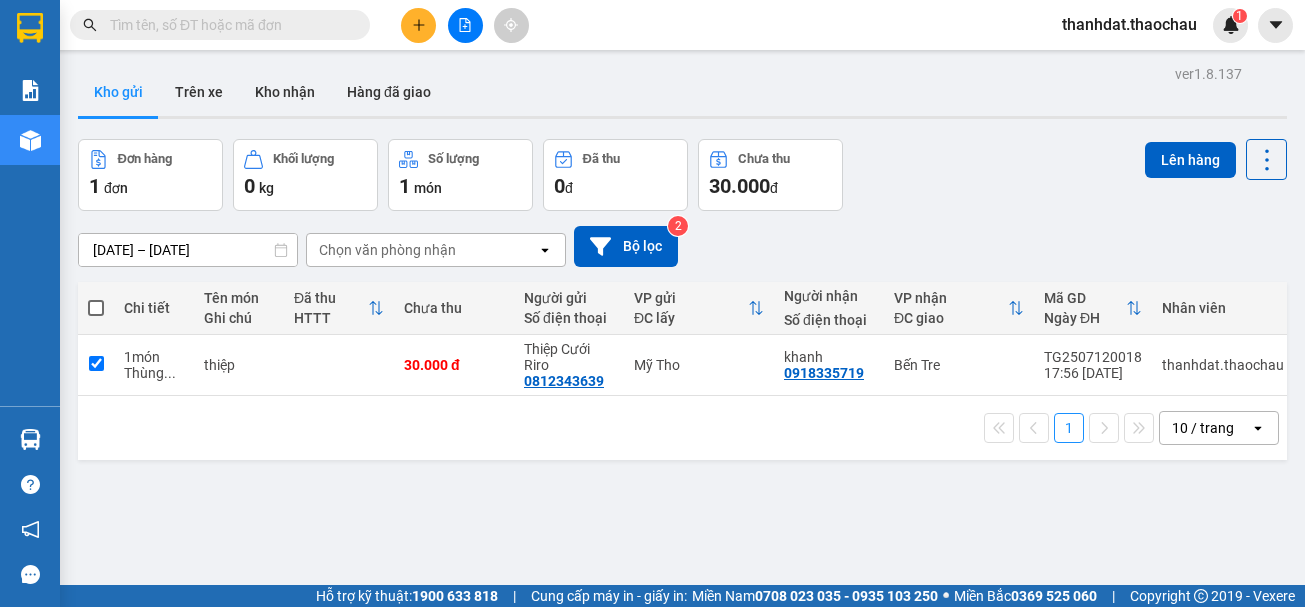 checkbox on "true" 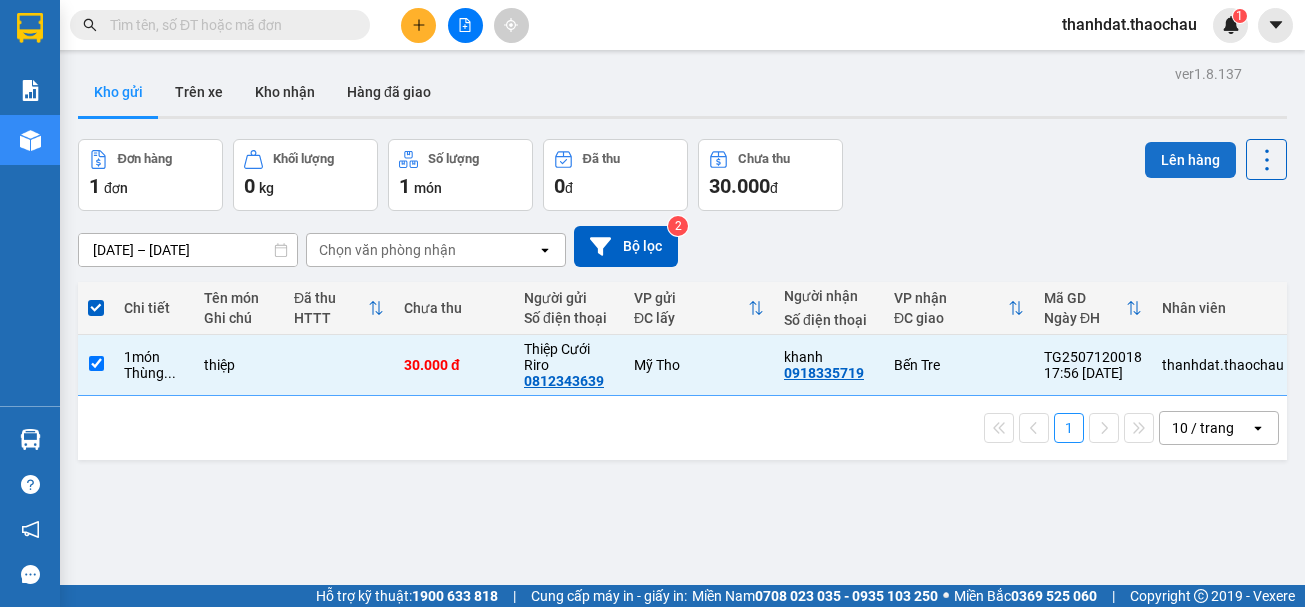click on "Lên hàng" at bounding box center (1190, 160) 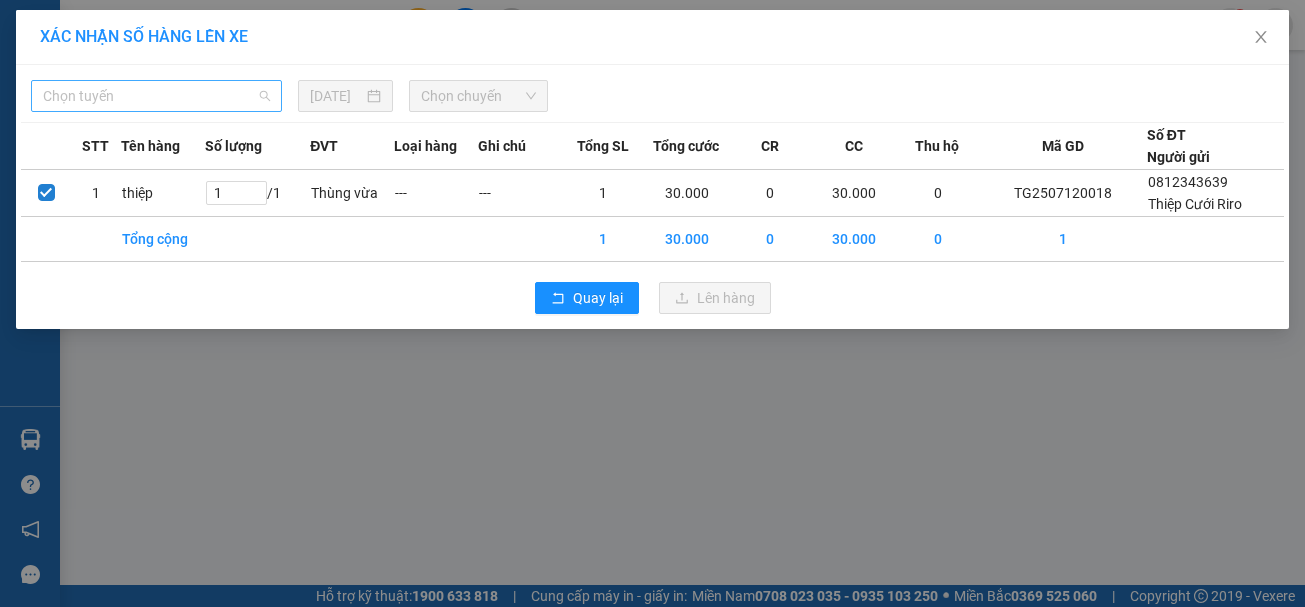 click on "Chọn tuyến" at bounding box center (156, 96) 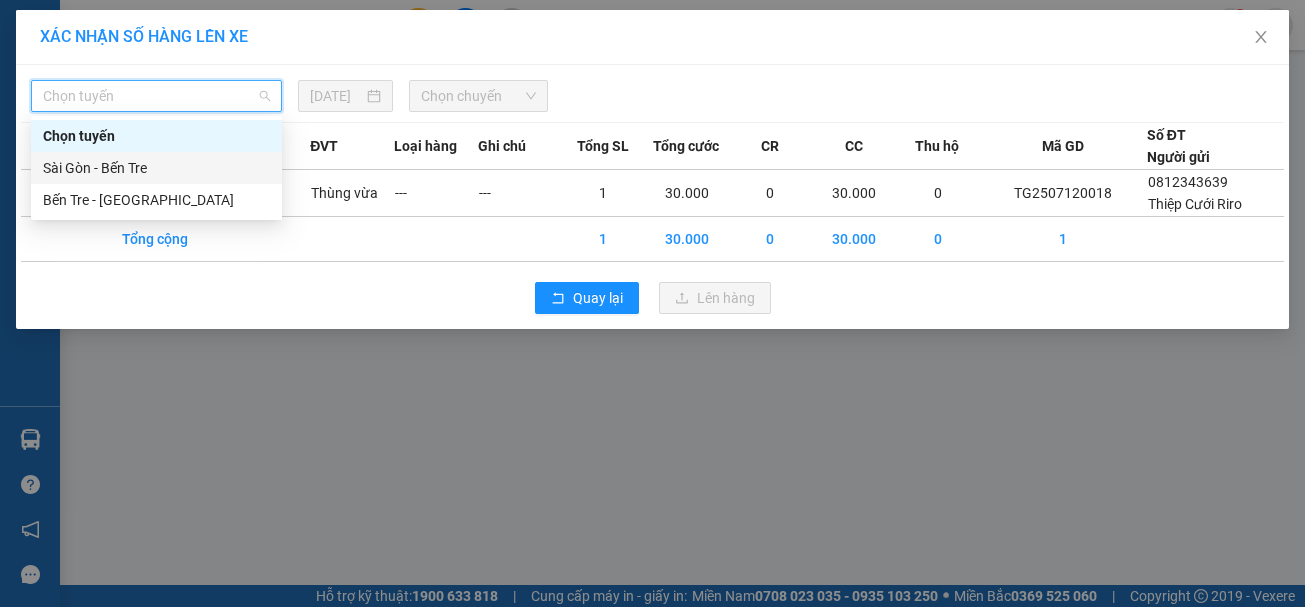 click on "Sài Gòn - Bến Tre" at bounding box center (156, 168) 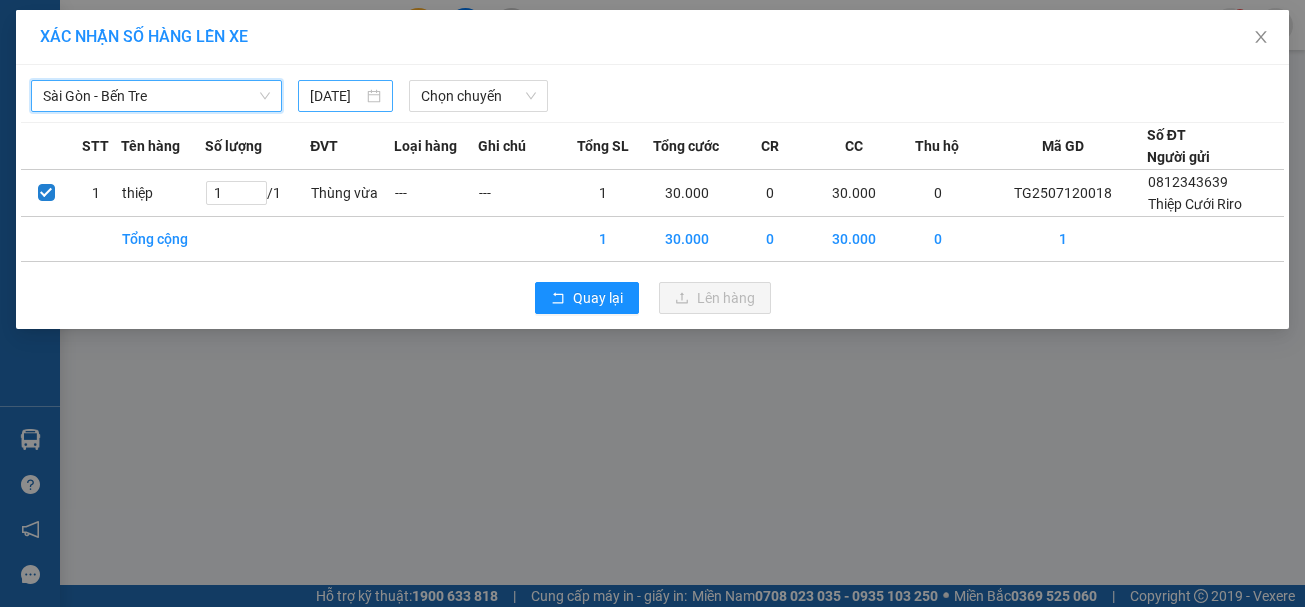 click on "[DATE]" at bounding box center (345, 96) 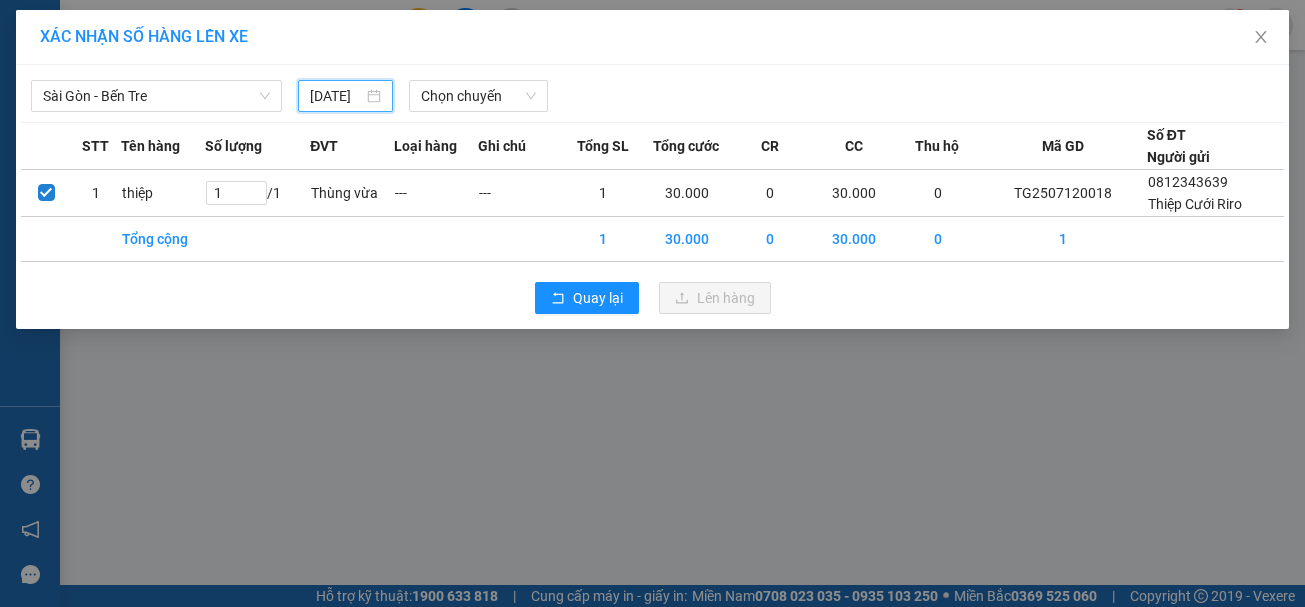 scroll, scrollTop: 0, scrollLeft: 18, axis: horizontal 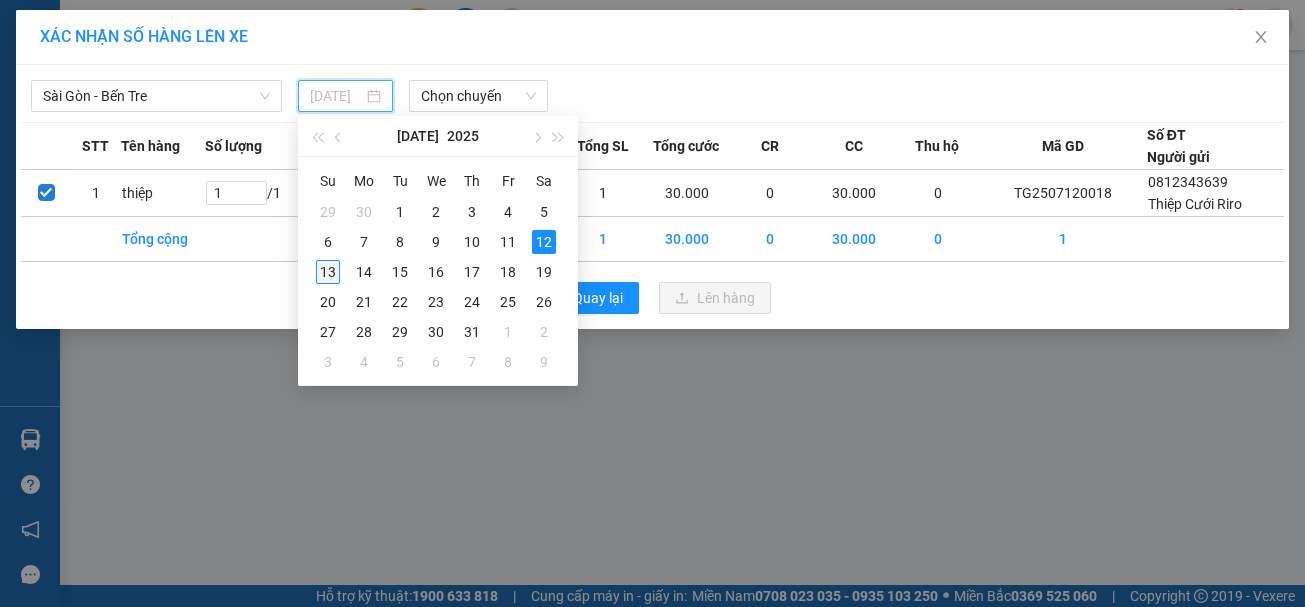 click on "13" at bounding box center (328, 272) 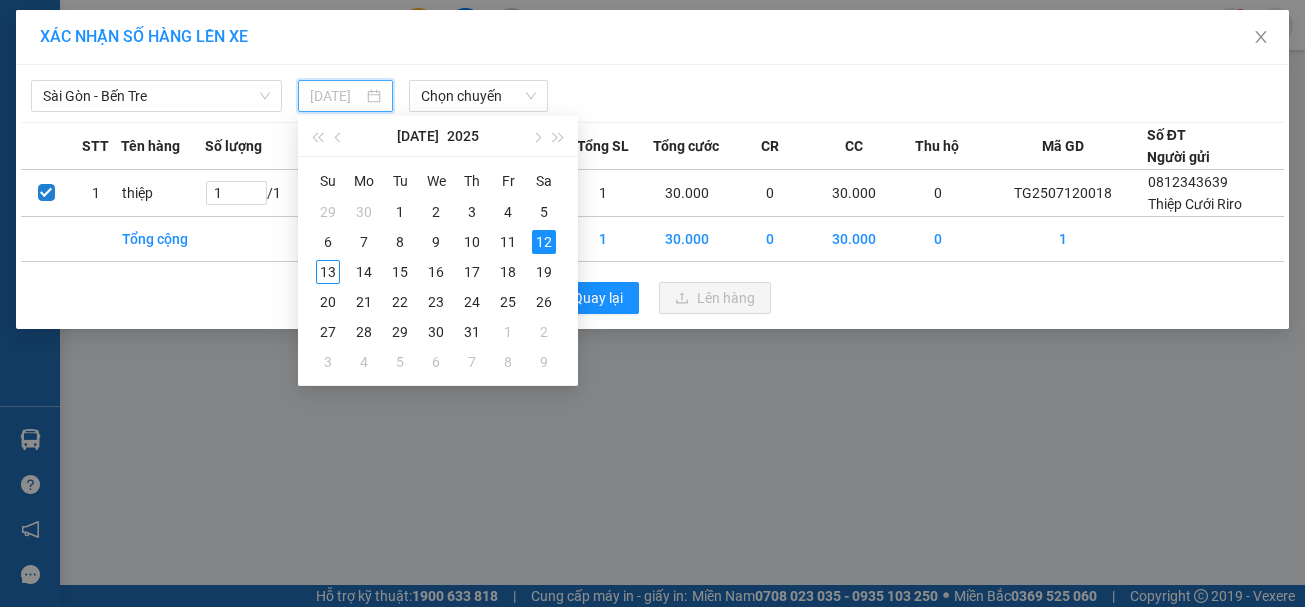 type on "[DATE]" 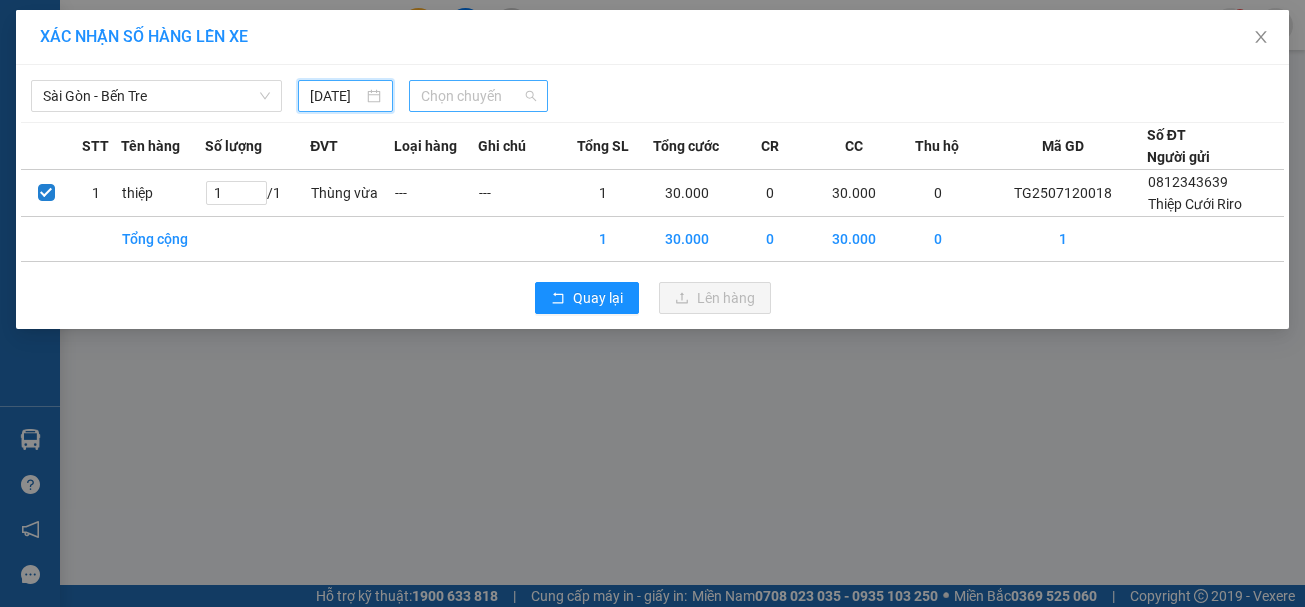 click on "Chọn chuyến" at bounding box center (478, 96) 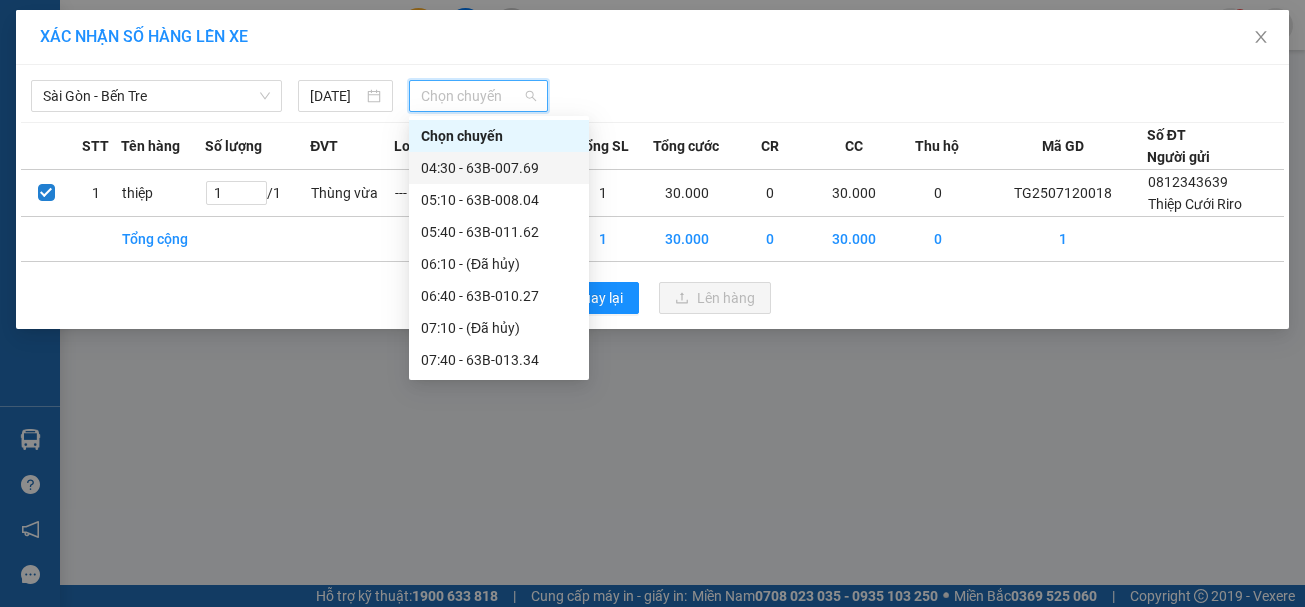 click on "04:30     - 63B-007.69" at bounding box center [499, 168] 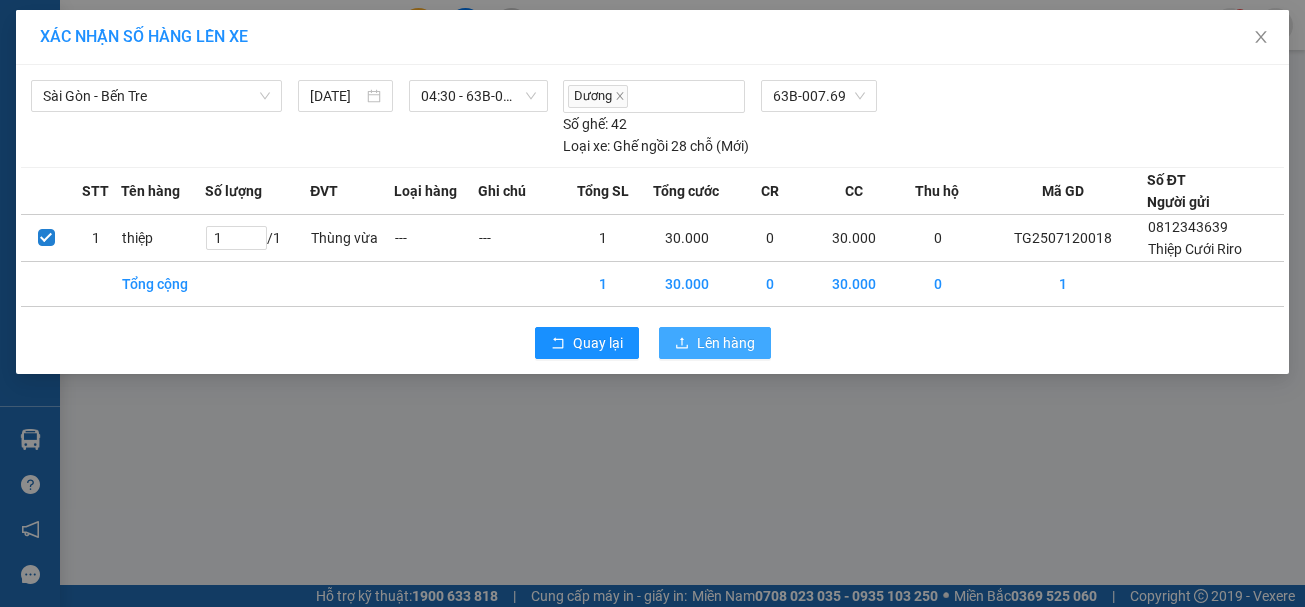 click on "Lên hàng" at bounding box center (726, 343) 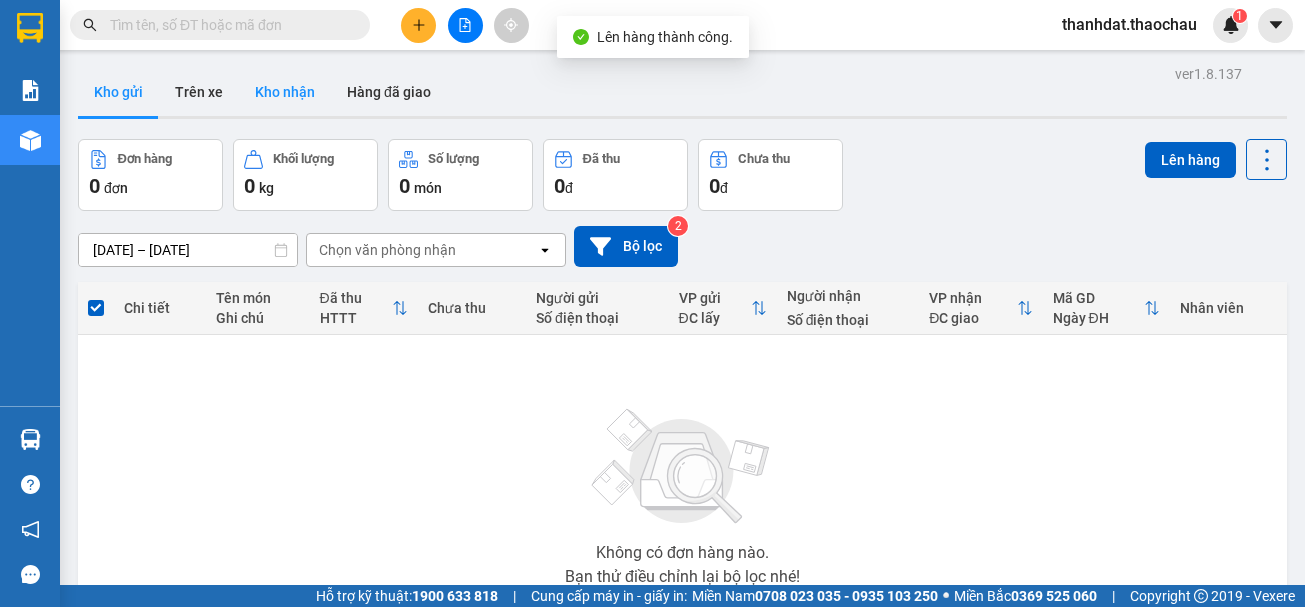 click on "Kho nhận" at bounding box center (285, 92) 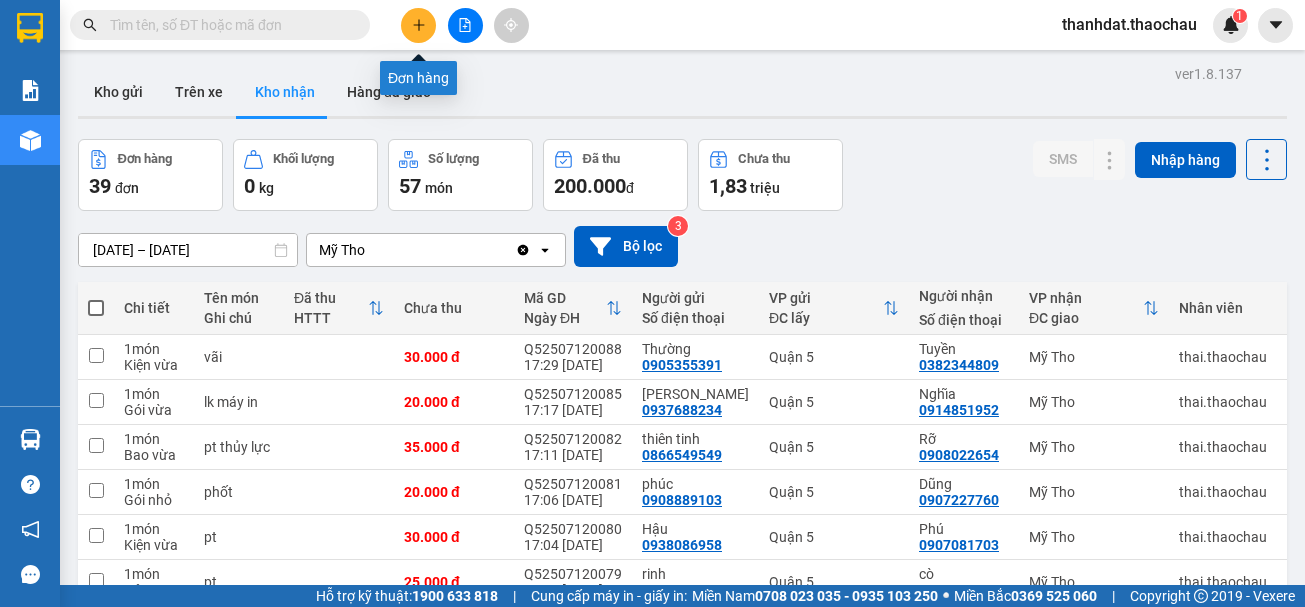 click 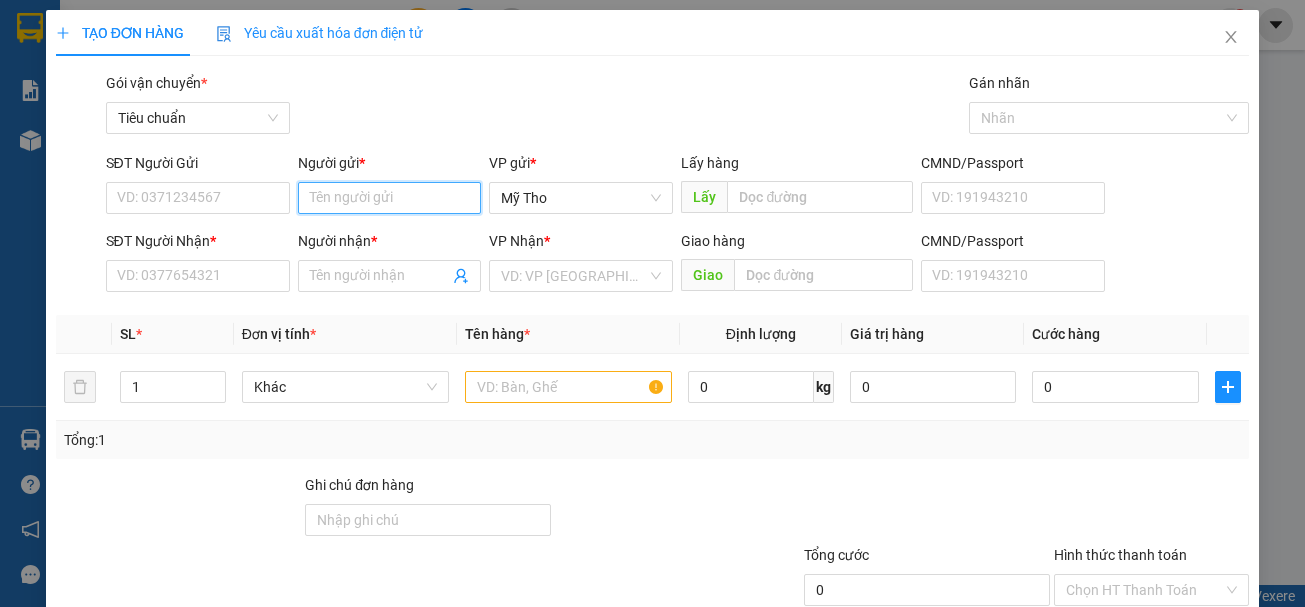 click on "Người gửi  *" at bounding box center (390, 198) 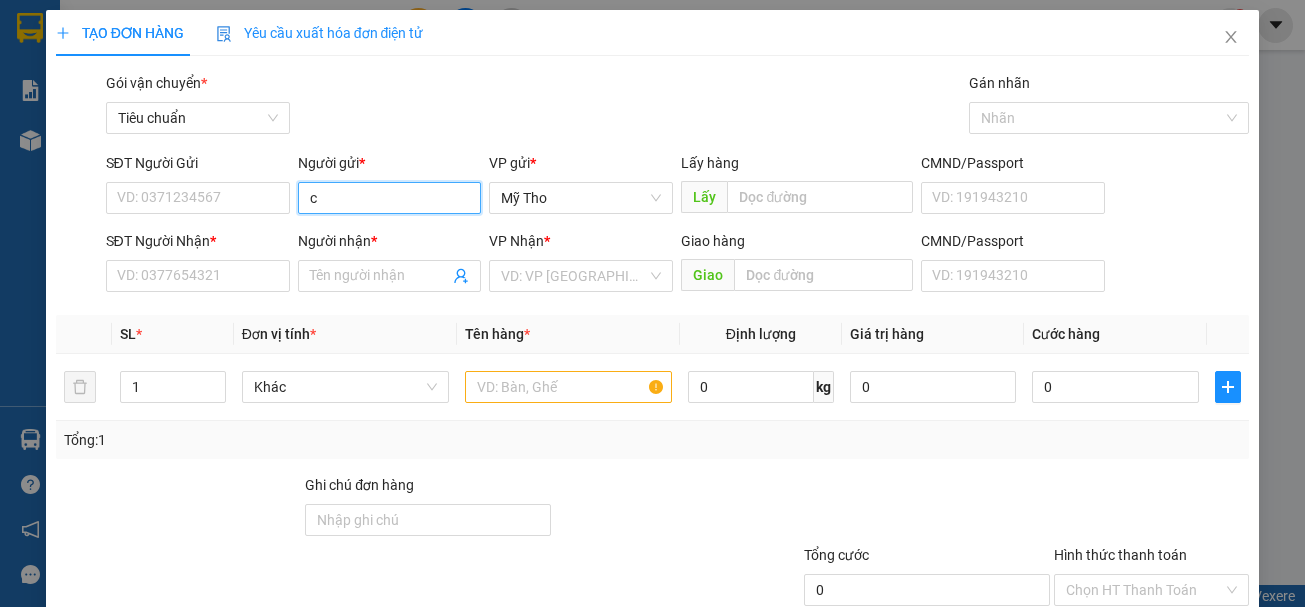 paste on "ây" 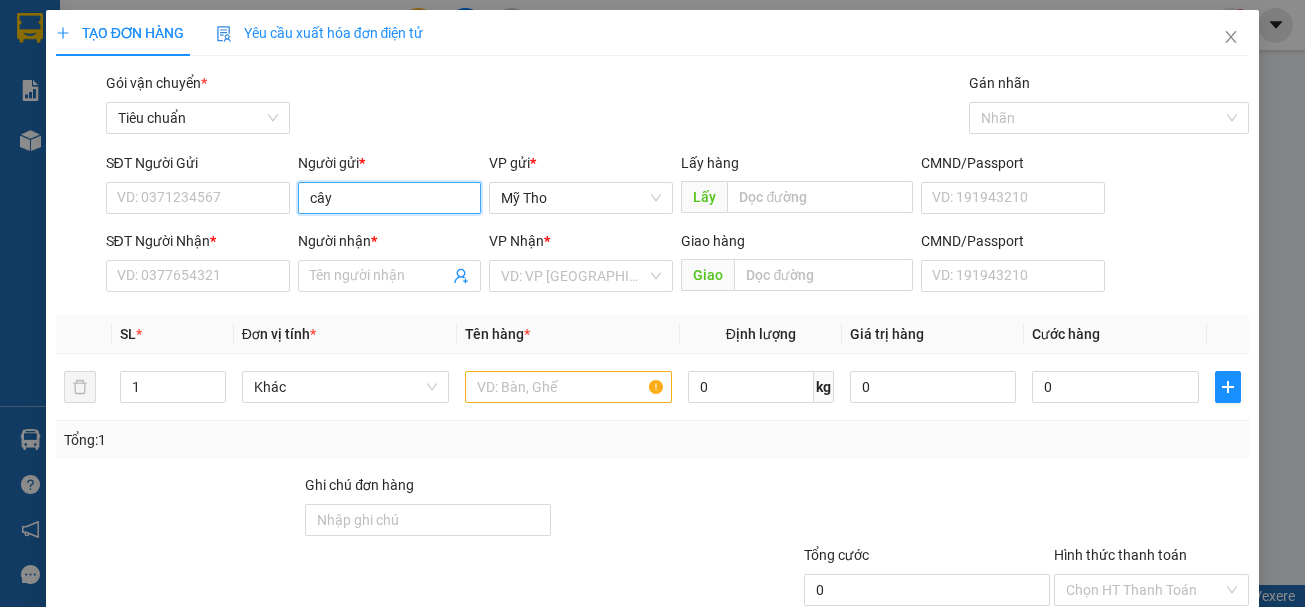 paste on "đ" 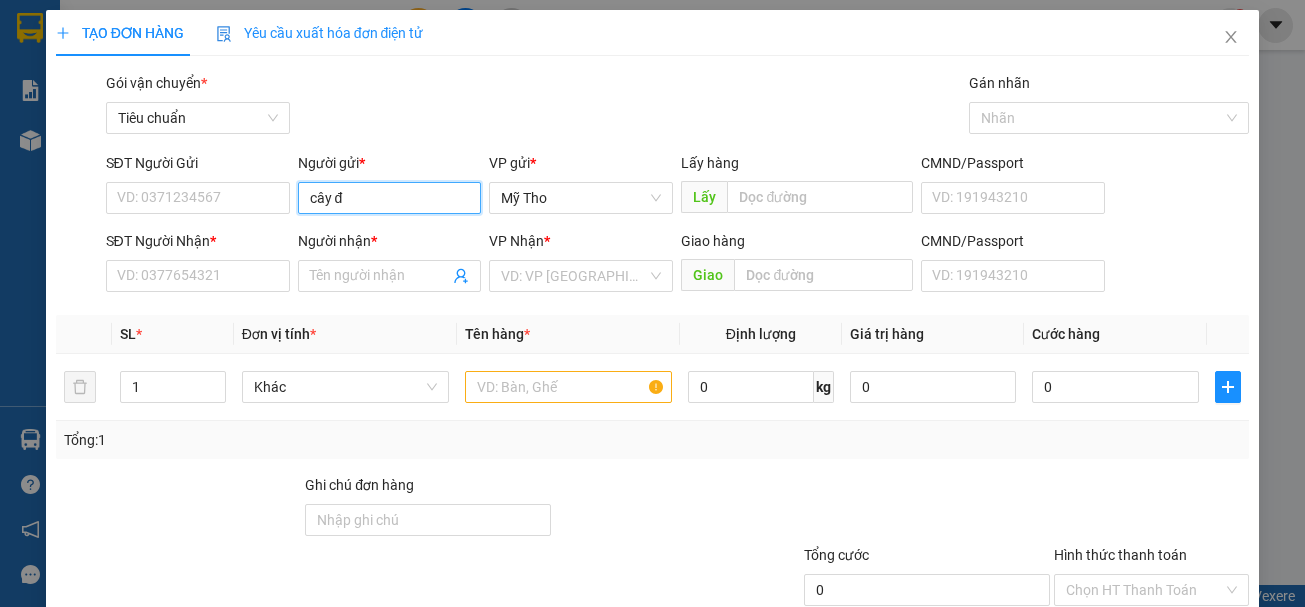 paste on "ê" 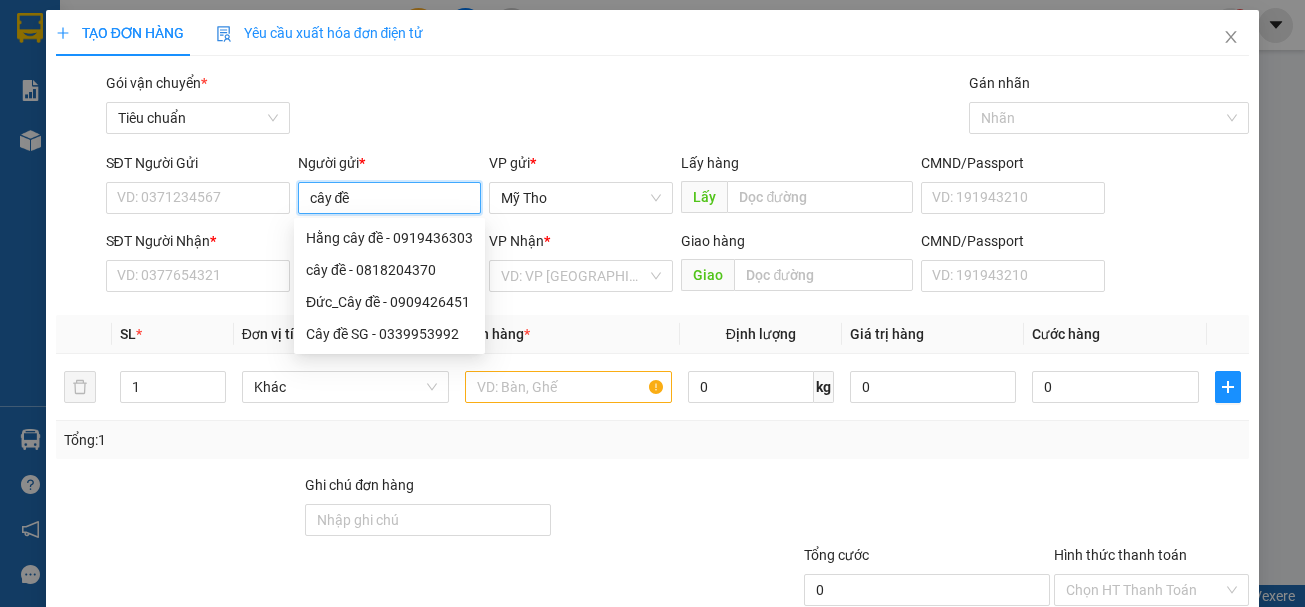 type on "cây đề" 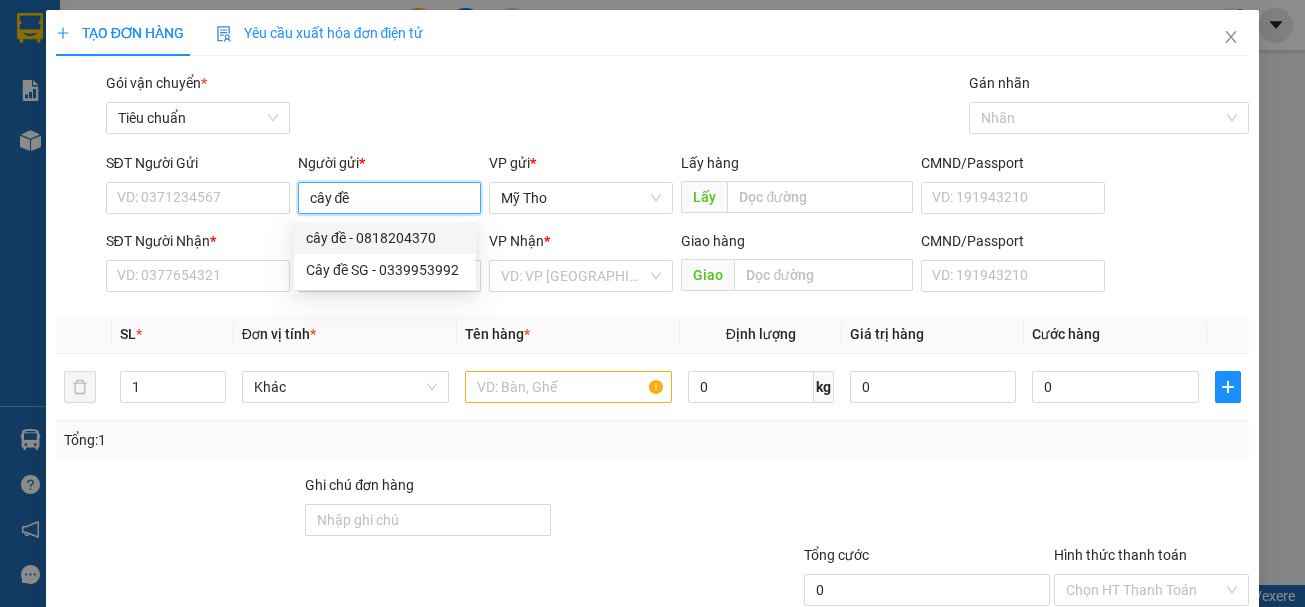 click on "cây đề  - 0818204370" at bounding box center [385, 238] 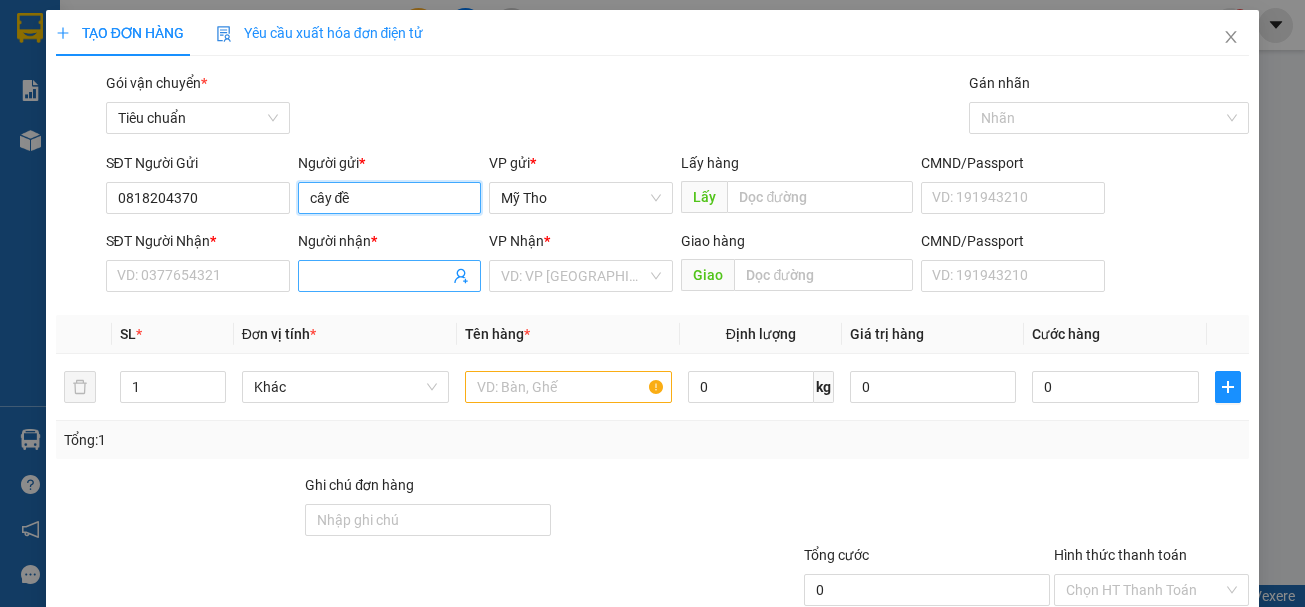 type on "cây đề" 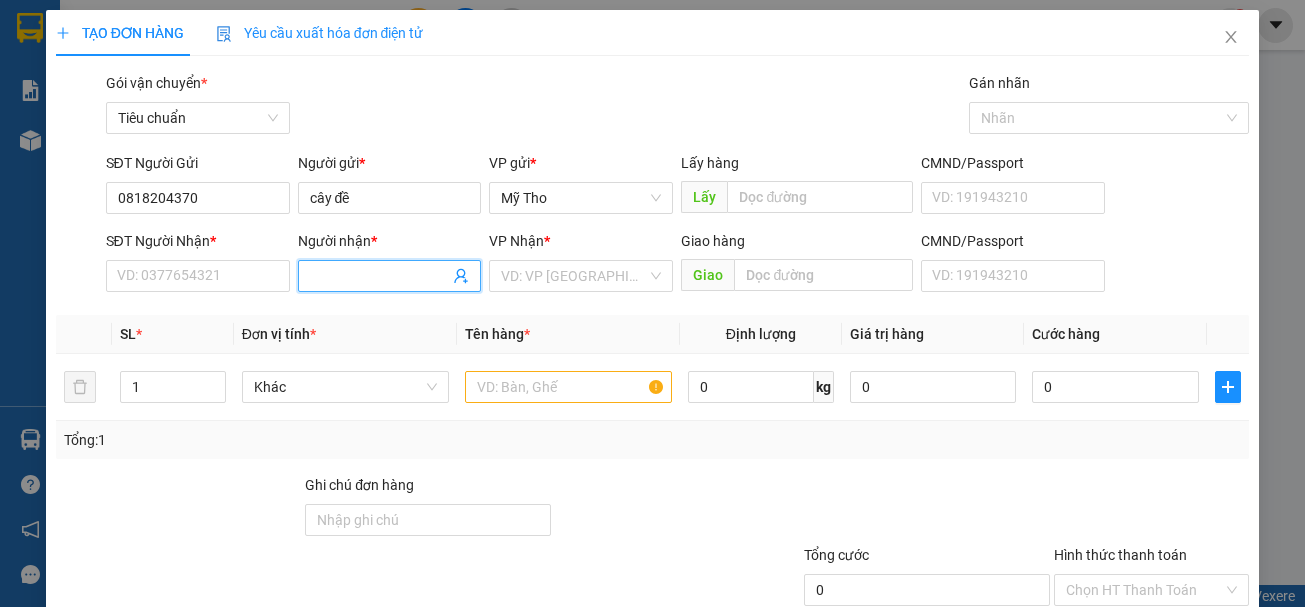 click on "Người nhận  *" at bounding box center [380, 276] 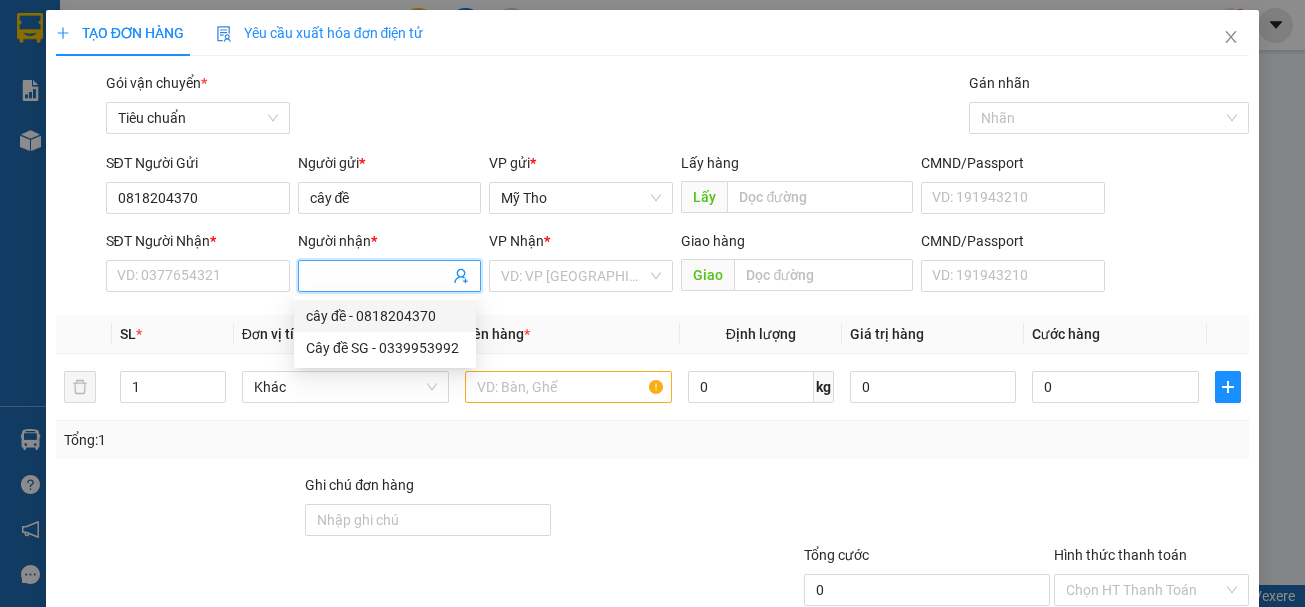 click on "cây đề  - 0818204370" at bounding box center [385, 316] 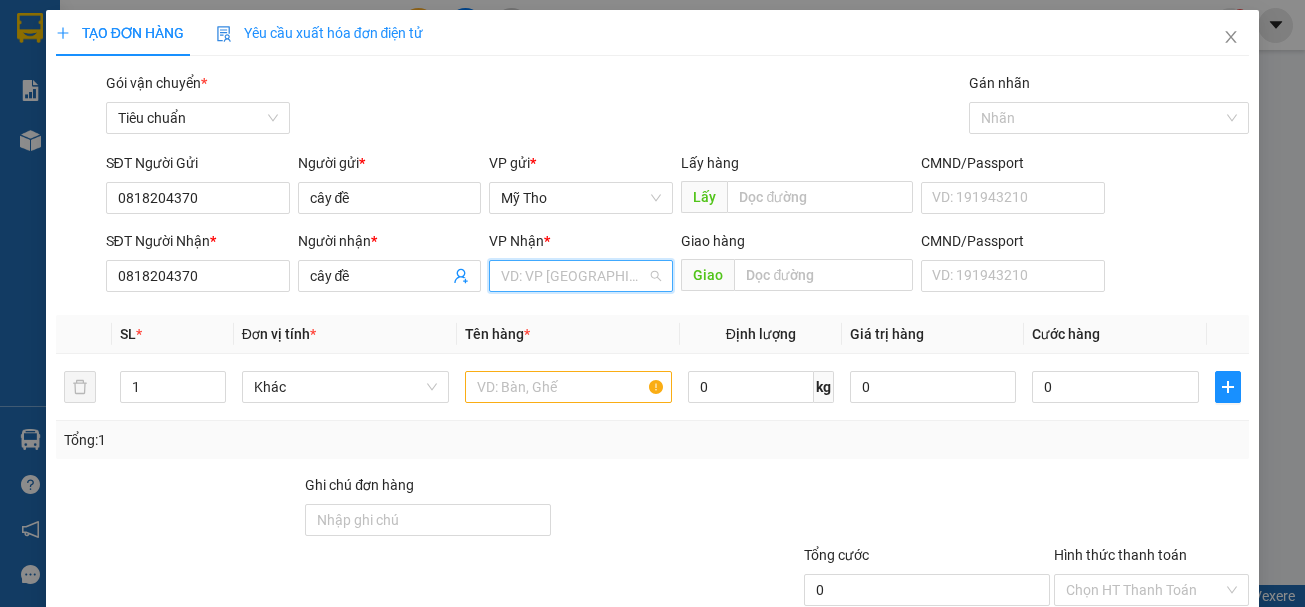 drag, startPoint x: 519, startPoint y: 278, endPoint x: 518, endPoint y: 332, distance: 54.00926 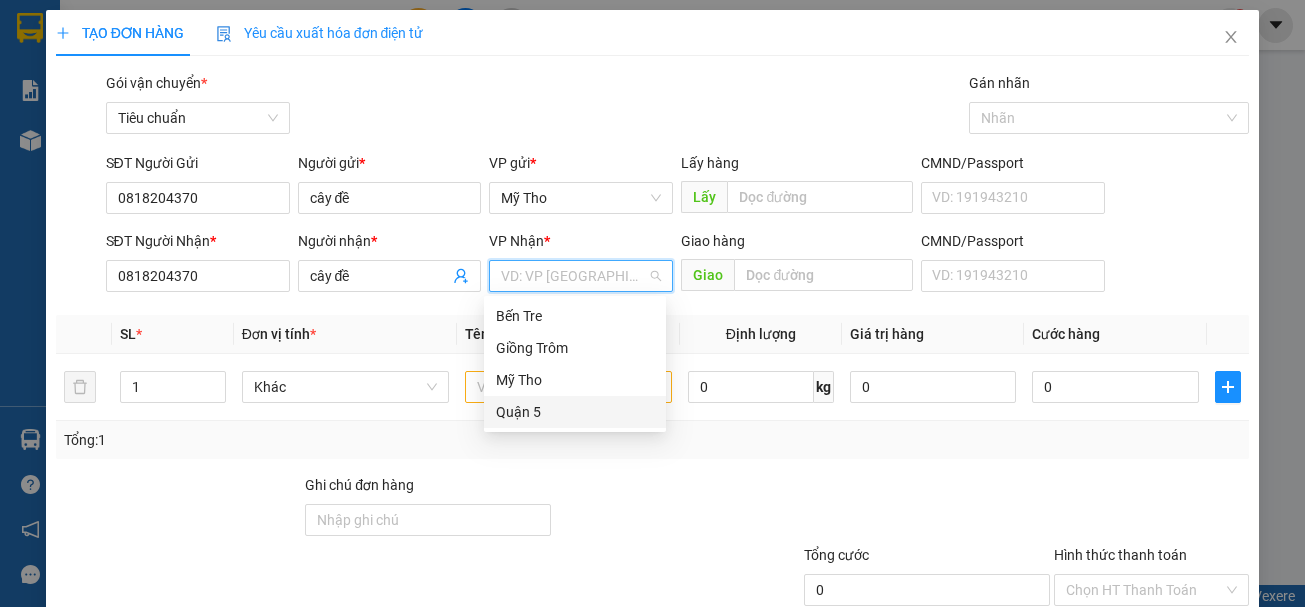 click on "Quận 5" at bounding box center (575, 412) 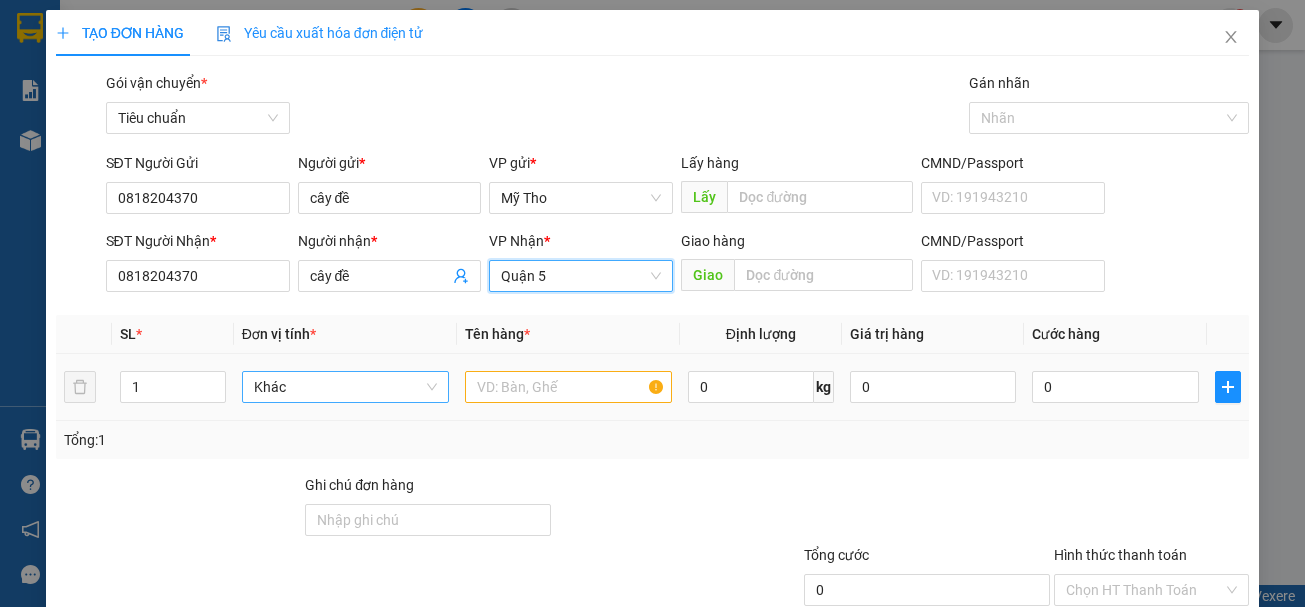 click on "Khác" at bounding box center [345, 387] 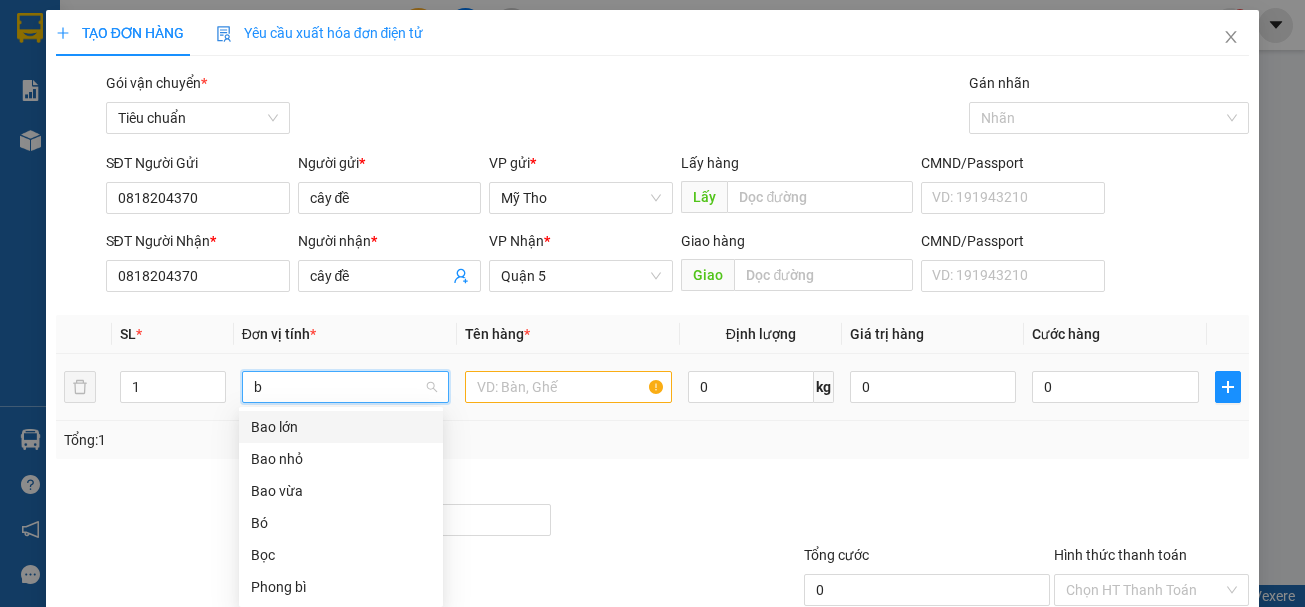 scroll, scrollTop: 0, scrollLeft: 0, axis: both 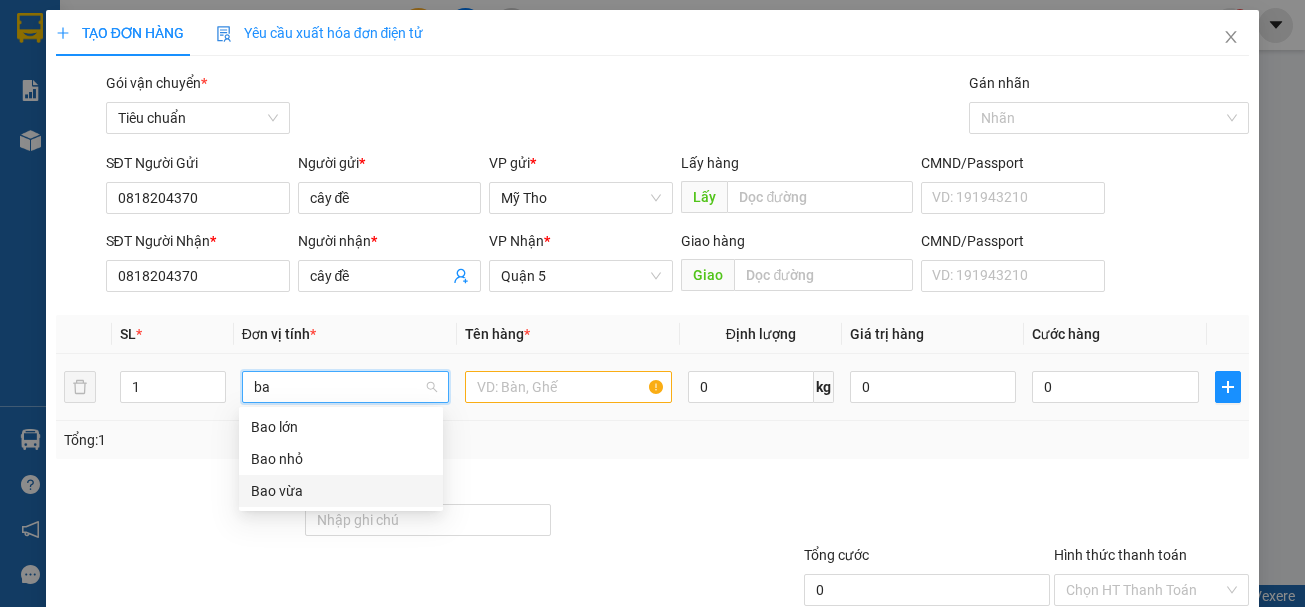 click on "Bao vừa" at bounding box center [341, 491] 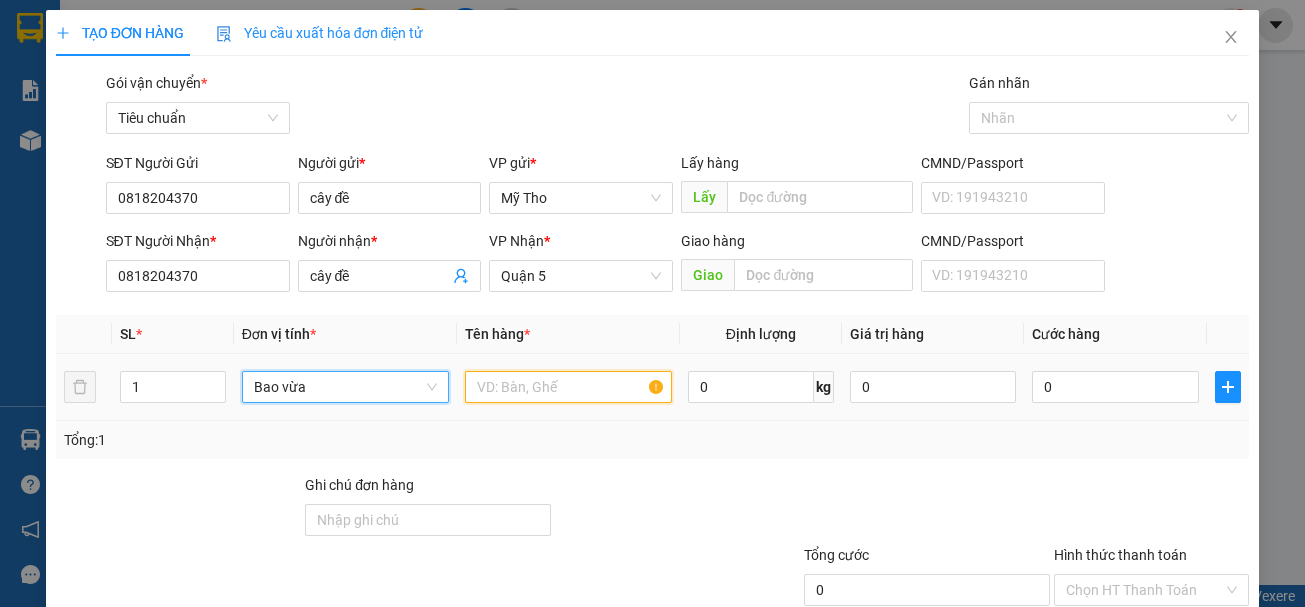 click at bounding box center [568, 387] 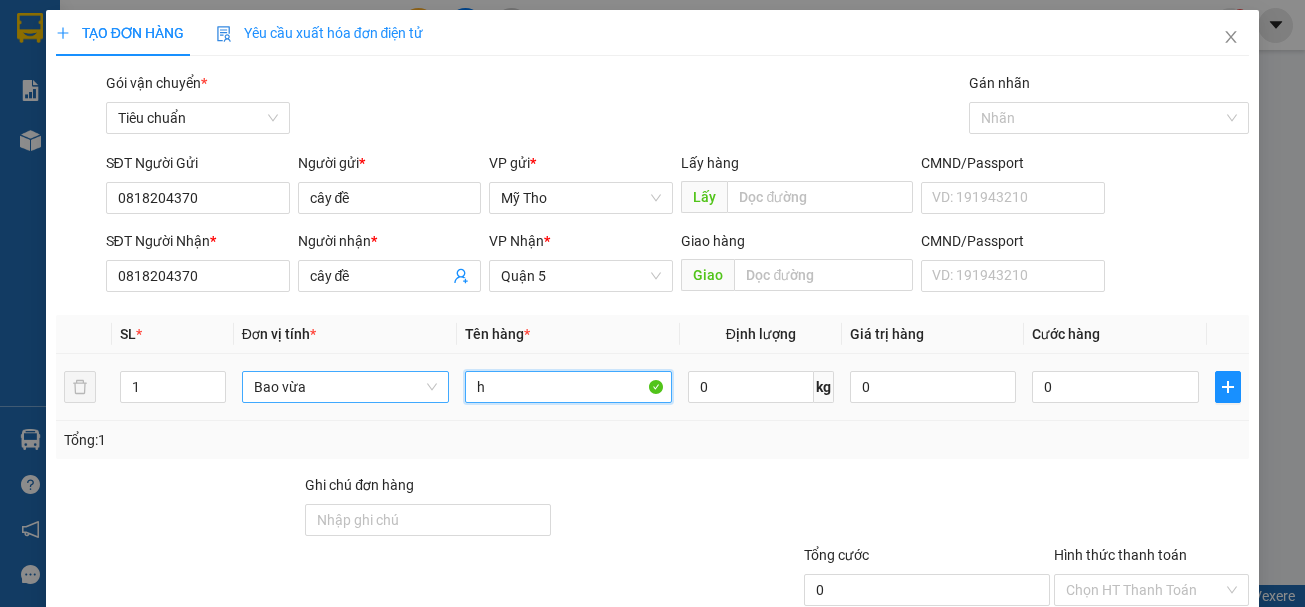 paste on "ủ" 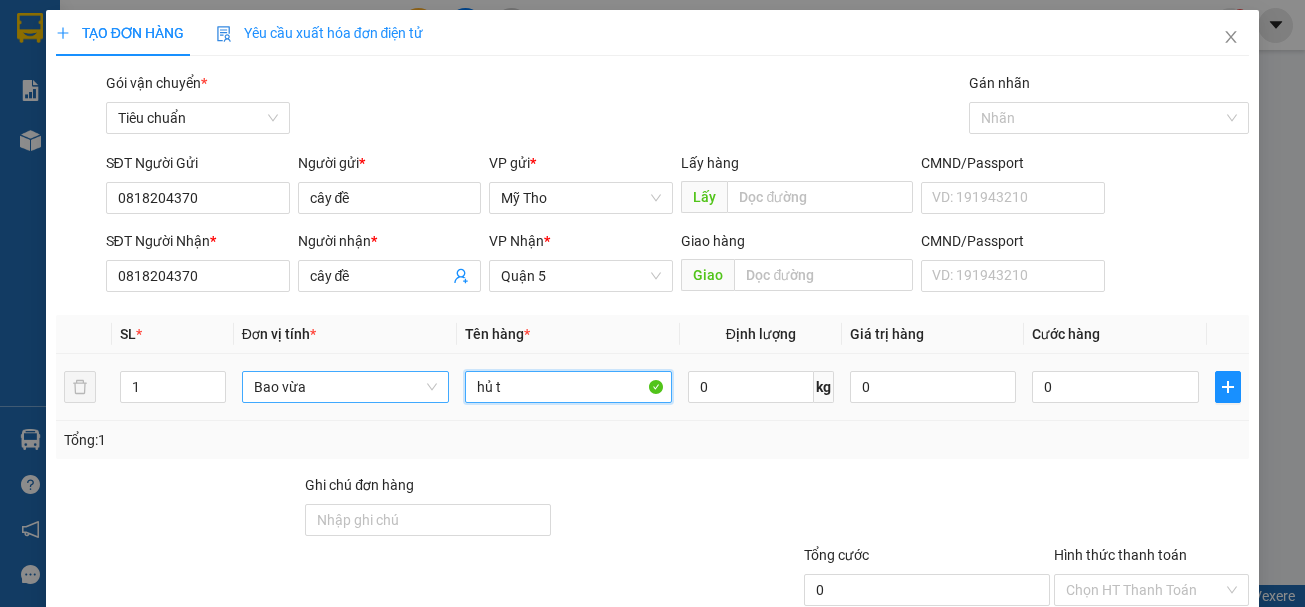 paste on "íu" 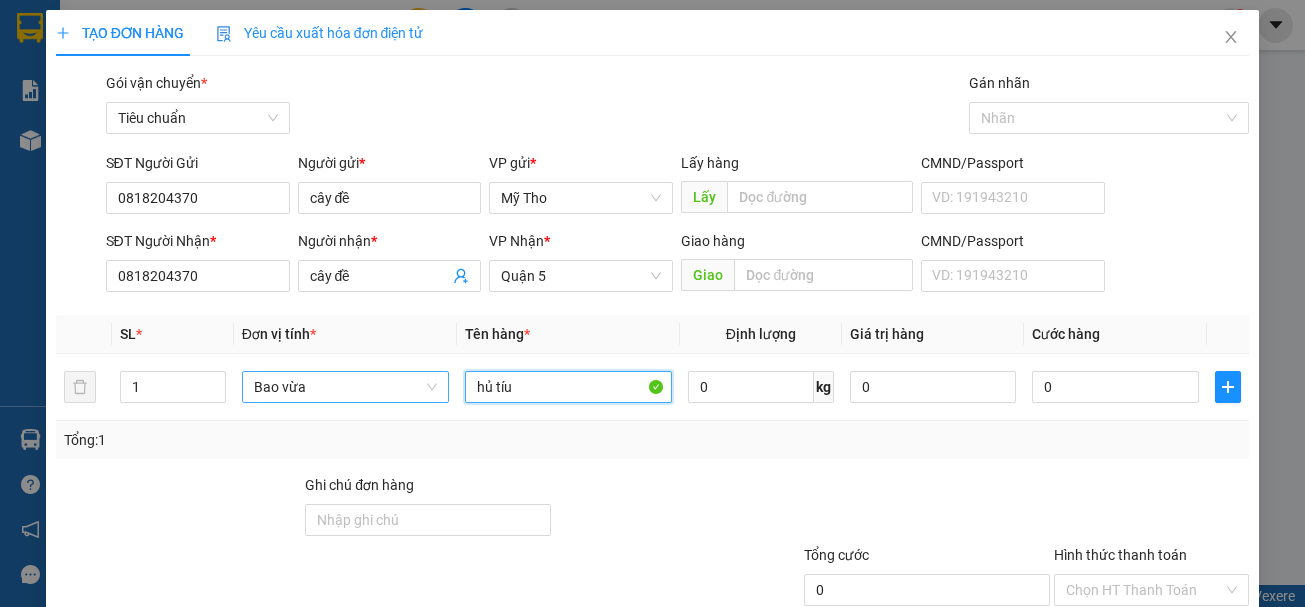 scroll, scrollTop: 133, scrollLeft: 0, axis: vertical 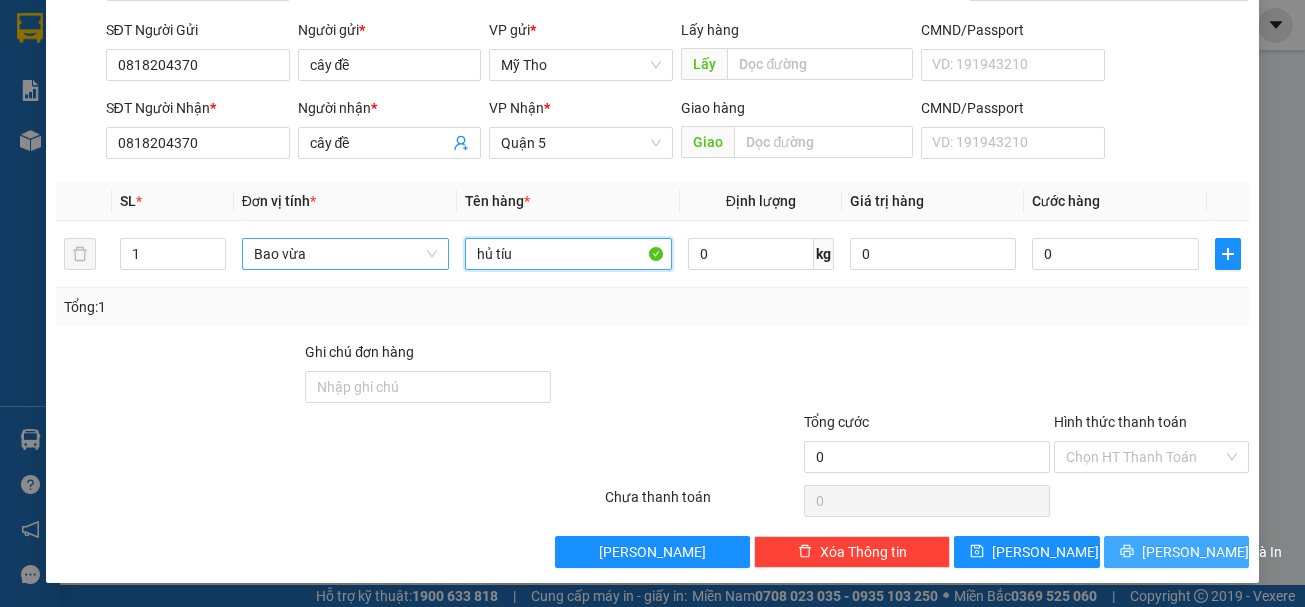 type on "hủ tíu" 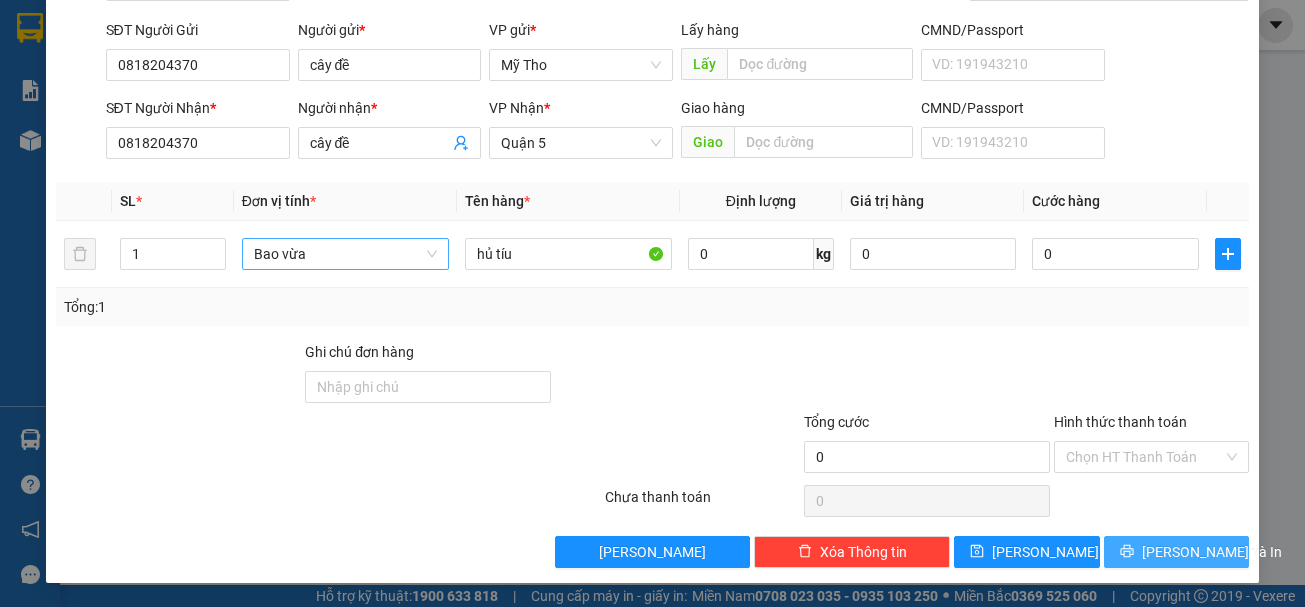 click on "[PERSON_NAME] và In" at bounding box center [1212, 552] 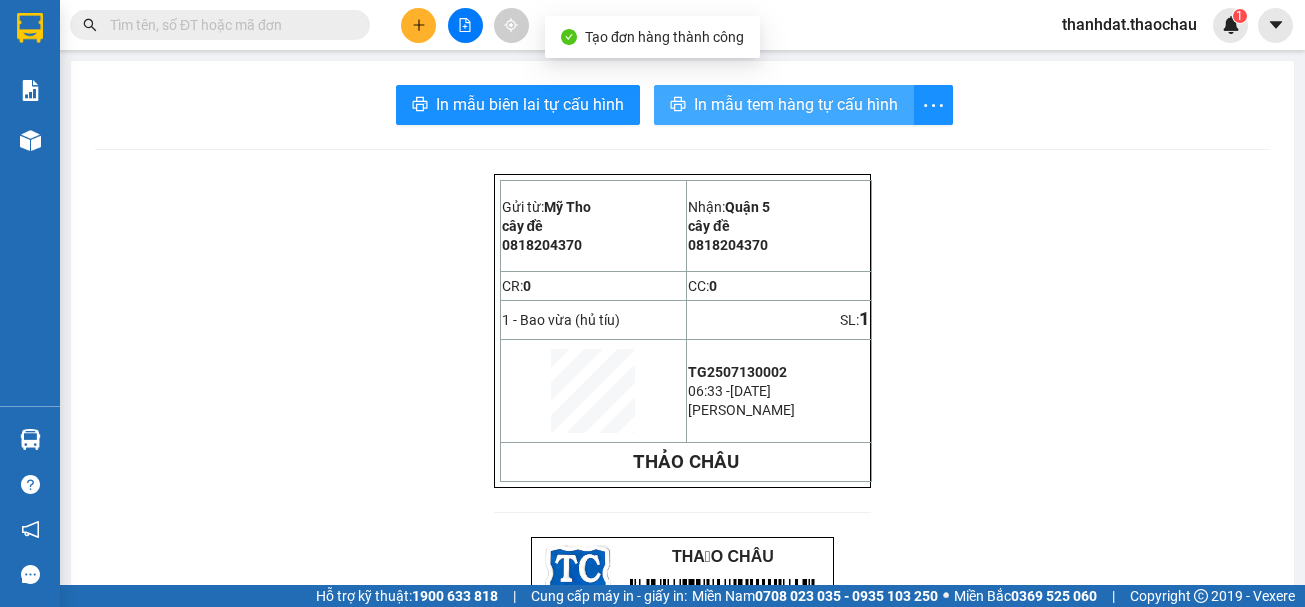click on "In mẫu tem hàng tự cấu hình" at bounding box center [796, 104] 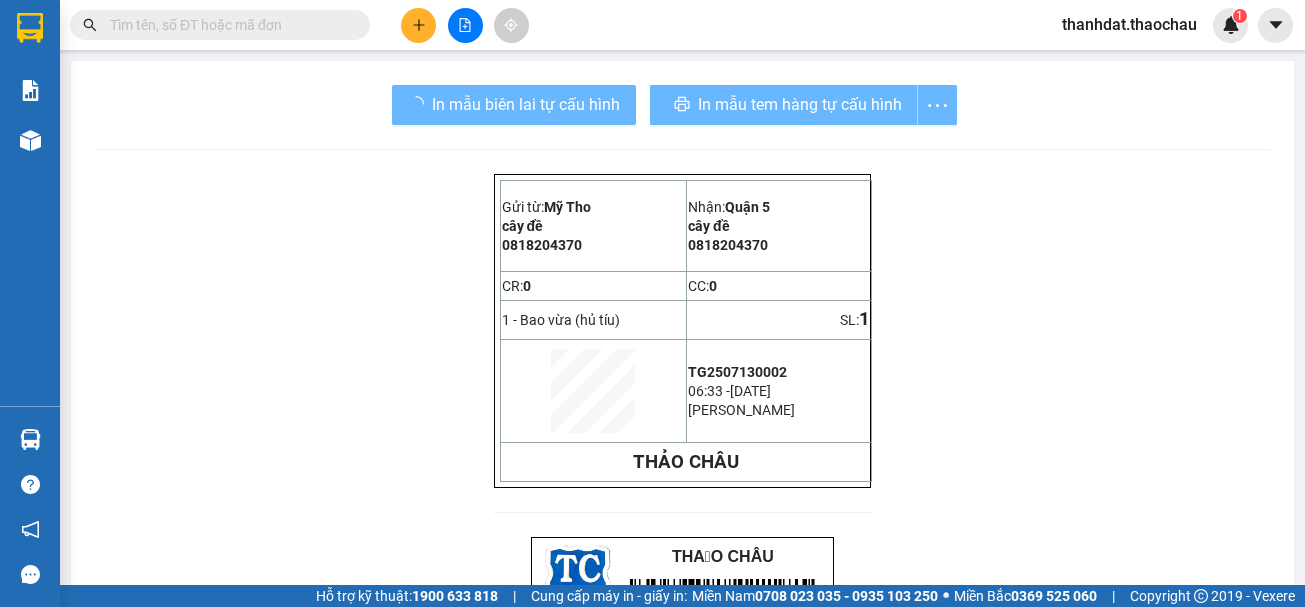 scroll, scrollTop: 0, scrollLeft: 0, axis: both 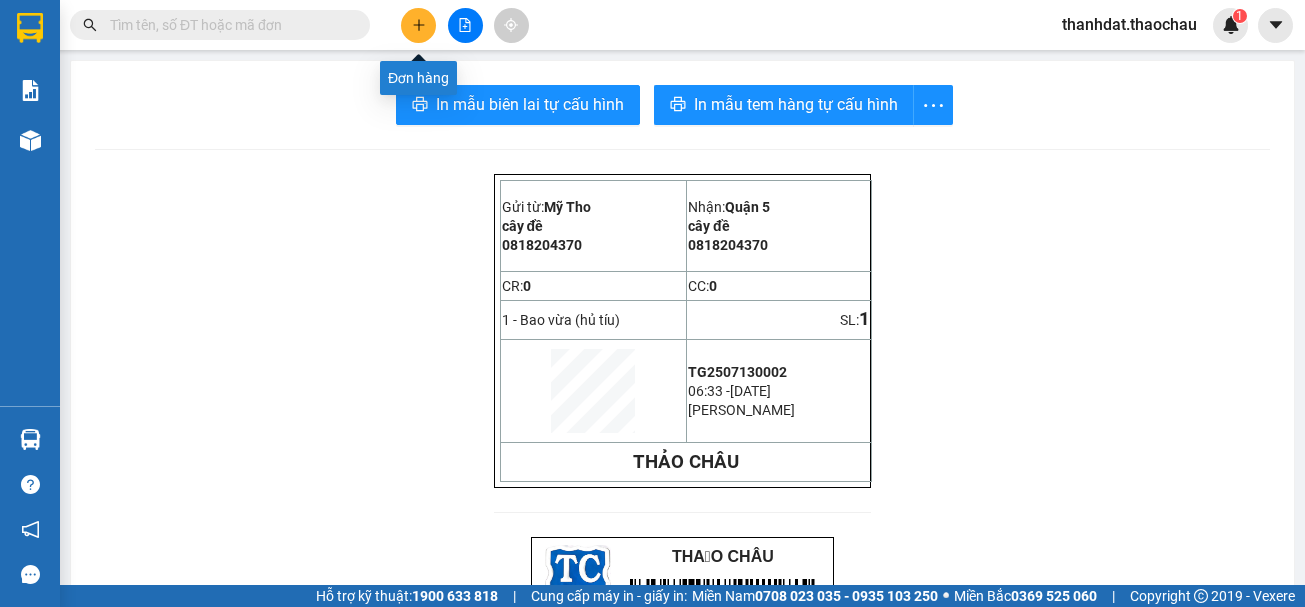 click 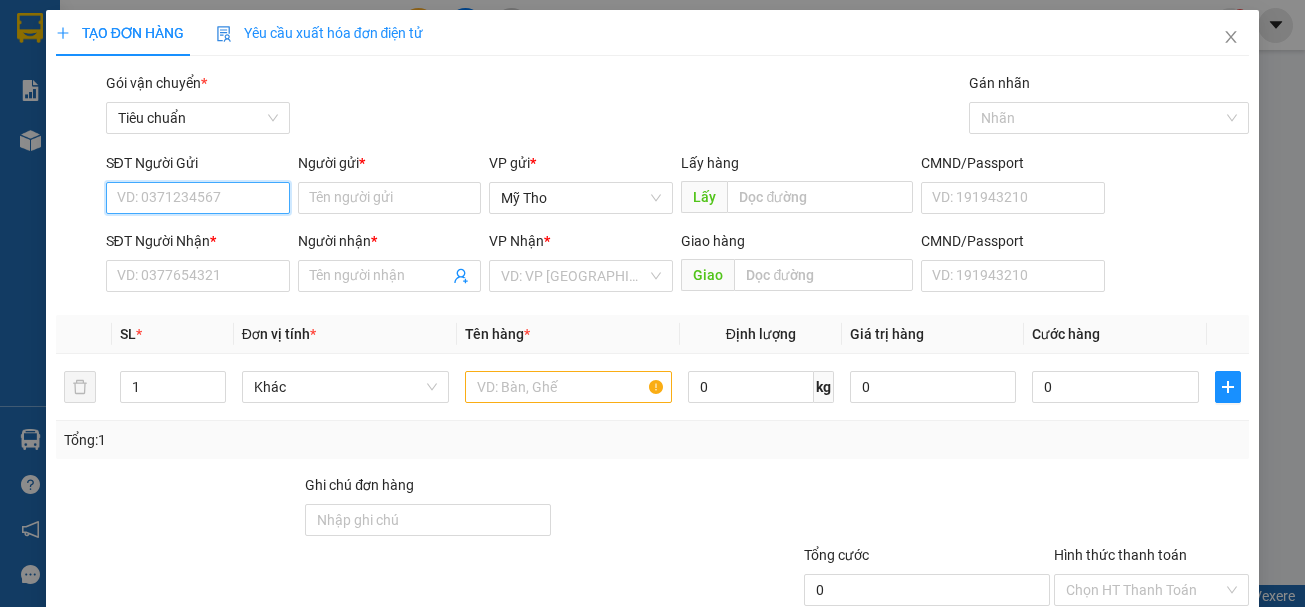 click on "SĐT Người Gửi" at bounding box center [198, 198] 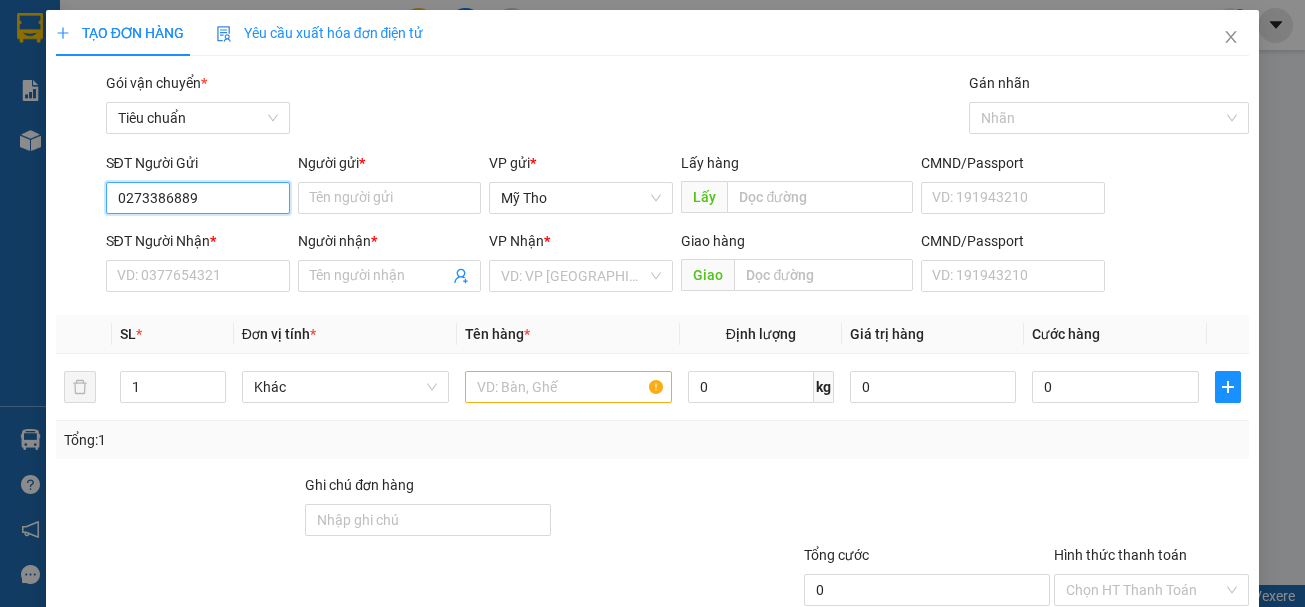 type on "02733868896" 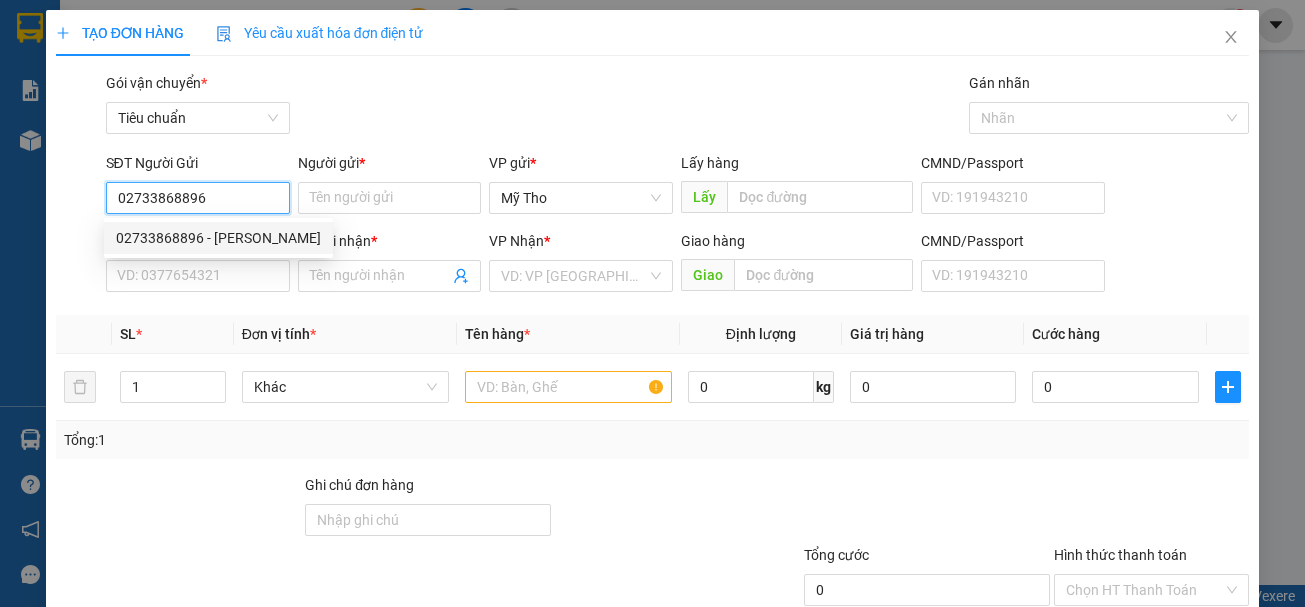click on "02733868896 - [PERSON_NAME]" at bounding box center (218, 238) 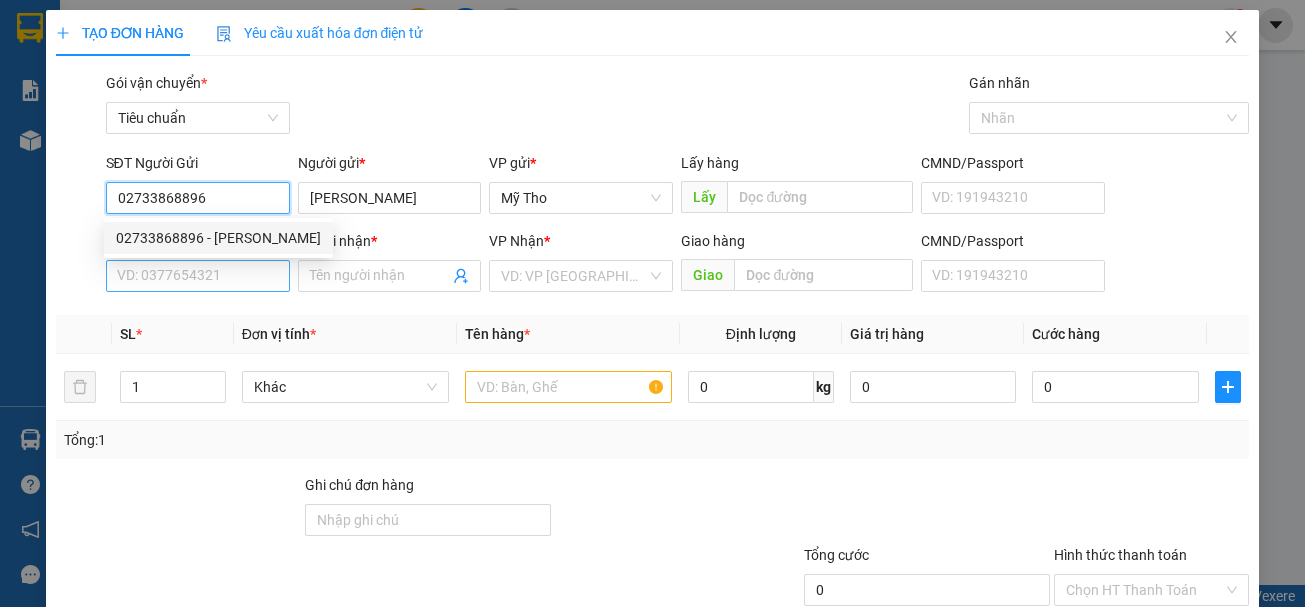 type on "02733868896" 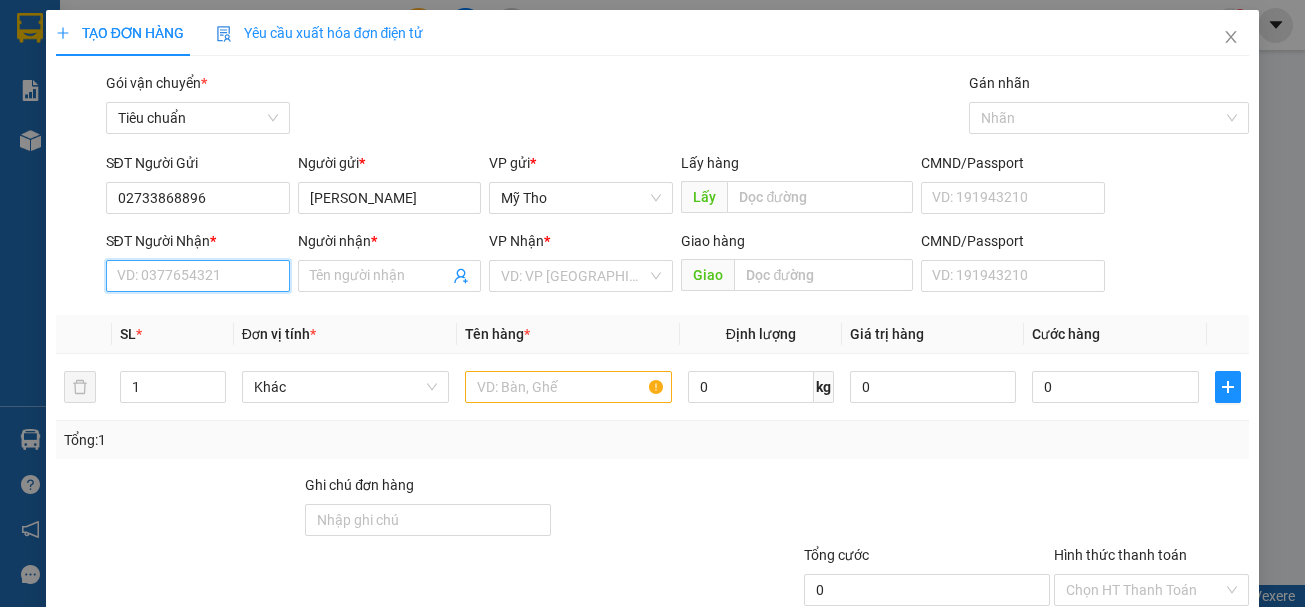 click on "SĐT Người Nhận  *" at bounding box center [198, 276] 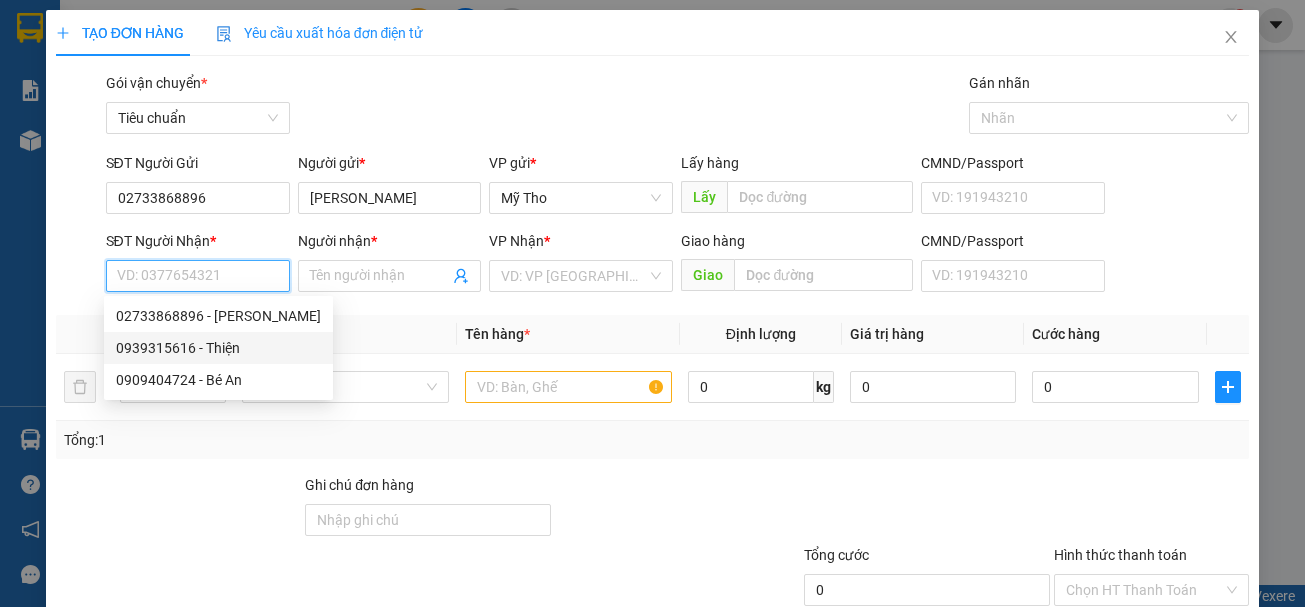 click on "0939315616 - Thiện" at bounding box center [218, 348] 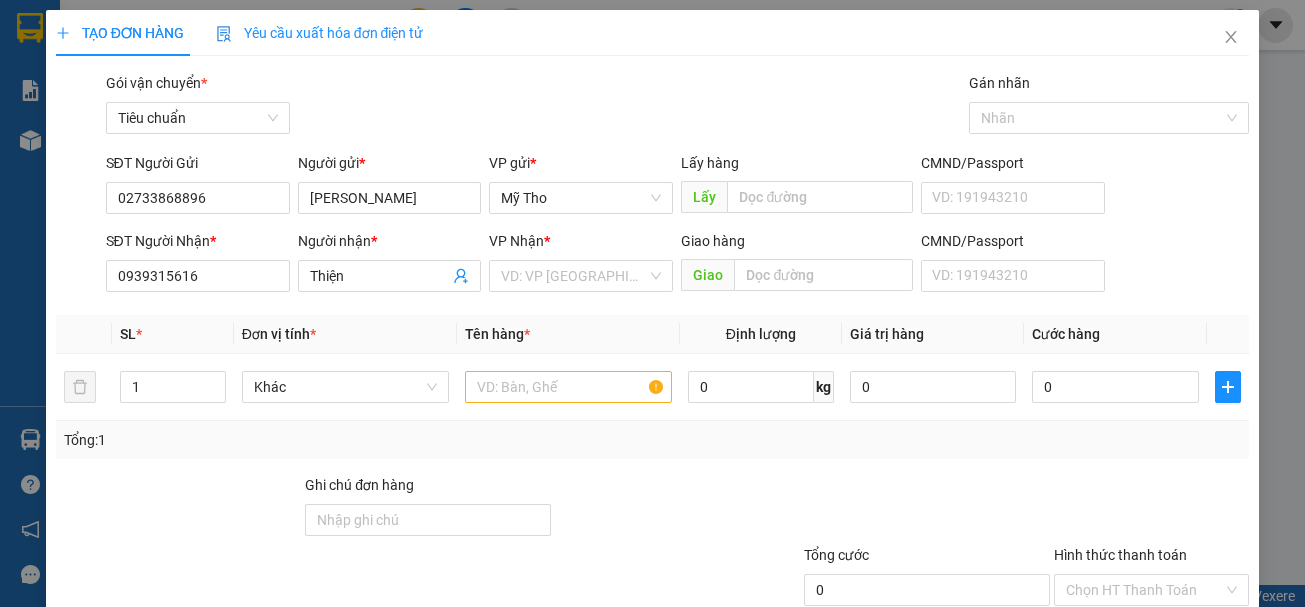 drag, startPoint x: 530, startPoint y: 277, endPoint x: 530, endPoint y: 293, distance: 16 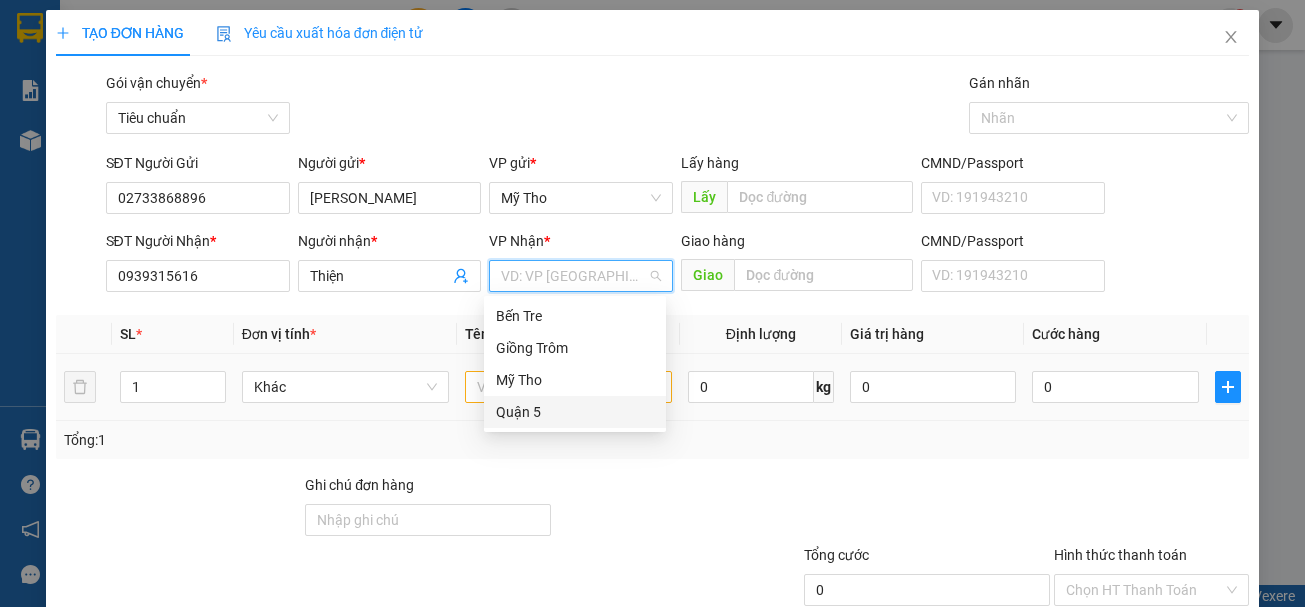 drag, startPoint x: 532, startPoint y: 403, endPoint x: 523, endPoint y: 408, distance: 10.29563 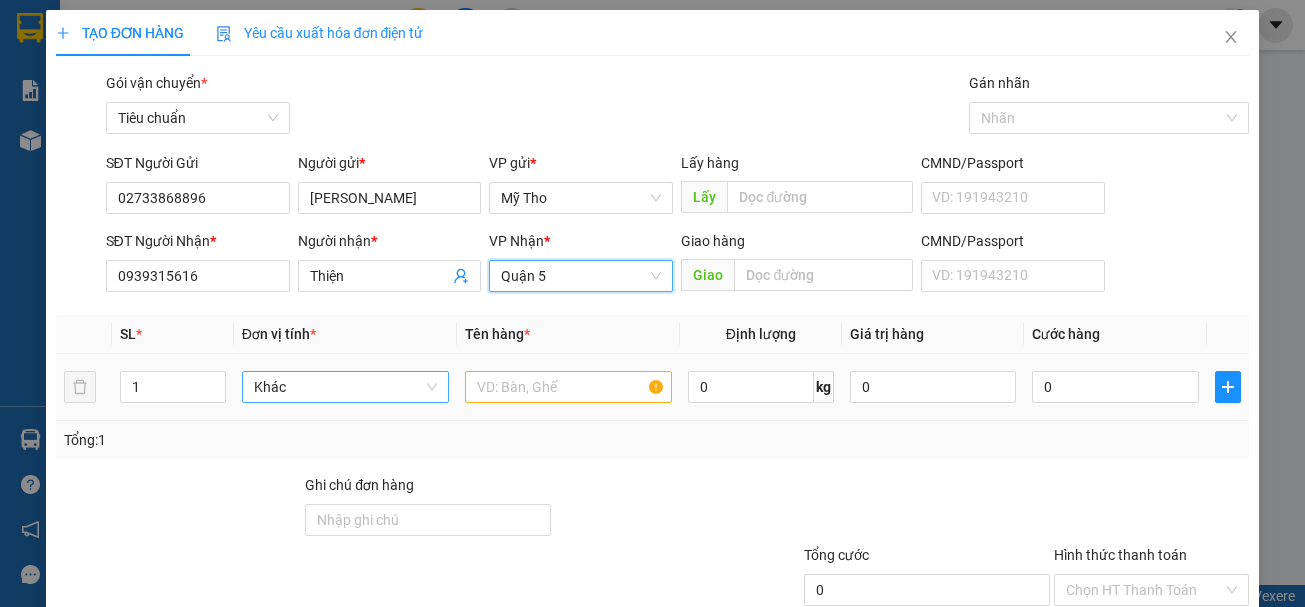 click on "Khác" at bounding box center (345, 387) 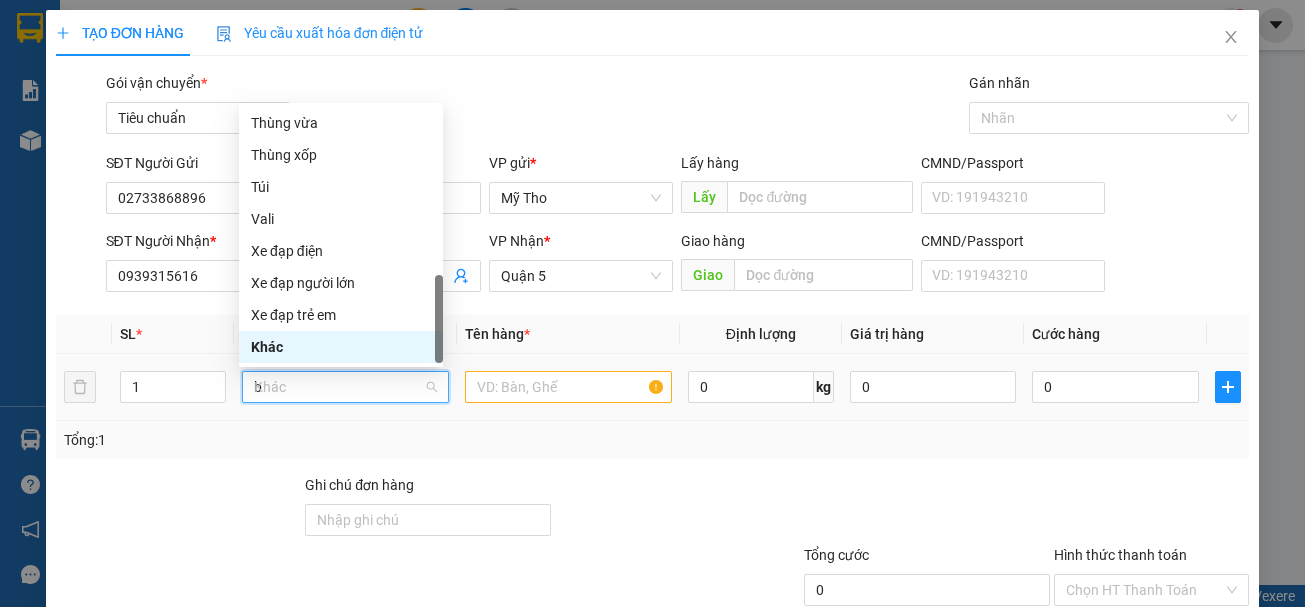 scroll, scrollTop: 0, scrollLeft: 0, axis: both 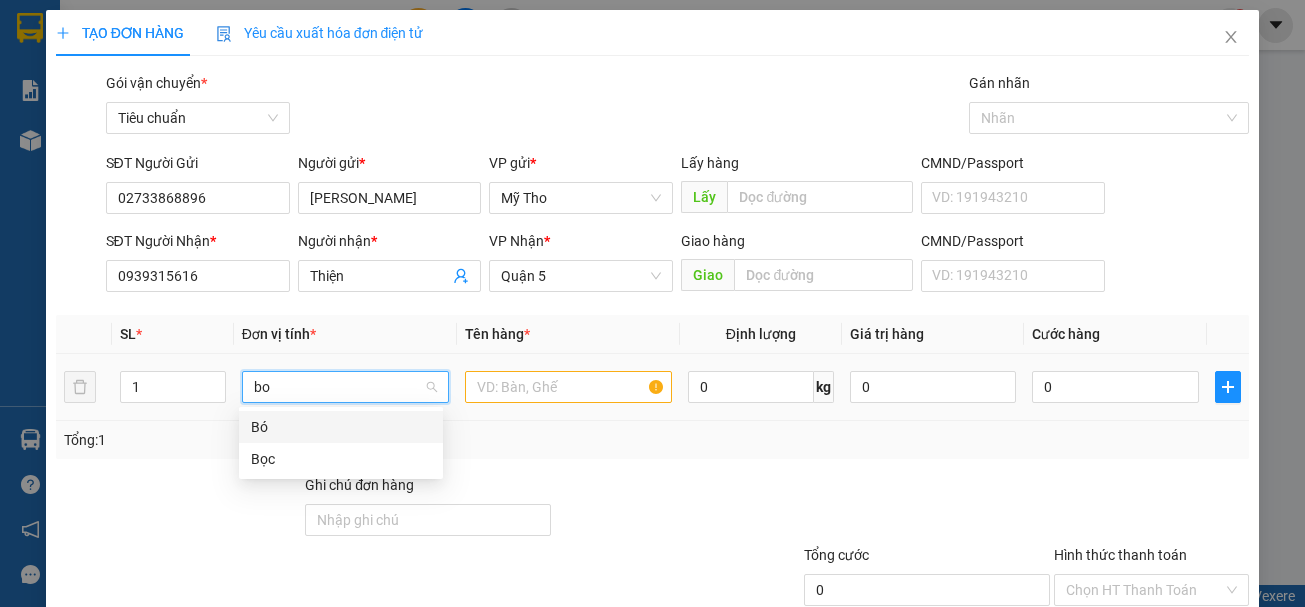 type on "boc" 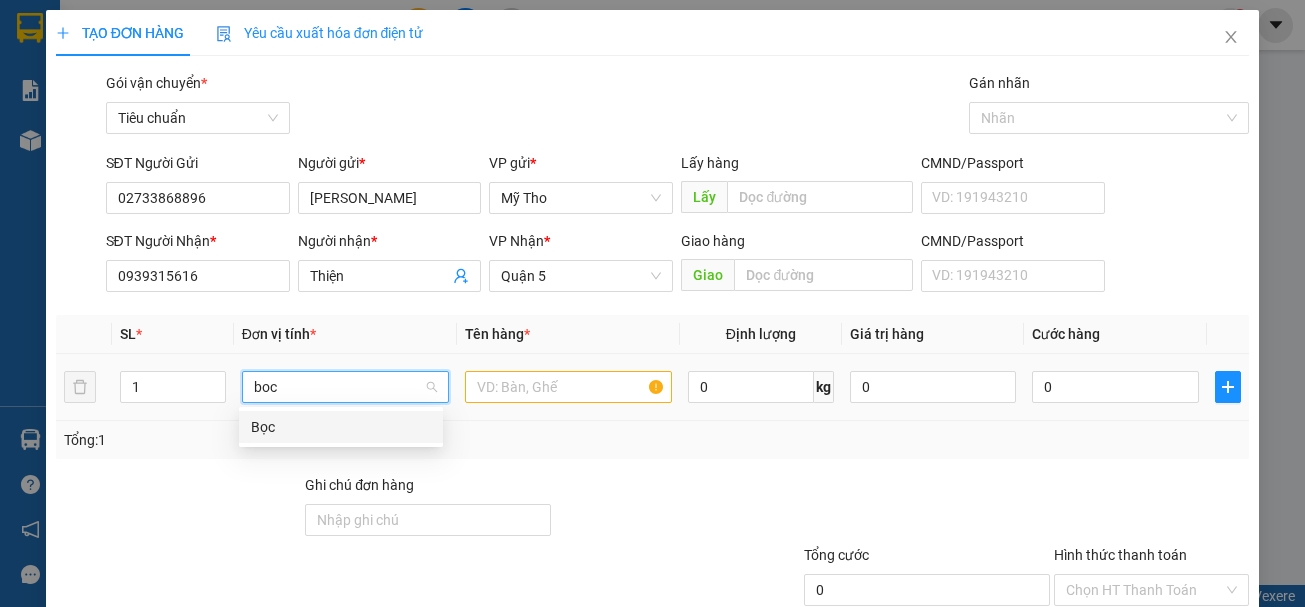 drag, startPoint x: 260, startPoint y: 427, endPoint x: 378, endPoint y: 407, distance: 119.682915 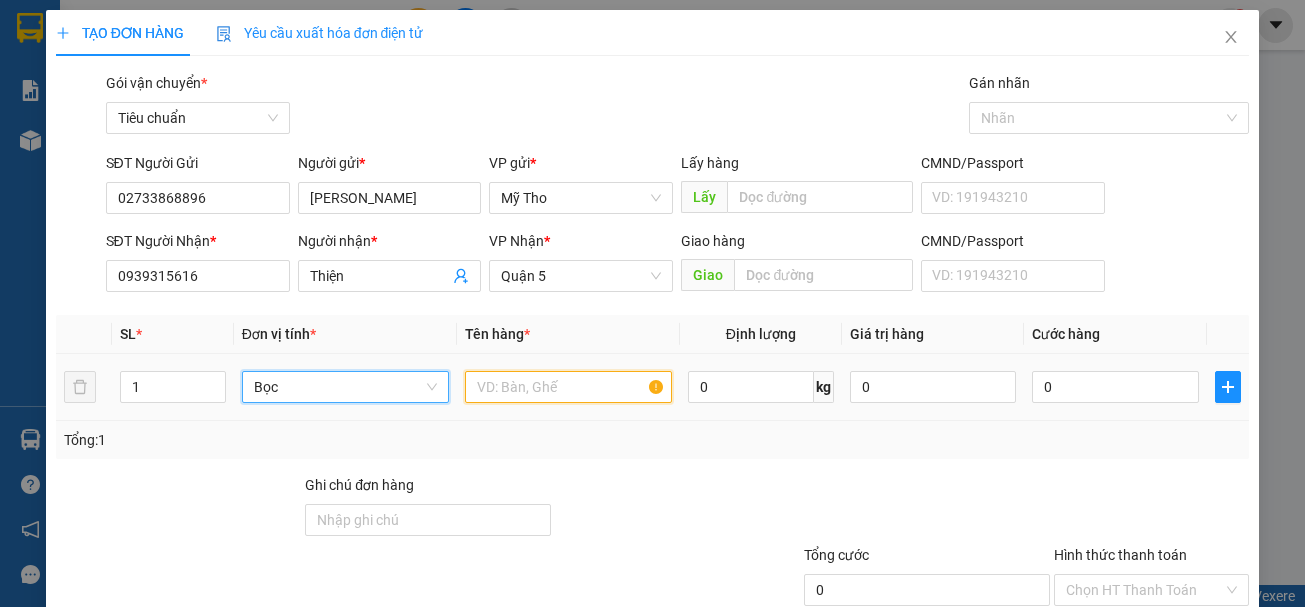 click at bounding box center [568, 387] 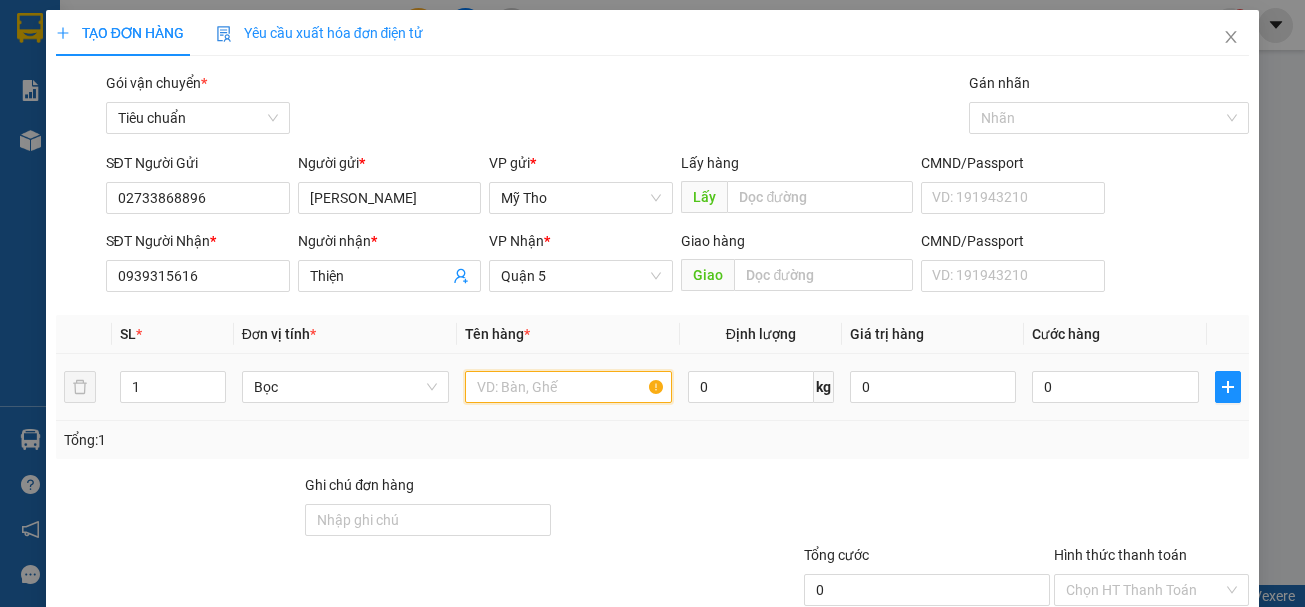 type on "d" 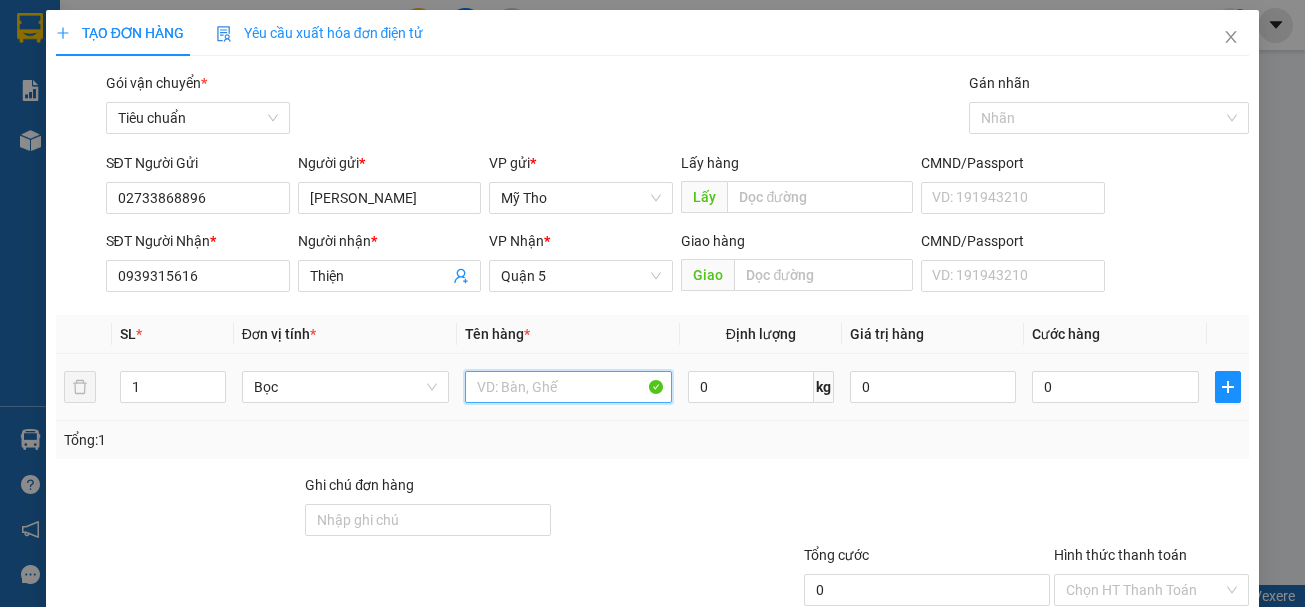 paste on "đ" 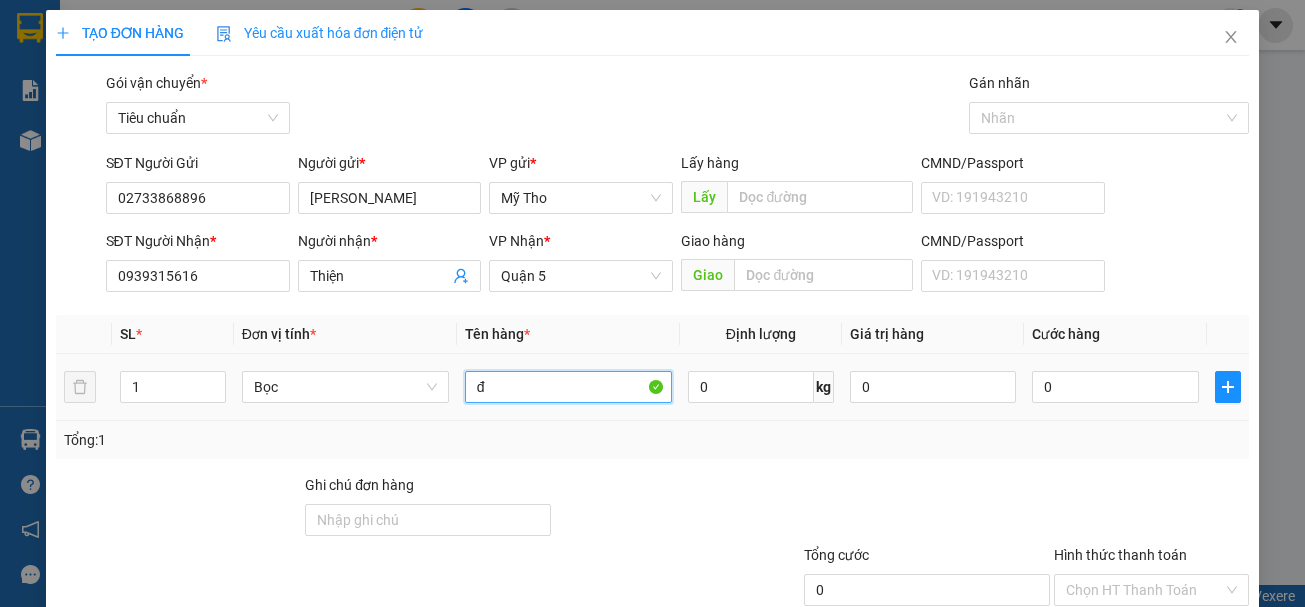 paste on "ô" 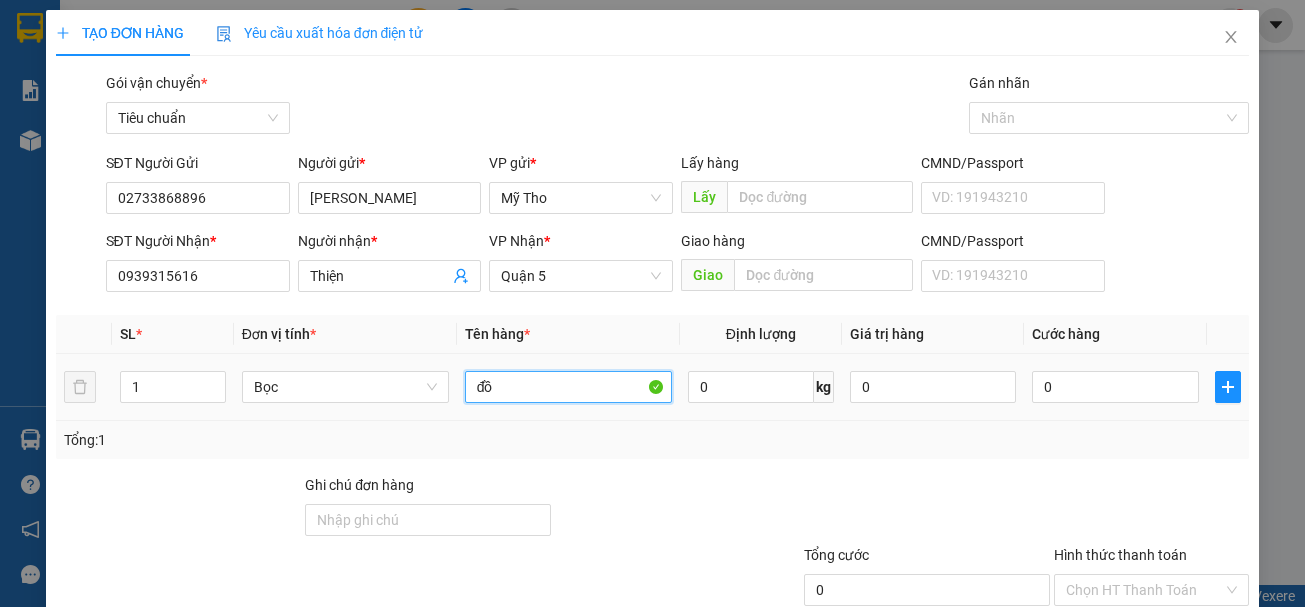 paste on "ăn" 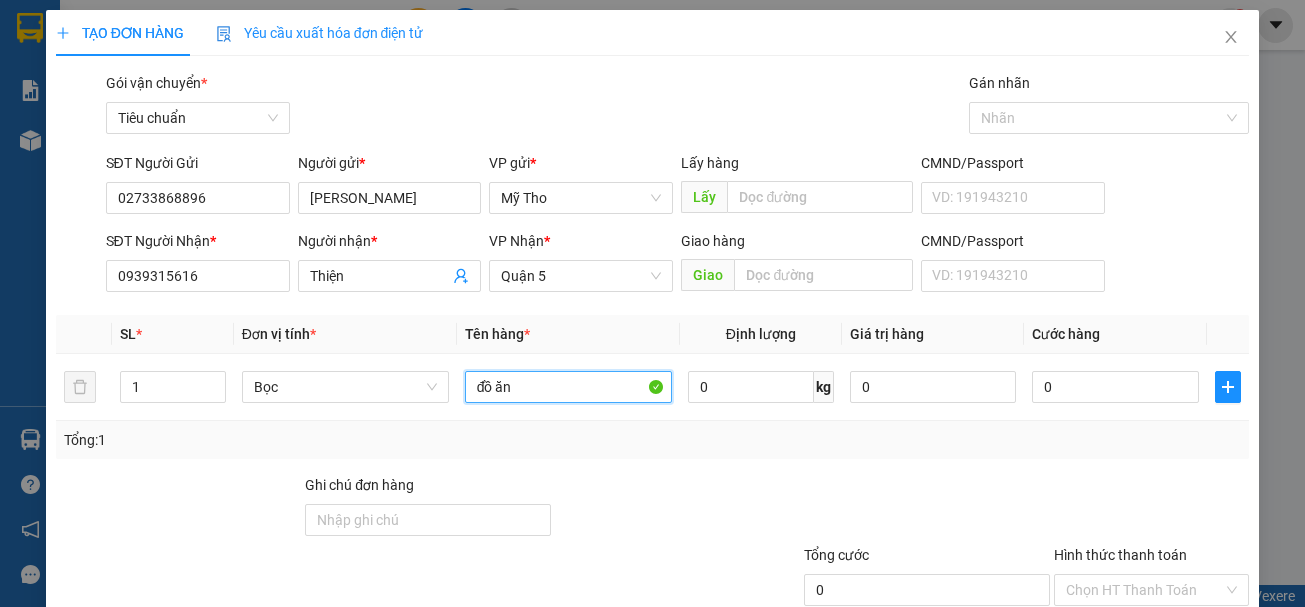 scroll, scrollTop: 133, scrollLeft: 0, axis: vertical 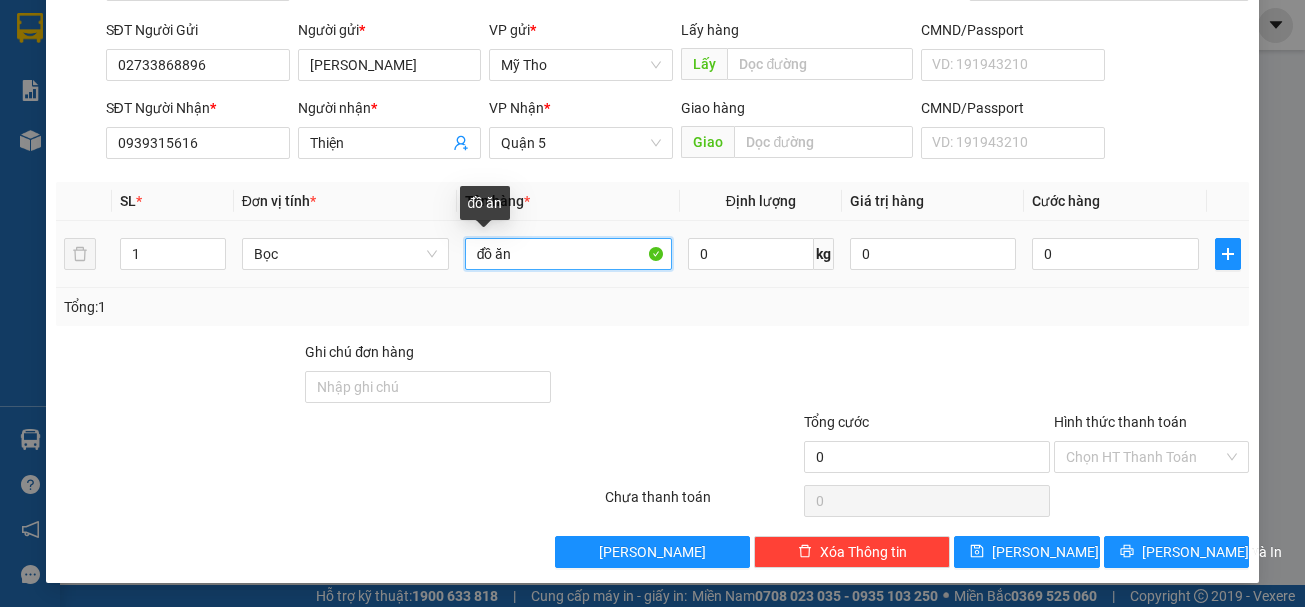 click on "đồ ăn" at bounding box center (568, 254) 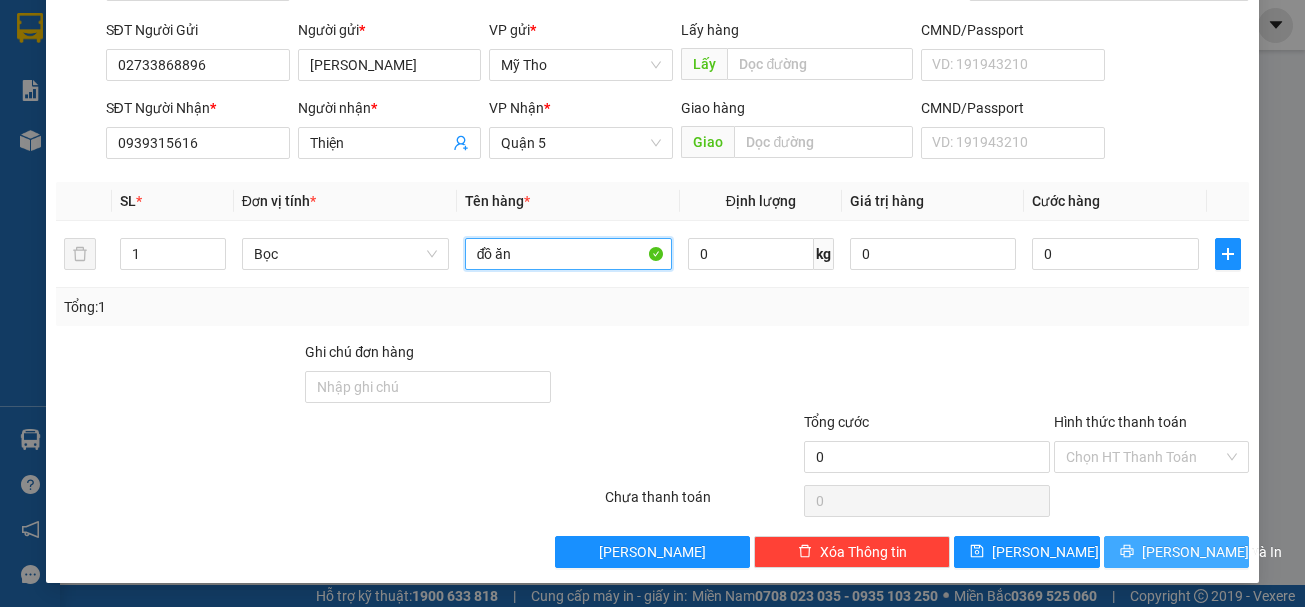 type on "đồ ăn" 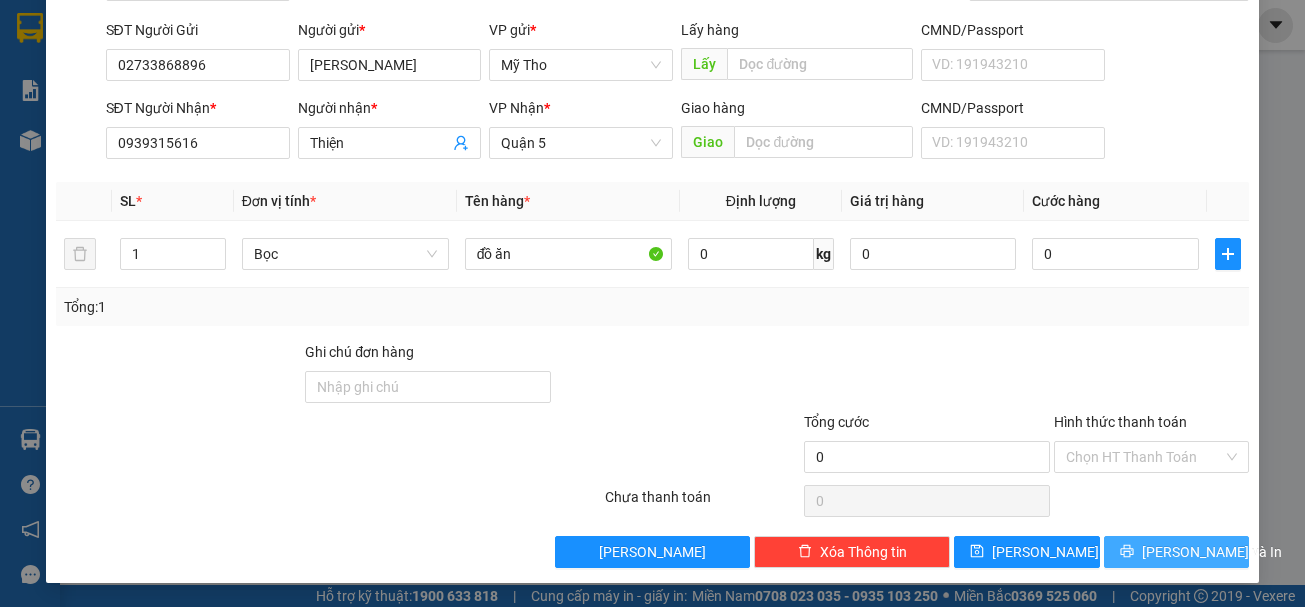 click on "[PERSON_NAME] và In" at bounding box center [1212, 552] 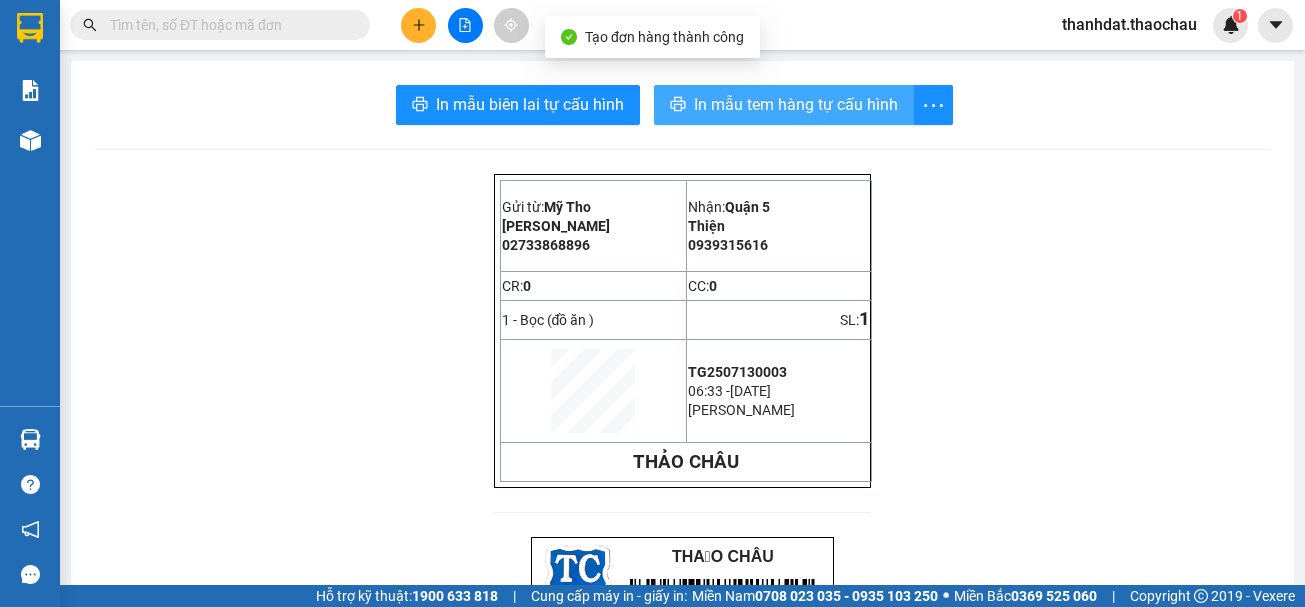 click on "In mẫu tem hàng tự cấu hình" at bounding box center [796, 104] 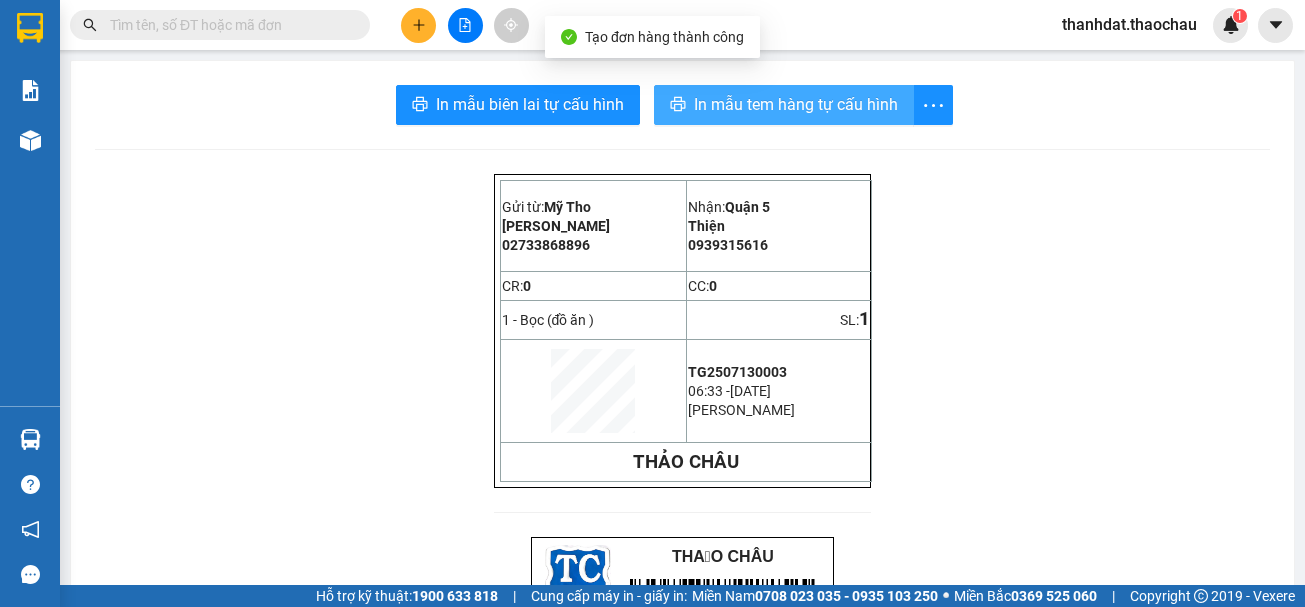 scroll, scrollTop: 0, scrollLeft: 0, axis: both 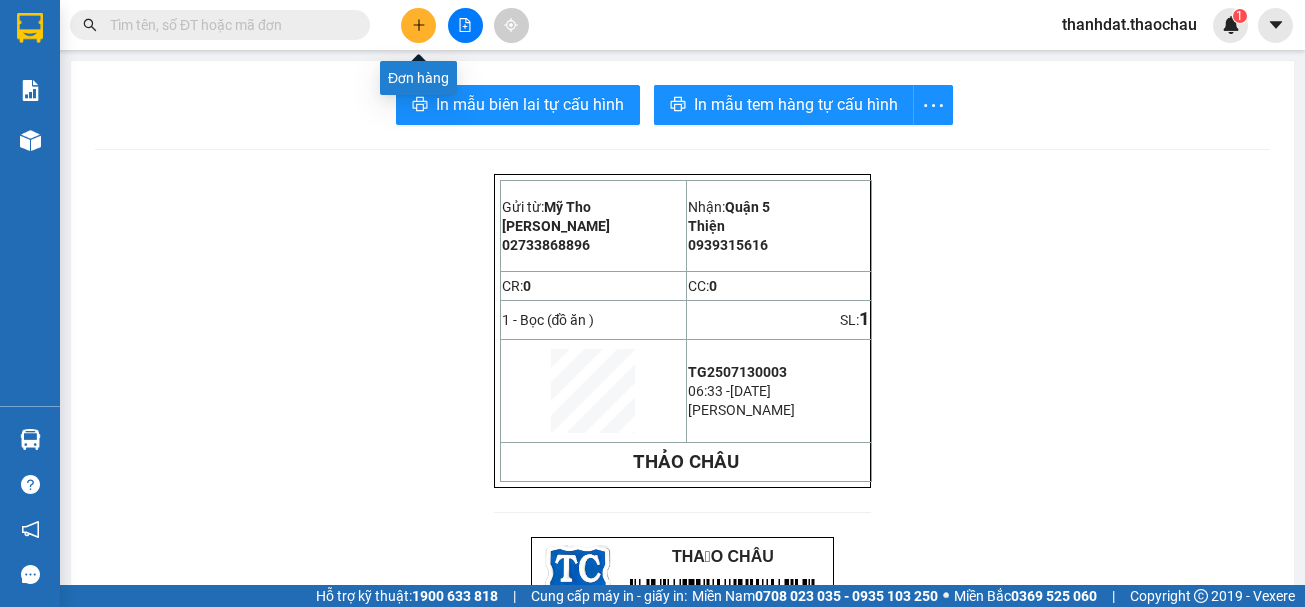 click 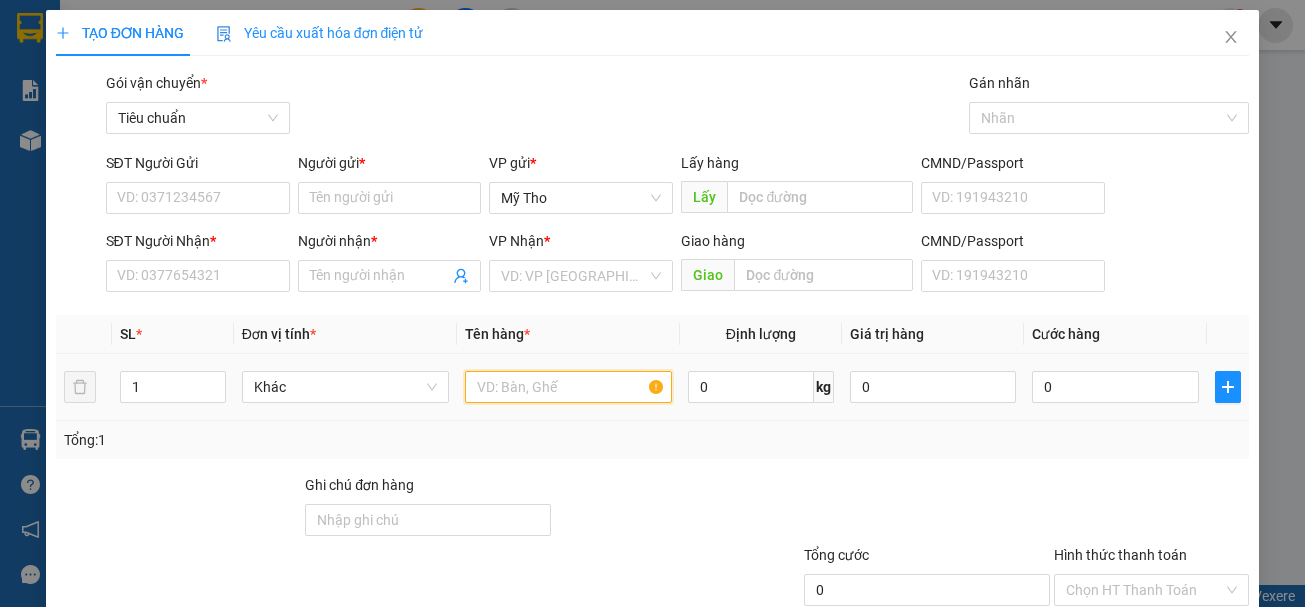 paste on "đồ ăn" 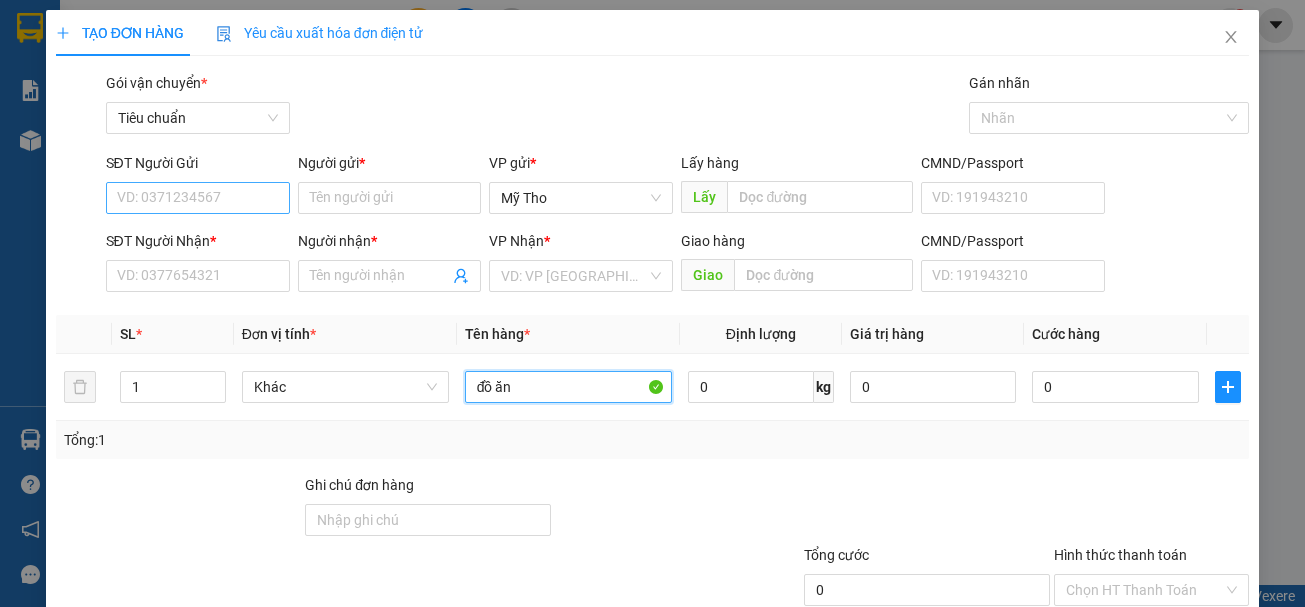 type on "đồ ăn" 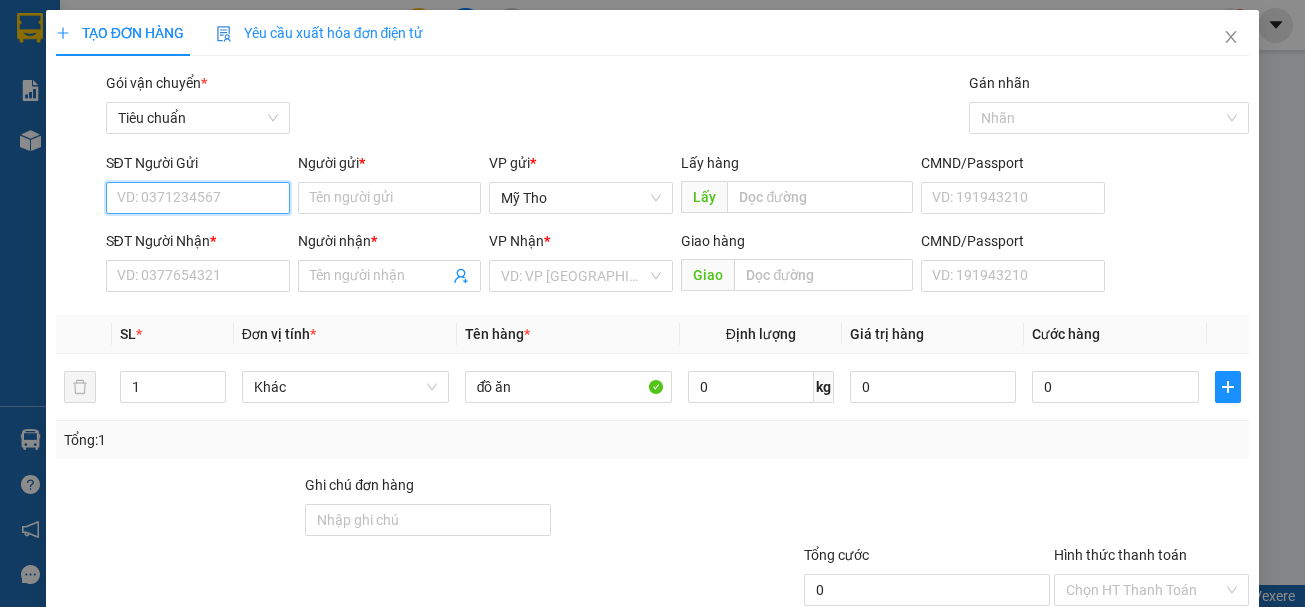 click on "SĐT Người Gửi" at bounding box center (198, 198) 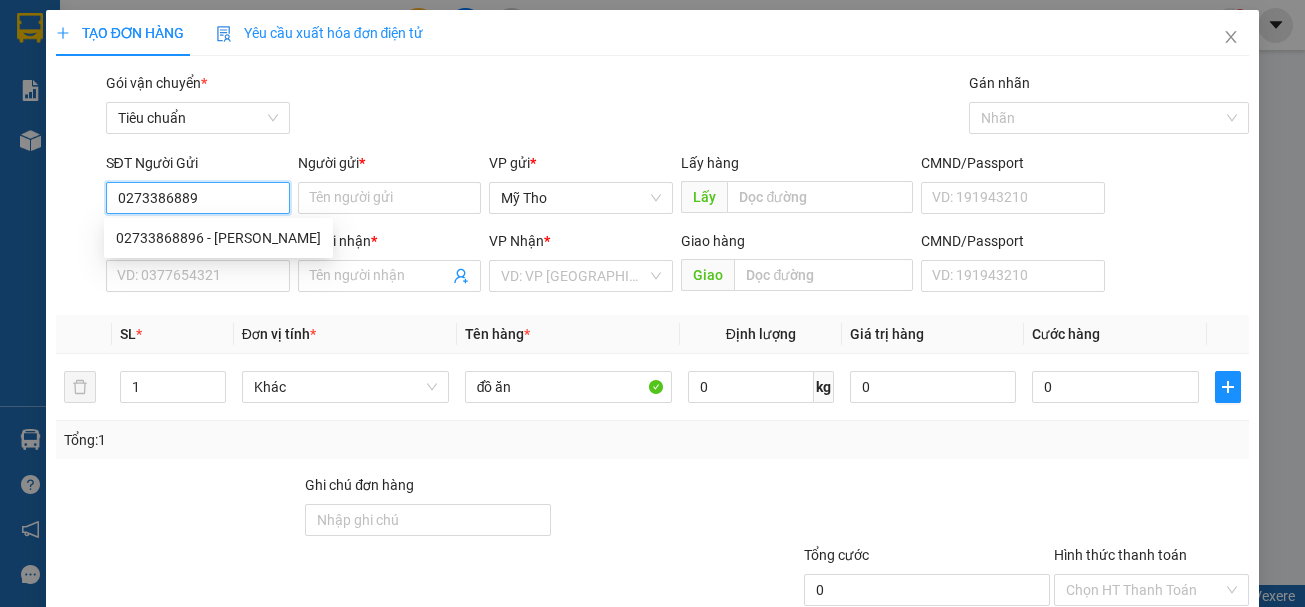 type on "02733868896" 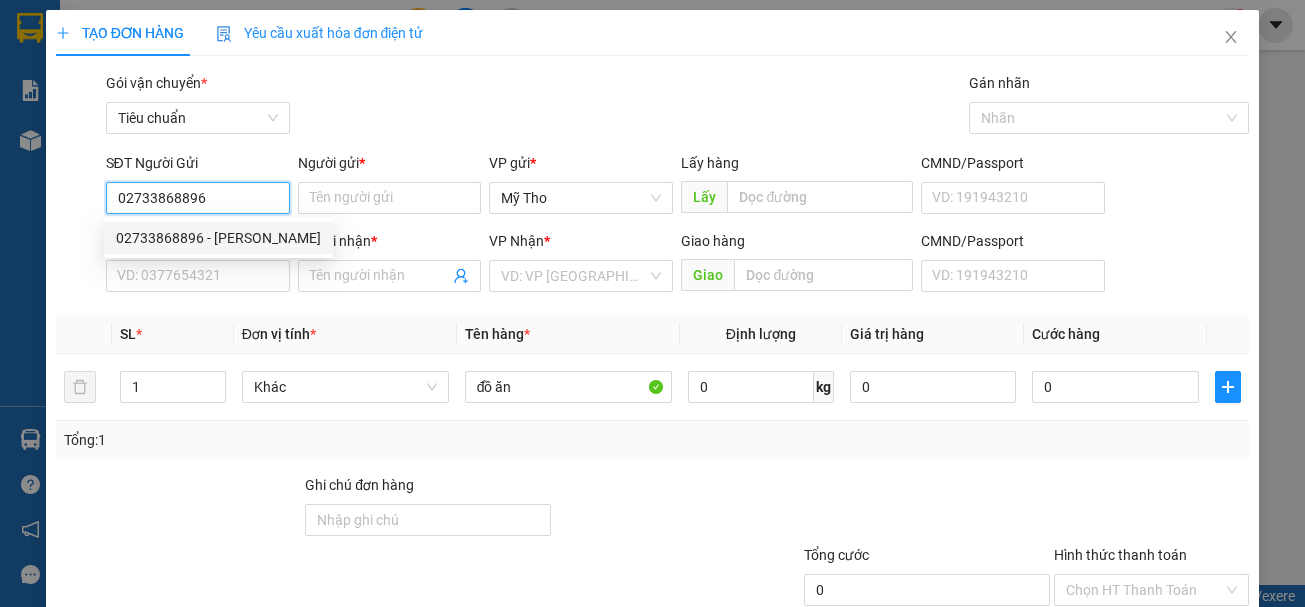 click on "02733868896 - [PERSON_NAME]" at bounding box center [218, 238] 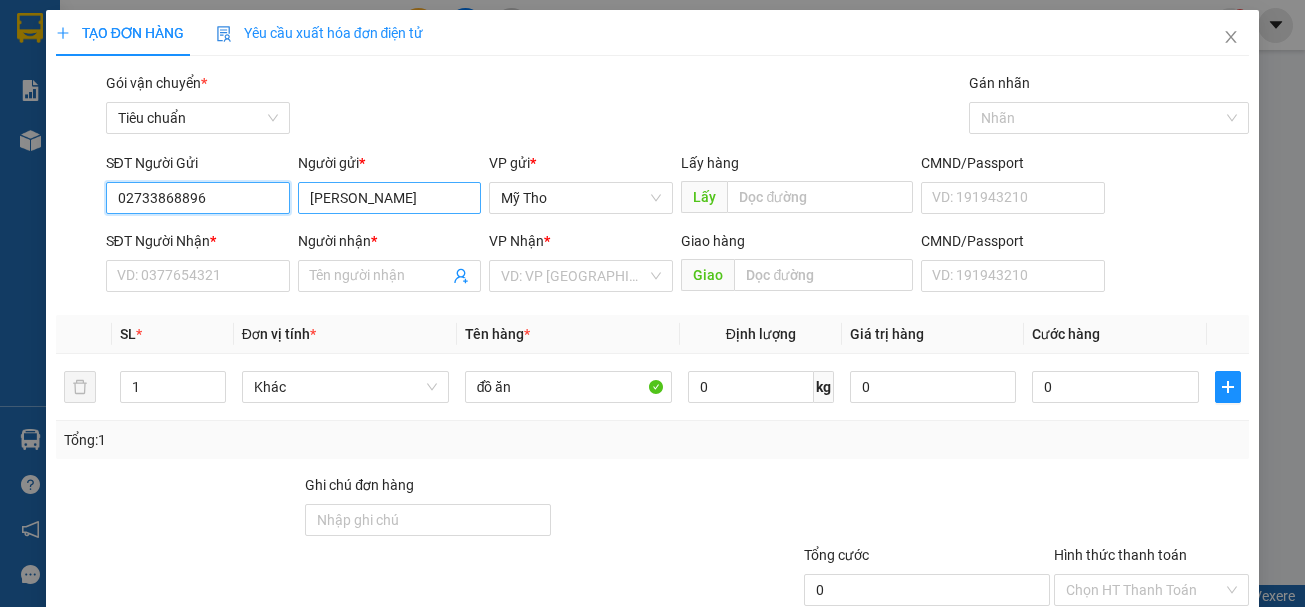 type on "02733868896" 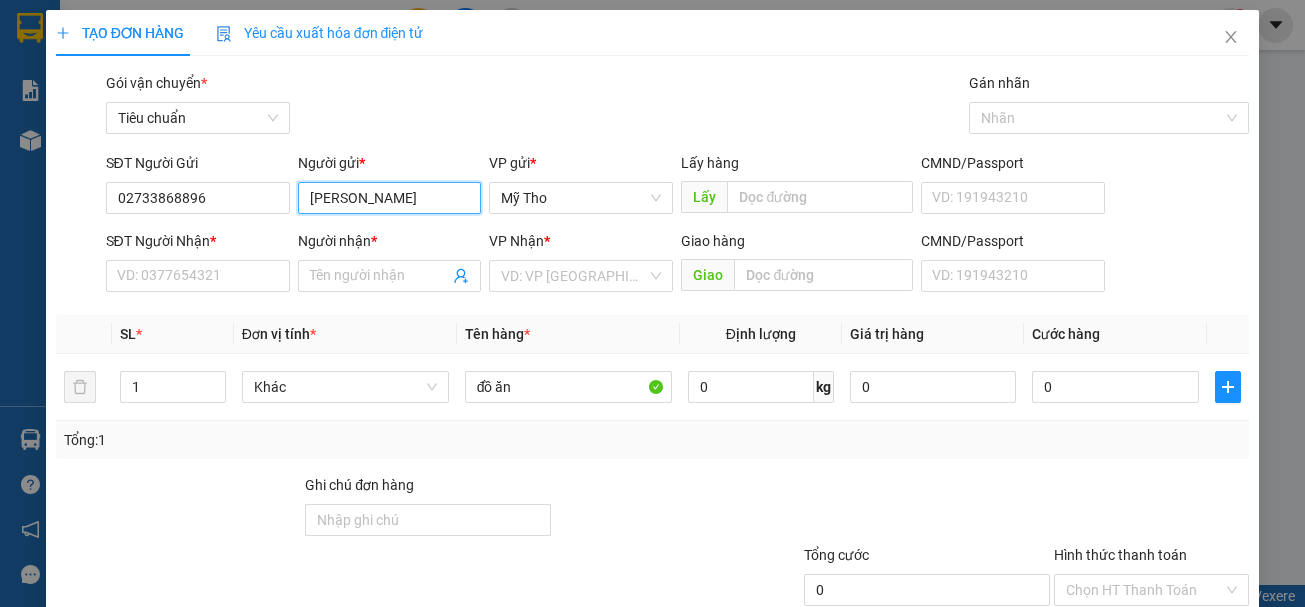 click on "[PERSON_NAME]" at bounding box center (390, 198) 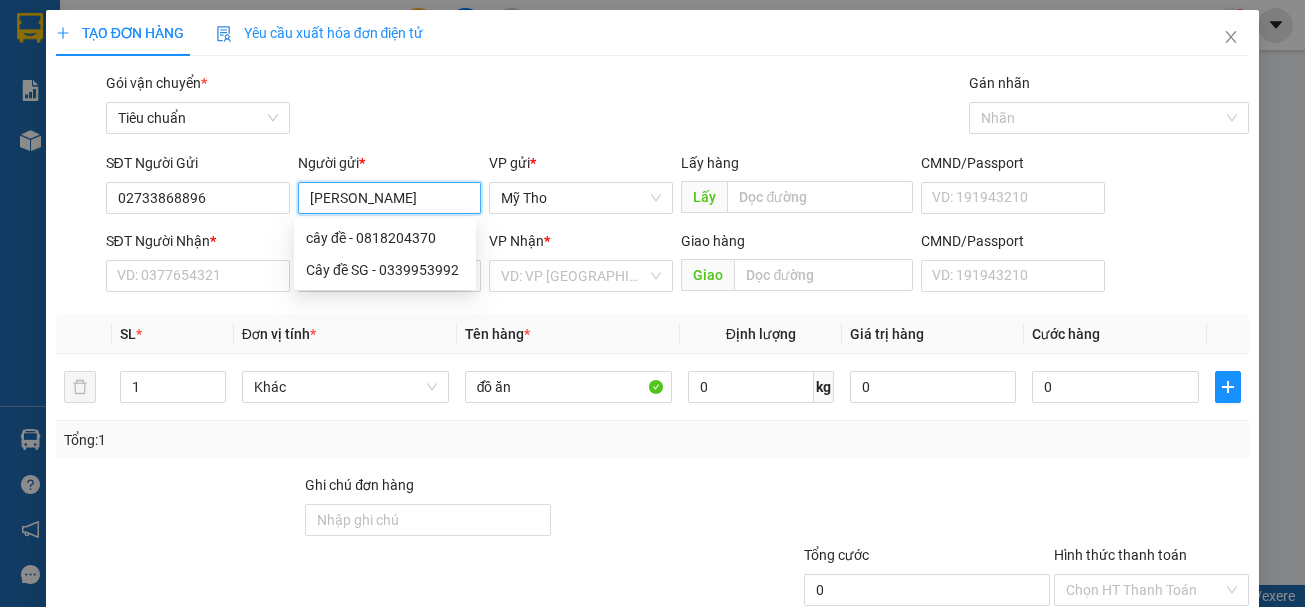 click on "[PERSON_NAME]" at bounding box center [390, 198] 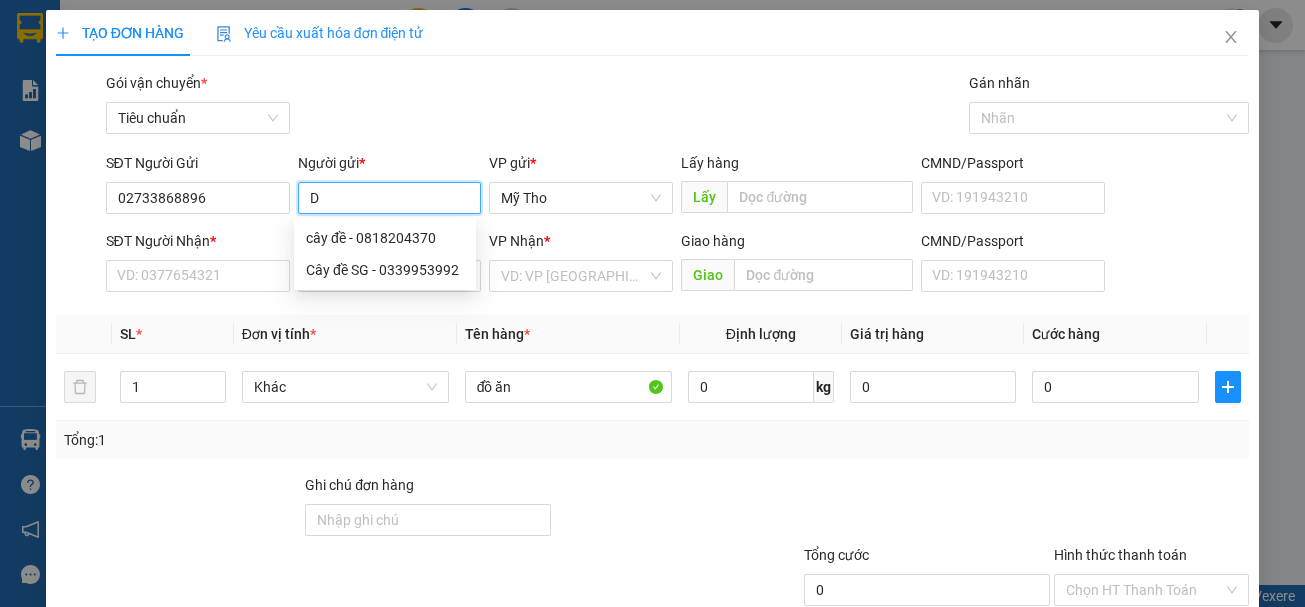 paste on "ì" 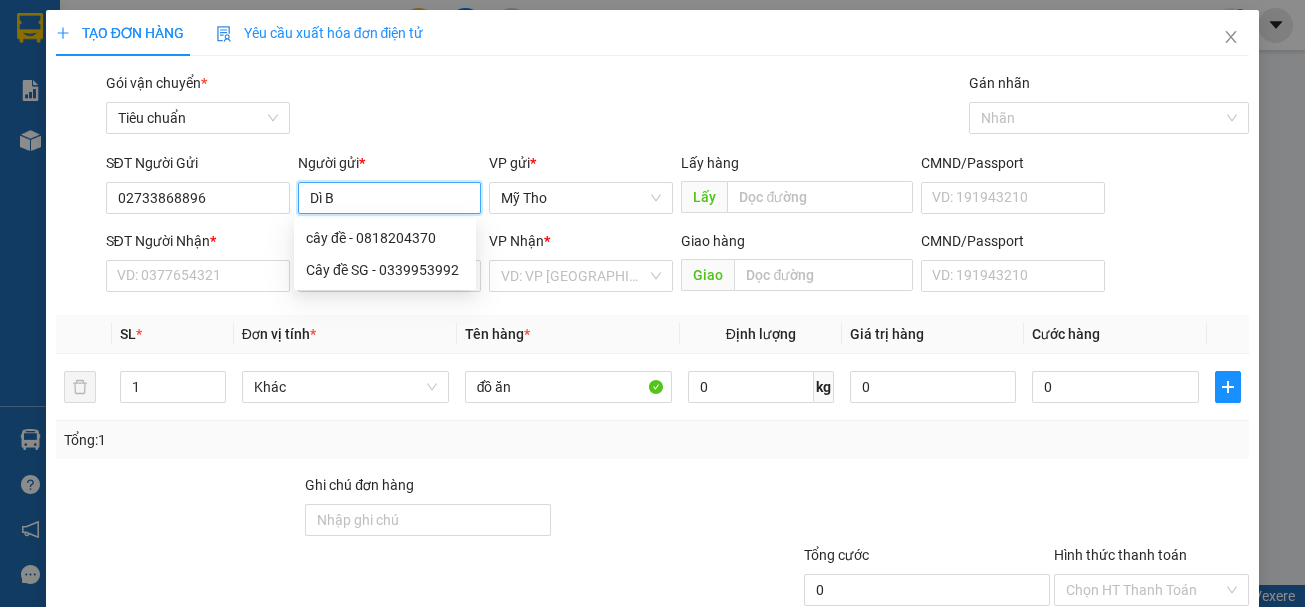 paste on "ảy" 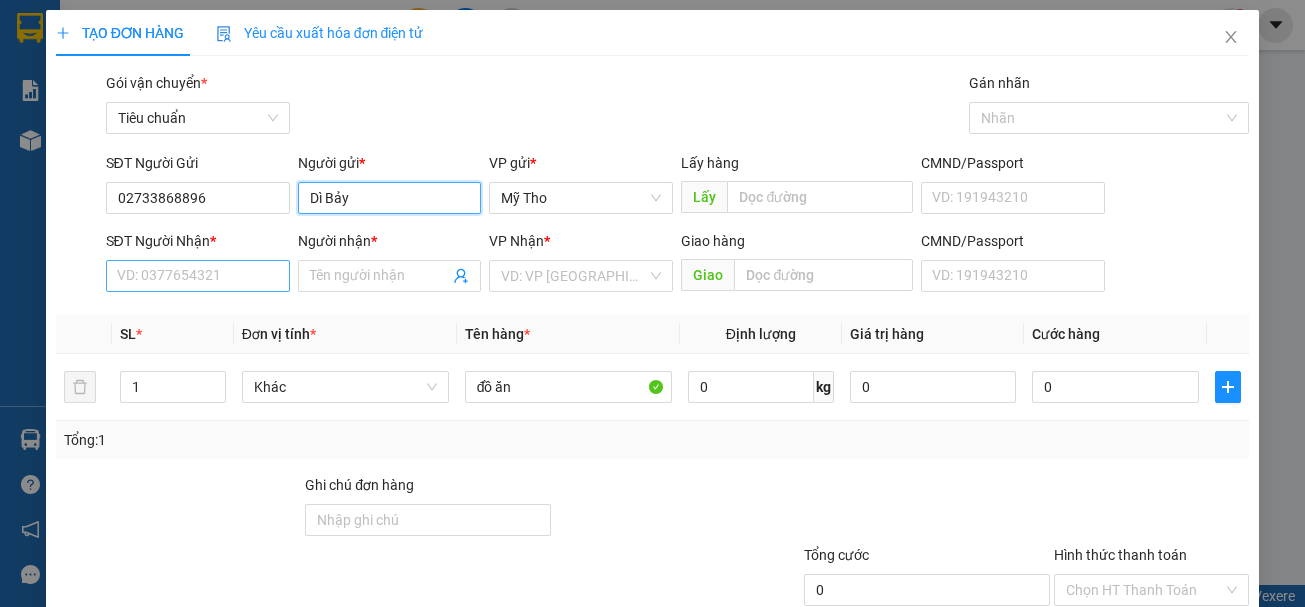 type on "Dì Bảy" 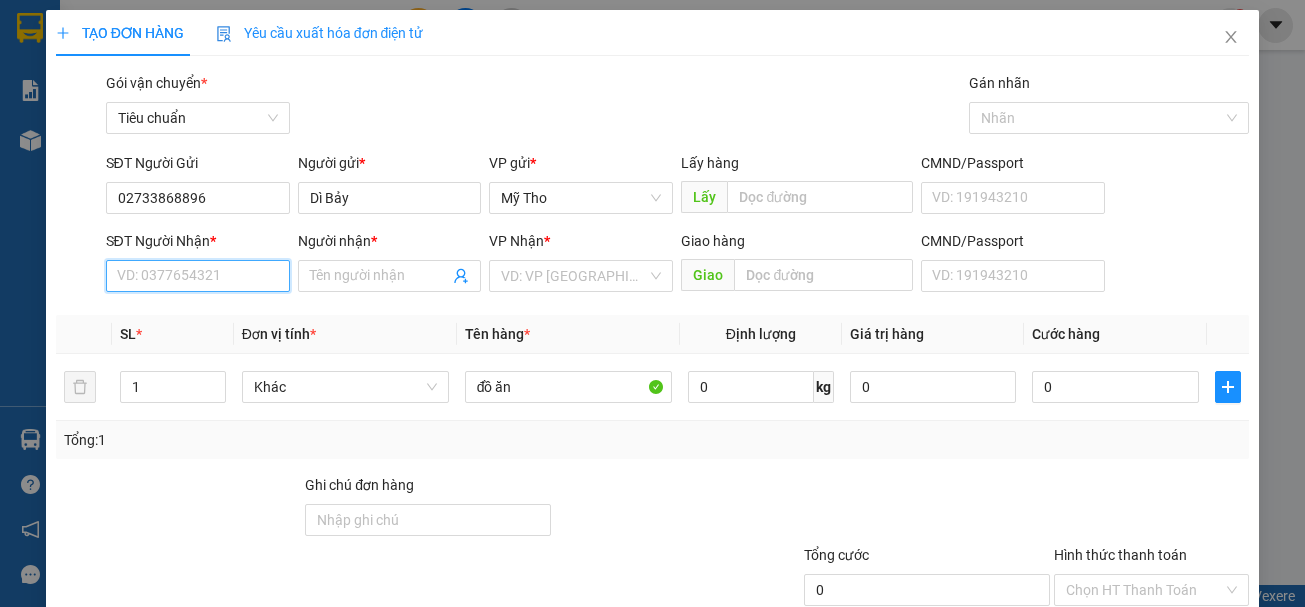 click on "SĐT Người Nhận  *" at bounding box center [198, 276] 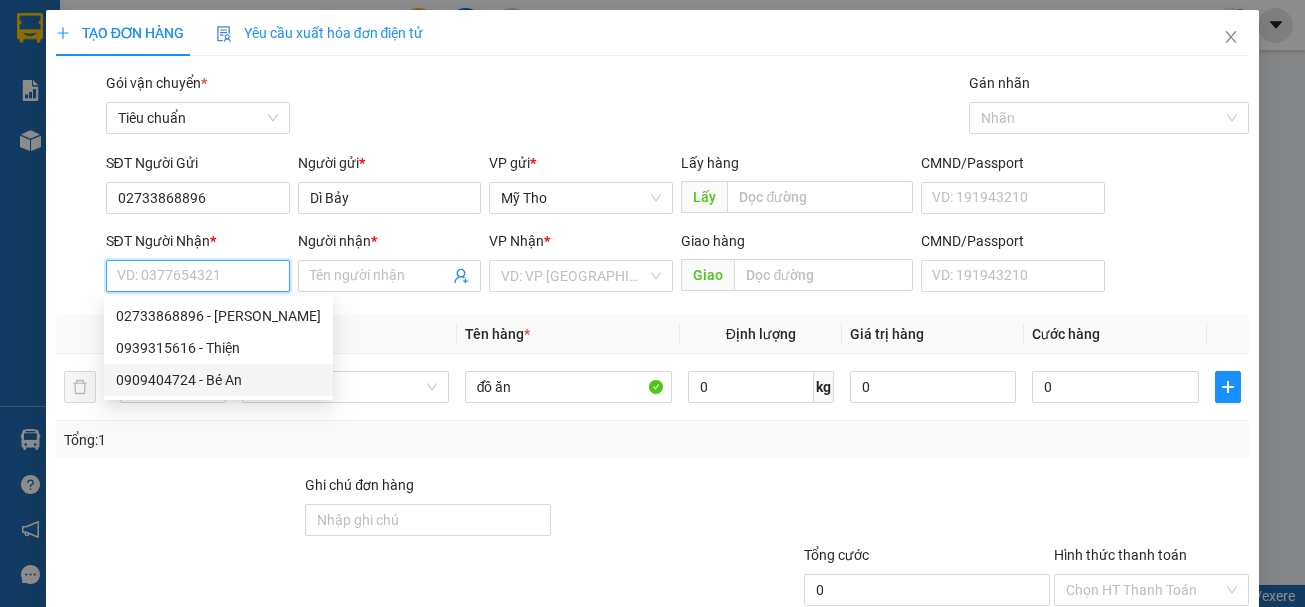click on "0909404724 - Bé An" at bounding box center (218, 380) 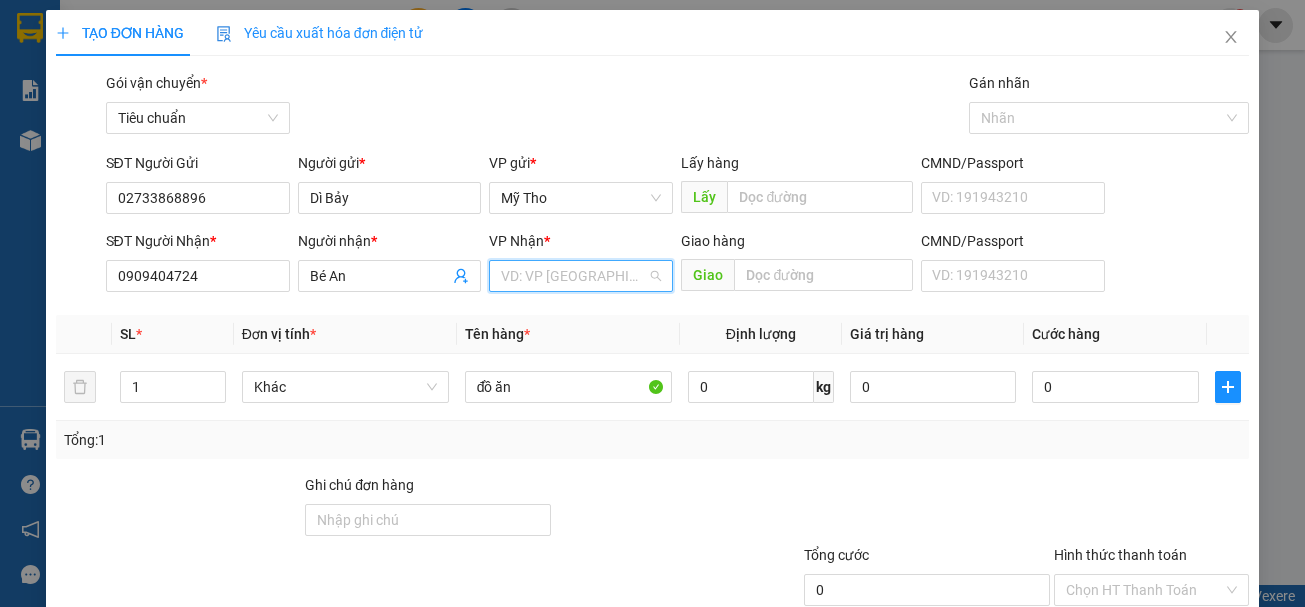 click at bounding box center (574, 276) 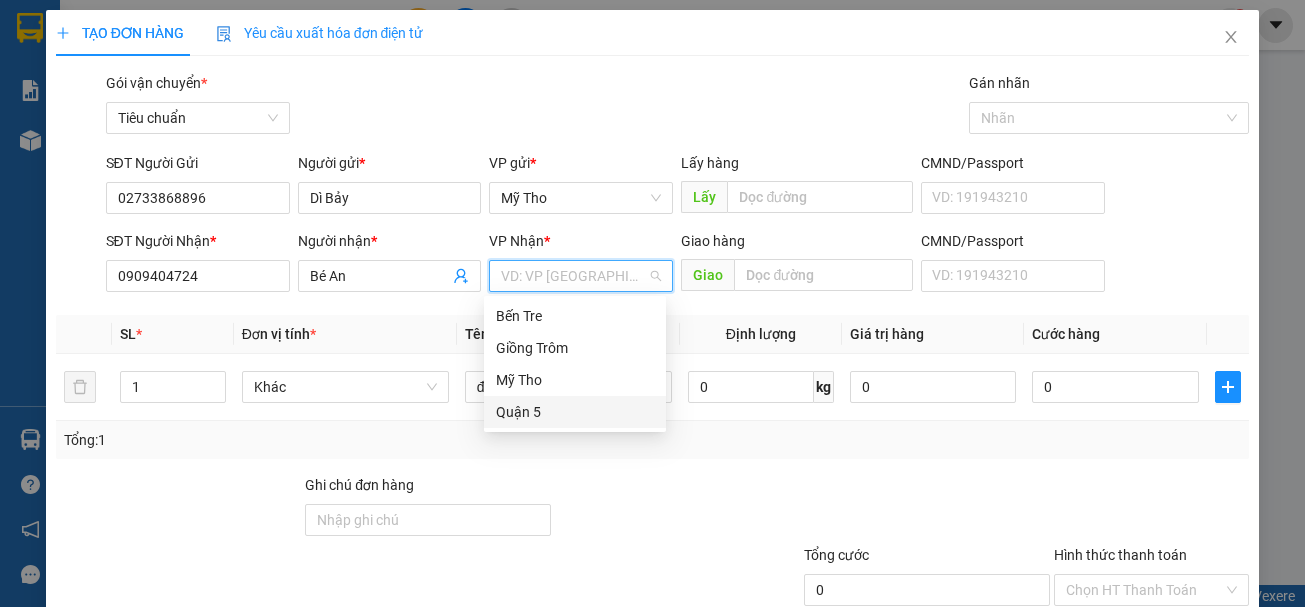 click on "Quận 5" at bounding box center (575, 412) 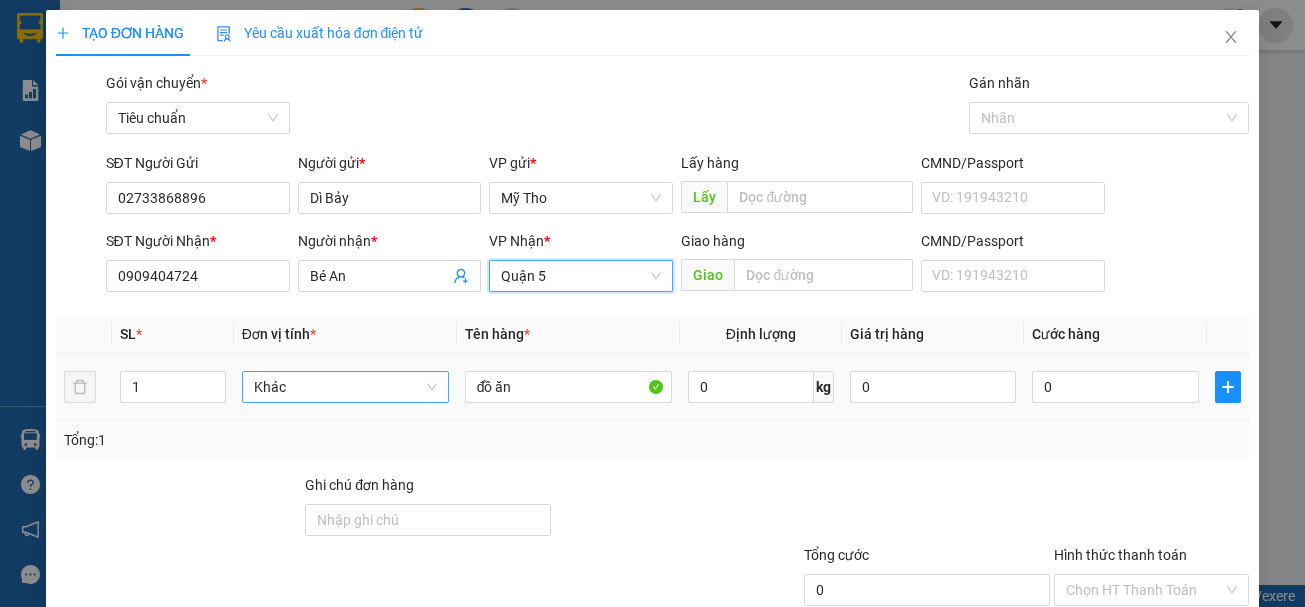 click on "Khác" at bounding box center [345, 387] 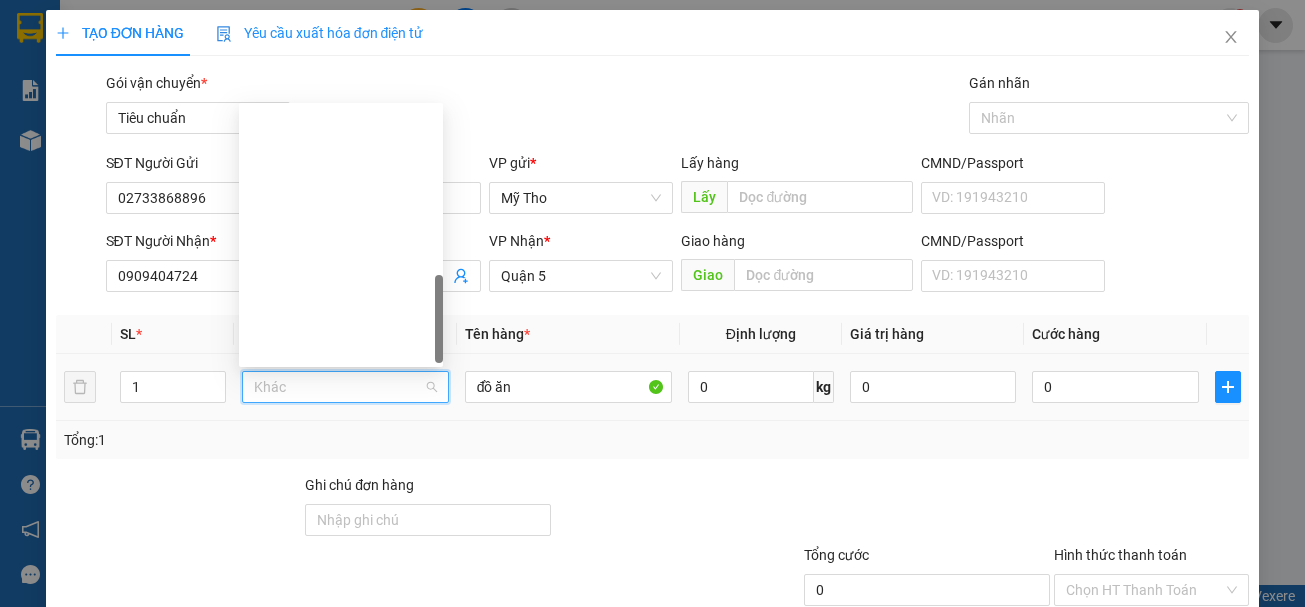 scroll, scrollTop: 624, scrollLeft: 0, axis: vertical 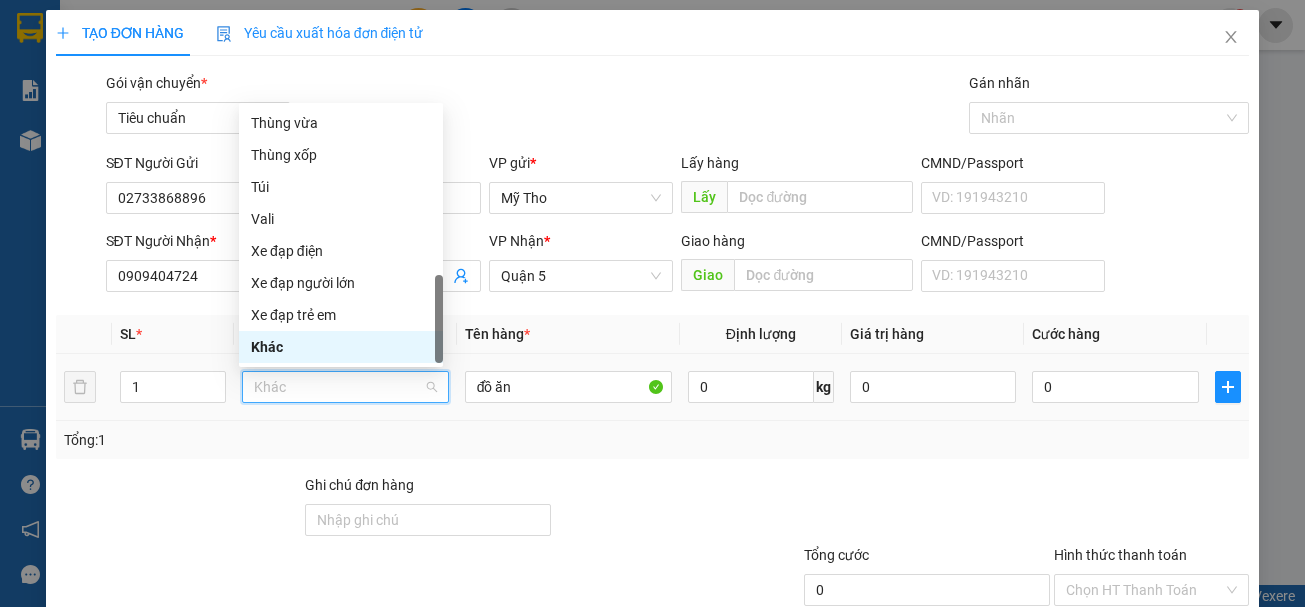 type on "b" 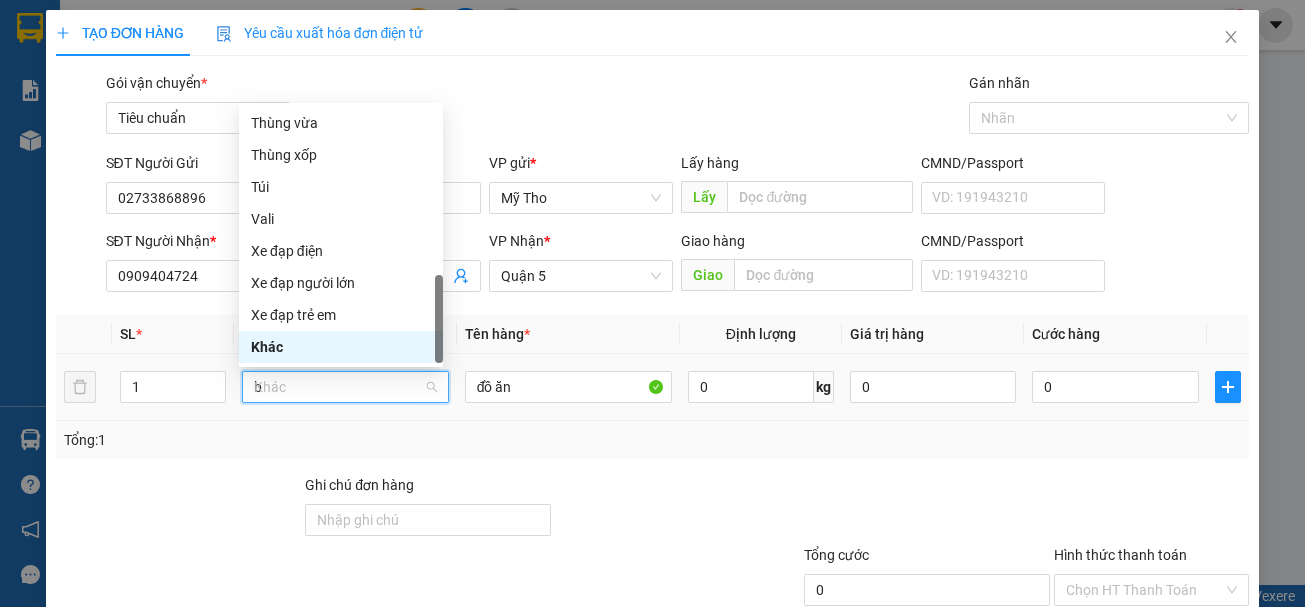 scroll, scrollTop: 0, scrollLeft: 0, axis: both 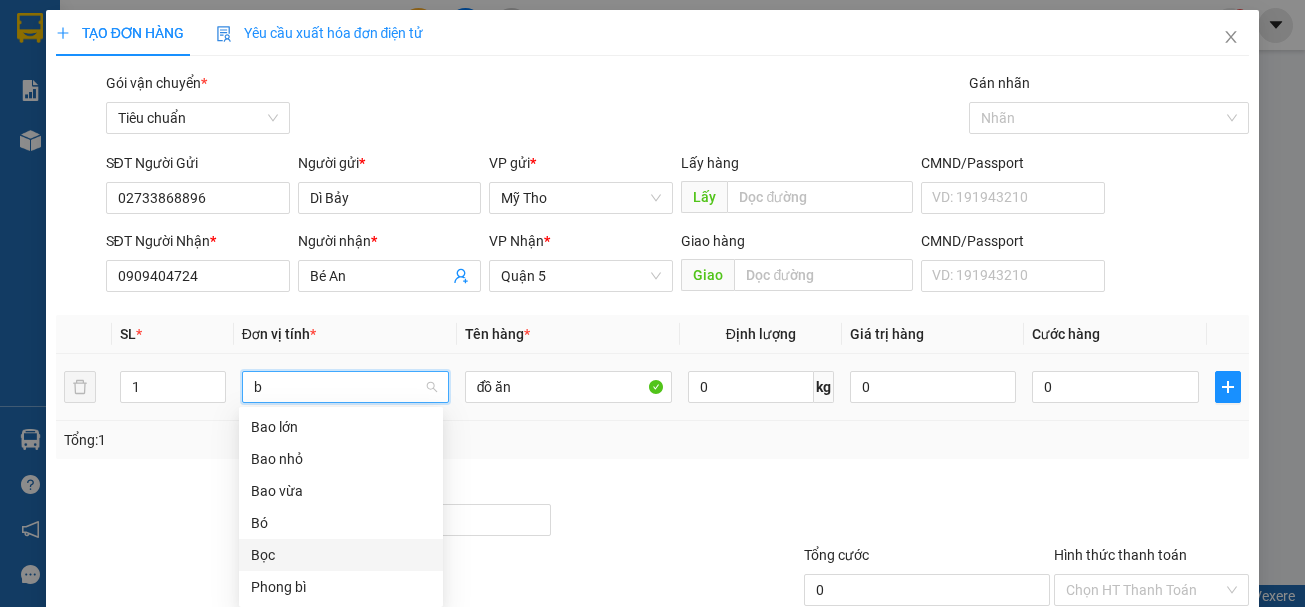drag, startPoint x: 262, startPoint y: 558, endPoint x: 279, endPoint y: 546, distance: 20.808653 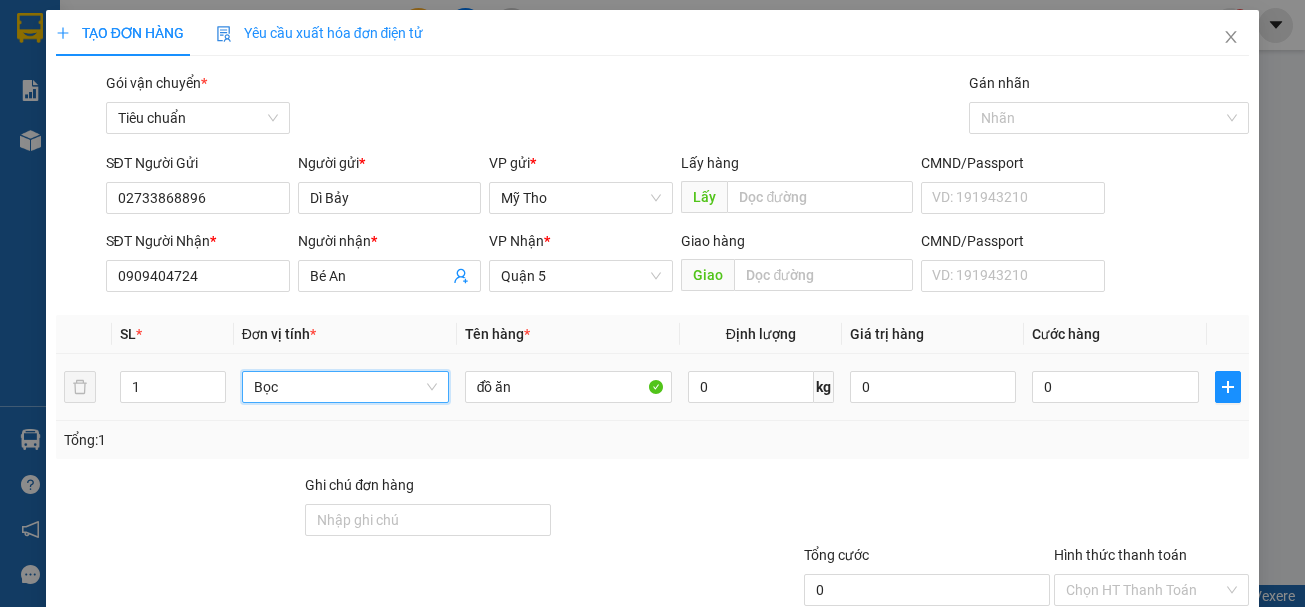scroll, scrollTop: 133, scrollLeft: 0, axis: vertical 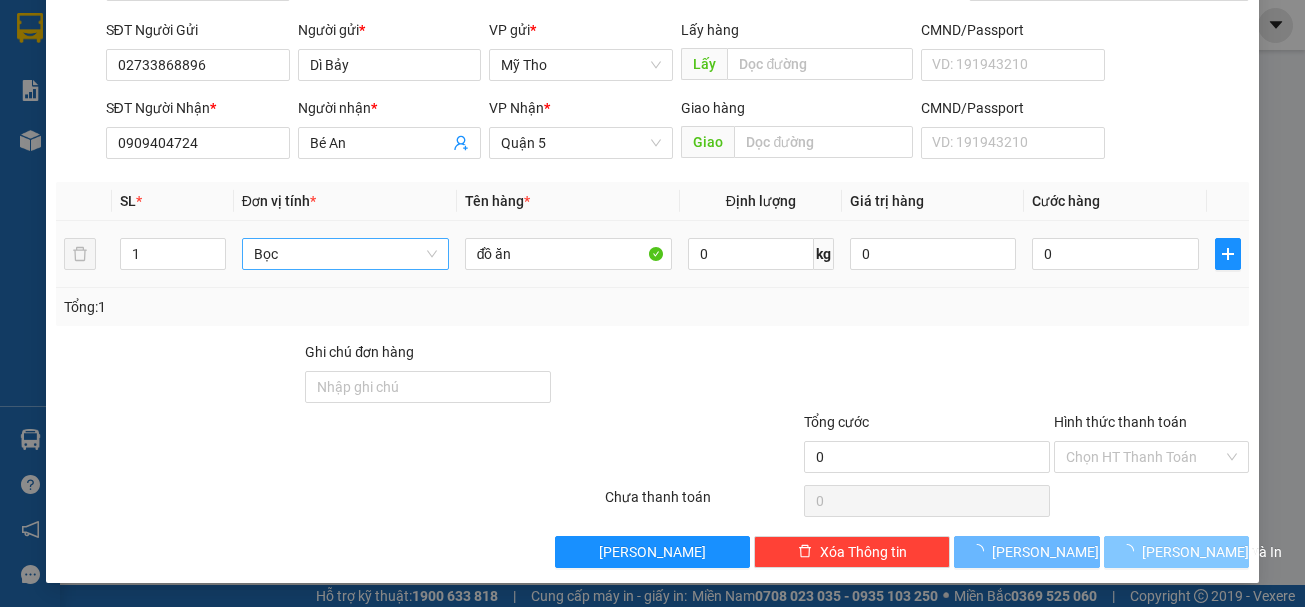 click on "[PERSON_NAME] và In" at bounding box center (1212, 552) 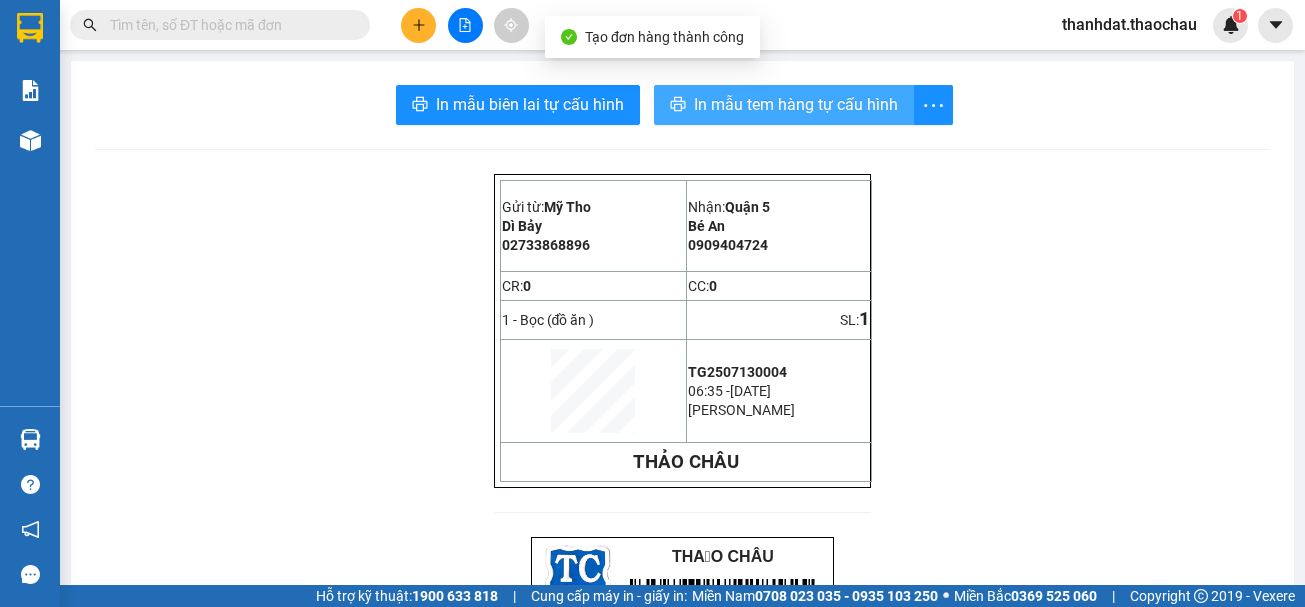 click on "In mẫu tem hàng tự cấu hình" at bounding box center (796, 104) 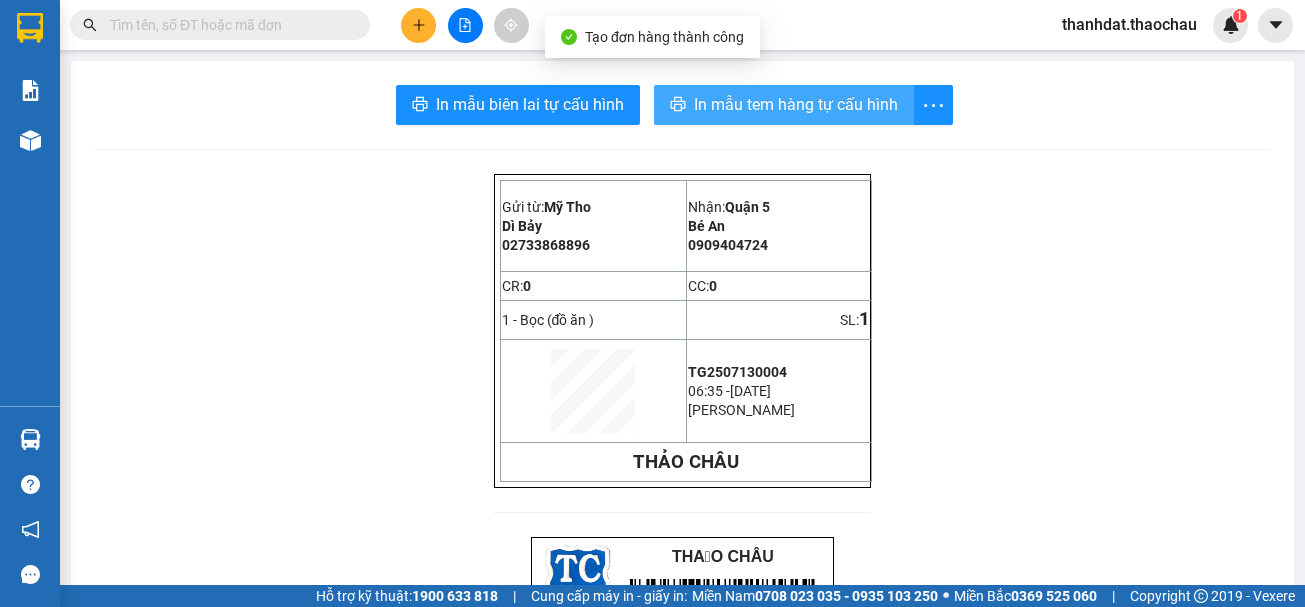 scroll, scrollTop: 0, scrollLeft: 0, axis: both 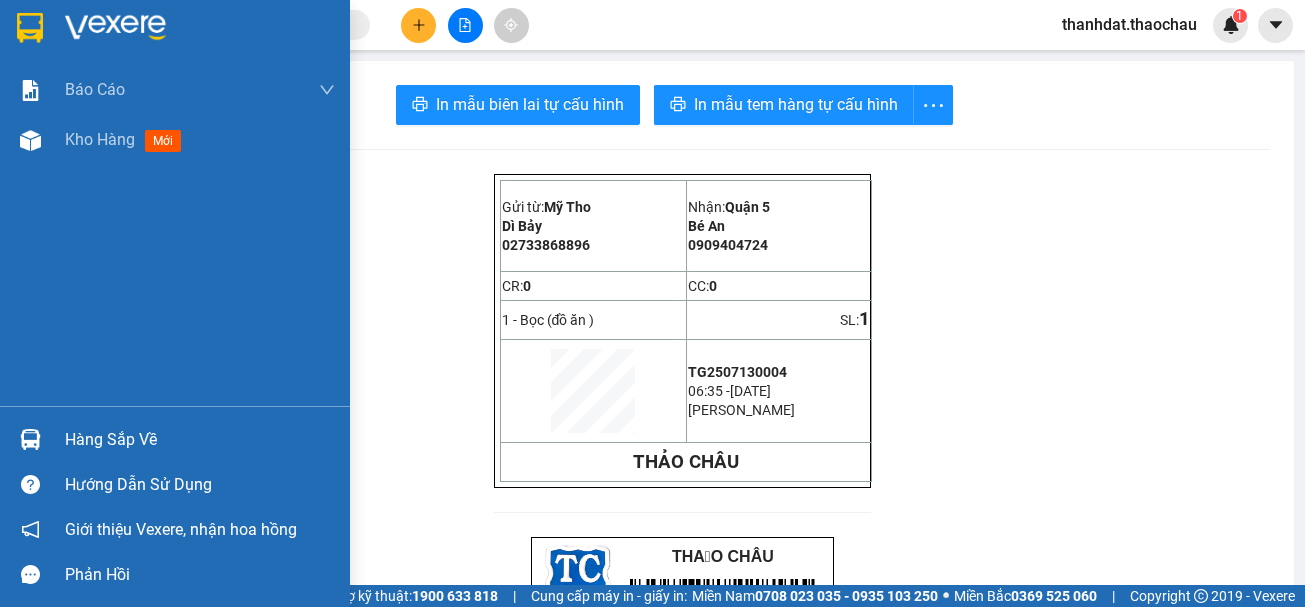 click on "Hàng sắp về" at bounding box center [200, 440] 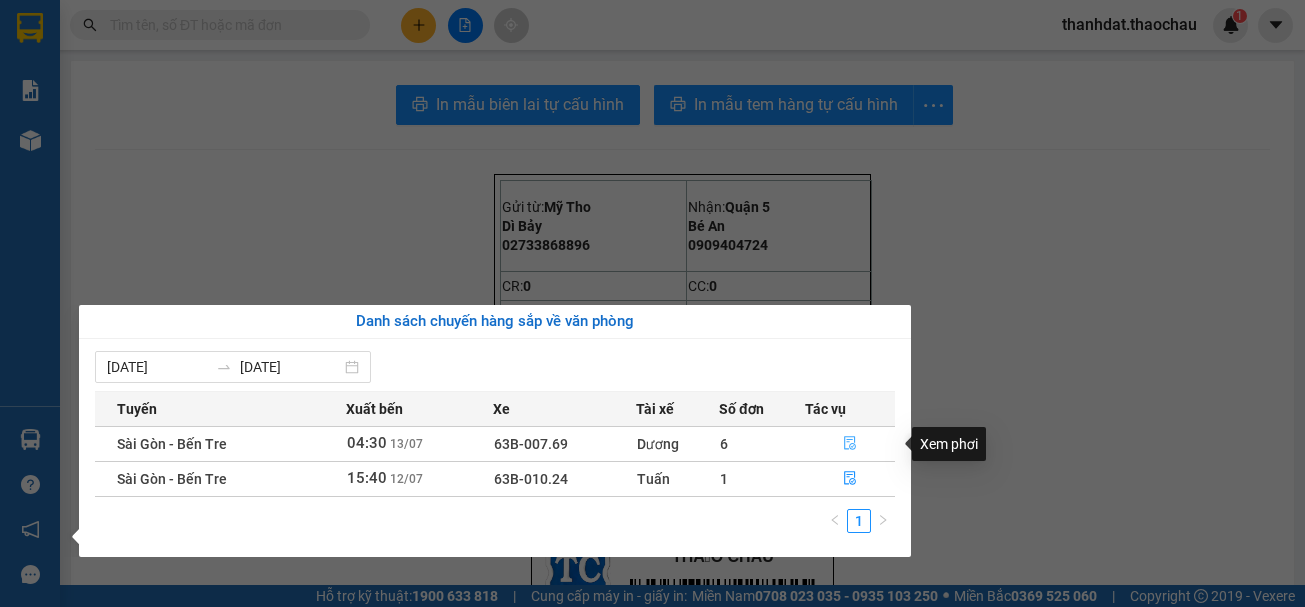 click 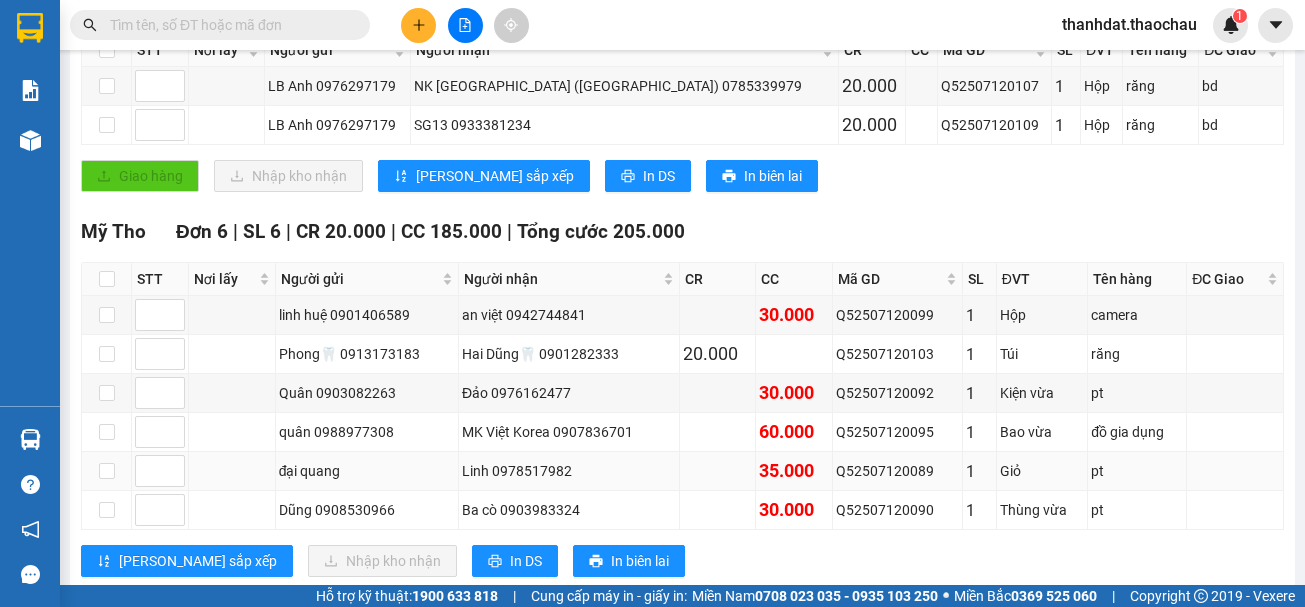 scroll, scrollTop: 500, scrollLeft: 0, axis: vertical 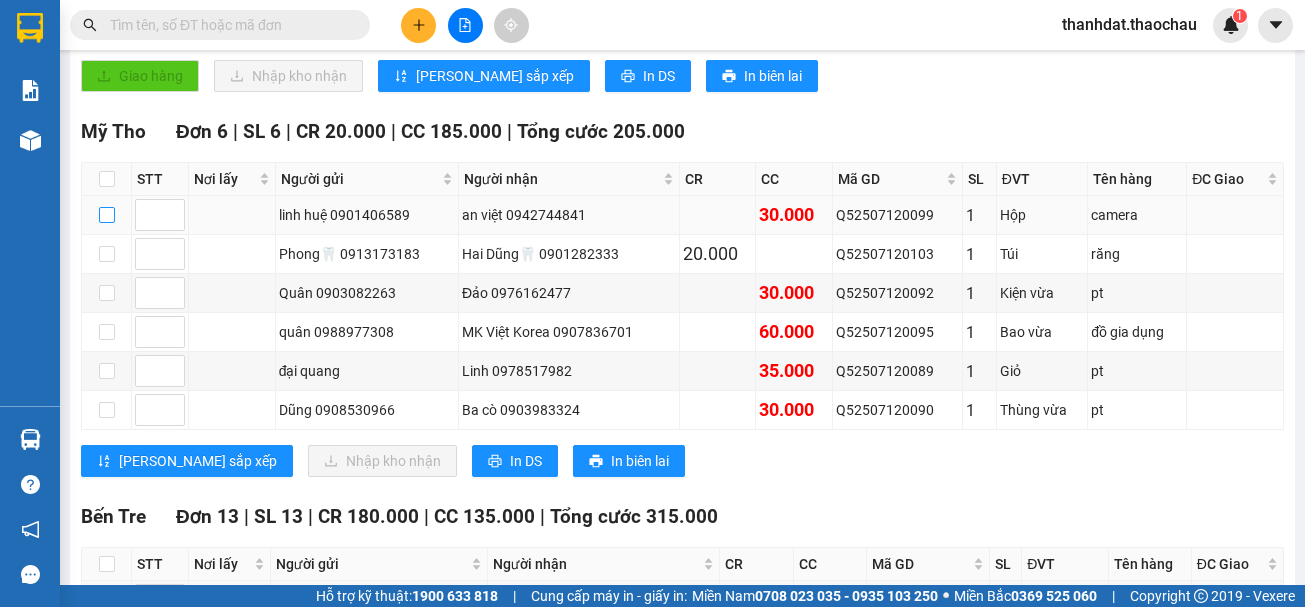 click at bounding box center [107, 215] 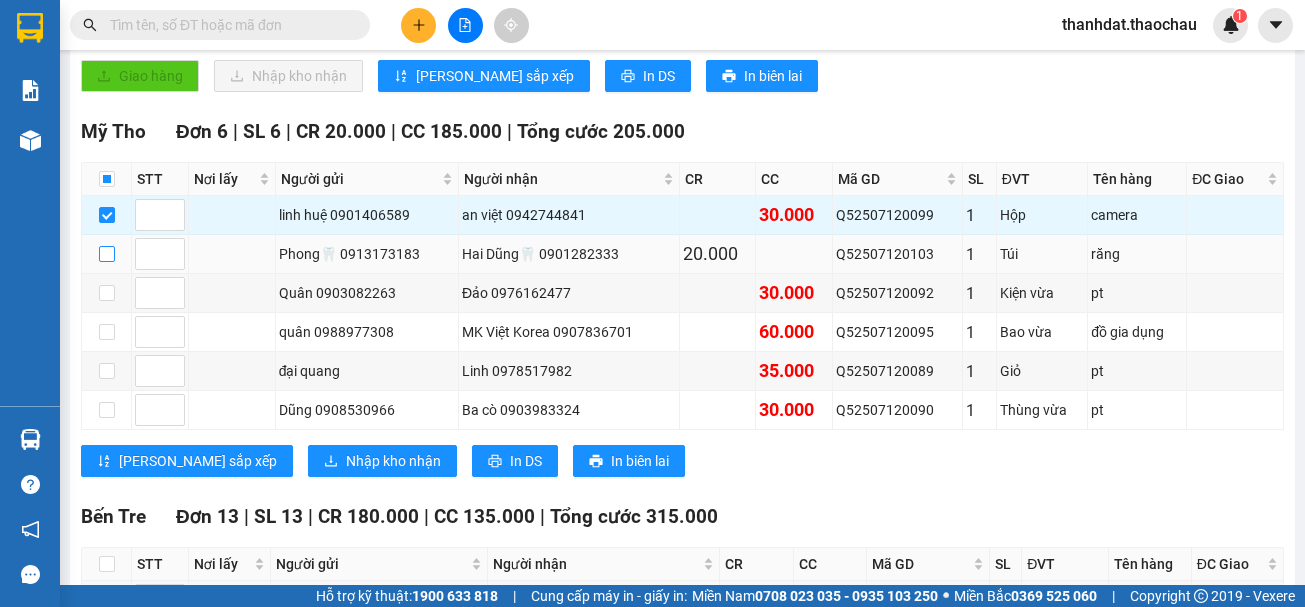 click at bounding box center [107, 254] 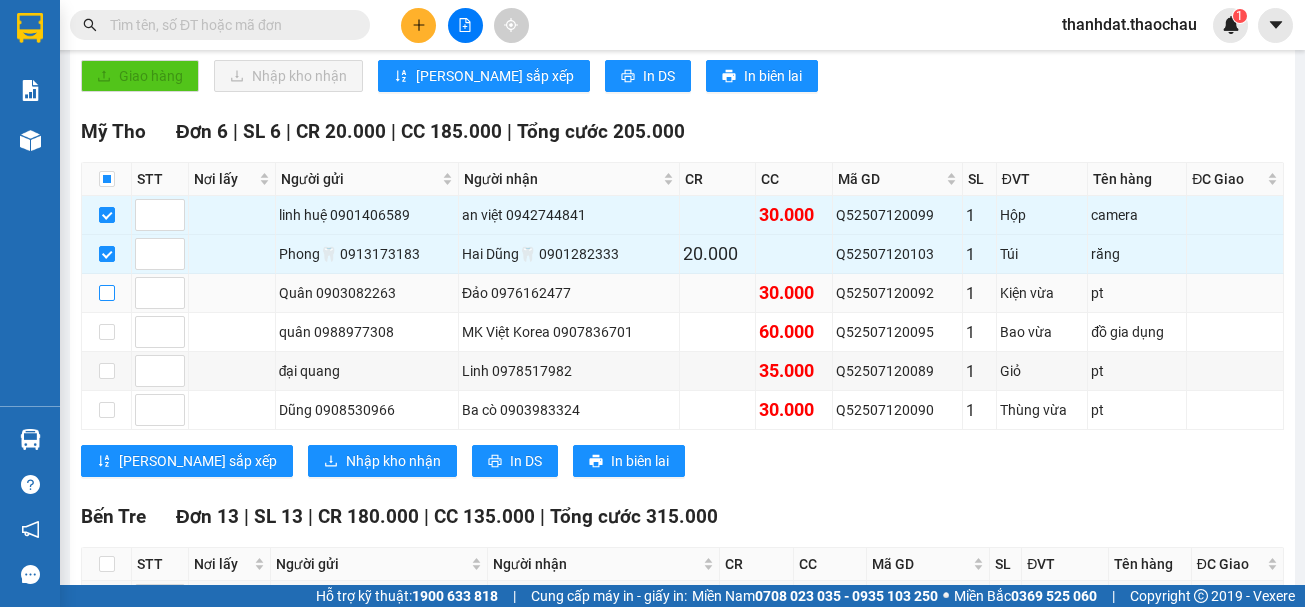 click at bounding box center (107, 293) 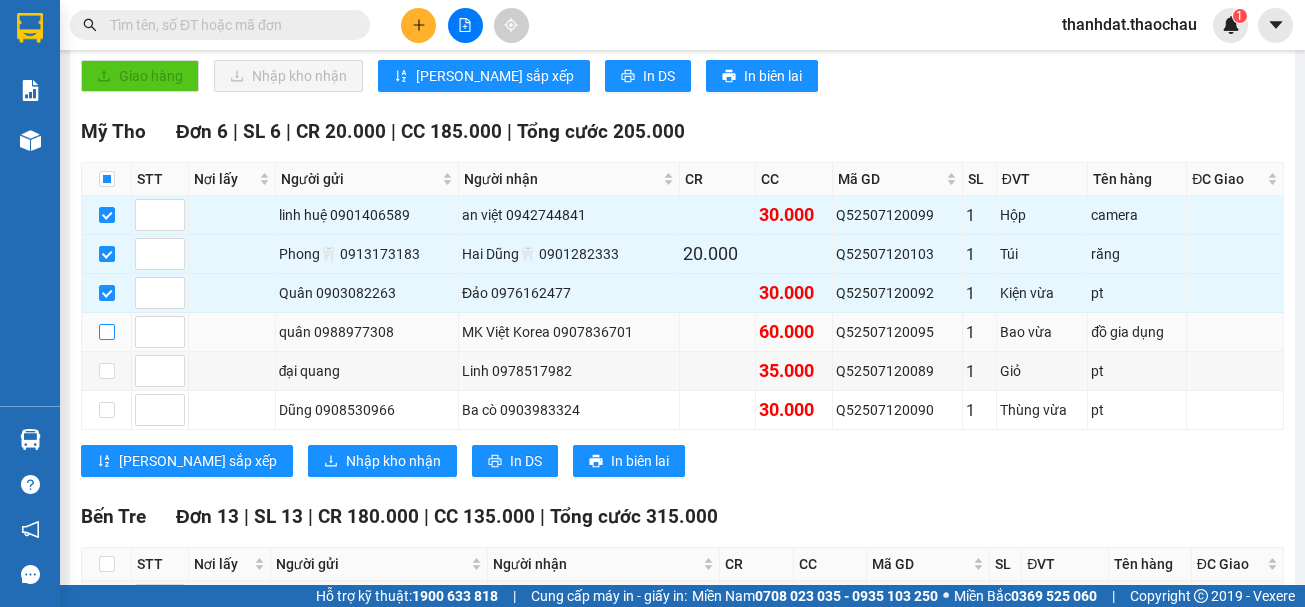 click at bounding box center [107, 332] 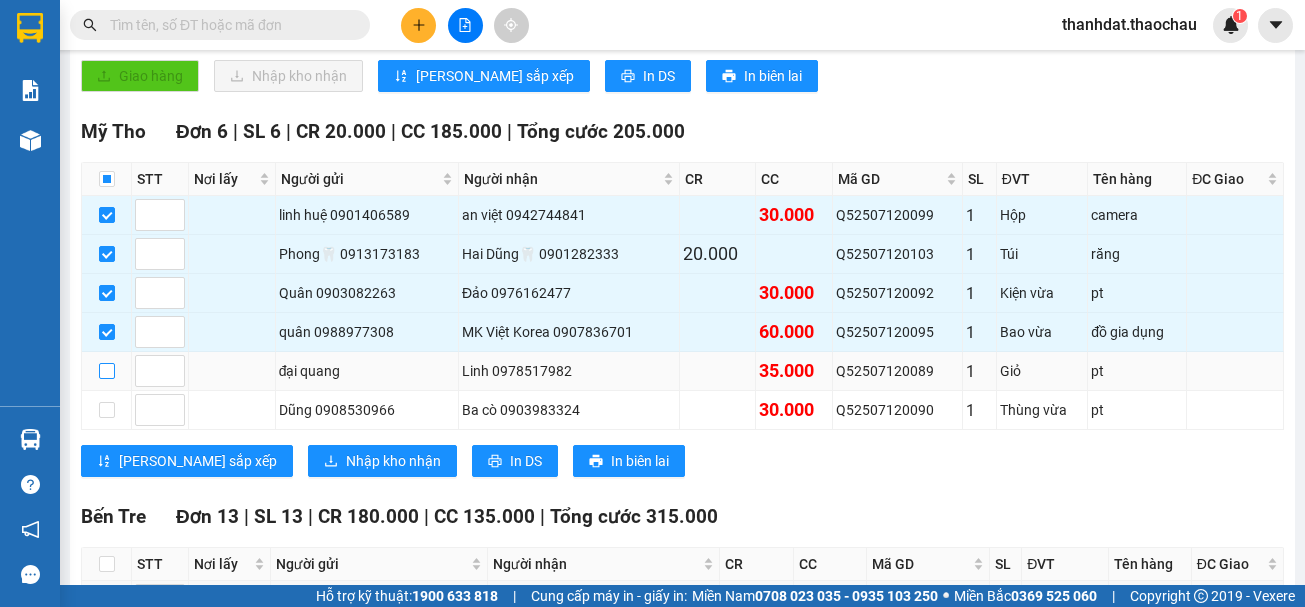 click at bounding box center (107, 371) 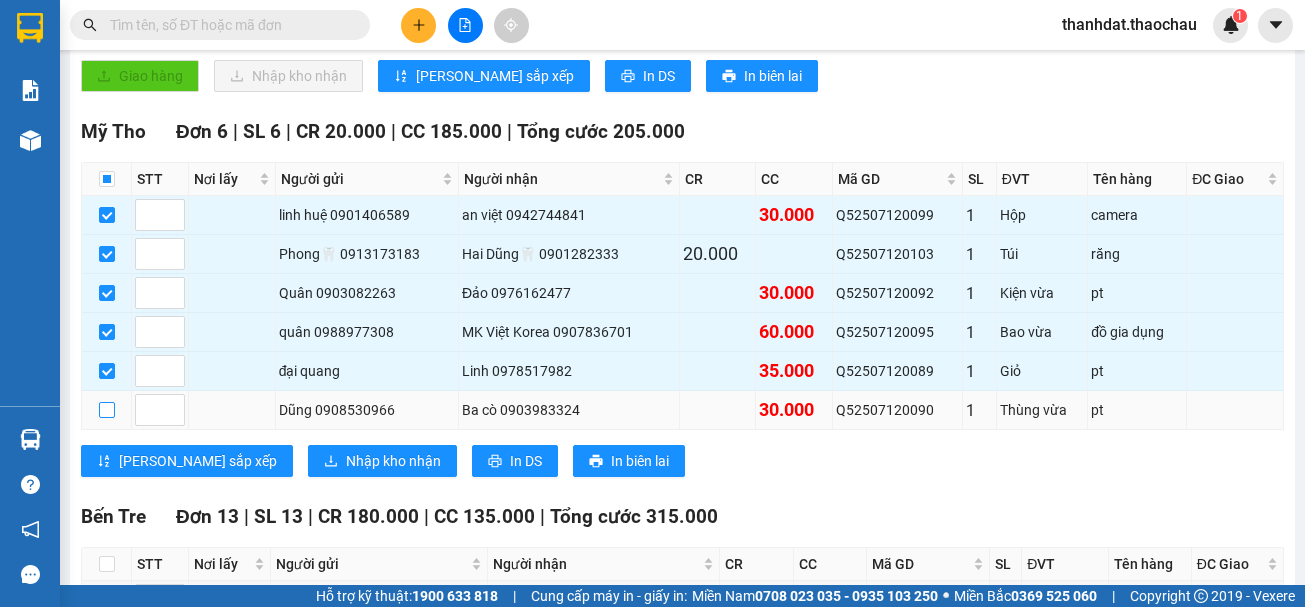 click at bounding box center (107, 410) 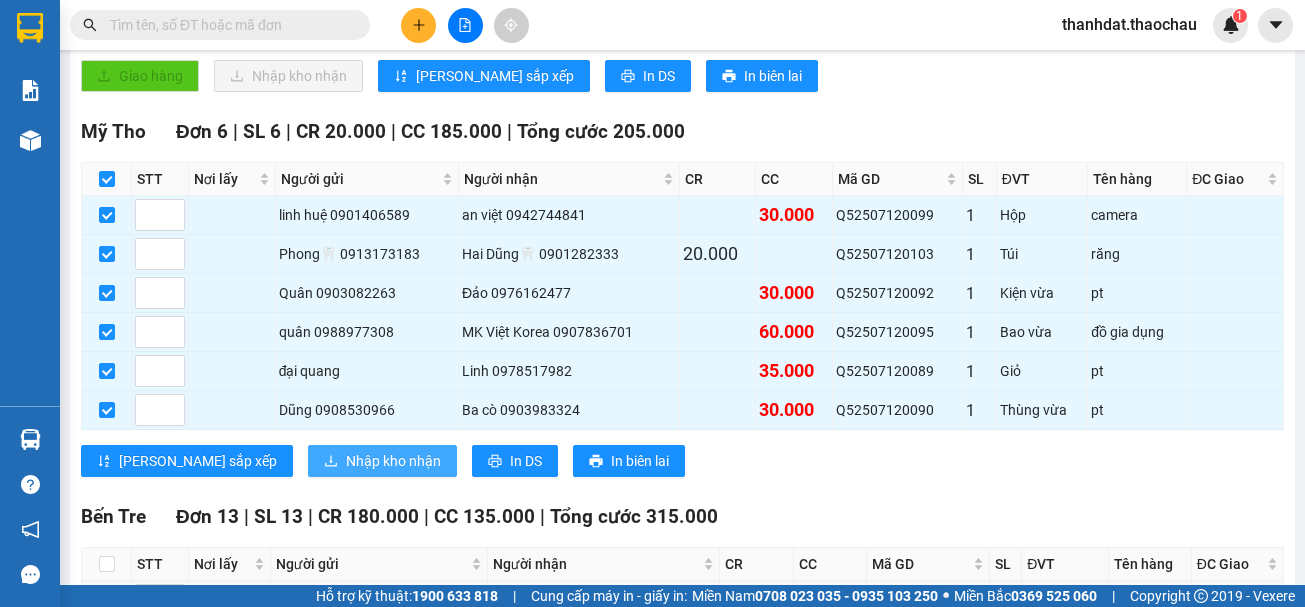 click on "Nhập kho nhận" at bounding box center (393, 461) 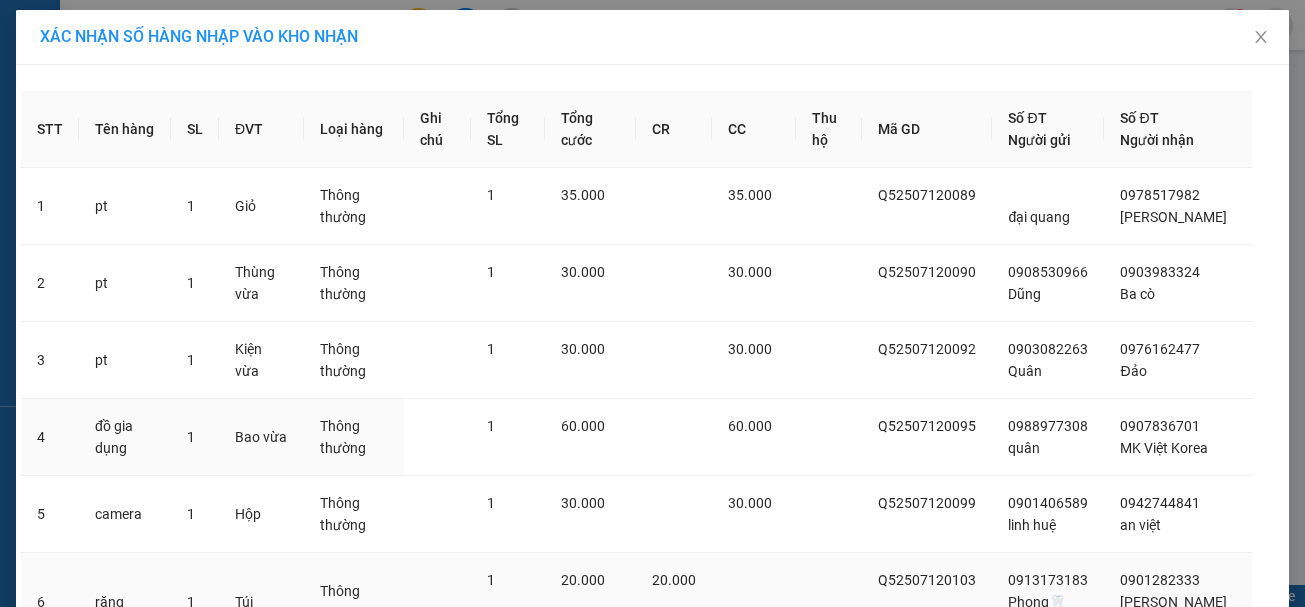 scroll, scrollTop: 191, scrollLeft: 0, axis: vertical 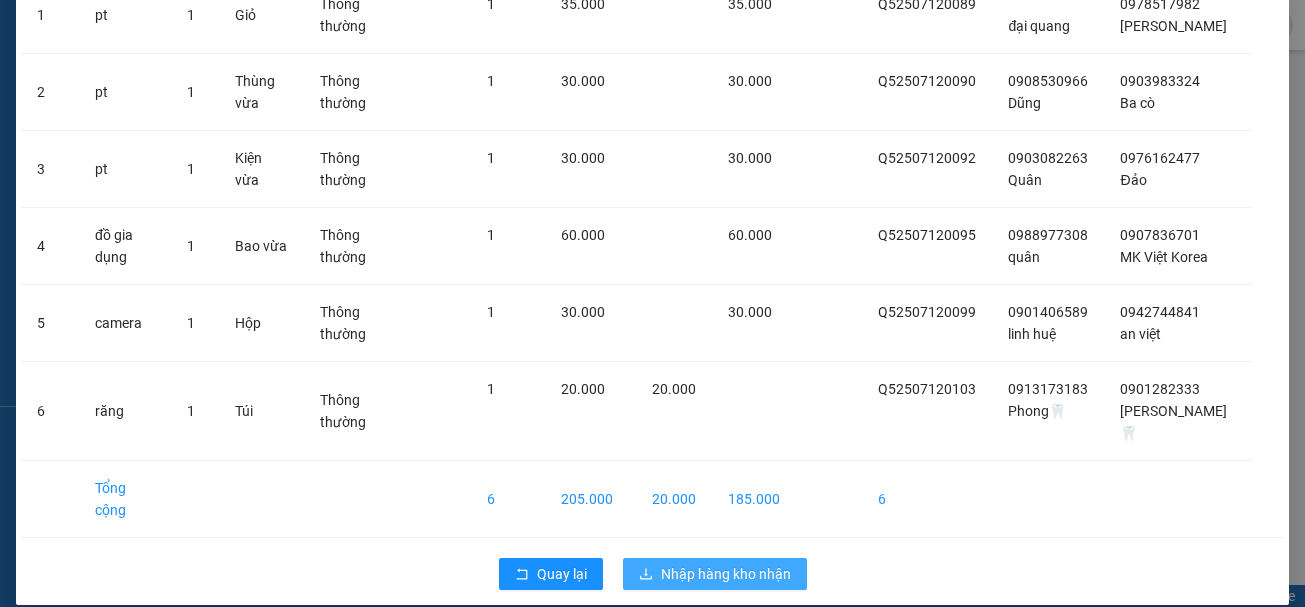 click on "Nhập hàng kho nhận" at bounding box center (726, 574) 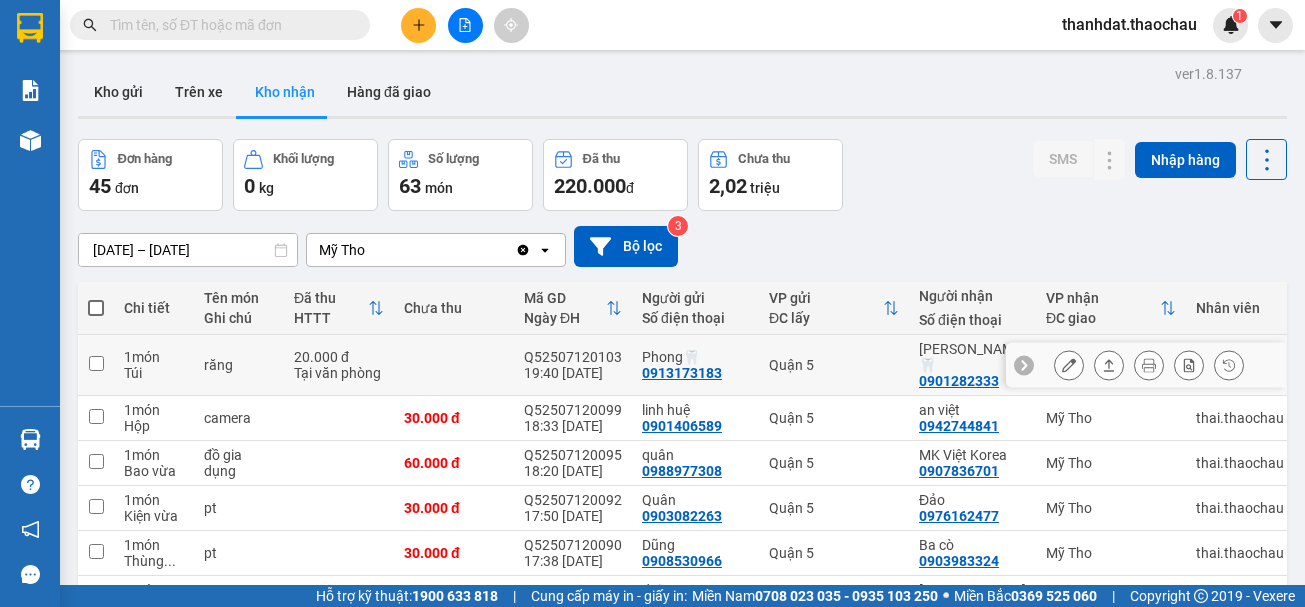 scroll, scrollTop: 290, scrollLeft: 0, axis: vertical 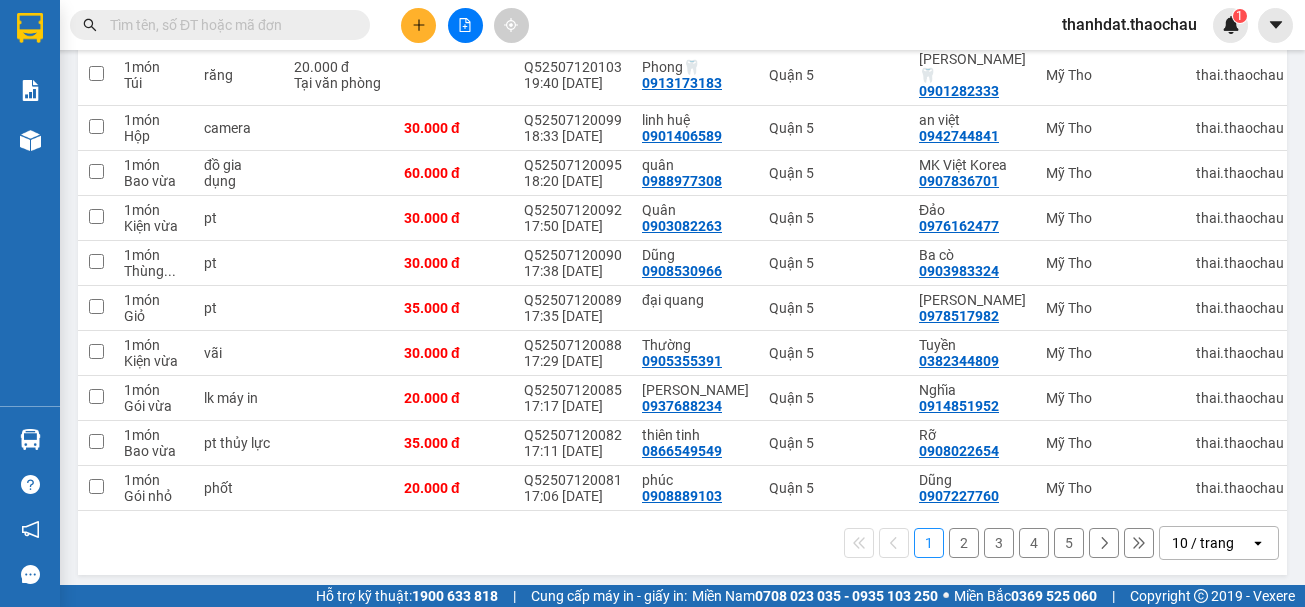 click on "2" at bounding box center (964, 543) 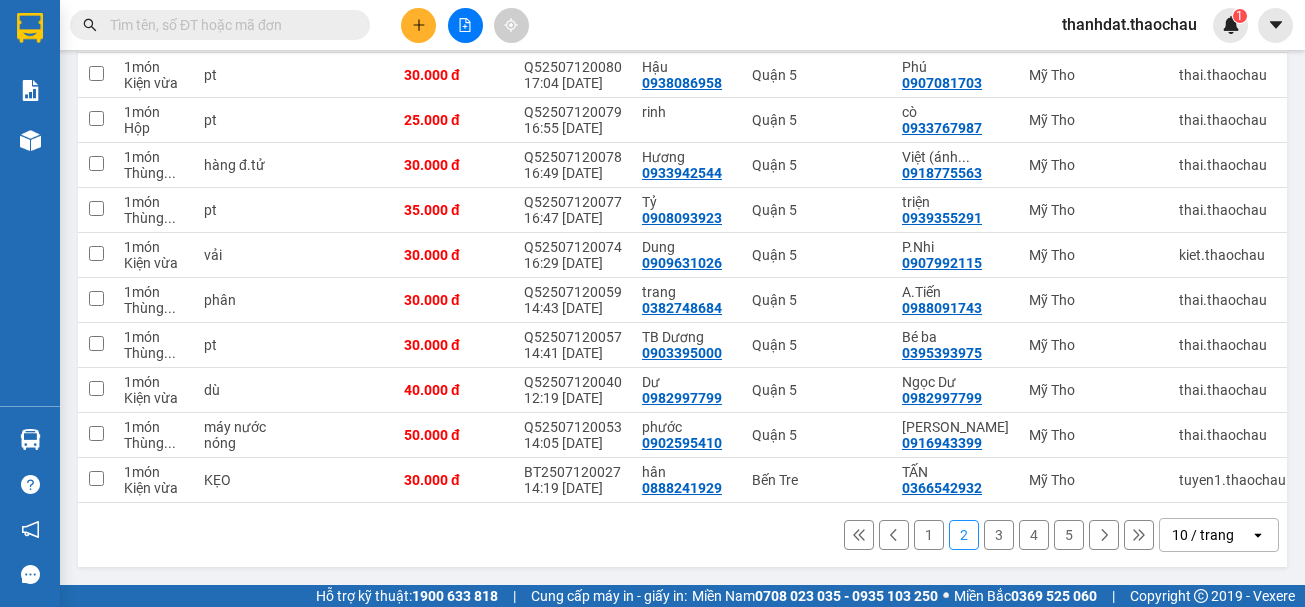 scroll, scrollTop: 290, scrollLeft: 0, axis: vertical 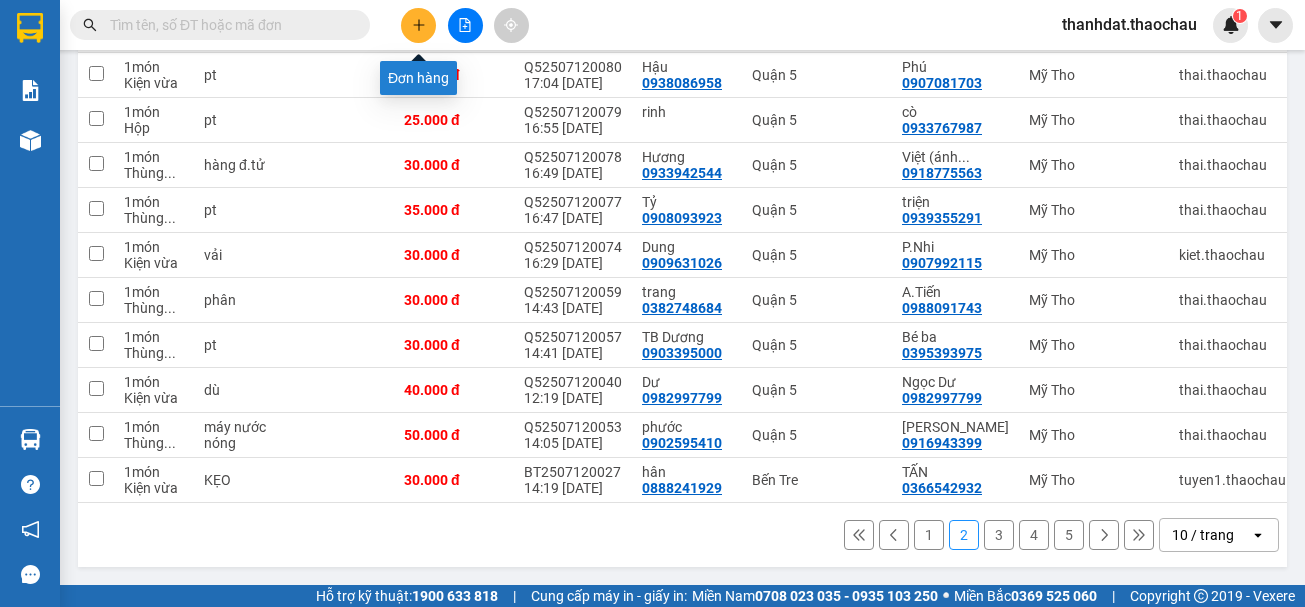 click 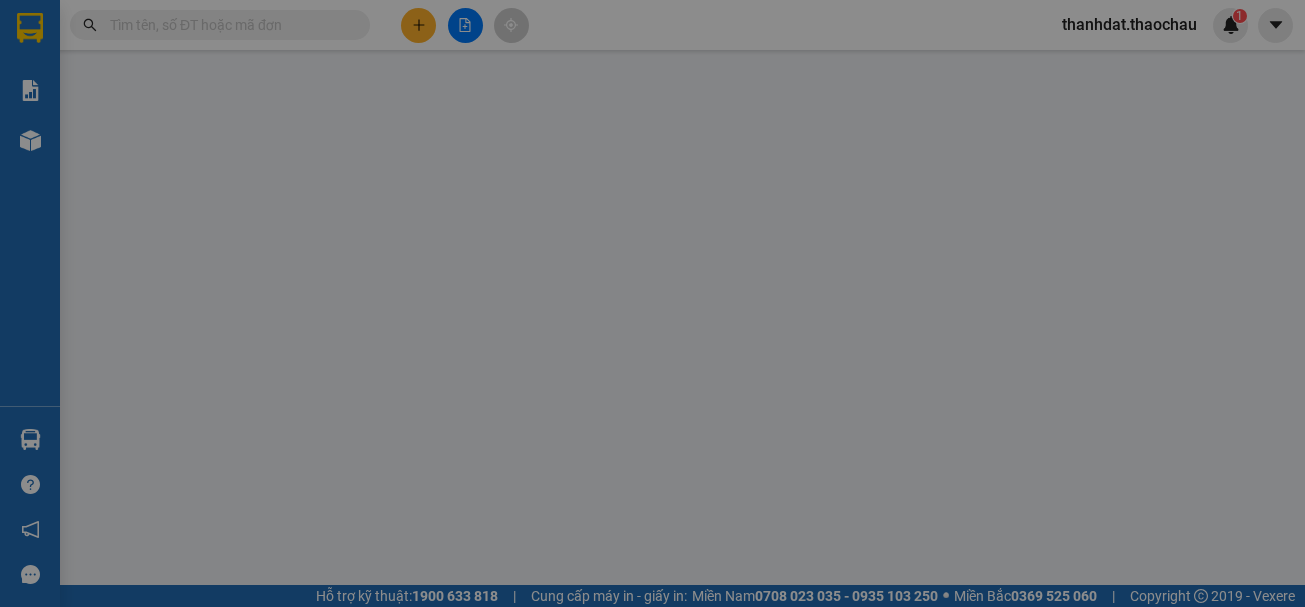 scroll, scrollTop: 0, scrollLeft: 0, axis: both 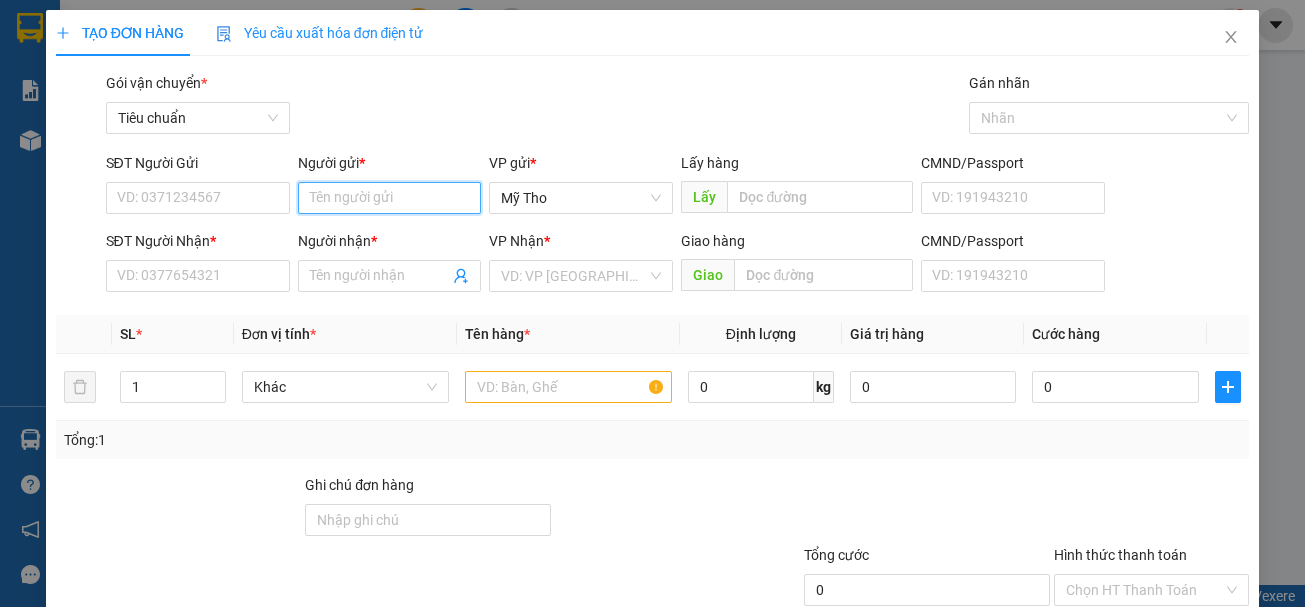 click on "Người gửi  *" at bounding box center (390, 198) 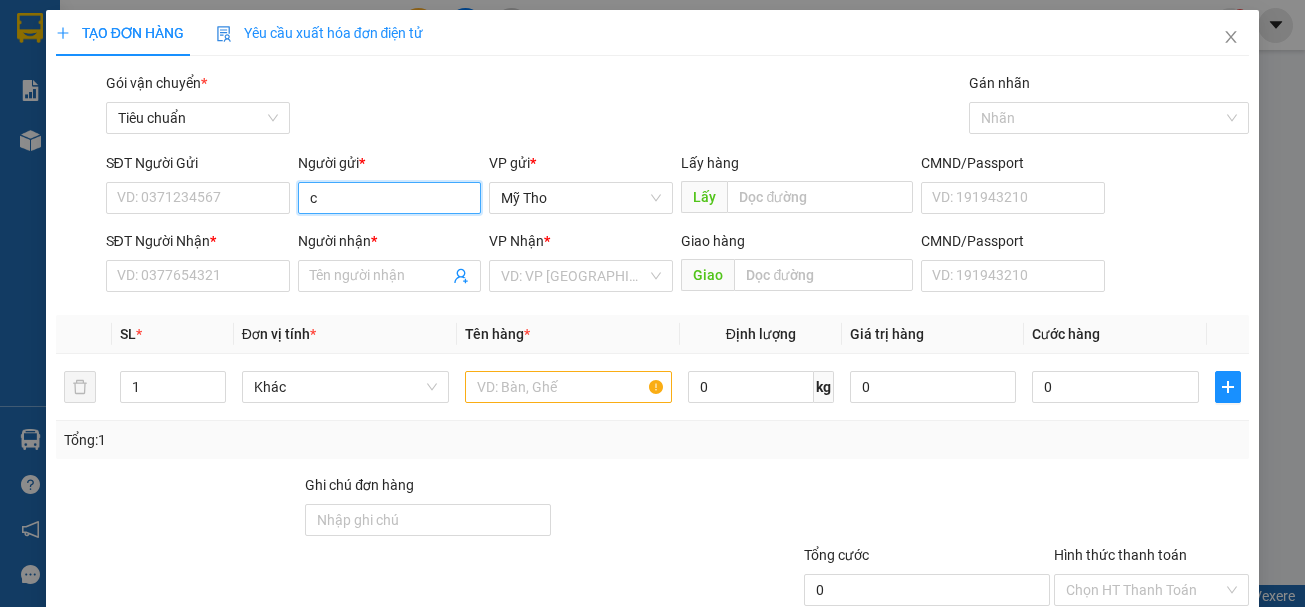 paste on "ây" 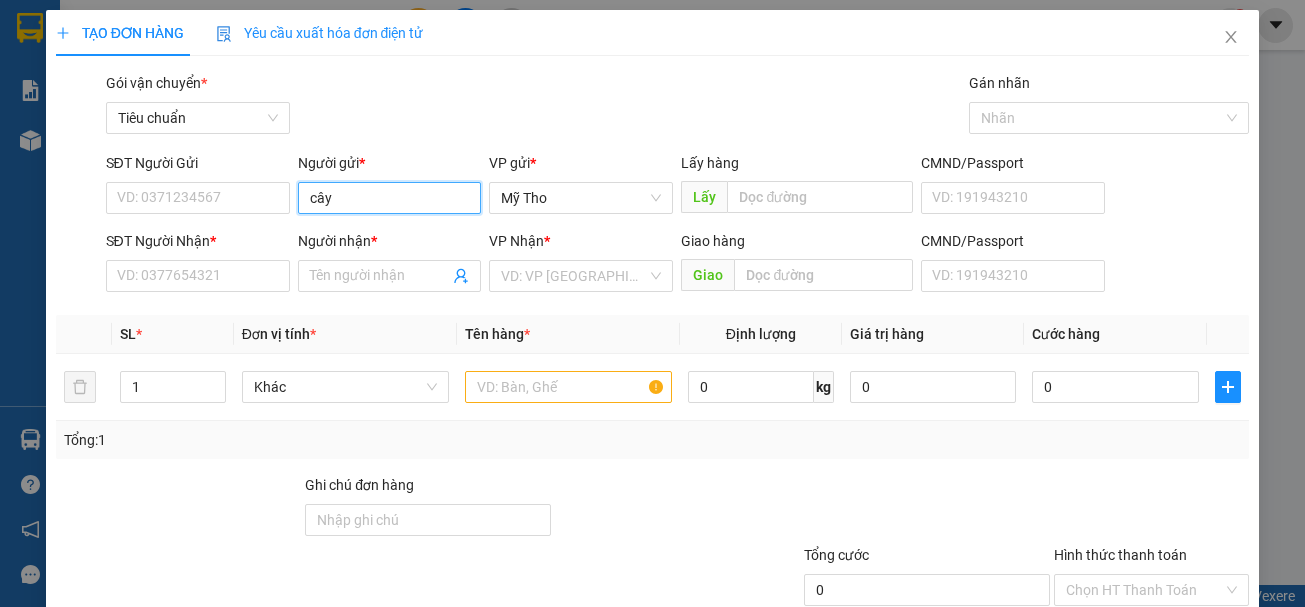 paste on "đ" 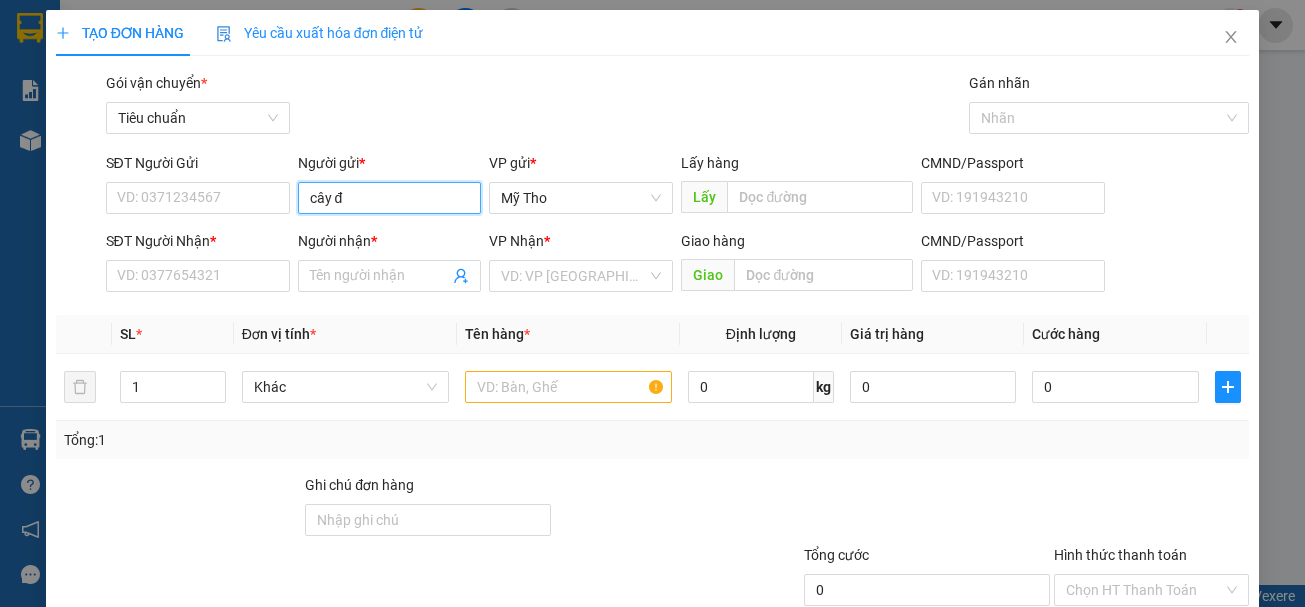 paste on "ê" 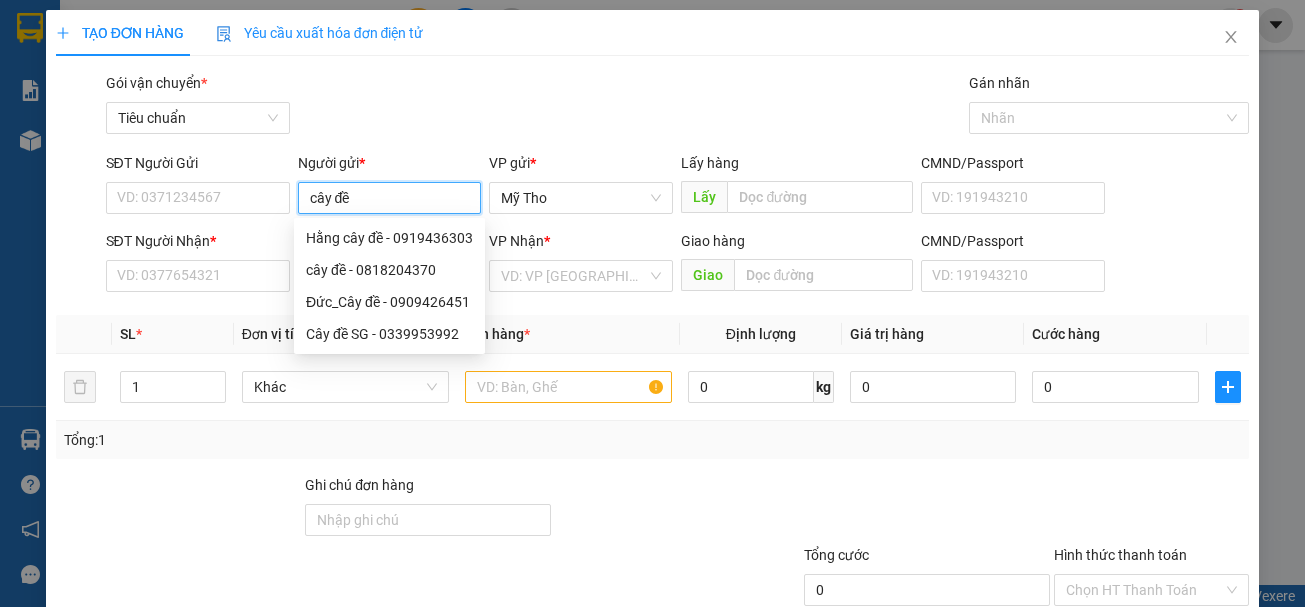 type on "cây đề" 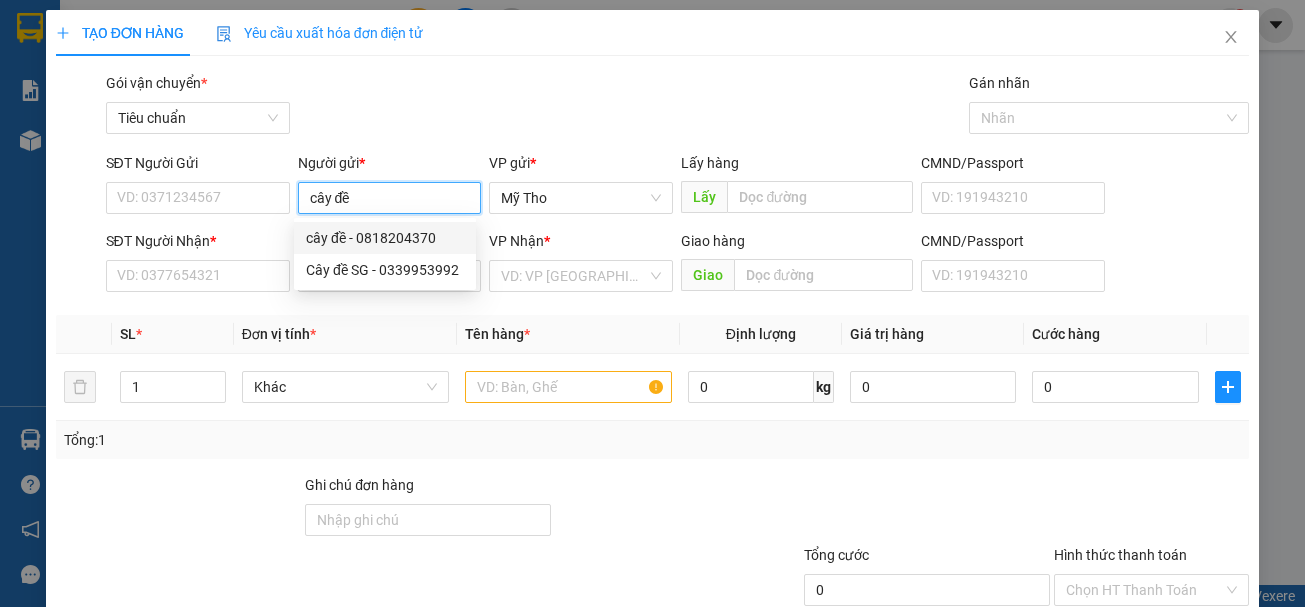 click on "cây đề  - 0818204370" at bounding box center (385, 238) 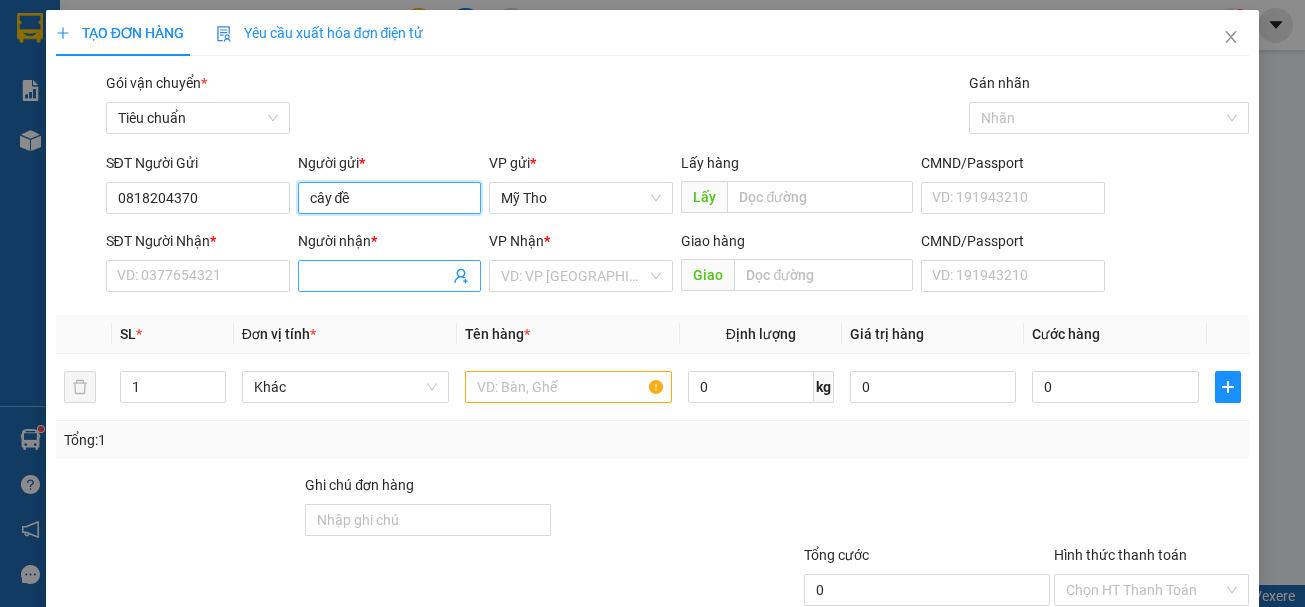 type on "cây đề" 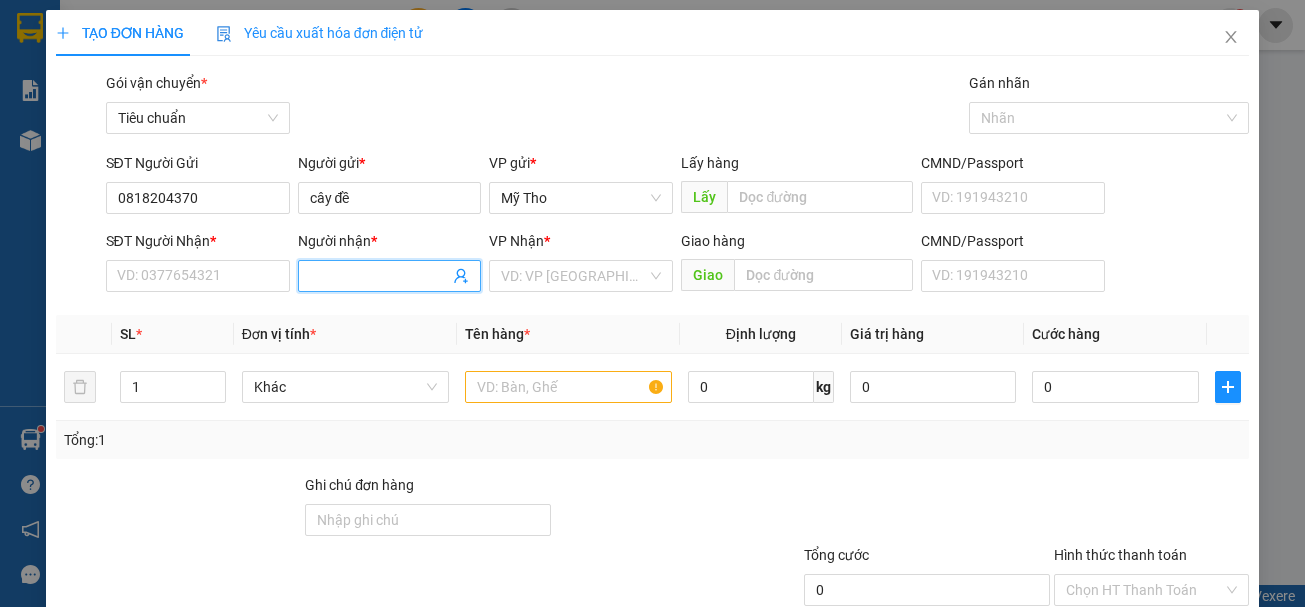 click on "Người nhận  *" at bounding box center (380, 276) 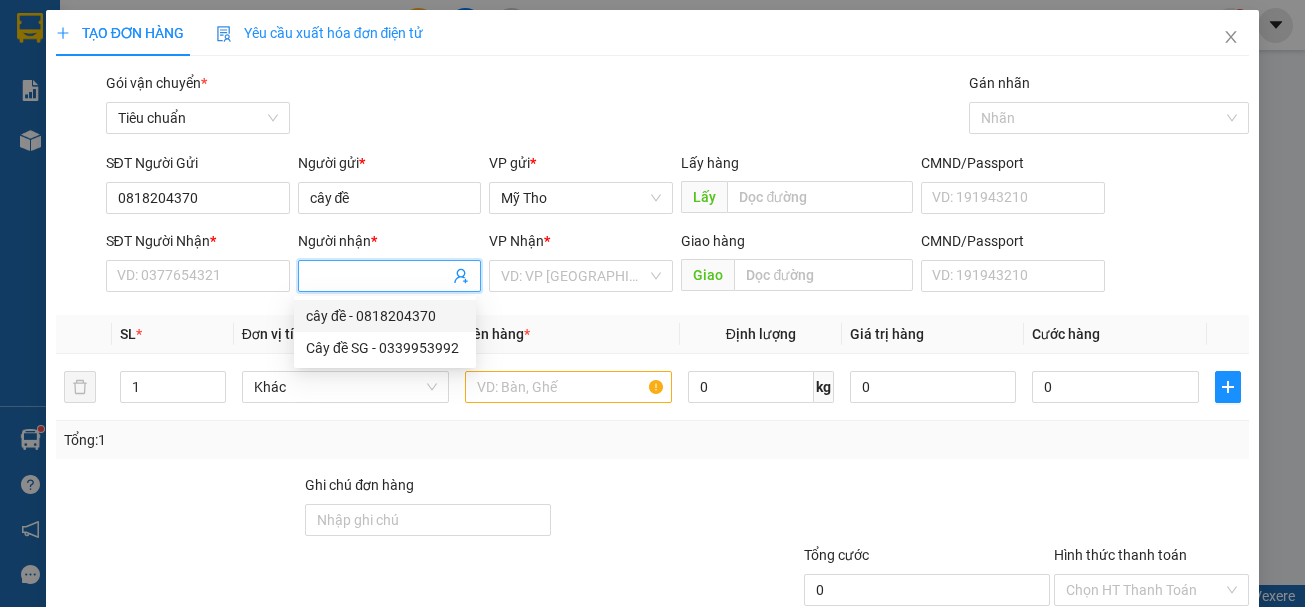 click on "cây đề  - 0818204370" at bounding box center (385, 316) 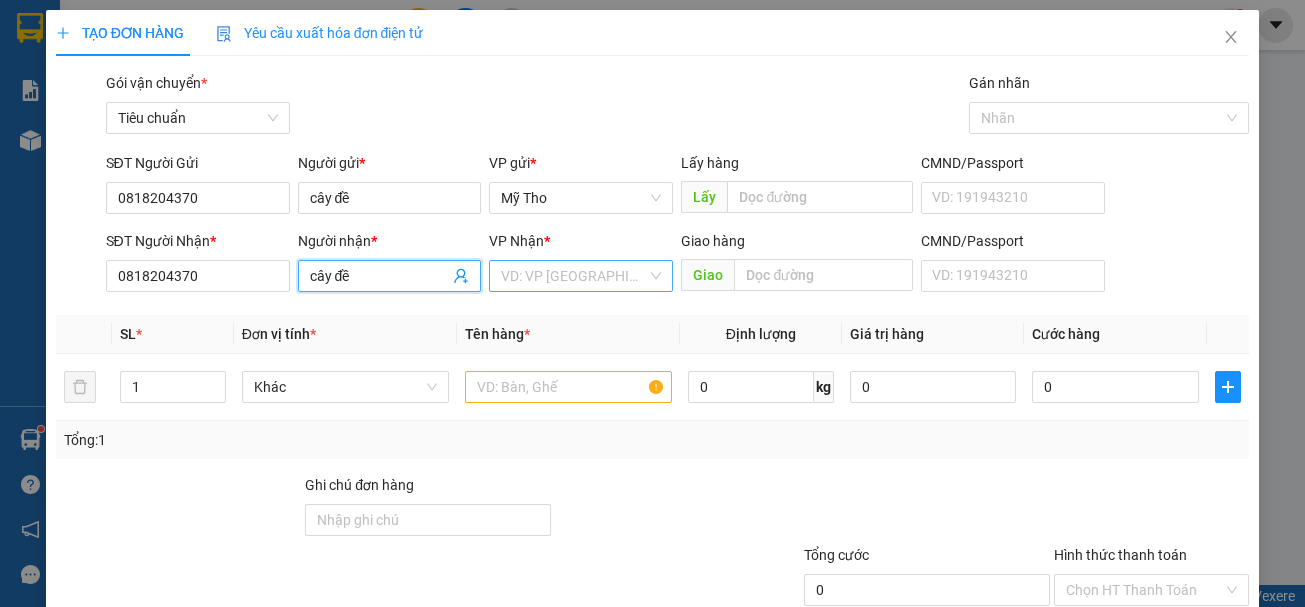click at bounding box center [574, 276] 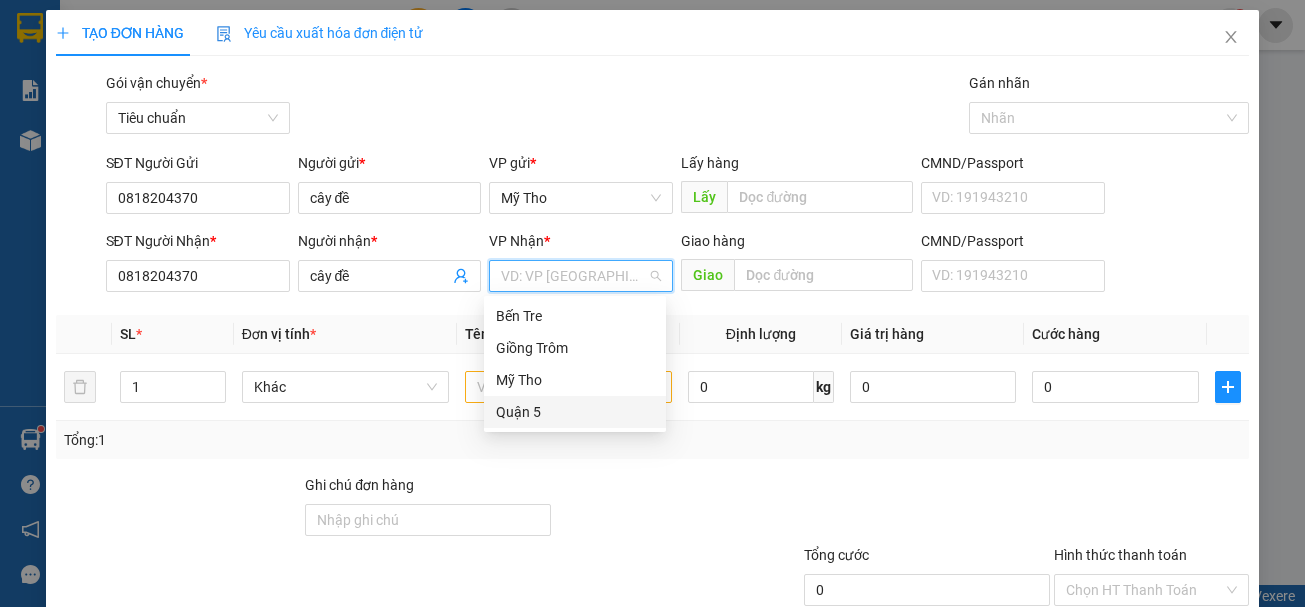 click on "Quận 5" at bounding box center (575, 412) 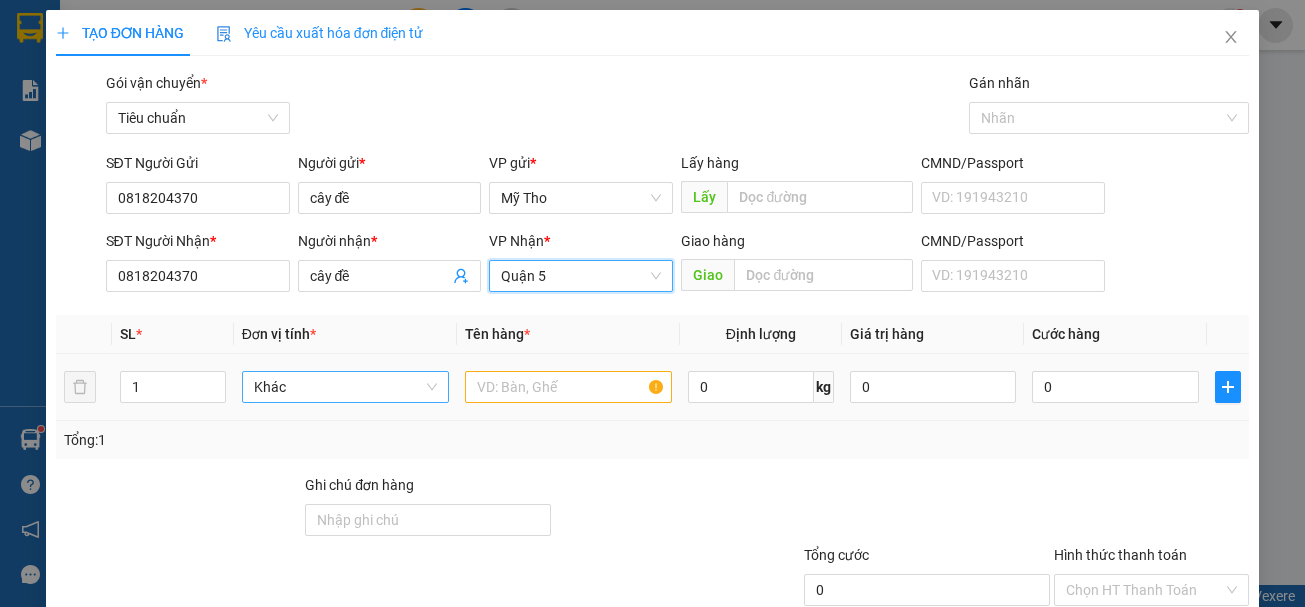 click on "Khác" at bounding box center (345, 387) 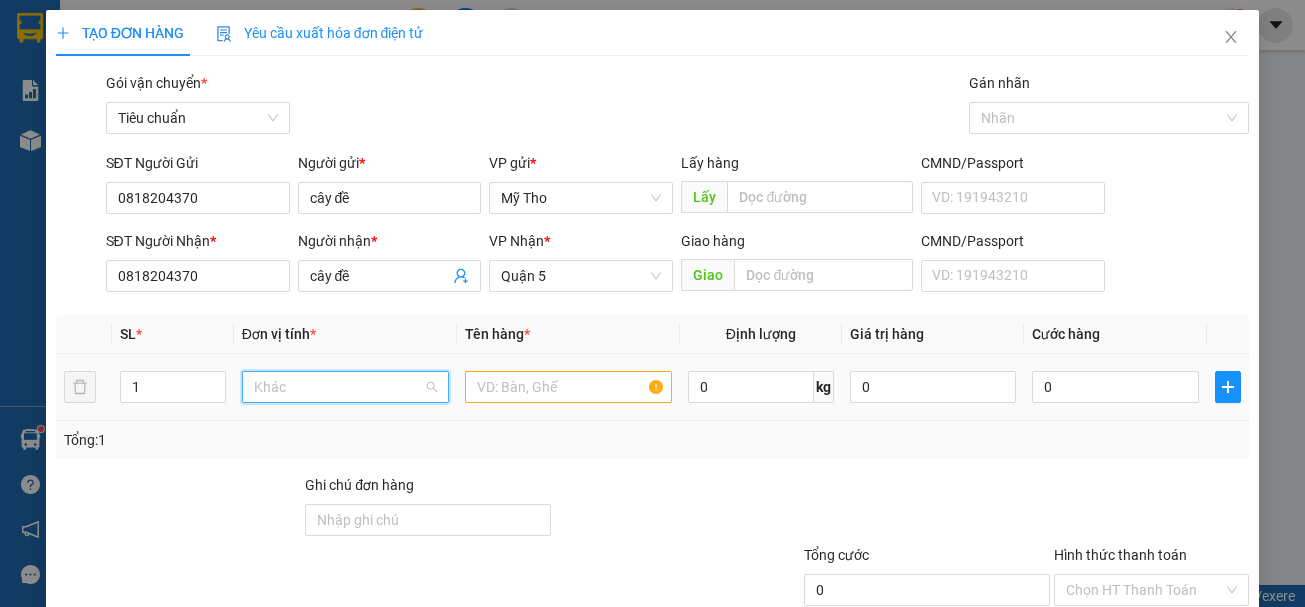 scroll, scrollTop: 624, scrollLeft: 0, axis: vertical 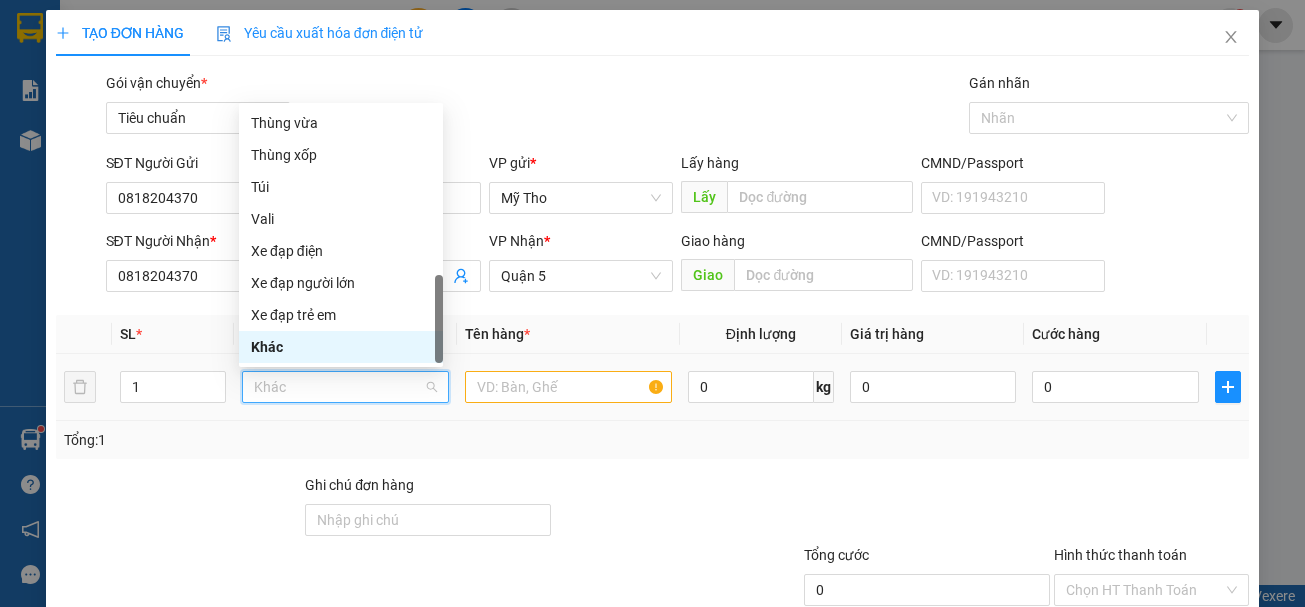 type on "b" 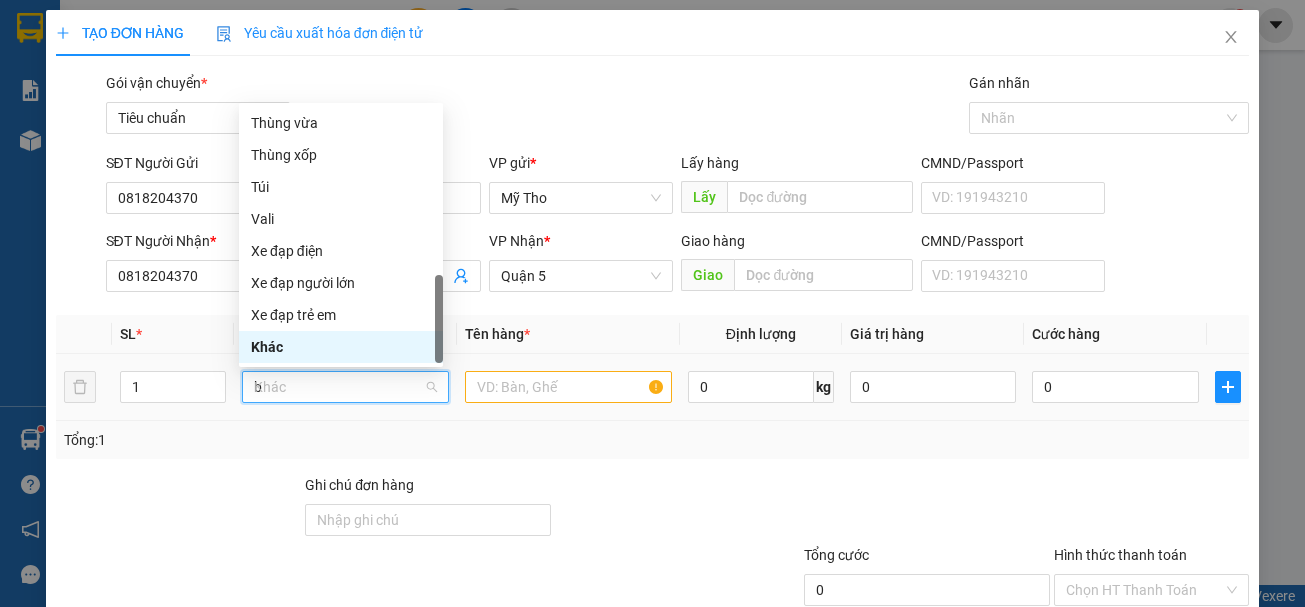 scroll, scrollTop: 0, scrollLeft: 0, axis: both 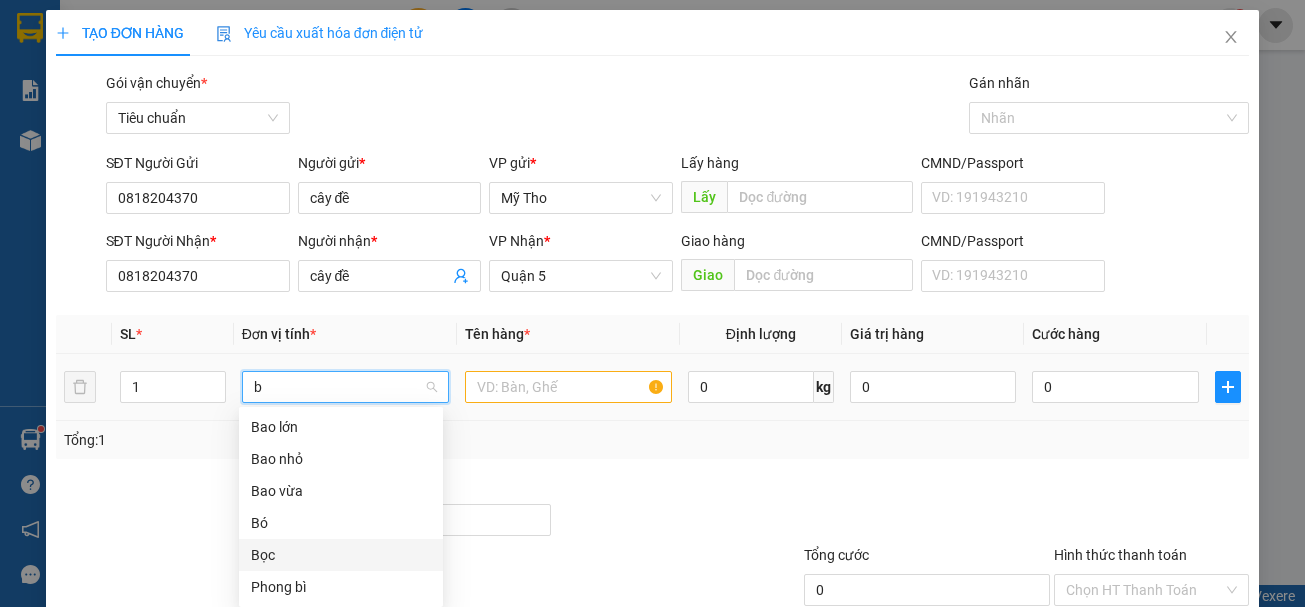 click on "Bọc" at bounding box center [341, 555] 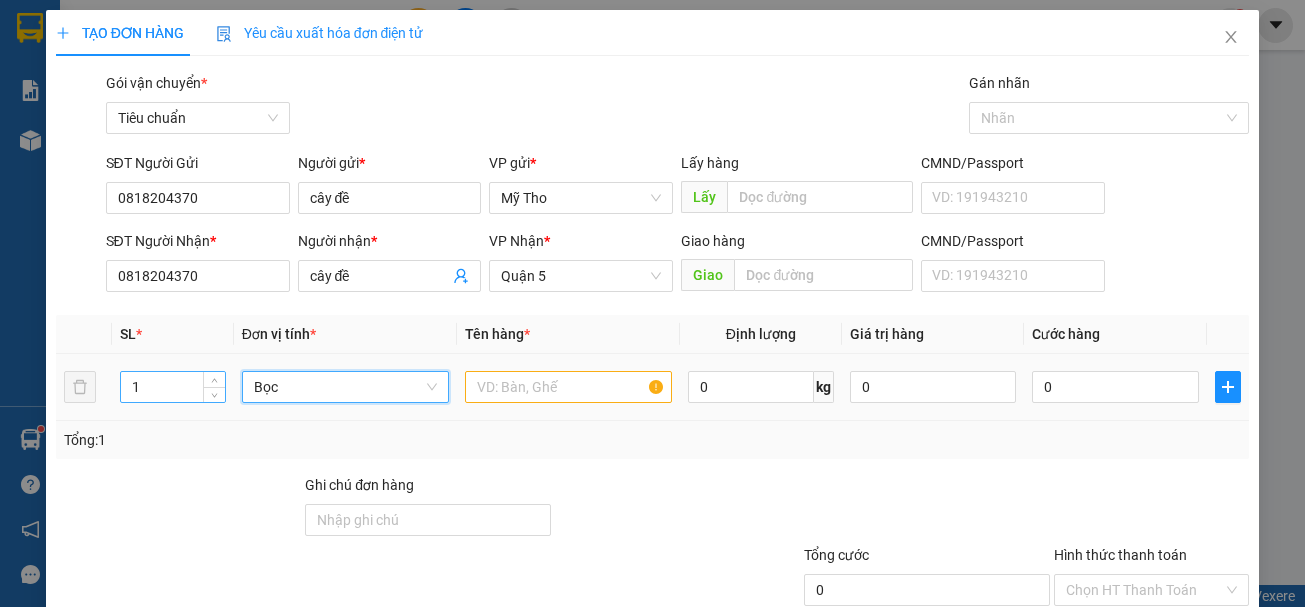 click on "1" at bounding box center (173, 387) 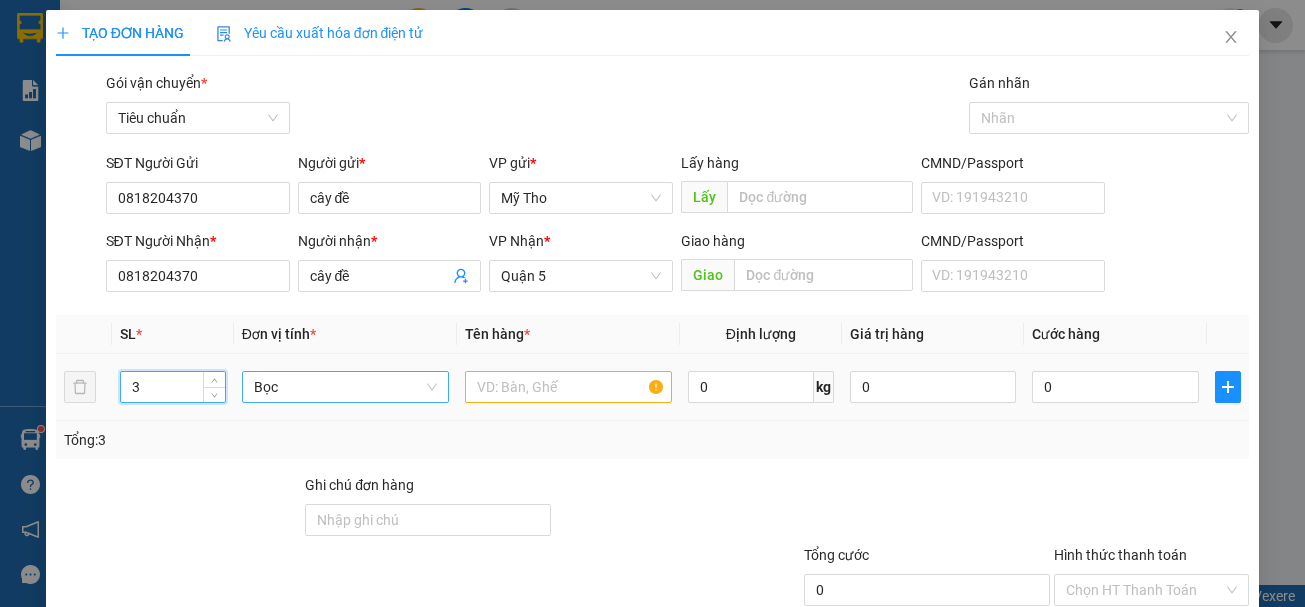 type on "4" 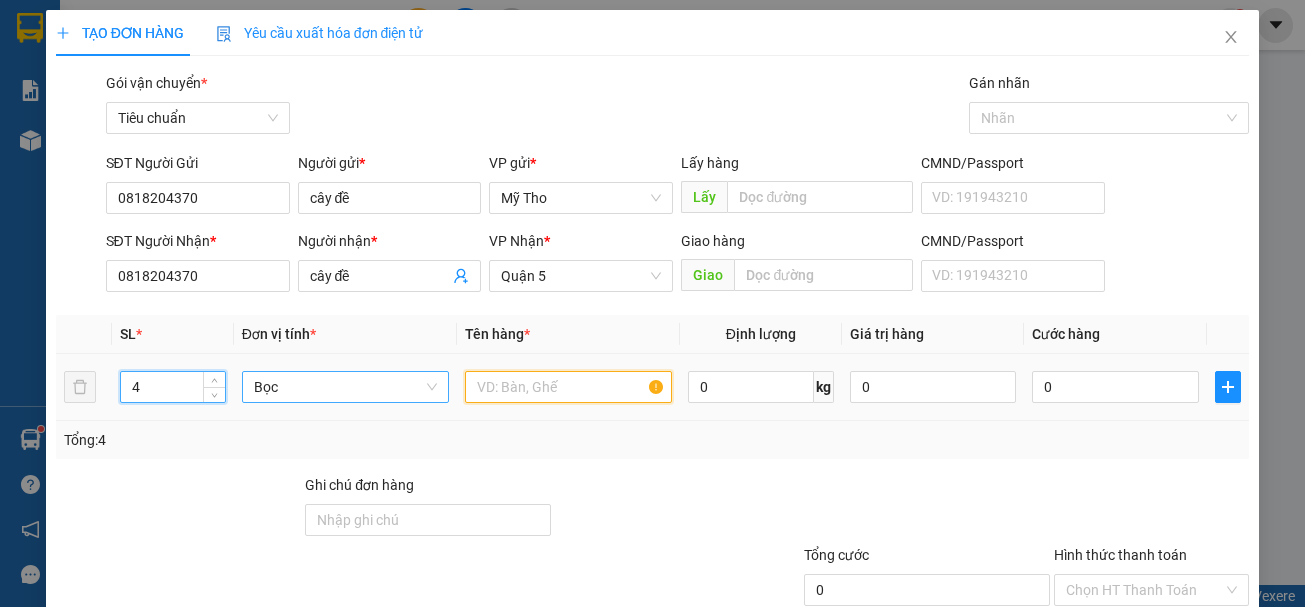 click at bounding box center [568, 387] 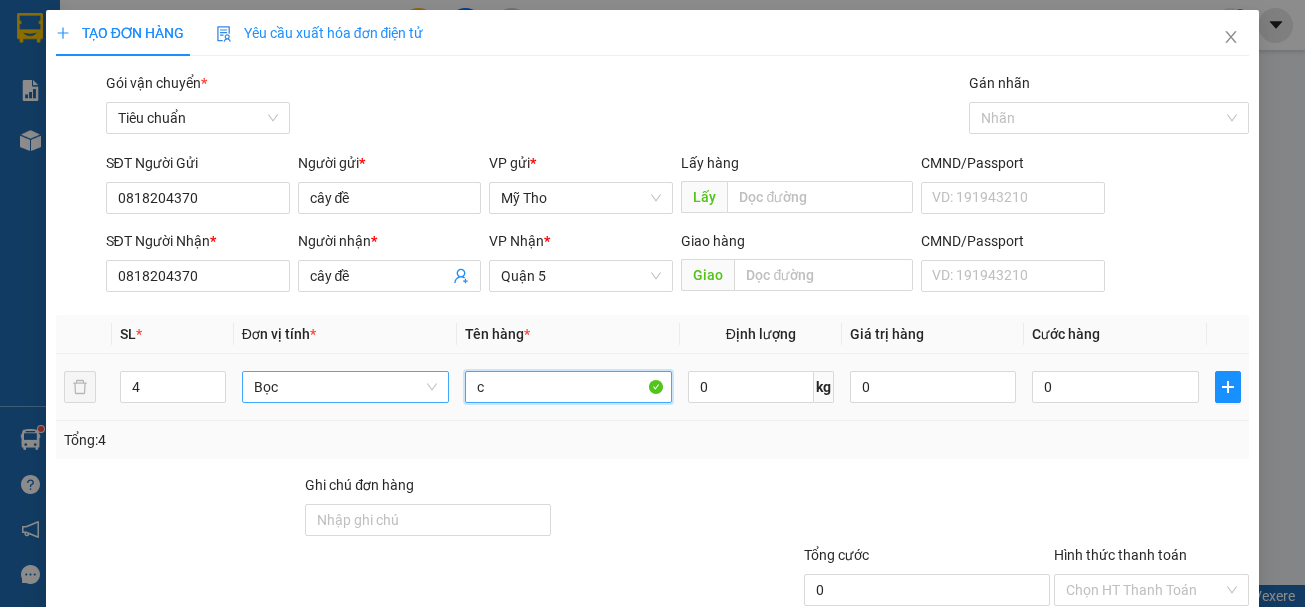 paste on "ủ" 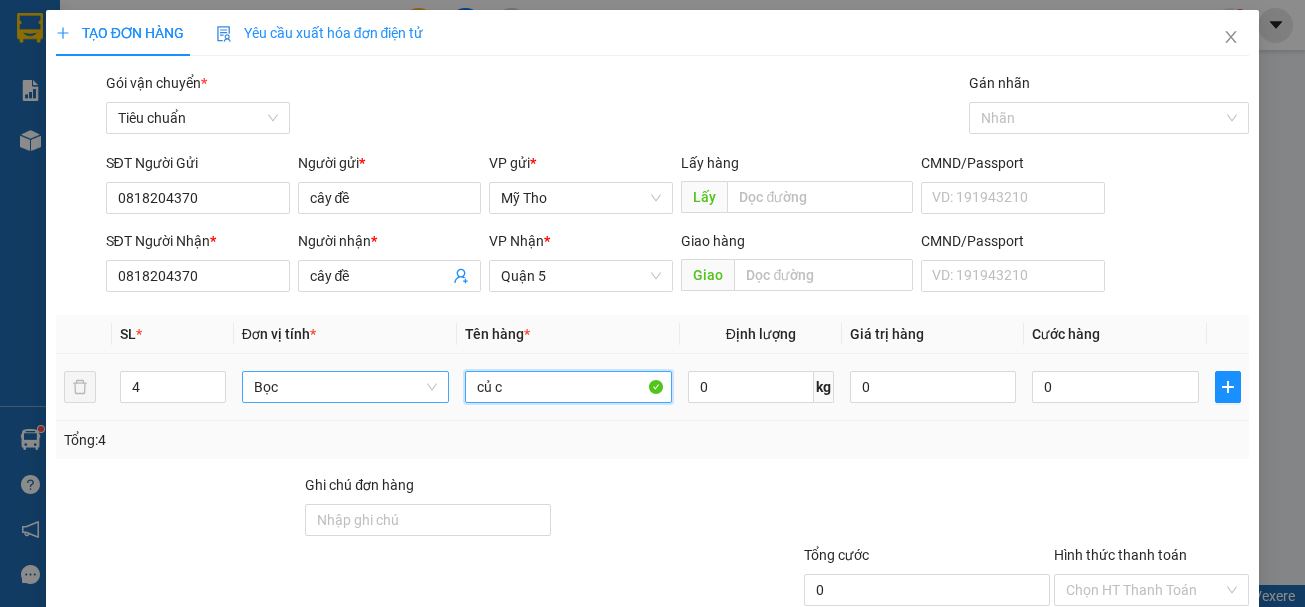 paste on "ải" 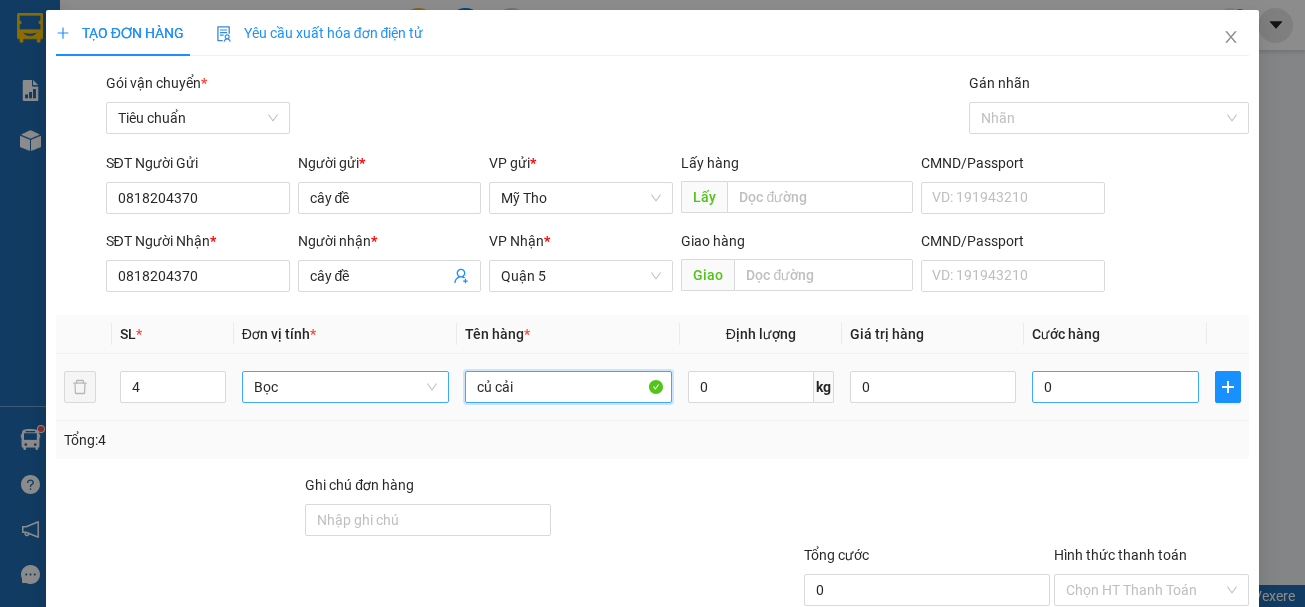 type on "củ cải" 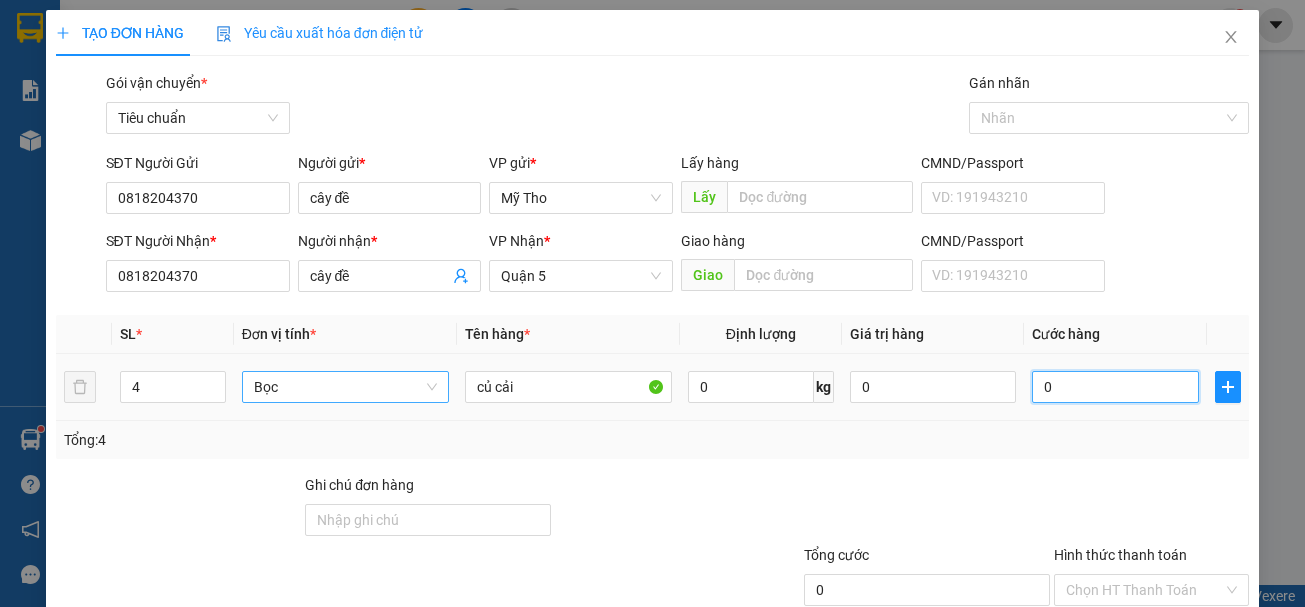 click on "0" at bounding box center [1115, 387] 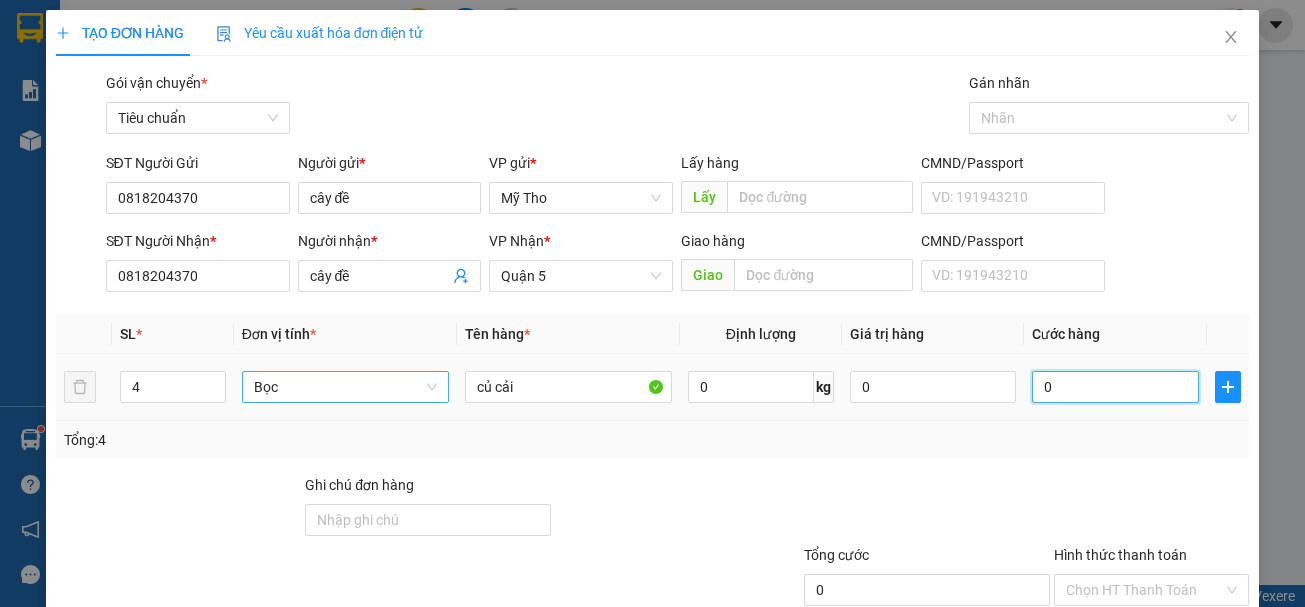 type on "6" 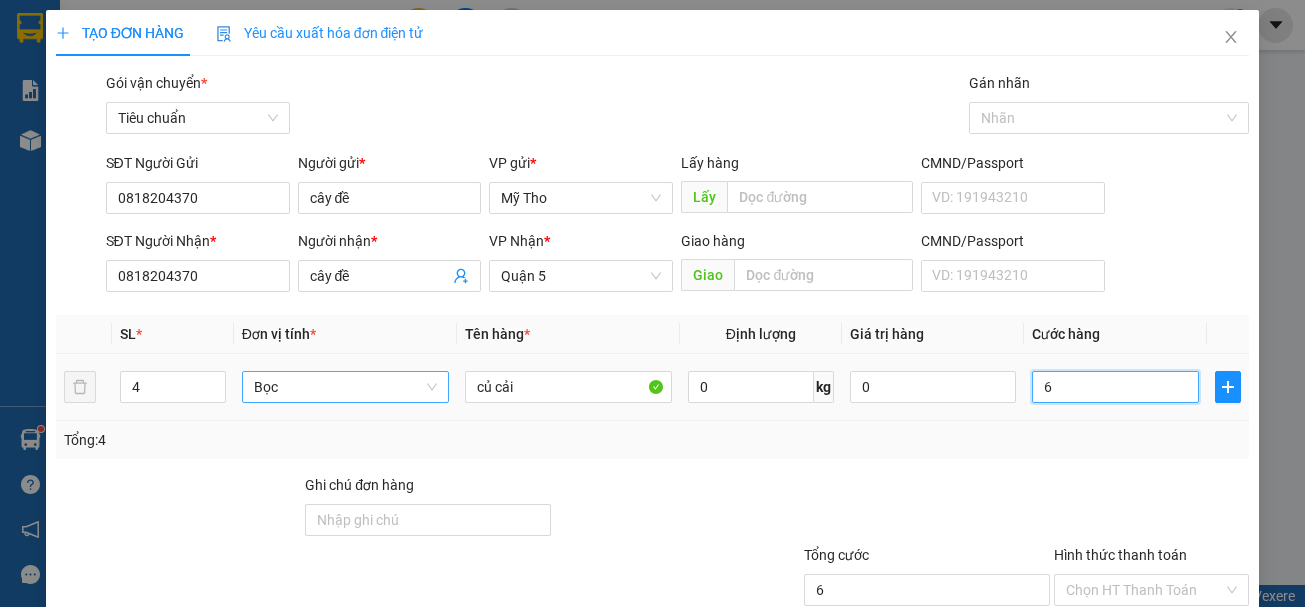 type on "60" 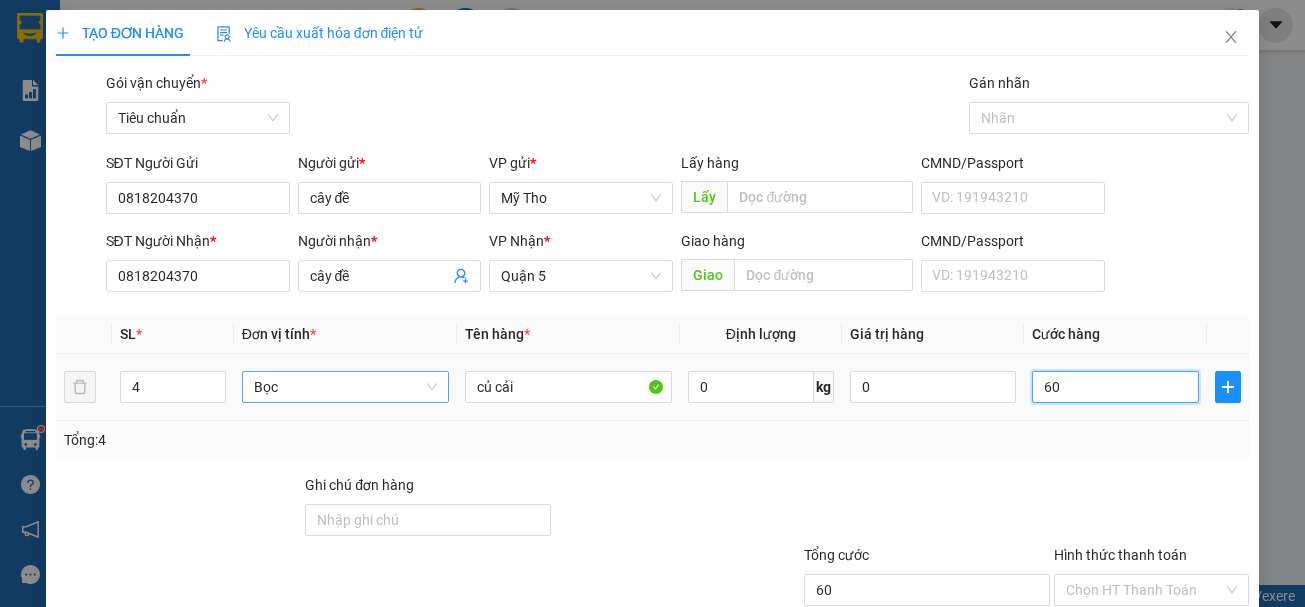type on "600" 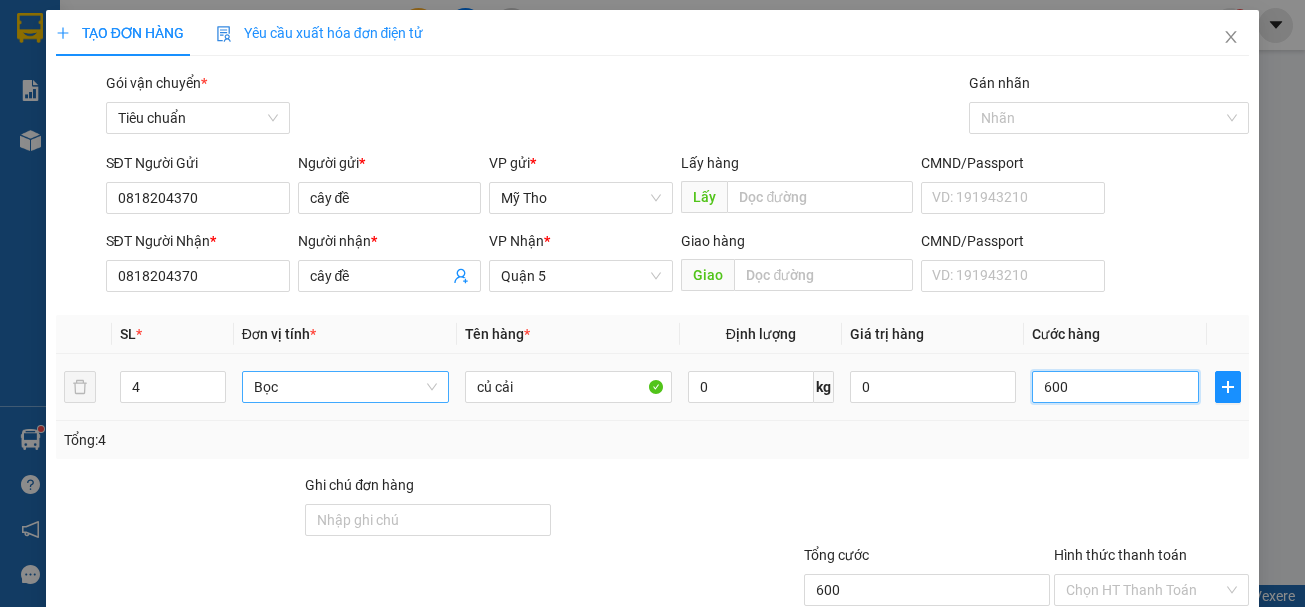 type on "6.000" 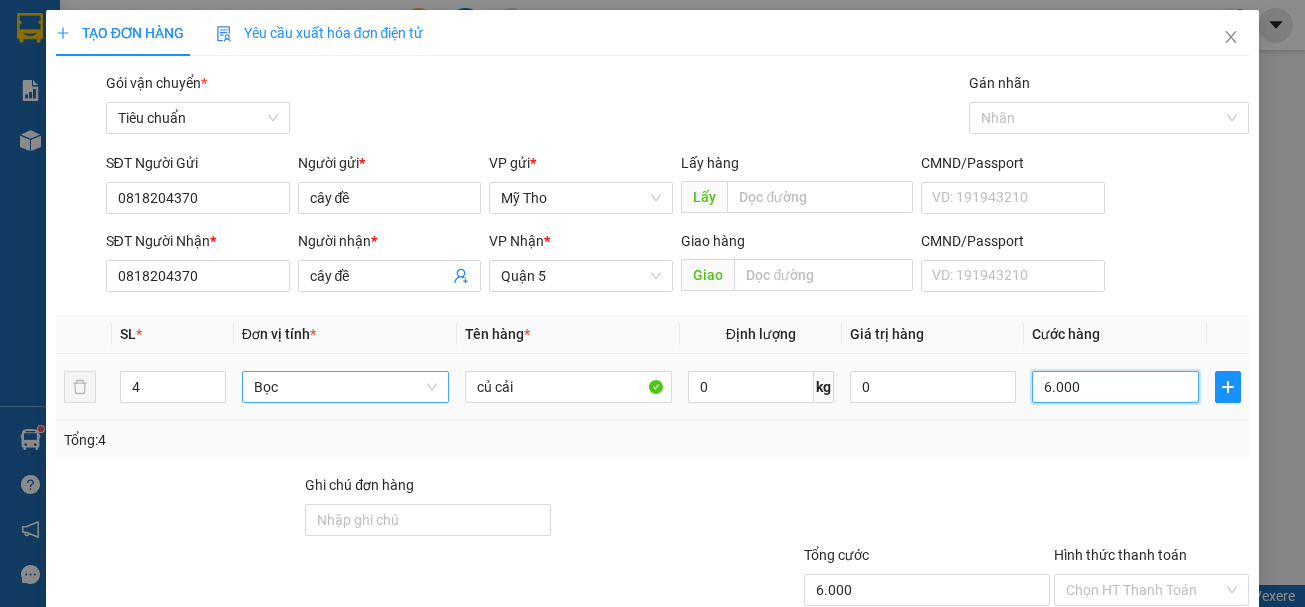 type on "60.000" 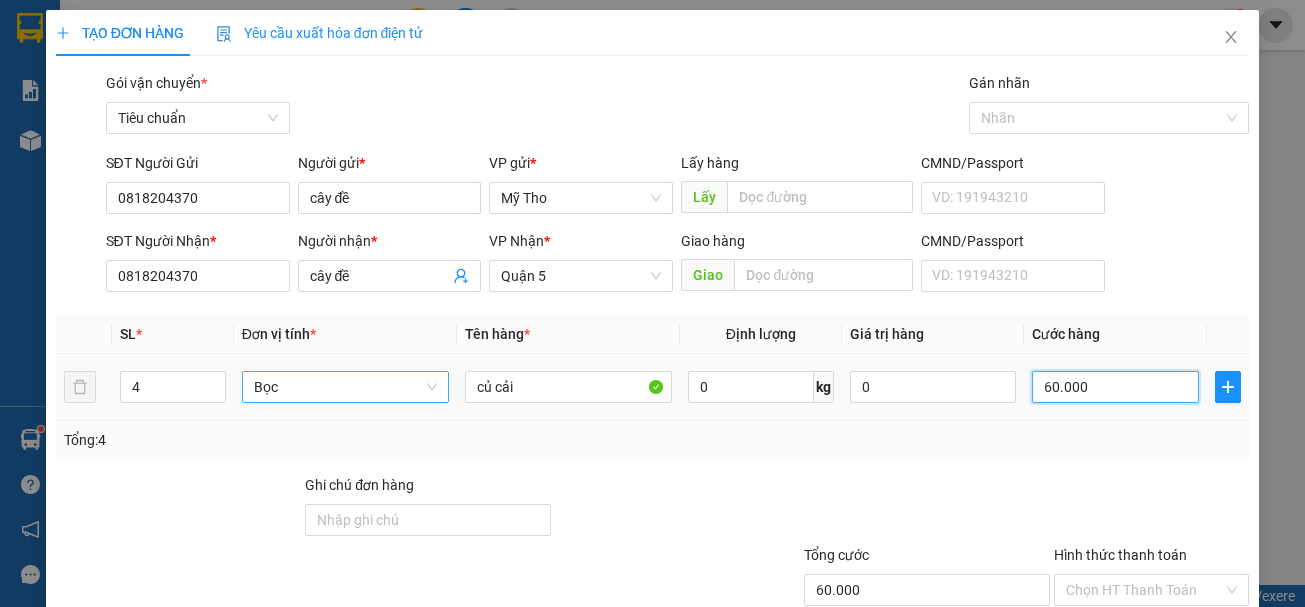 scroll, scrollTop: 133, scrollLeft: 0, axis: vertical 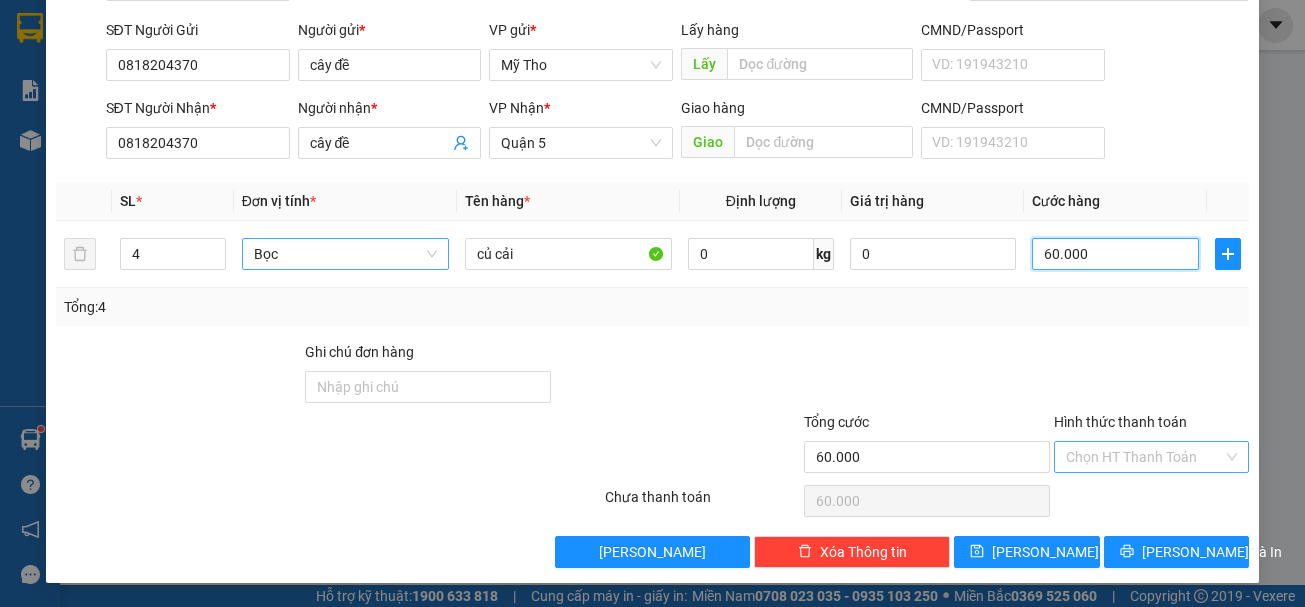 type on "60.000" 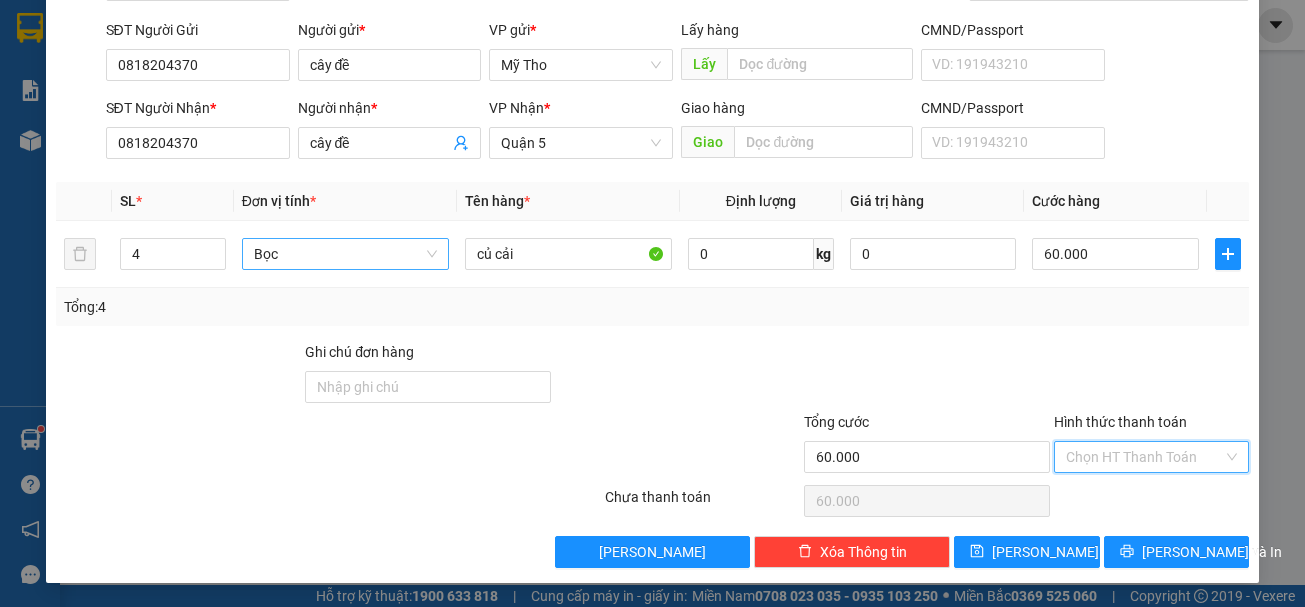 click on "Hình thức thanh toán" at bounding box center [1145, 457] 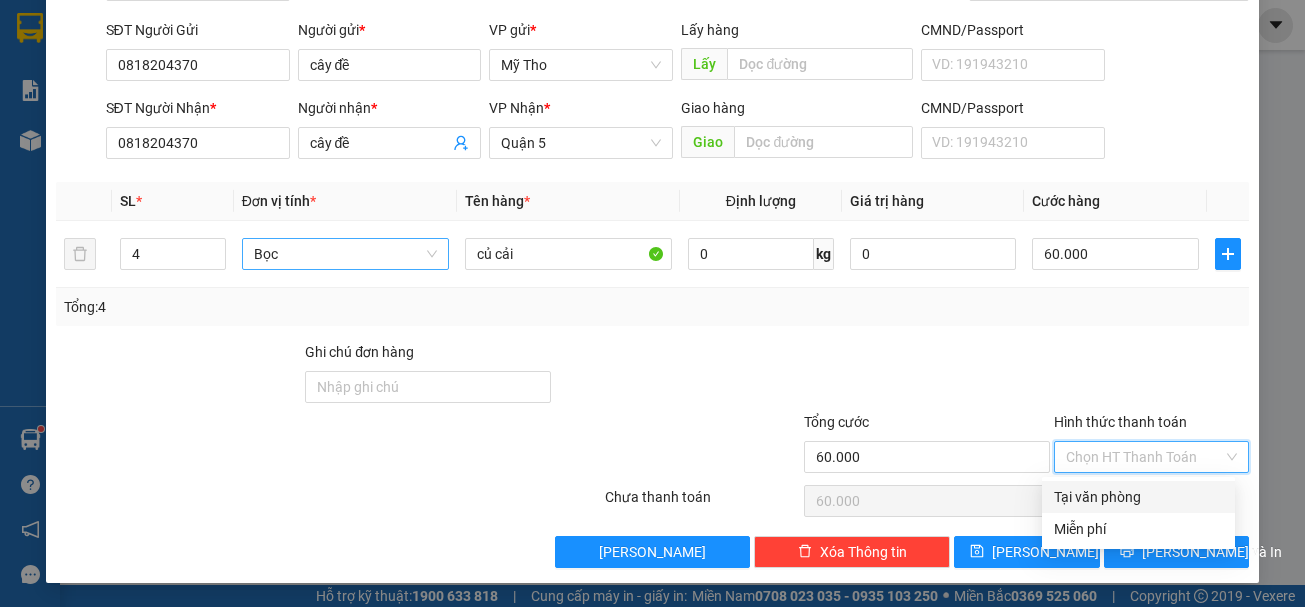 click on "Tại văn phòng" at bounding box center (1138, 497) 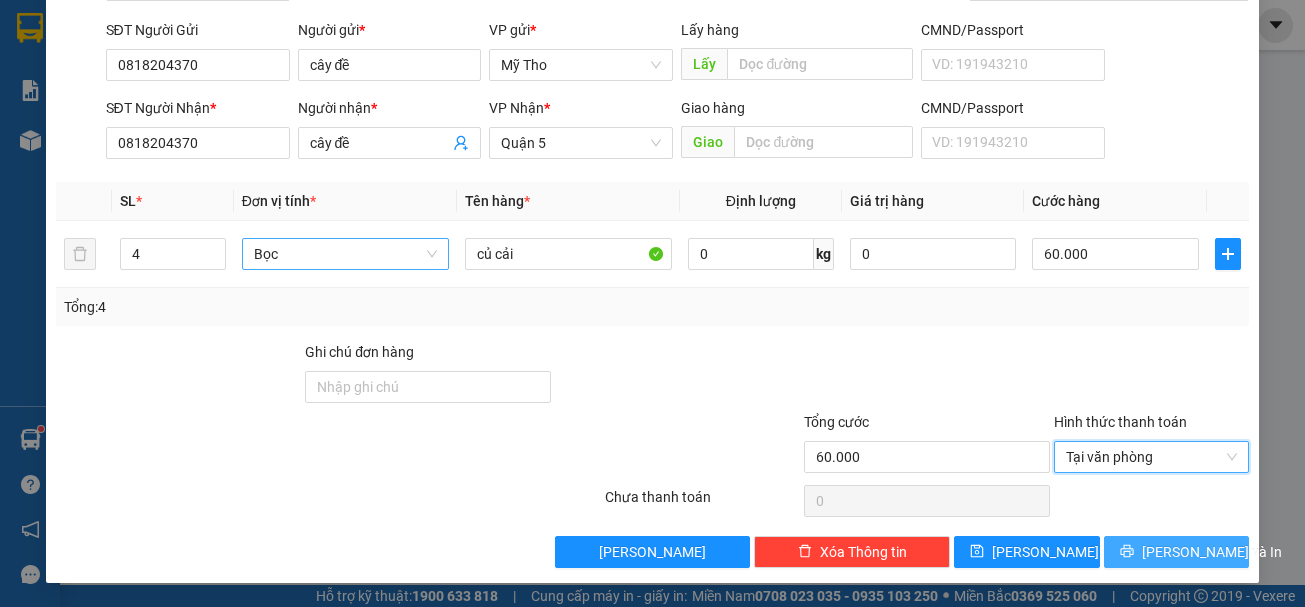 click on "[PERSON_NAME] và In" at bounding box center (1212, 552) 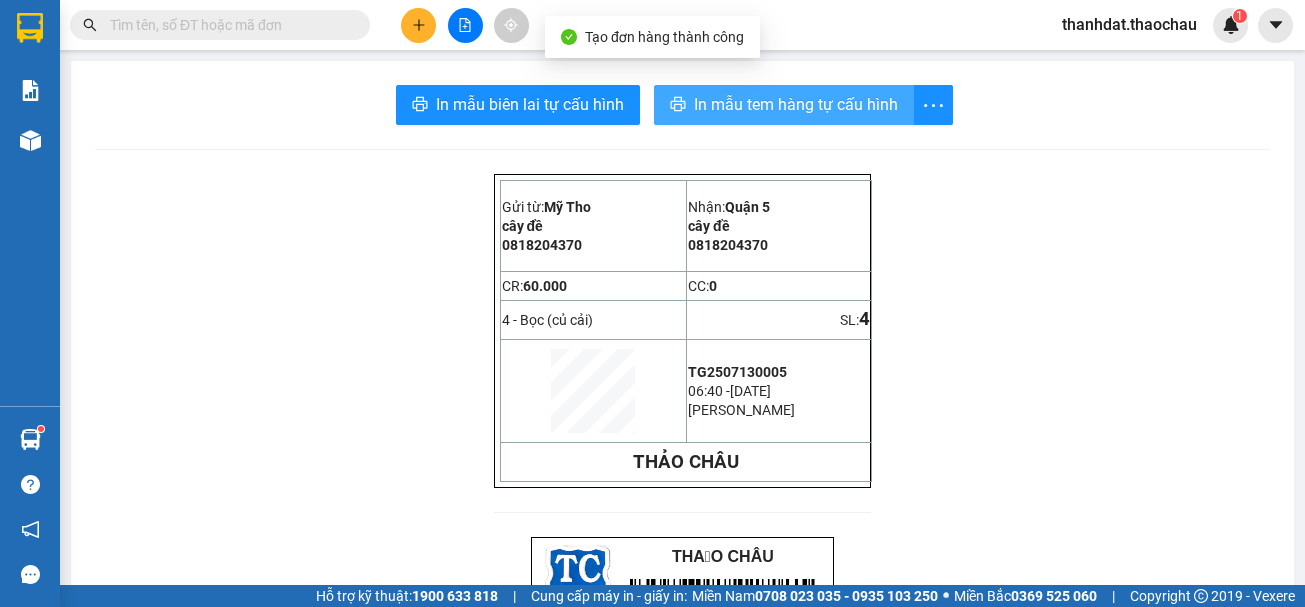 click on "In mẫu tem hàng tự cấu hình" at bounding box center (796, 104) 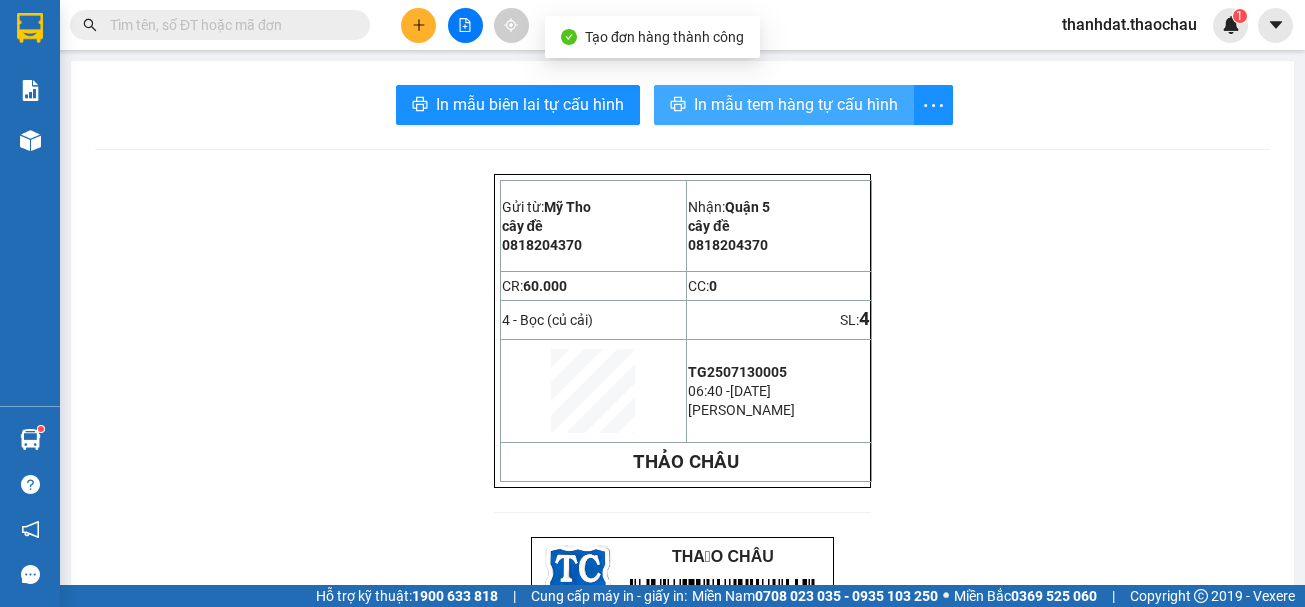 scroll, scrollTop: 0, scrollLeft: 0, axis: both 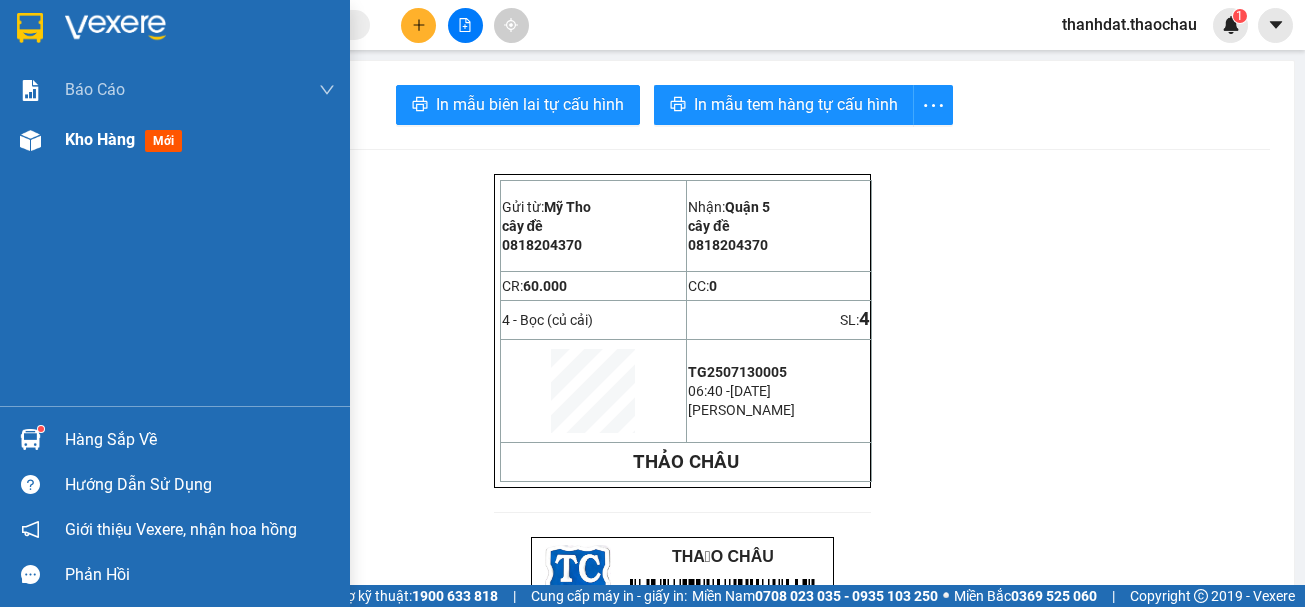 click on "Kho hàng" at bounding box center (100, 139) 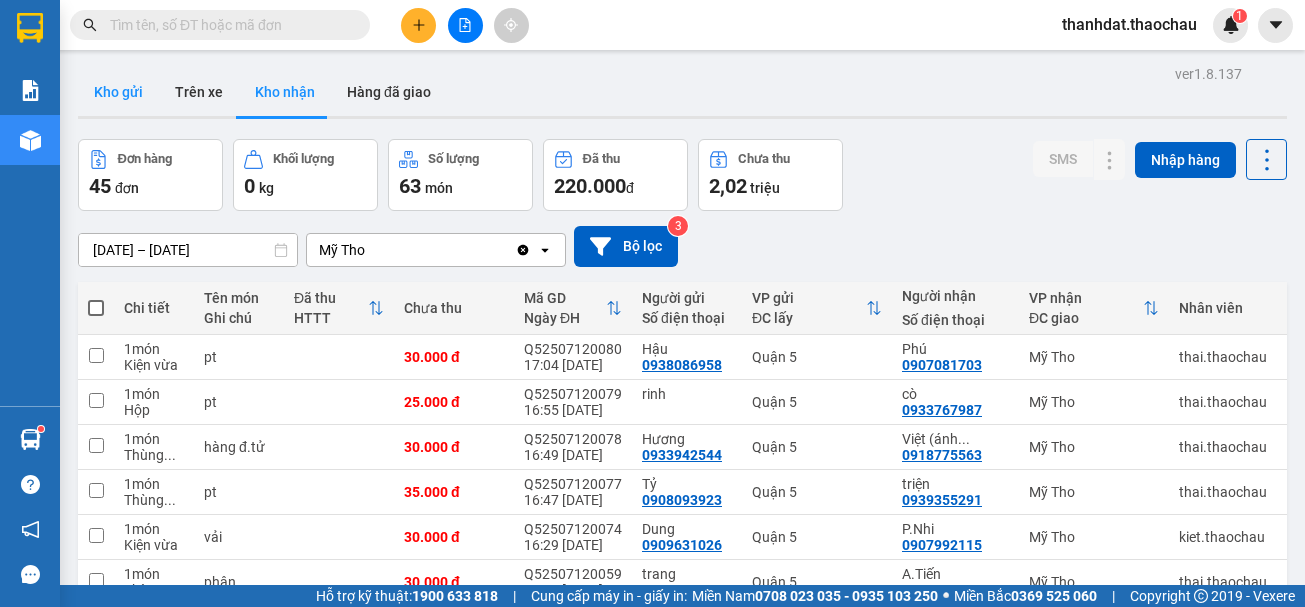 click on "Kho gửi" at bounding box center (118, 92) 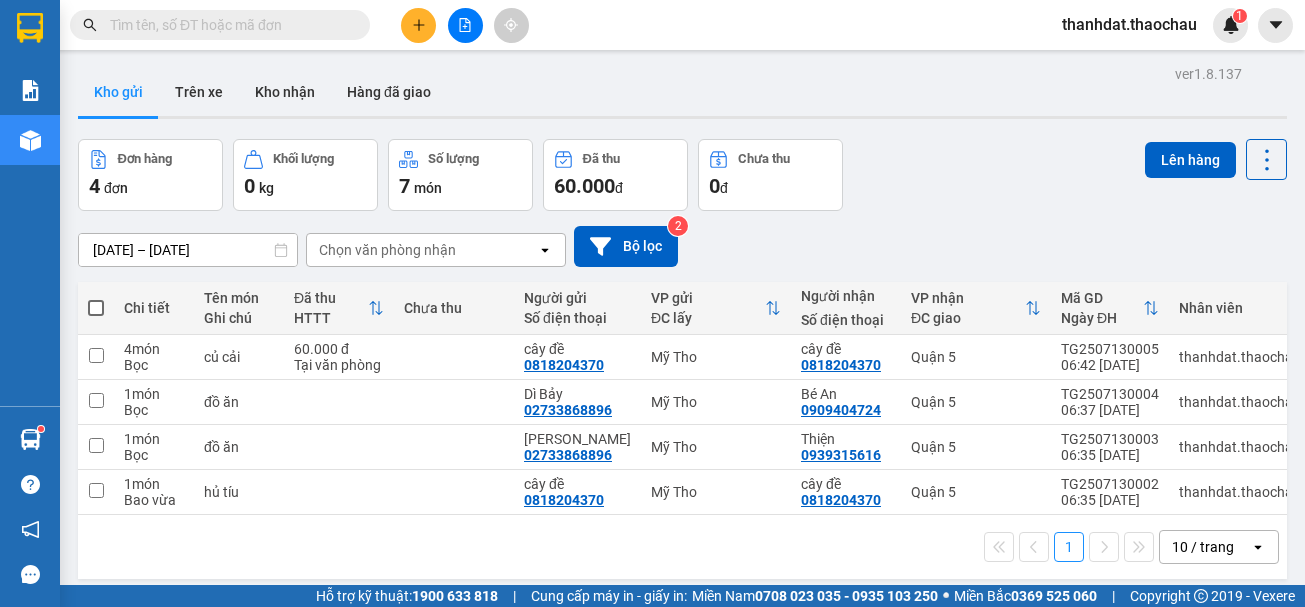 click at bounding box center (96, 308) 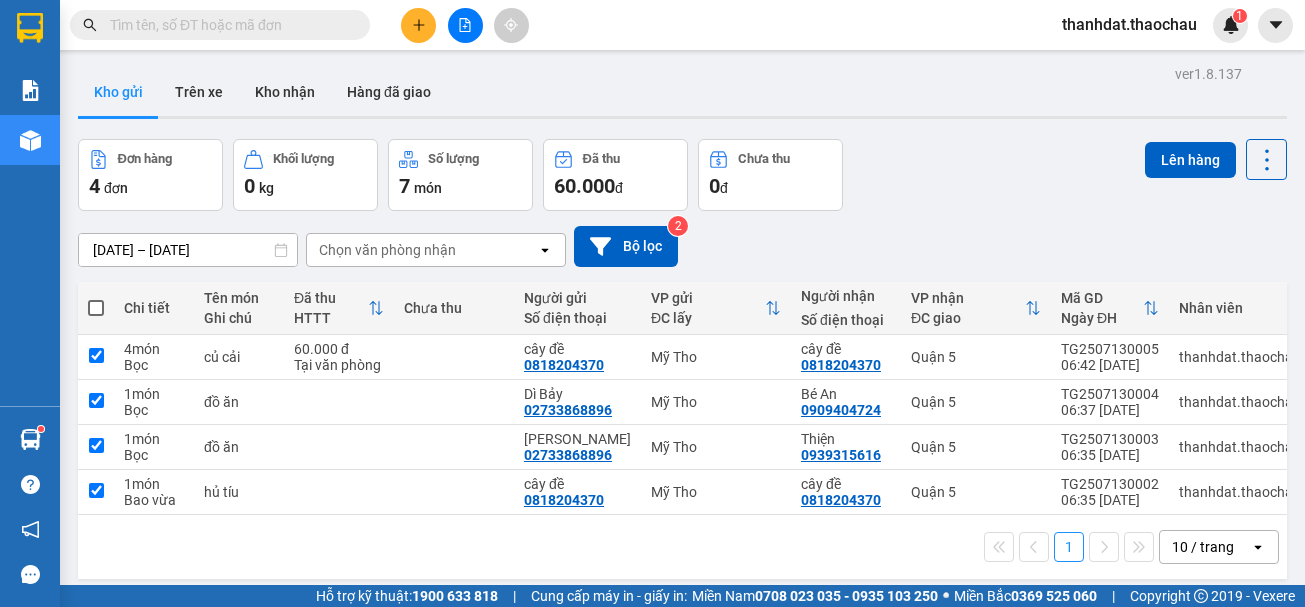 checkbox on "true" 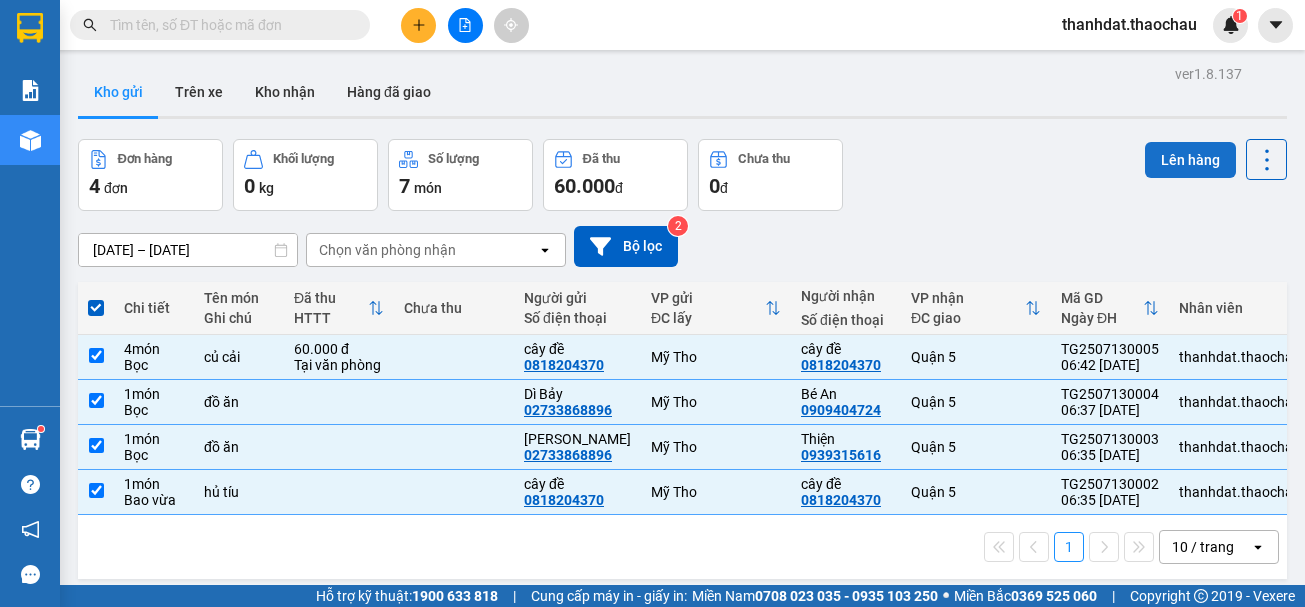 click on "Lên hàng" at bounding box center (1190, 160) 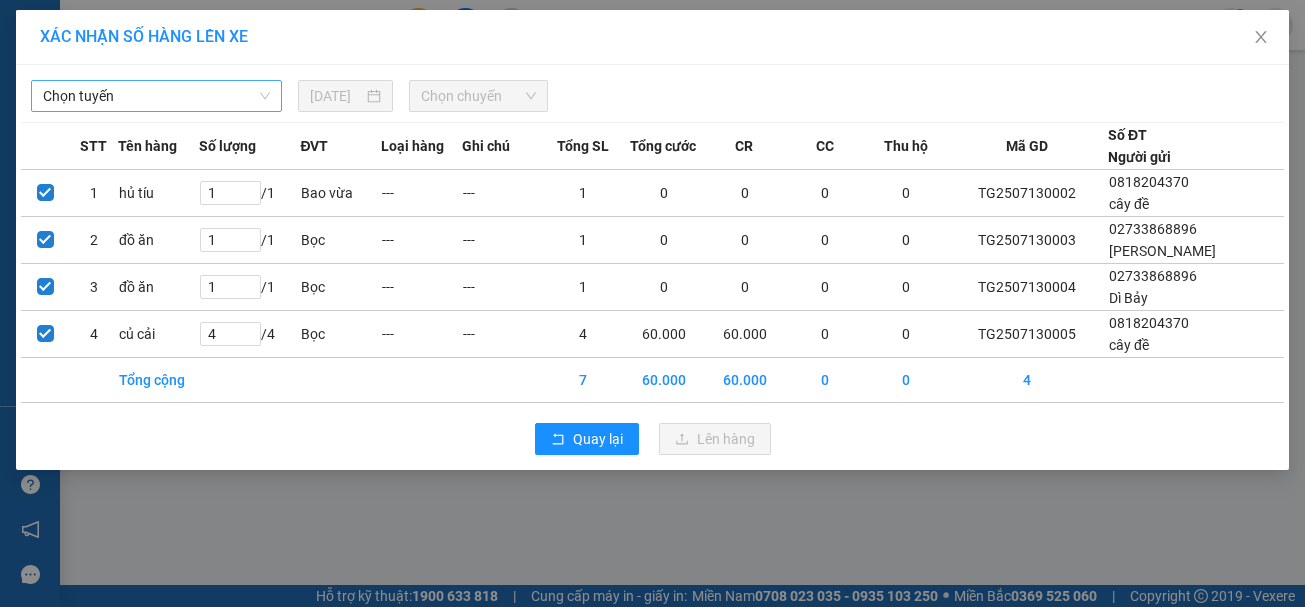 click on "Chọn tuyến" at bounding box center (156, 96) 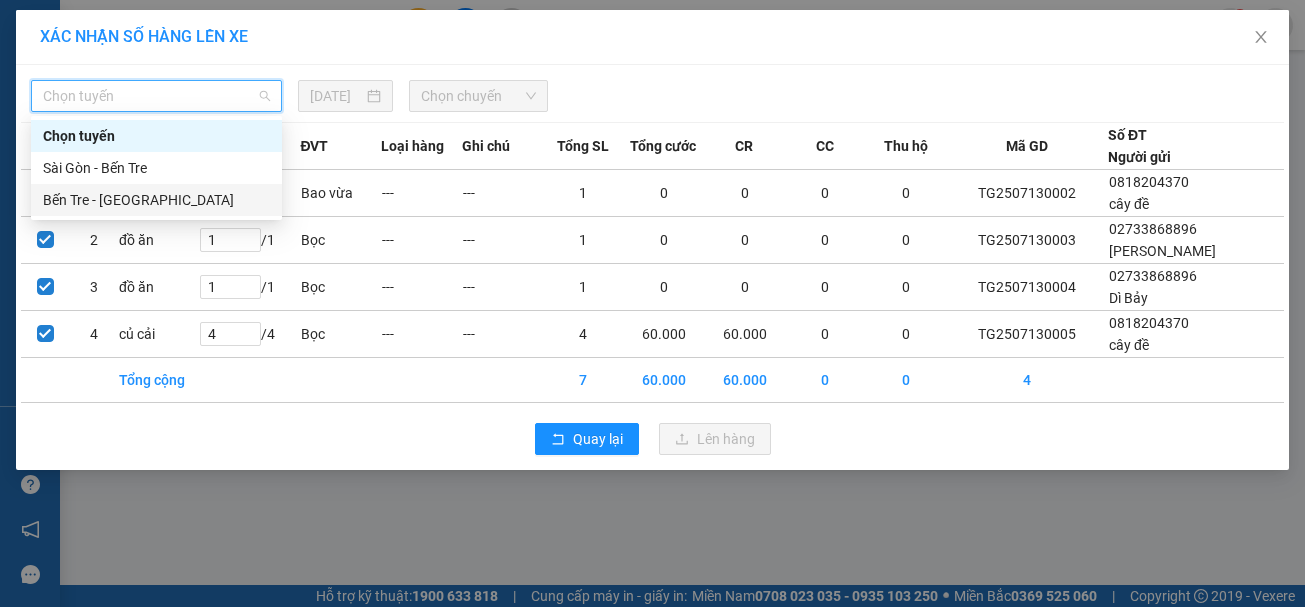 click on "Bến Tre - [GEOGRAPHIC_DATA]" at bounding box center (156, 200) 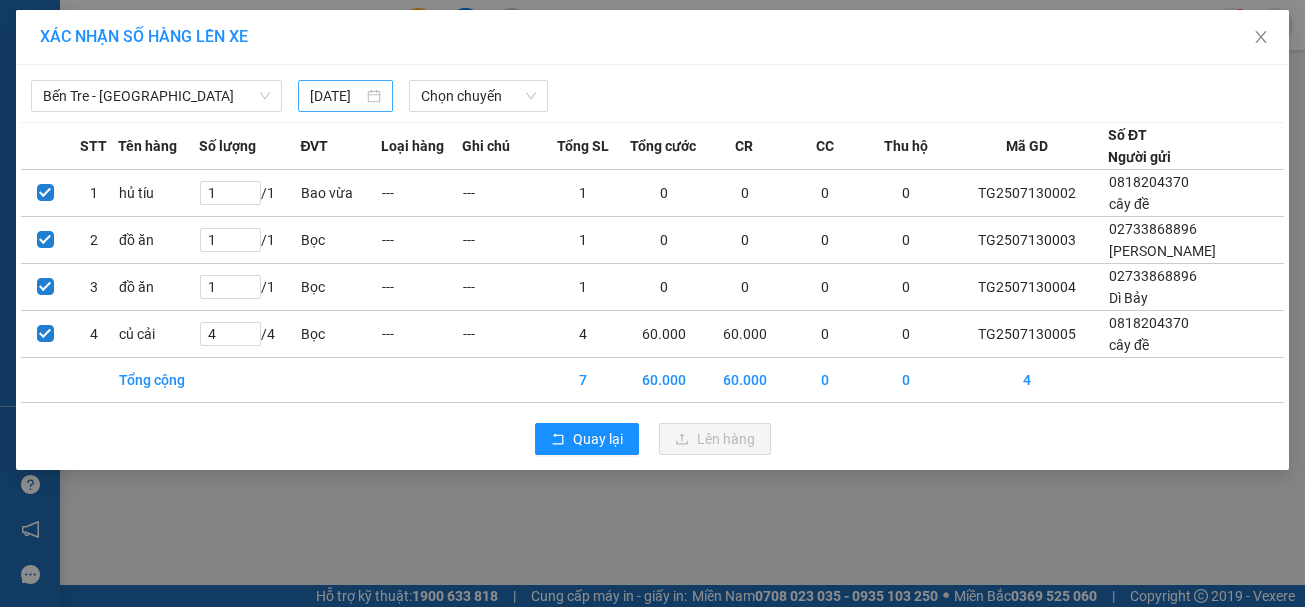 click on "[DATE]" at bounding box center [345, 96] 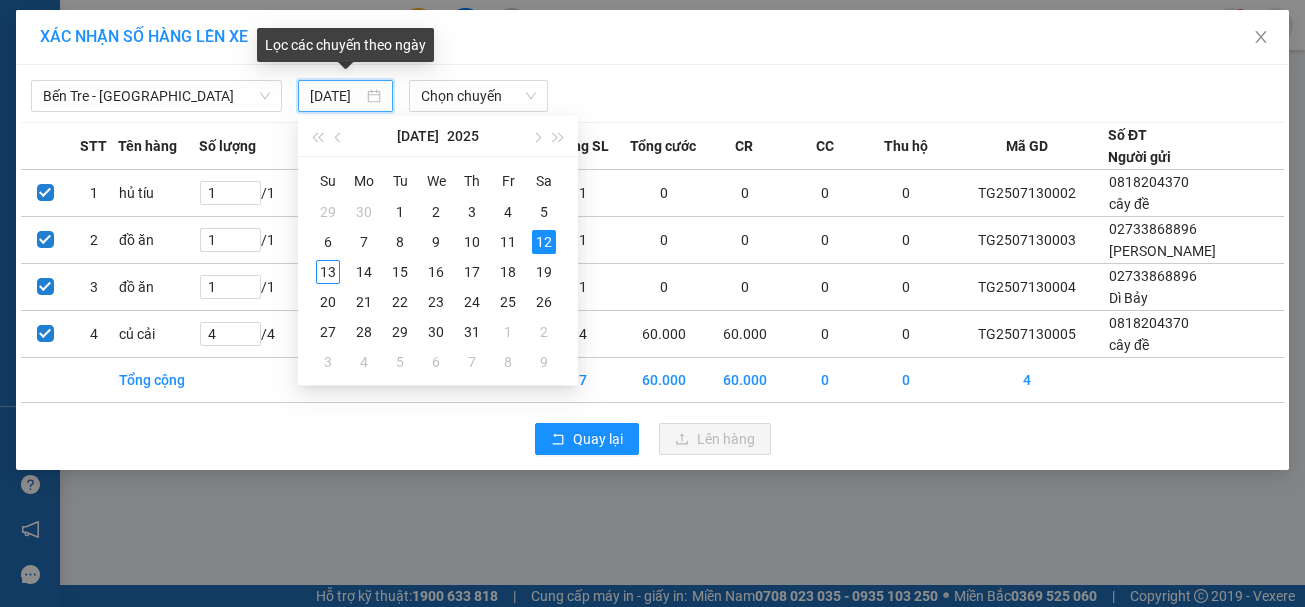 scroll, scrollTop: 0, scrollLeft: 18, axis: horizontal 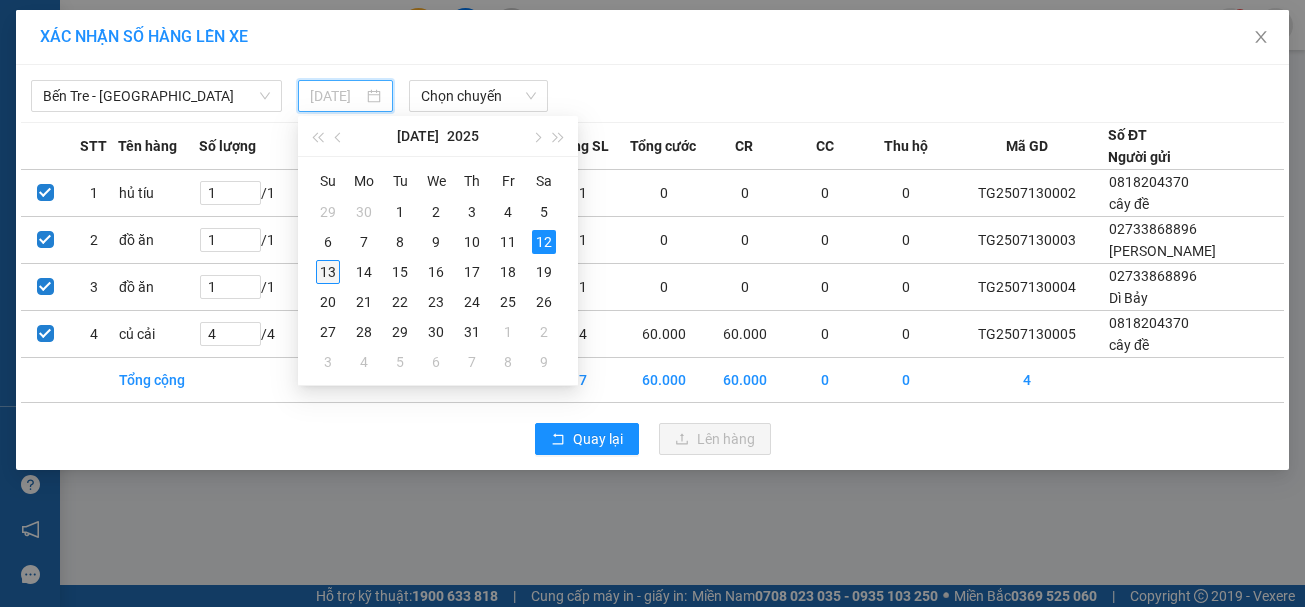 click on "13" at bounding box center [328, 272] 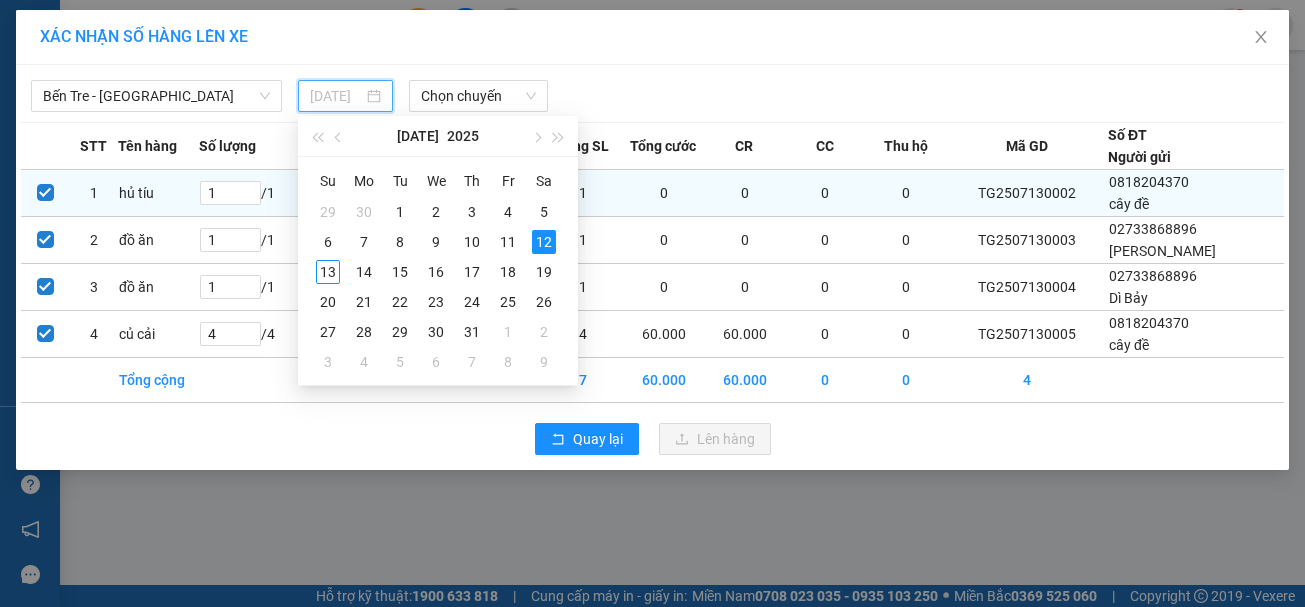 type on "[DATE]" 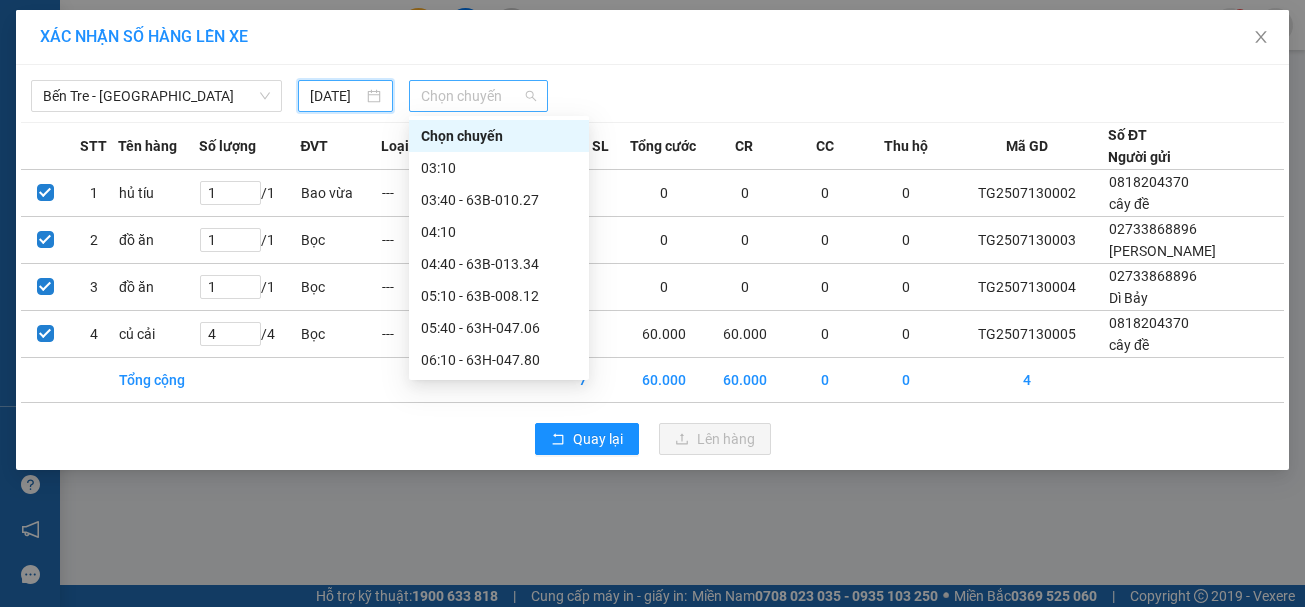 click on "Chọn chuyến" at bounding box center (478, 96) 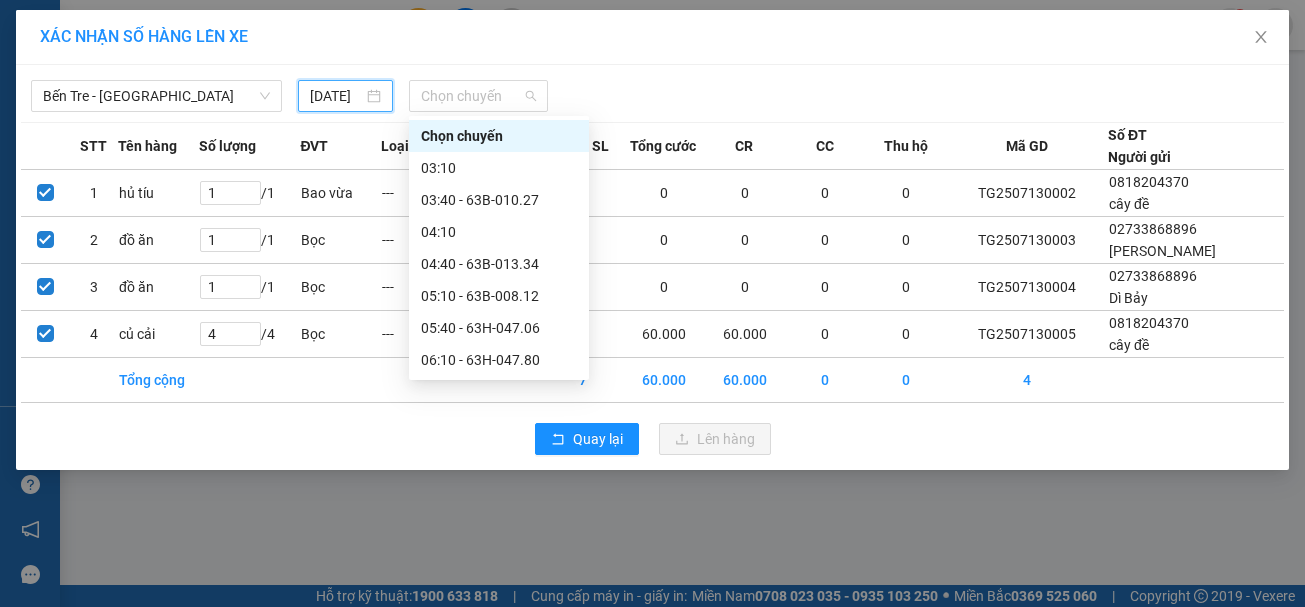 scroll, scrollTop: 0, scrollLeft: 0, axis: both 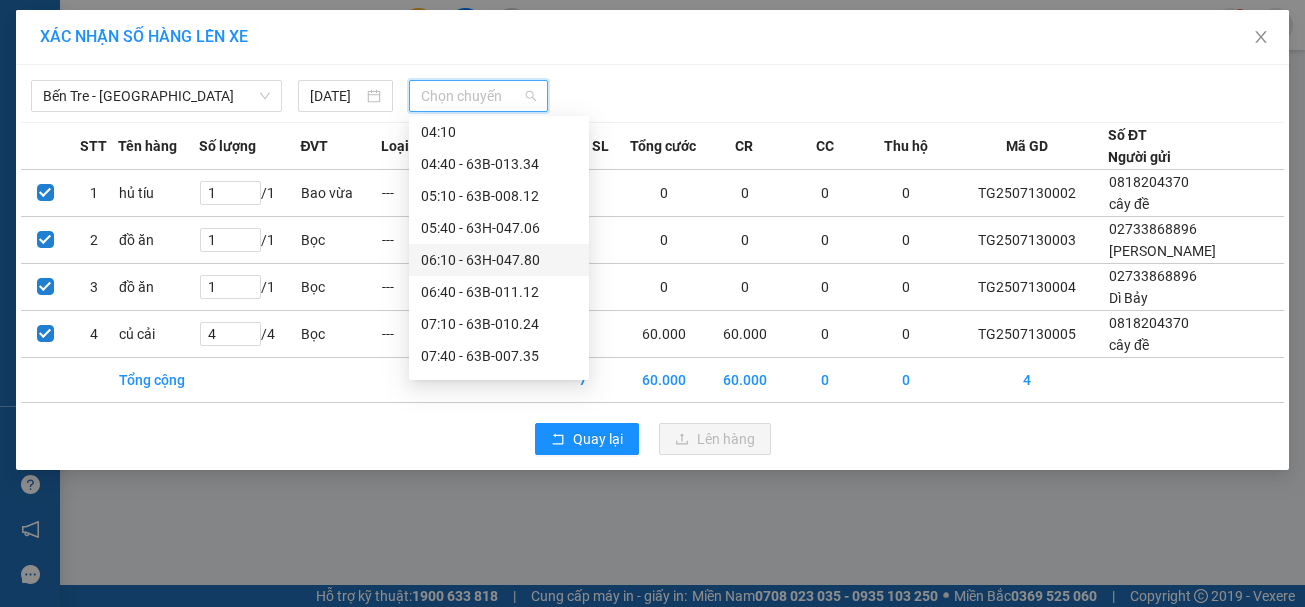 click on "06:10     - 63H-047.80" at bounding box center [499, 260] 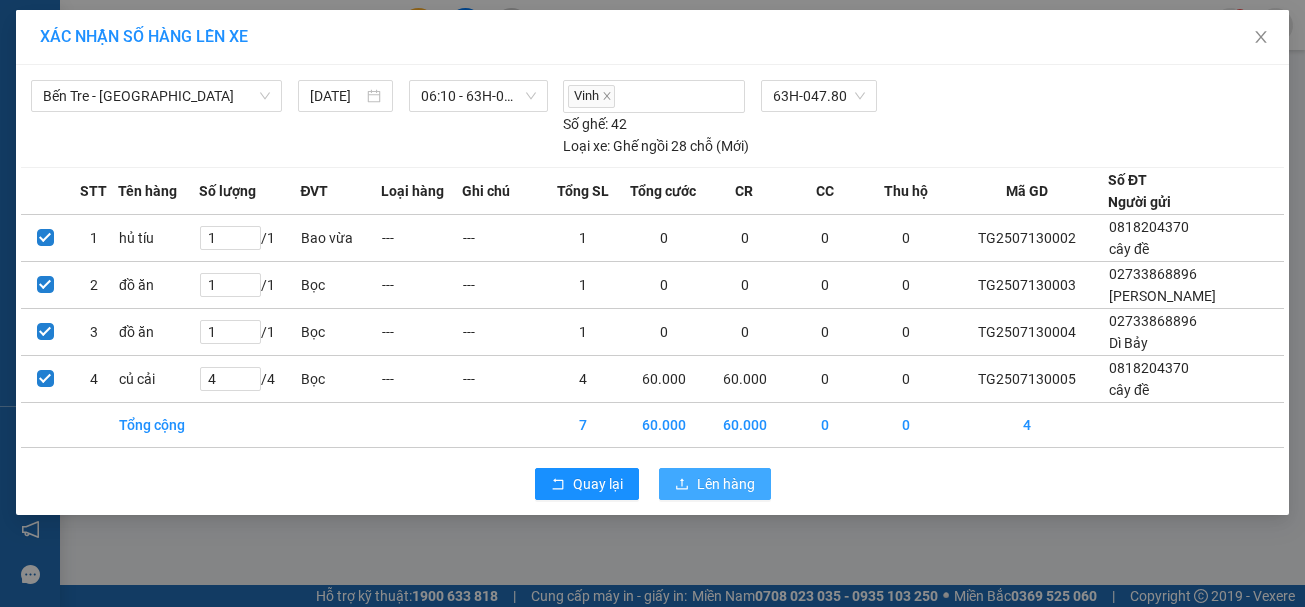 click on "Lên hàng" at bounding box center (726, 484) 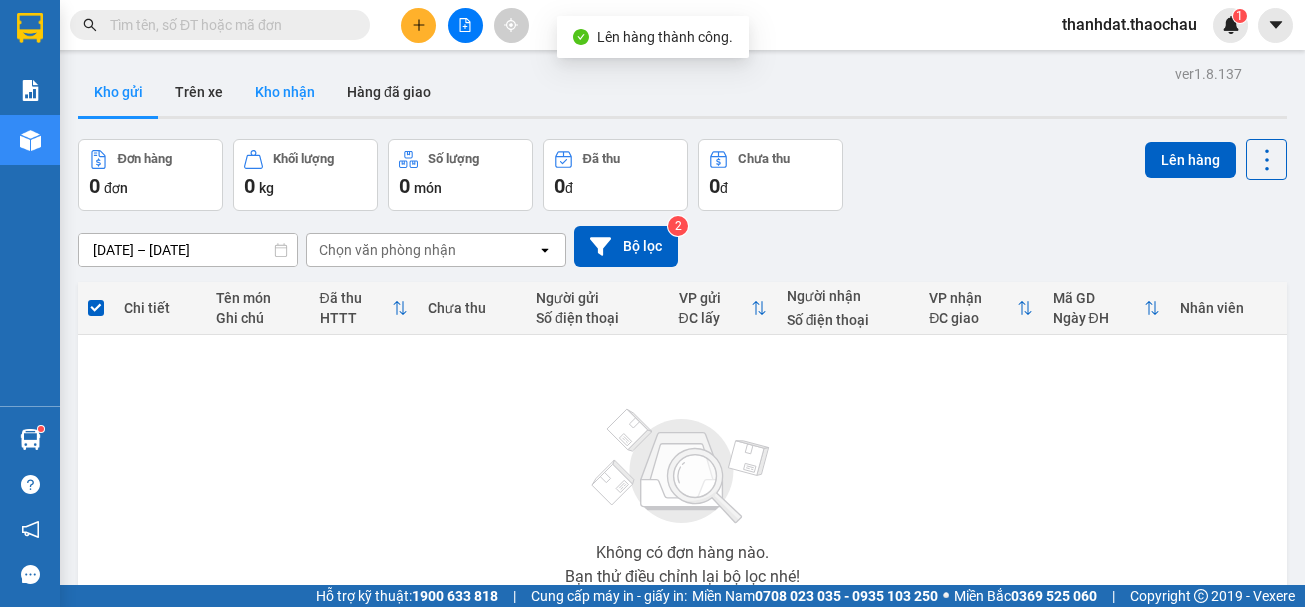 click on "Kho nhận" at bounding box center [285, 92] 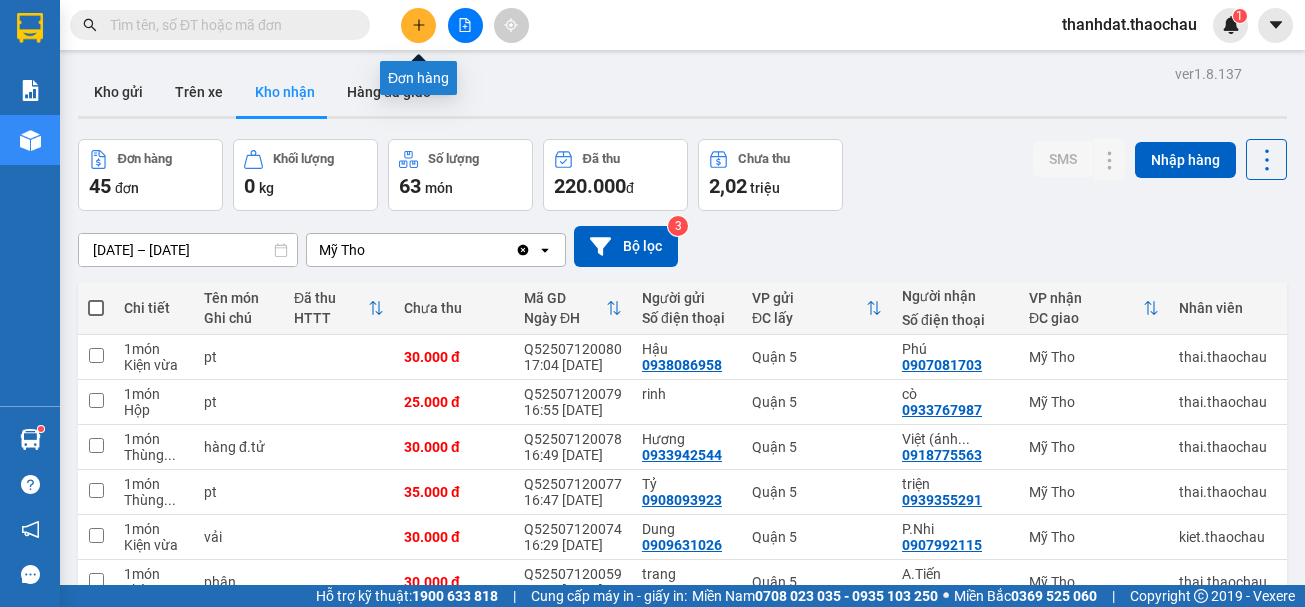 click 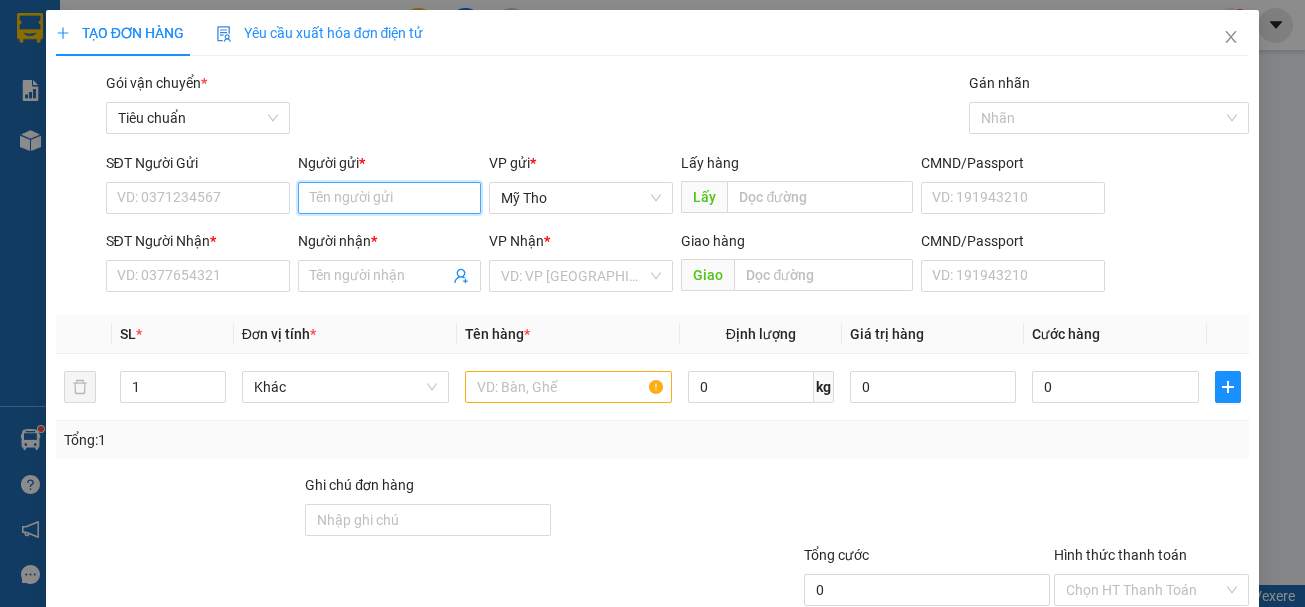 click on "Người gửi  *" at bounding box center [390, 198] 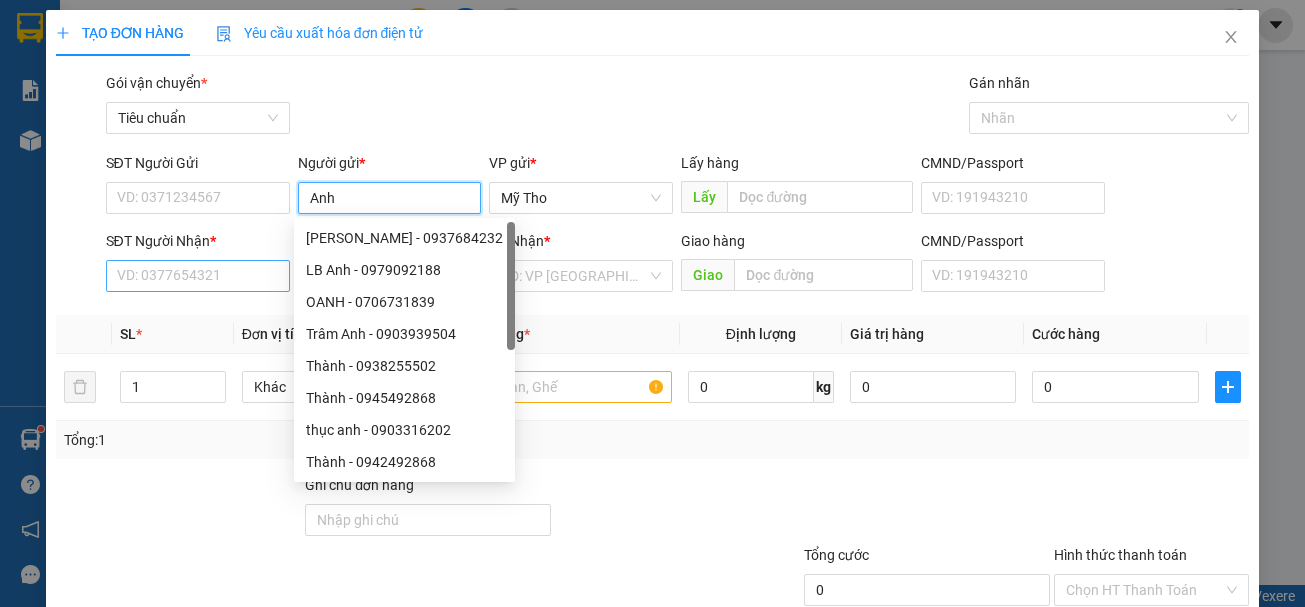 type on "Anh" 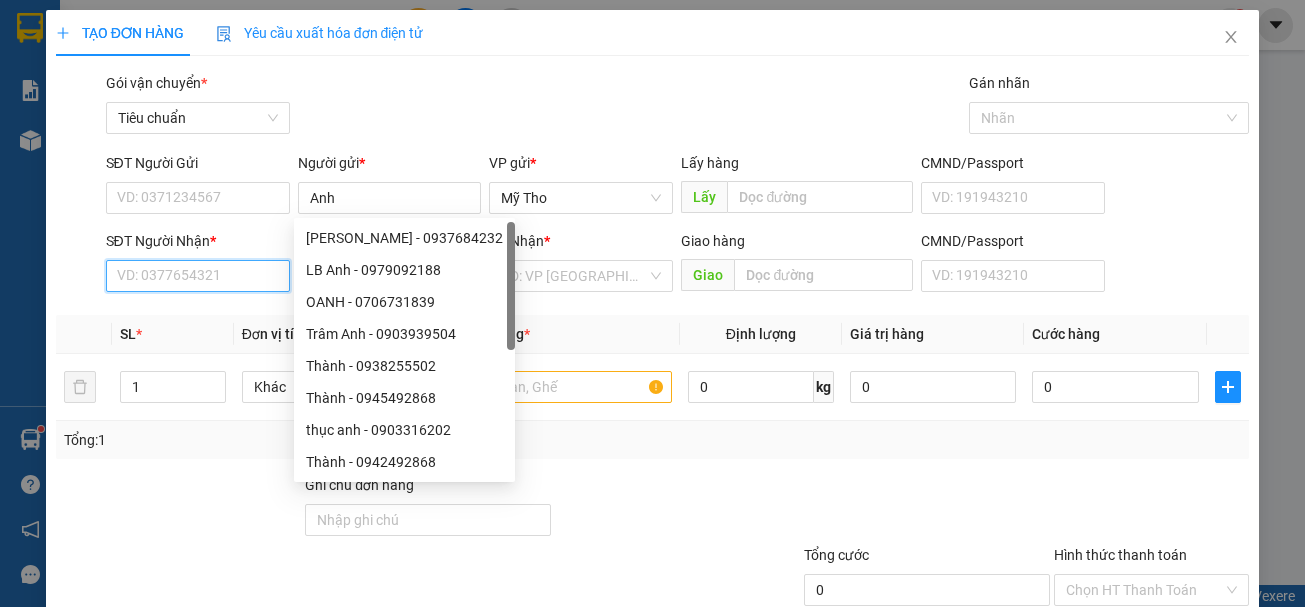 click on "SĐT Người Nhận  *" at bounding box center (198, 276) 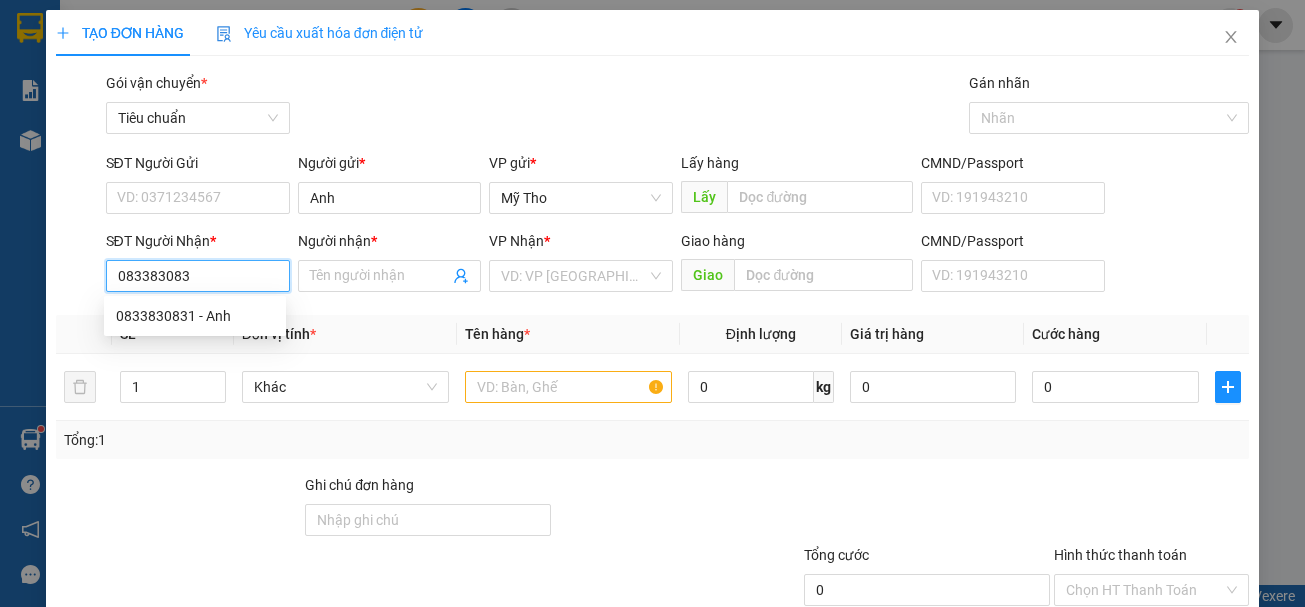 type on "0833830831" 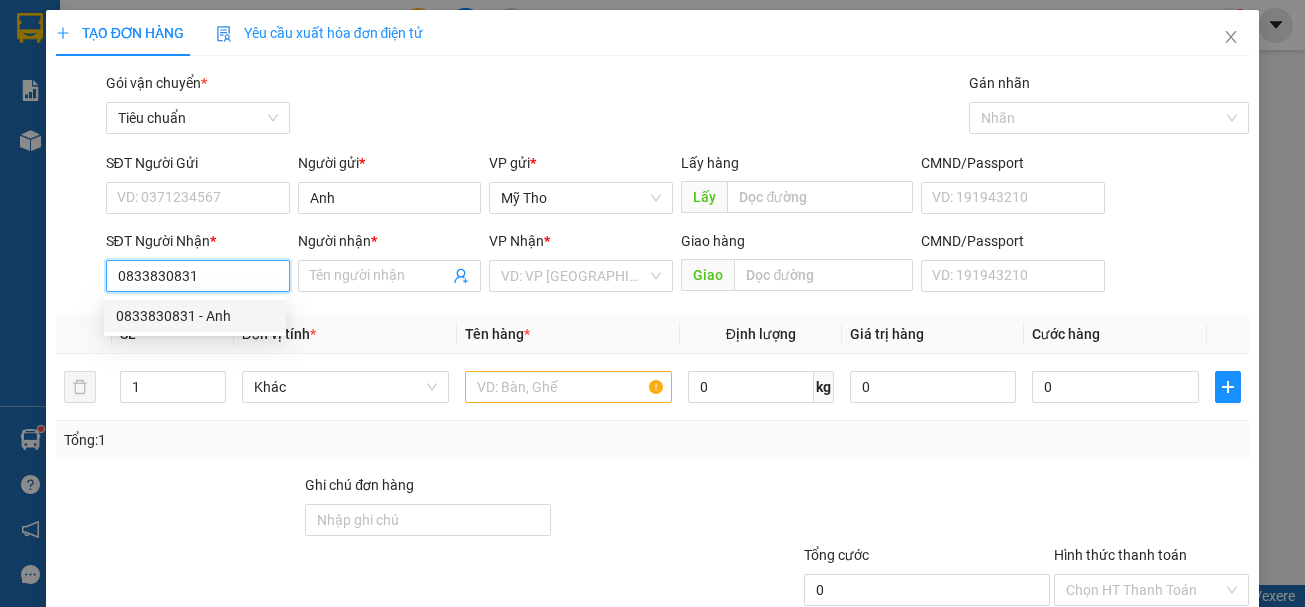 click on "0833830831 - Anh" at bounding box center (195, 316) 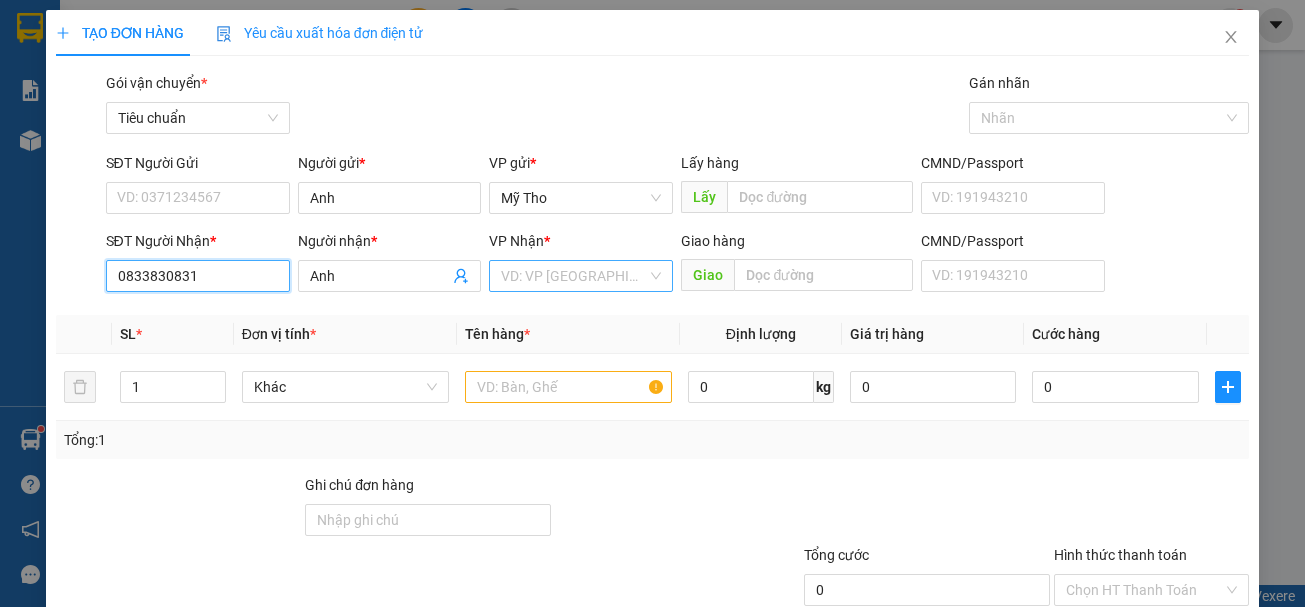 type on "0833830831" 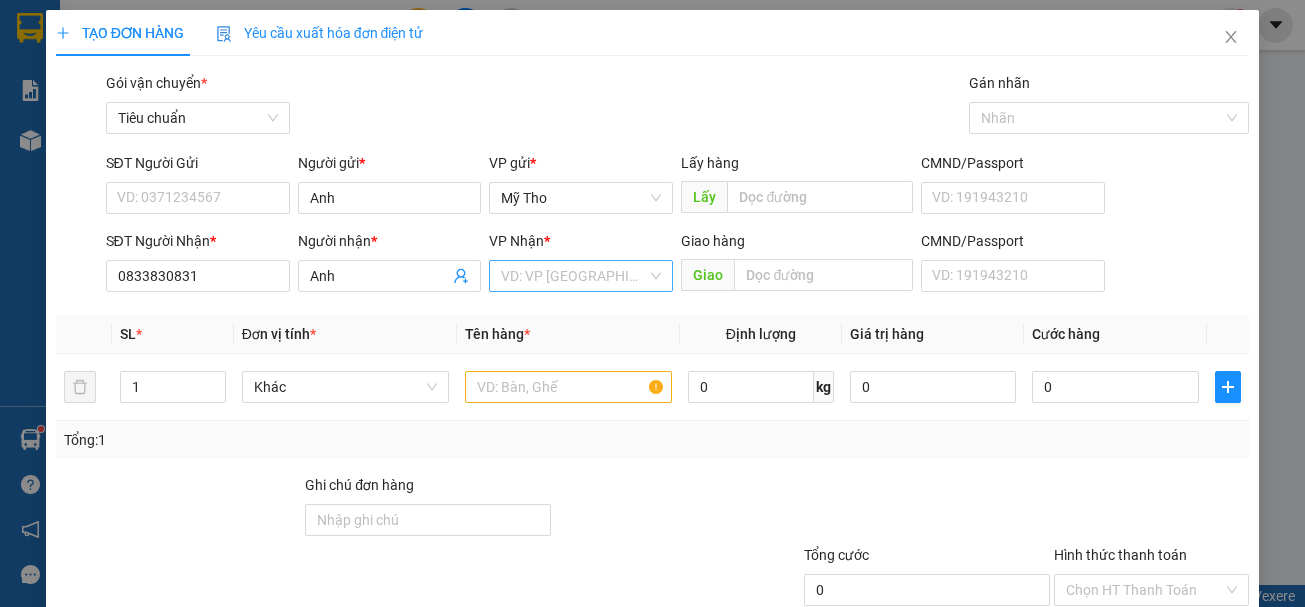 drag, startPoint x: 504, startPoint y: 278, endPoint x: 510, endPoint y: 287, distance: 10.816654 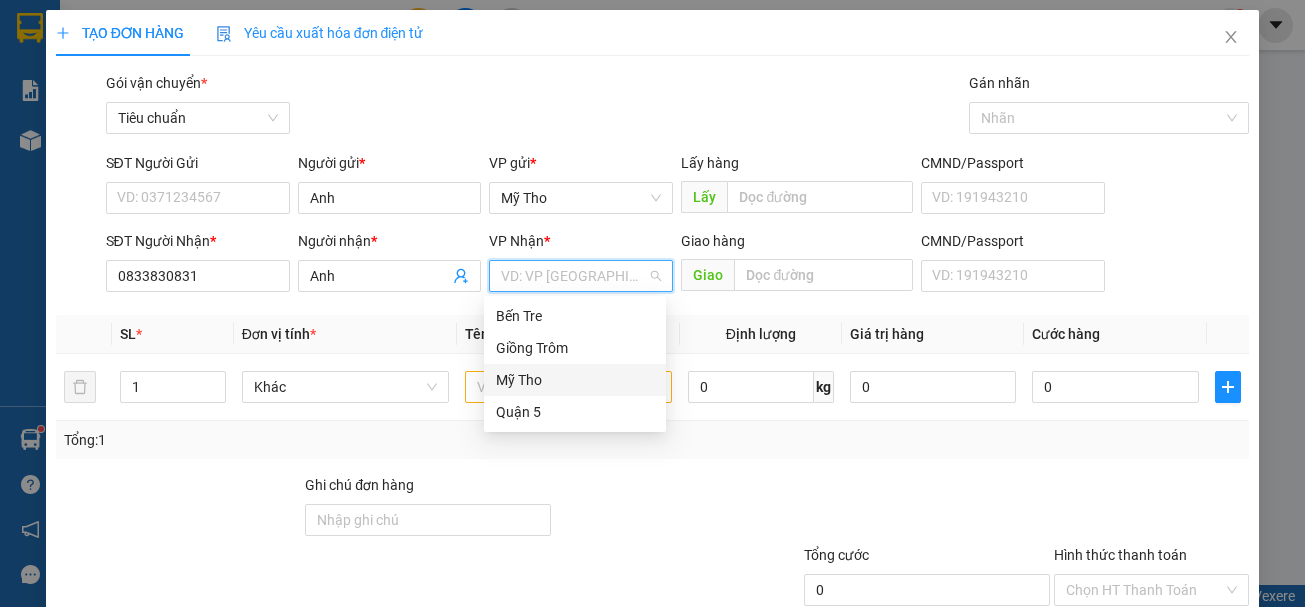 click on "Mỹ Tho" at bounding box center [575, 380] 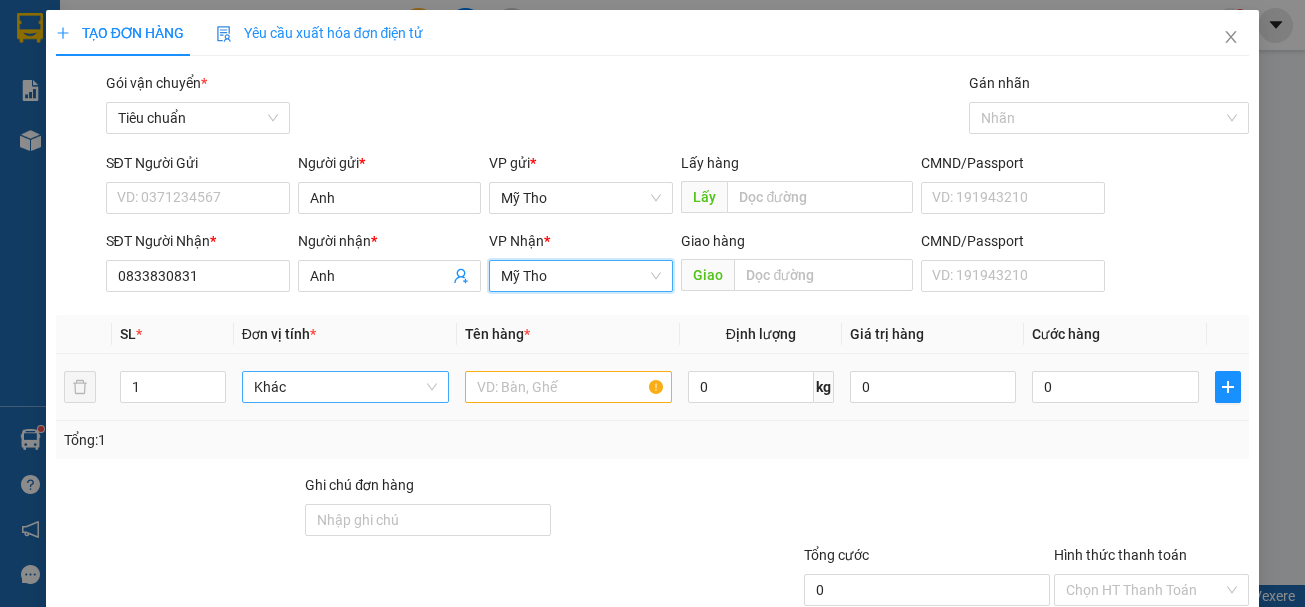 click on "Khác" at bounding box center (345, 387) 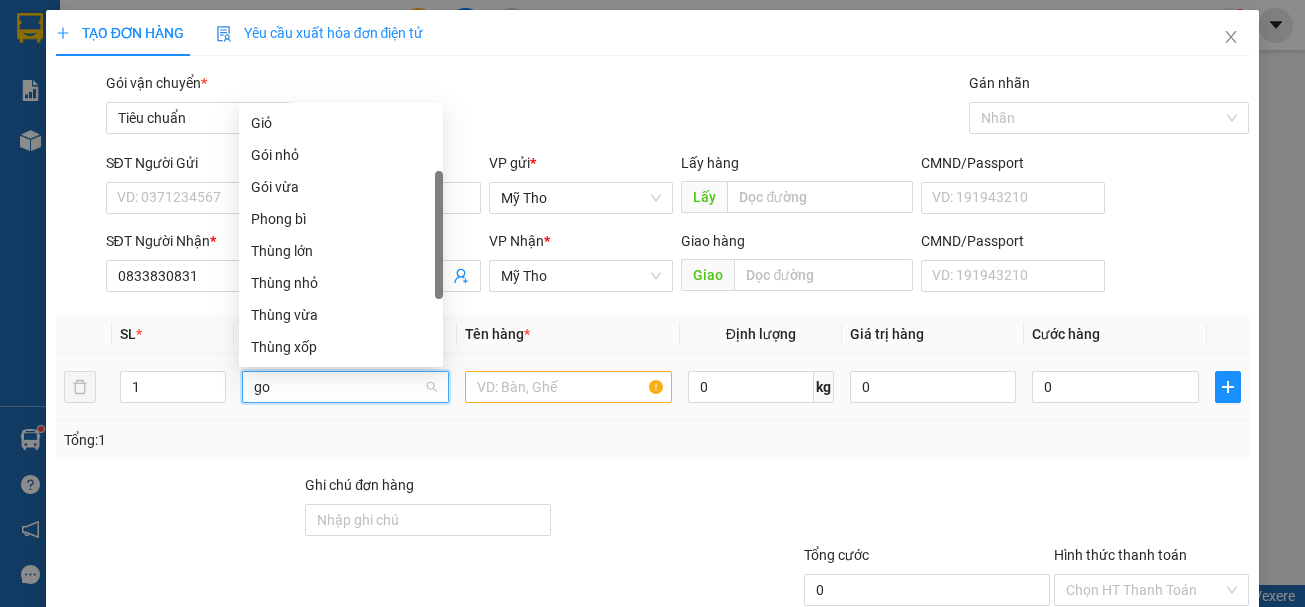 scroll, scrollTop: 0, scrollLeft: 0, axis: both 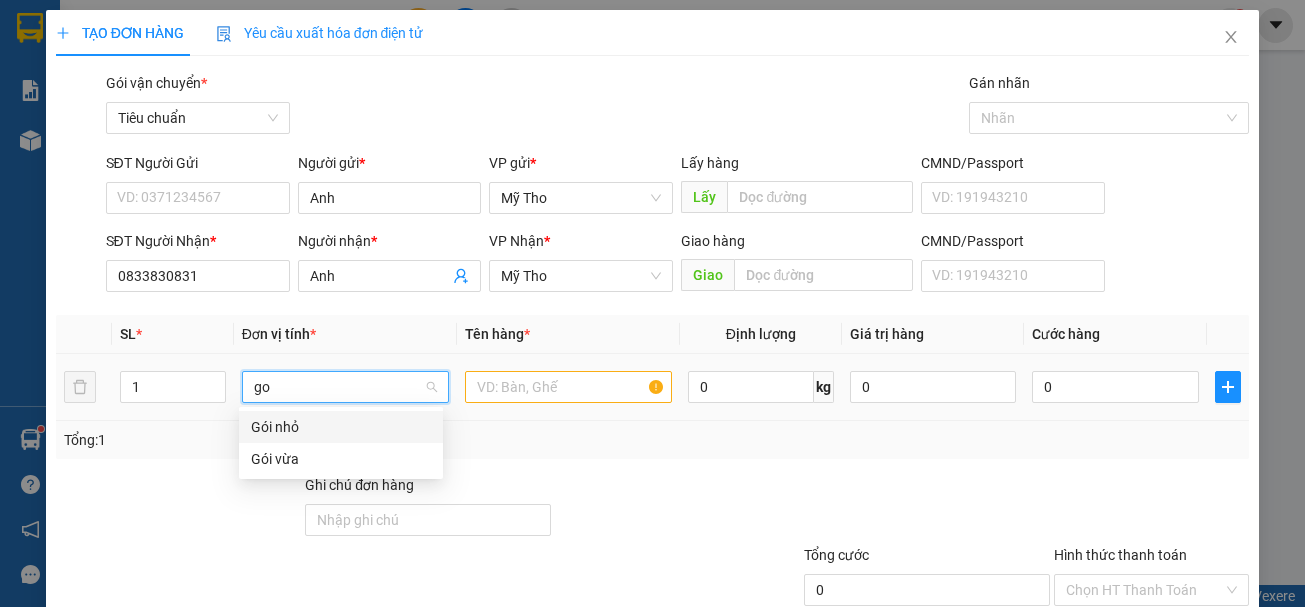 type on "goi" 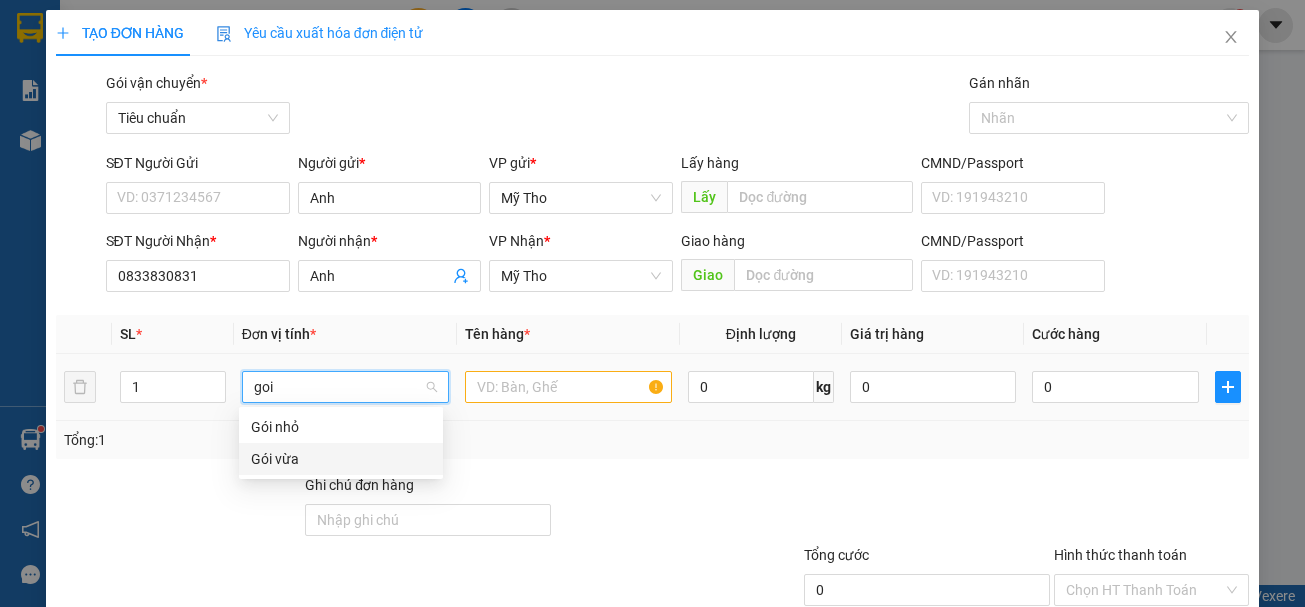 drag, startPoint x: 284, startPoint y: 453, endPoint x: 338, endPoint y: 433, distance: 57.58472 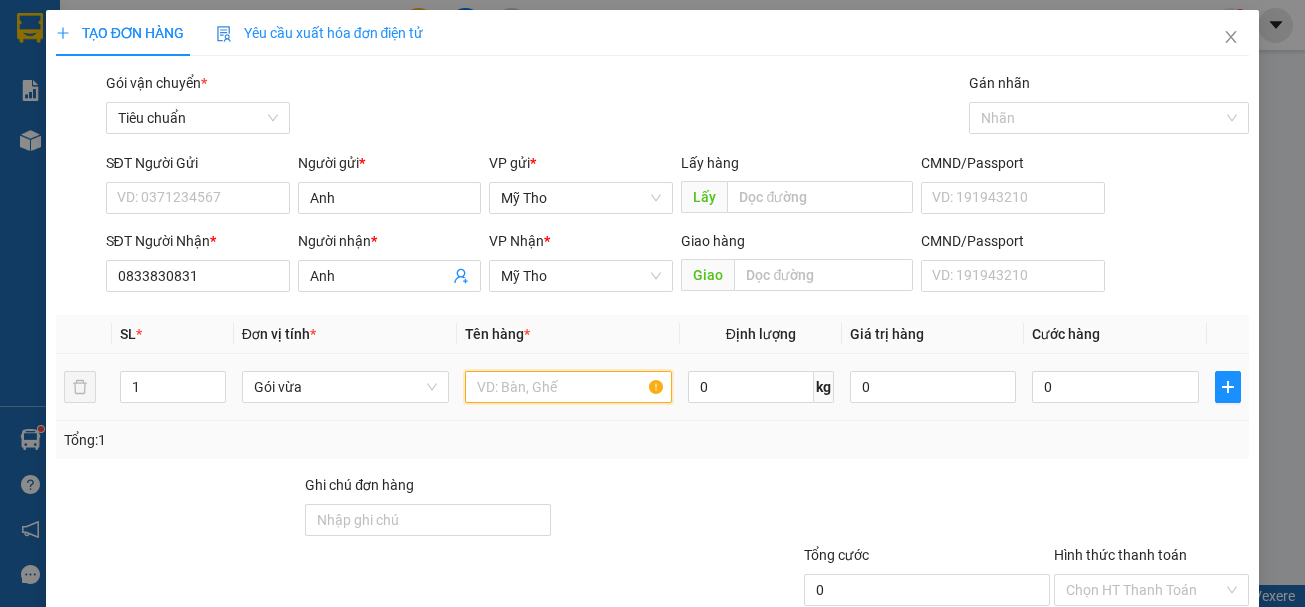 click at bounding box center [568, 387] 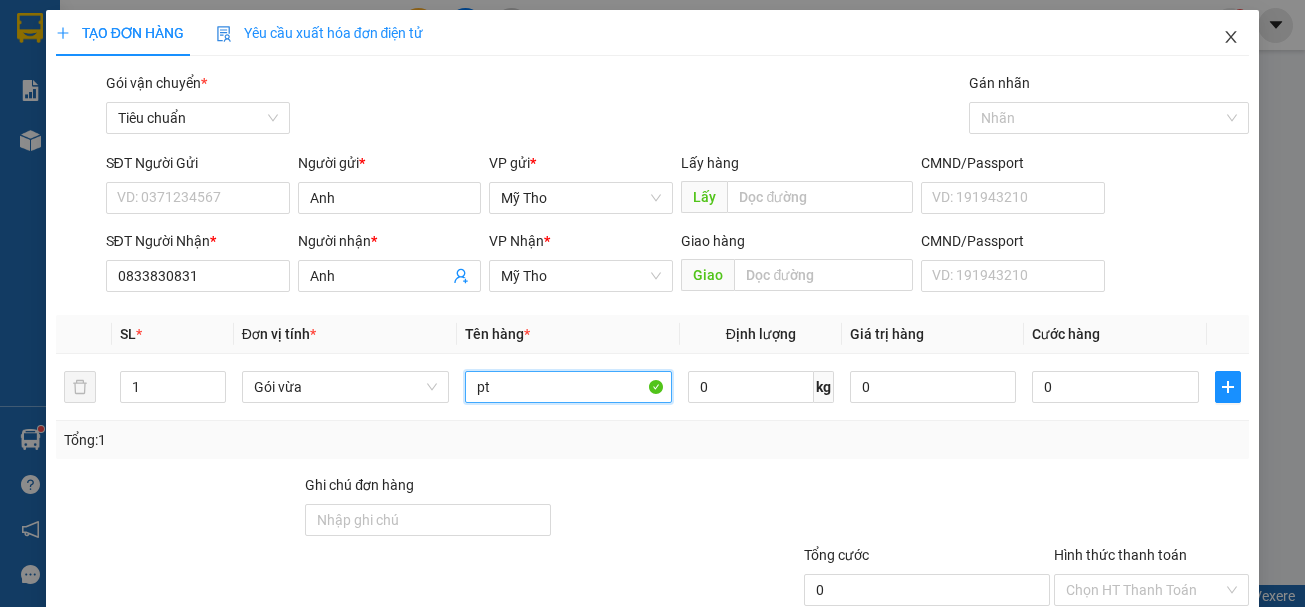 type on "pt" 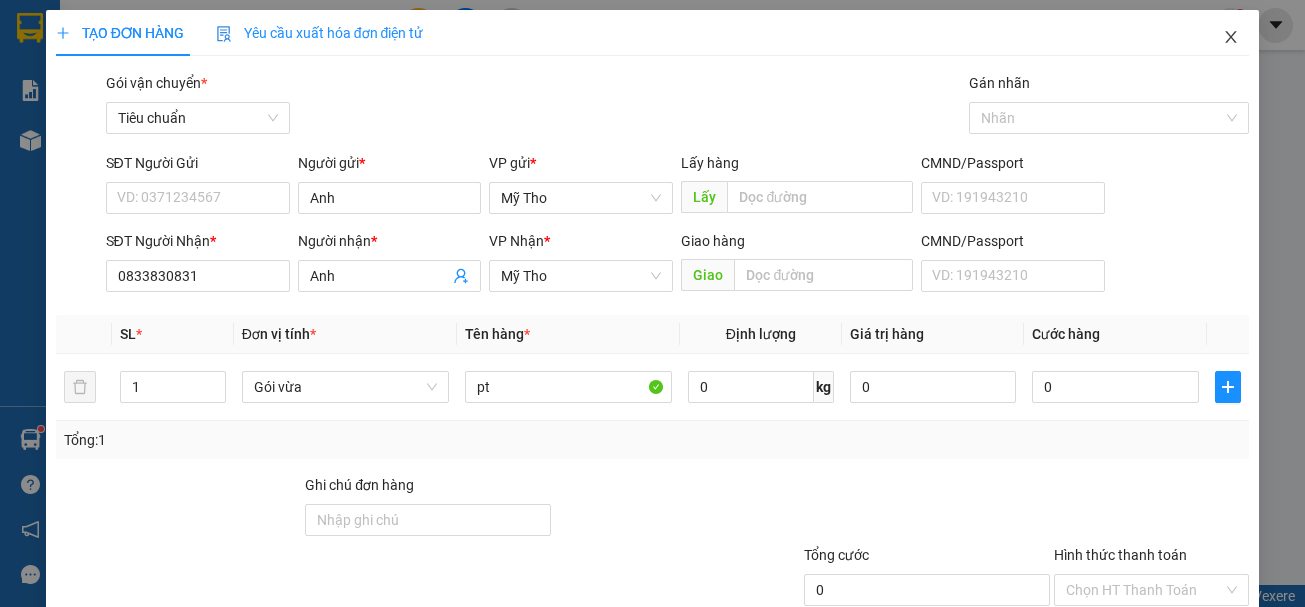 click 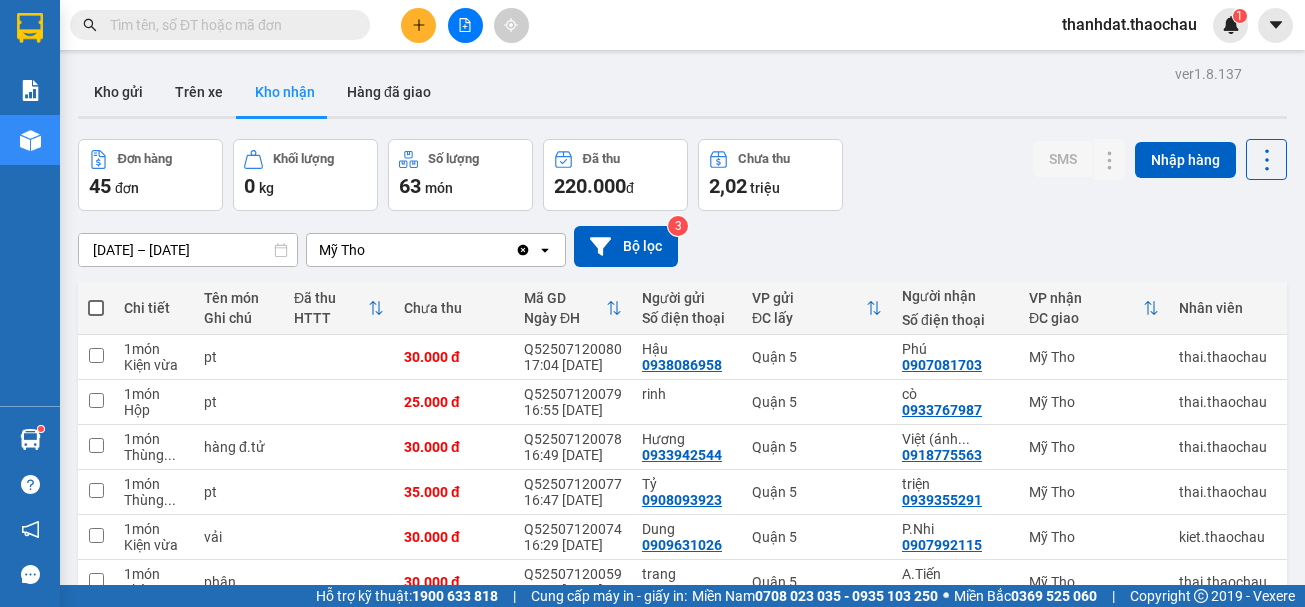 scroll, scrollTop: 290, scrollLeft: 0, axis: vertical 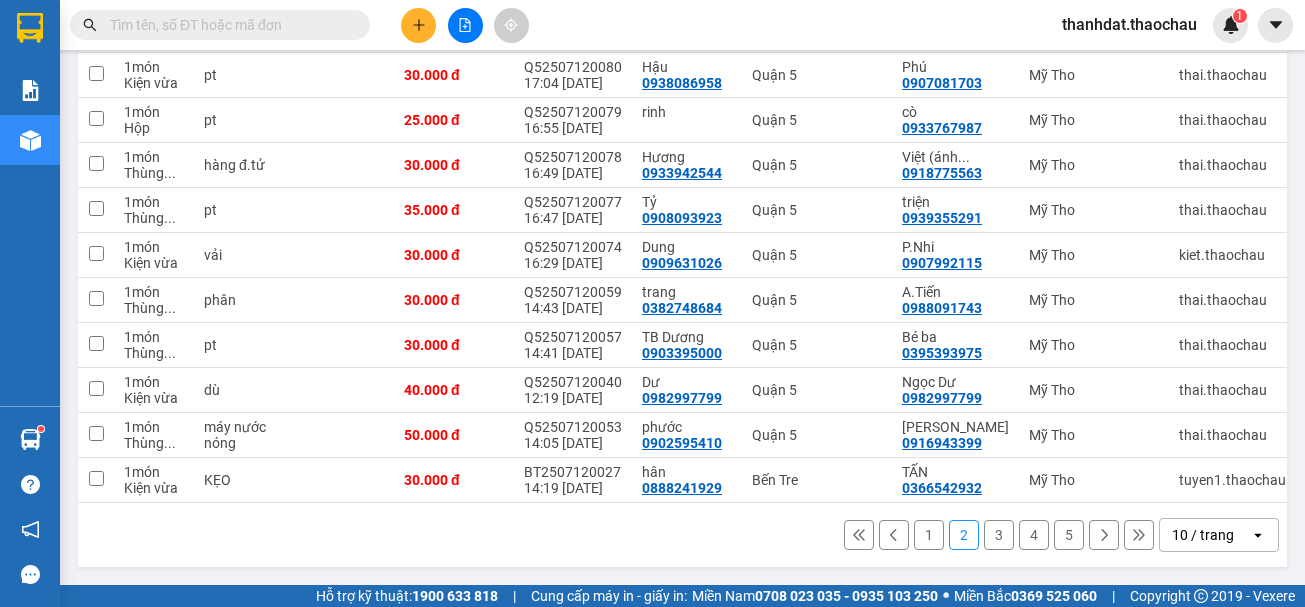 click on "1" at bounding box center [929, 535] 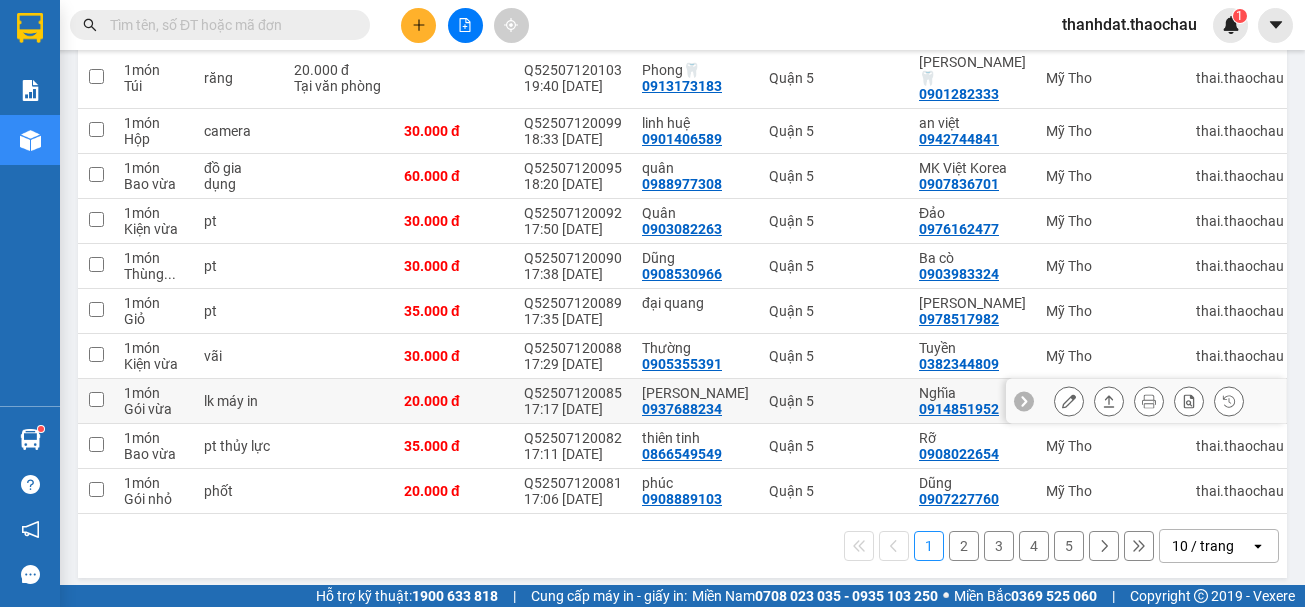 scroll, scrollTop: 290, scrollLeft: 0, axis: vertical 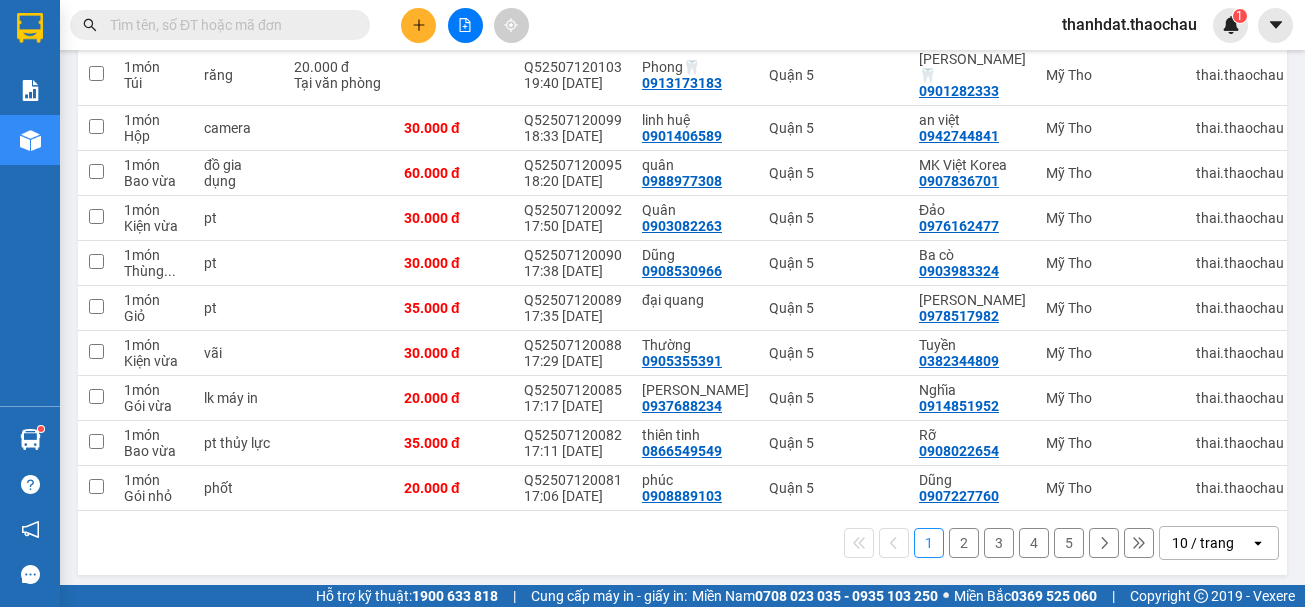 click on "2" at bounding box center [964, 543] 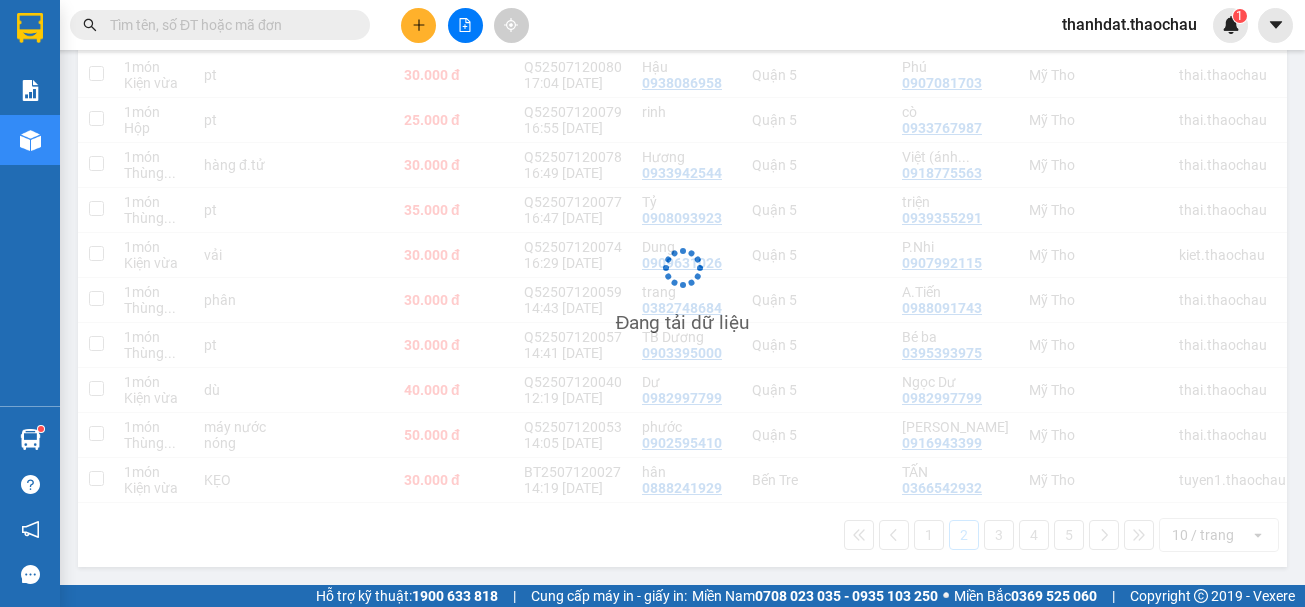 scroll, scrollTop: 290, scrollLeft: 0, axis: vertical 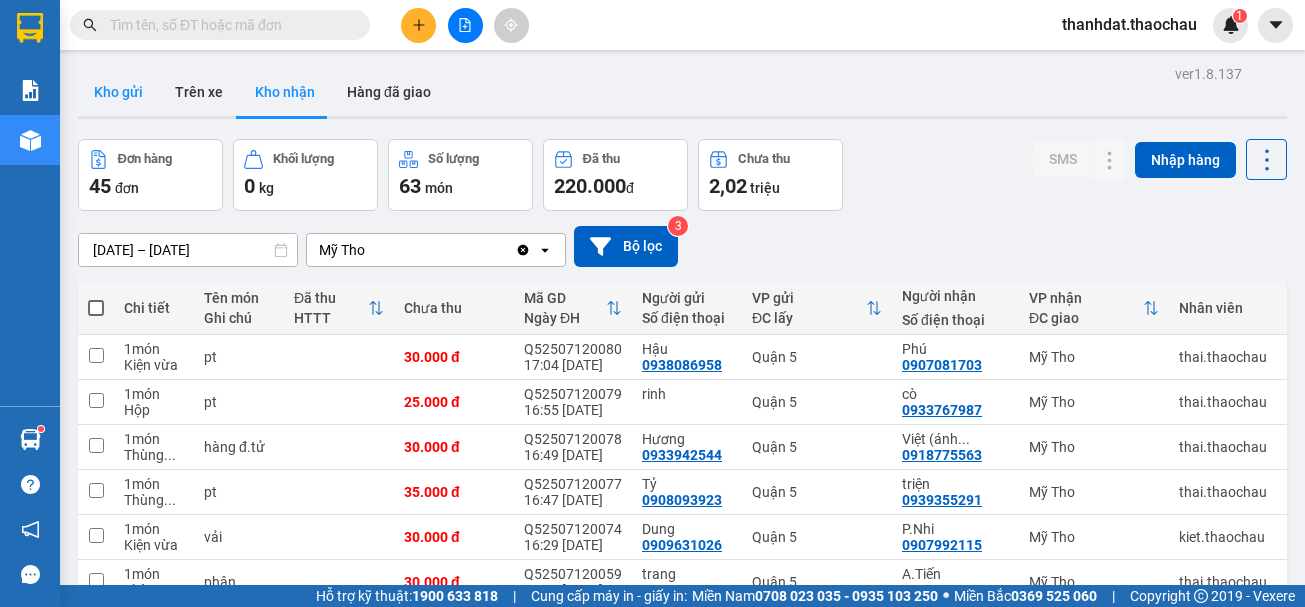 click on "Kho gửi" at bounding box center (118, 92) 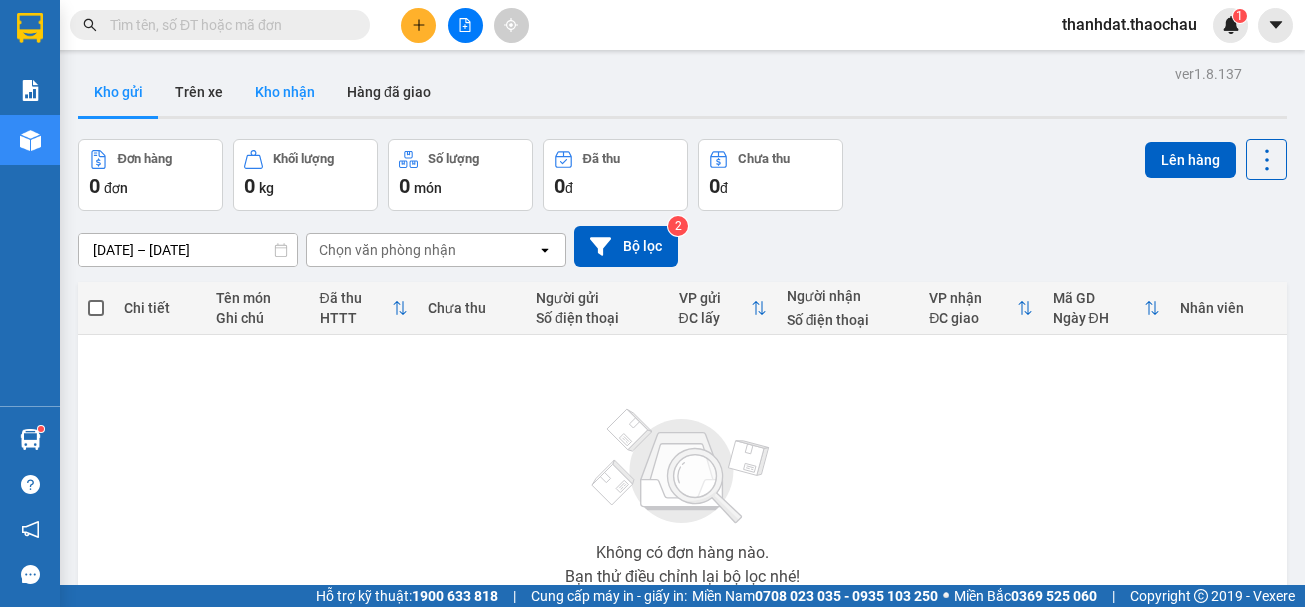 click on "Kho nhận" at bounding box center (285, 92) 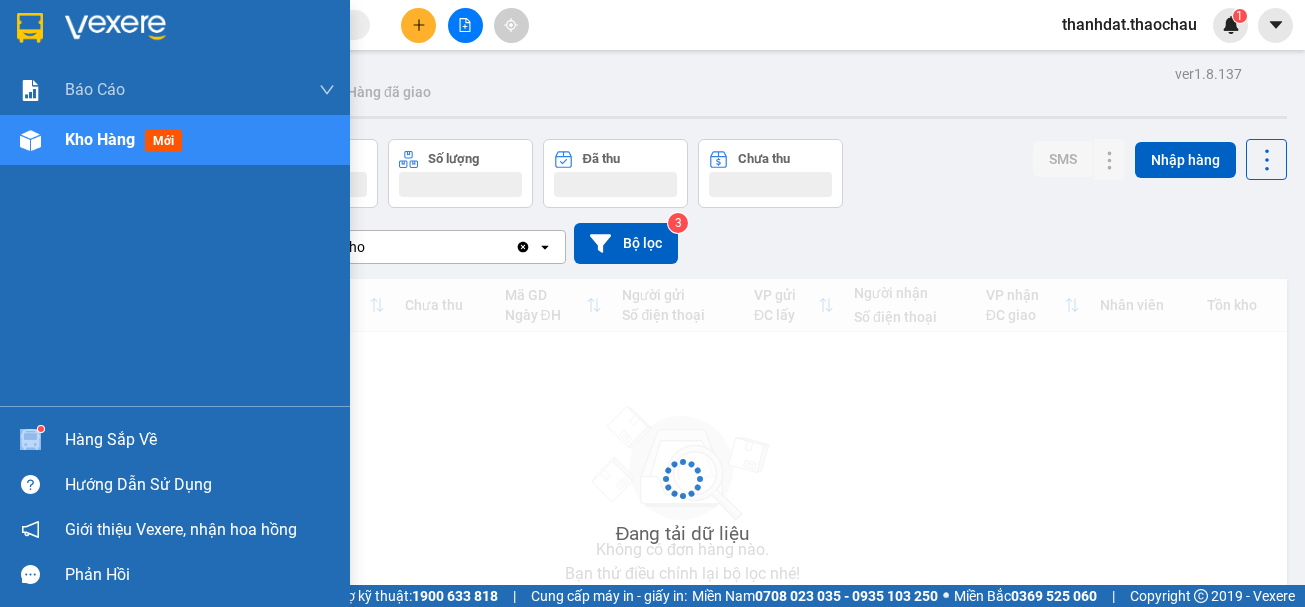 click on "Hàng sắp về" at bounding box center [175, 439] 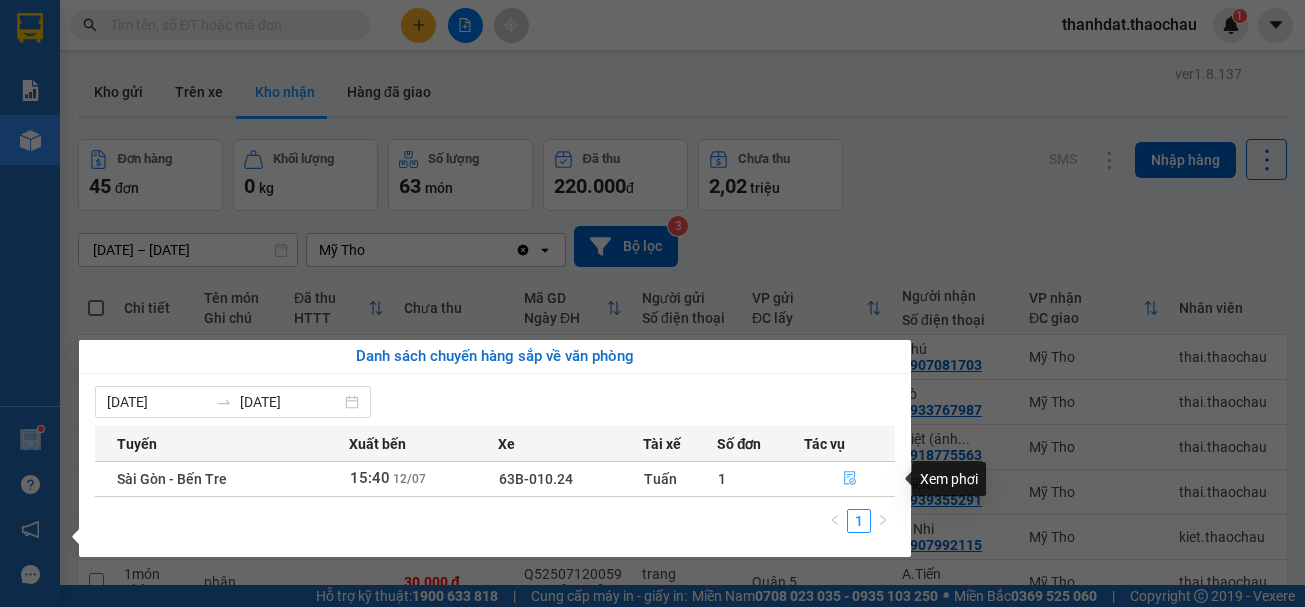 click 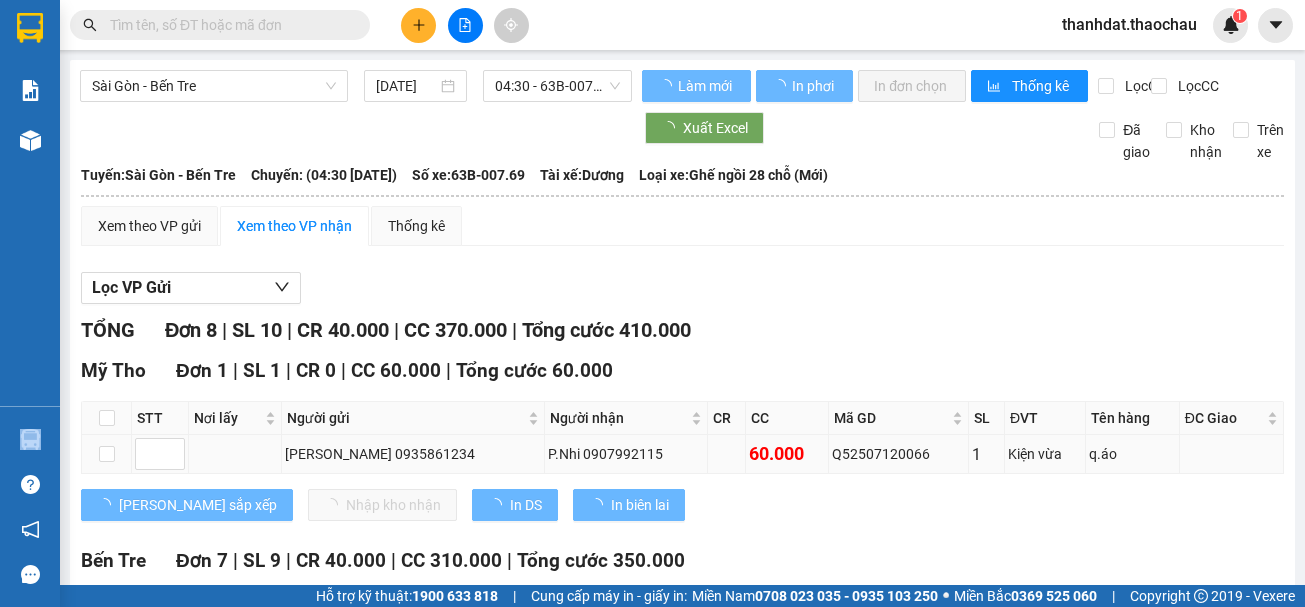 type on "[DATE]" 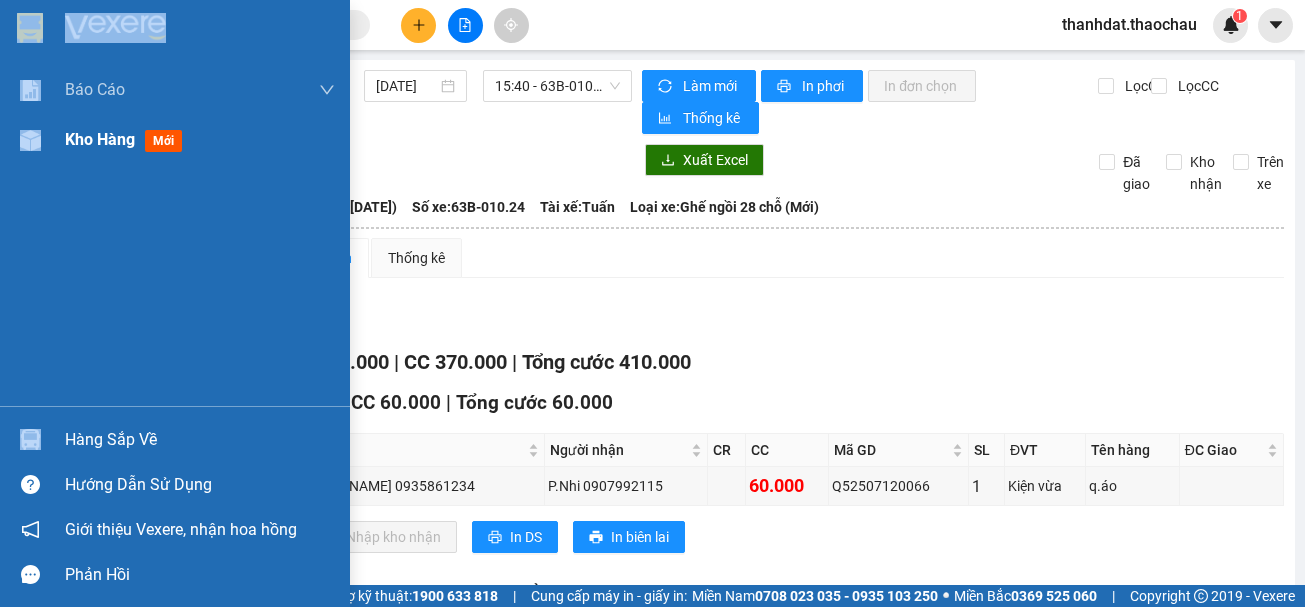 click on "Kho hàng" at bounding box center (100, 139) 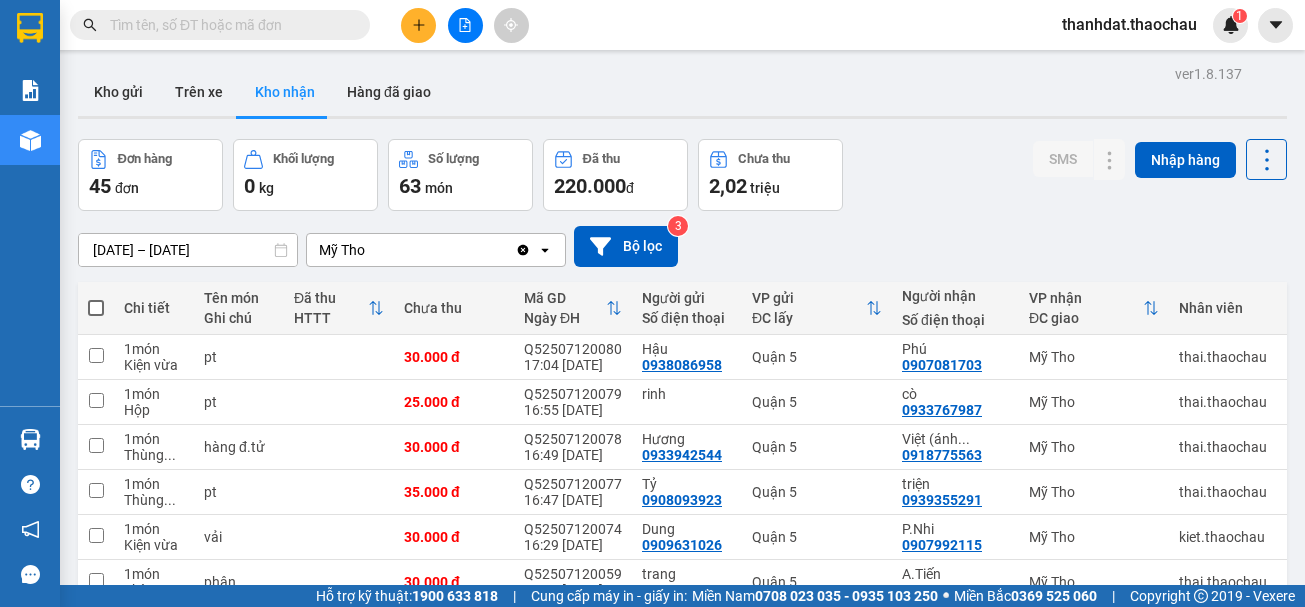 click on "[DATE] – [DATE] Press the down arrow key to interact with the calendar and select a date. Press the escape button to close the calendar. Selected date range is from [DATE] to [DATE]. Mỹ Tho Clear value open Bộ lọc 3" at bounding box center [682, 246] 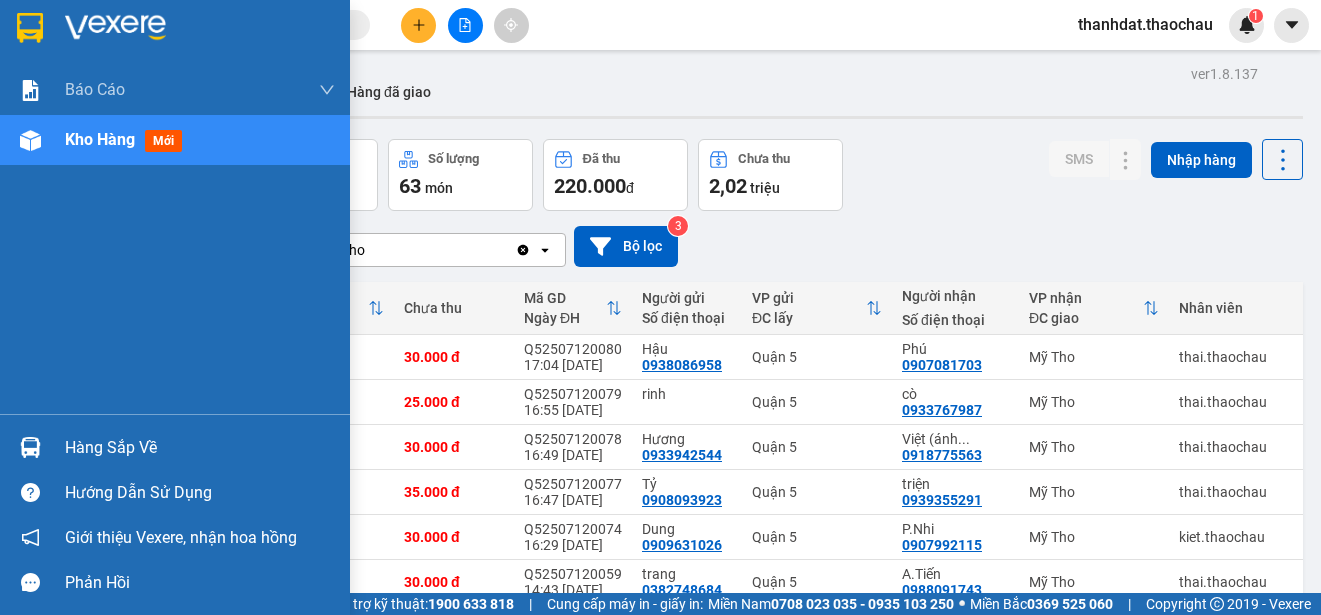 drag, startPoint x: 81, startPoint y: 449, endPoint x: 116, endPoint y: 449, distance: 35 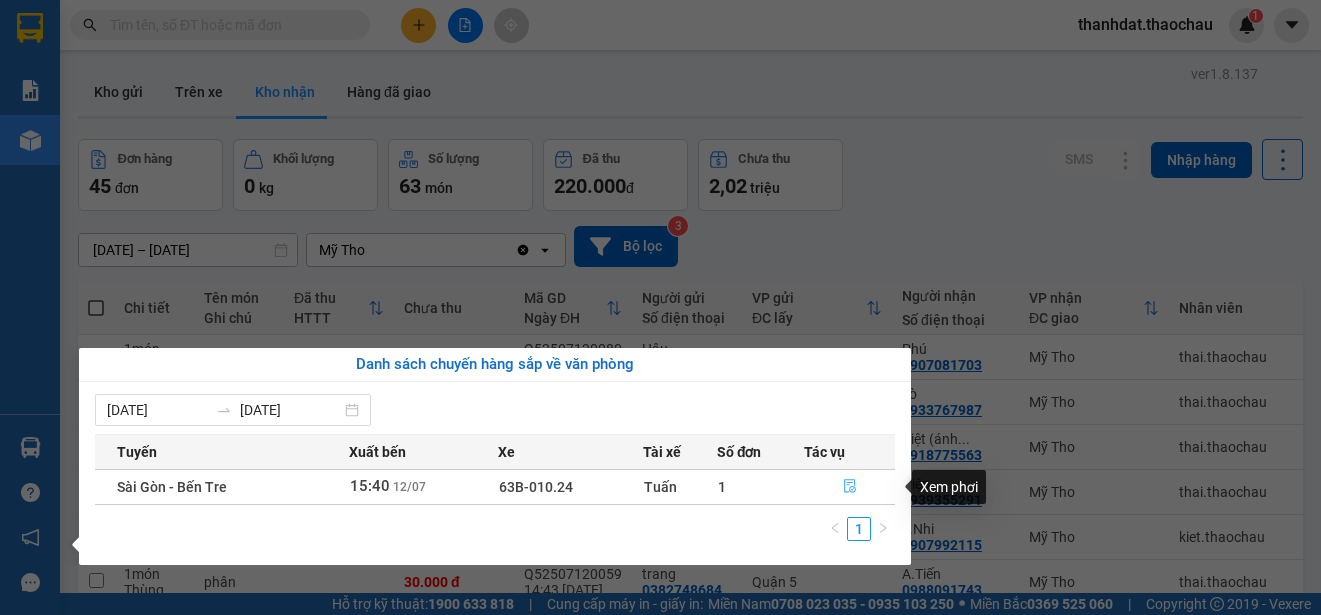 click 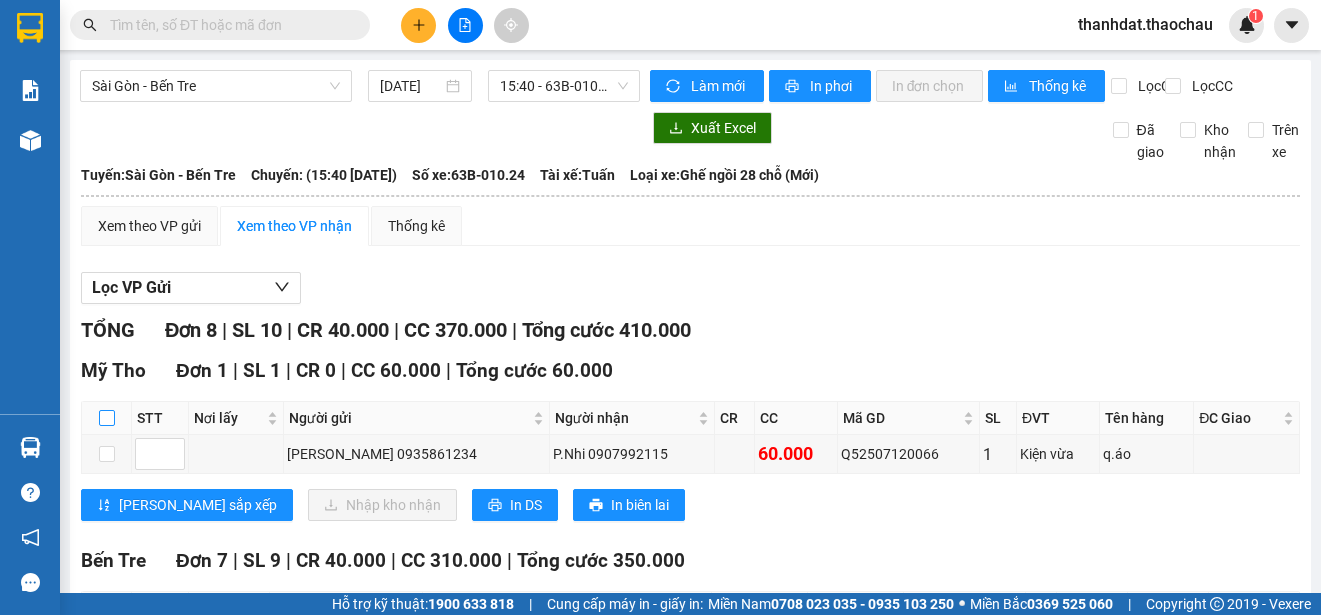 click at bounding box center (107, 418) 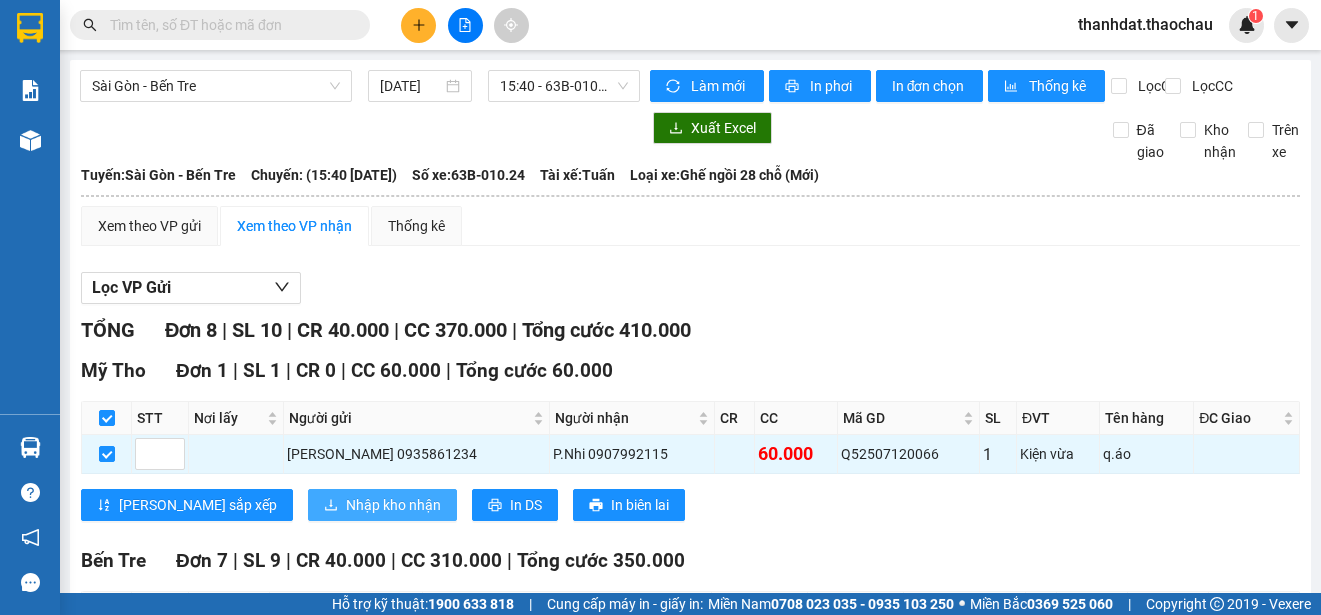 click on "Nhập kho nhận" at bounding box center [393, 505] 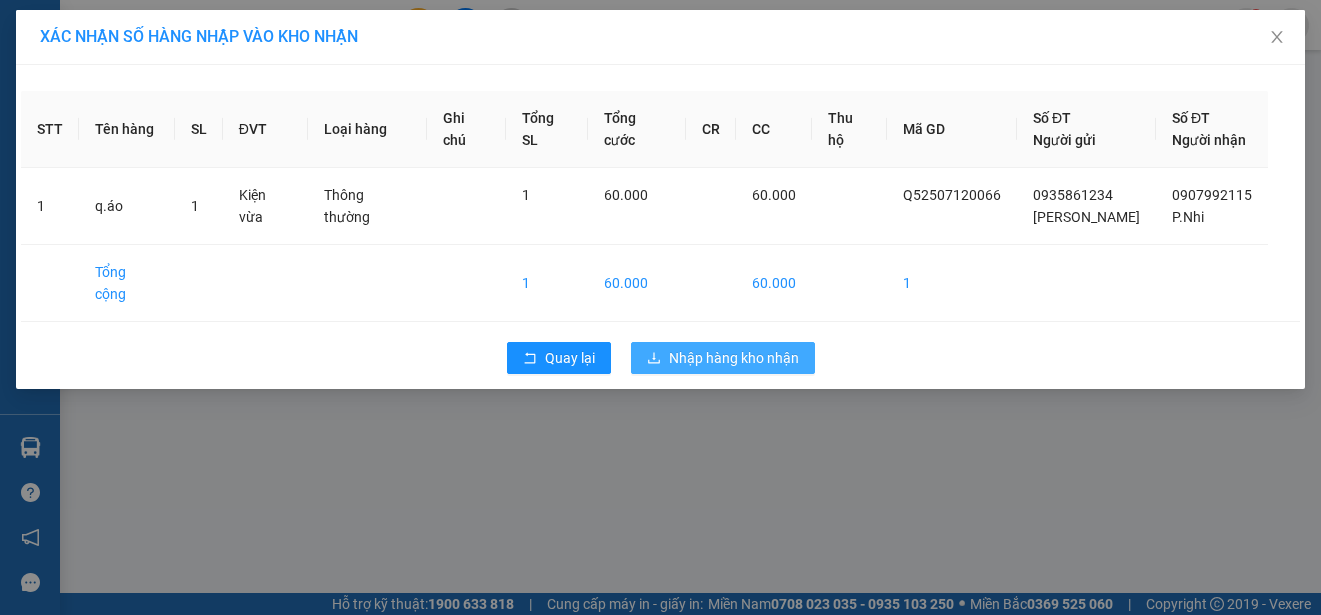 click on "Nhập hàng kho nhận" at bounding box center [734, 358] 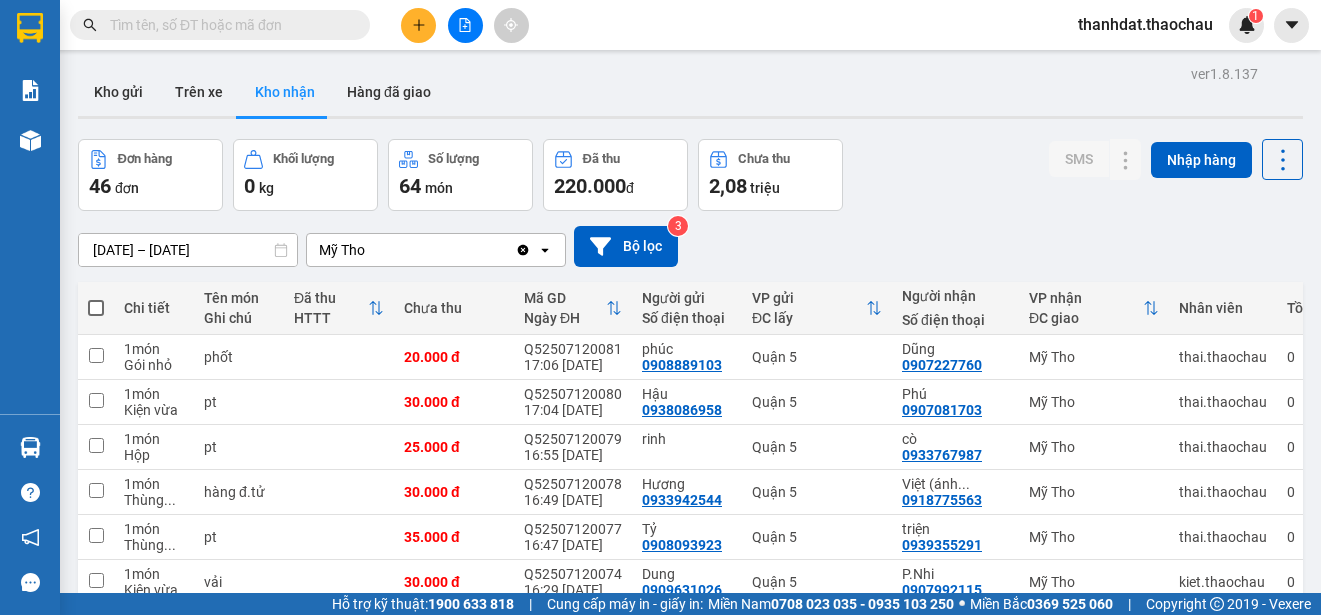 scroll, scrollTop: 282, scrollLeft: 0, axis: vertical 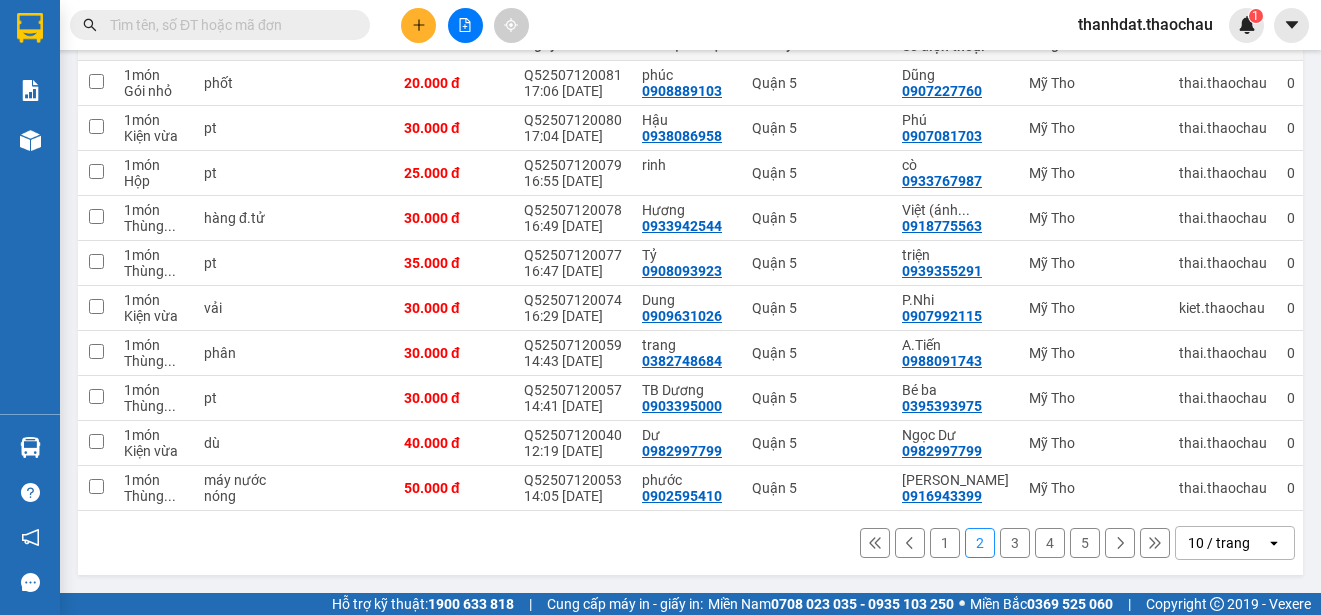 click on "1" at bounding box center [945, 543] 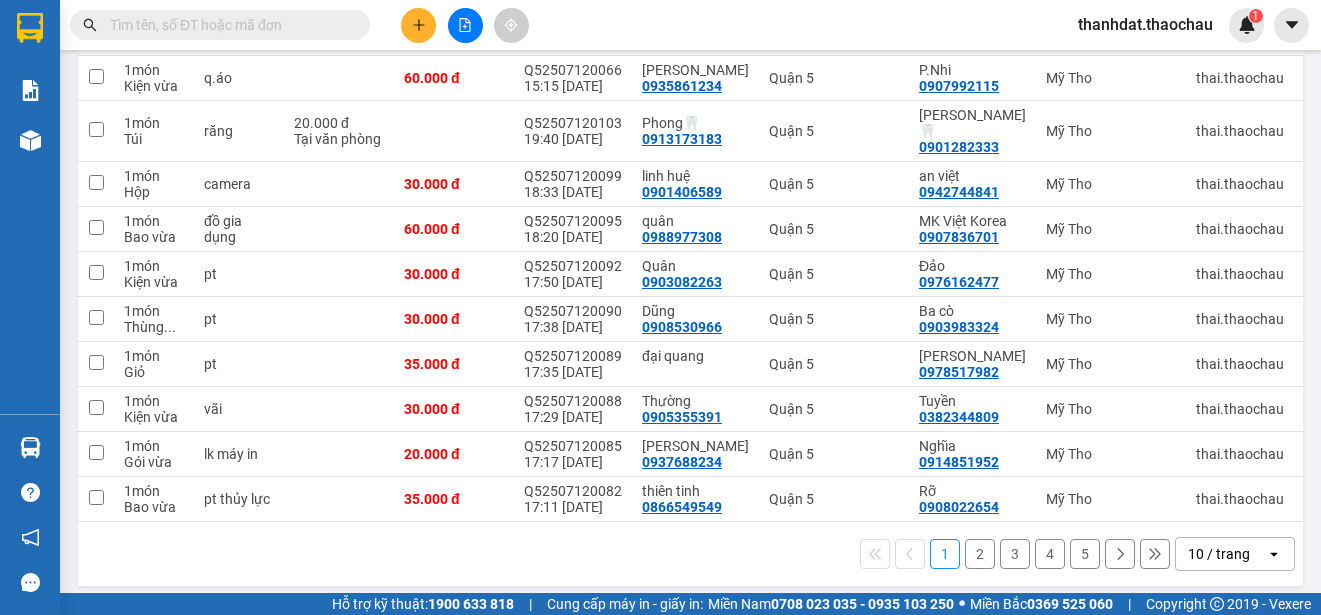 scroll, scrollTop: 282, scrollLeft: 0, axis: vertical 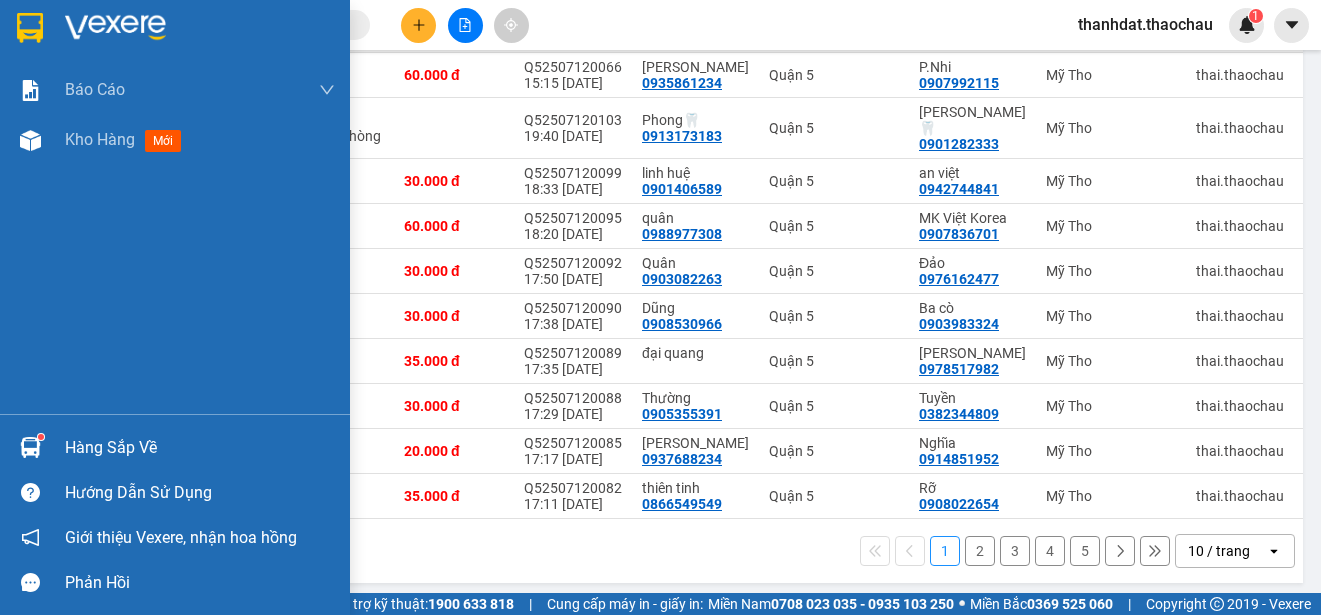 click on "Hàng sắp về" at bounding box center [200, 448] 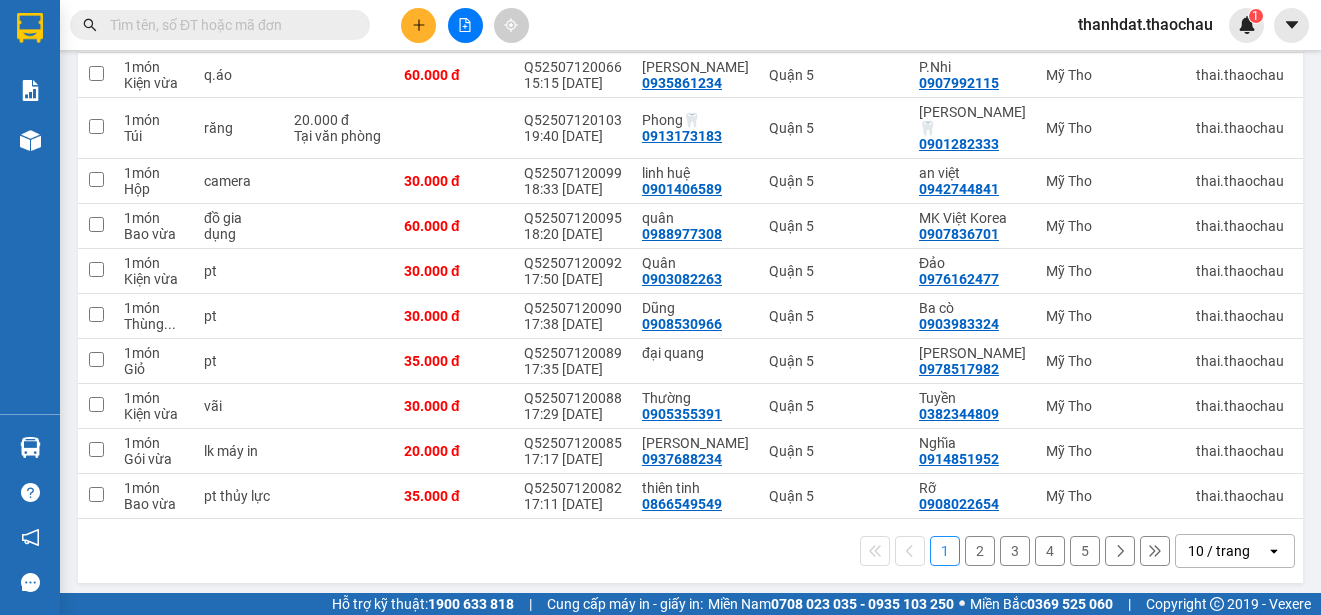 click on "Kết quả tìm kiếm ( 0 )  Bộ lọc  No Data thanhdat.thaochau 1     Báo cáo Báo cáo dòng tiền (nhân viên) Doanh số tạo đơn theo VP gửi (nhân viên)     Kho hàng mới Hàng sắp về Hướng dẫn sử dụng Giới thiệu Vexere, nhận hoa hồng Phản hồi Phần mềm hỗ trợ bạn tốt chứ? ver  1.8.137 Kho gửi Trên xe Kho nhận Hàng đã giao Đơn hàng 46 đơn Khối lượng 0 kg Số lượng 64 món Đã thu 220.000  đ Chưa thu 2,08   triệu SMS Nhập hàng [DATE] – [DATE] Press the down arrow key to interact with the calendar and select a date. Press the escape button to close the calendar. Selected date range is from [DATE] to [DATE]. Mỹ Tho Clear value open Bộ lọc 3 Chi tiết Tên món Ghi chú Đã thu HTTT Chưa thu Mã GD Ngày ĐH Người gửi Số điện thoại VP gửi ĐC lấy Người nhận Số điện thoại VP nhận ĐC giao Nhân viên Tồn kho 1  món Kiện vừa q.áo 60.000 đ Q52507120066 [PERSON_NAME]" at bounding box center (660, 307) 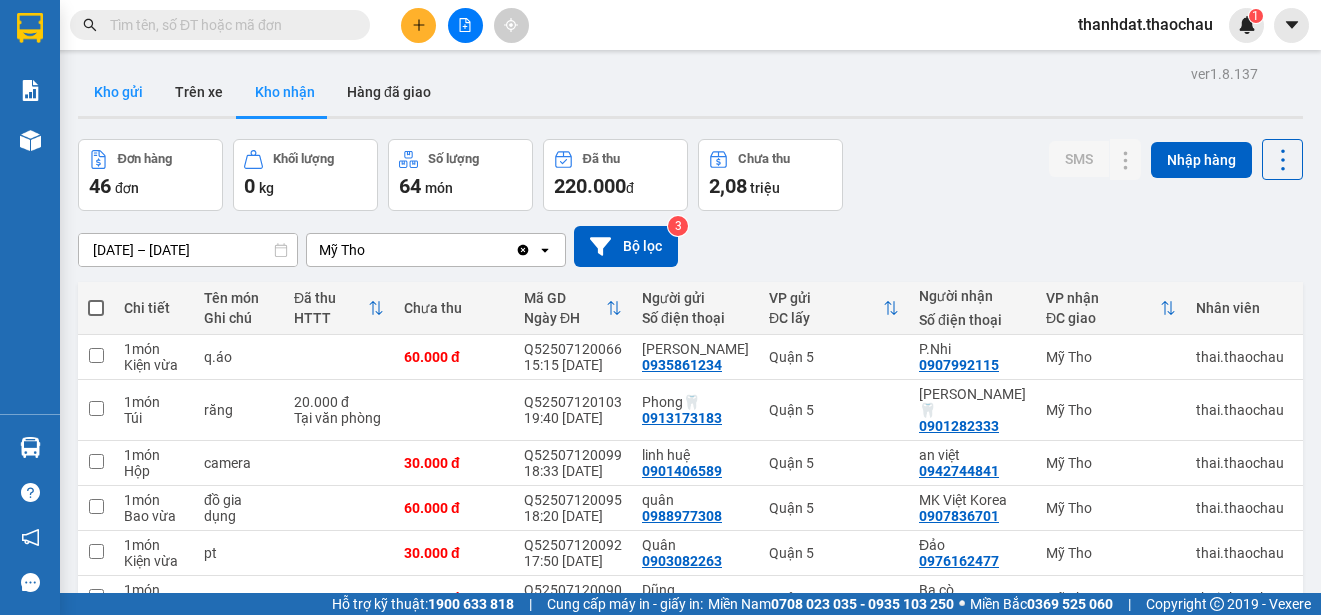 click on "Kho gửi" at bounding box center (118, 92) 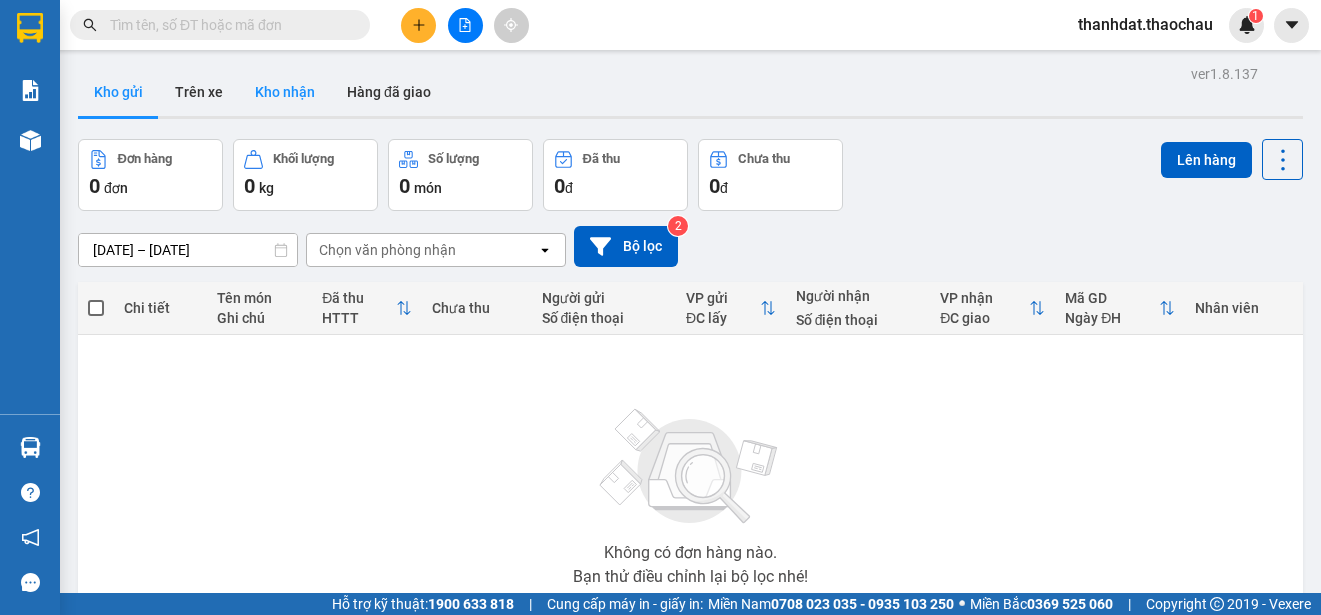 click on "Kho nhận" at bounding box center (285, 92) 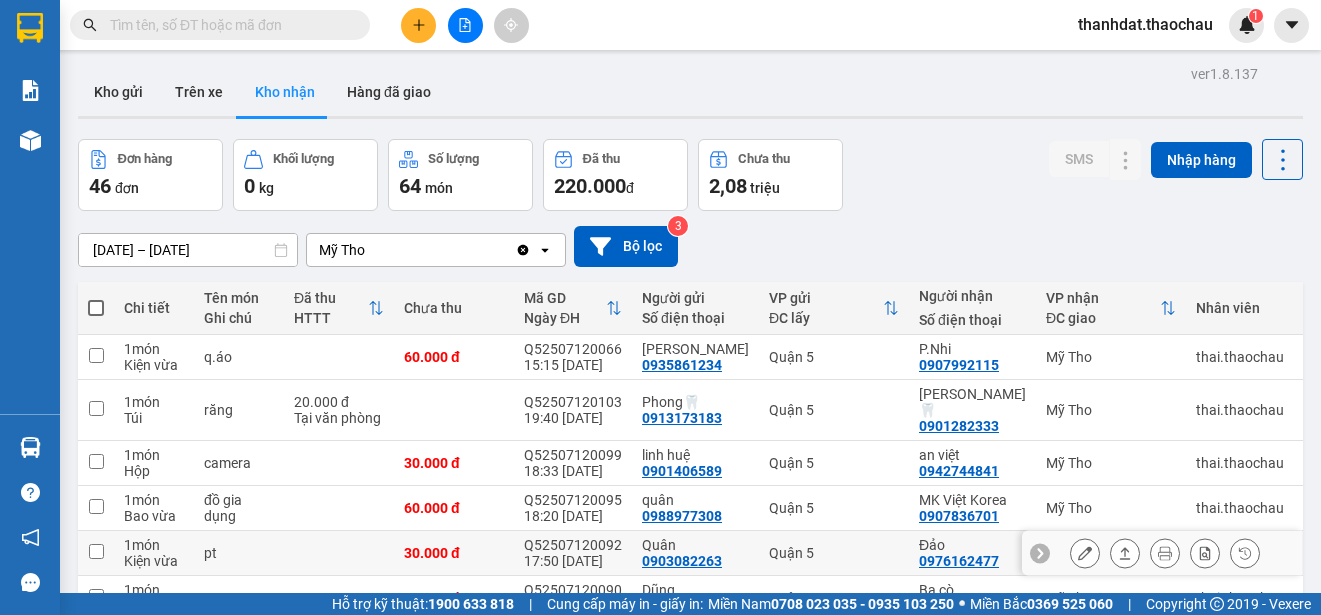 scroll, scrollTop: 282, scrollLeft: 0, axis: vertical 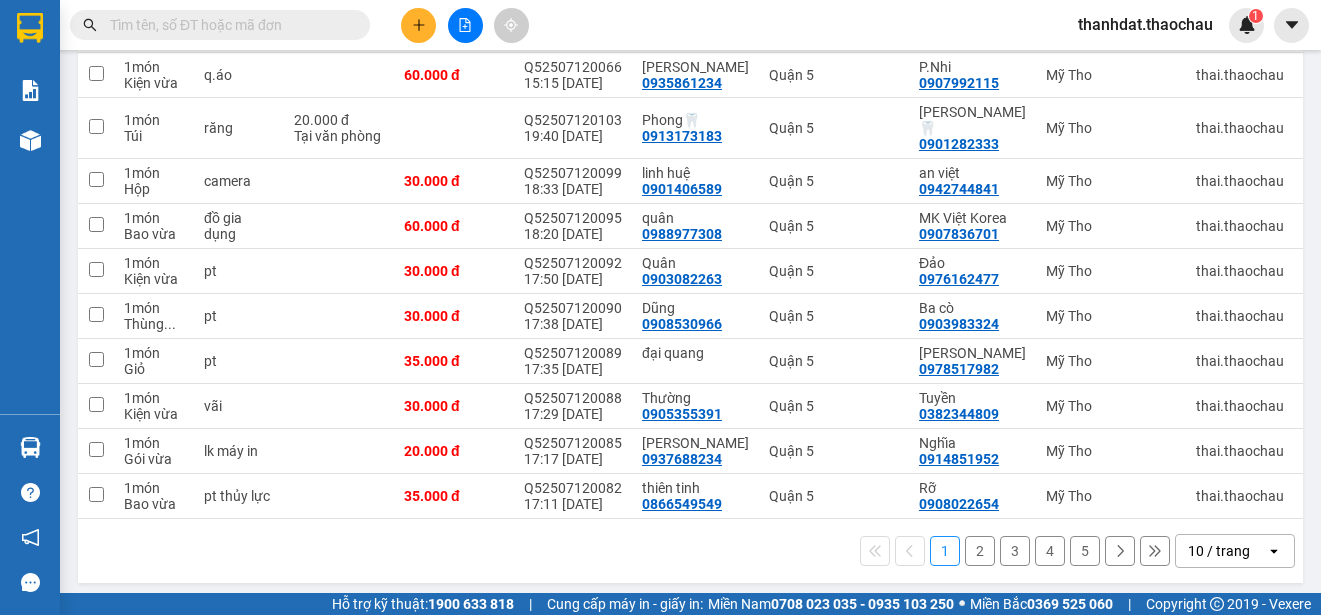 click on "4" at bounding box center [1050, 551] 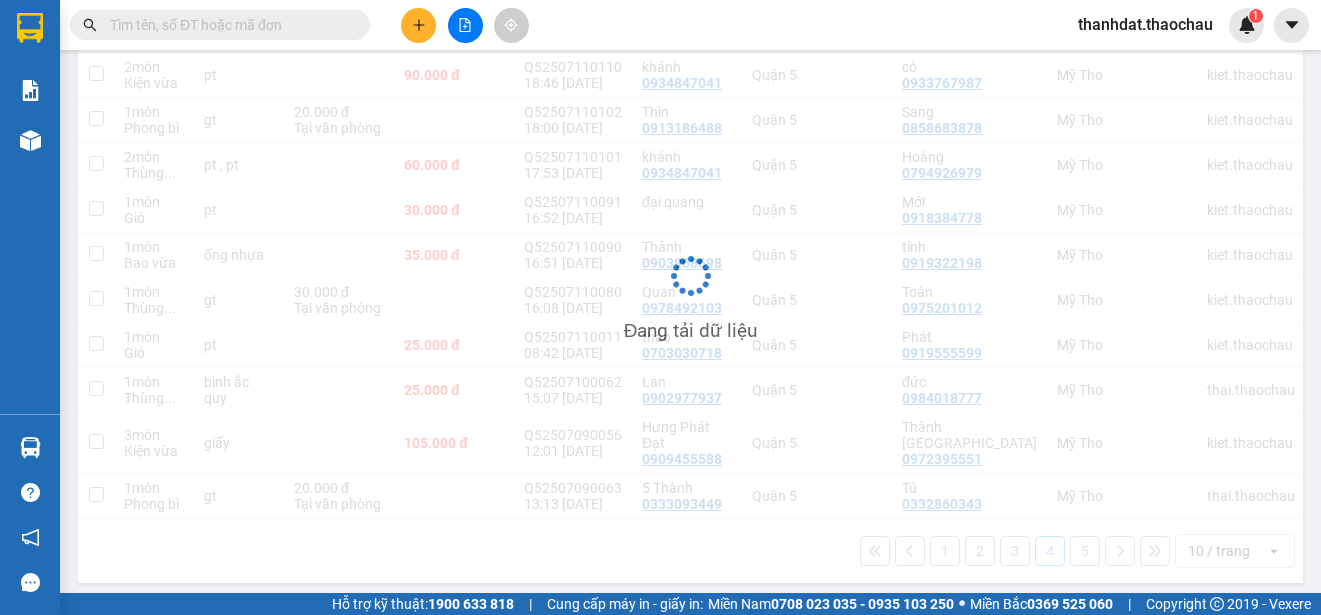 scroll, scrollTop: 282, scrollLeft: 0, axis: vertical 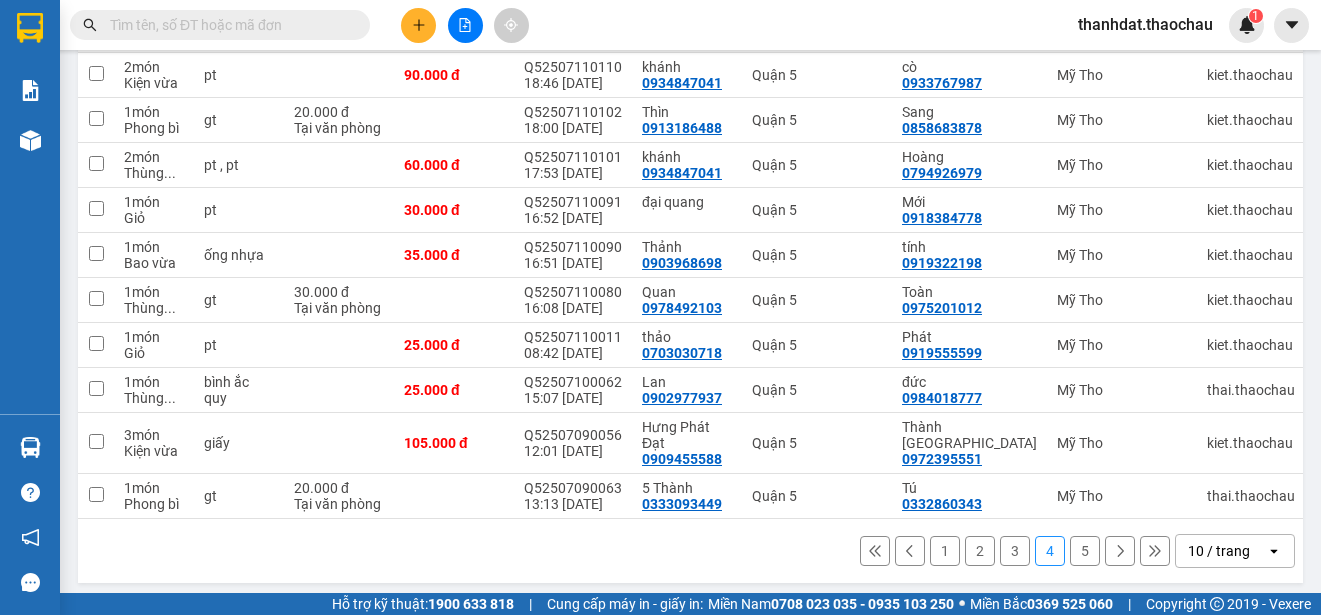 click on "3" at bounding box center (1015, 551) 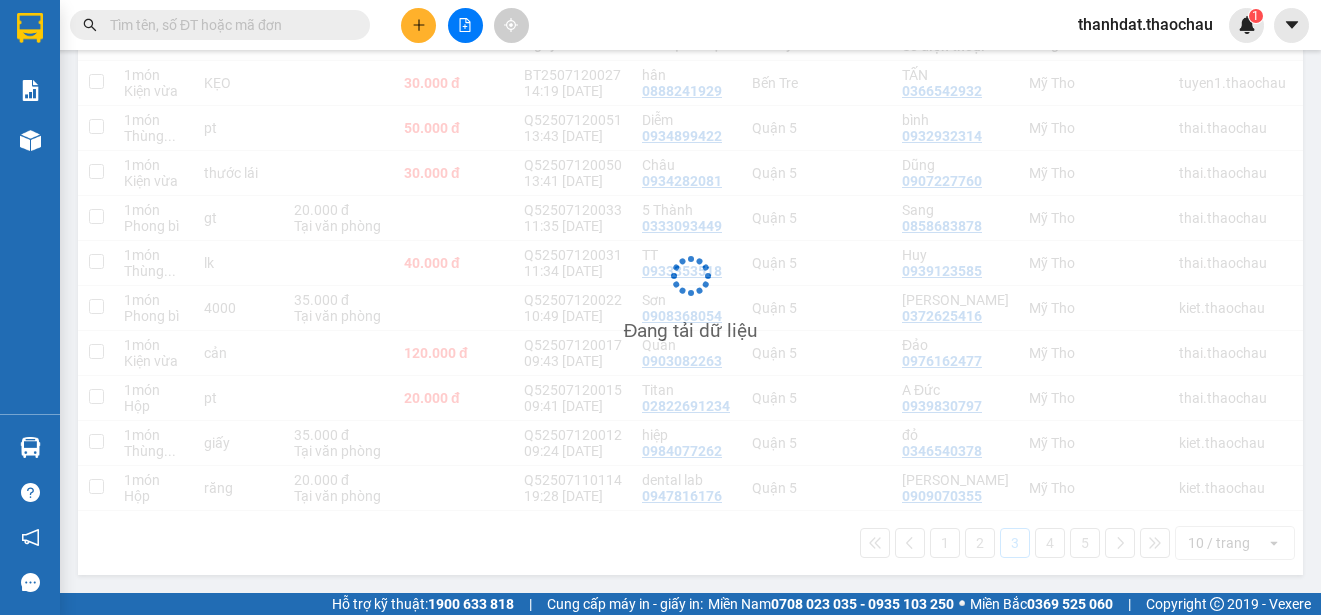 scroll, scrollTop: 282, scrollLeft: 0, axis: vertical 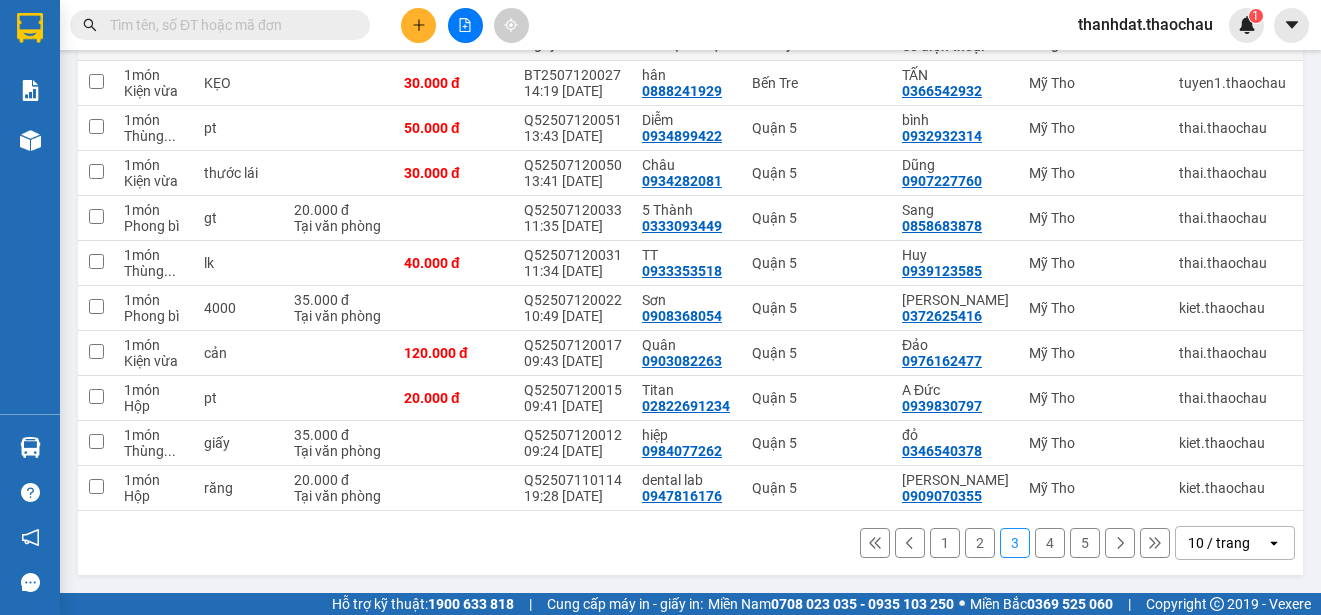 click on "4" at bounding box center [1050, 543] 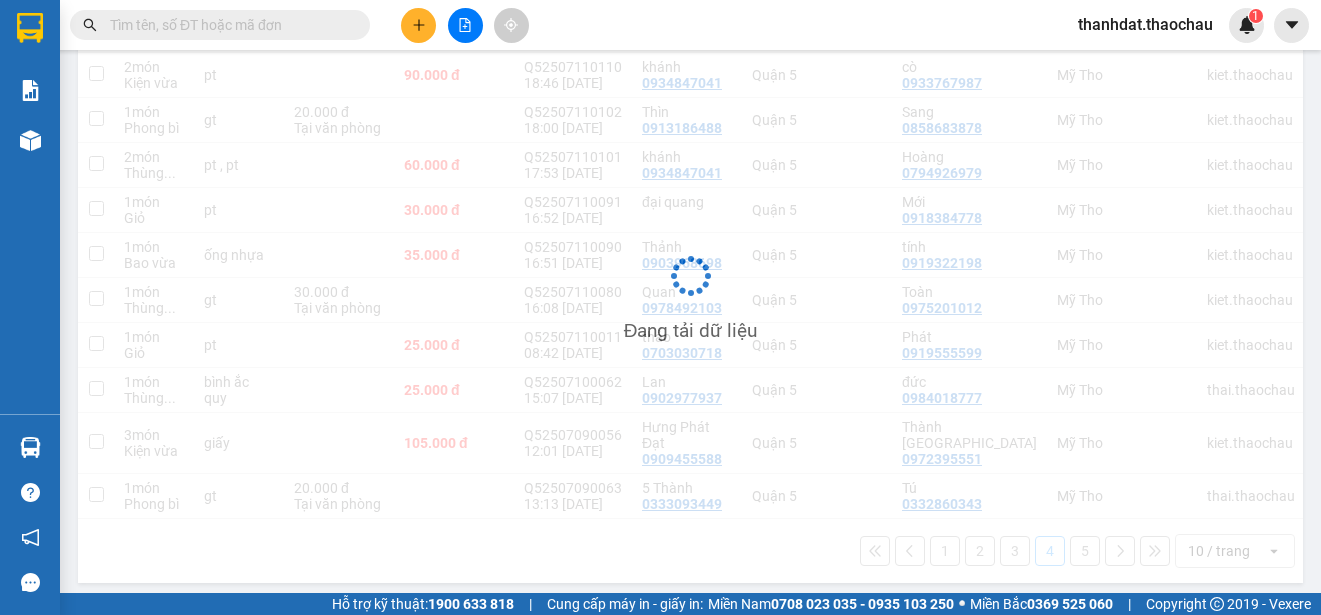 scroll, scrollTop: 282, scrollLeft: 0, axis: vertical 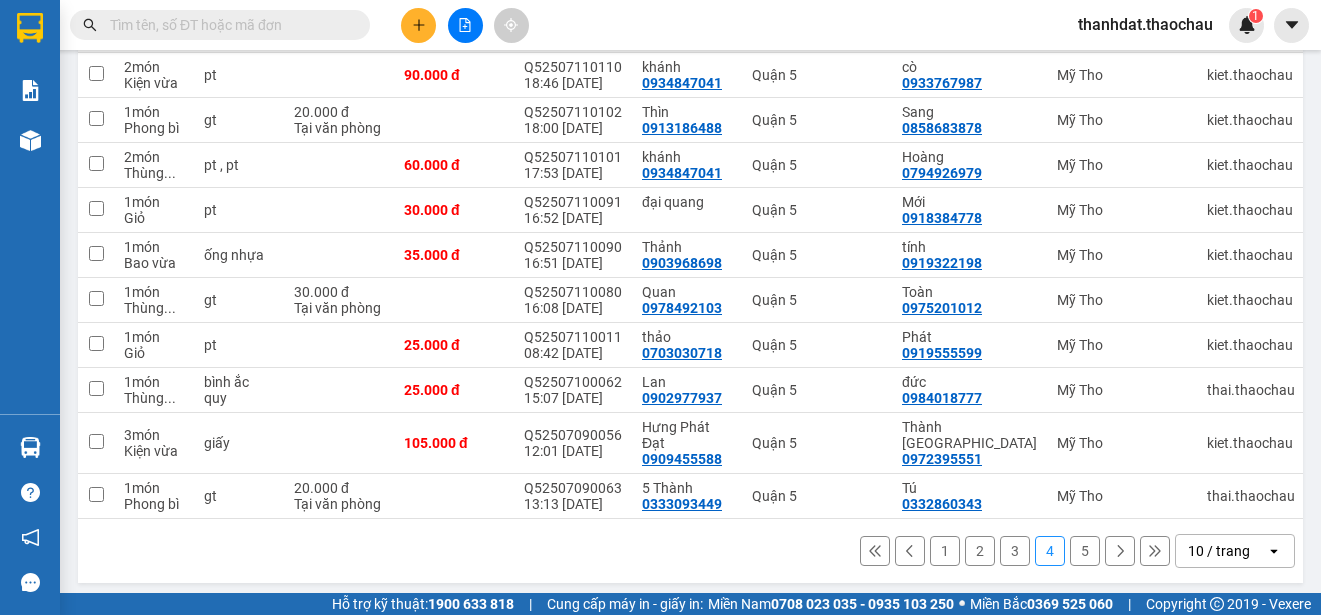 click on "5" at bounding box center (1085, 551) 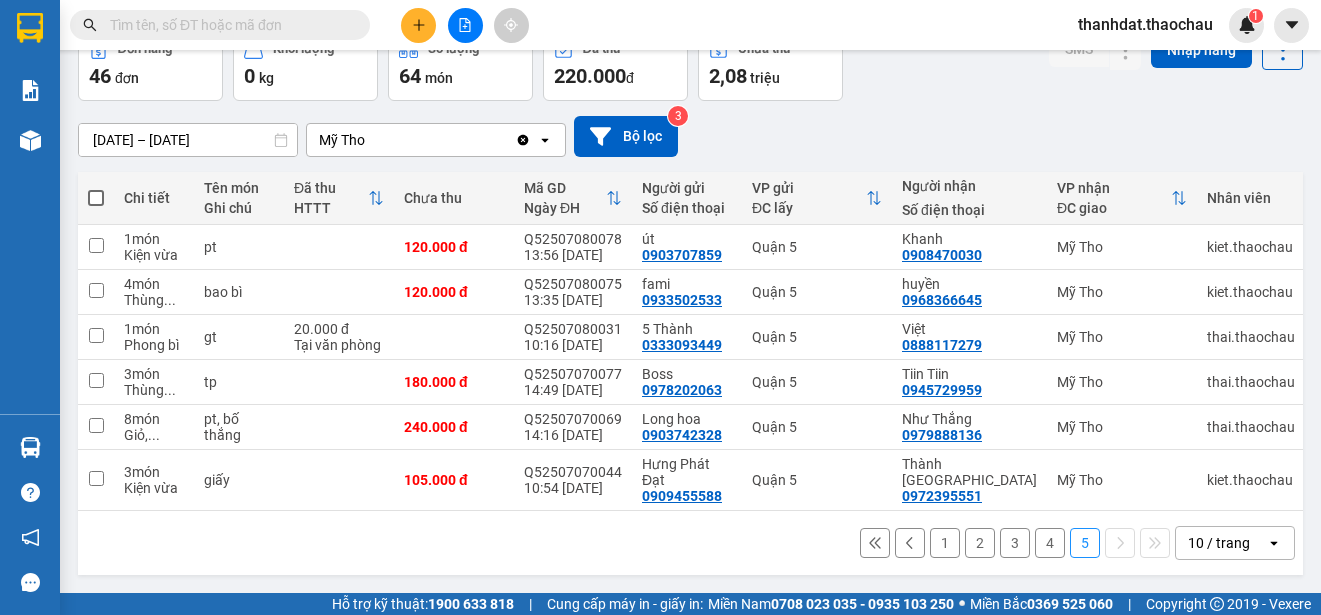 scroll, scrollTop: 118, scrollLeft: 0, axis: vertical 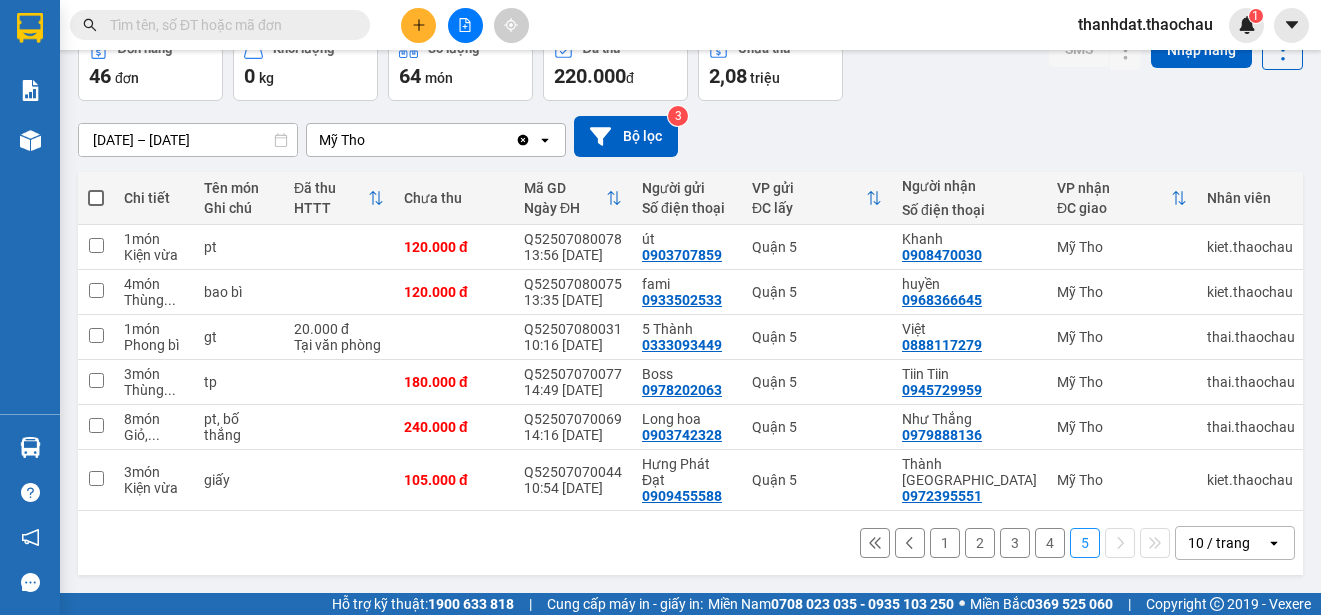 click on "2" at bounding box center [980, 543] 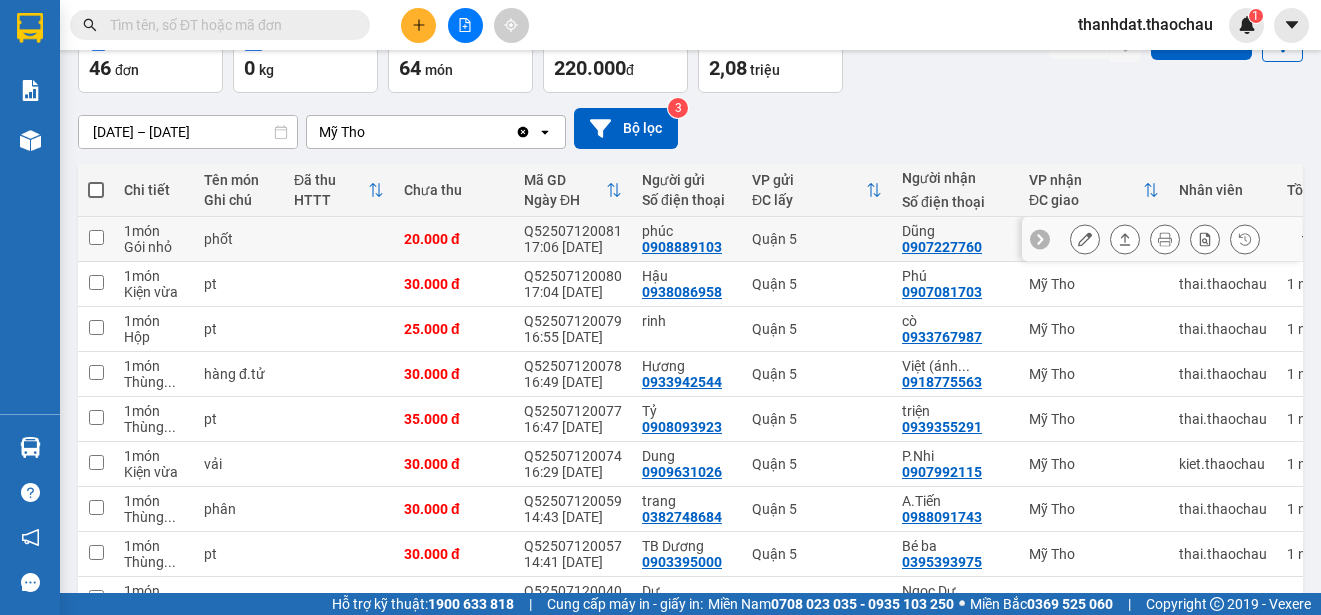 scroll, scrollTop: 282, scrollLeft: 0, axis: vertical 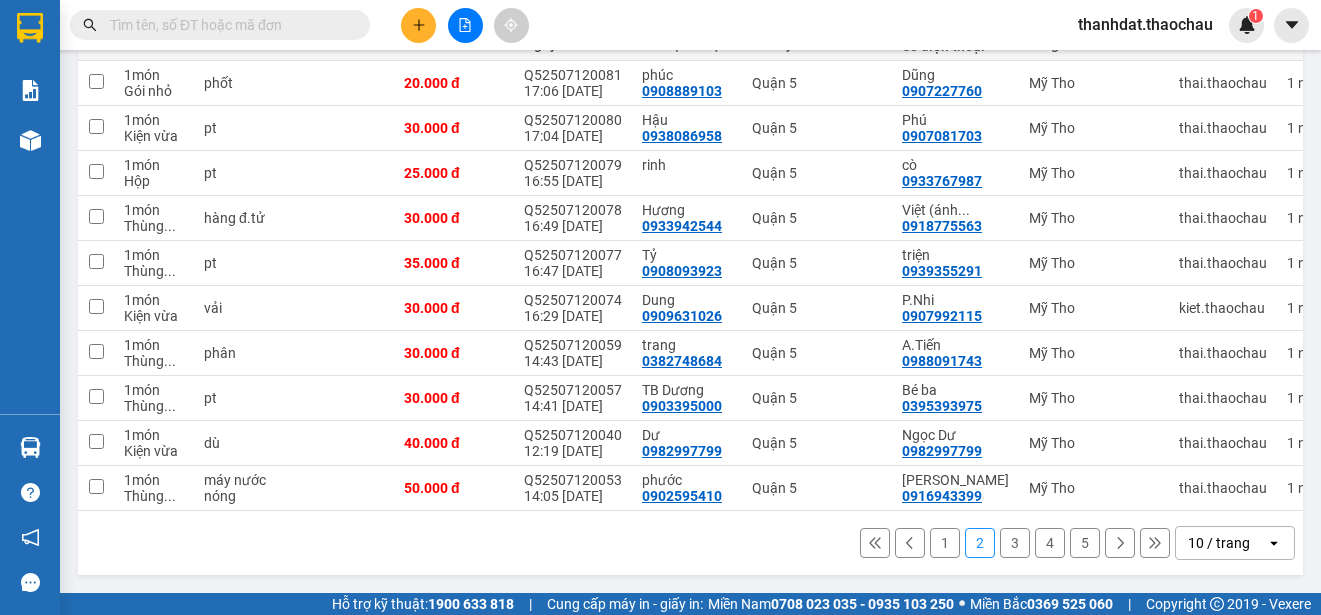 click on "3" at bounding box center (1015, 543) 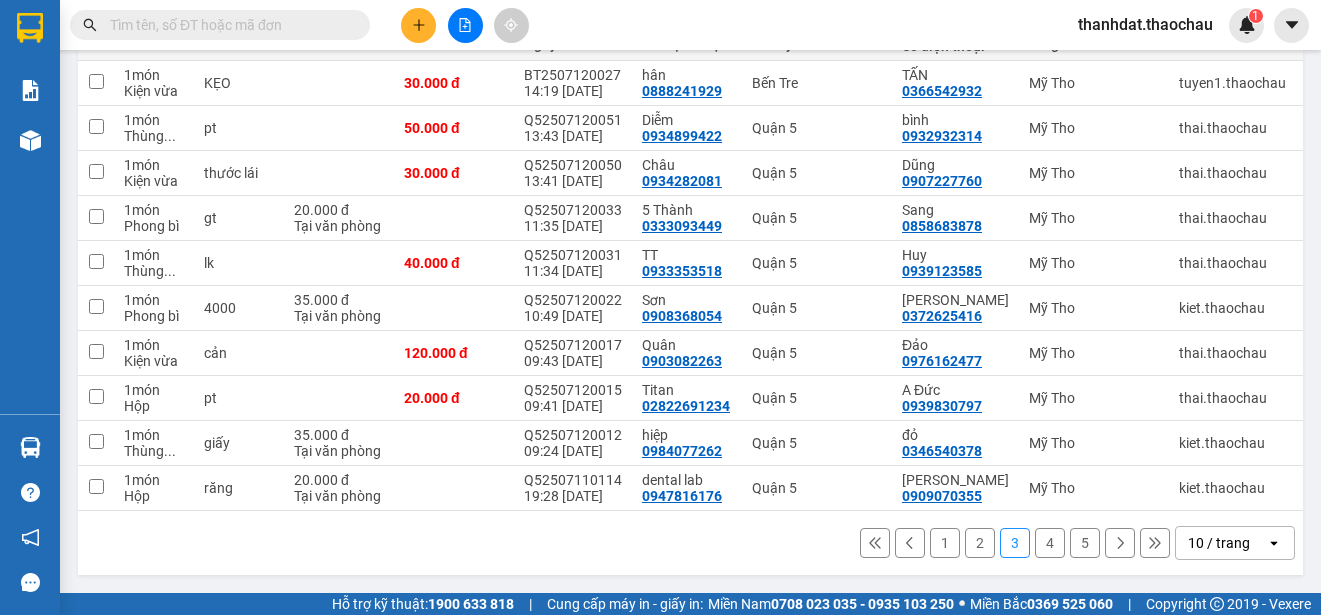 scroll, scrollTop: 282, scrollLeft: 0, axis: vertical 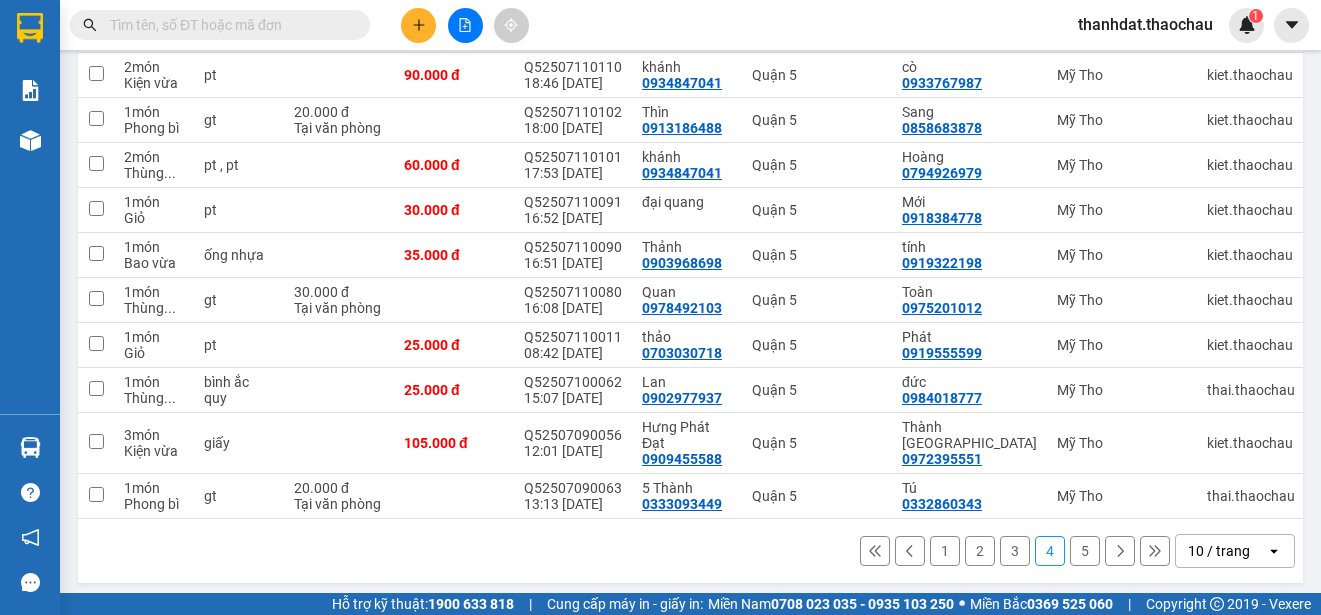click on "5" at bounding box center (1085, 551) 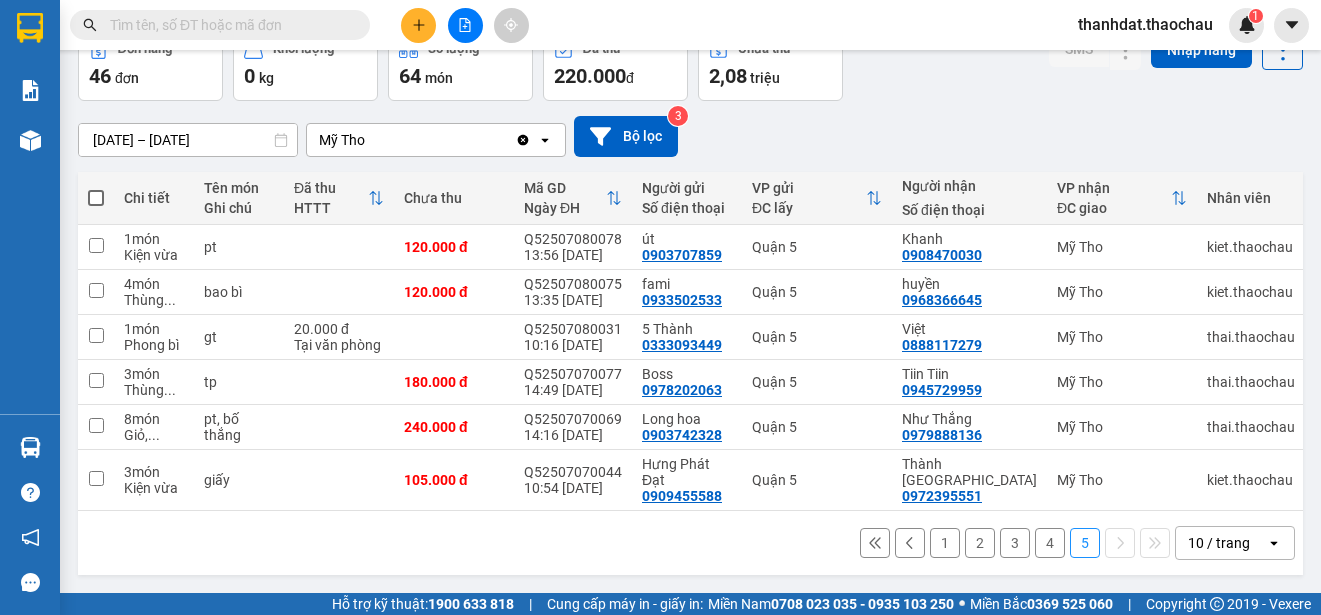 scroll, scrollTop: 118, scrollLeft: 0, axis: vertical 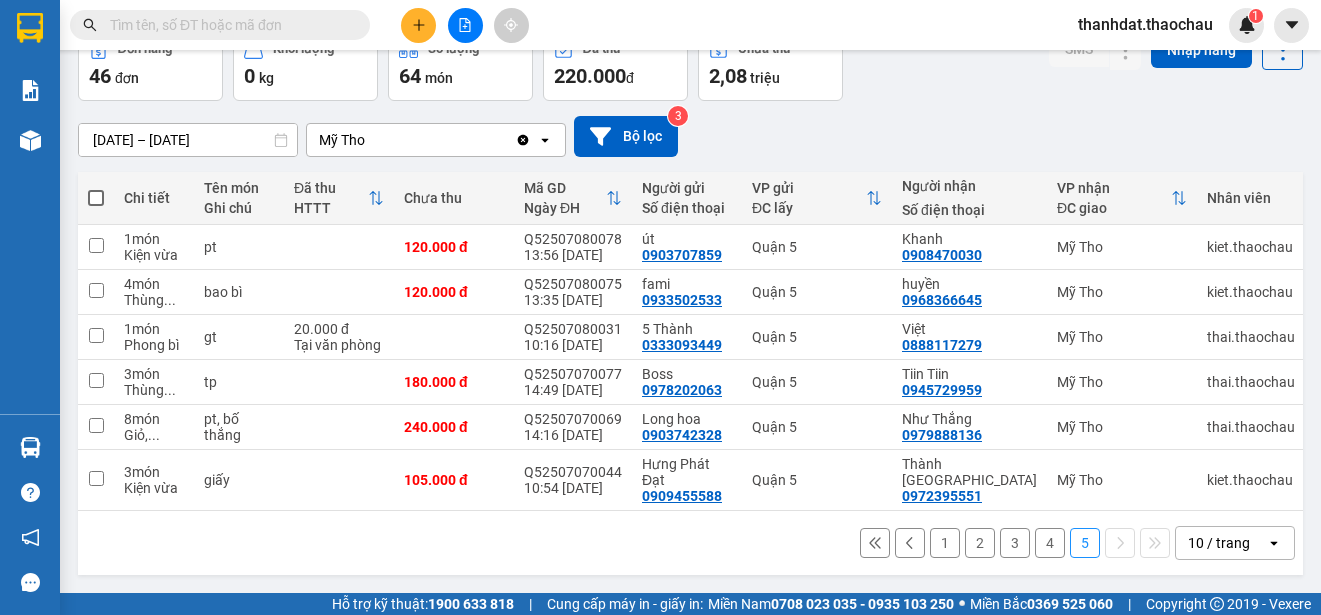 click on "4" at bounding box center (1050, 543) 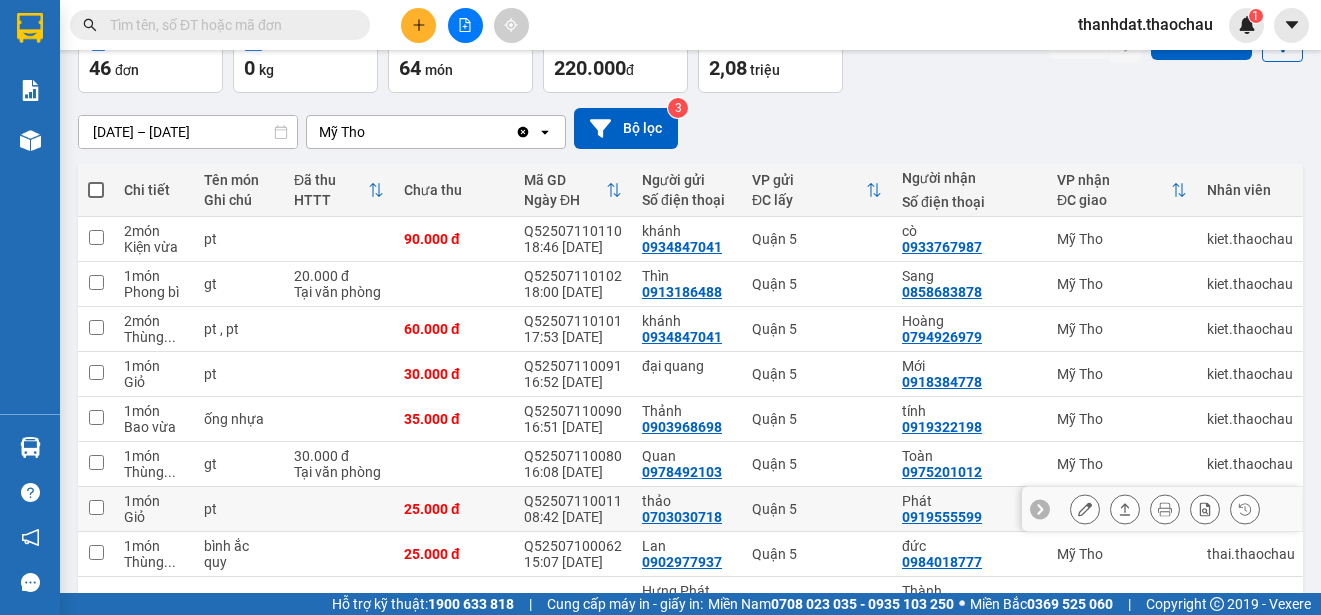scroll, scrollTop: 298, scrollLeft: 0, axis: vertical 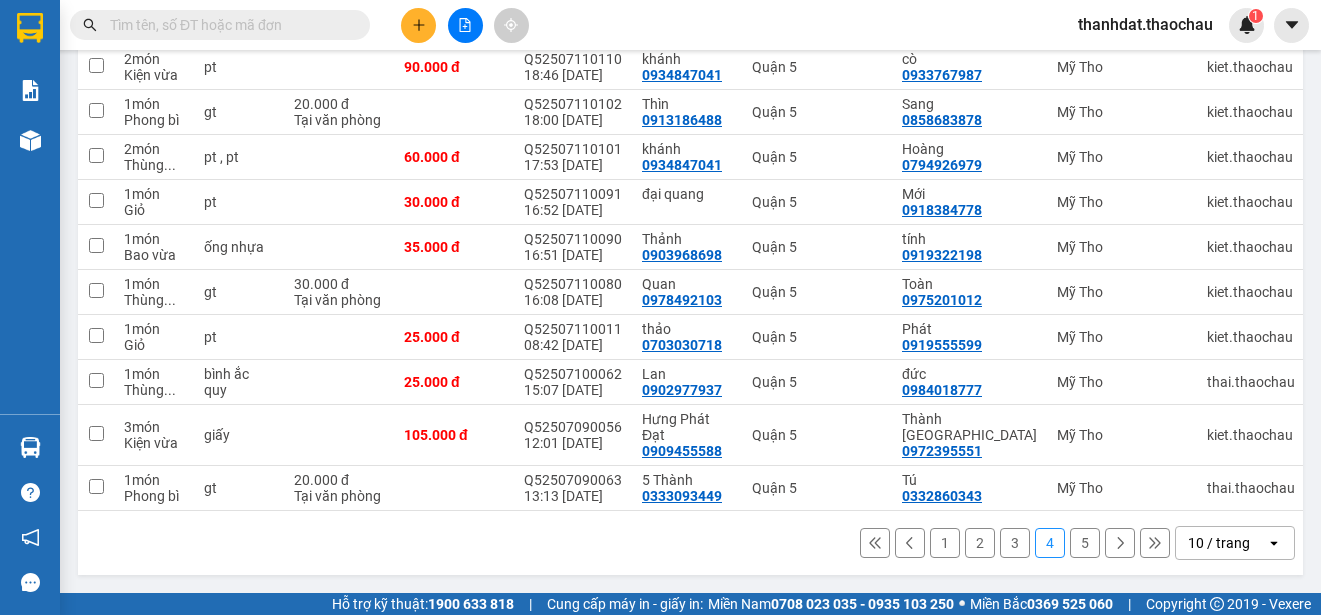 click on "3" at bounding box center [1015, 543] 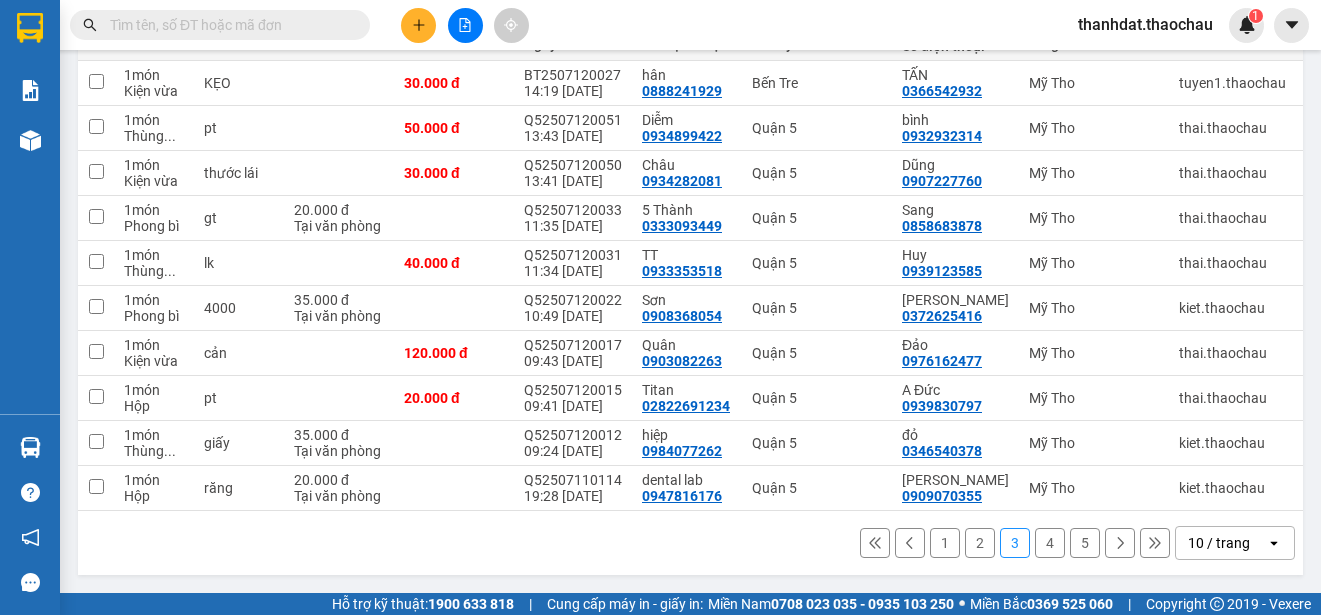 scroll, scrollTop: 282, scrollLeft: 0, axis: vertical 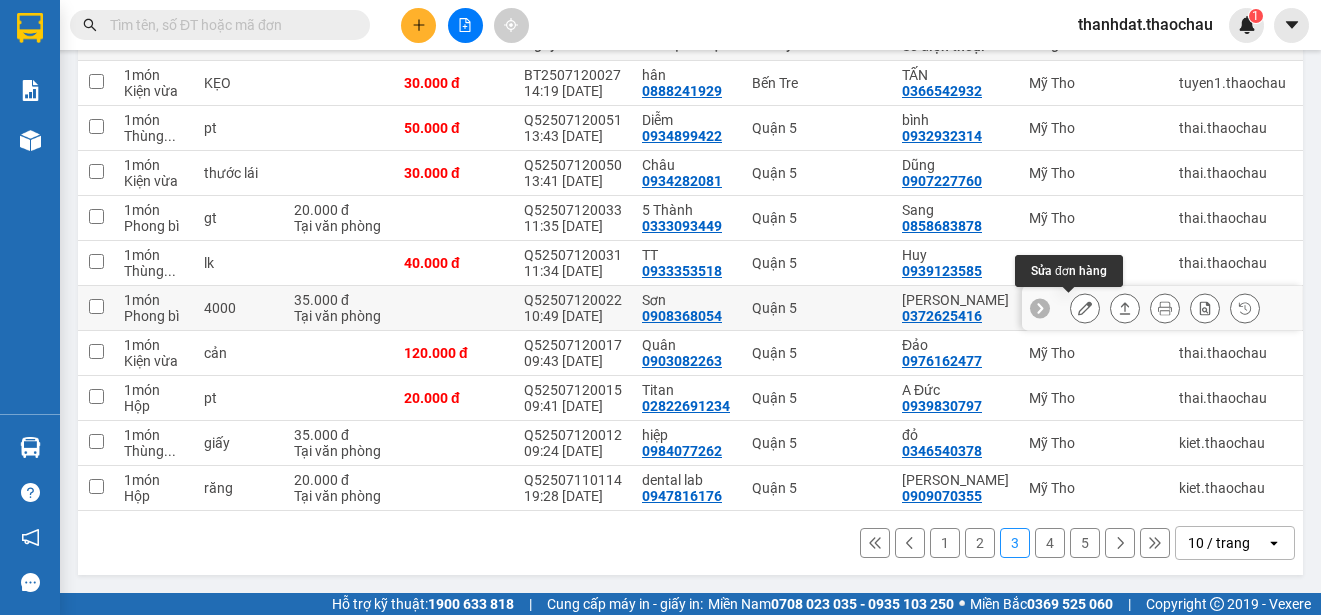 click 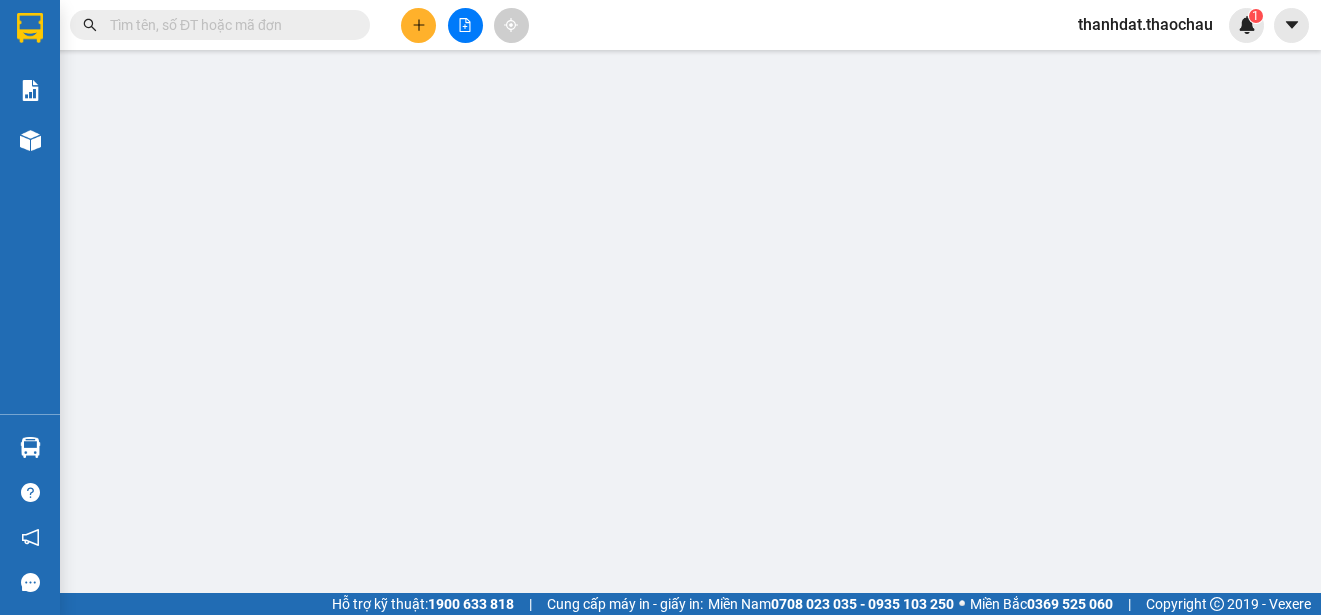 scroll, scrollTop: 0, scrollLeft: 0, axis: both 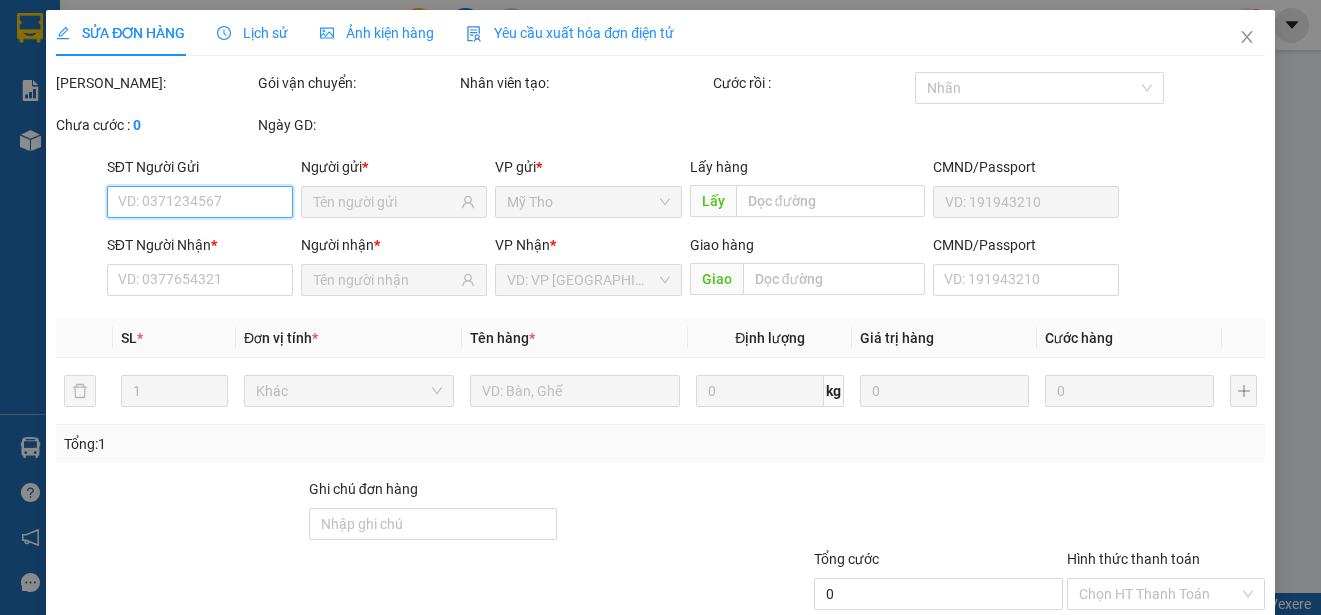 type on "0908368054" 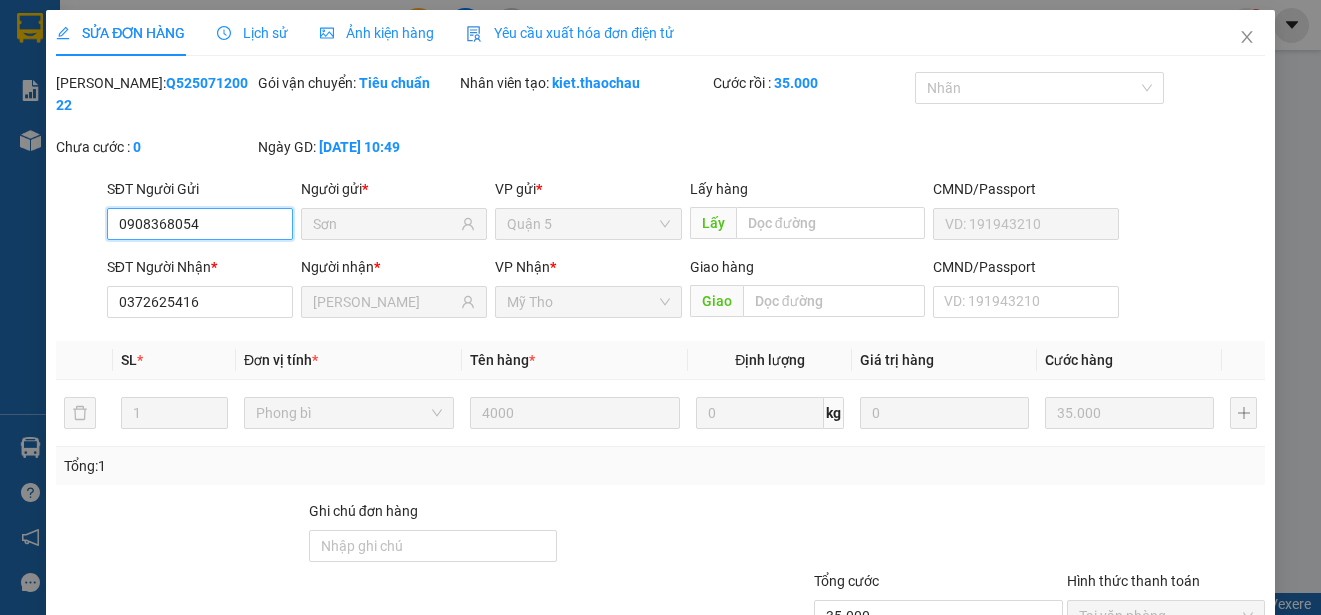 scroll, scrollTop: 151, scrollLeft: 0, axis: vertical 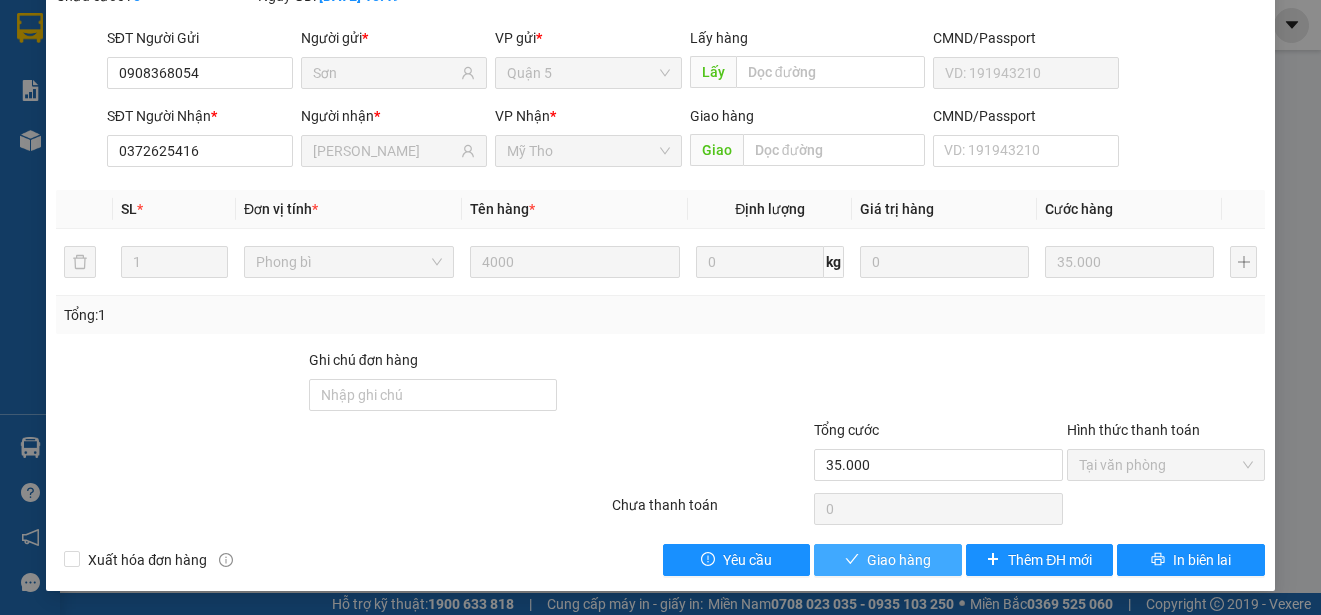 click on "Giao hàng" at bounding box center (899, 560) 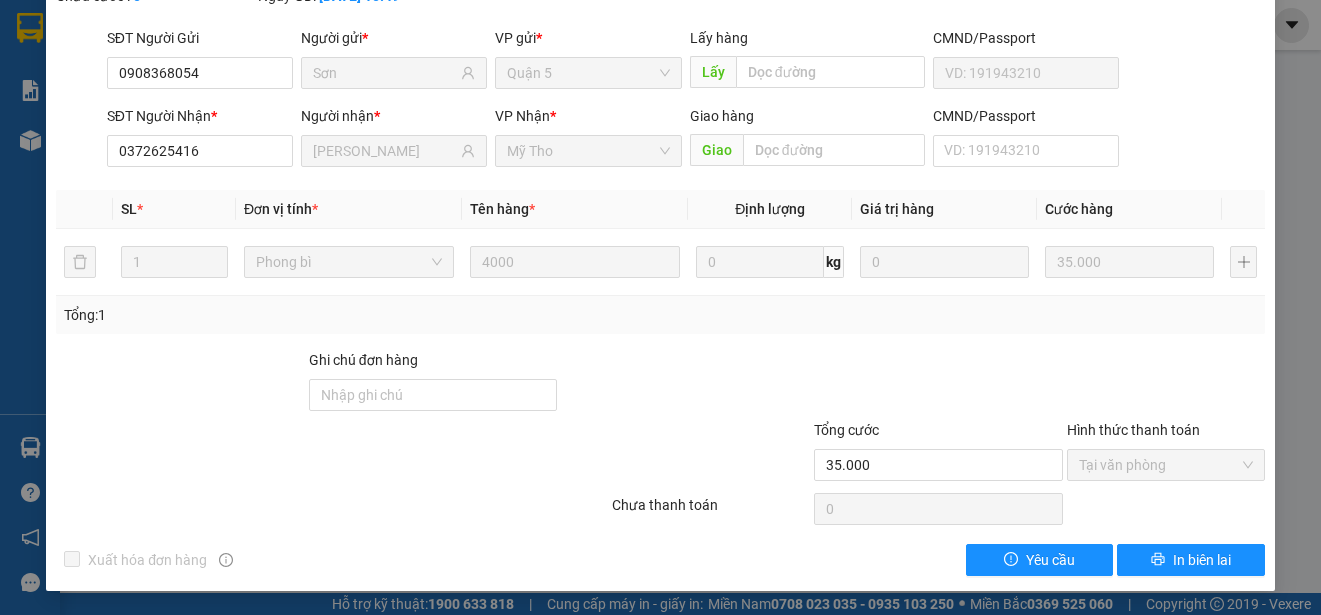 scroll, scrollTop: 0, scrollLeft: 0, axis: both 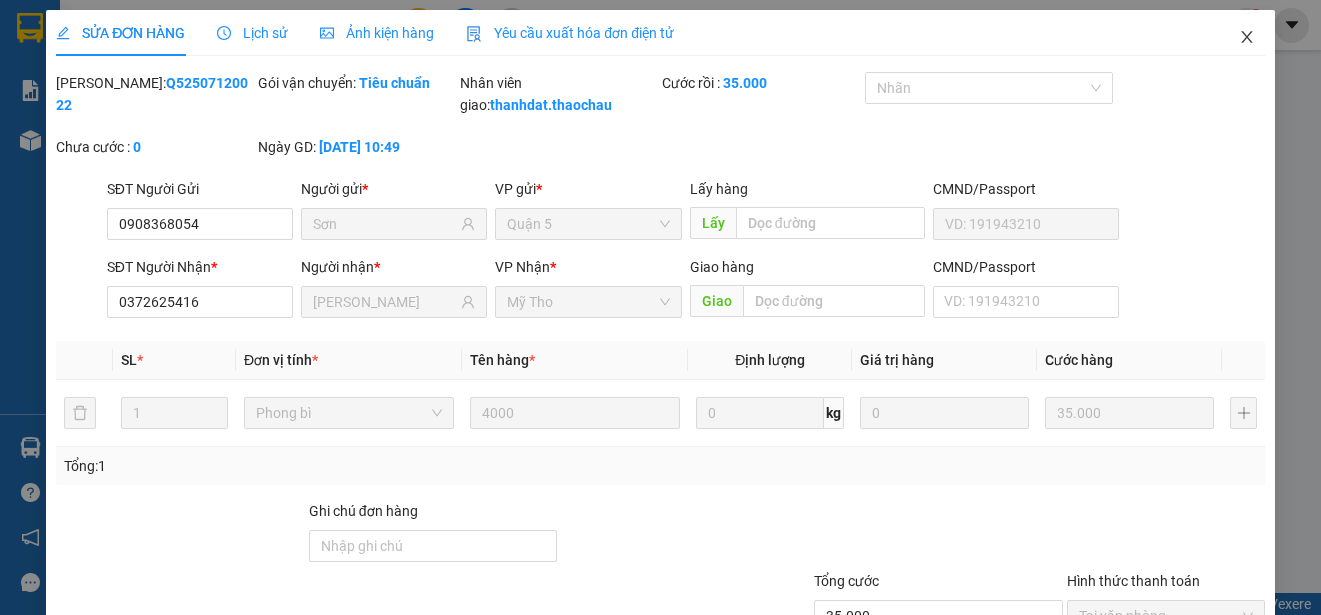 click 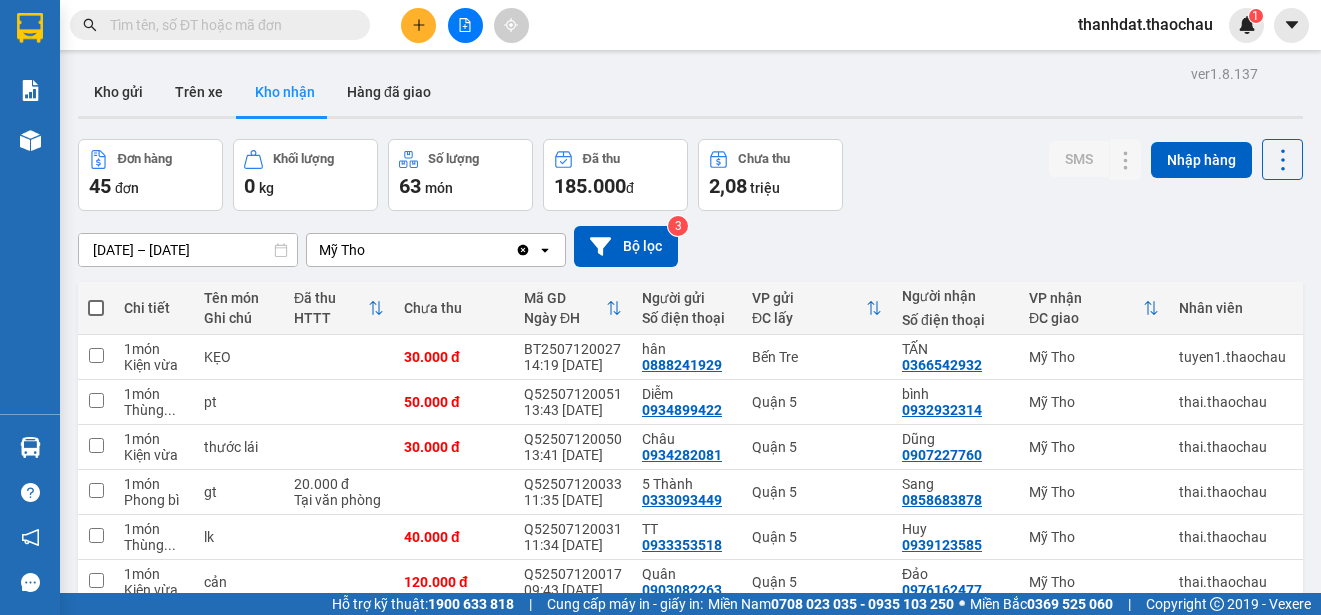 scroll, scrollTop: 282, scrollLeft: 0, axis: vertical 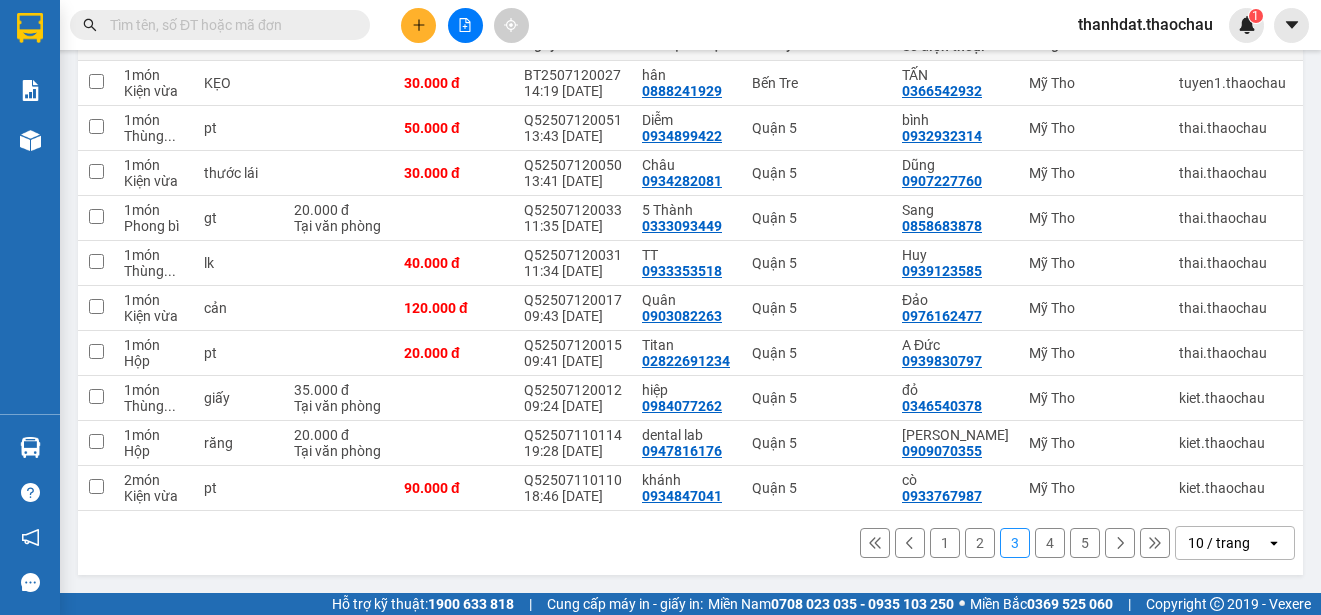click on "1" at bounding box center [945, 543] 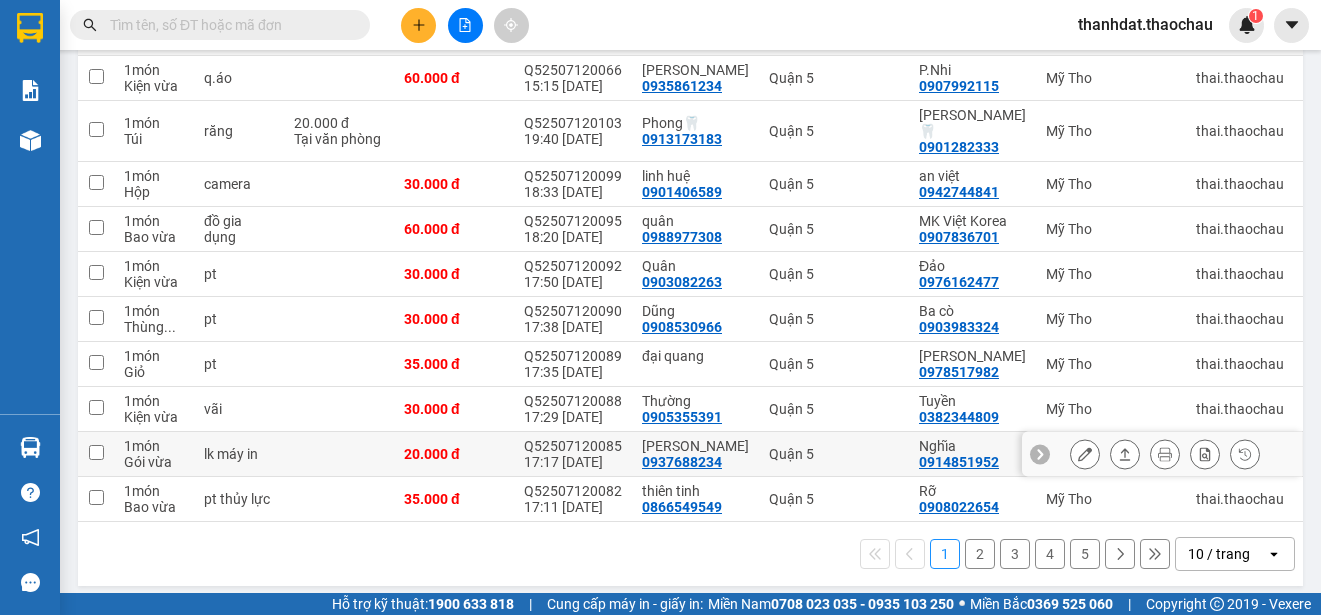 scroll, scrollTop: 282, scrollLeft: 0, axis: vertical 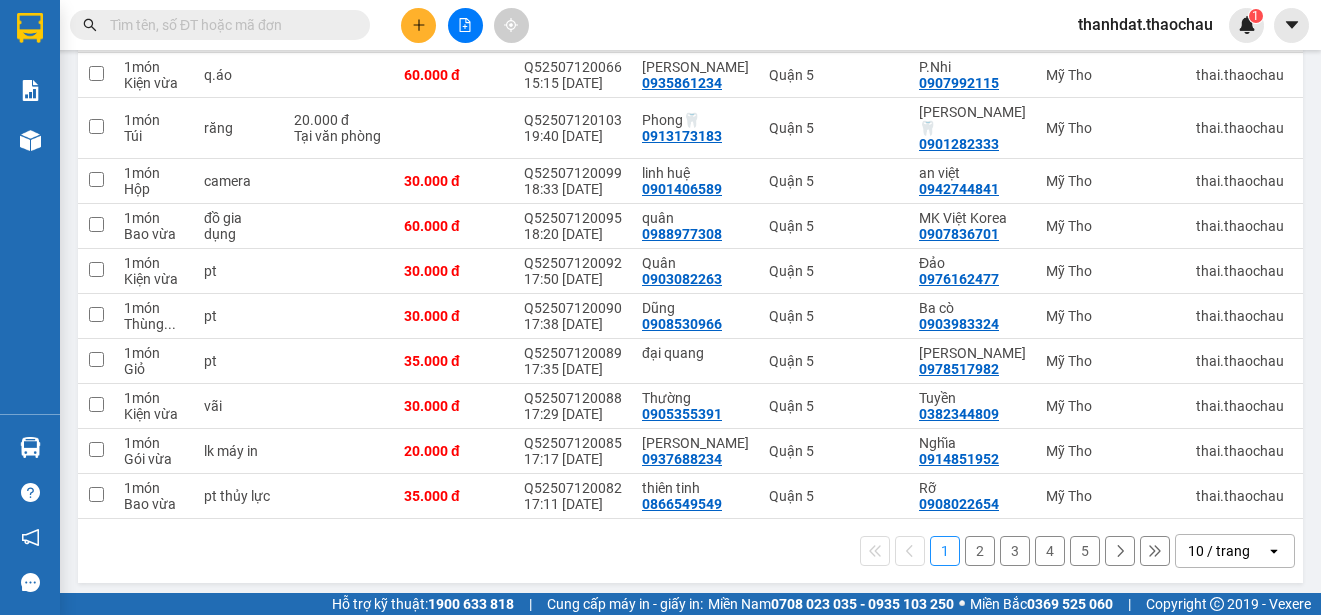 click on "3" at bounding box center (1015, 551) 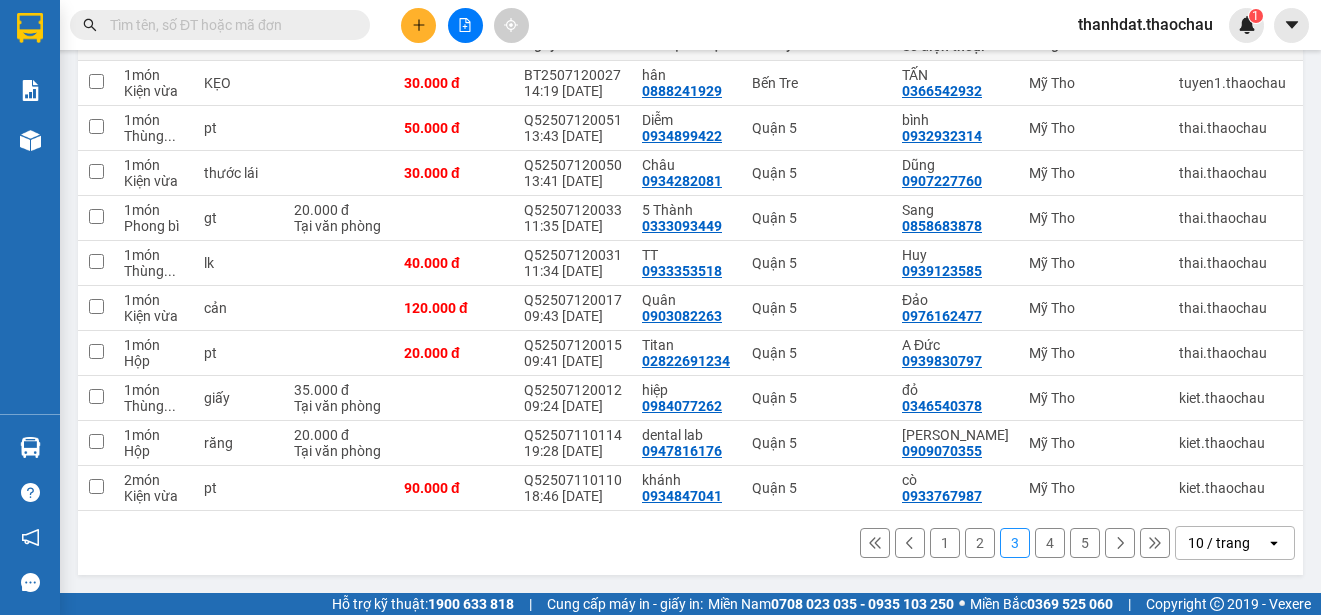 scroll, scrollTop: 282, scrollLeft: 0, axis: vertical 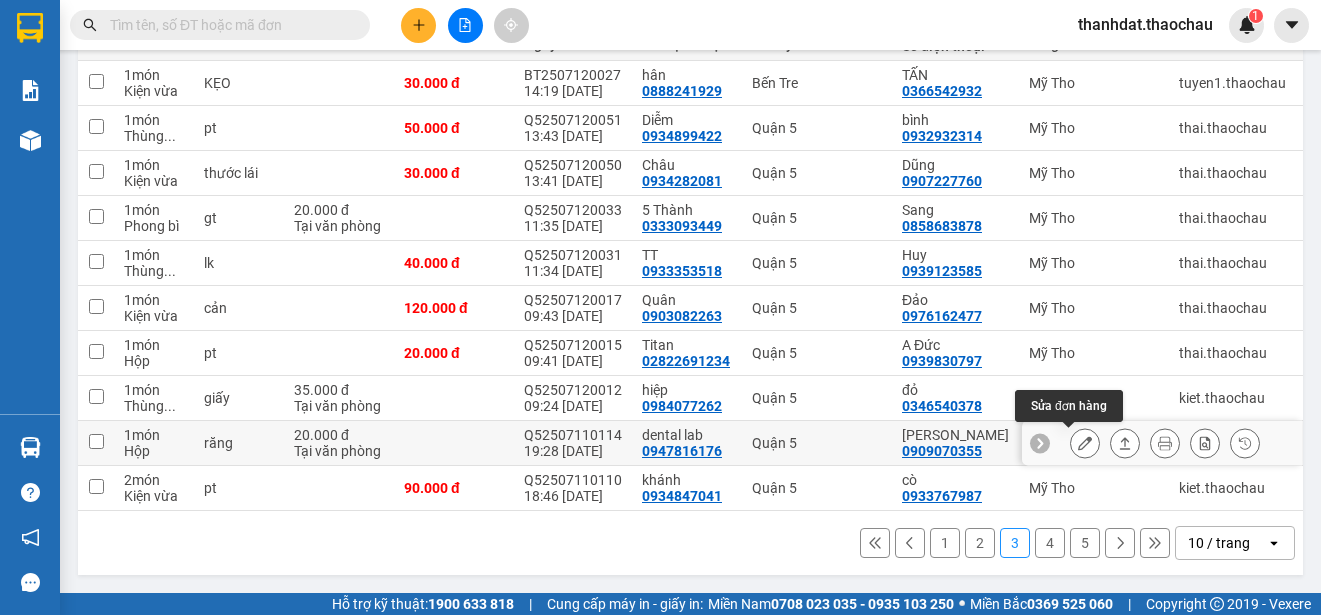 click 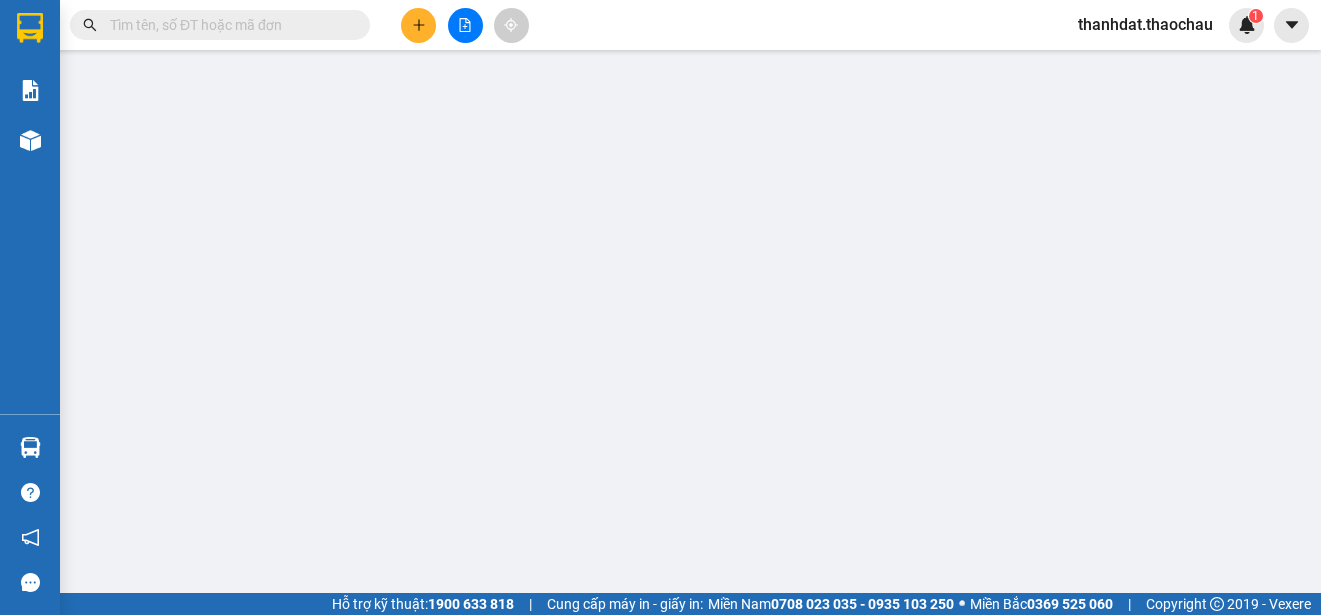 scroll, scrollTop: 0, scrollLeft: 0, axis: both 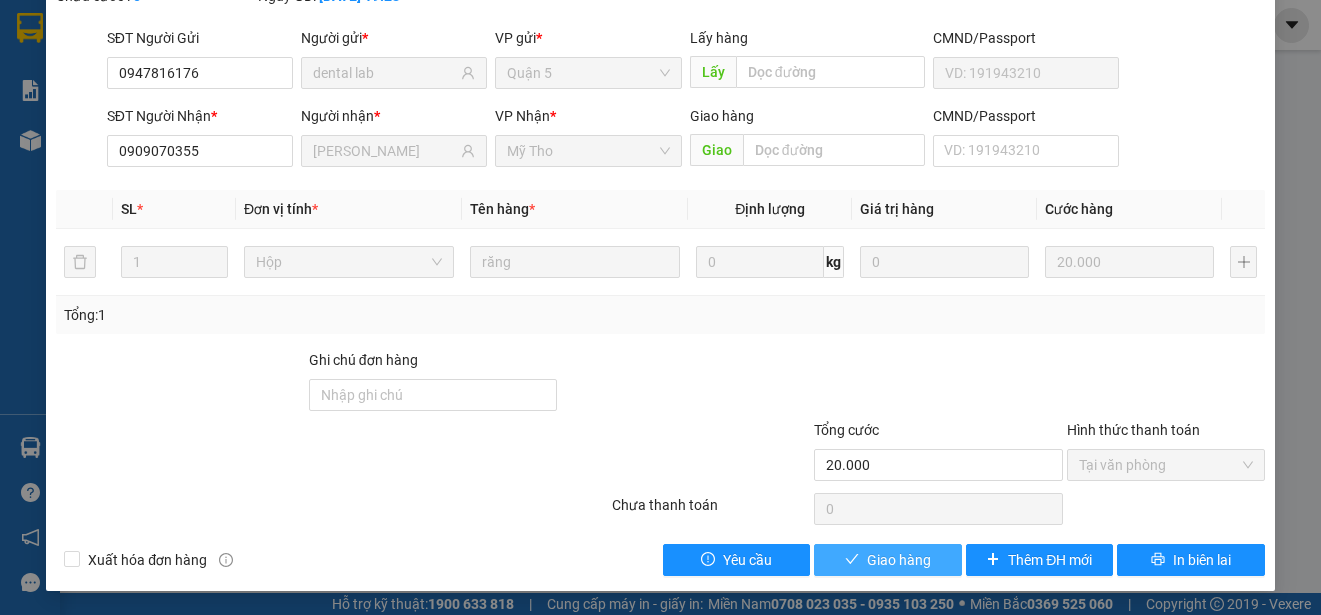 click on "Giao hàng" at bounding box center [899, 560] 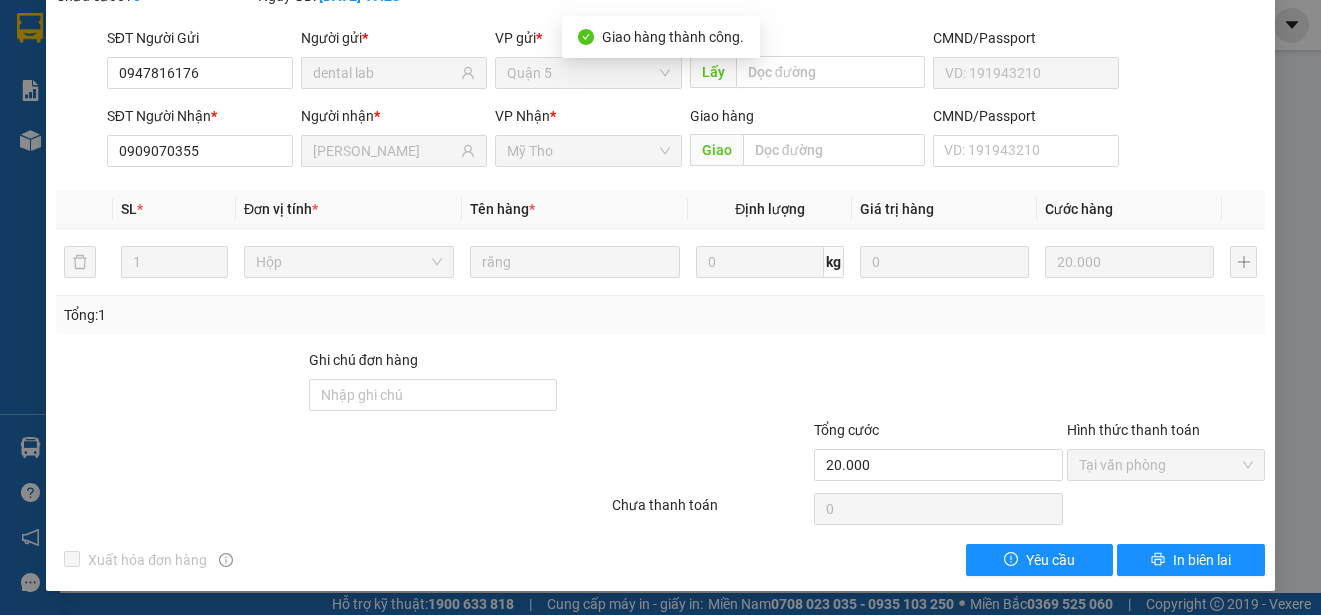 scroll, scrollTop: 0, scrollLeft: 0, axis: both 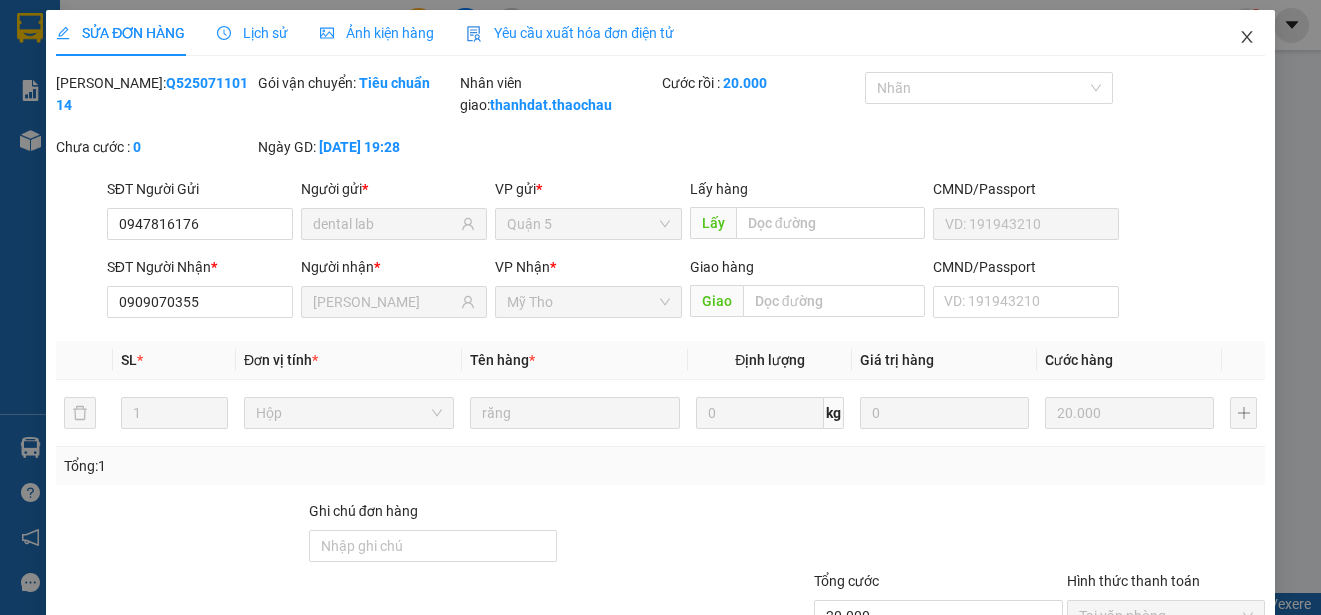 click 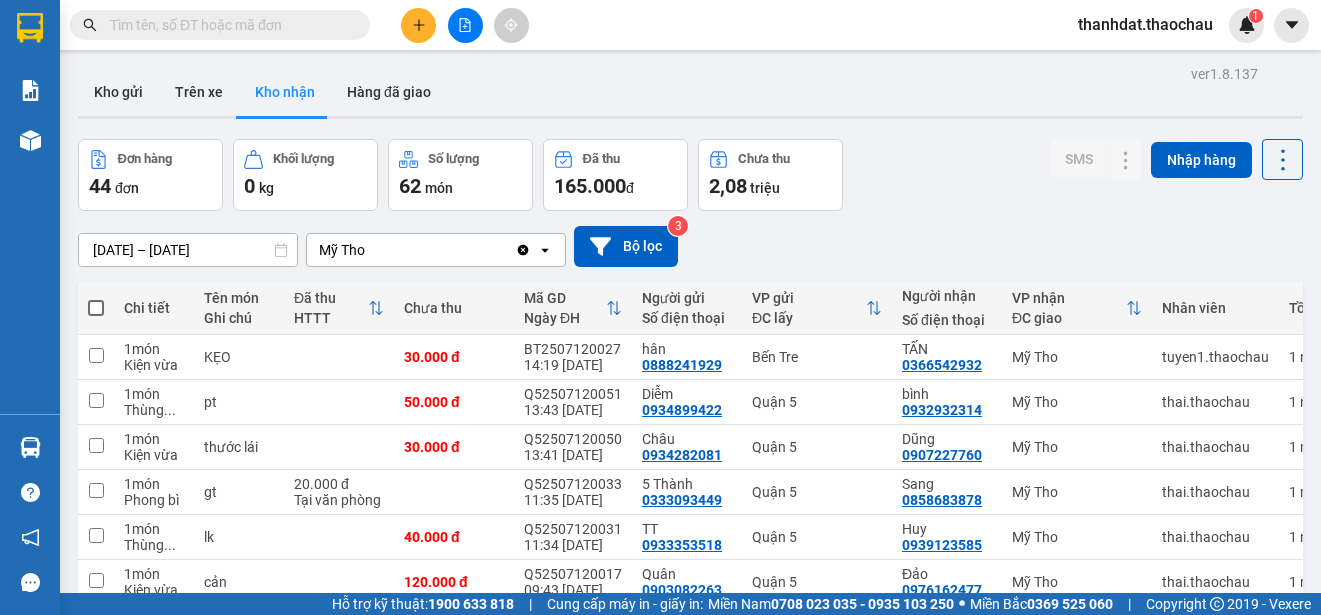 click at bounding box center [228, 25] 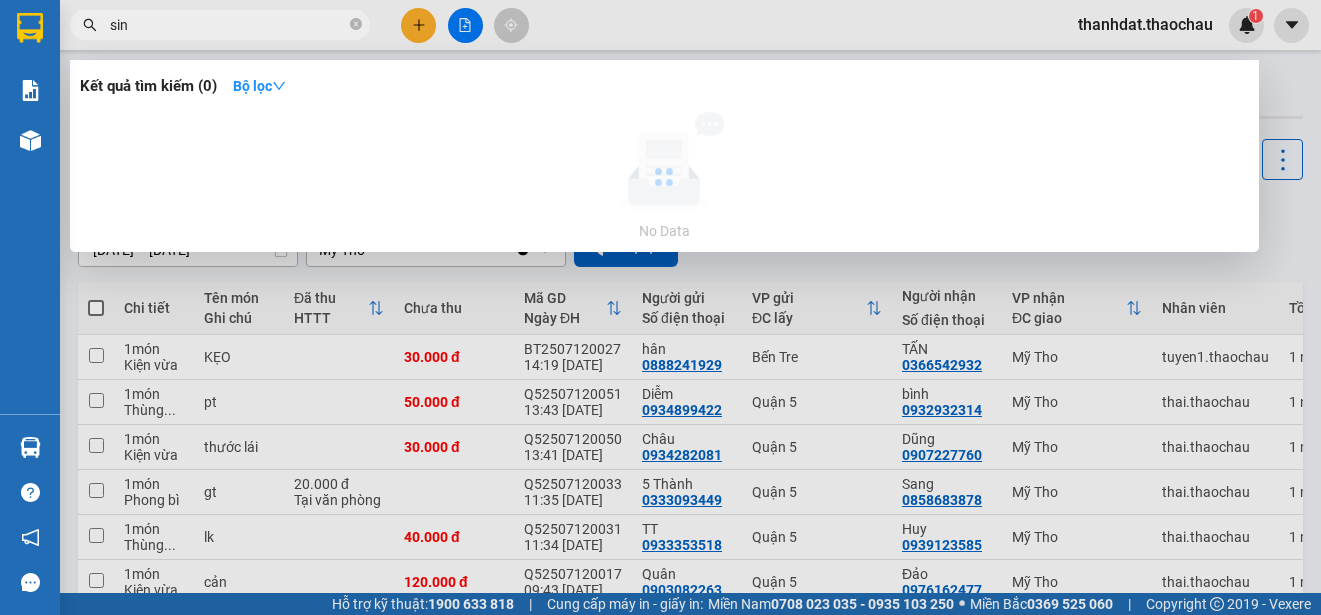 type on "sinh" 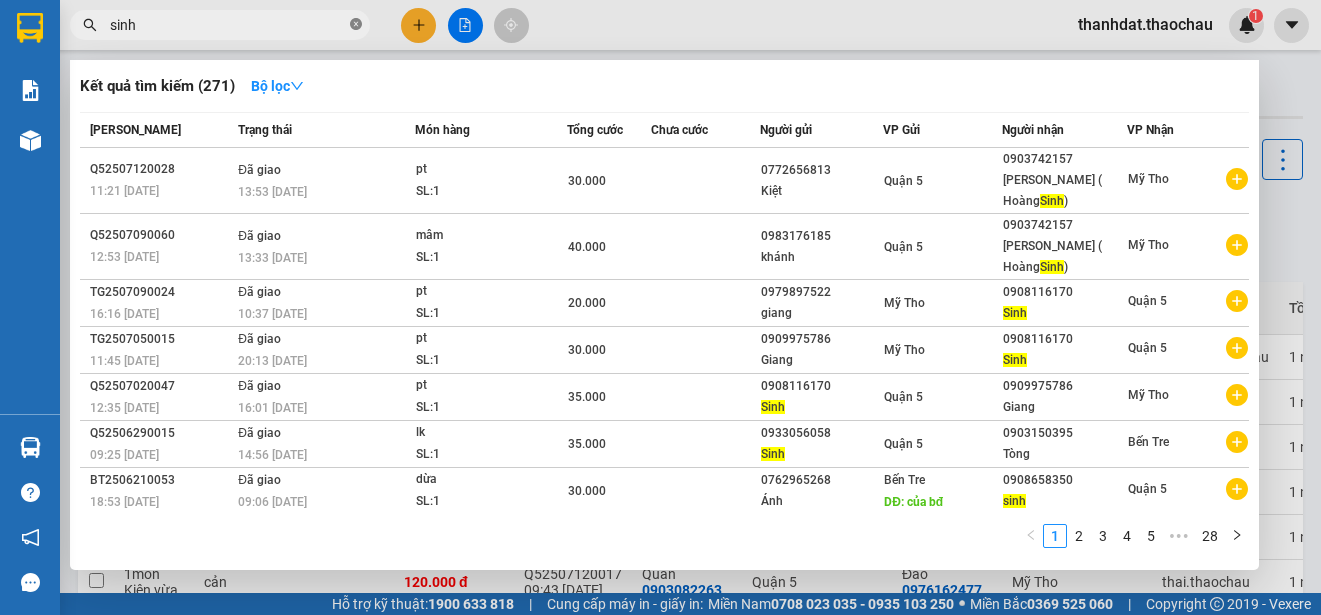 click 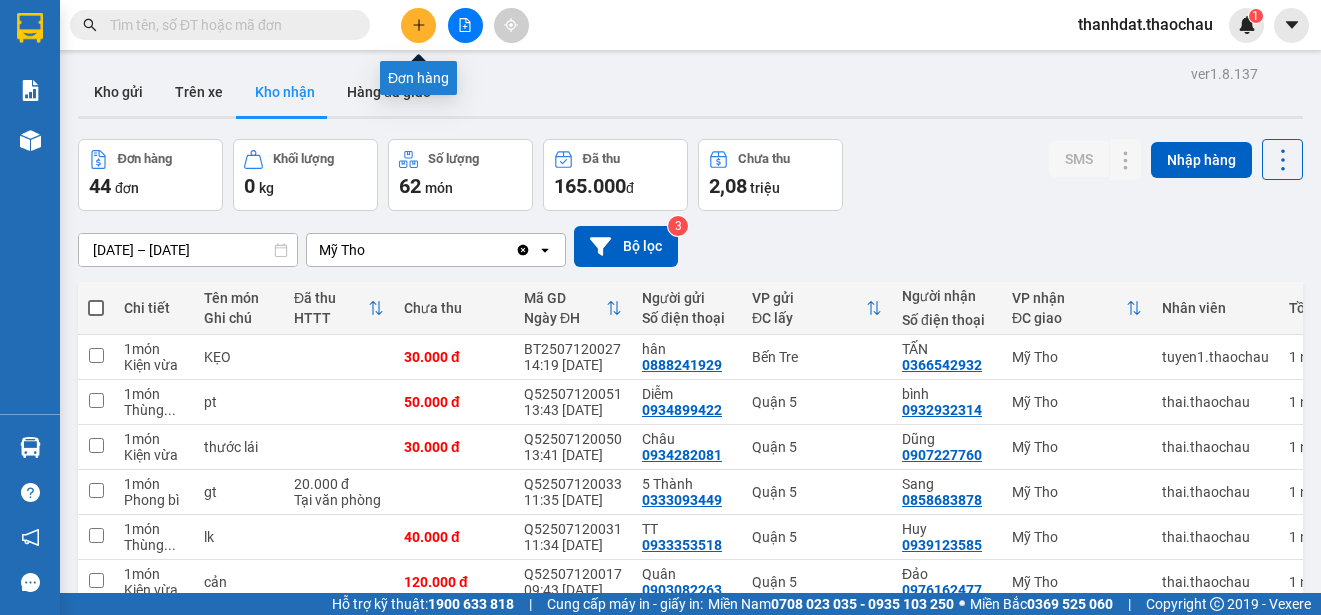 click 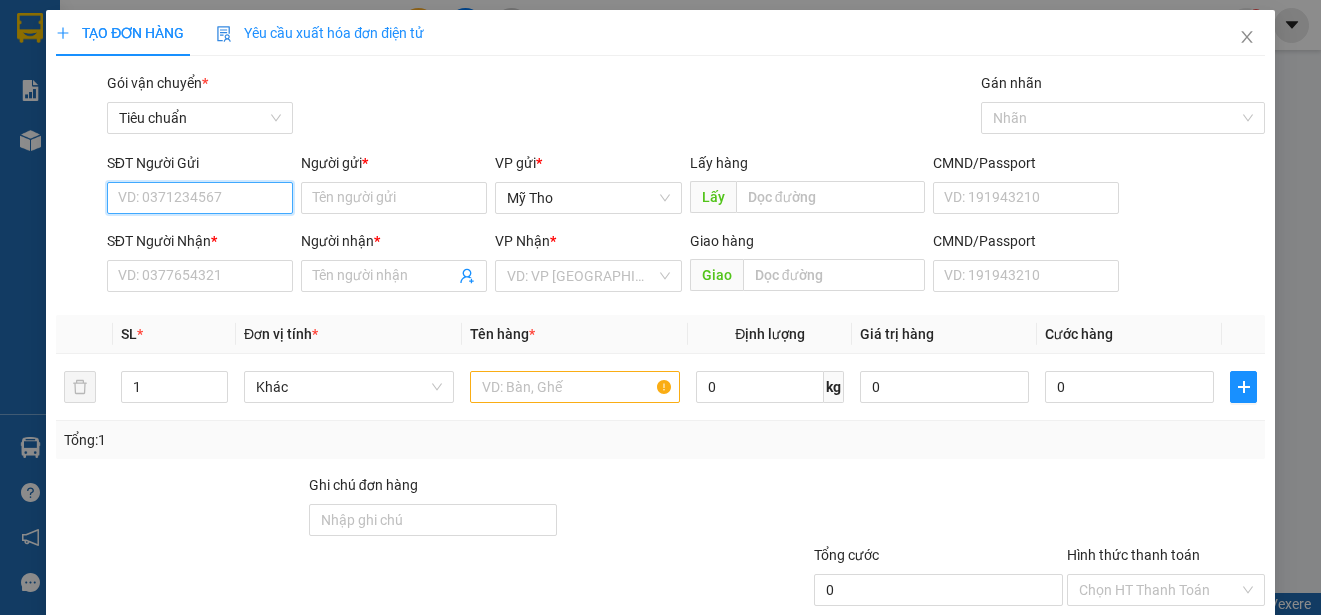 click on "SĐT Người Gửi" at bounding box center (200, 198) 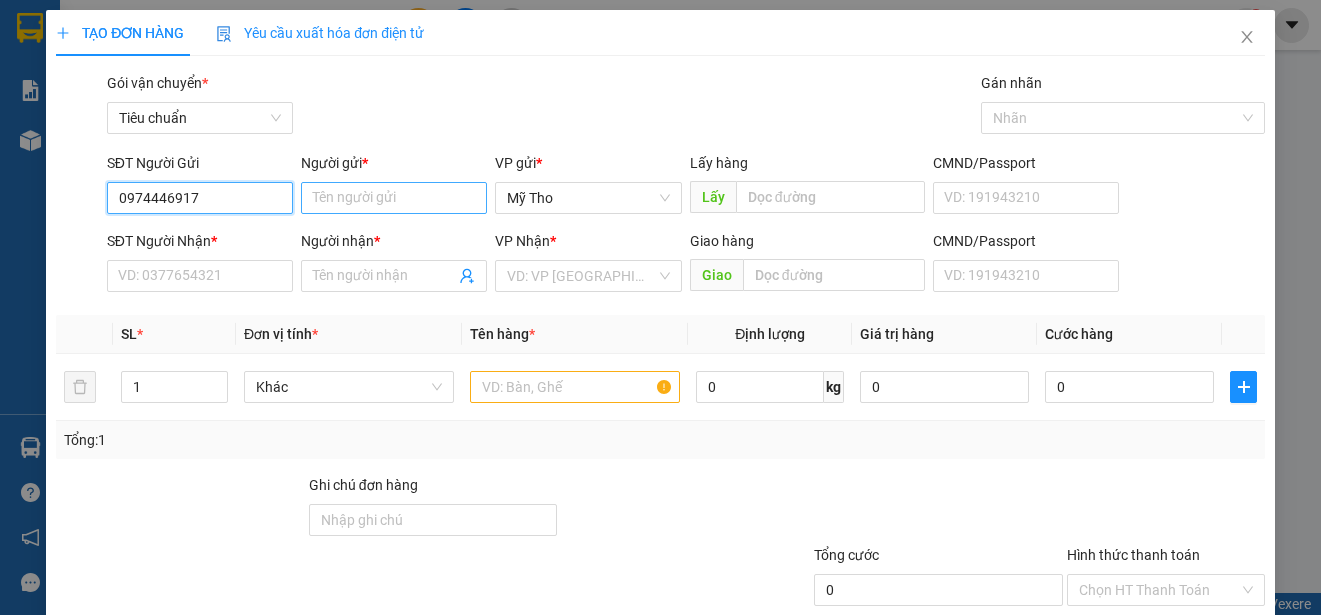 type on "0974446917" 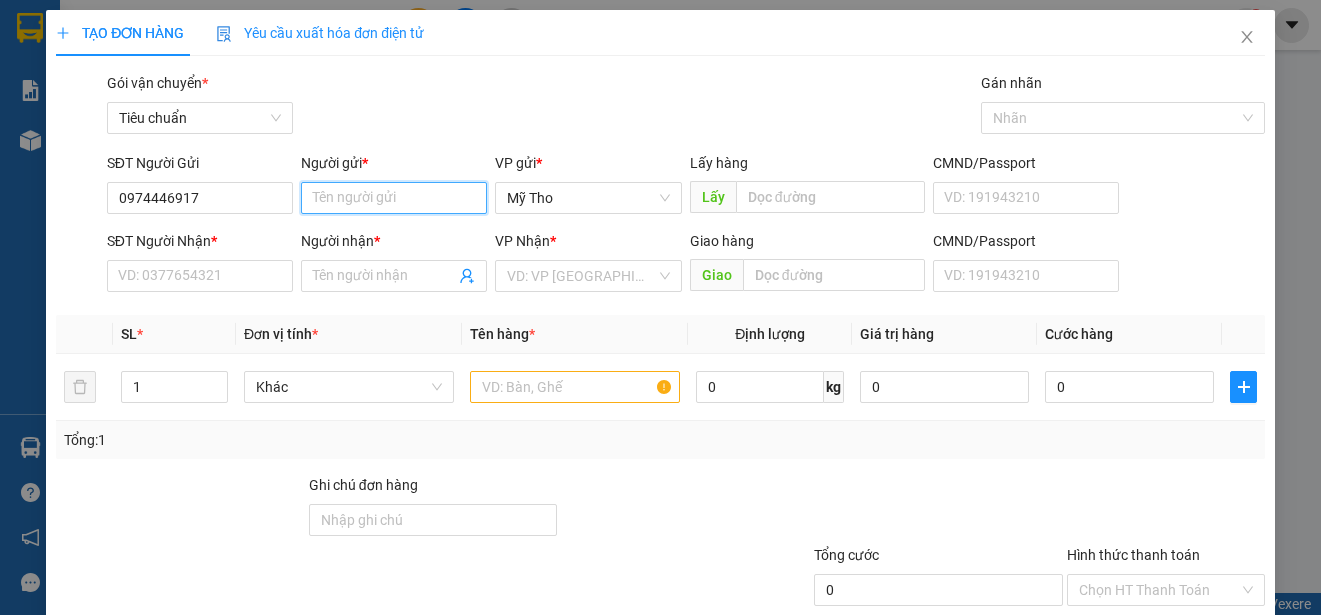 click on "Người gửi  *" at bounding box center [394, 198] 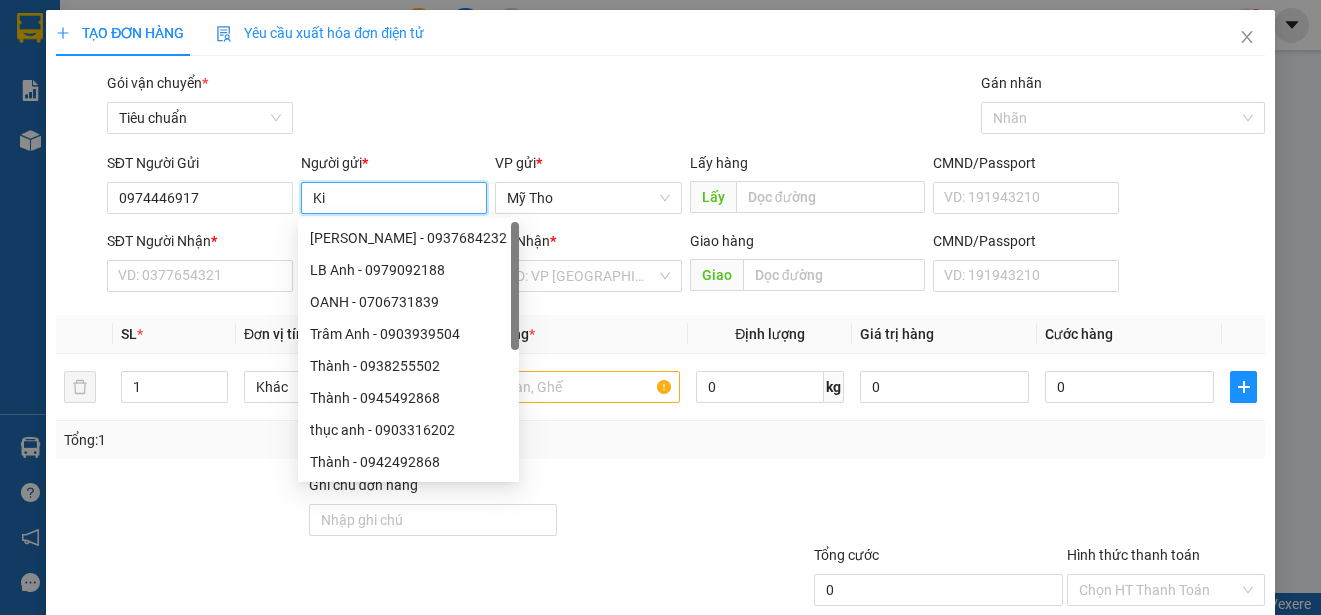 paste on "êt" 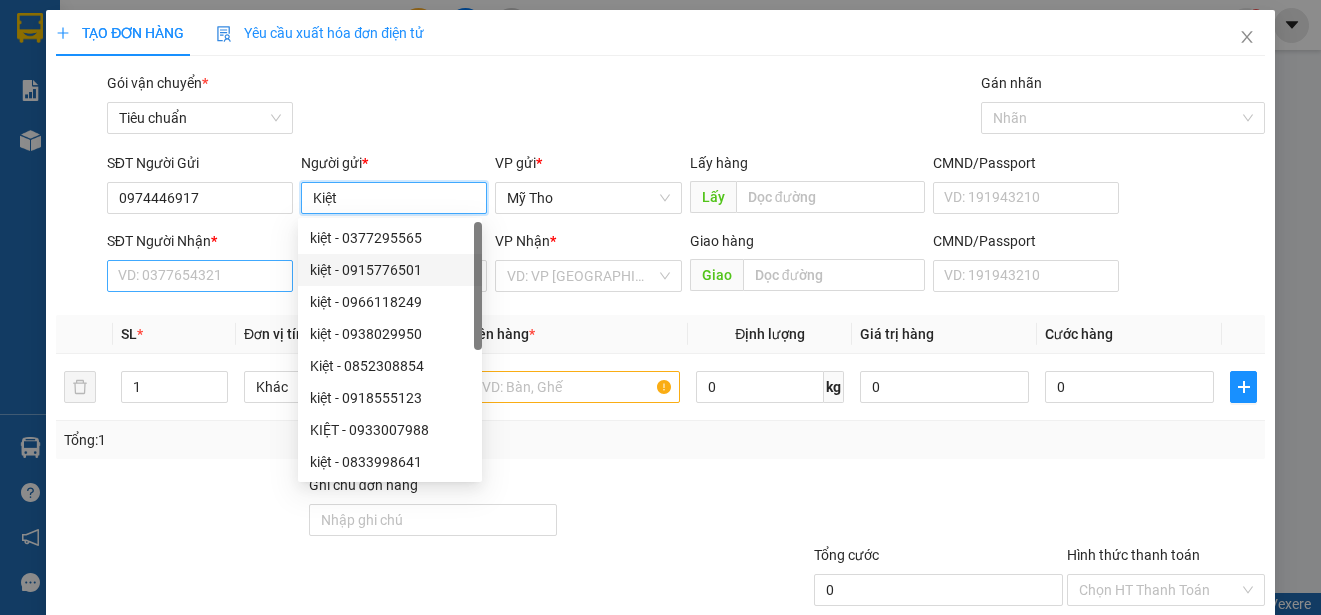 type on "Kiệt" 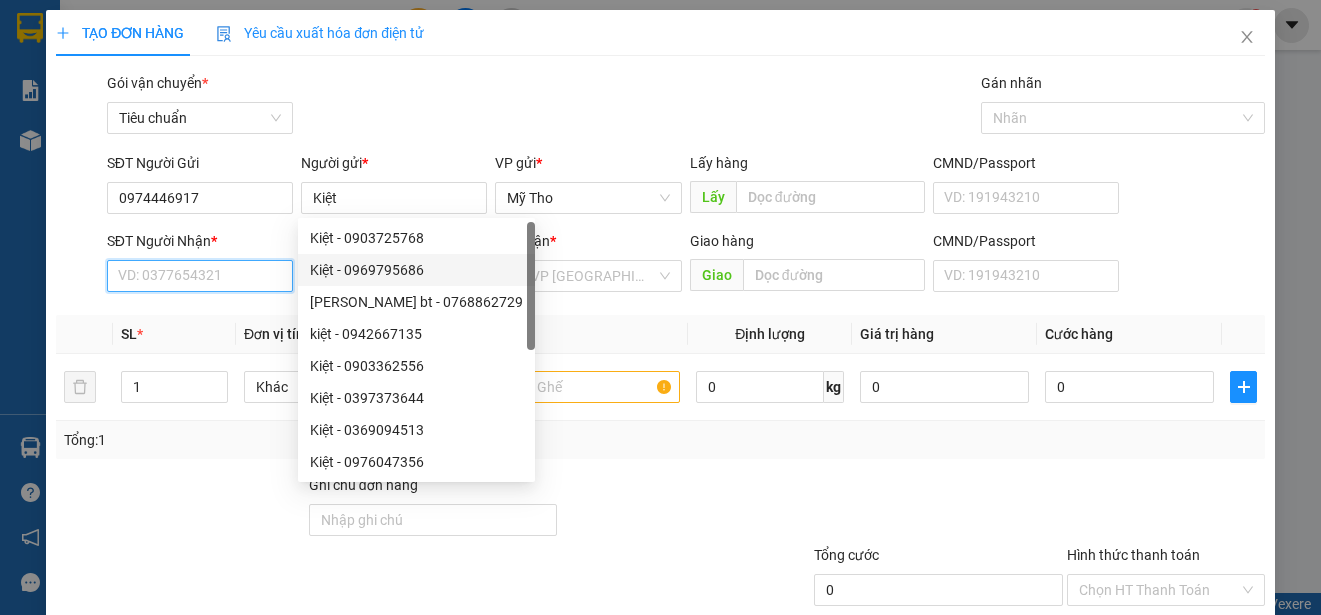 click on "SĐT Người Nhận  *" at bounding box center (200, 276) 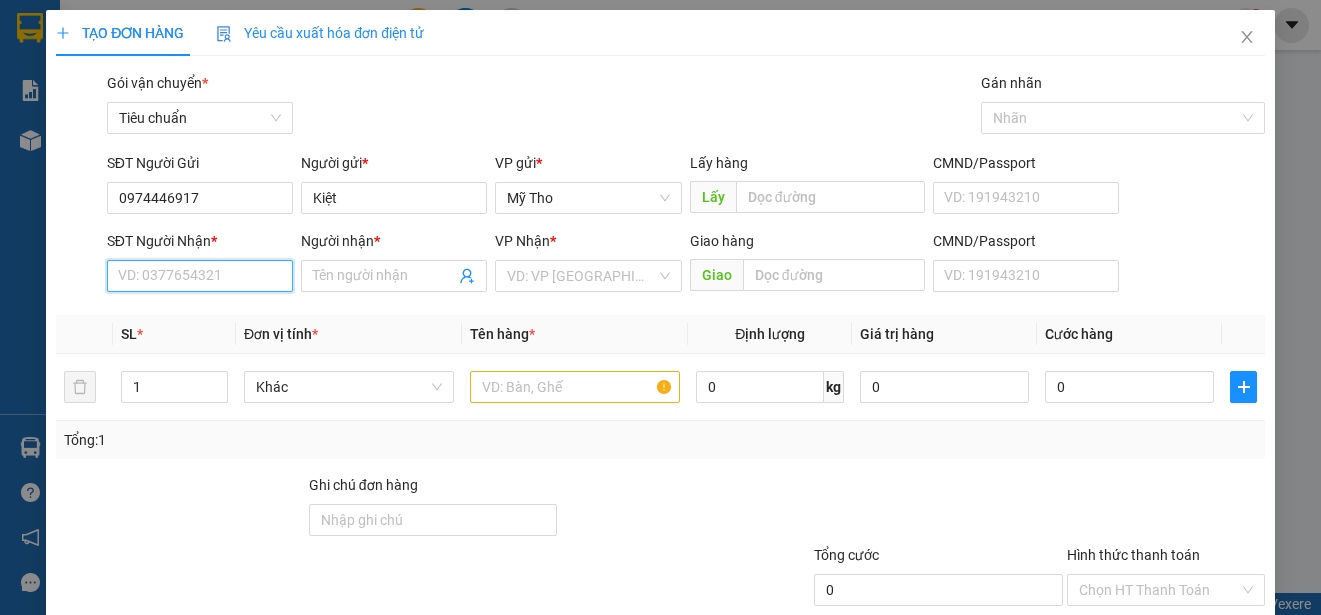 click on "SĐT Người Nhận  *" at bounding box center (200, 276) 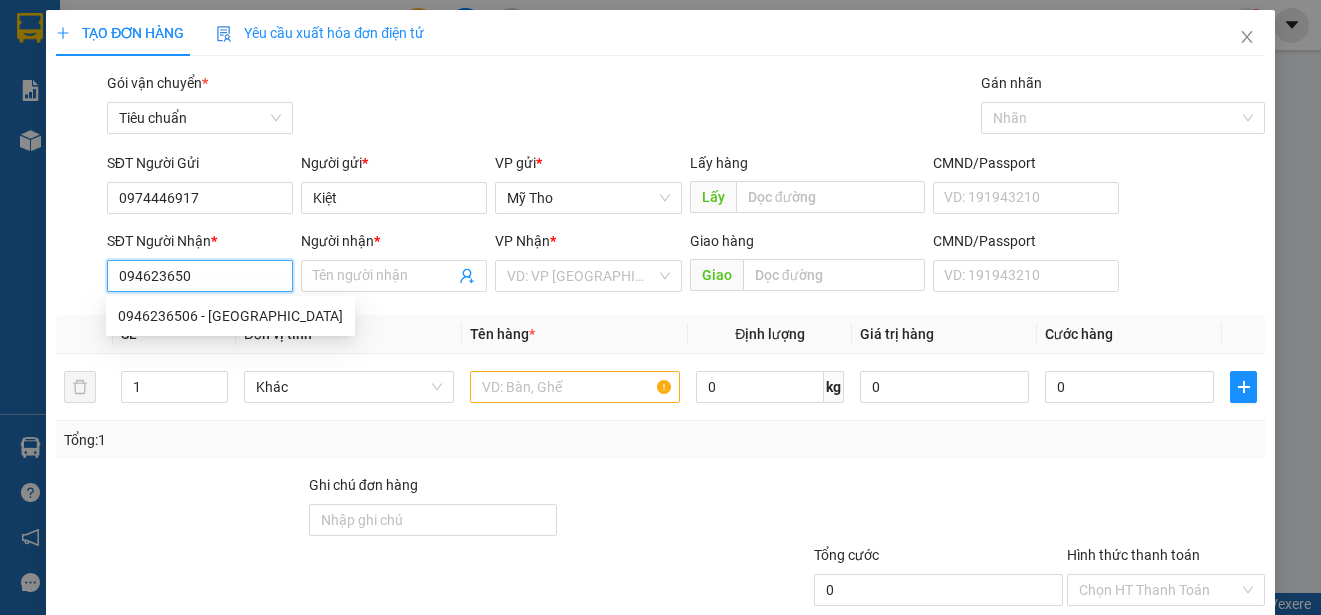 type on "0946236506" 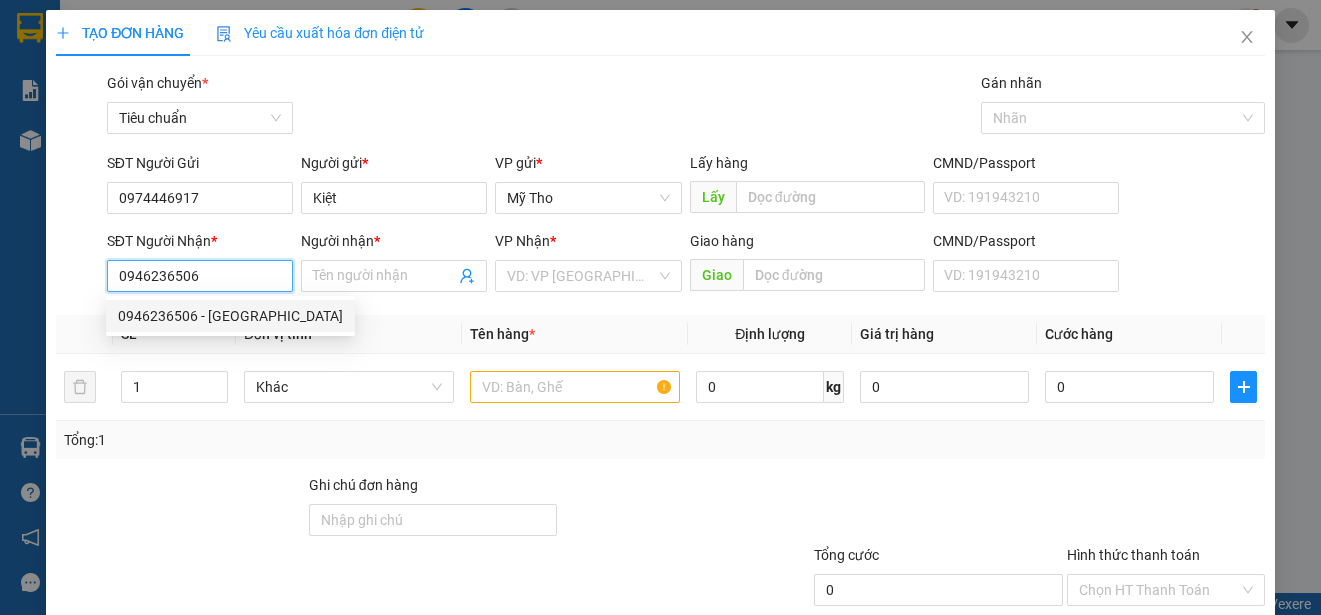 click on "0946236506 - [GEOGRAPHIC_DATA]" at bounding box center [230, 316] 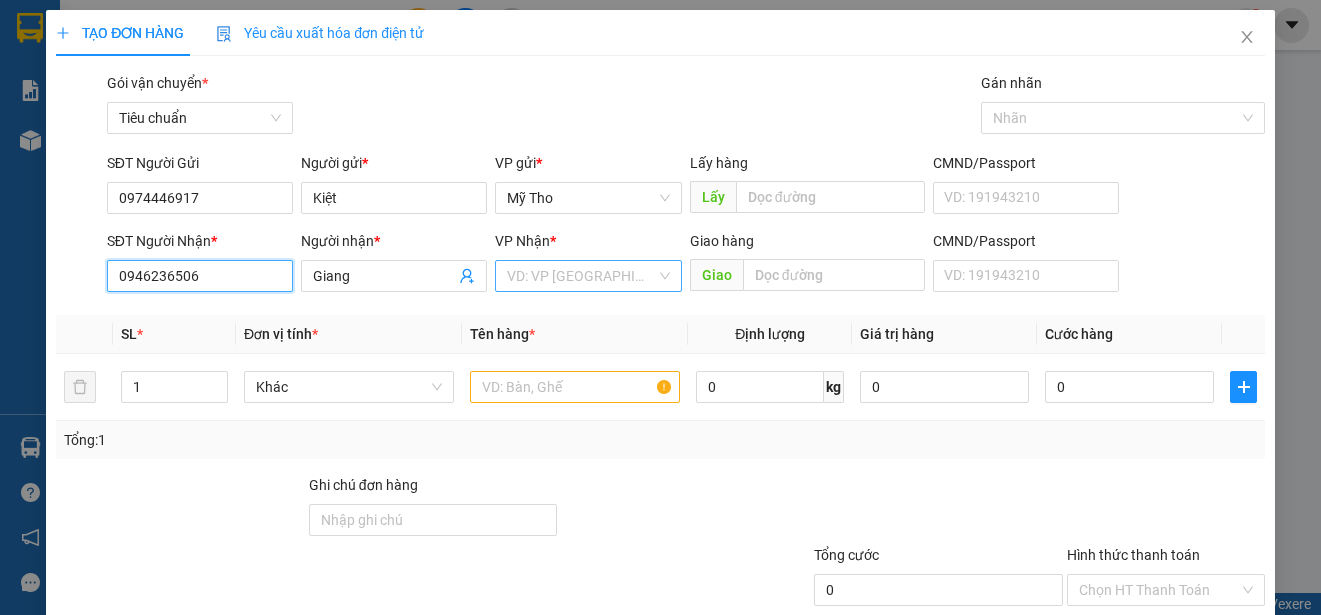 type on "0946236506" 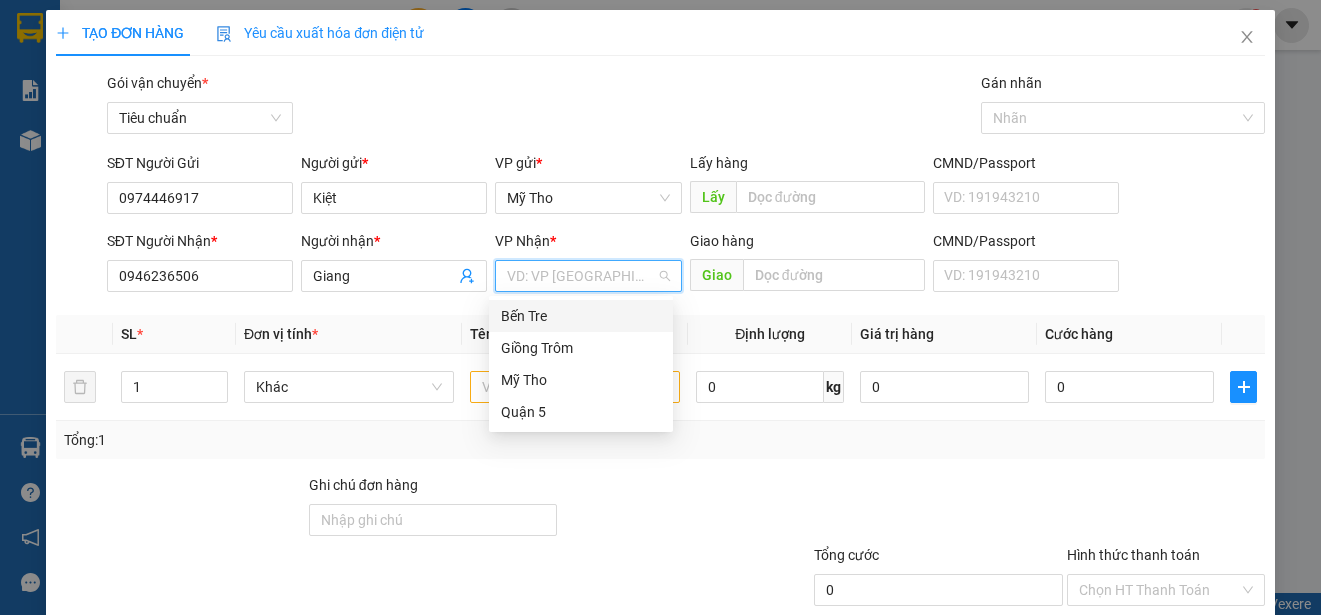 click at bounding box center (581, 276) 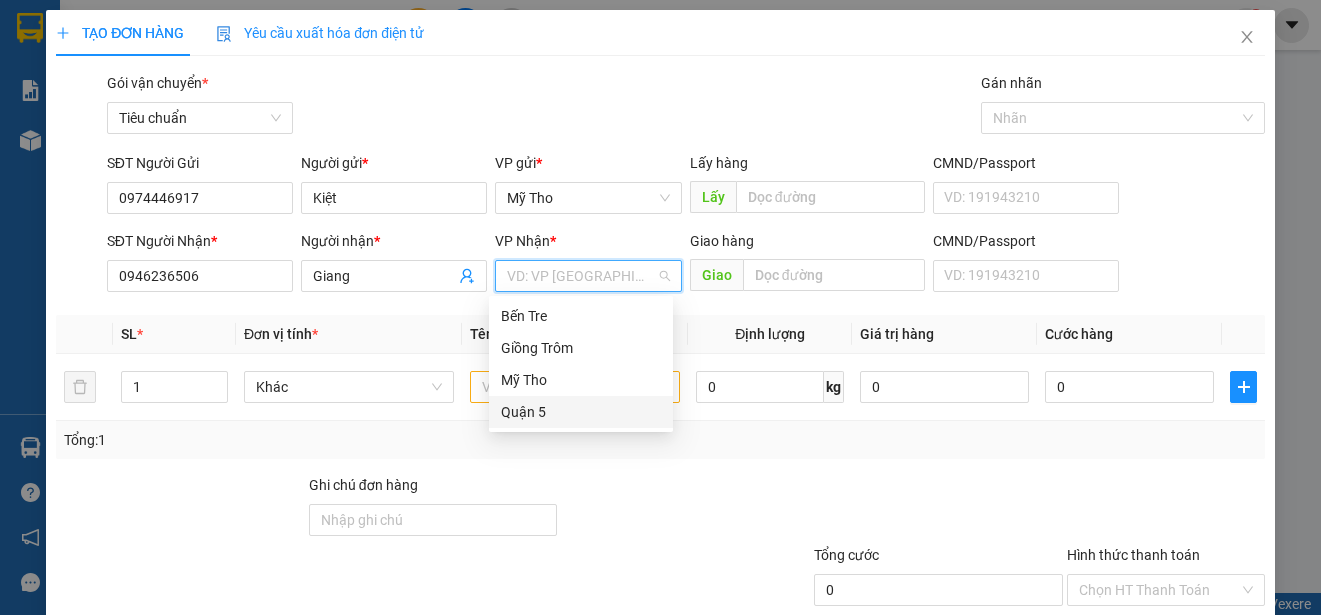 click on "Quận 5" at bounding box center (581, 412) 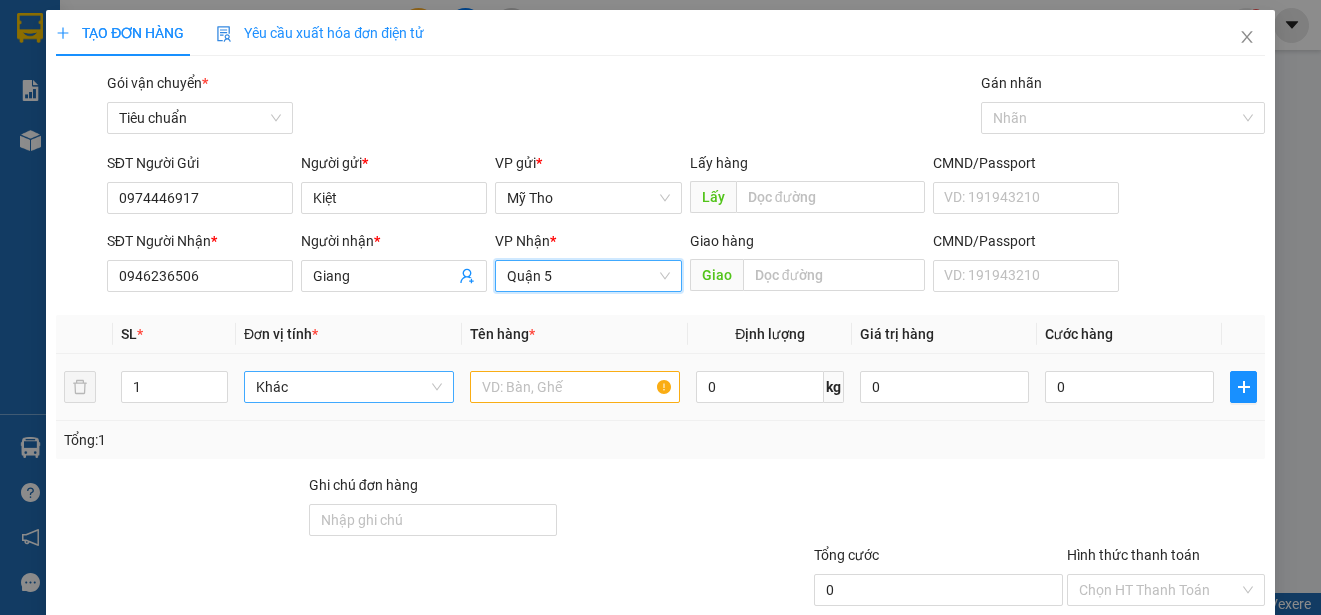 click on "Khác" at bounding box center [349, 387] 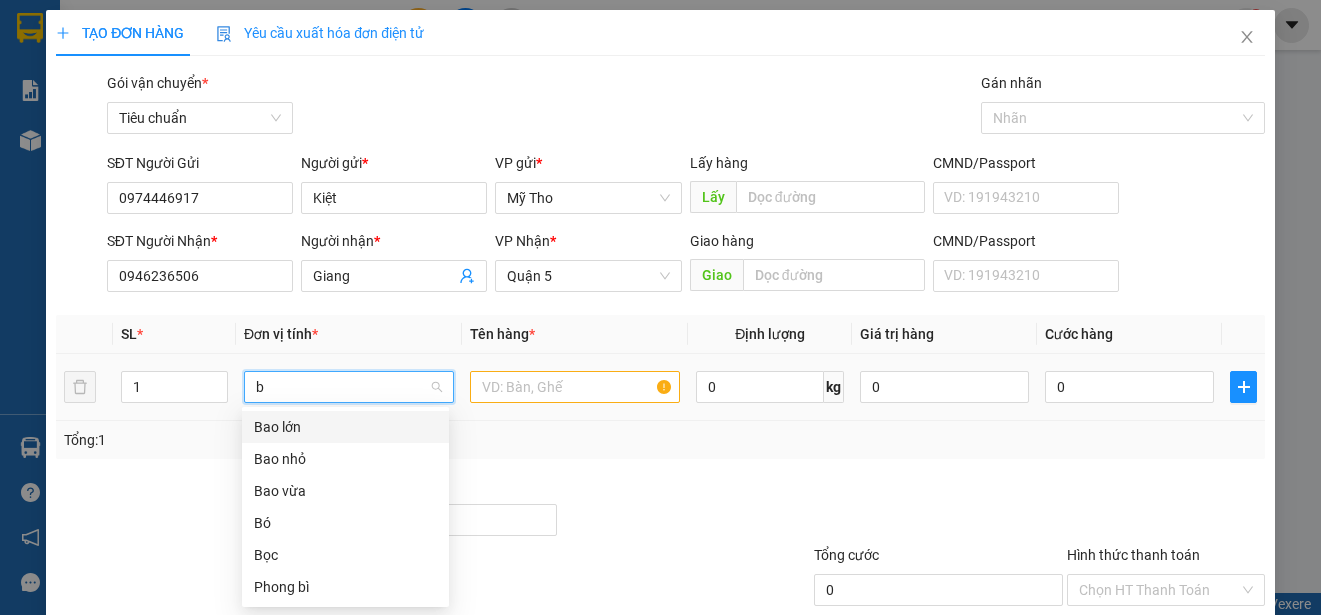 scroll, scrollTop: 0, scrollLeft: 0, axis: both 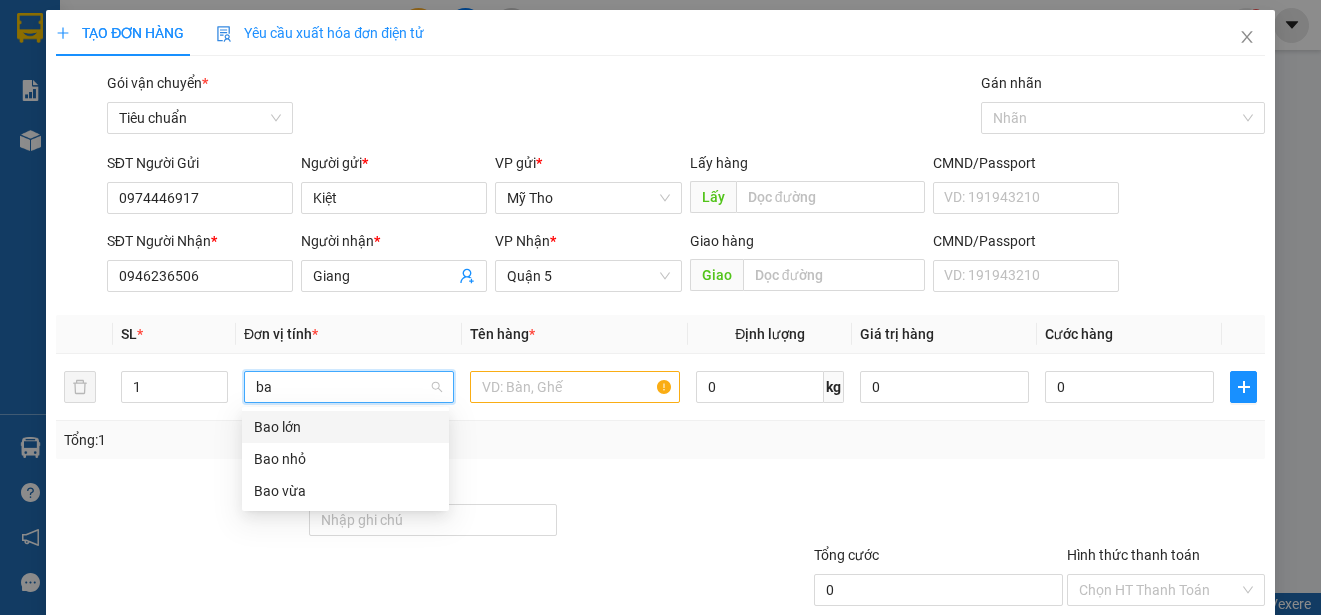 type on "bao" 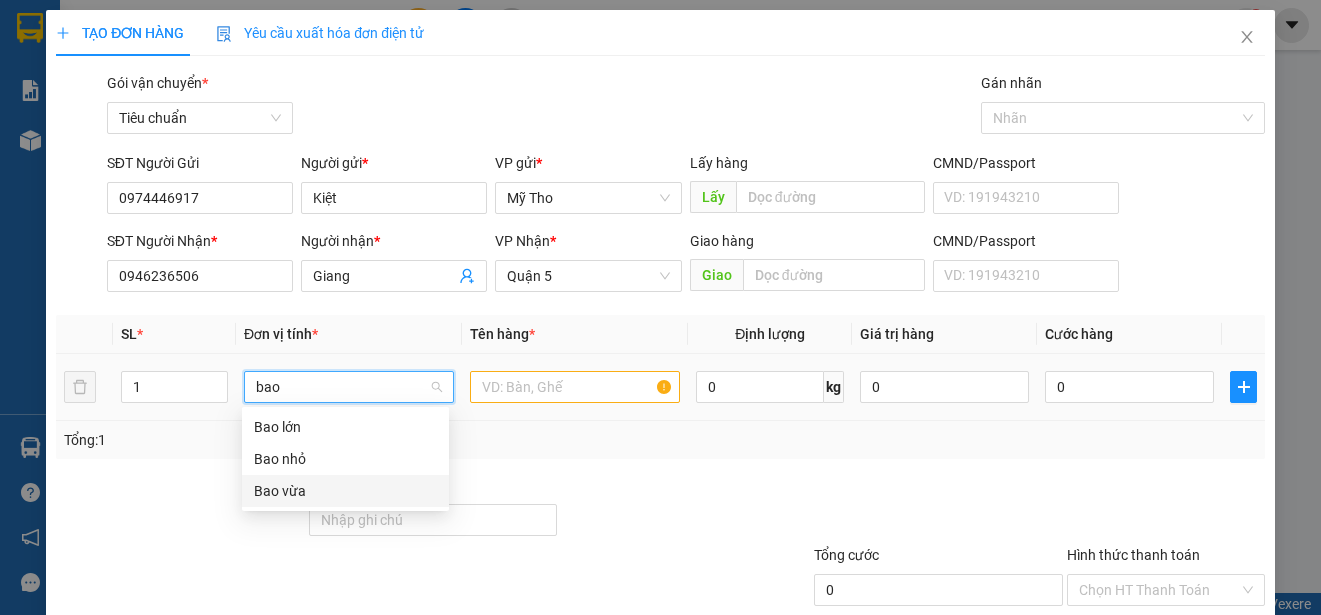 click on "Bao vừa" at bounding box center [345, 491] 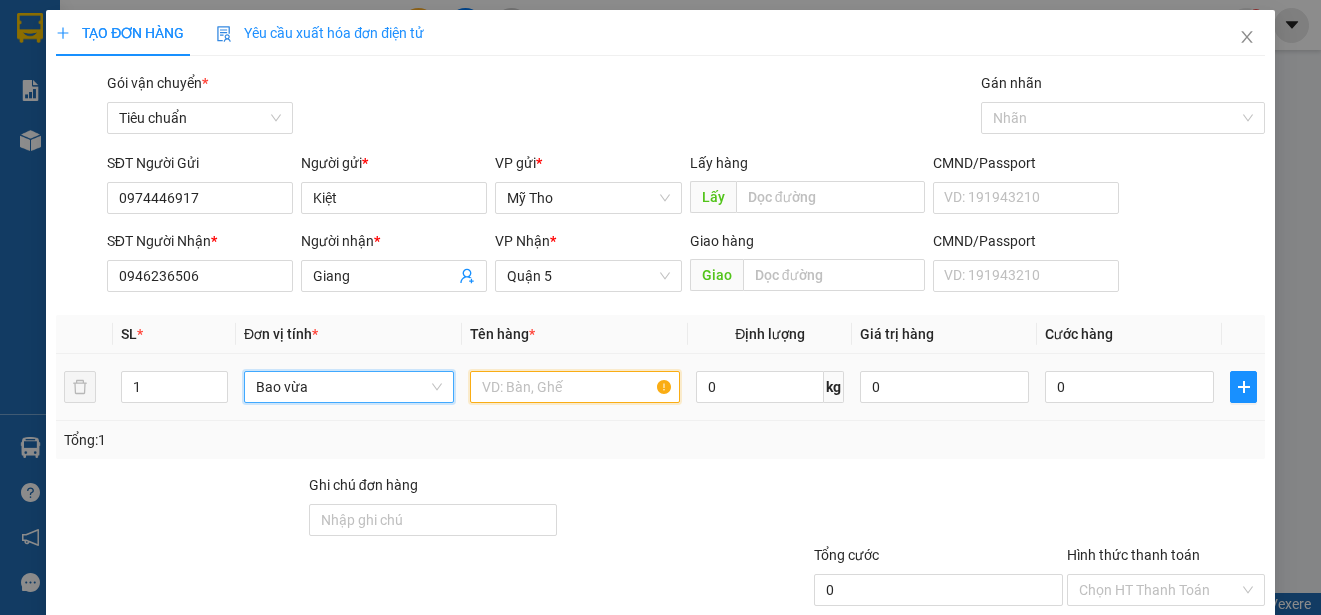 click at bounding box center [575, 387] 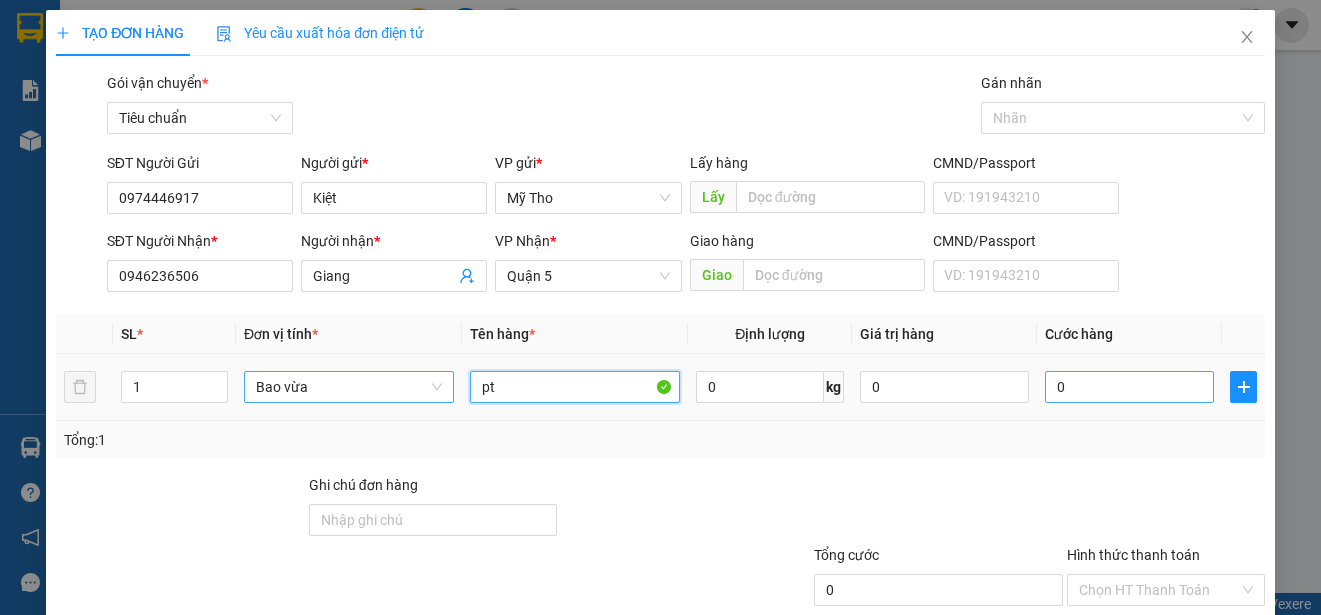 type on "pt" 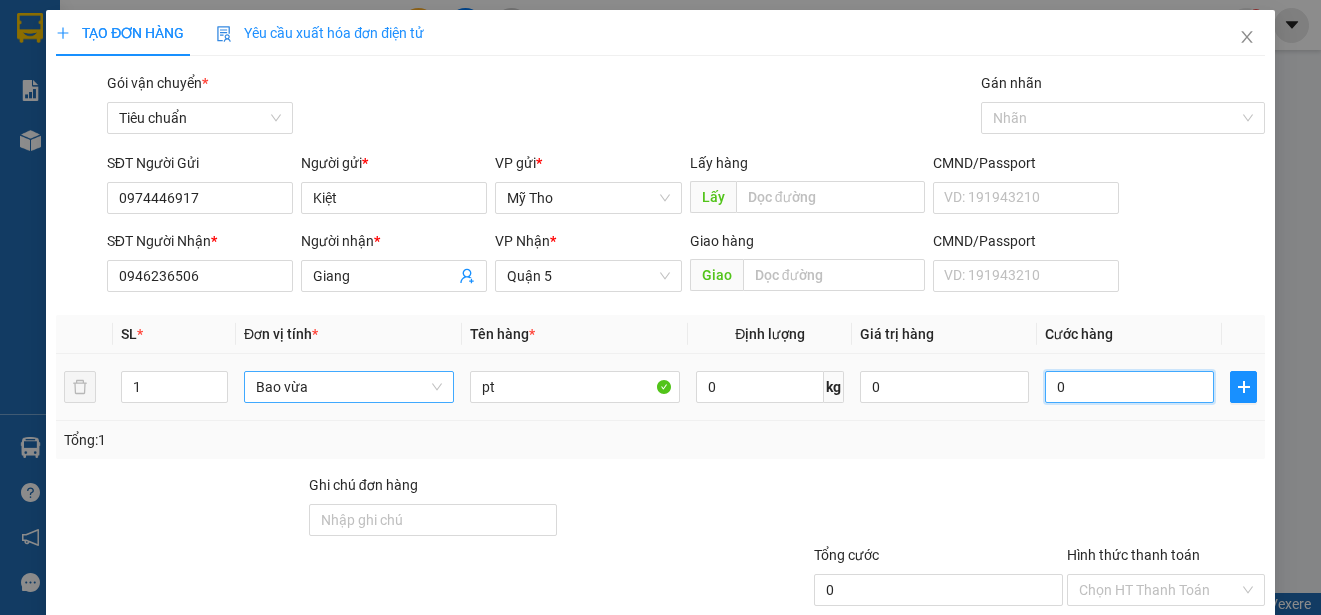 click on "0" at bounding box center [1129, 387] 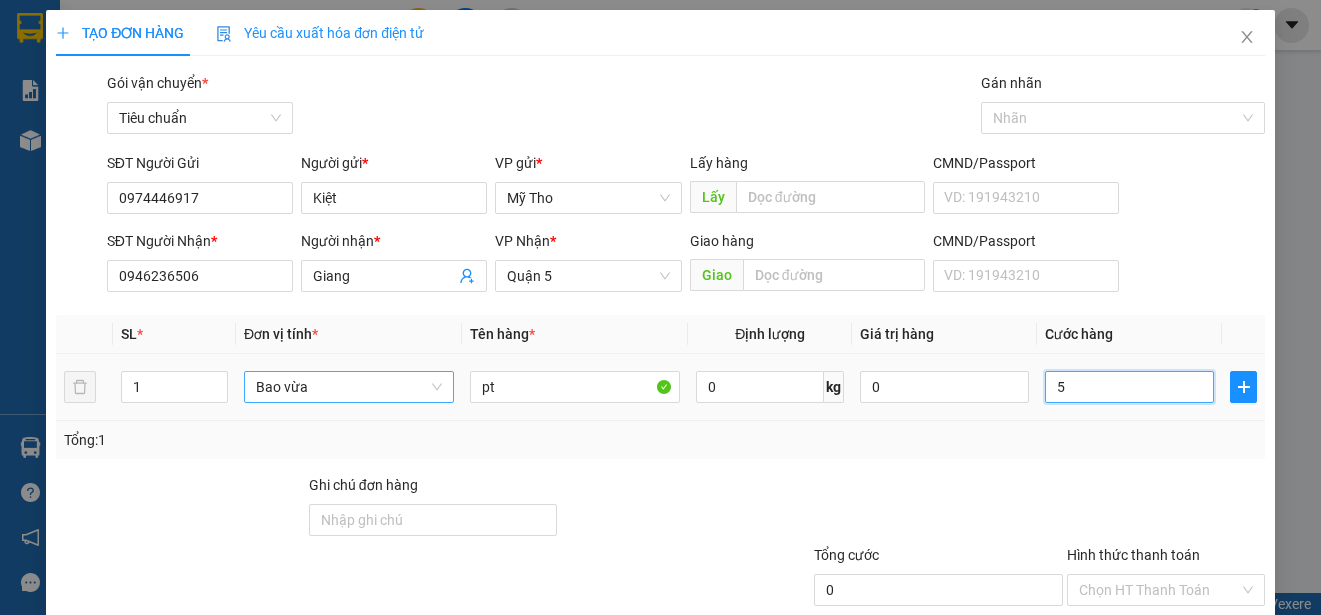 type on "5" 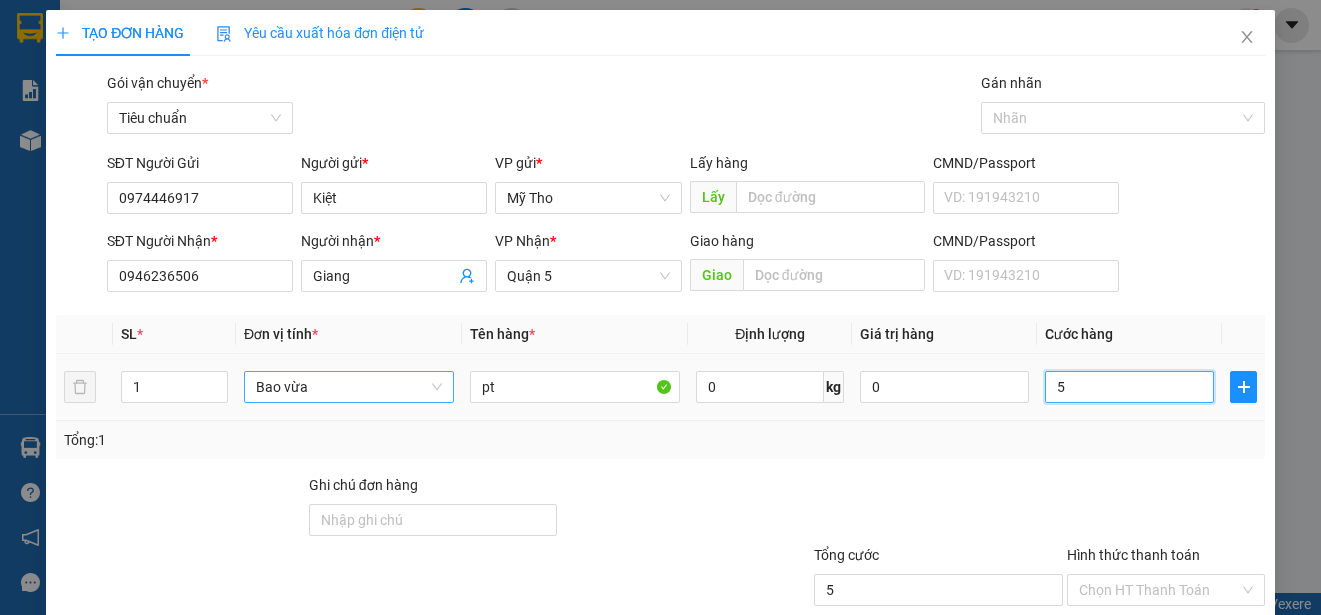 type on "50" 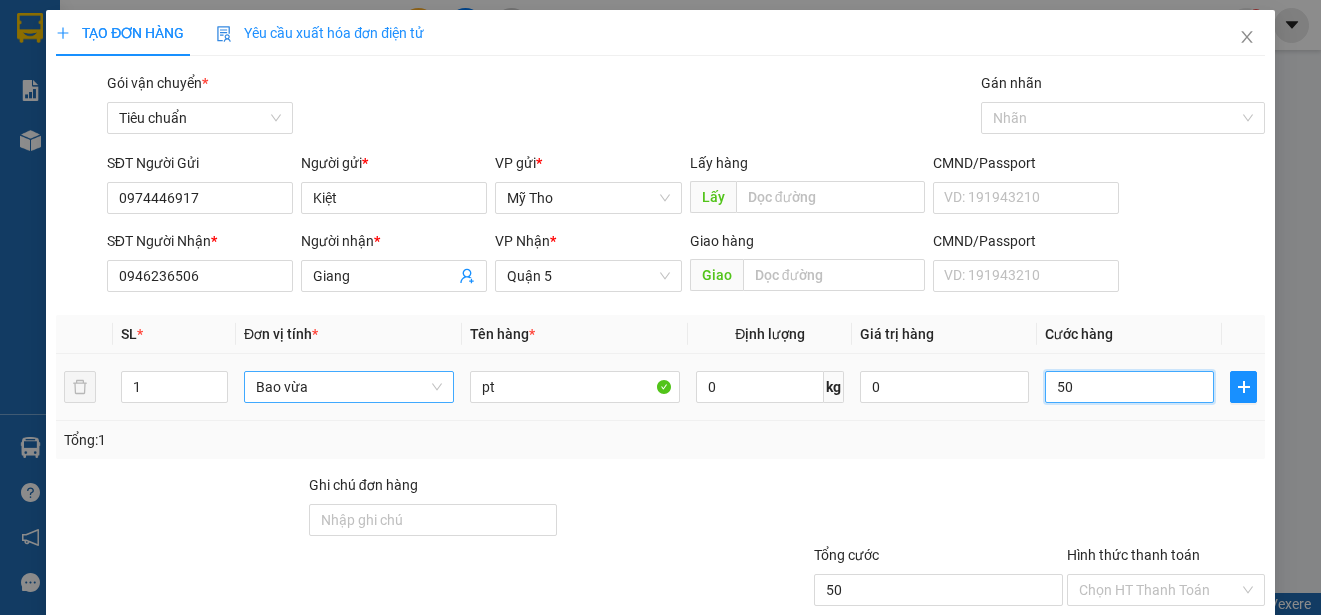 type on "500" 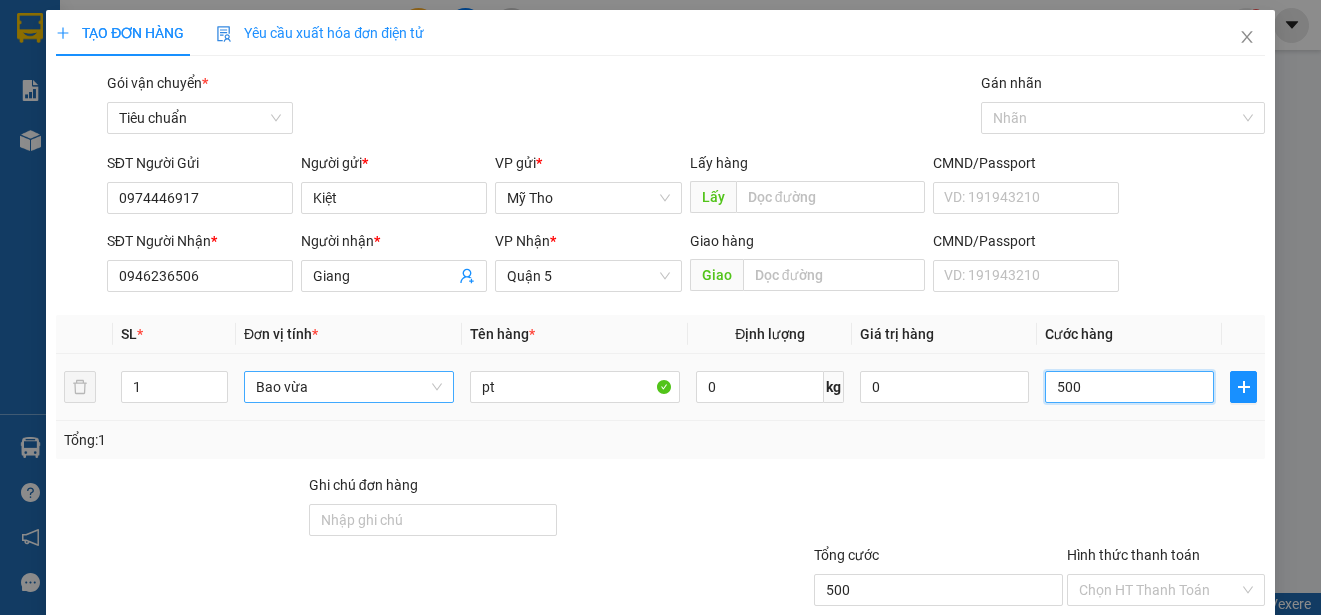type on "500" 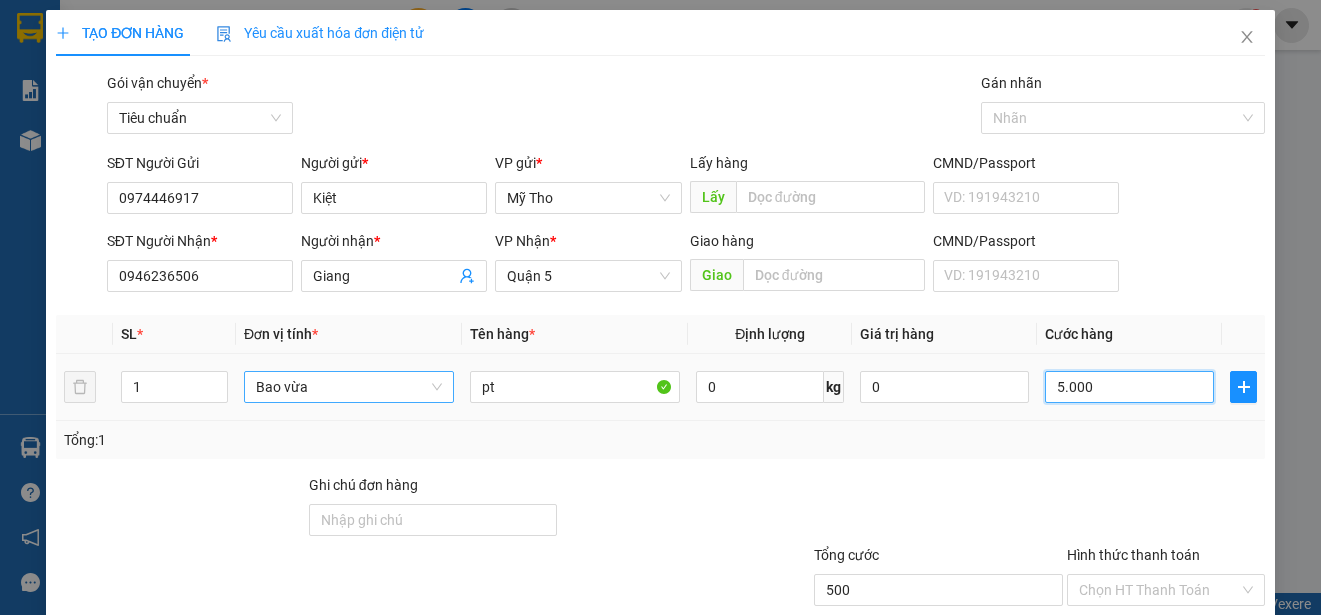 type on "5.000" 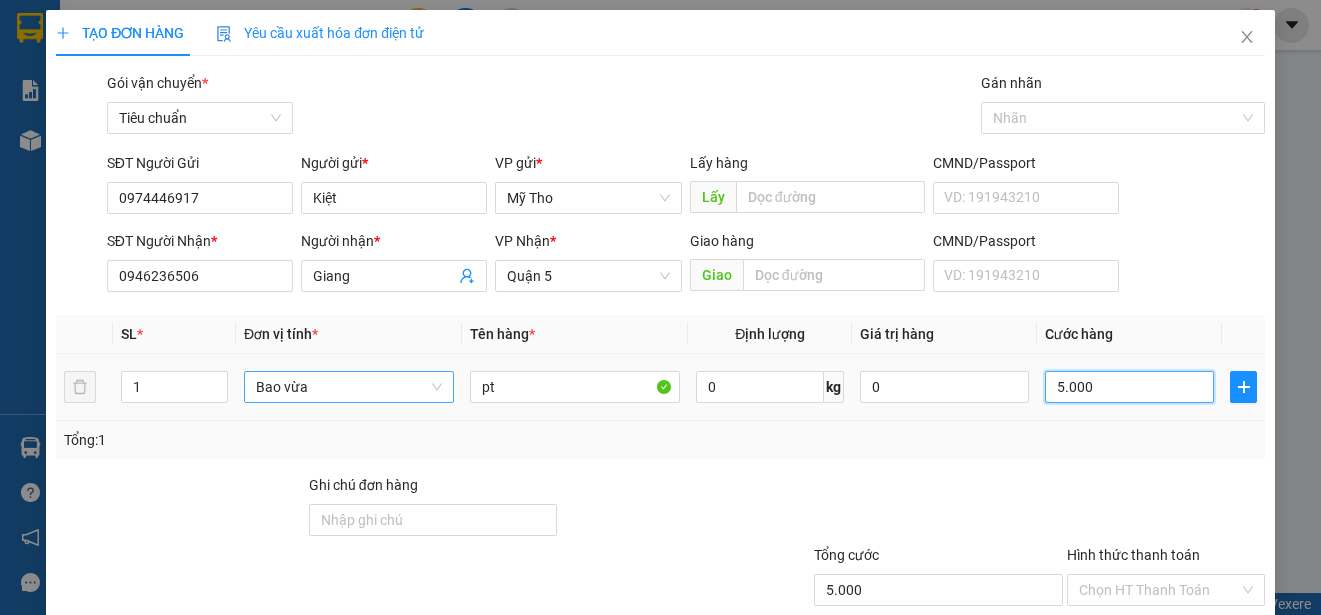 type on "50.000" 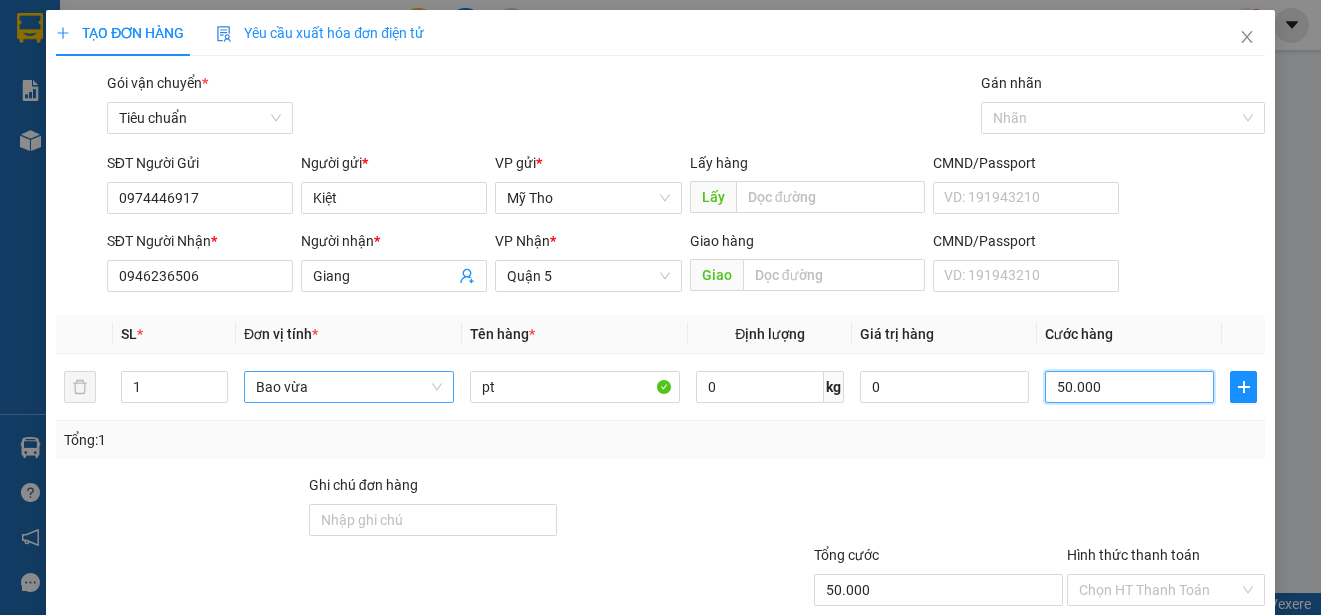scroll, scrollTop: 125, scrollLeft: 0, axis: vertical 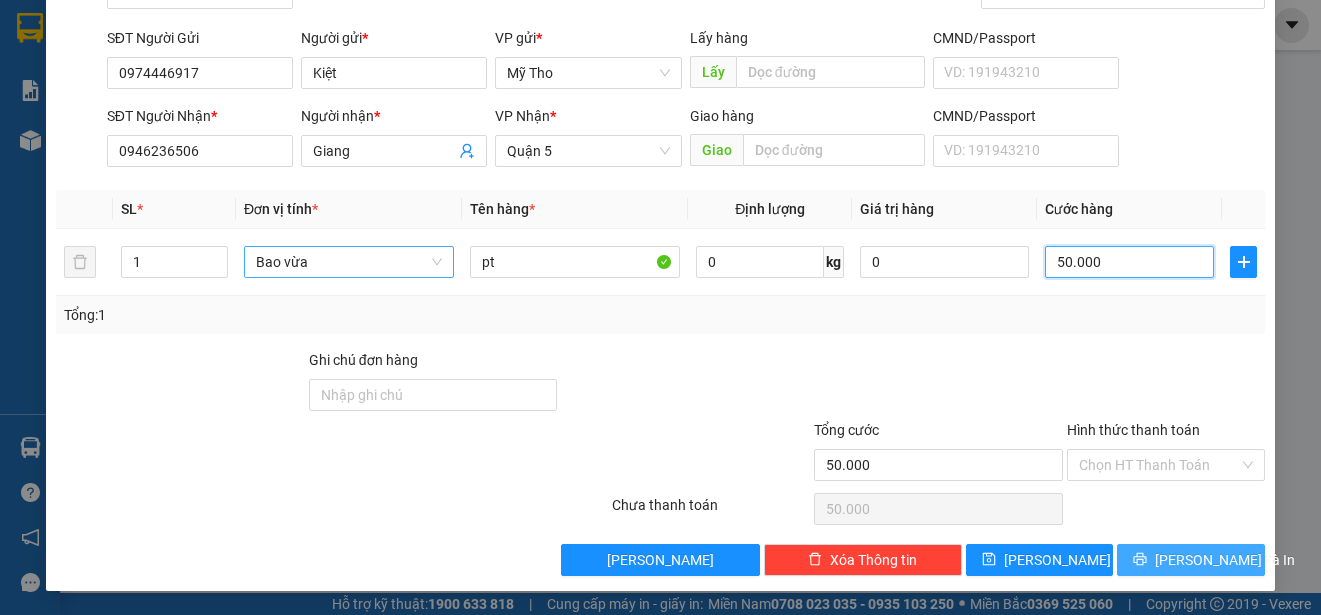 type on "50.000" 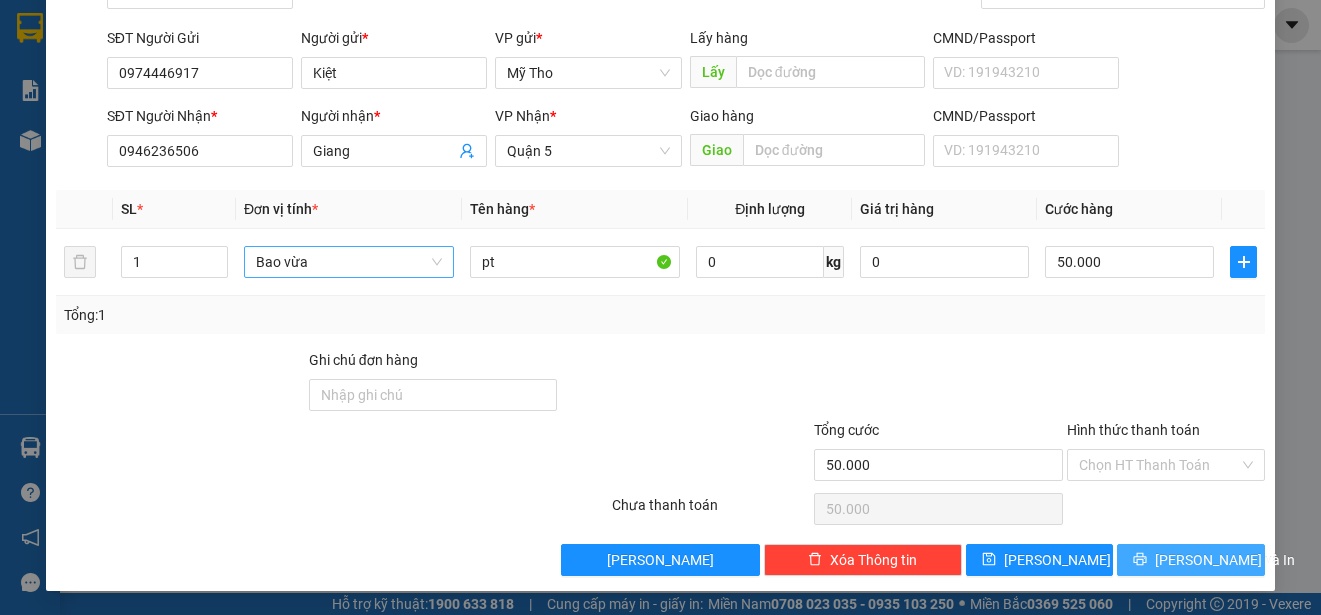 click on "[PERSON_NAME] và In" at bounding box center [1225, 560] 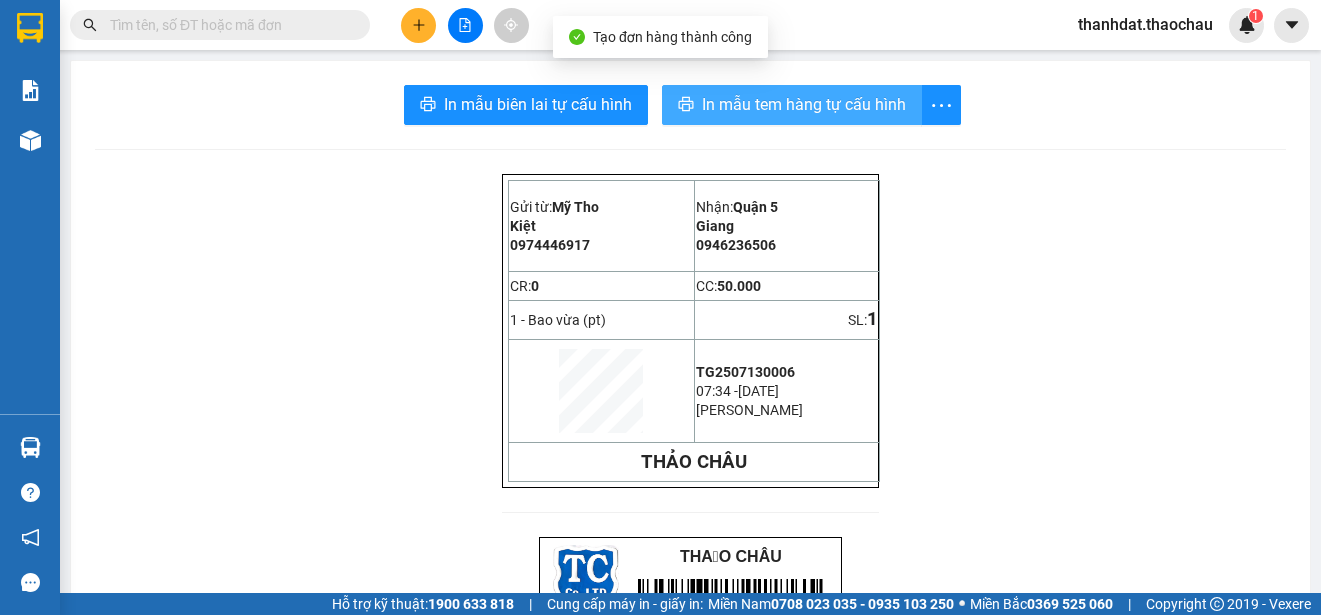 click on "In mẫu tem hàng tự cấu hình" at bounding box center [804, 104] 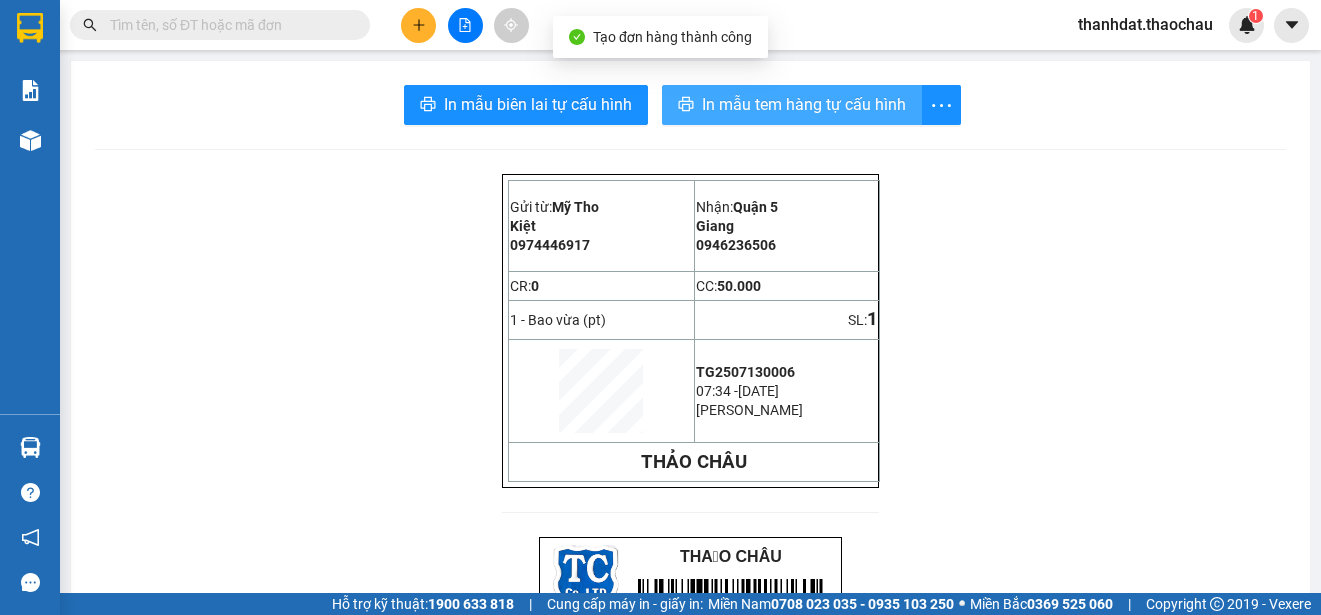 scroll, scrollTop: 0, scrollLeft: 0, axis: both 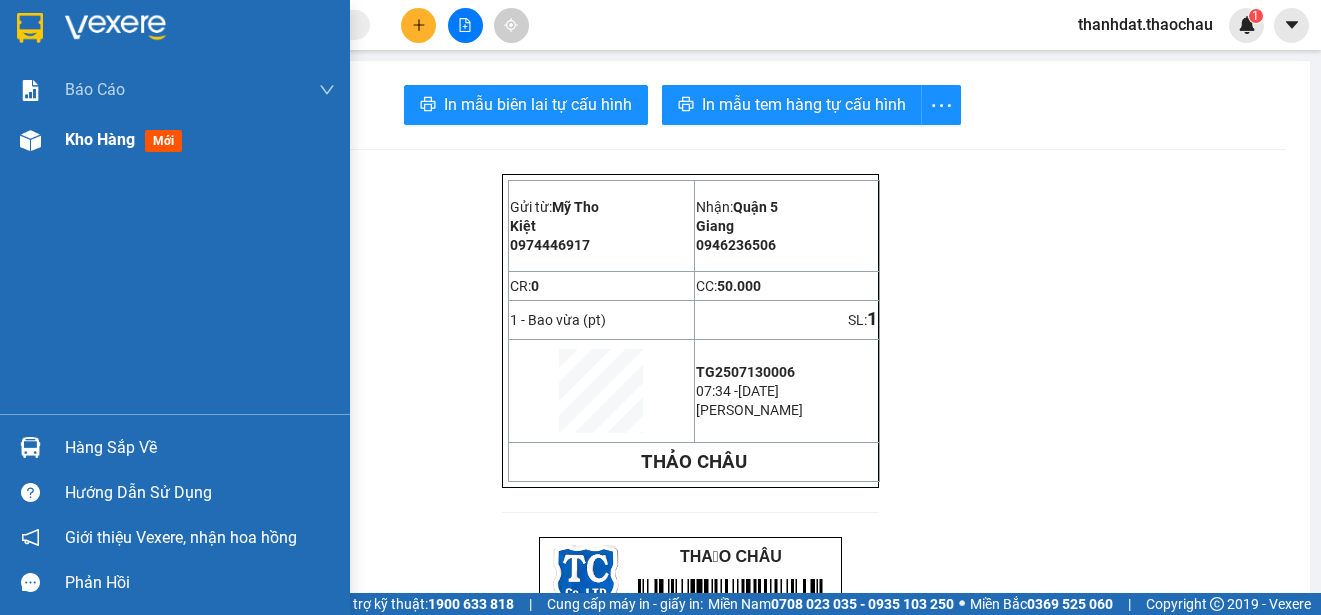 click on "Kho hàng mới" at bounding box center [175, 140] 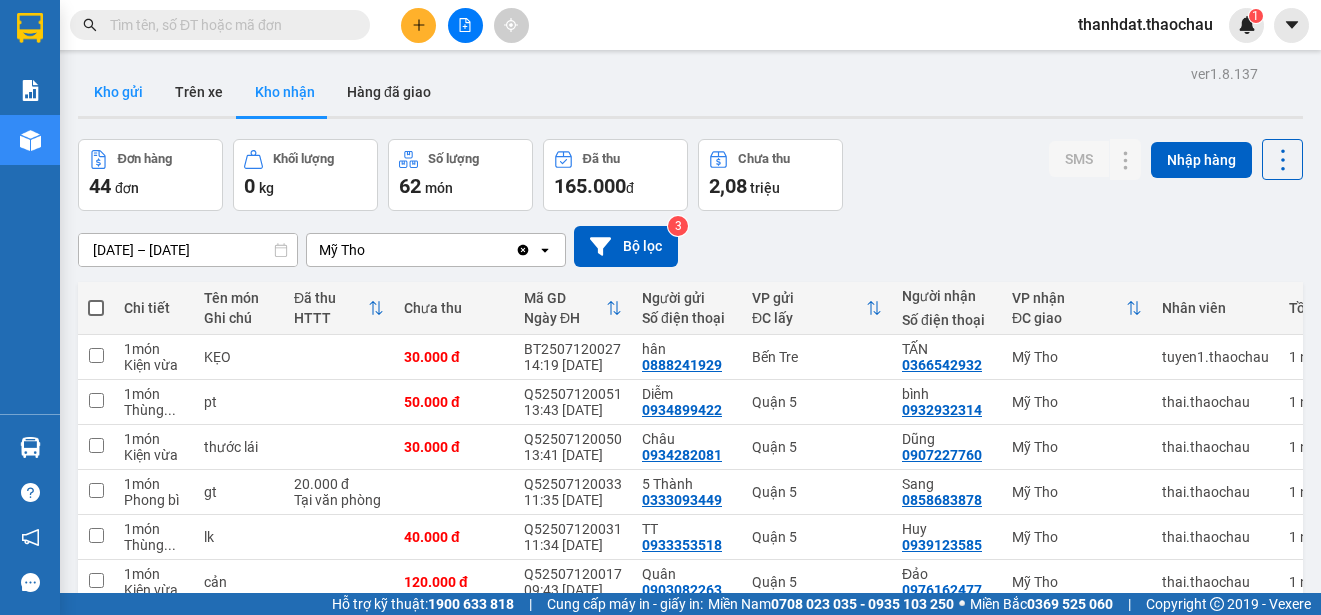 click on "Kho gửi" at bounding box center (118, 92) 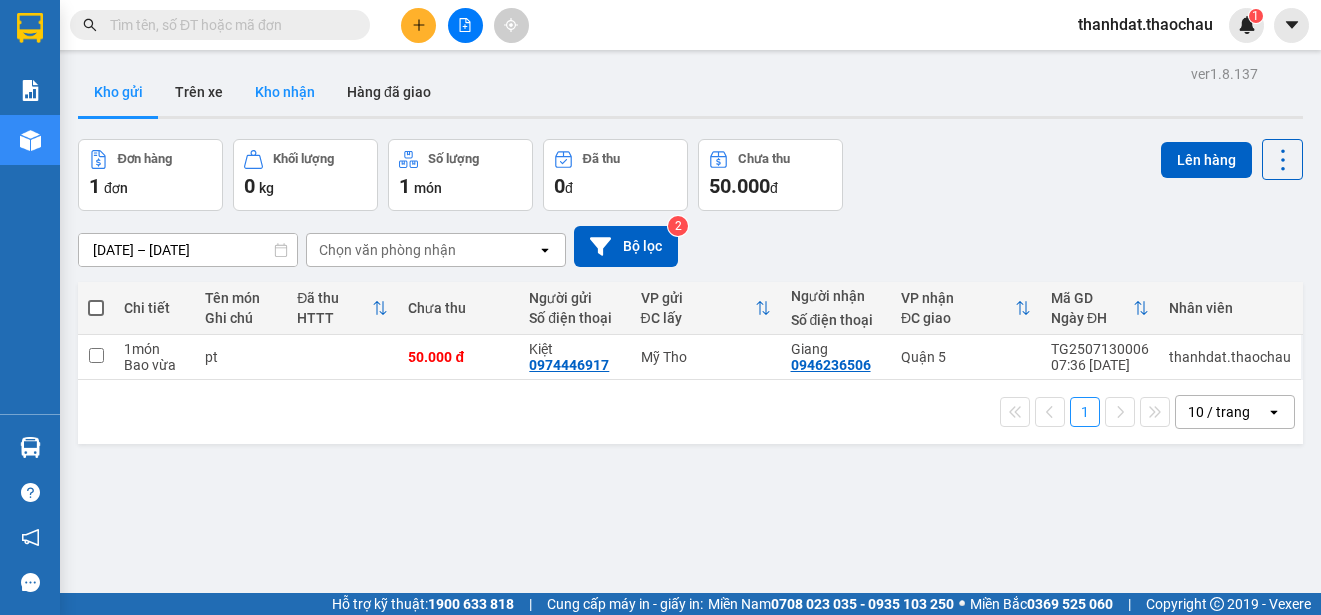 click on "Kho nhận" at bounding box center [285, 92] 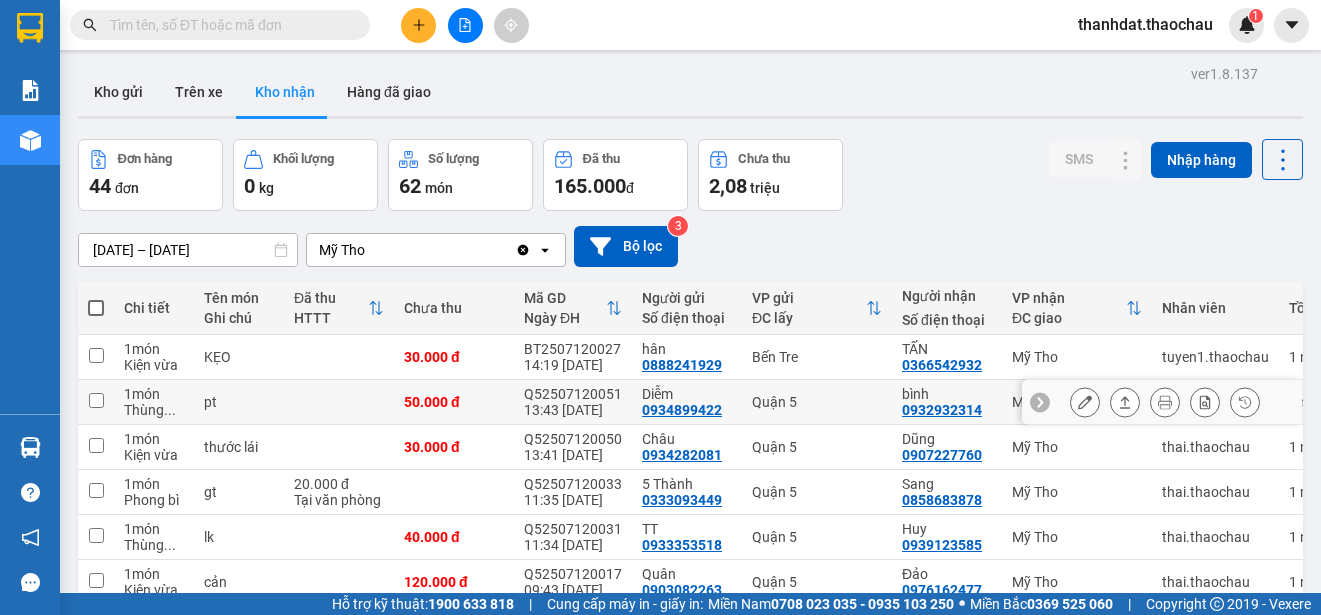 scroll, scrollTop: 282, scrollLeft: 0, axis: vertical 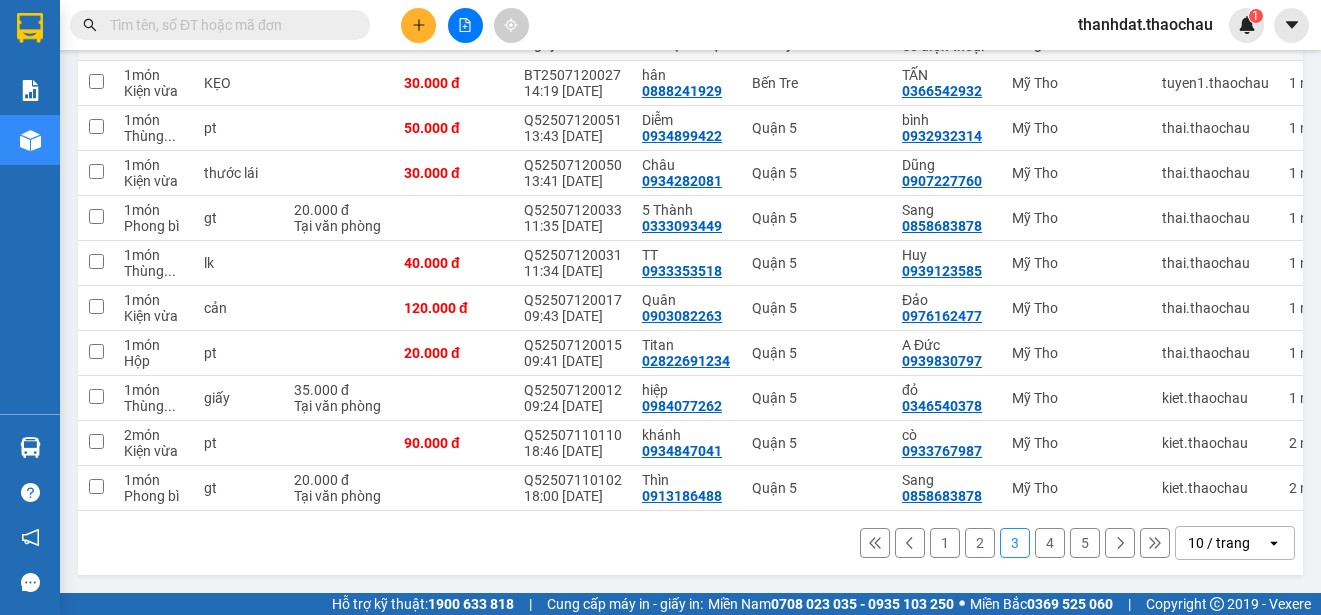 click on "2" at bounding box center [980, 543] 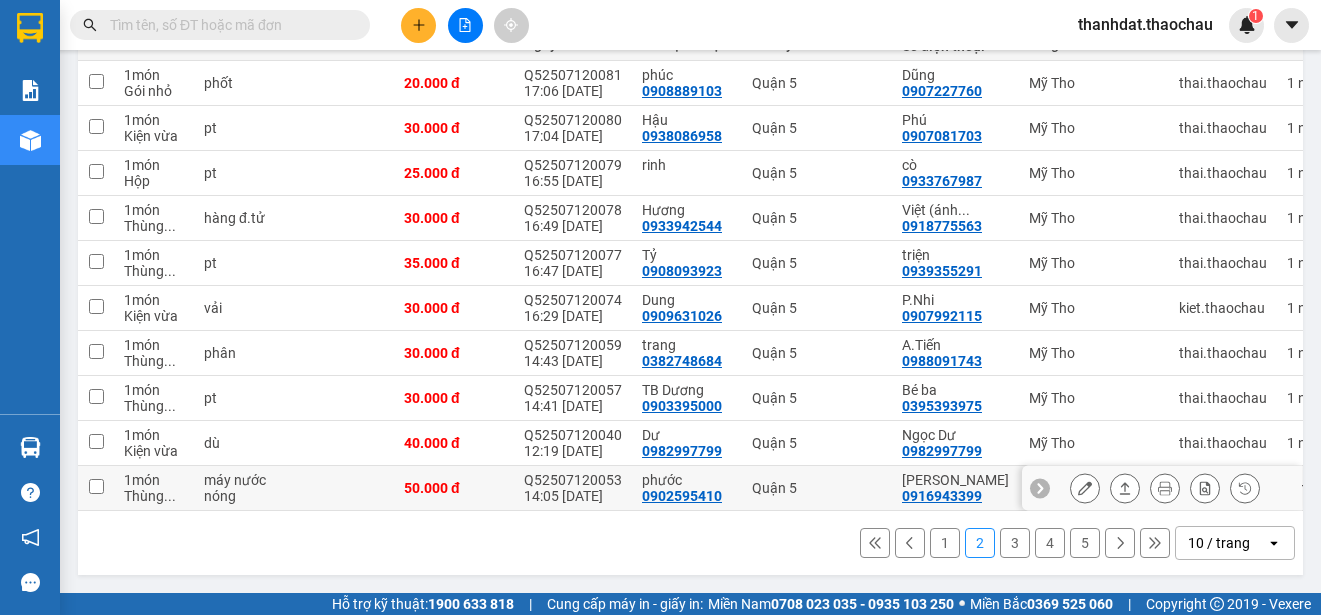 scroll, scrollTop: 282, scrollLeft: 0, axis: vertical 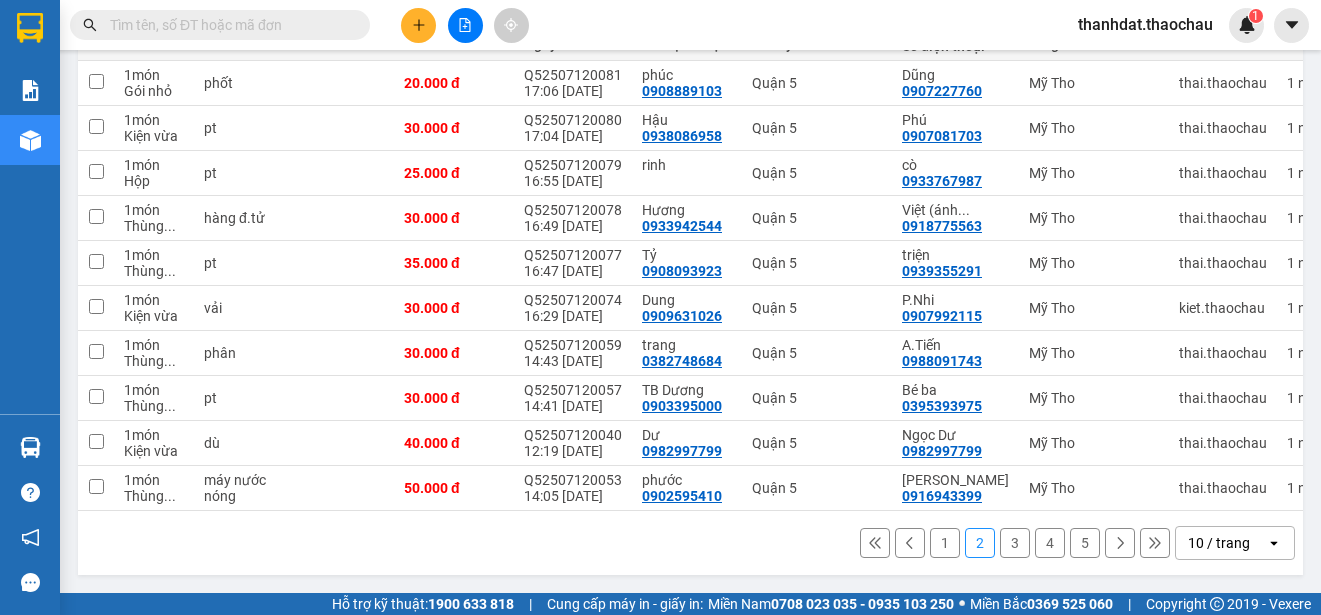 click at bounding box center (228, 25) 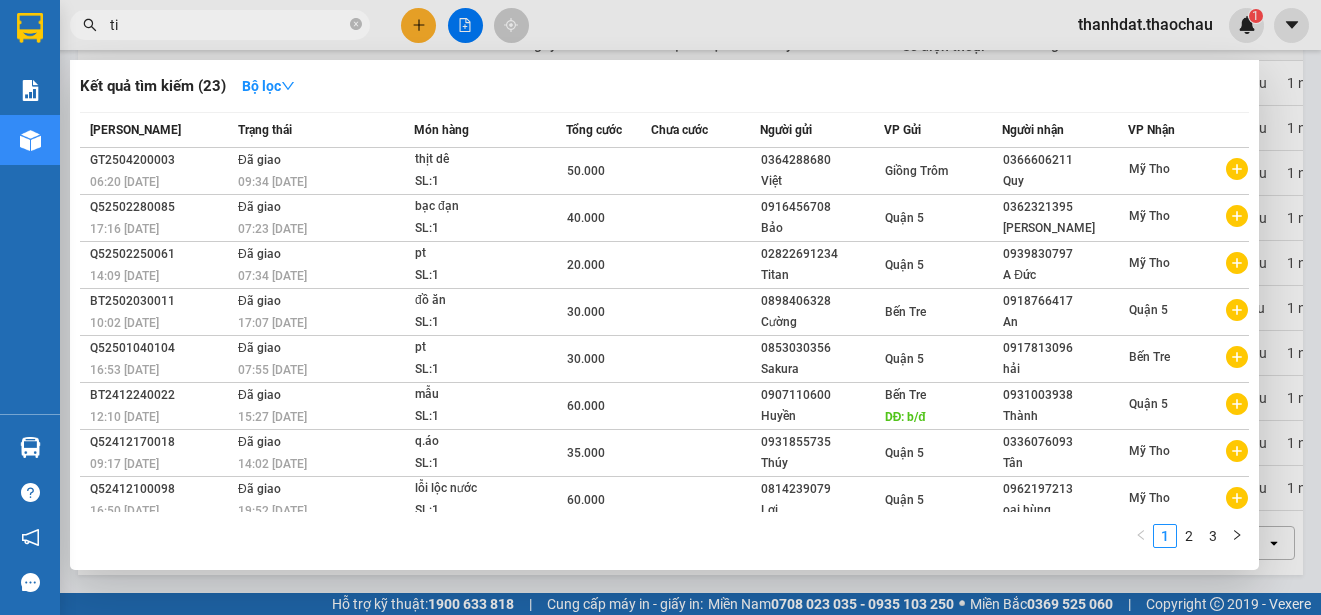 paste on "ên" 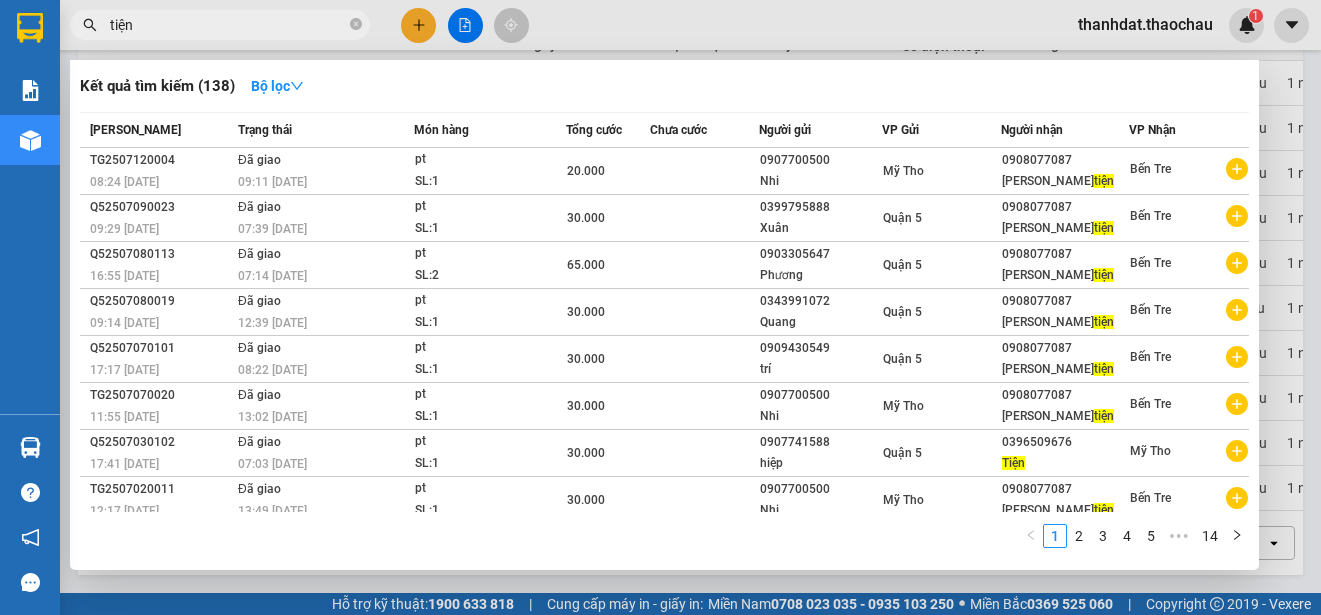 type on "tiện" 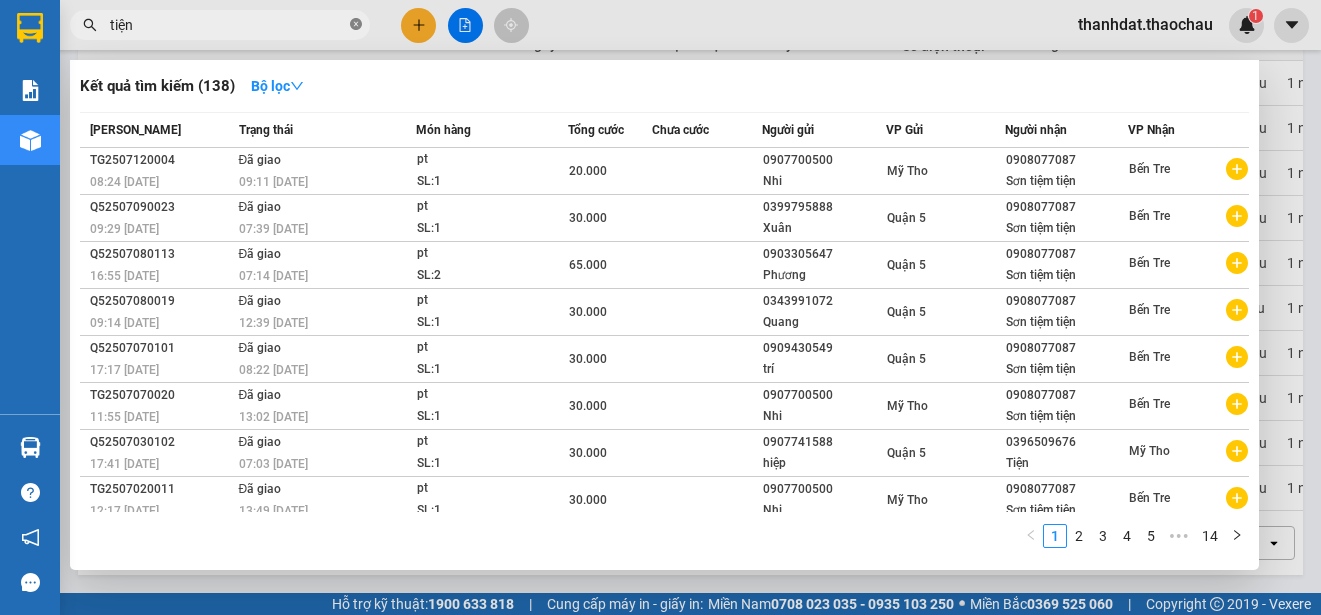 click 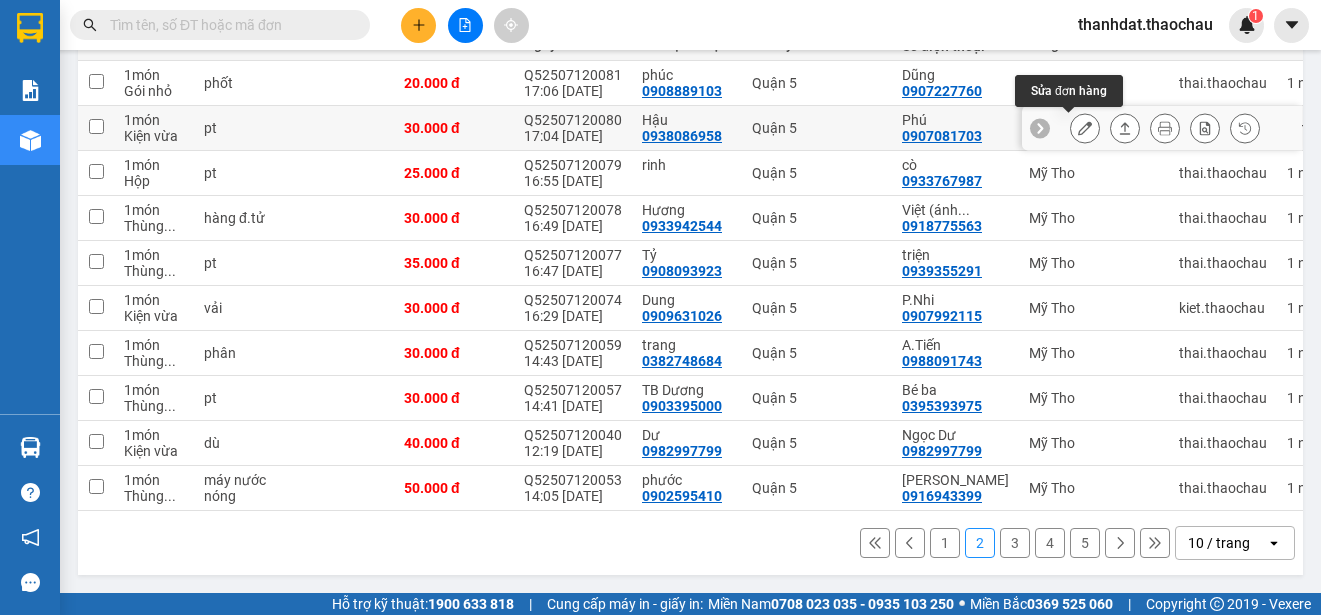 click 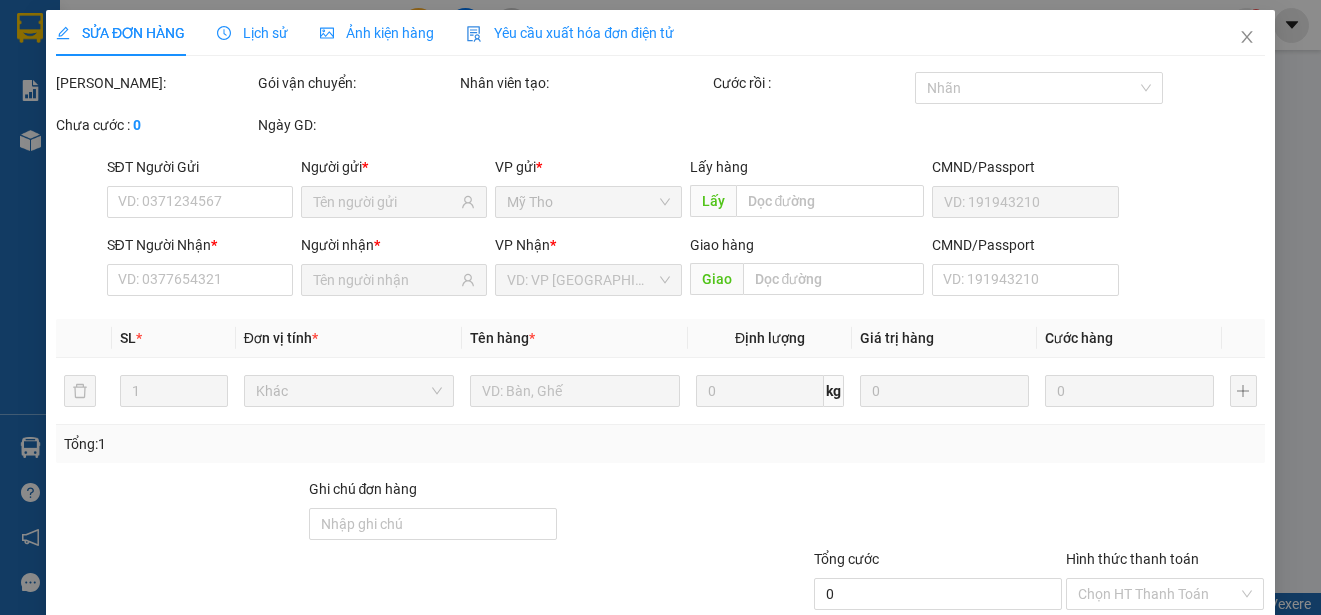 scroll, scrollTop: 0, scrollLeft: 0, axis: both 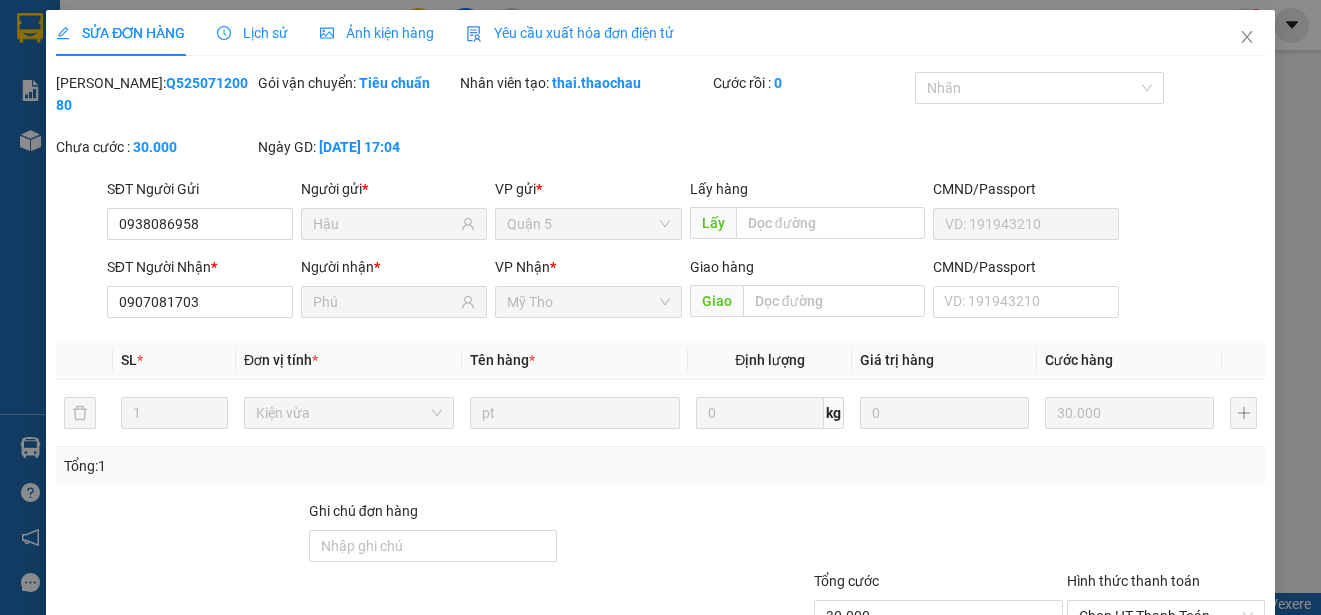type on "0938086958" 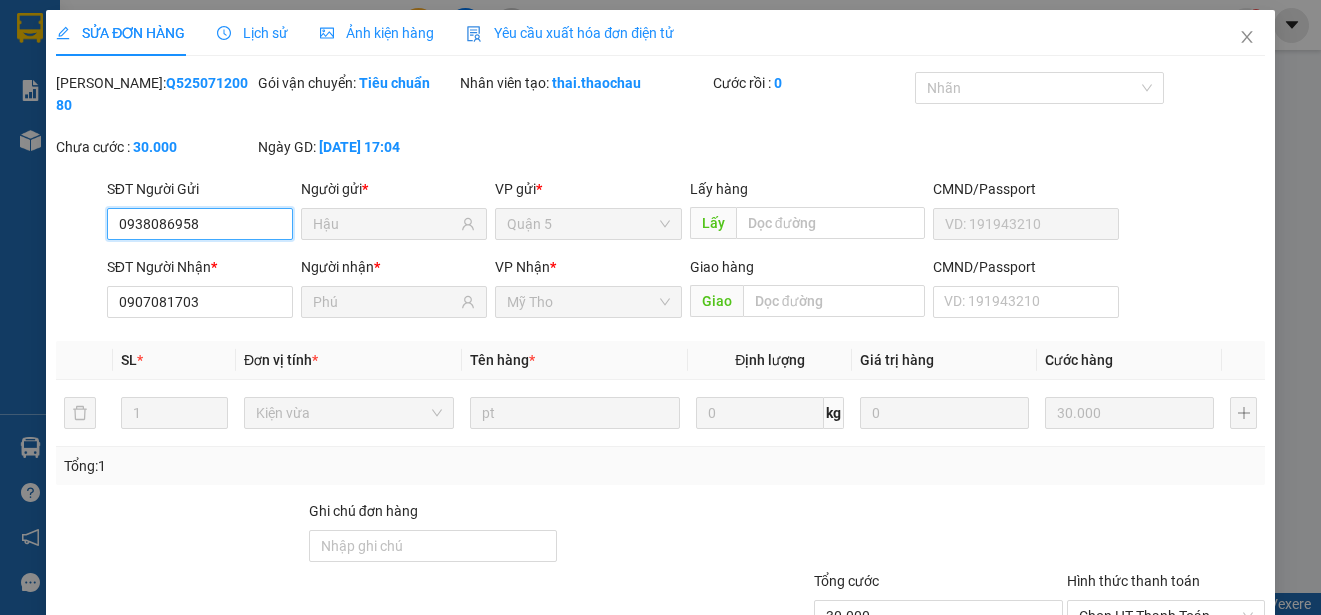 scroll, scrollTop: 121, scrollLeft: 0, axis: vertical 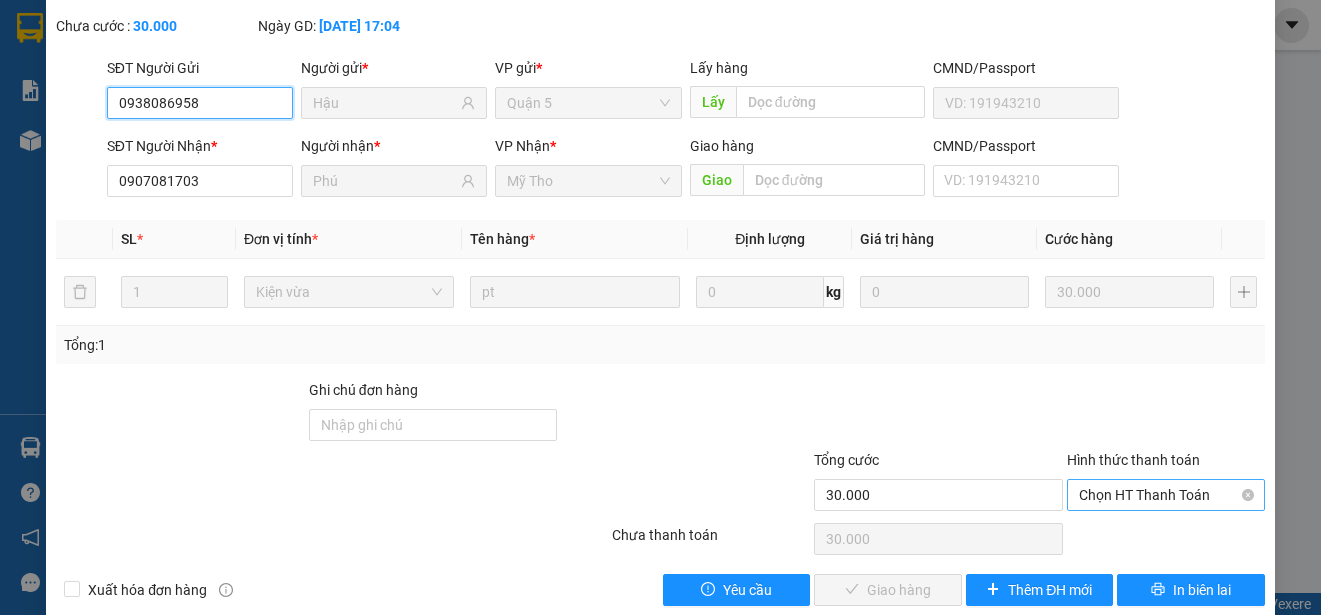 click on "Chọn HT Thanh Toán" at bounding box center [1166, 495] 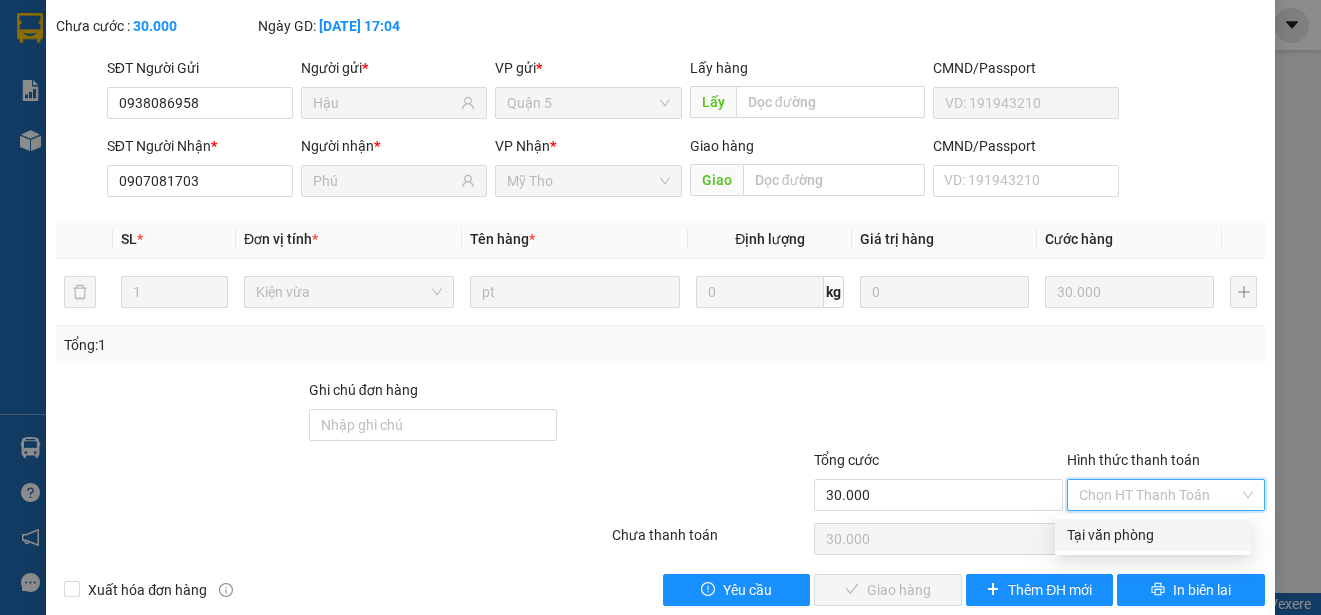 click on "Tại văn phòng" at bounding box center (1153, 535) 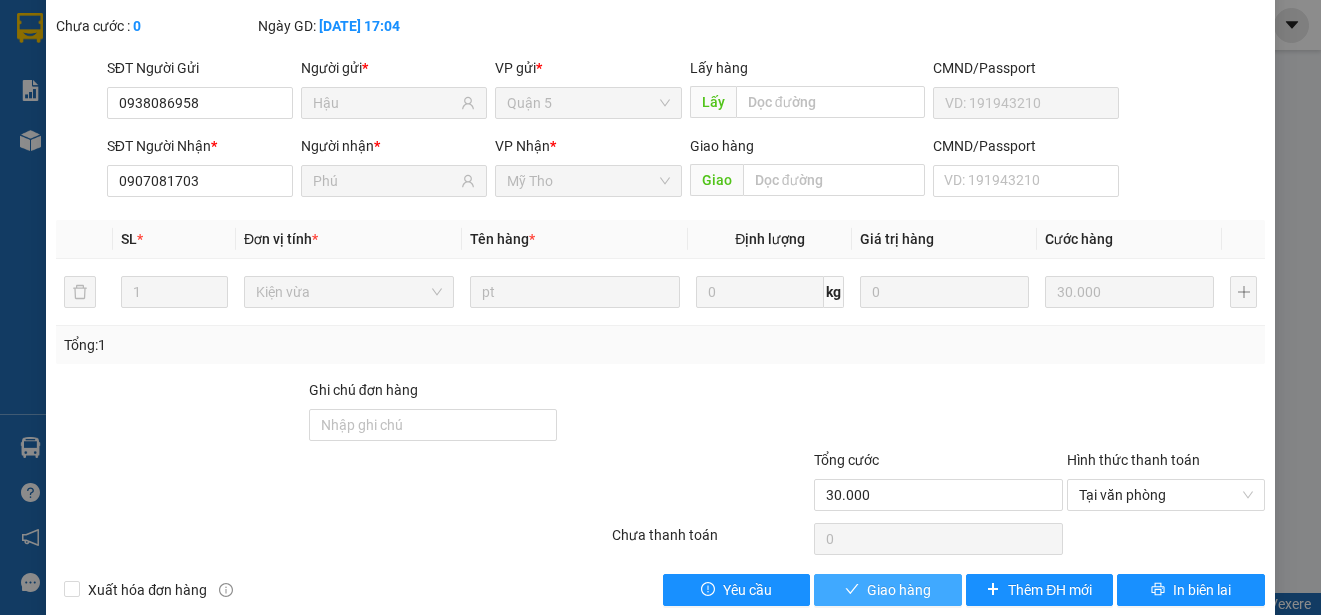 click on "Giao hàng" at bounding box center (899, 590) 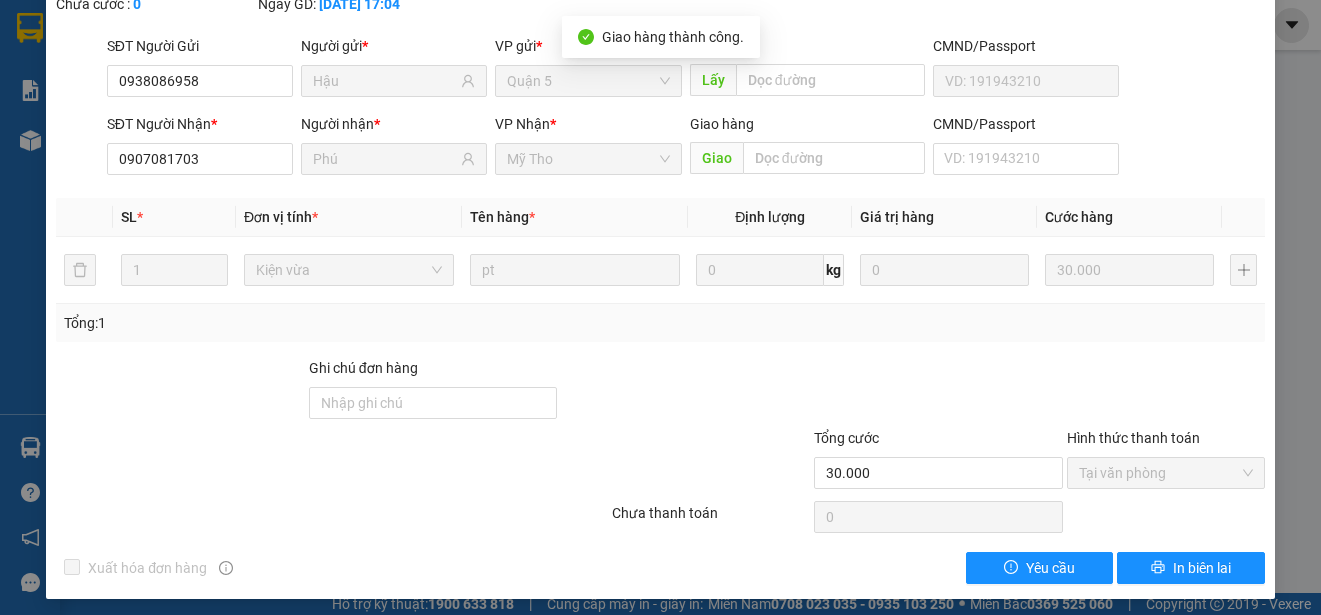 scroll, scrollTop: 0, scrollLeft: 0, axis: both 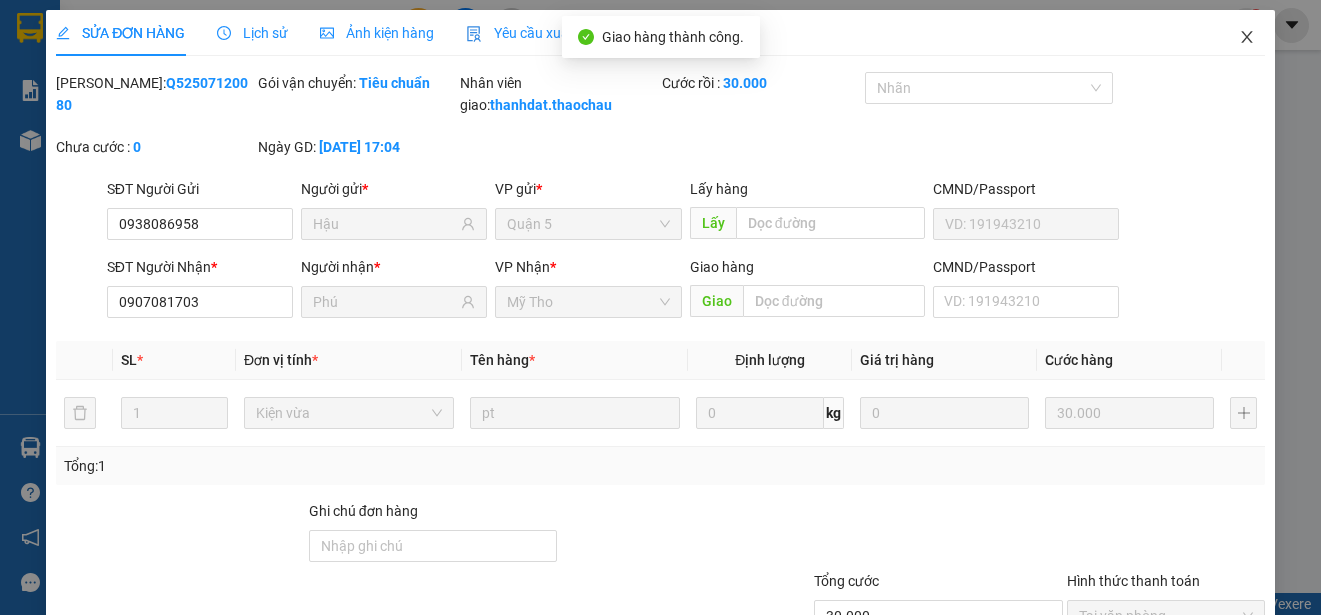 click 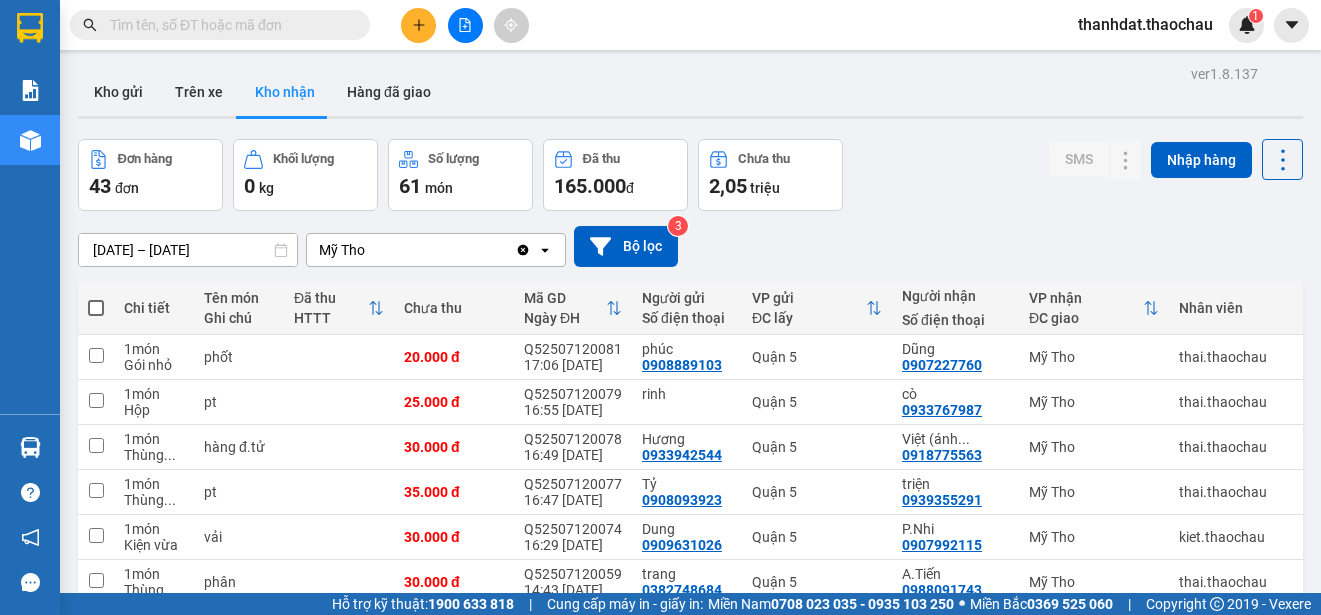 scroll, scrollTop: 200, scrollLeft: 0, axis: vertical 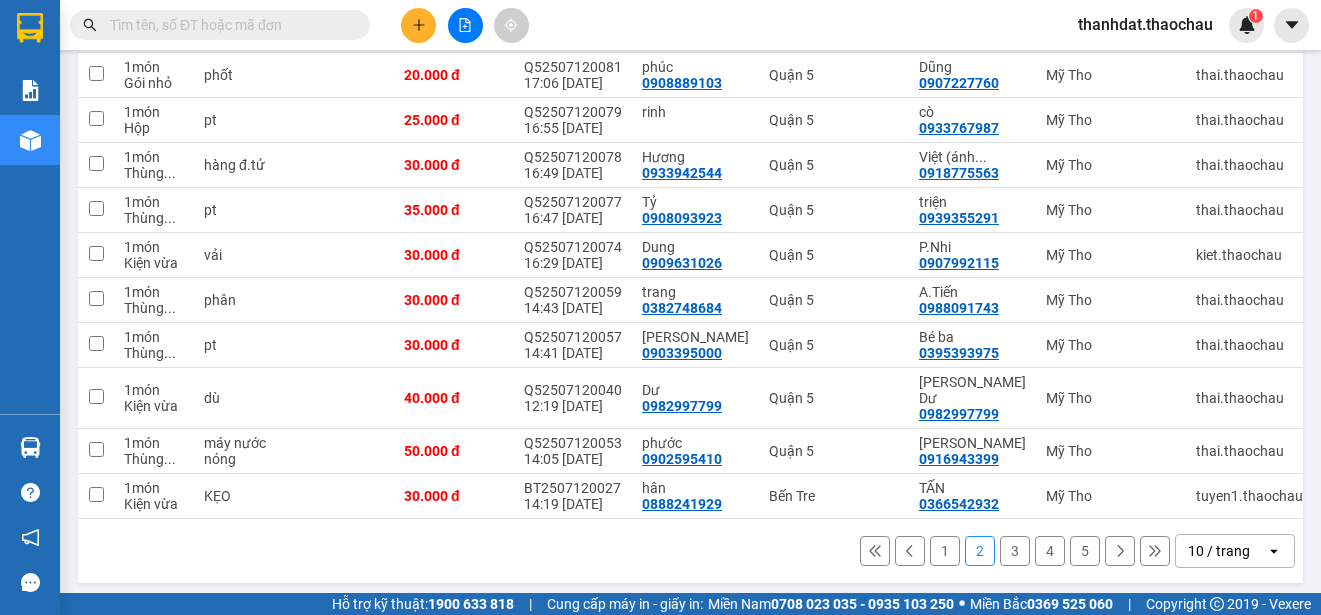 click on "1" at bounding box center [945, 551] 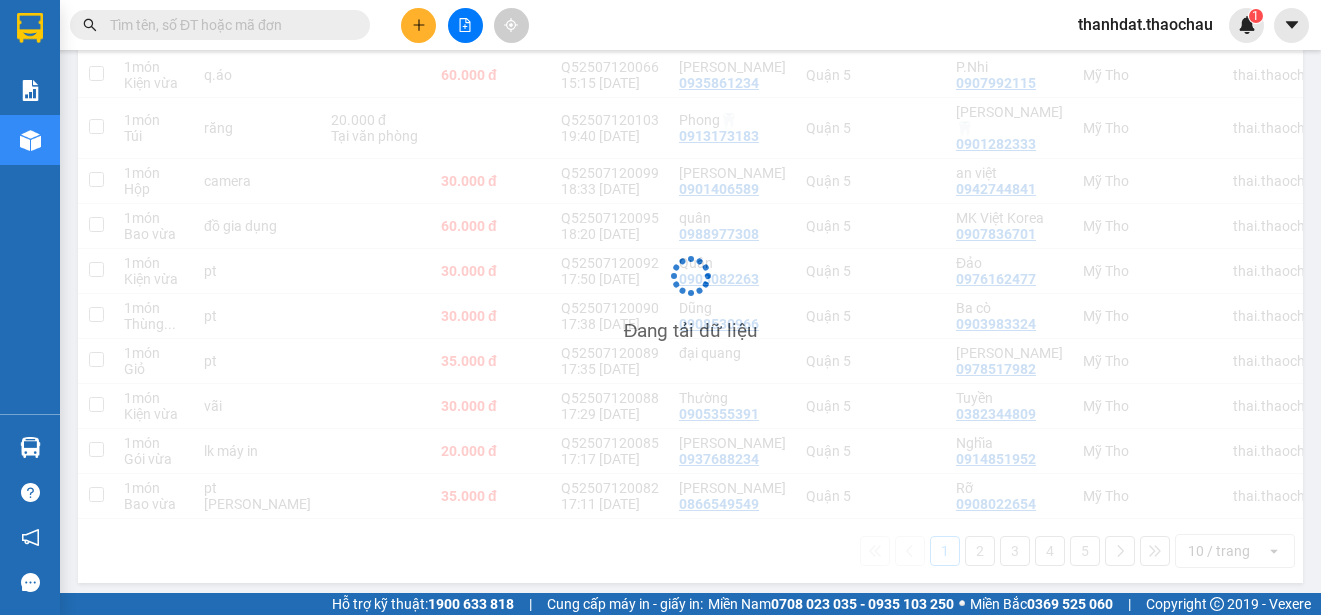 scroll, scrollTop: 282, scrollLeft: 0, axis: vertical 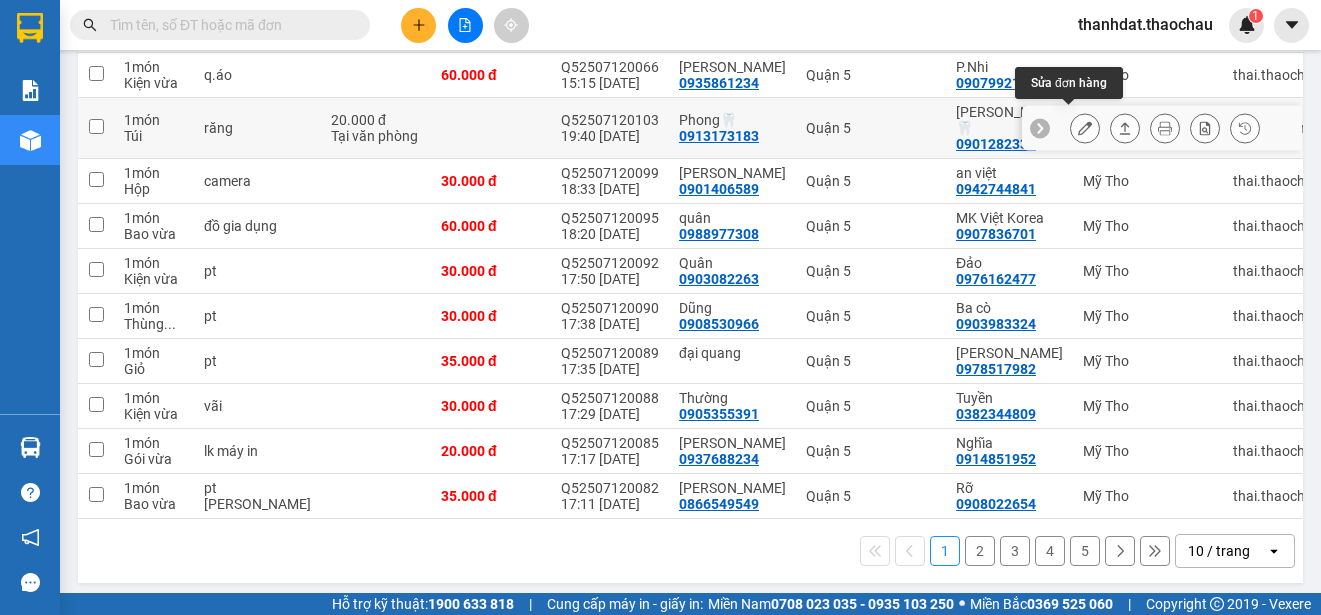 click 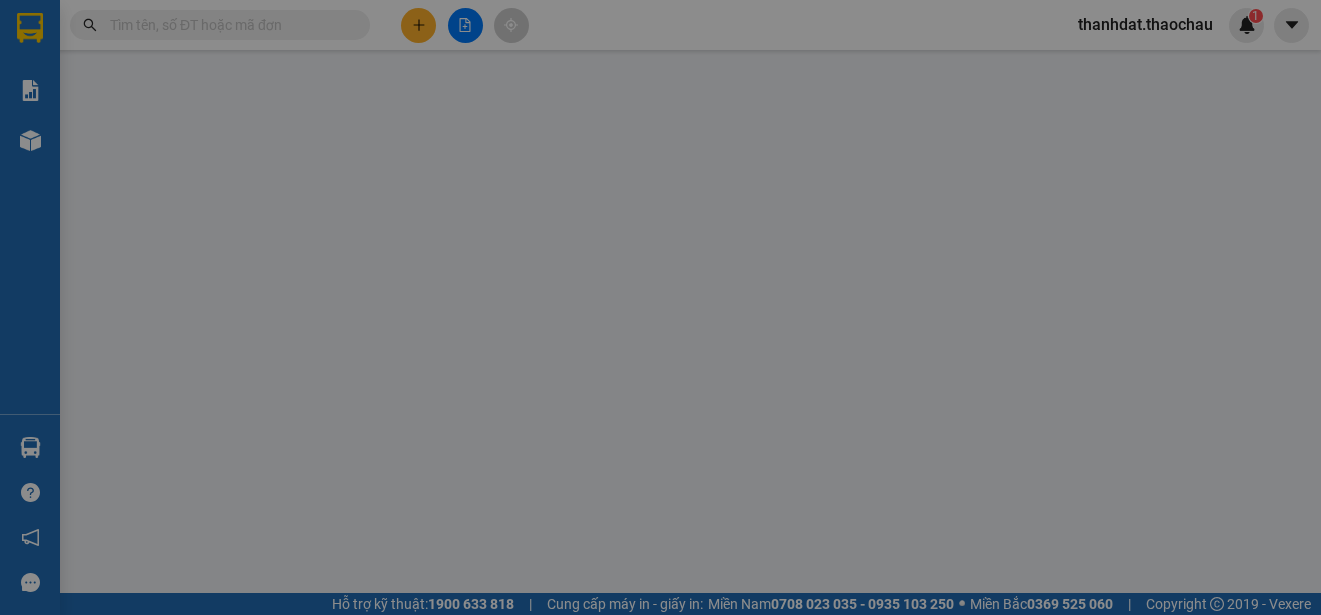 scroll, scrollTop: 0, scrollLeft: 0, axis: both 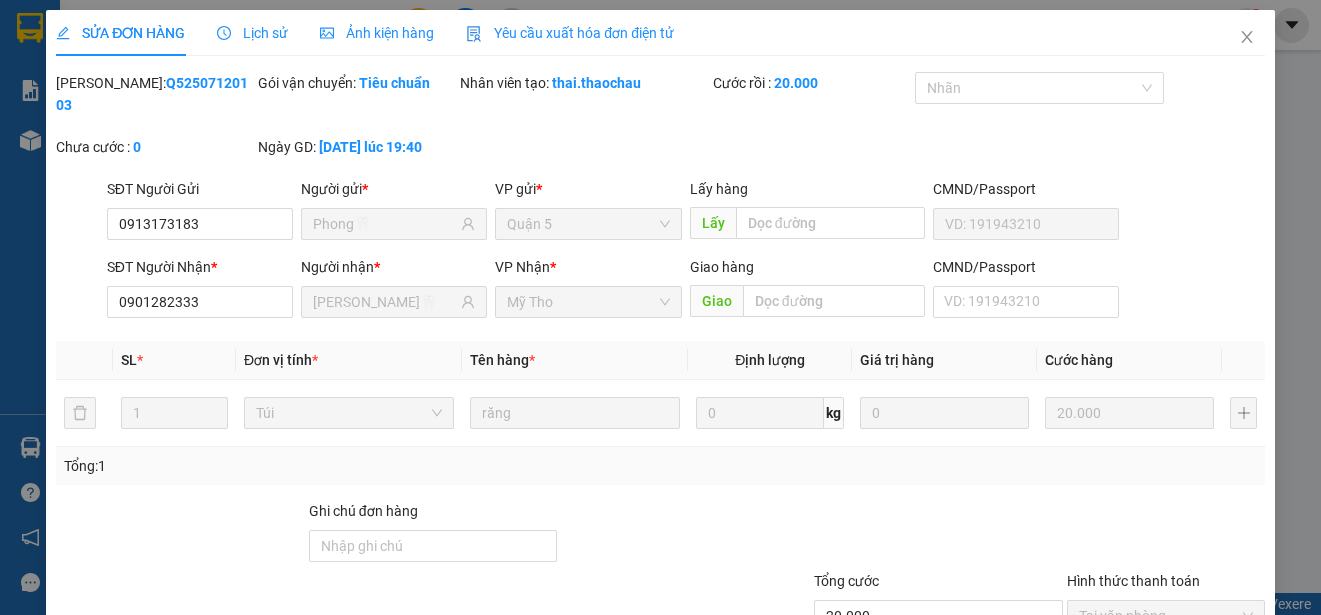 type on "0913173183" 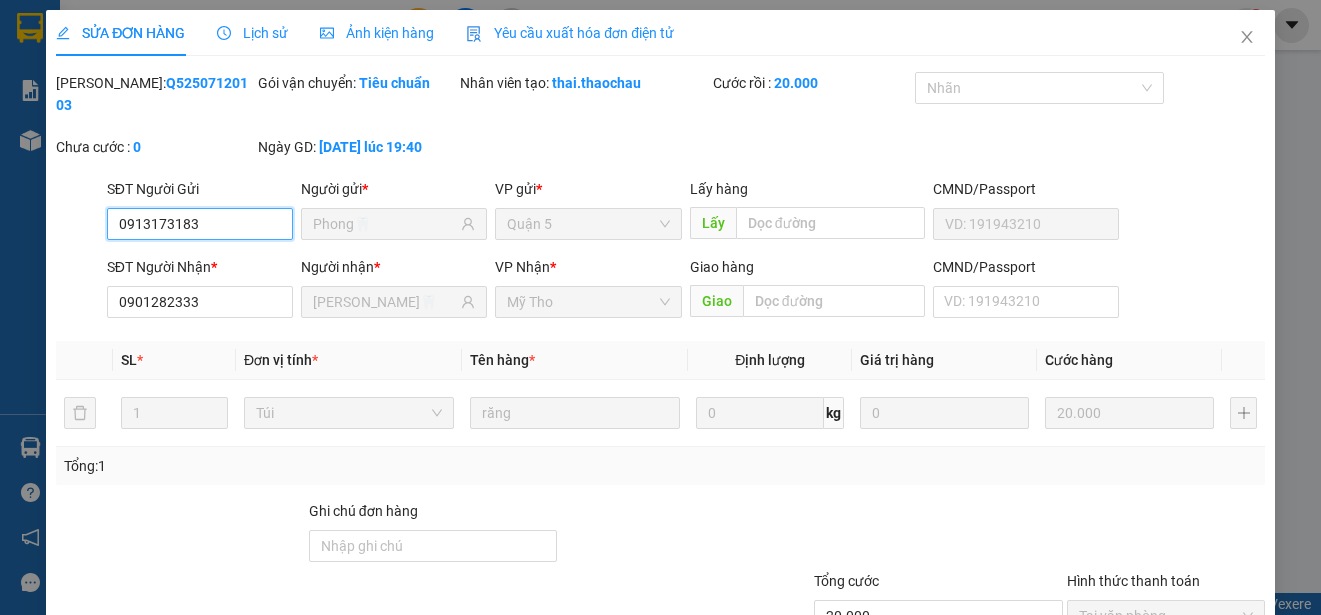 scroll, scrollTop: 151, scrollLeft: 0, axis: vertical 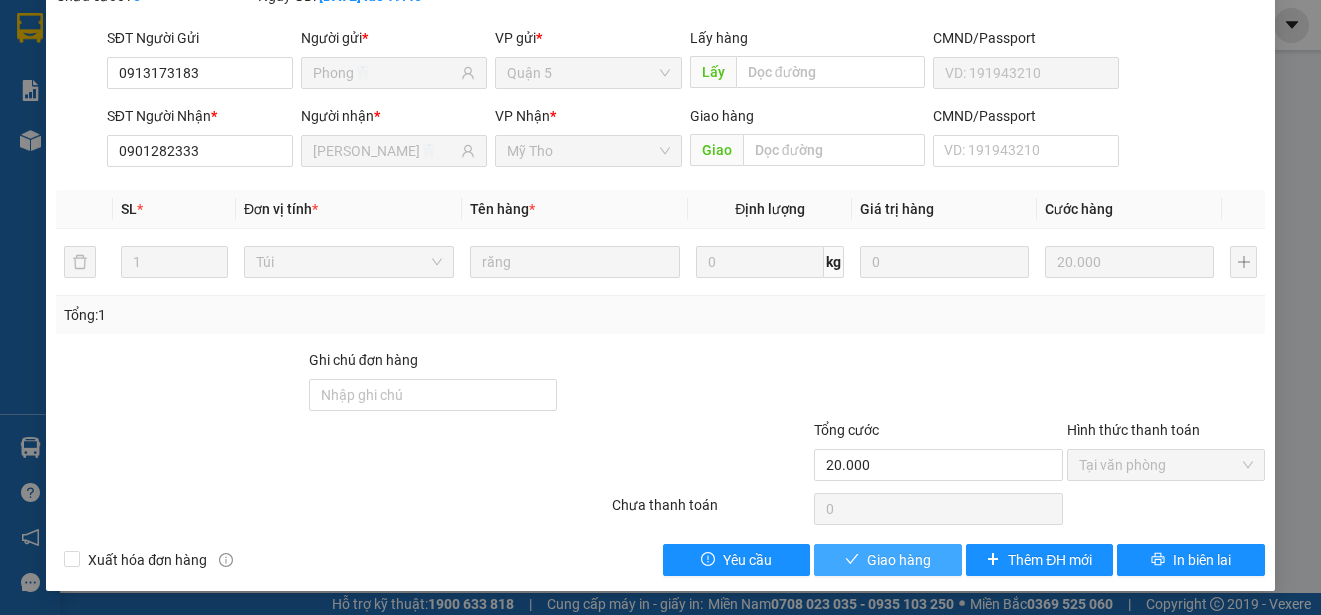 click on "Giao hàng" at bounding box center [899, 560] 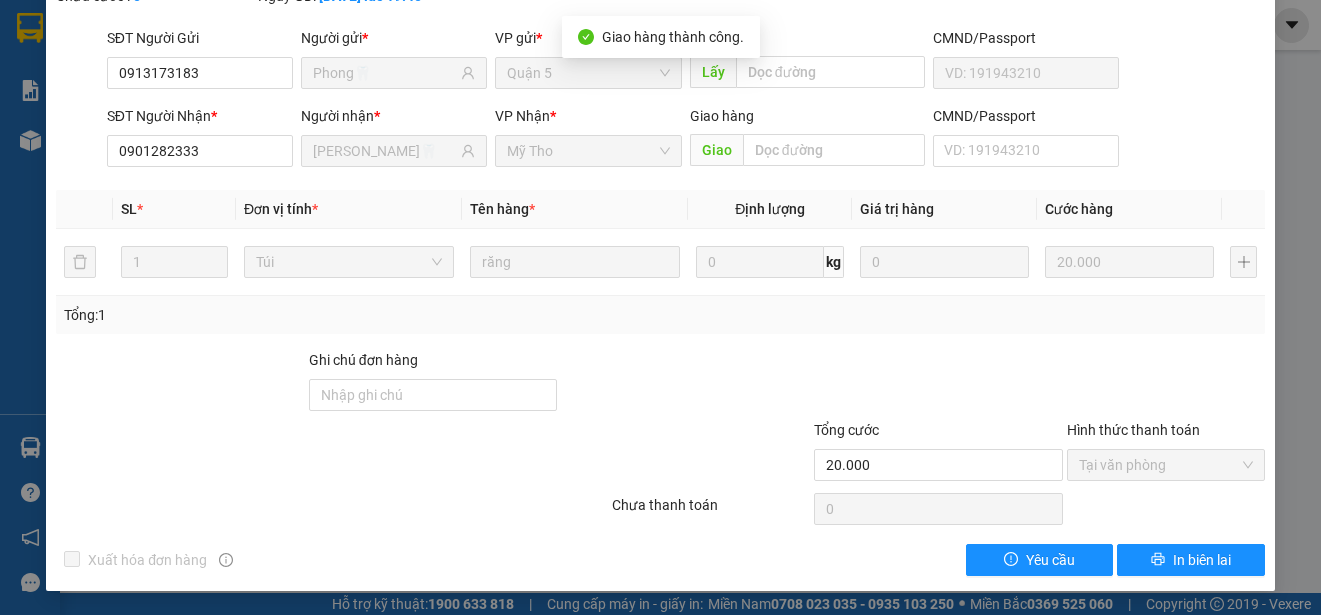 scroll, scrollTop: 0, scrollLeft: 0, axis: both 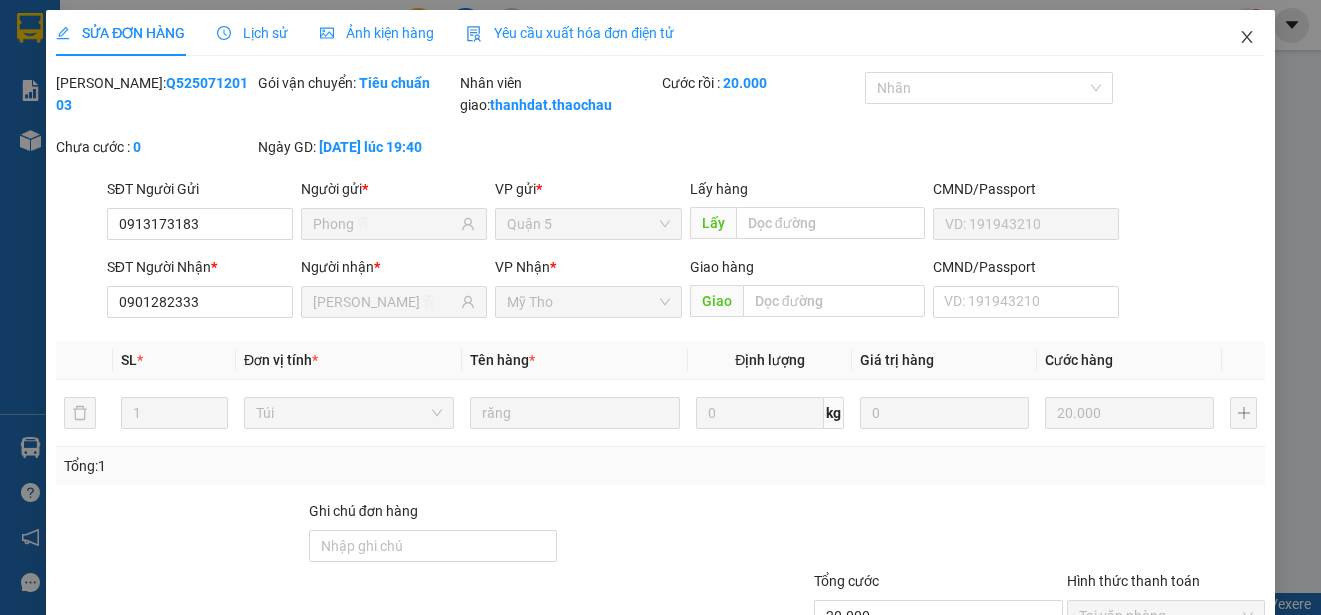 click 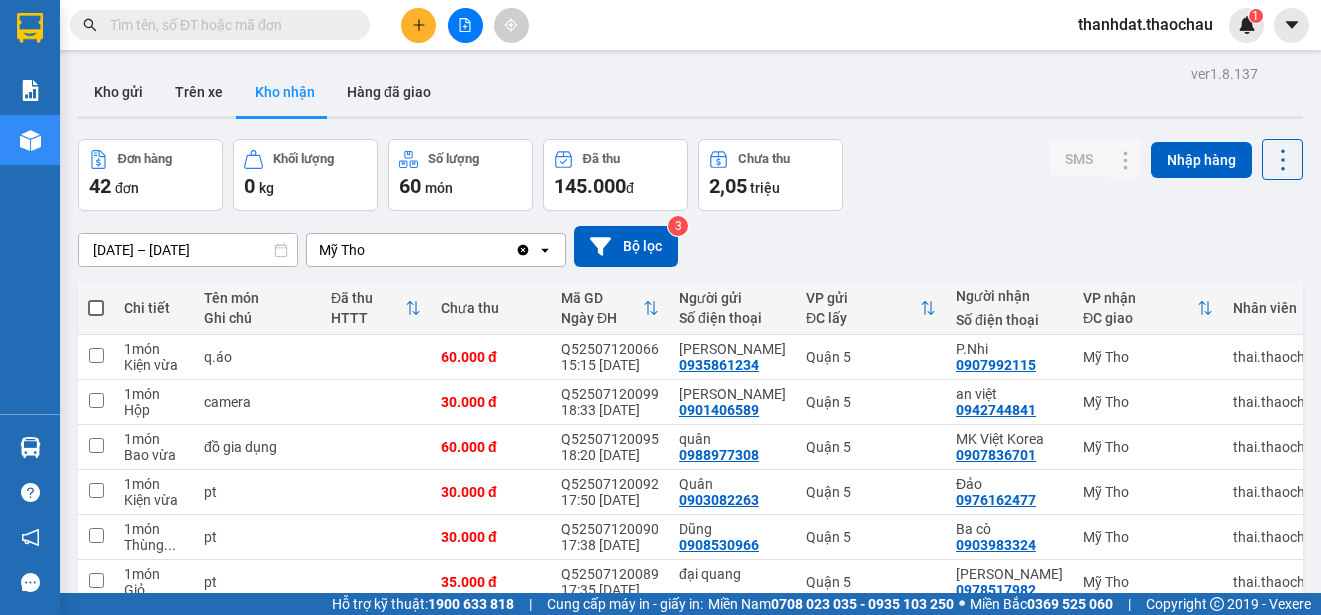 scroll, scrollTop: 282, scrollLeft: 0, axis: vertical 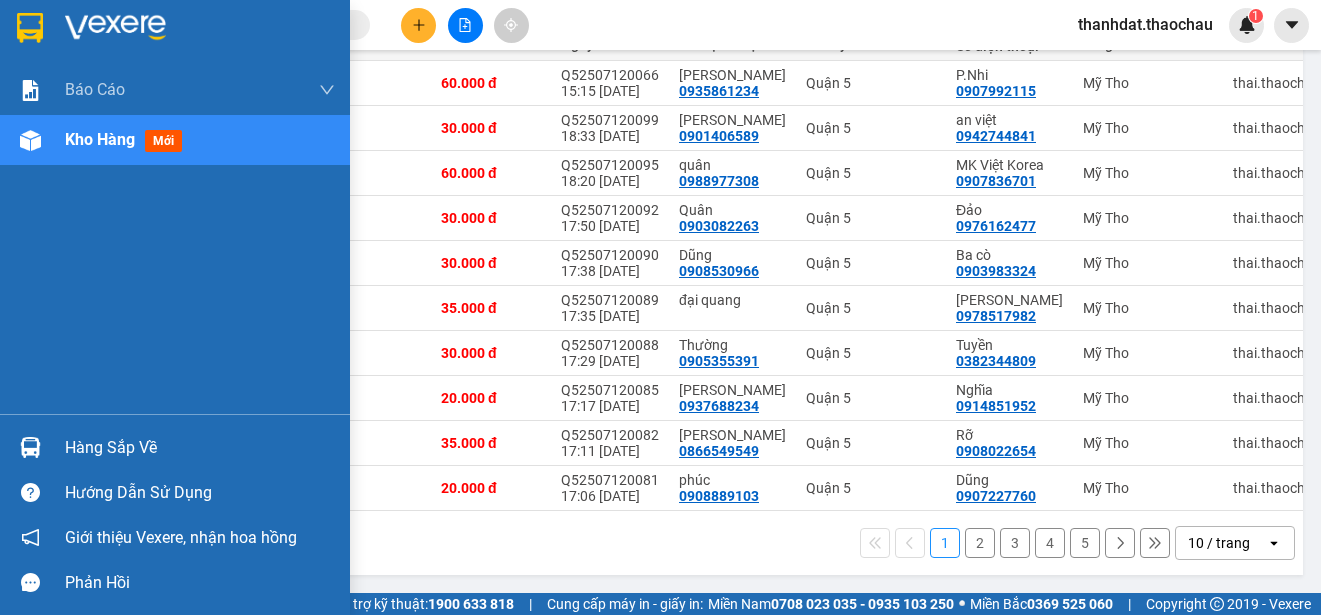 click on "Hàng sắp về" at bounding box center (200, 448) 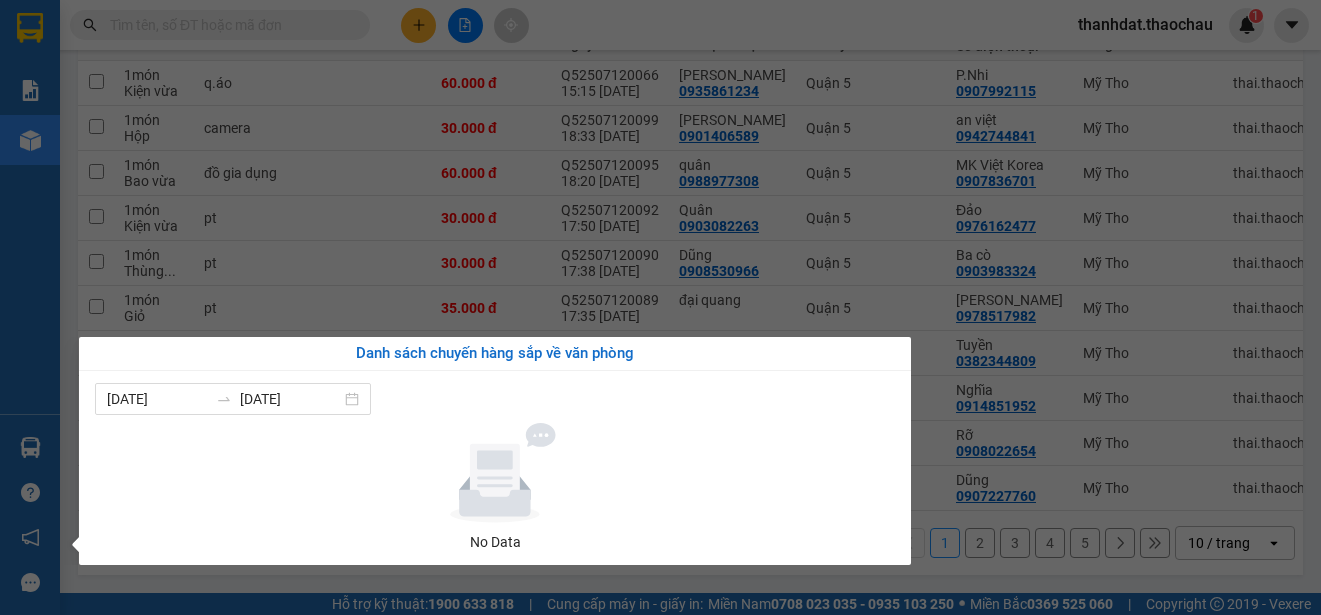 click on "Kết quả tìm kiếm ( 138 )  Bộ lọc  Mã ĐH Trạng thái Món hàng Tổng cước Chưa cước Người gửi VP Gửi Người nhận VP Nhận TG2507120004 08:24 - 12/07 Đã giao   09:11 - 12/07 pt SL:  1 20.000 0907700500 Nhi Mỹ Tho 0908077087 Sơn tiệm tiện Bến Tre Q52507090023 09:29 - 09/07 Đã giao   07:39 - 10/07 pt SL:  1 30.000 0399795888 Xuân Quận 5 0908077087 Sơn tiệm tiện Bến Tre Q52507080113 16:55 - 08/07 Đã giao   07:14 - 09/07 pt SL:  2 65.000 0903305647 Phương  Quận 5 0908077087 Sơn tiệm tiện Bến Tre Q52507080019 09:14 - 08/07 Đã giao   12:39 - 08/07 pt SL:  1 30.000 0343991072 Quang Quận 5 0908077087 Sơn tiệm tiện Bến Tre Q52507070101 17:17 - 07/07 Đã giao   08:22 - 08/07 pt SL:  1 30.000 0909430549 trí Quận 5 0908077087 Sơn tiệm tiện Bến Tre TG2507070020 11:55 - 07/07 Đã giao   13:02 - 07/07 pt SL:  1 30.000 0907700500 Nhi Mỹ Tho 0908077087 Sơn tiệm tiện Bến Tre Q52507030102 17:41 - 03/07 Đã giao   07:03 - 04/07" at bounding box center [660, 307] 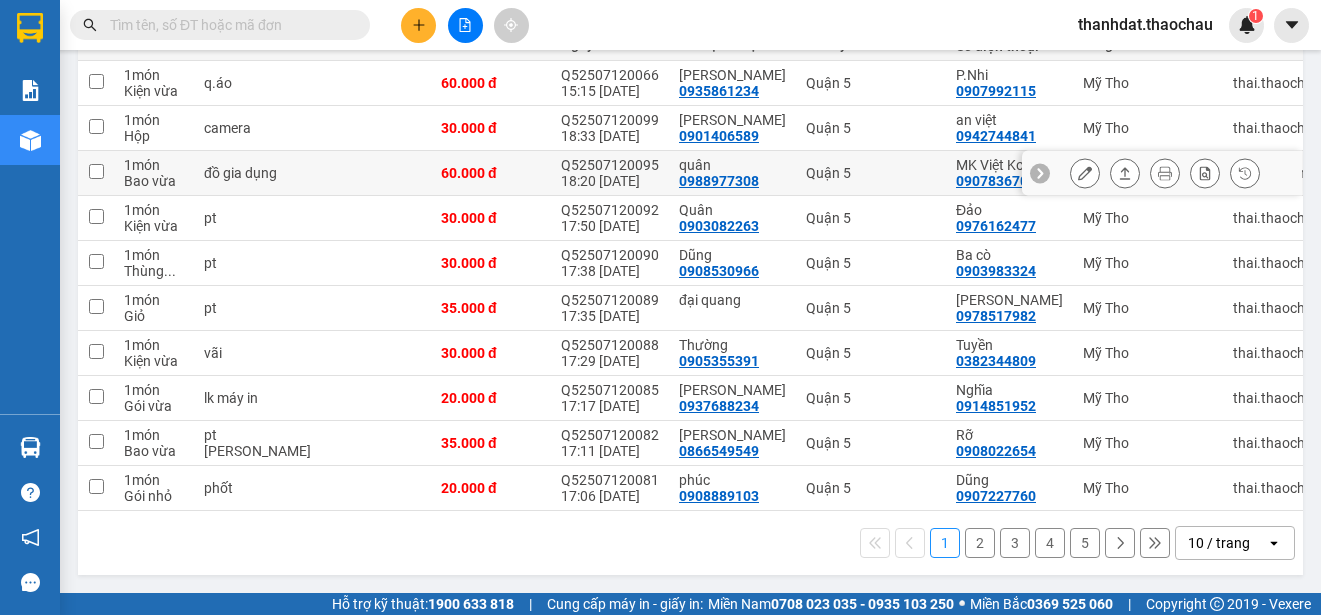 scroll, scrollTop: 0, scrollLeft: 0, axis: both 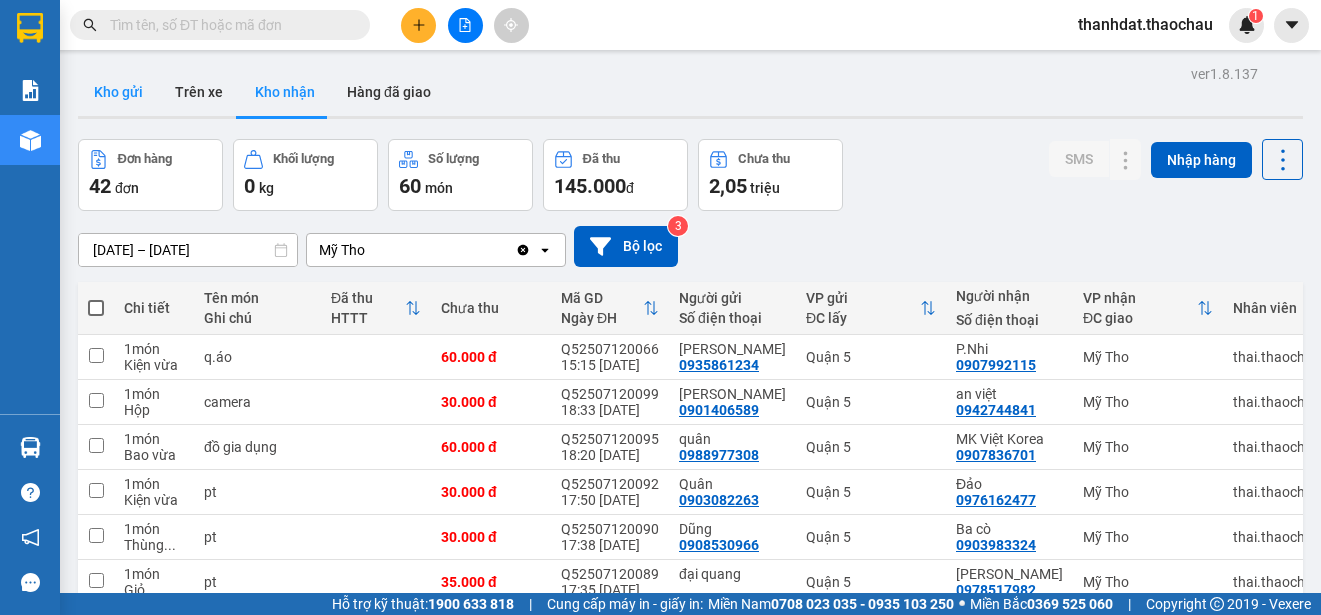 click on "Kho gửi" at bounding box center [118, 92] 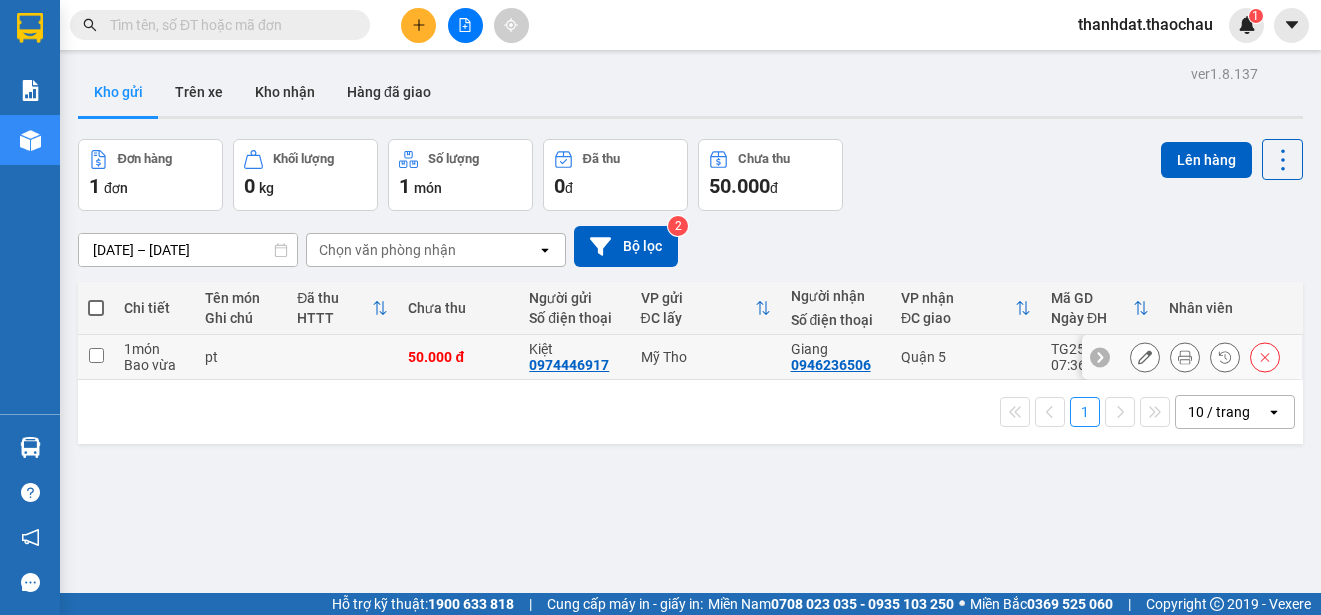 click at bounding box center (96, 355) 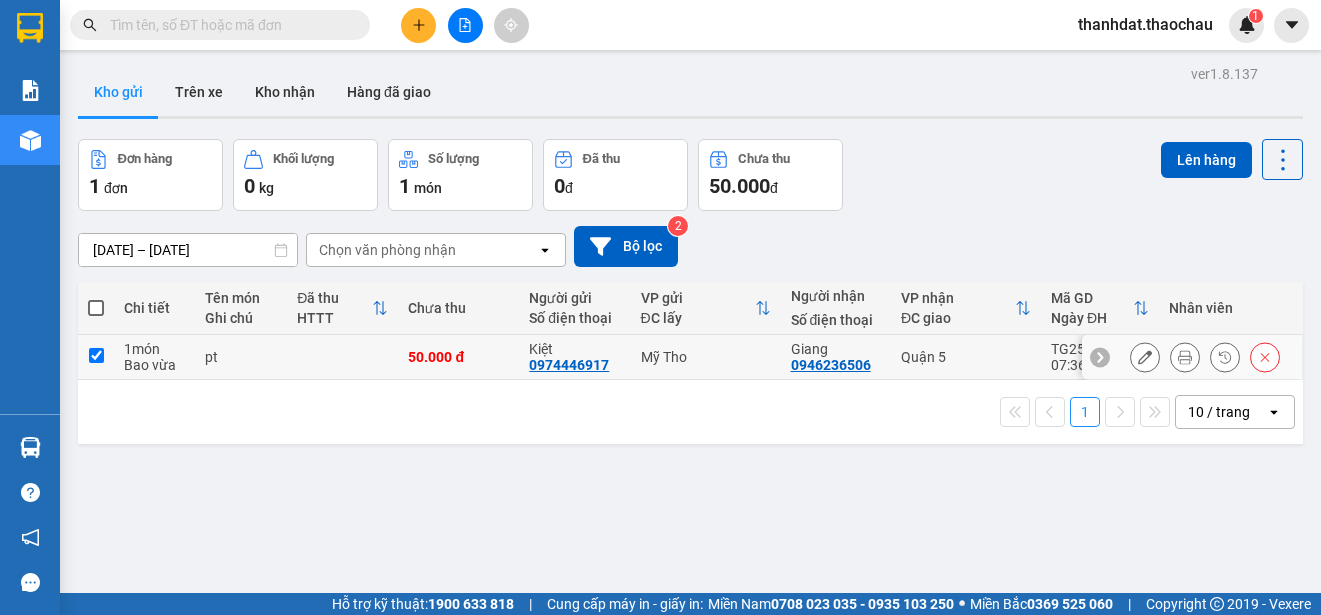 checkbox on "true" 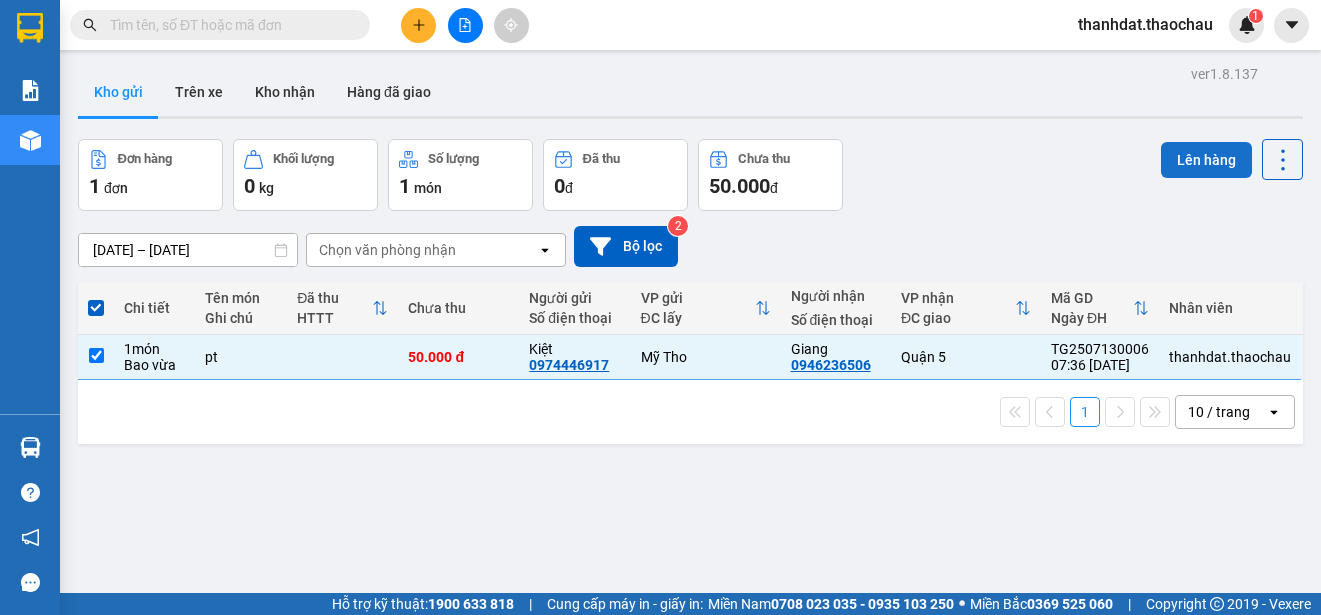 click on "Lên hàng" at bounding box center [1206, 160] 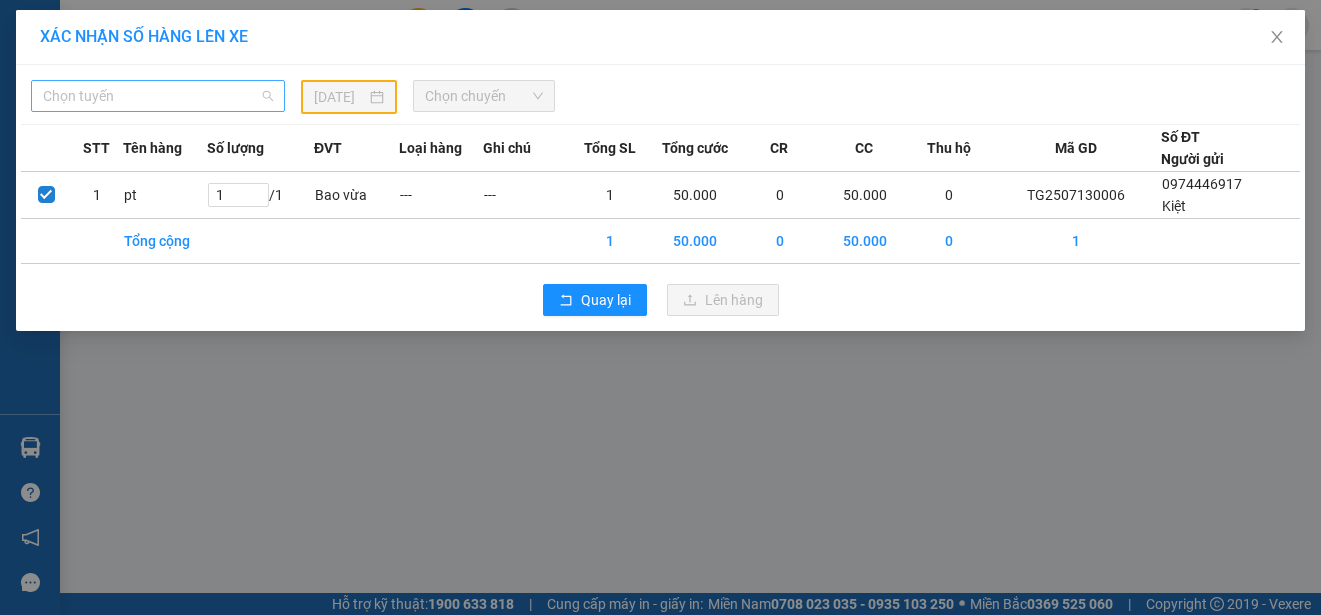click on "Chọn tuyến" at bounding box center (158, 96) 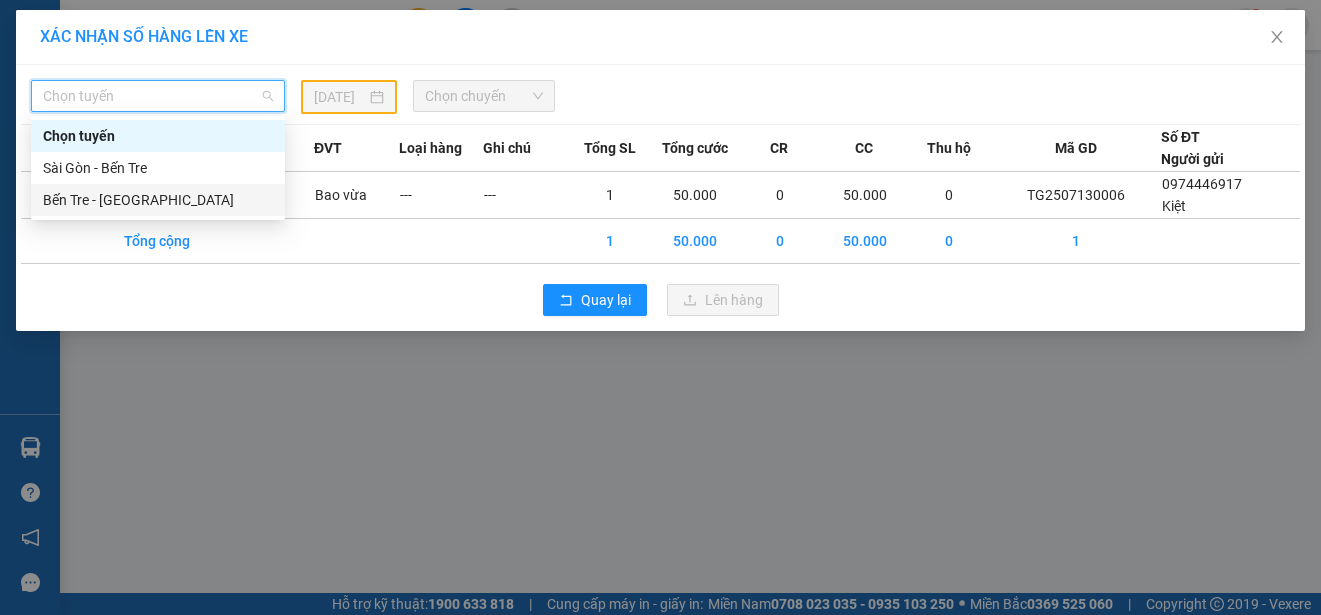 click on "Bến Tre - [GEOGRAPHIC_DATA]" at bounding box center (158, 200) 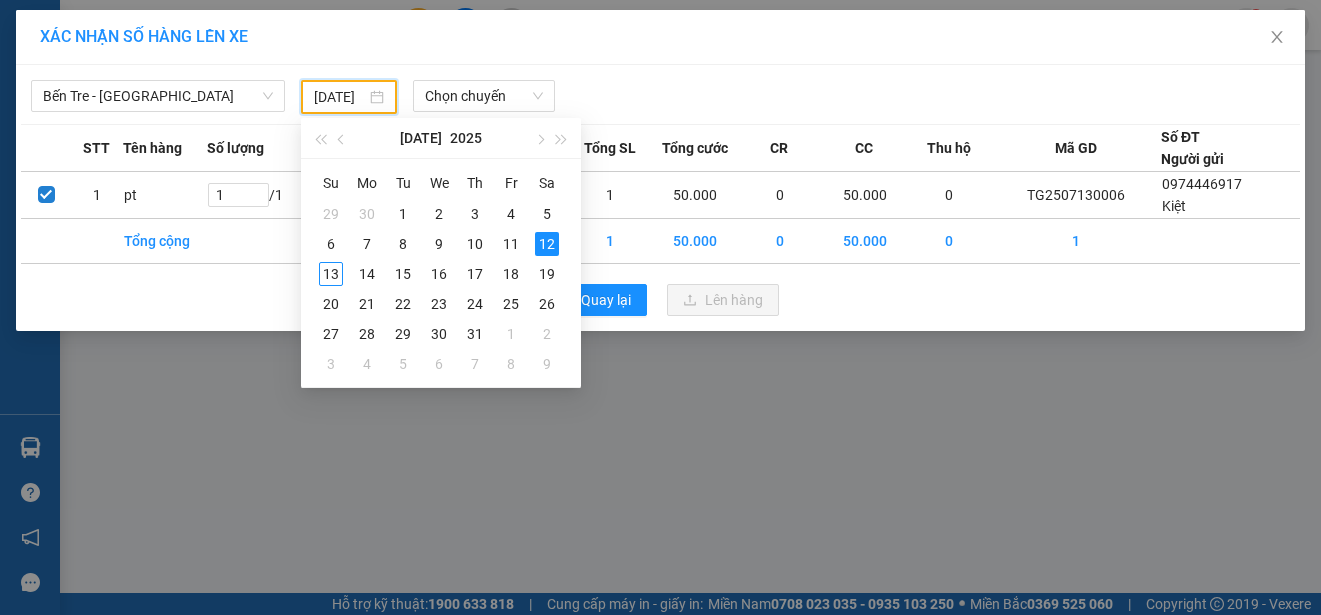 click on "[DATE]" at bounding box center (340, 97) 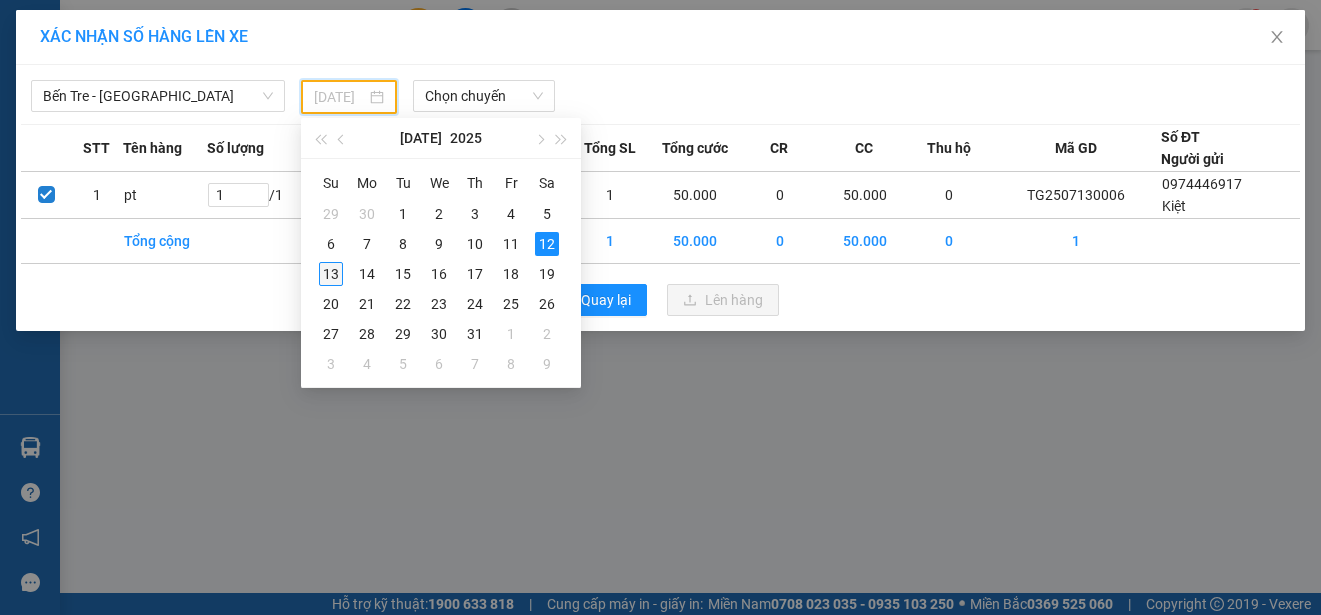 click on "13" at bounding box center (331, 274) 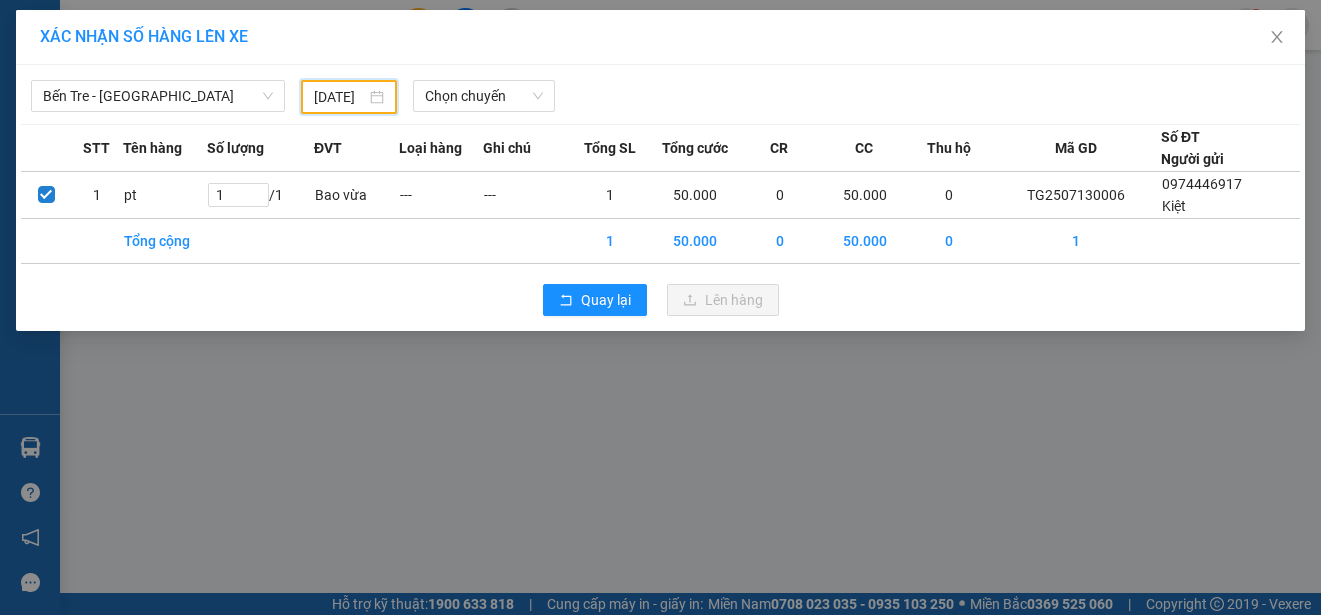 type on "[DATE]" 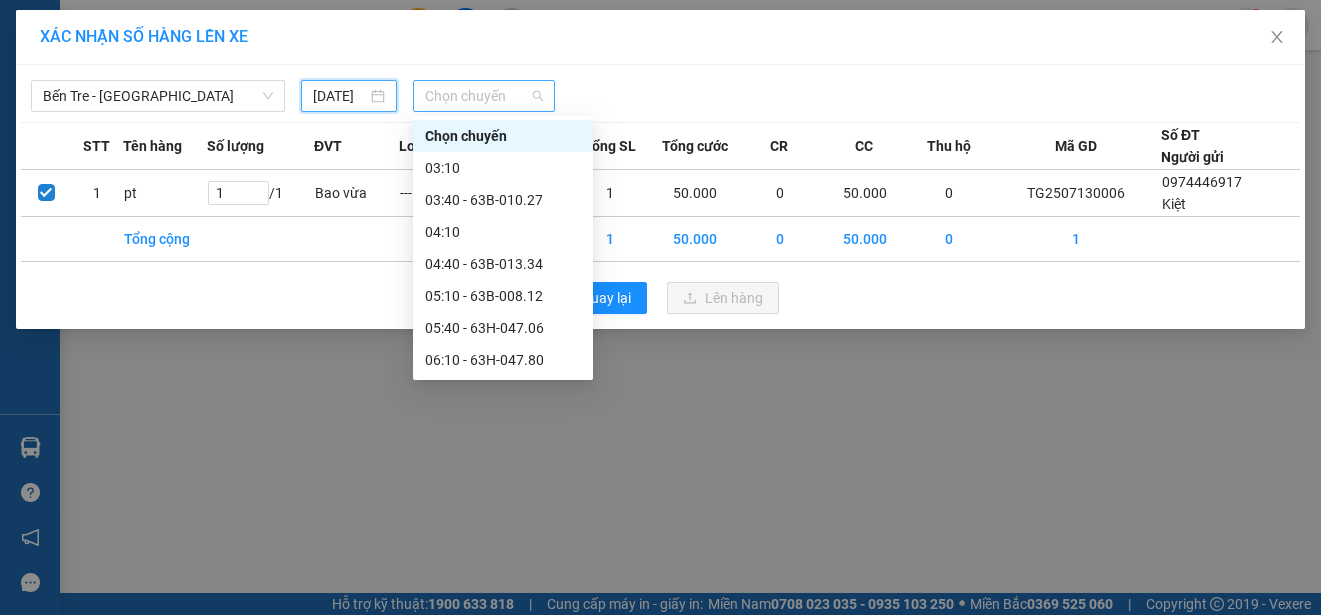 click on "Chọn chuyến" at bounding box center (483, 96) 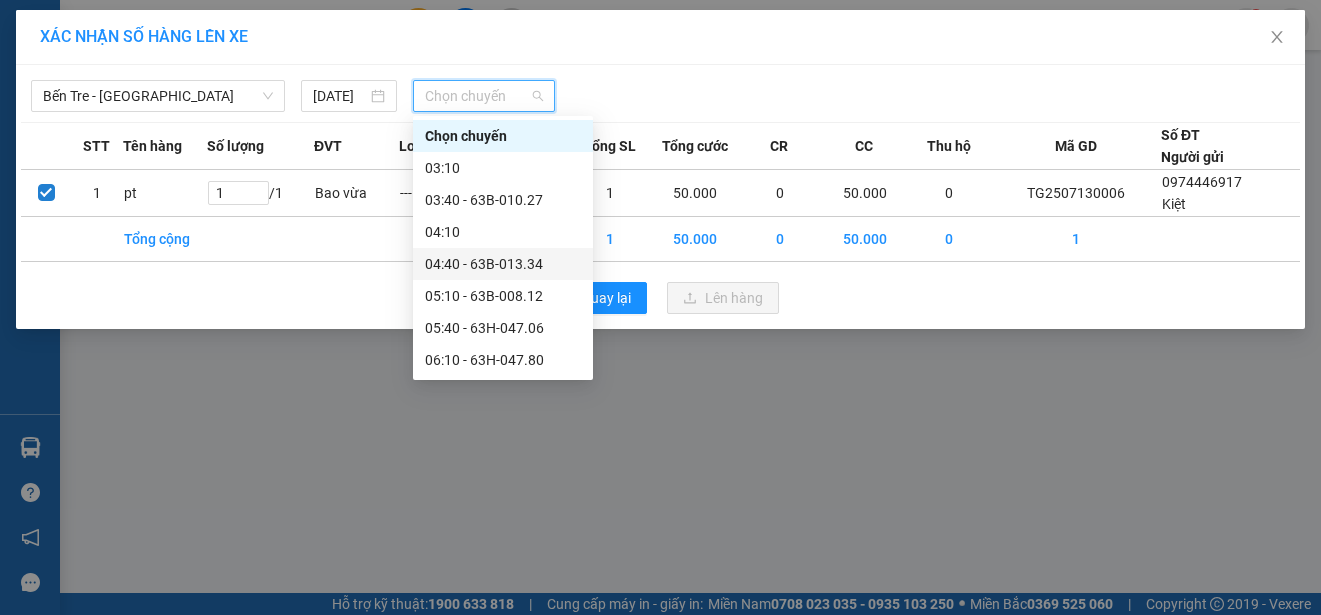scroll, scrollTop: 100, scrollLeft: 0, axis: vertical 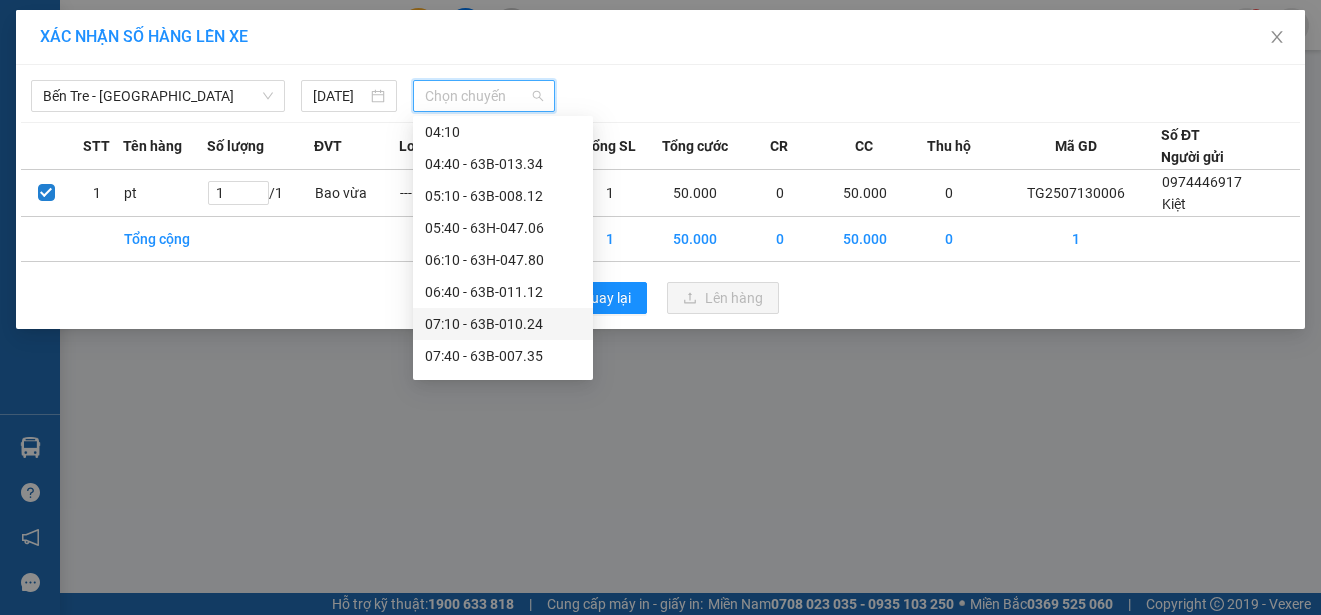 click on "07:10     - 63B-010.24" at bounding box center (503, 324) 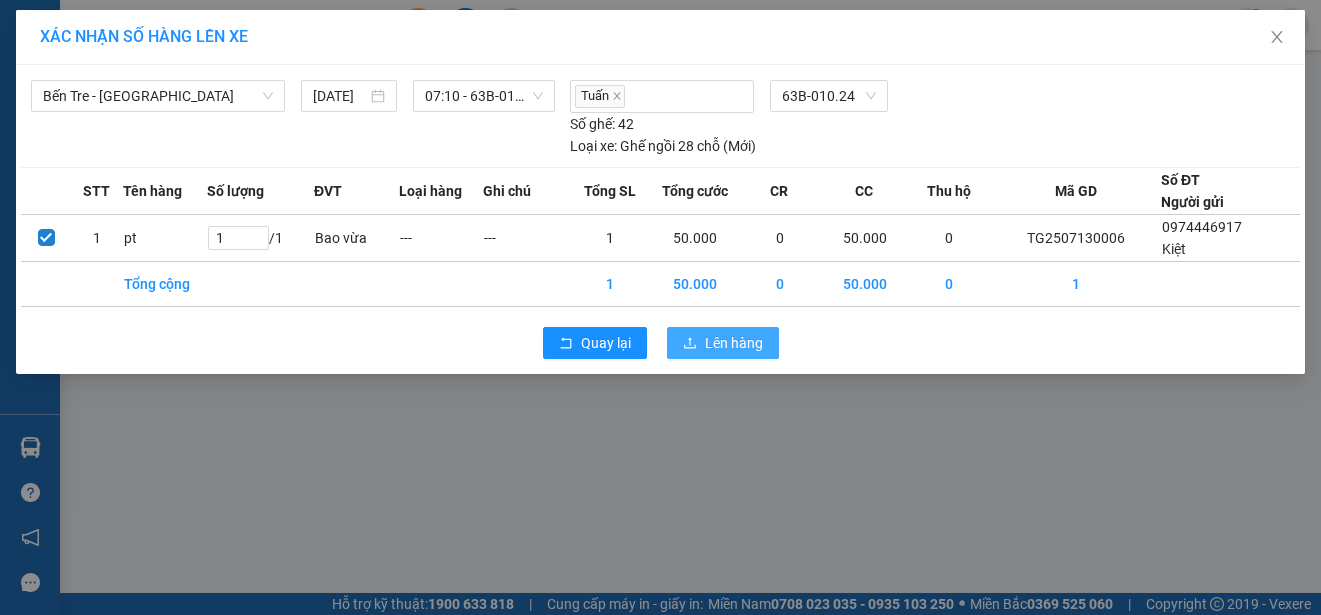 click on "Lên hàng" at bounding box center (734, 343) 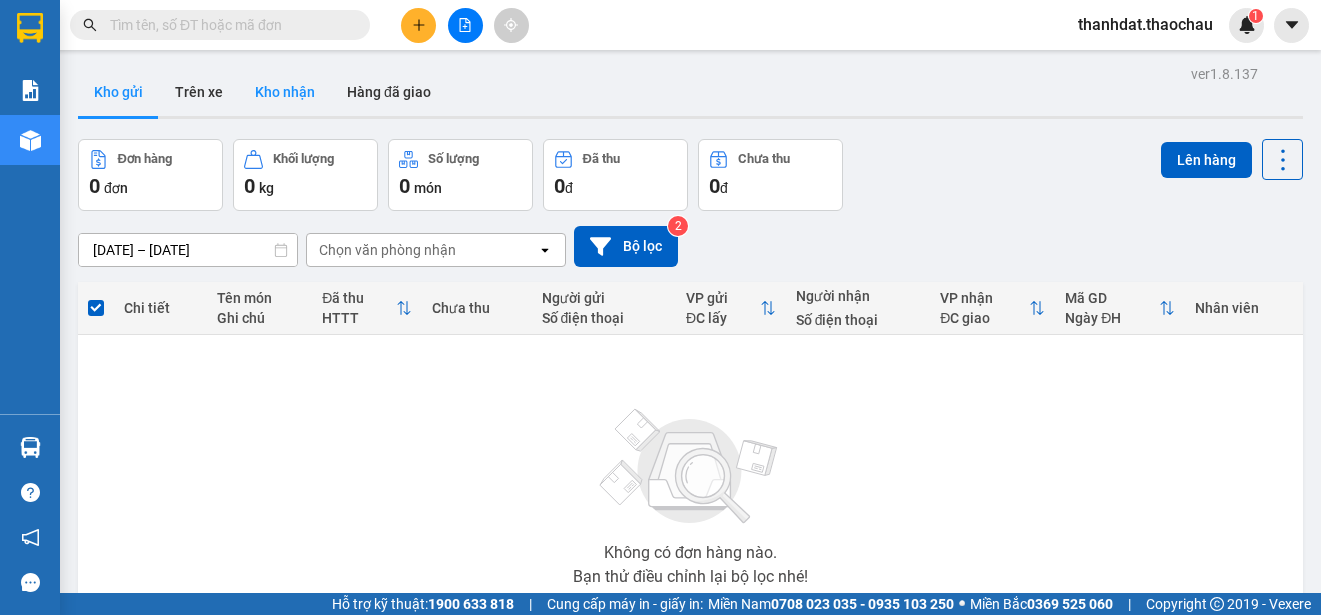click on "Kho nhận" at bounding box center [285, 92] 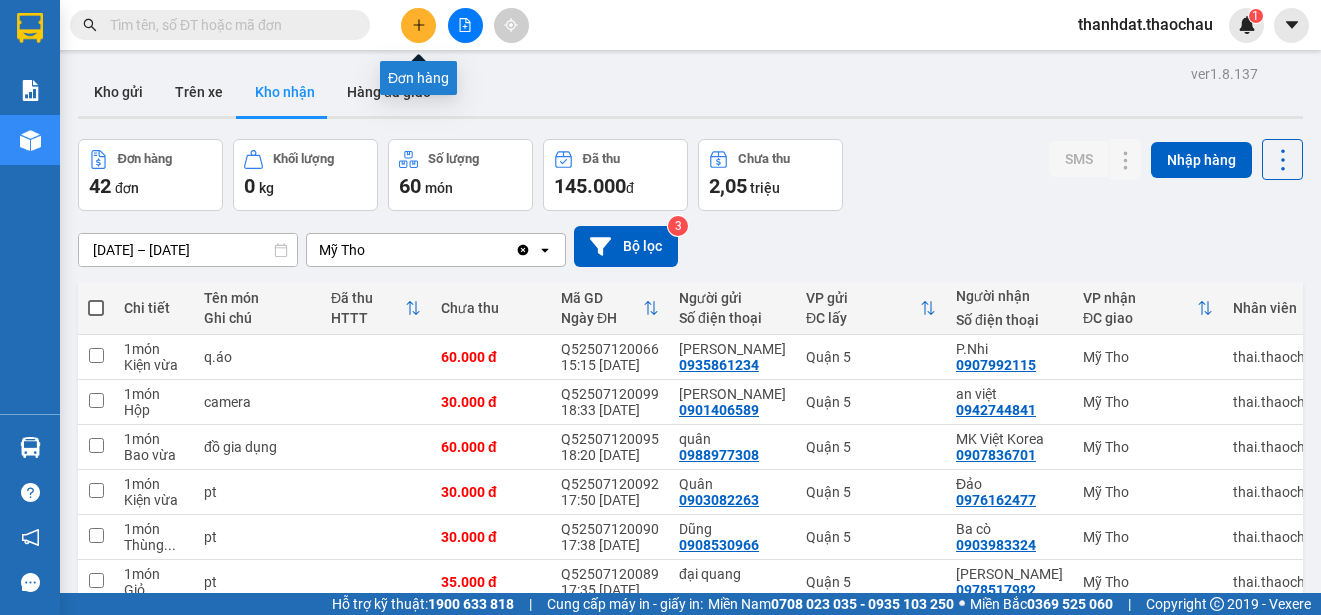 click 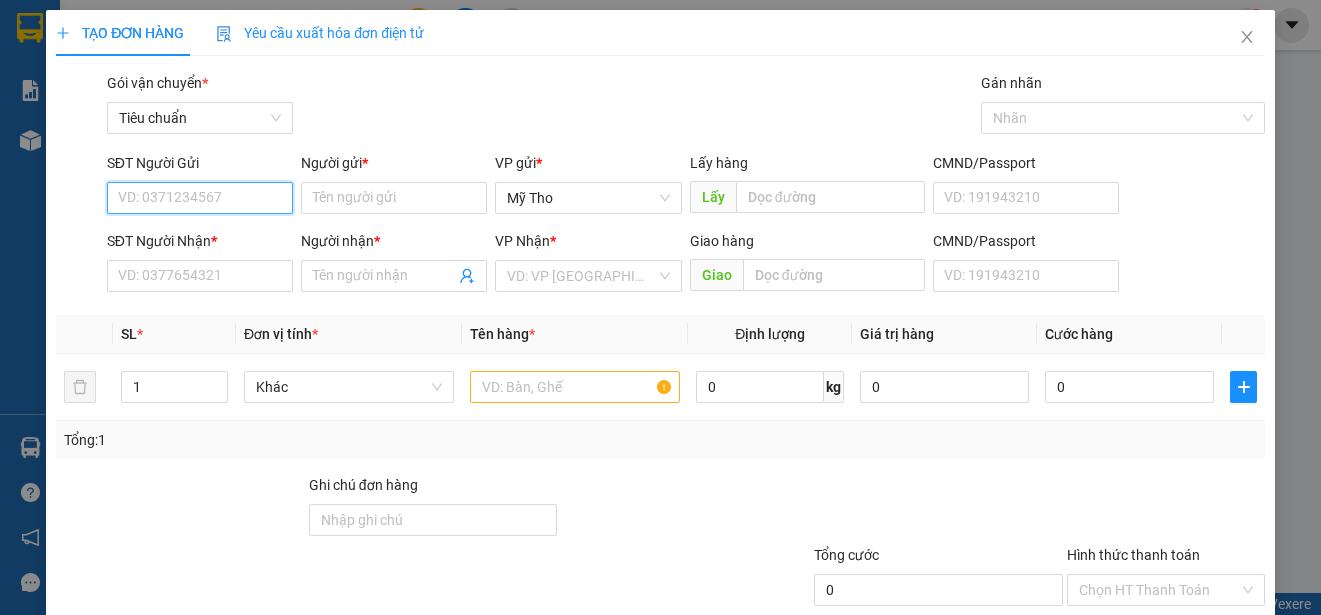 click on "SĐT Người Gửi" at bounding box center (200, 198) 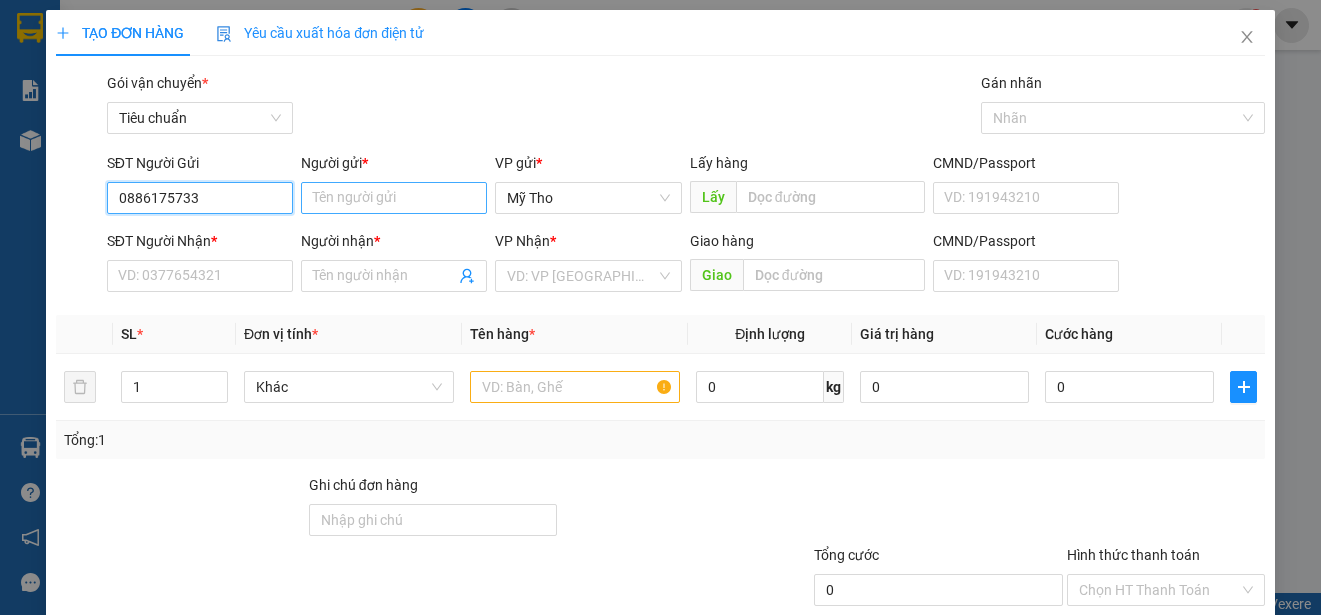type on "0886175733" 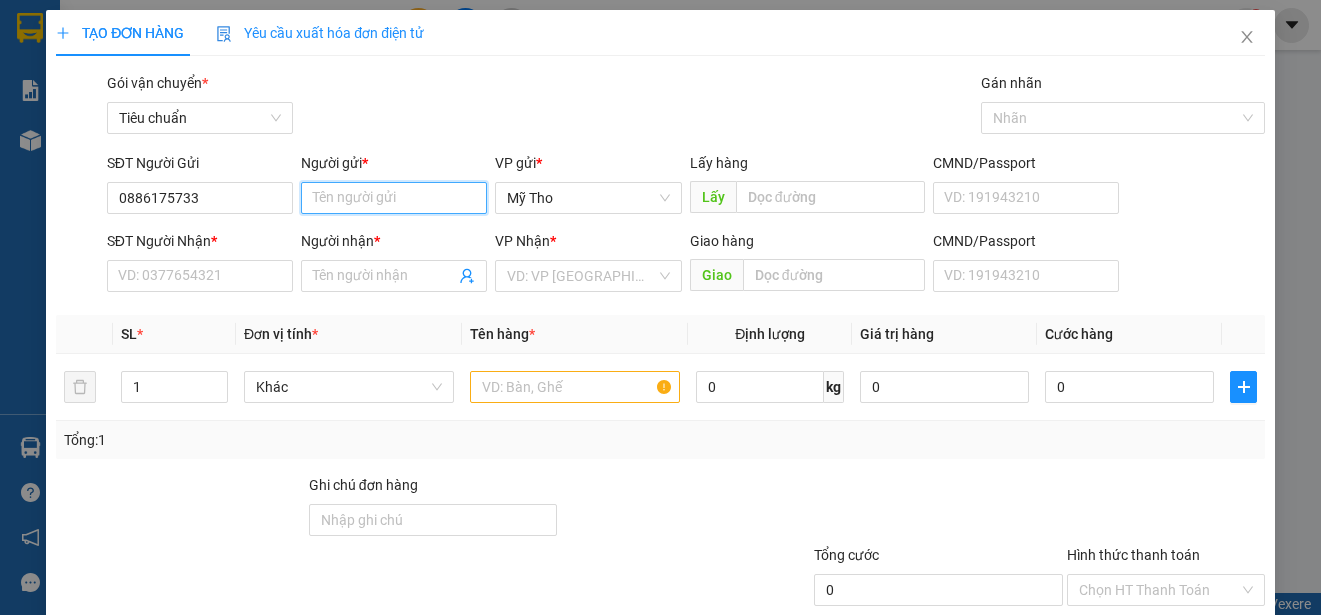 click on "Người gửi  *" at bounding box center (394, 198) 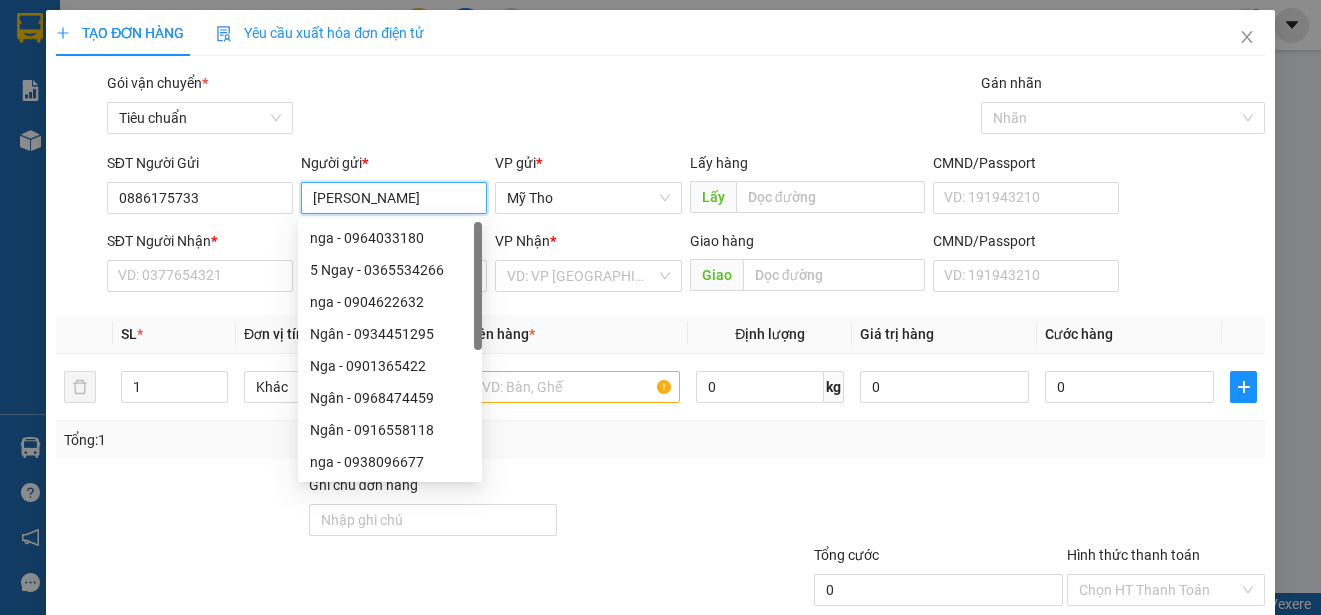 paste on "ân" 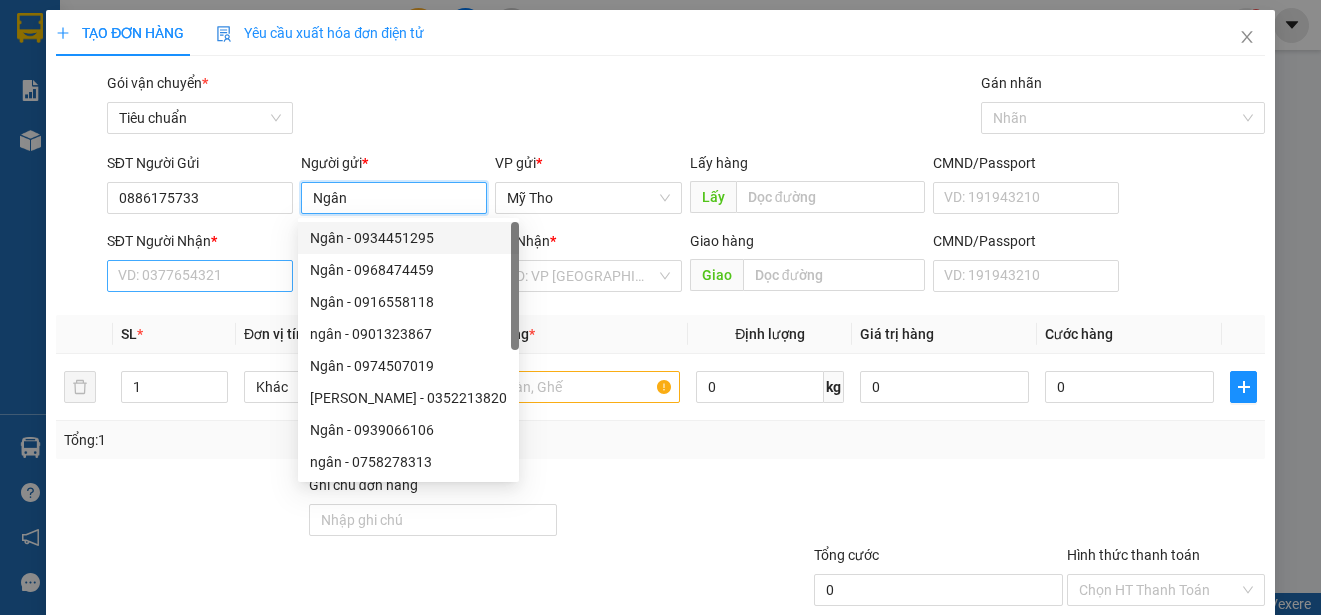 type on "Ngân" 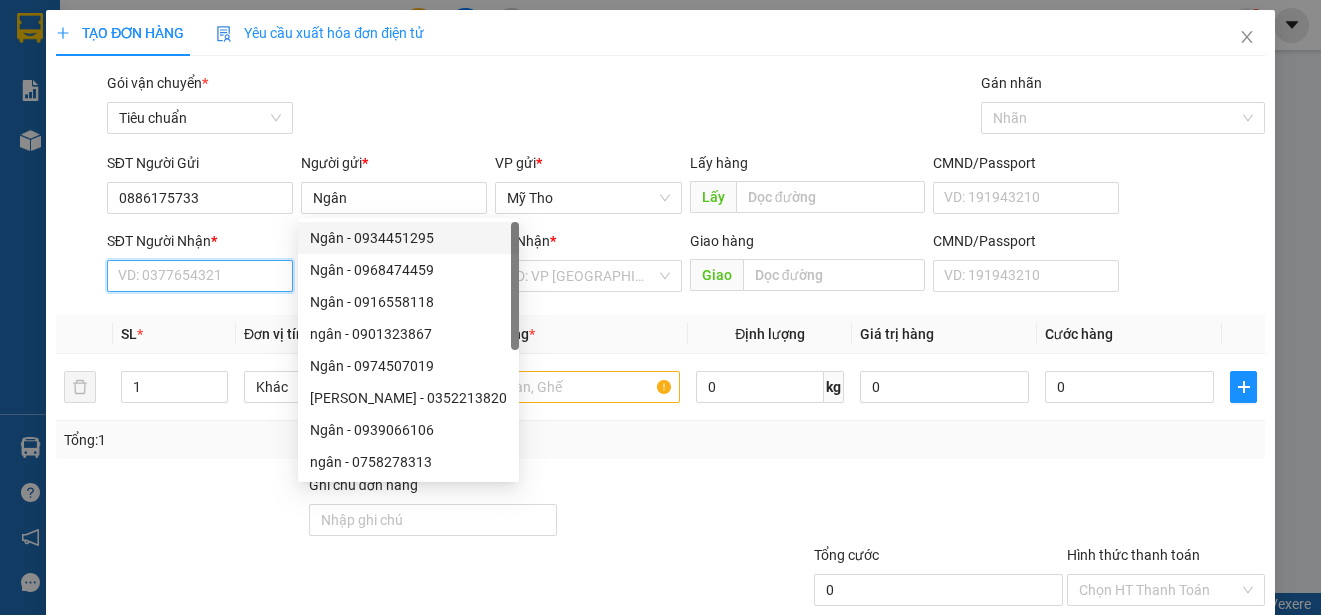 click on "SĐT Người Nhận  *" at bounding box center [200, 276] 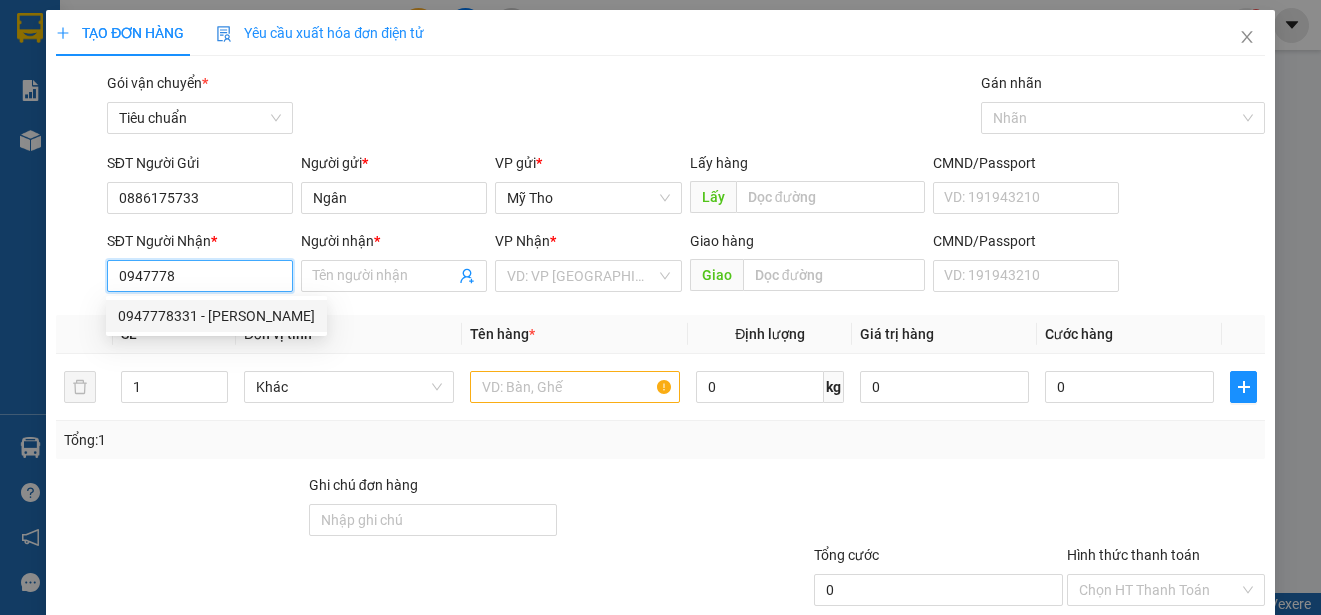 click on "0947778331 - Trường Thành" at bounding box center [216, 316] 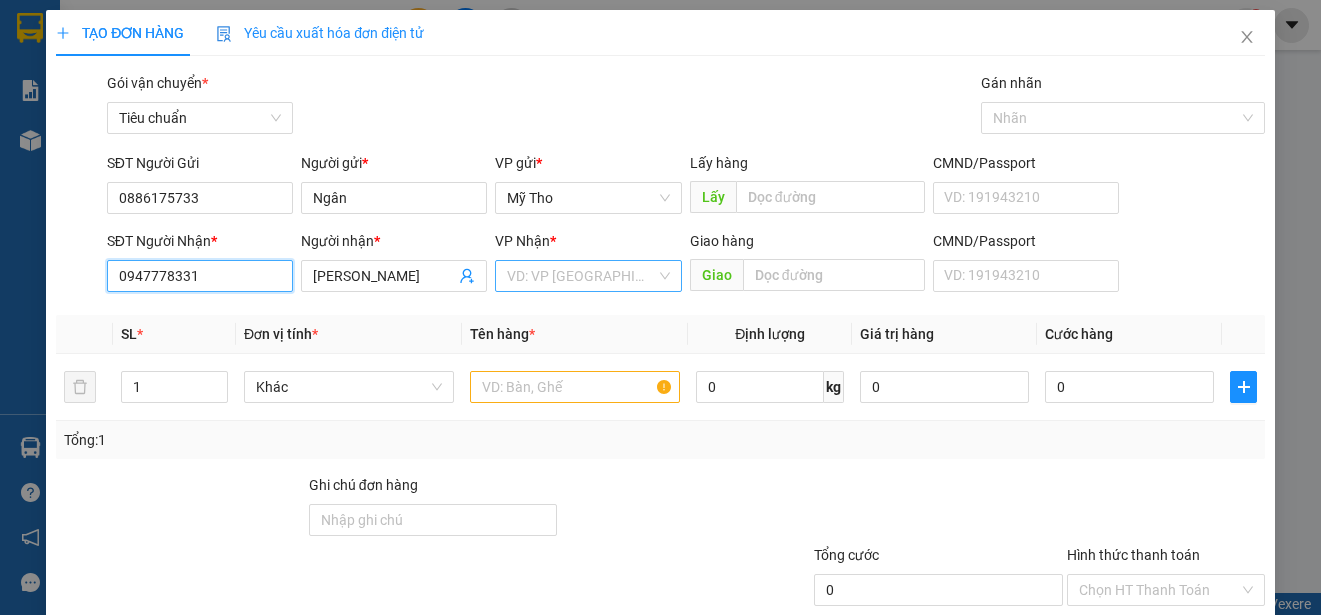 type on "0947778331" 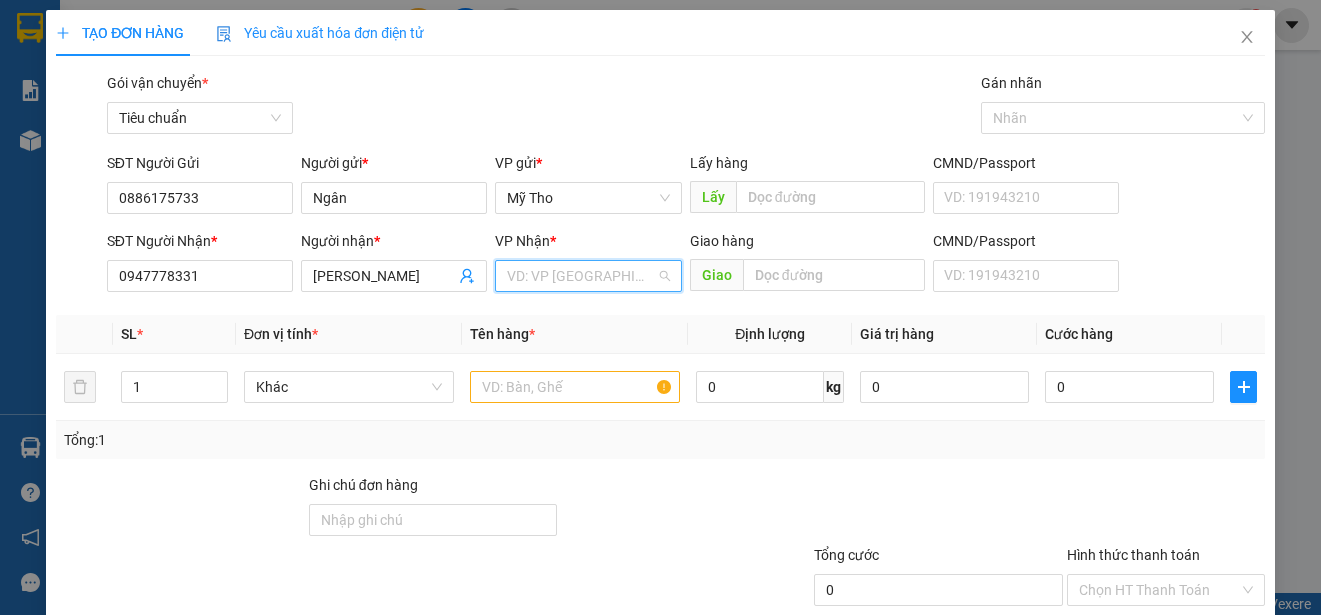 click at bounding box center [581, 276] 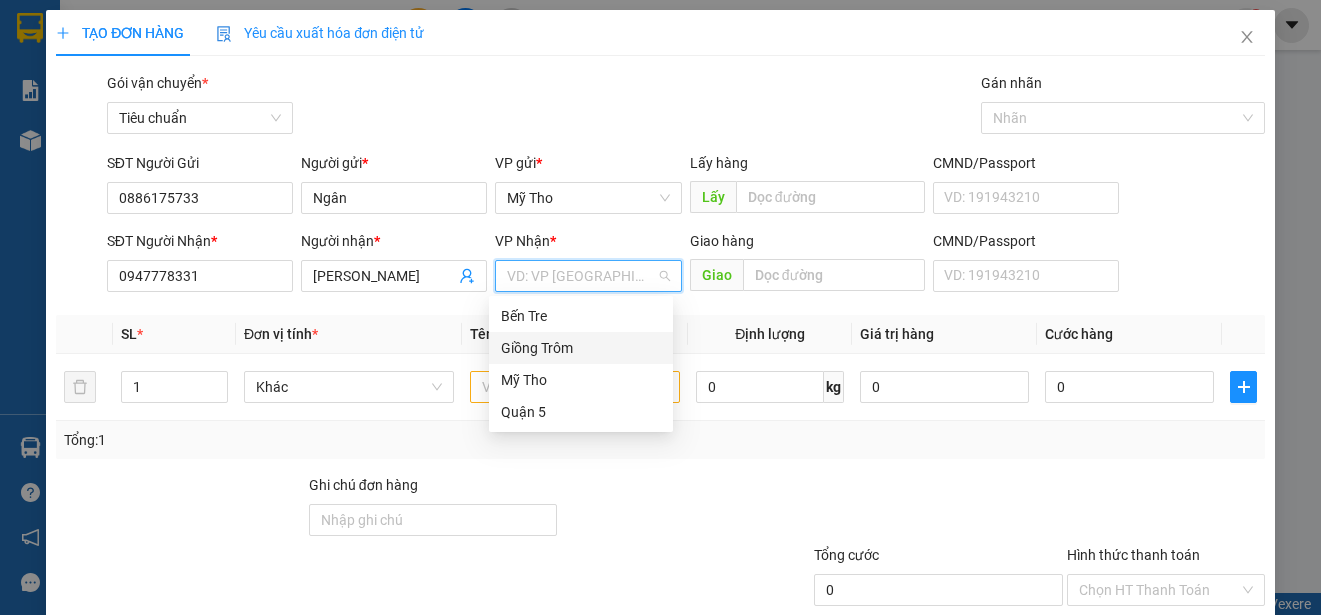 click on "Giồng Trôm" at bounding box center (581, 348) 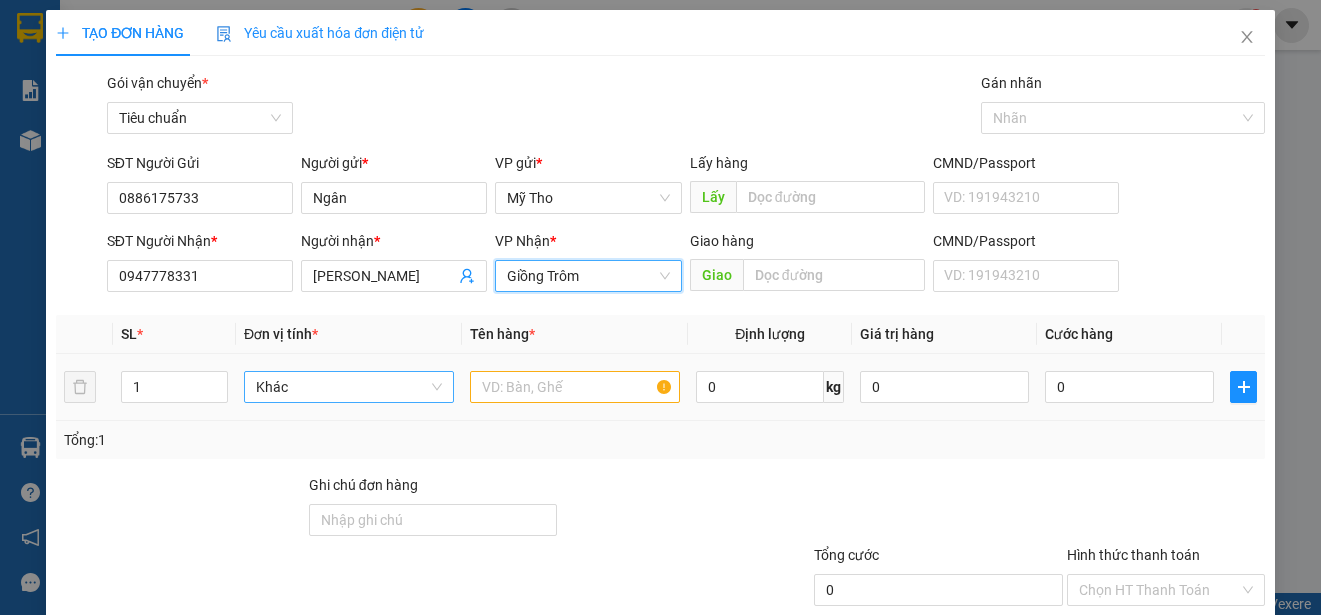 click on "Khác" at bounding box center (349, 387) 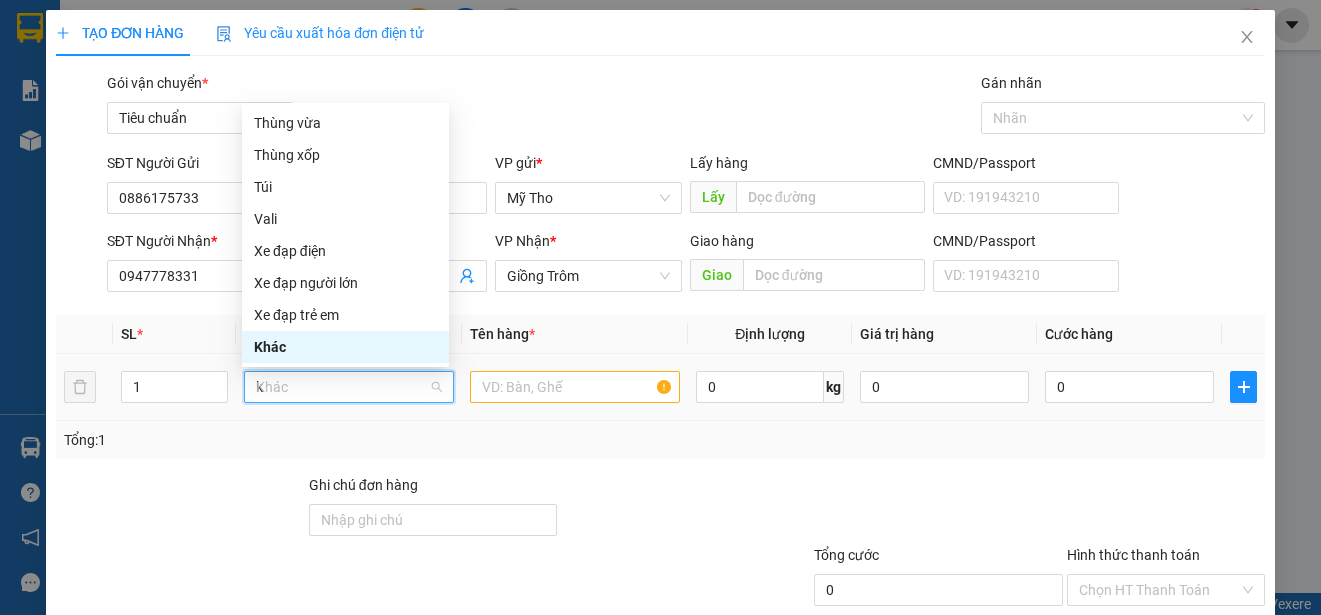 scroll, scrollTop: 0, scrollLeft: 0, axis: both 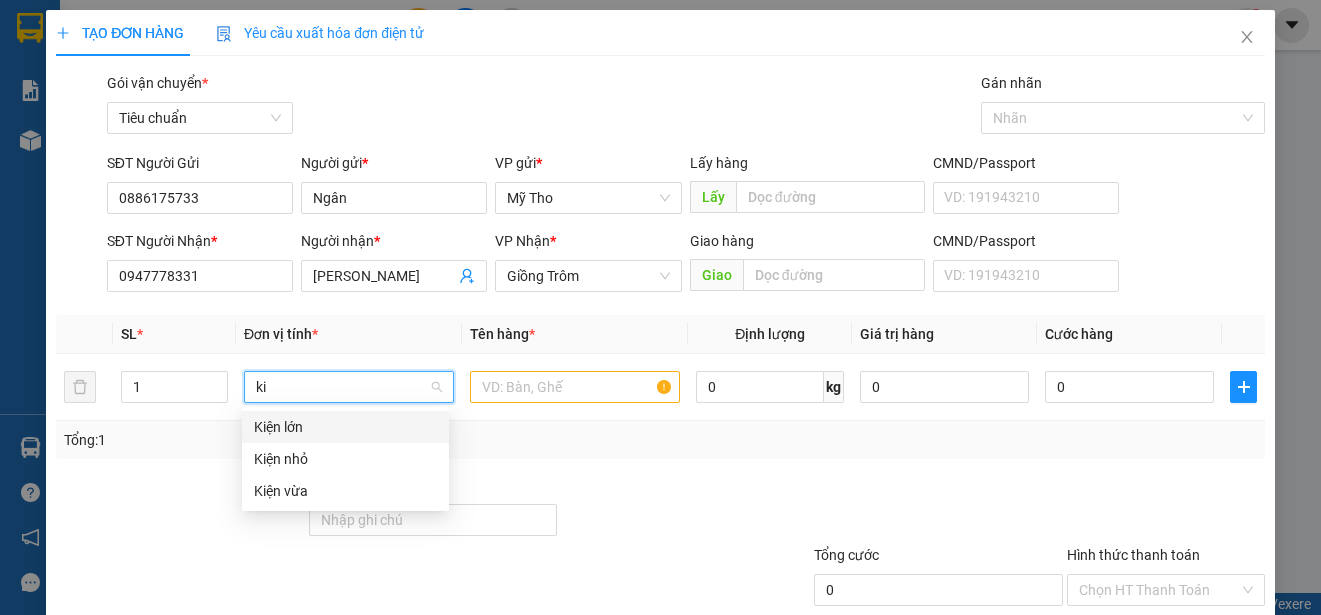 paste on "ẹn" 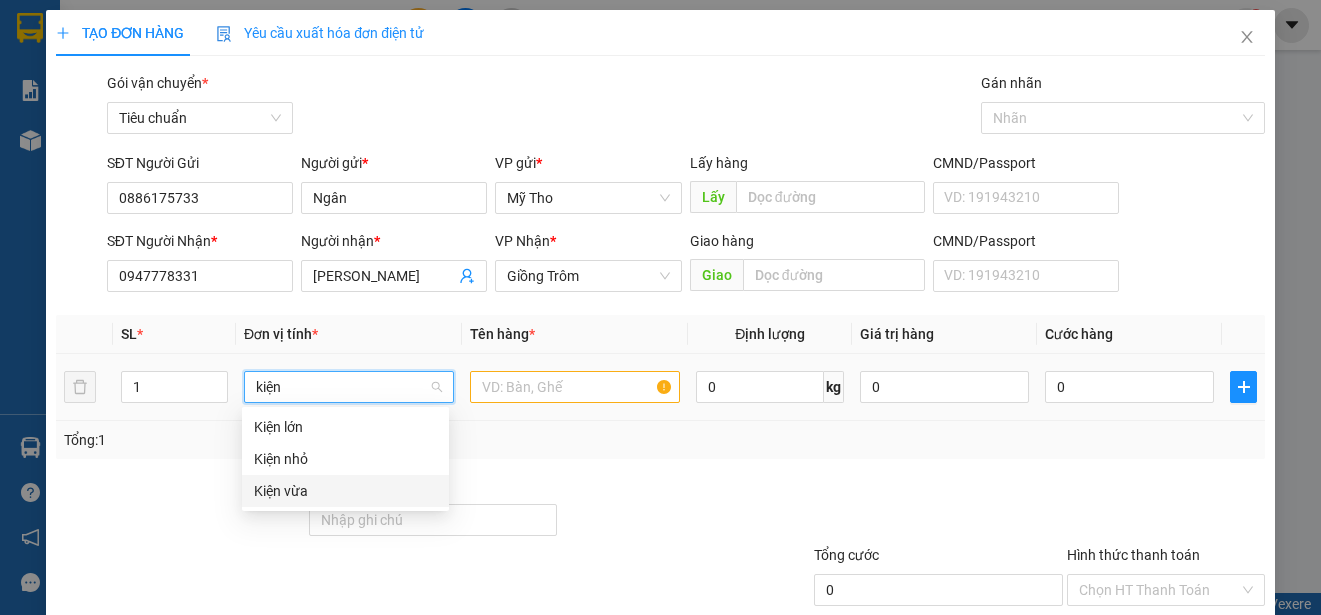 drag, startPoint x: 299, startPoint y: 488, endPoint x: 551, endPoint y: 396, distance: 268.26852 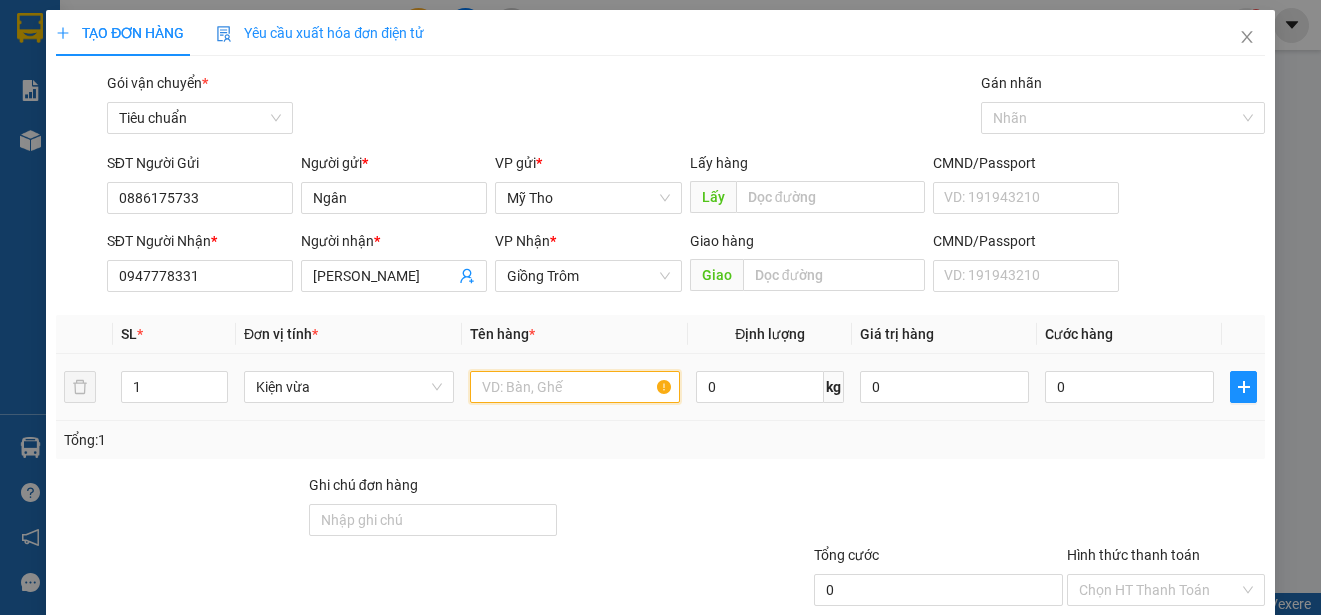 click at bounding box center (575, 387) 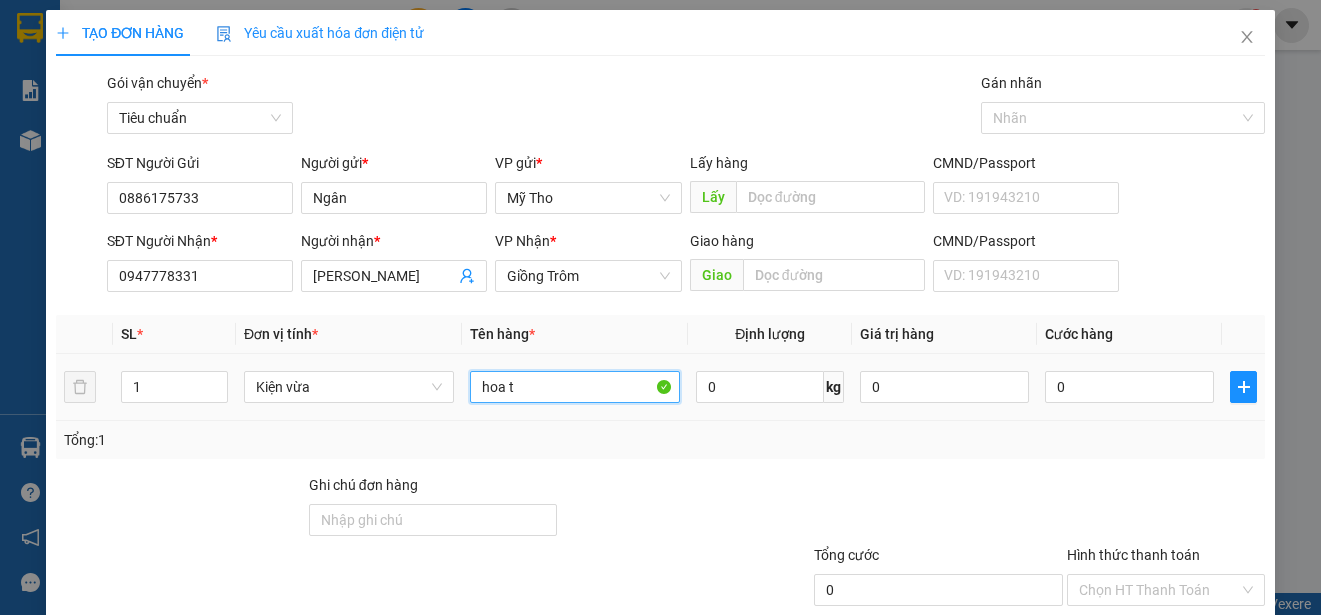 paste on "ươi" 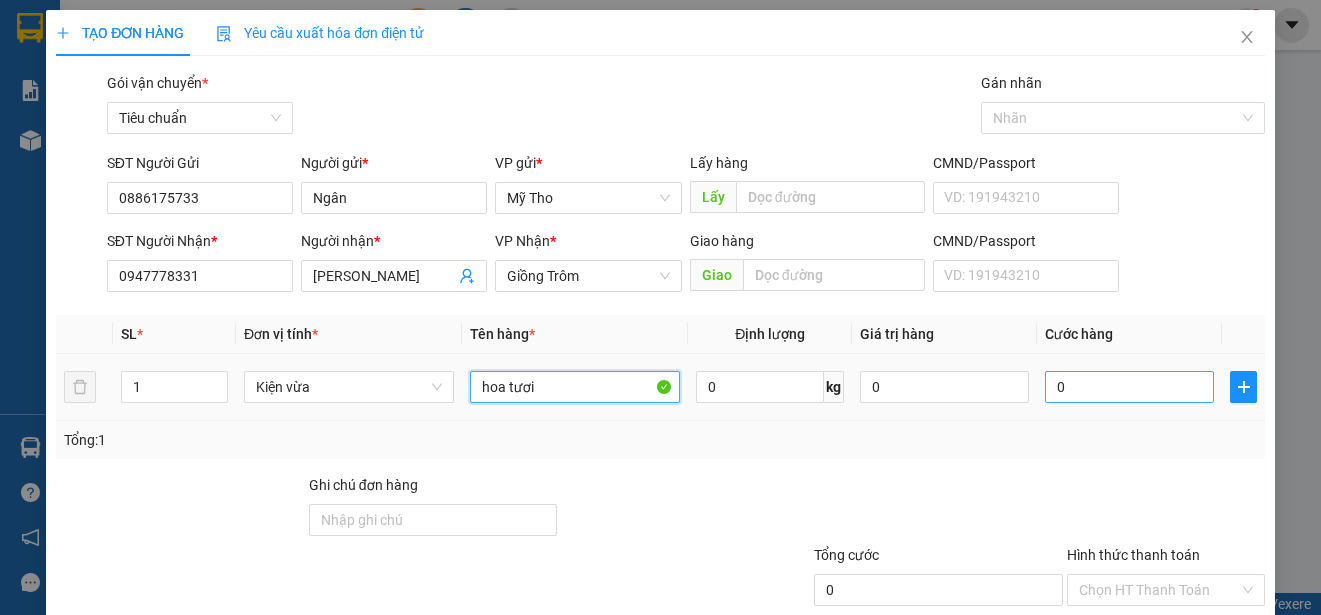 type on "hoa tươi" 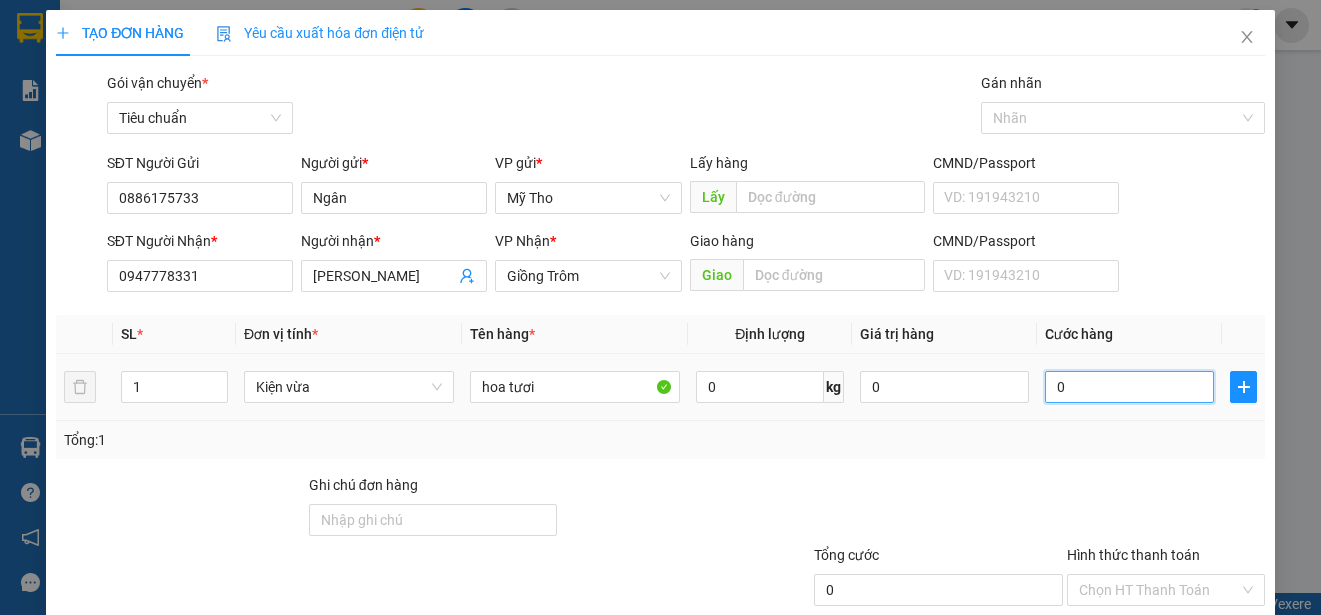 click on "0" at bounding box center [1129, 387] 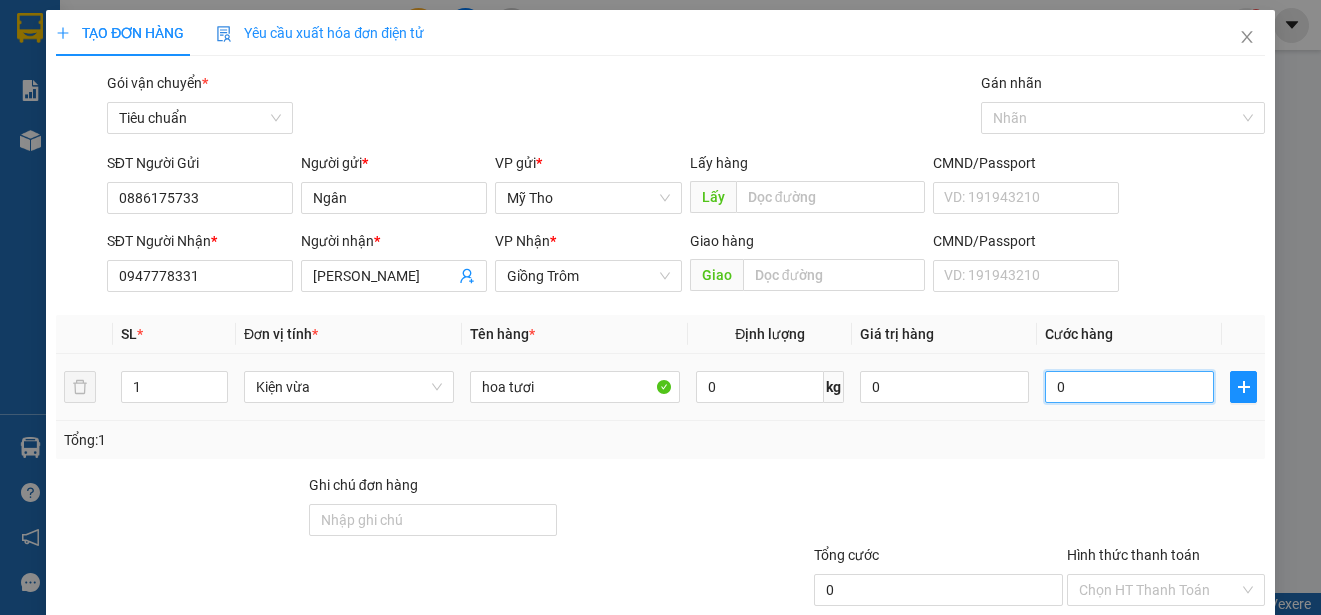 type on "3" 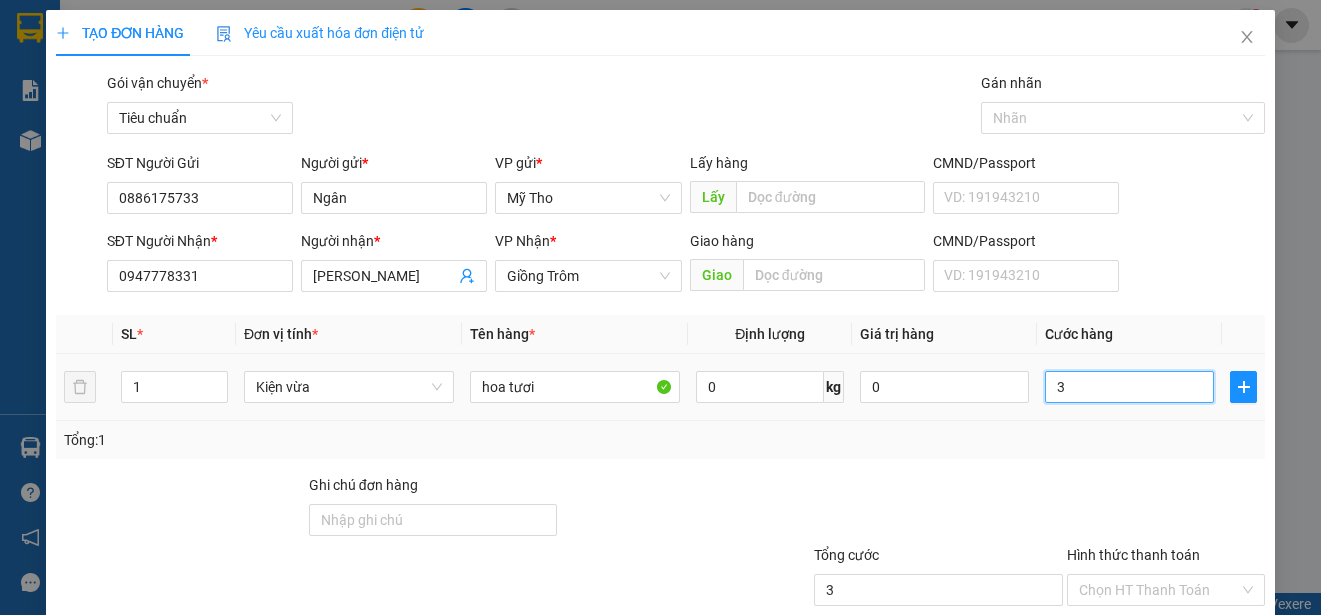 type on "30" 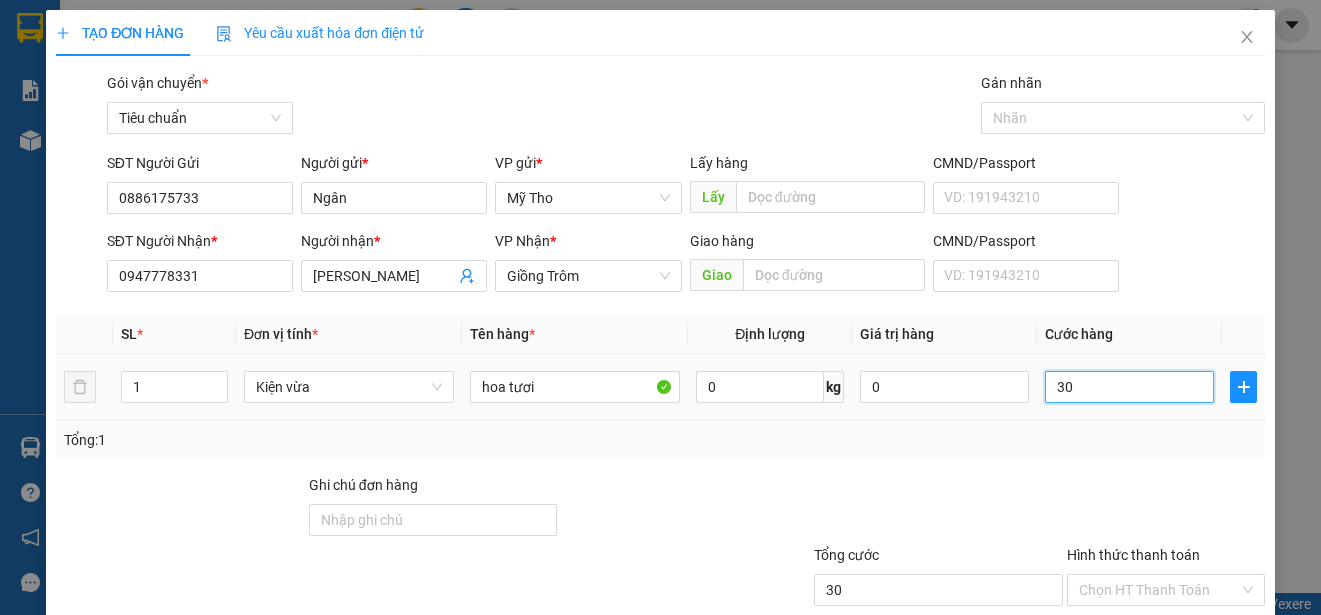 type on "300" 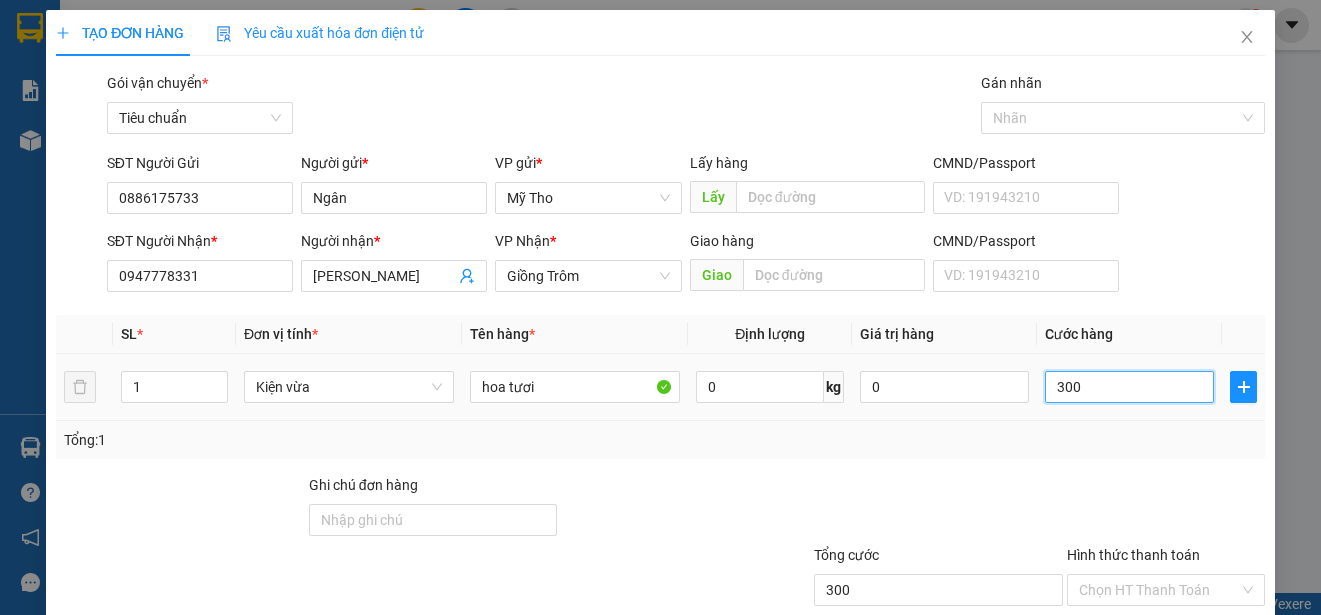 type on "3.000" 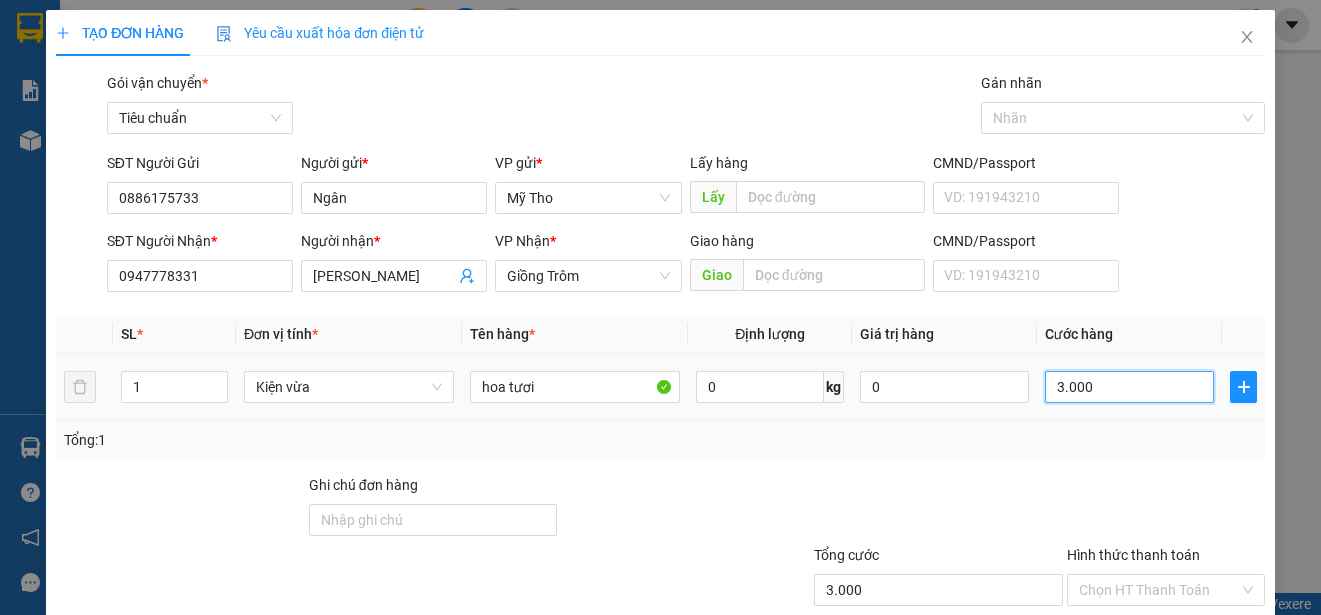 type on "30.000" 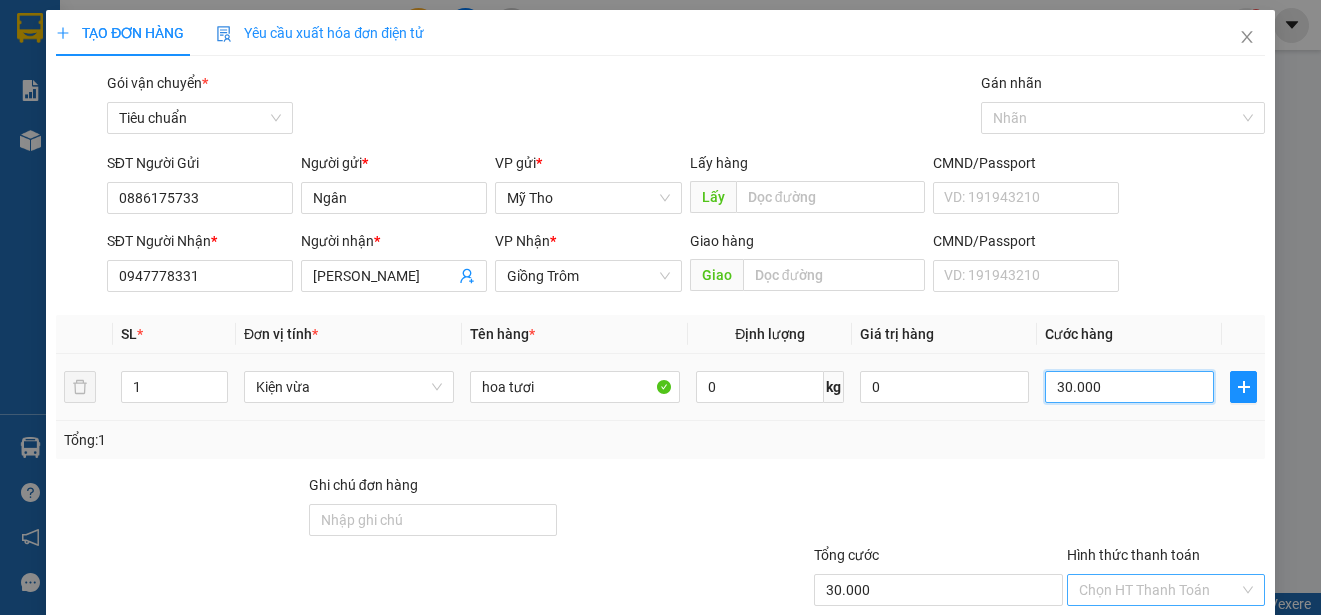 scroll, scrollTop: 125, scrollLeft: 0, axis: vertical 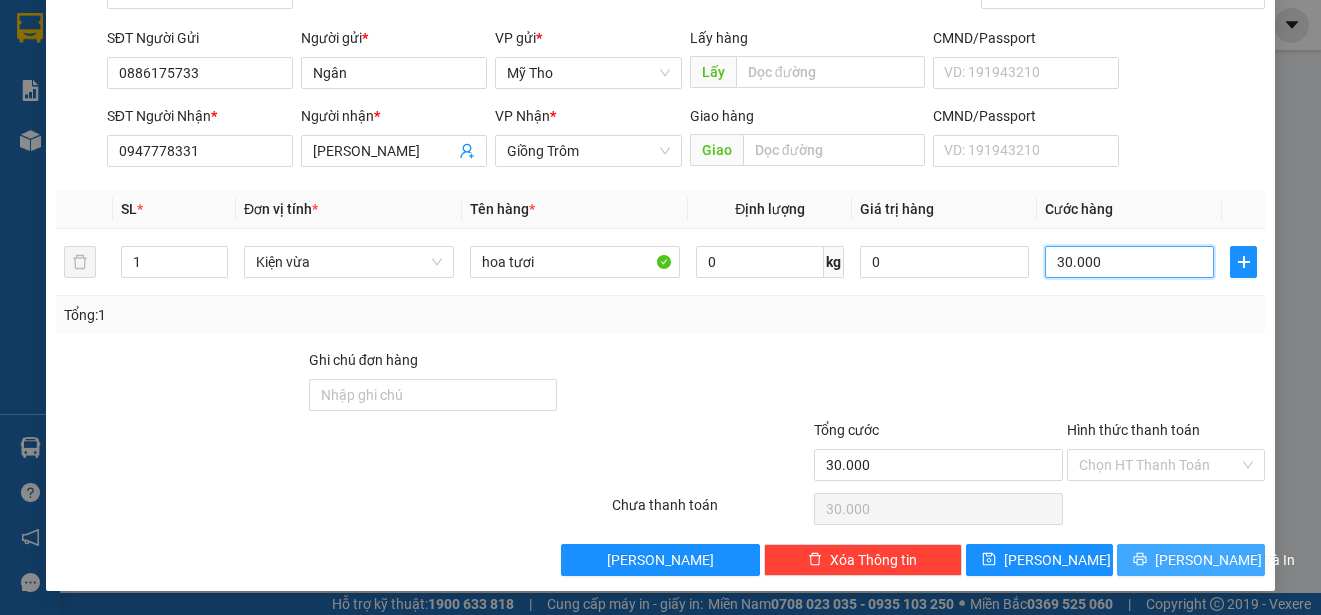 type on "30.000" 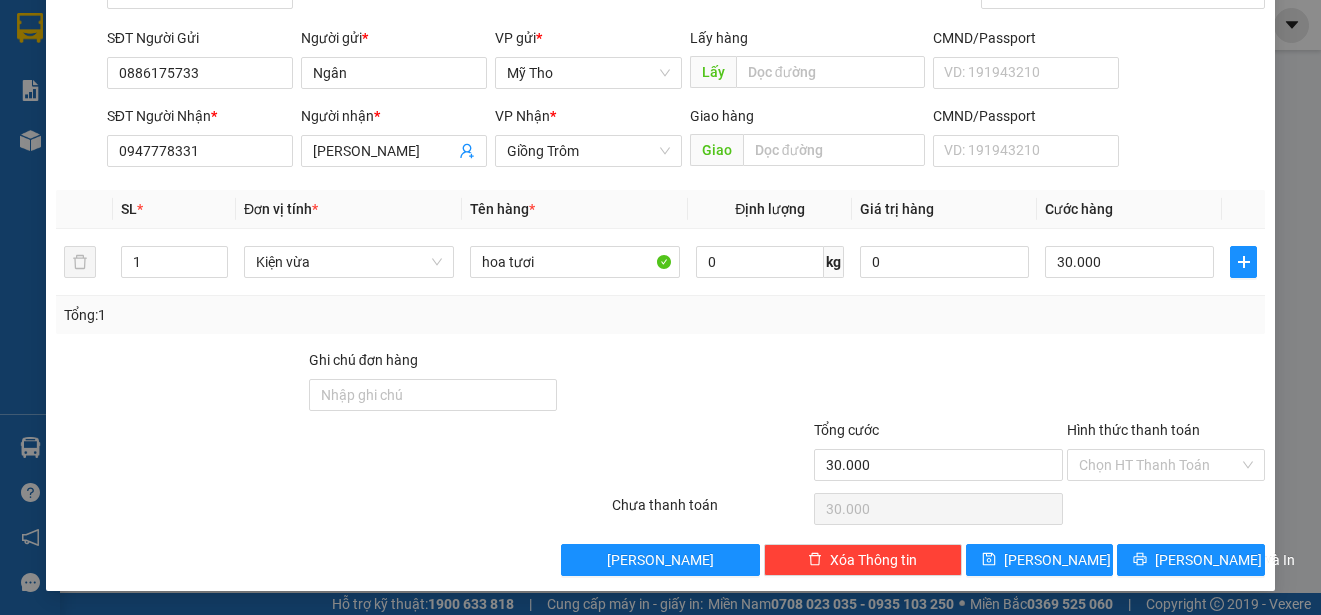 click at bounding box center (1166, 384) 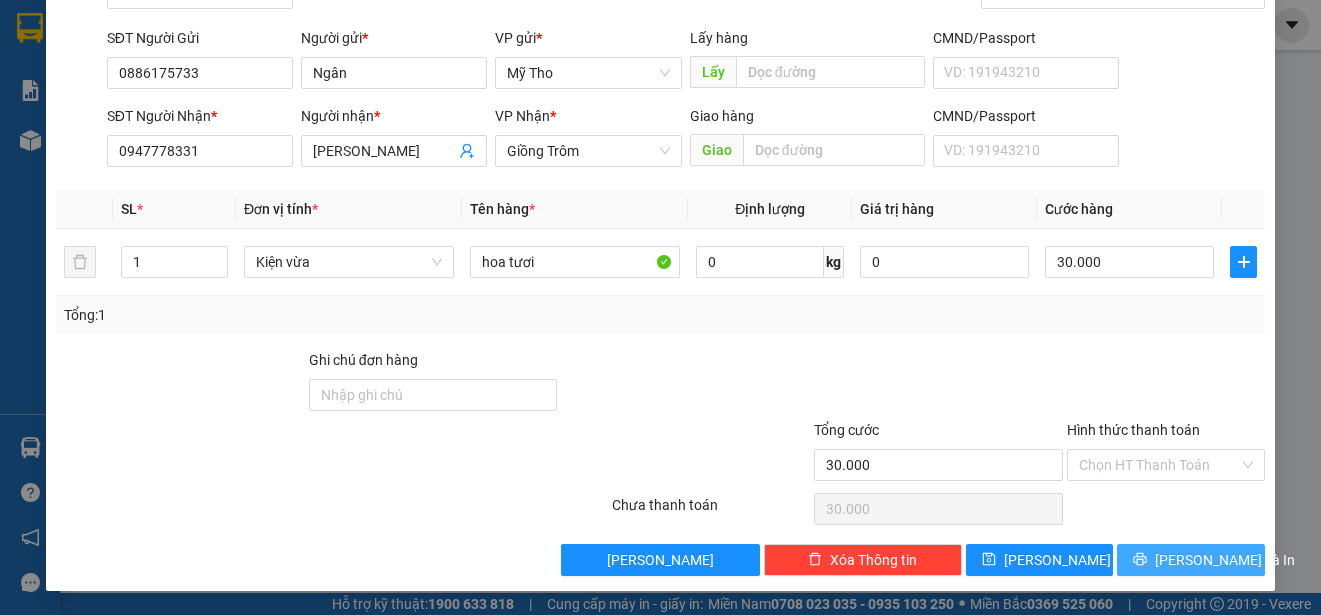 click on "[PERSON_NAME] và In" at bounding box center [1225, 560] 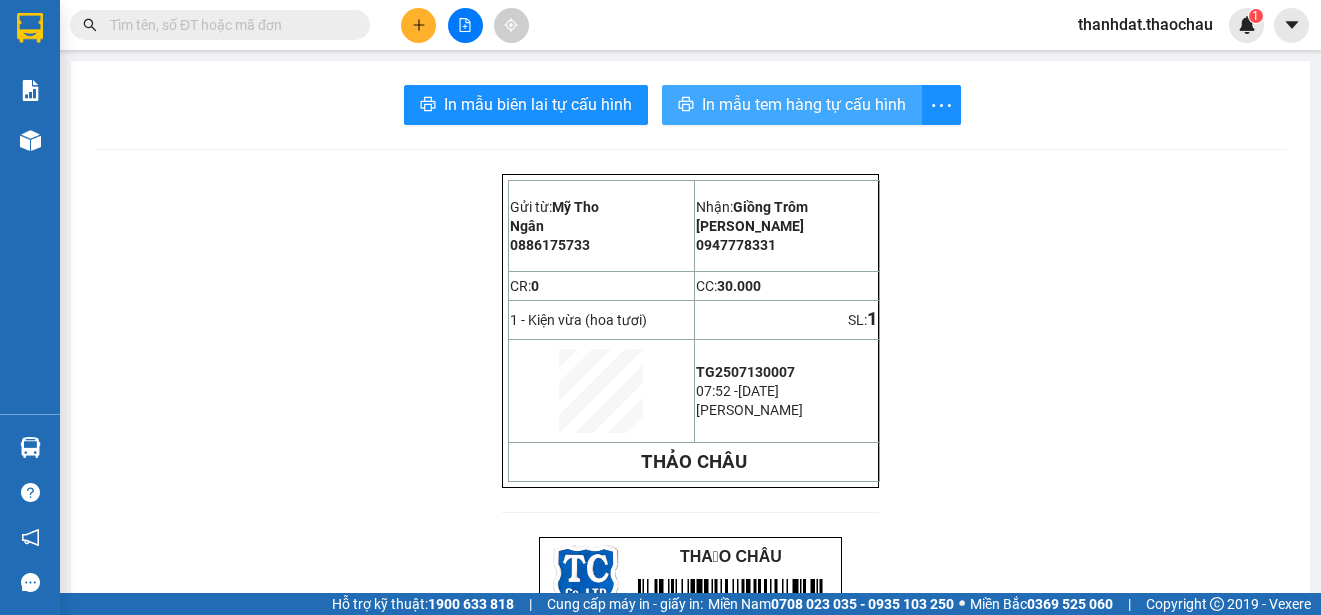 click on "In mẫu tem hàng tự cấu hình" at bounding box center (804, 104) 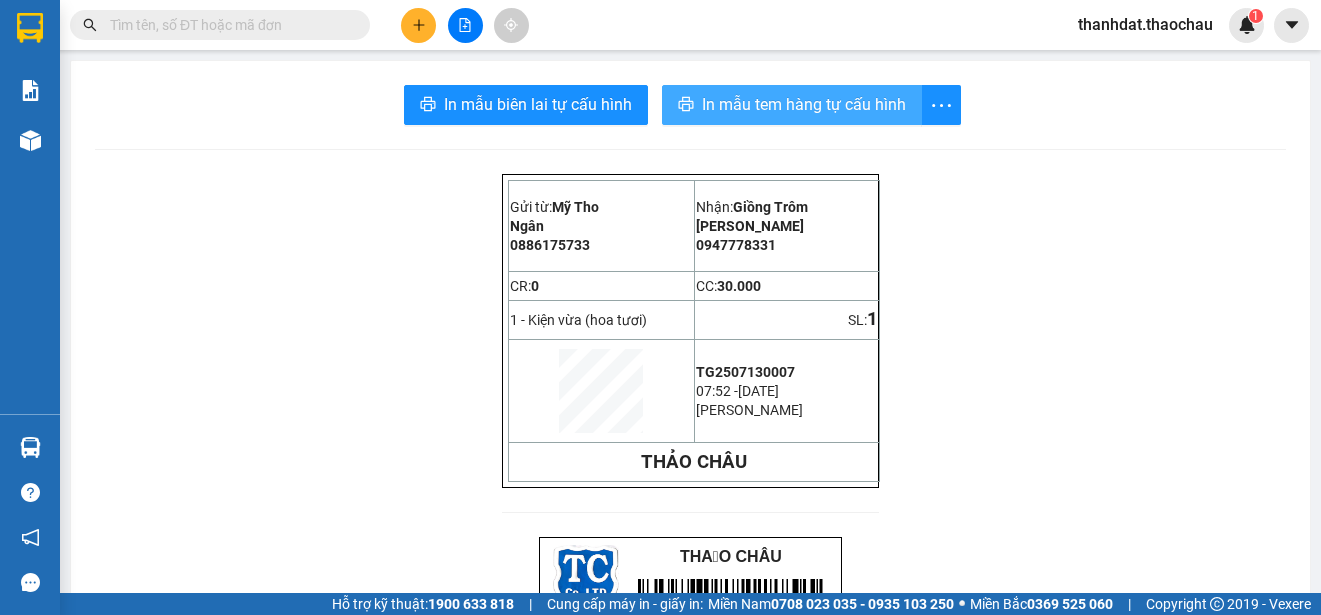 scroll, scrollTop: 0, scrollLeft: 0, axis: both 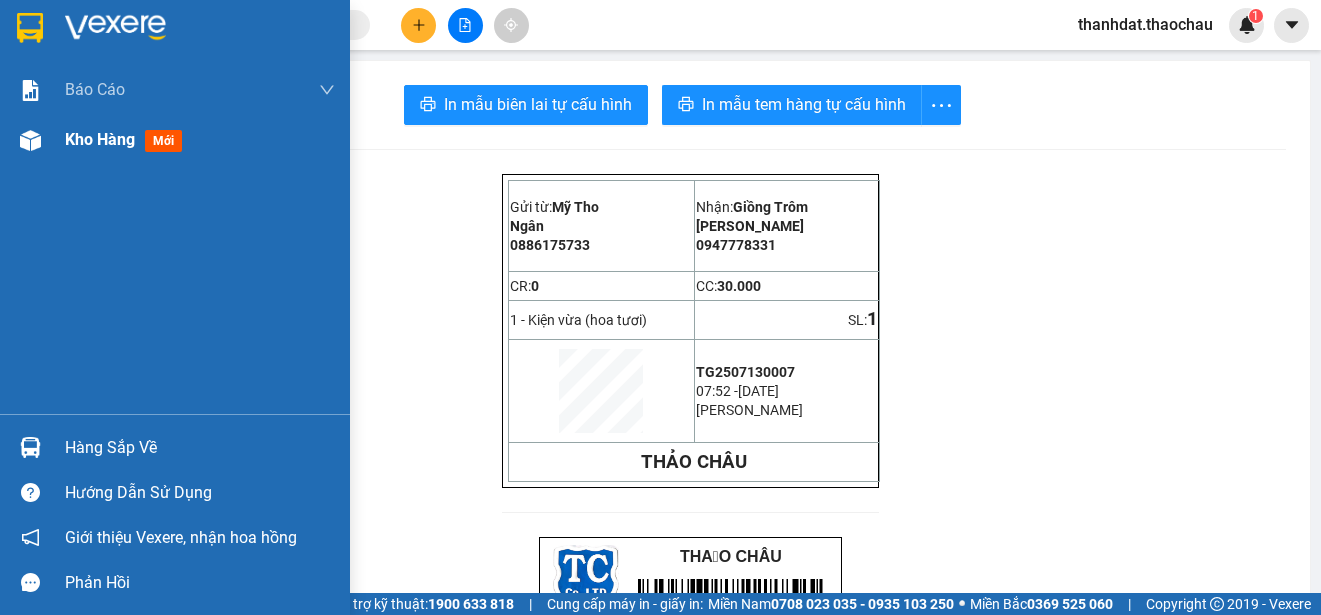 click on "Kho hàng" at bounding box center (100, 139) 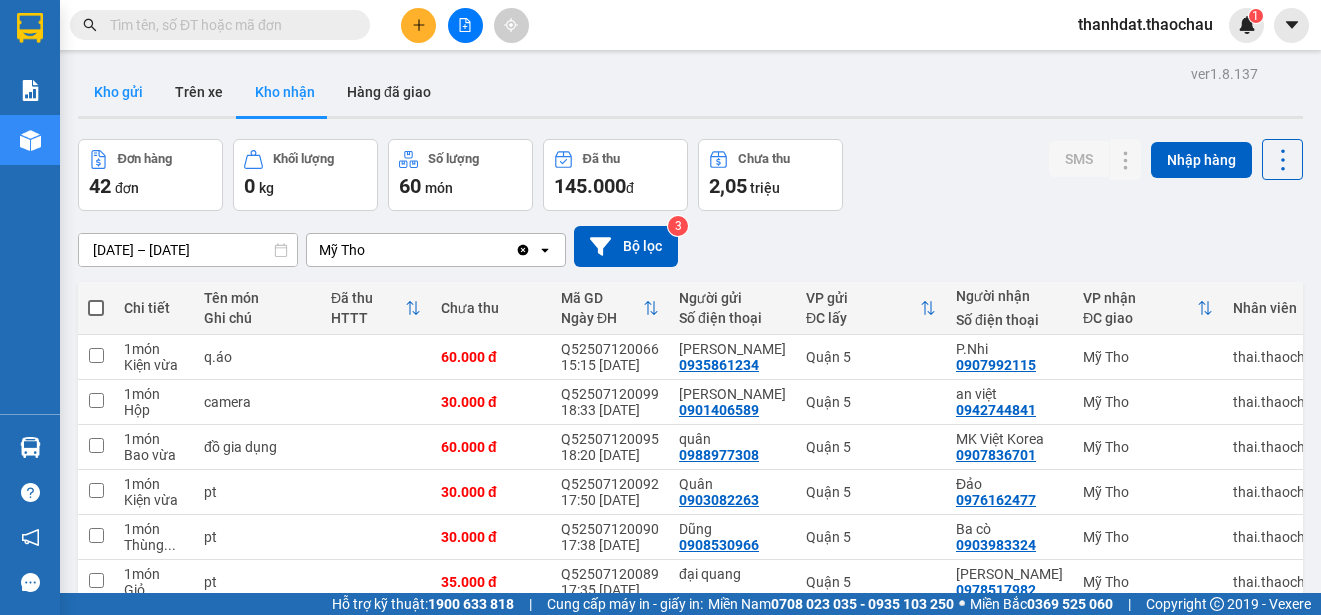 click on "Kho gửi" at bounding box center [118, 92] 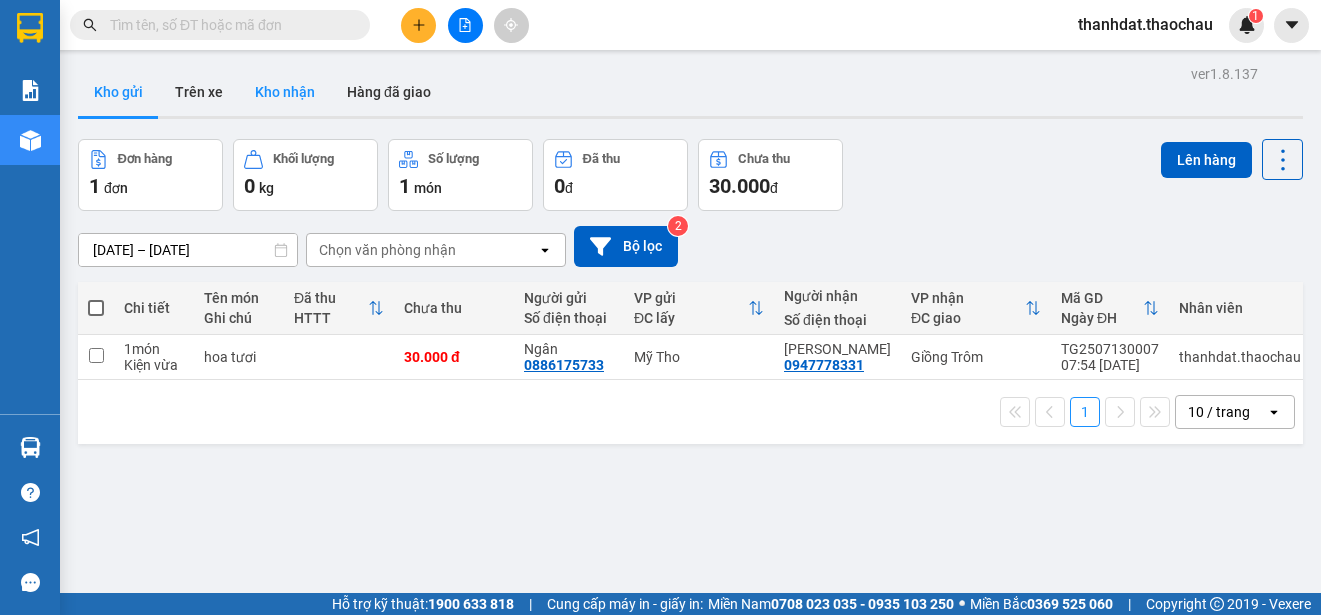 click on "Kho nhận" at bounding box center (285, 92) 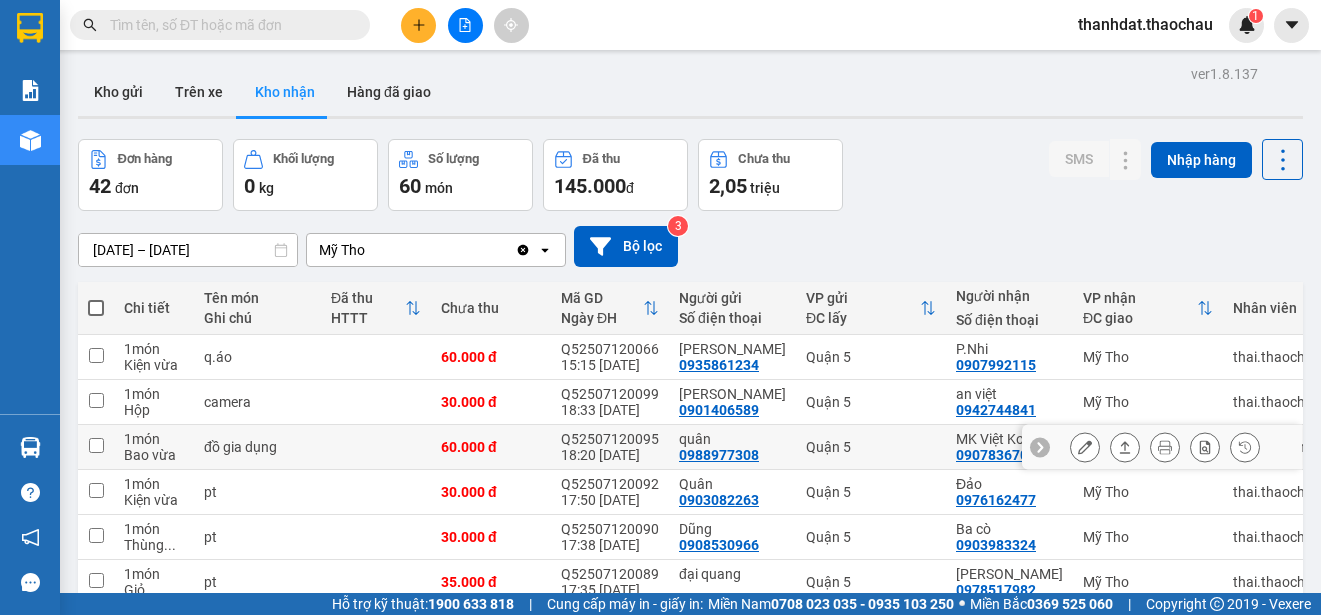 scroll, scrollTop: 282, scrollLeft: 0, axis: vertical 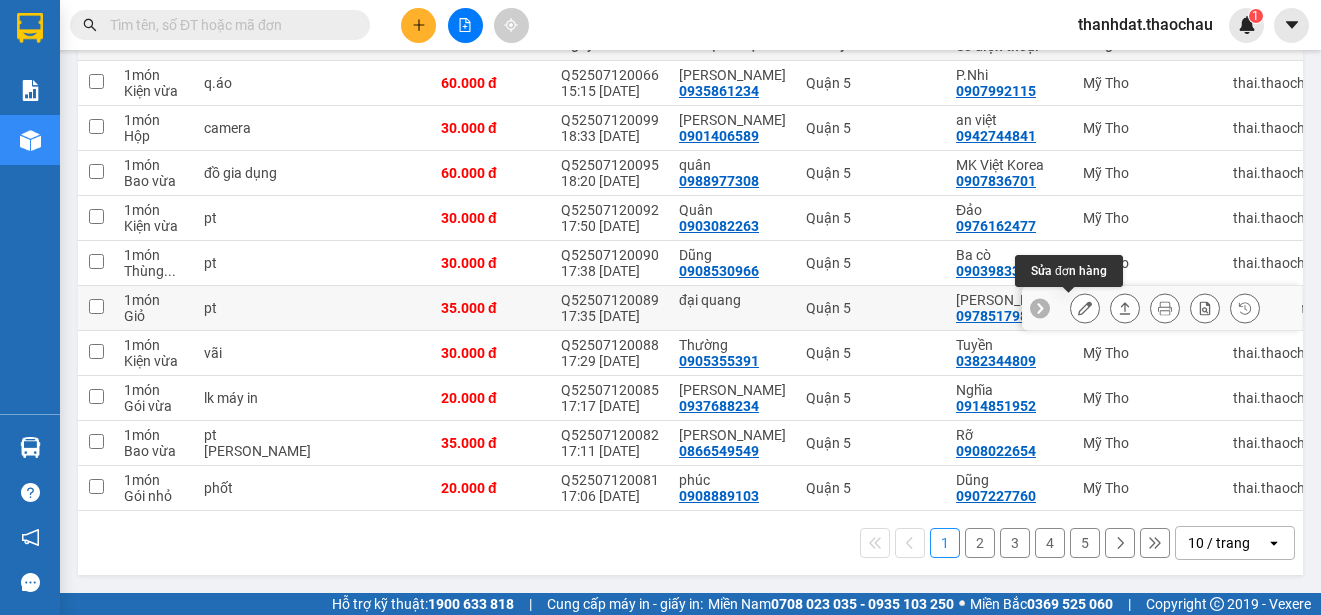 click 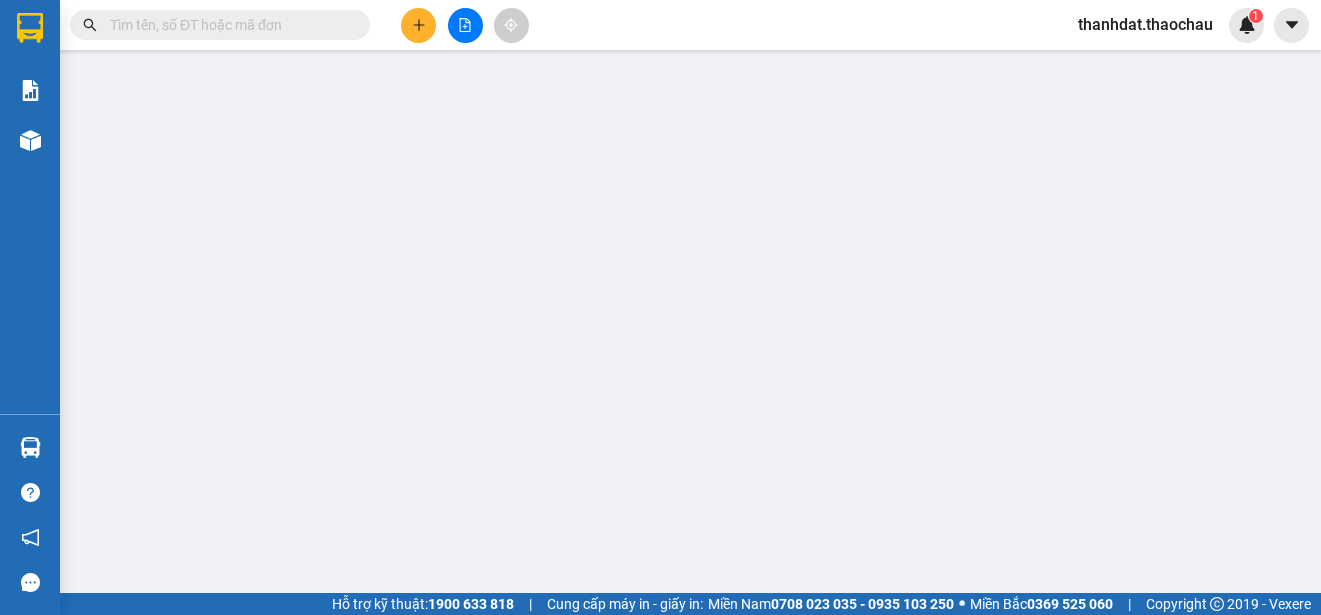 scroll, scrollTop: 0, scrollLeft: 0, axis: both 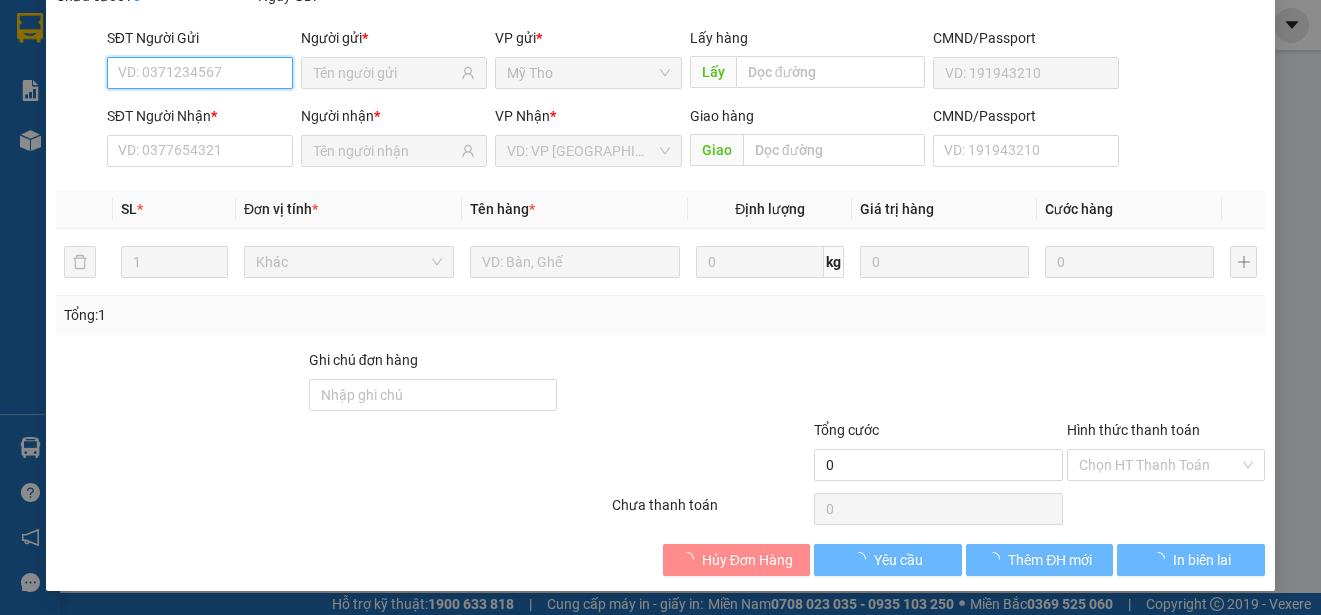 type on "đại quang" 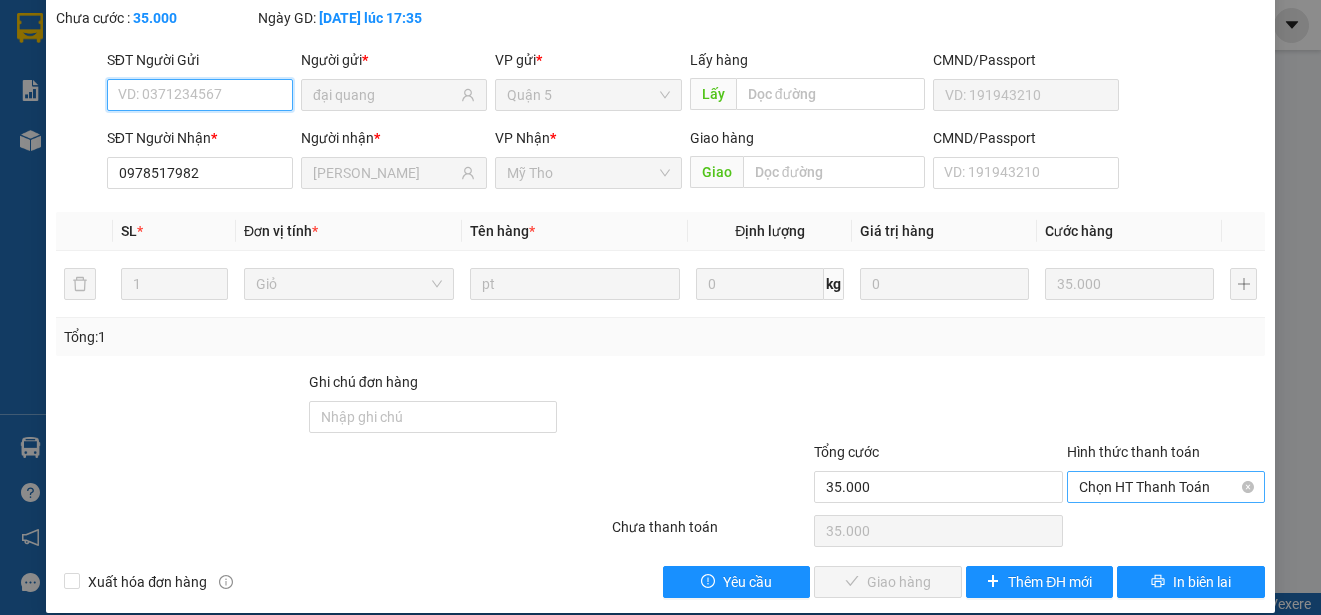 click on "Chọn HT Thanh Toán" at bounding box center (1166, 487) 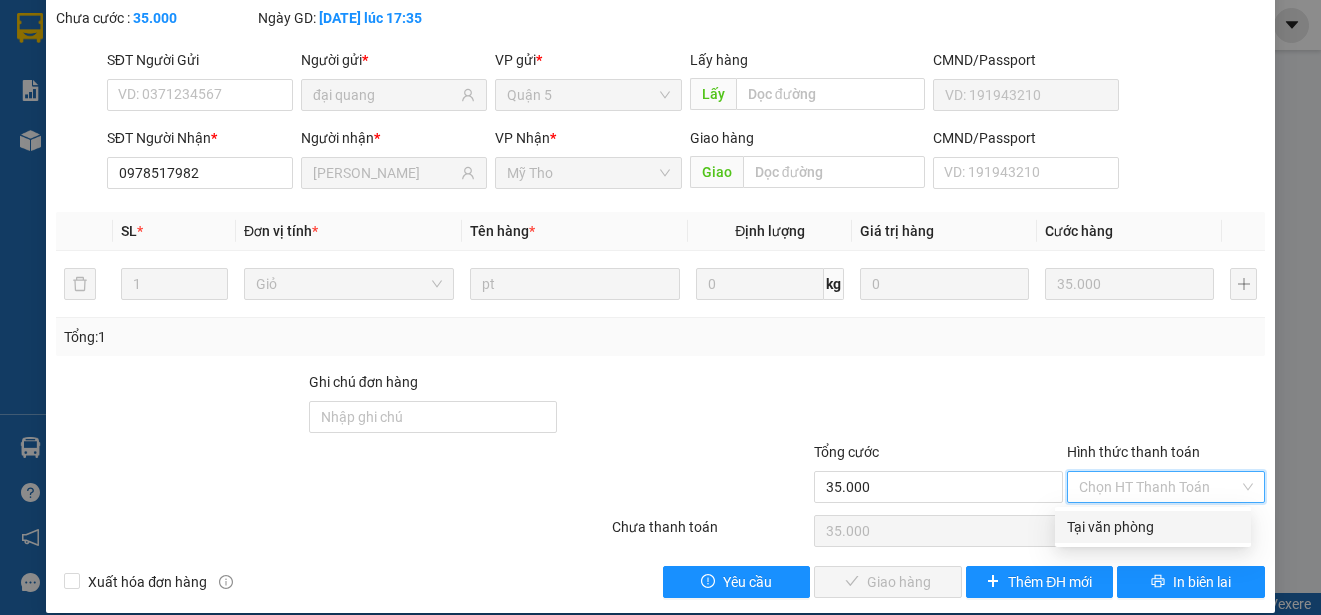 click on "Tại văn phòng" at bounding box center (1153, 527) 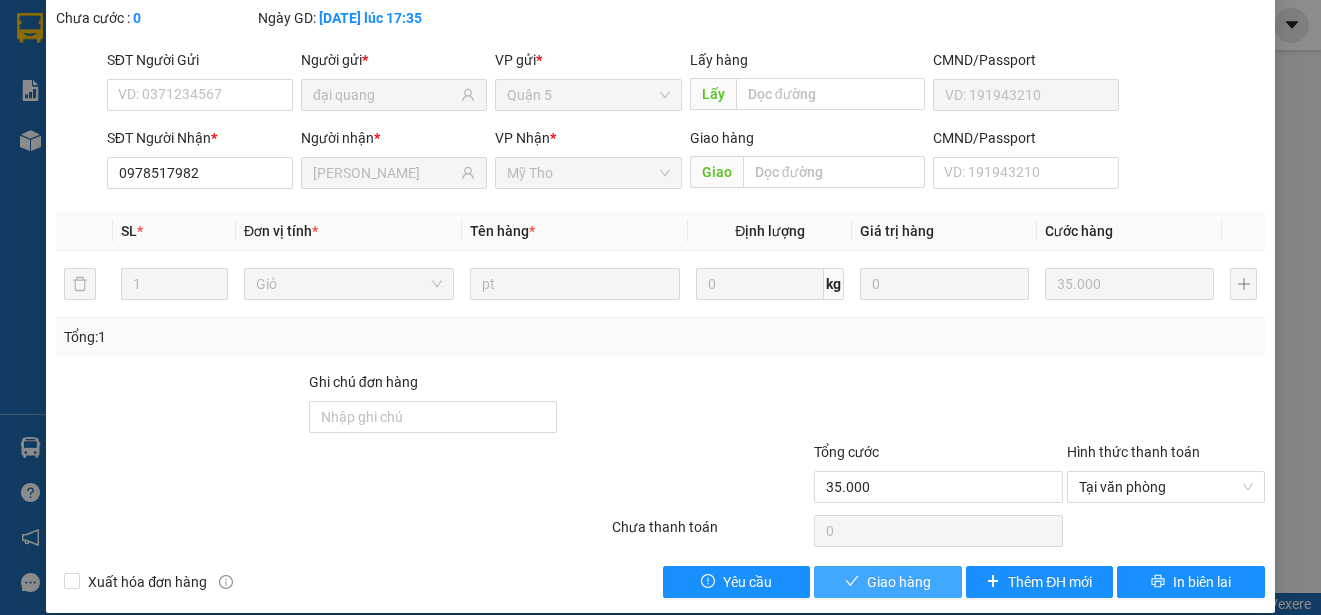 click on "Giao hàng" at bounding box center (899, 582) 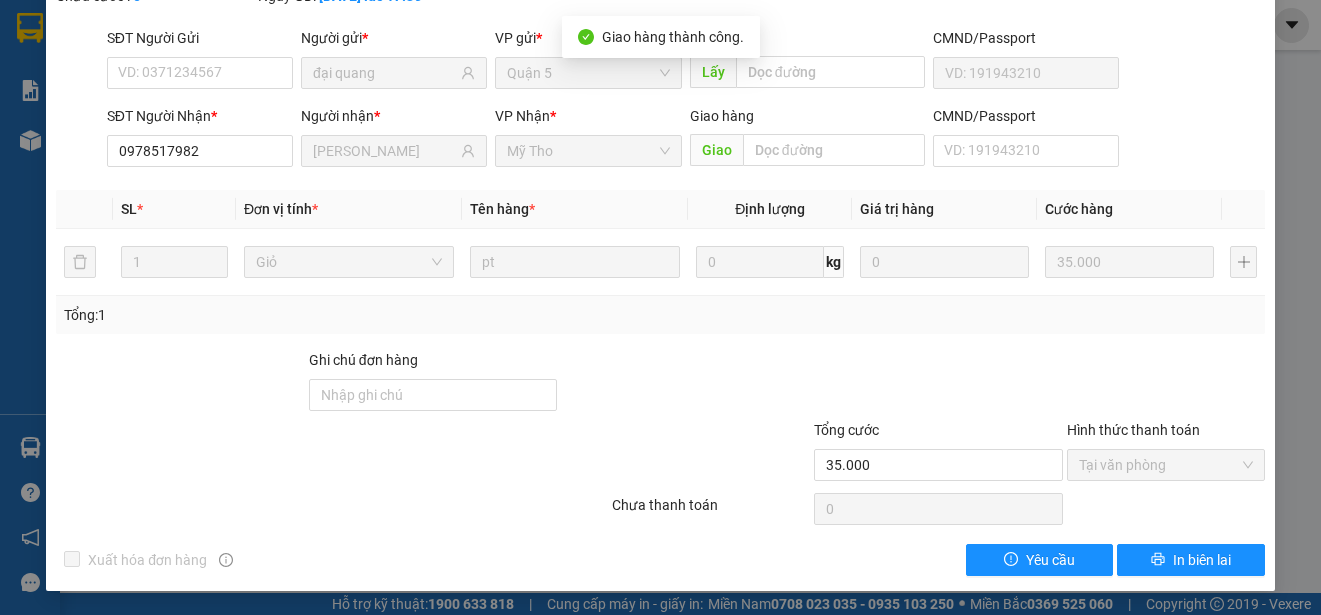 scroll, scrollTop: 0, scrollLeft: 0, axis: both 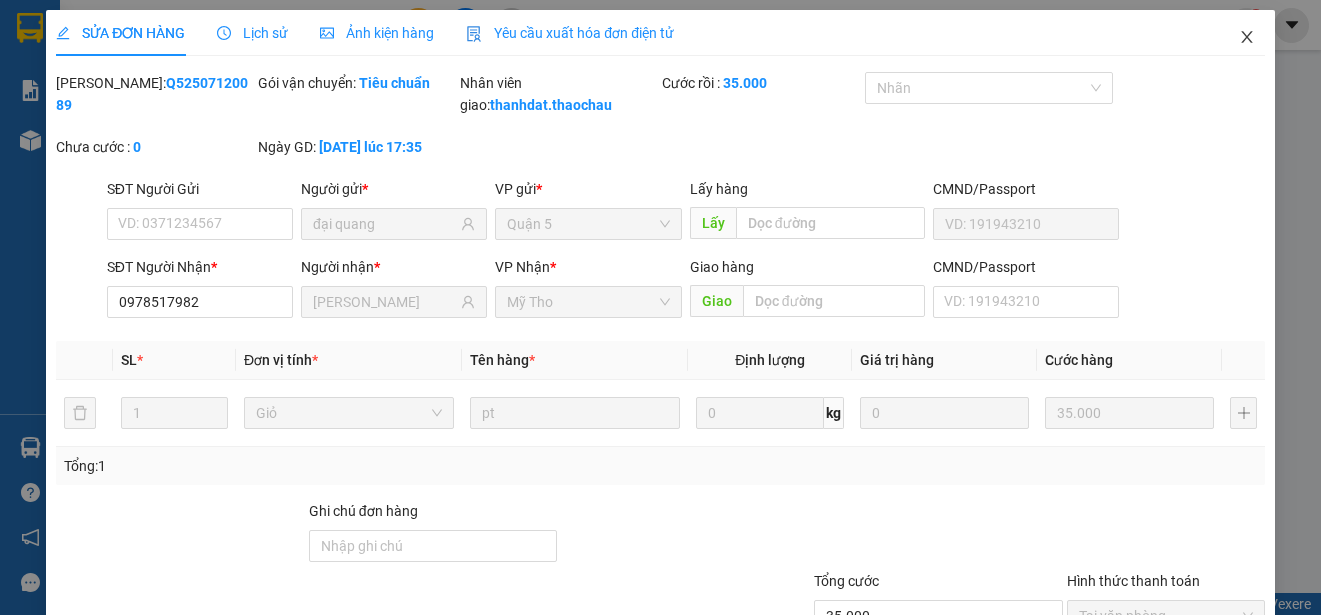 click 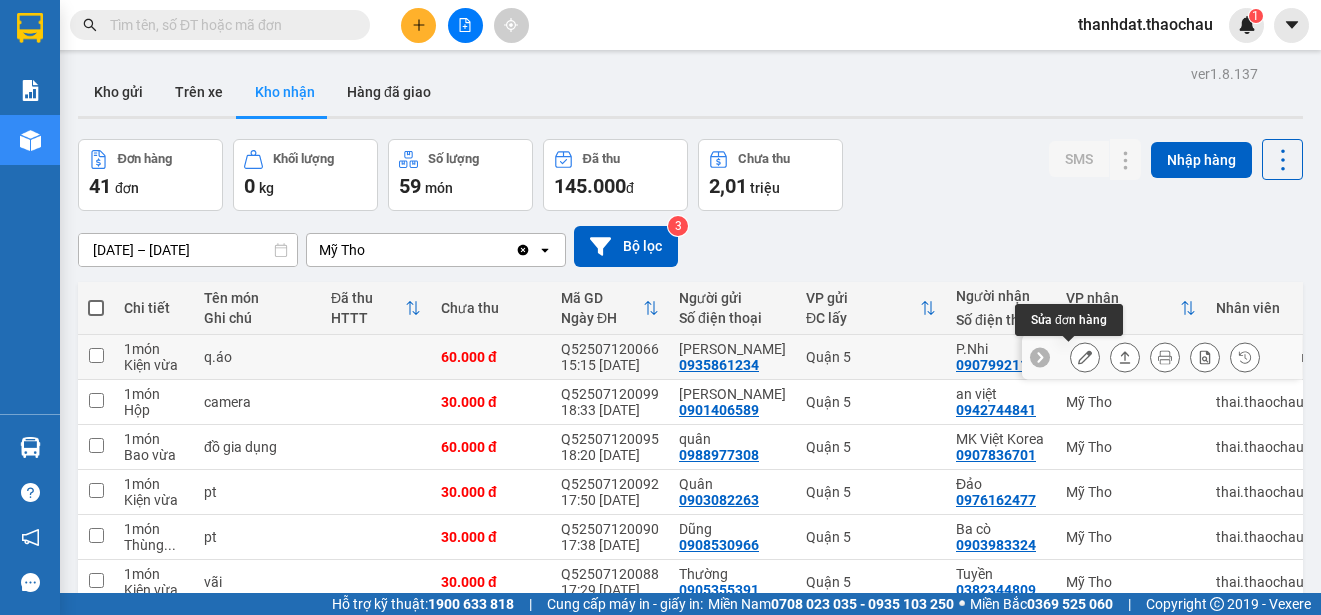 click 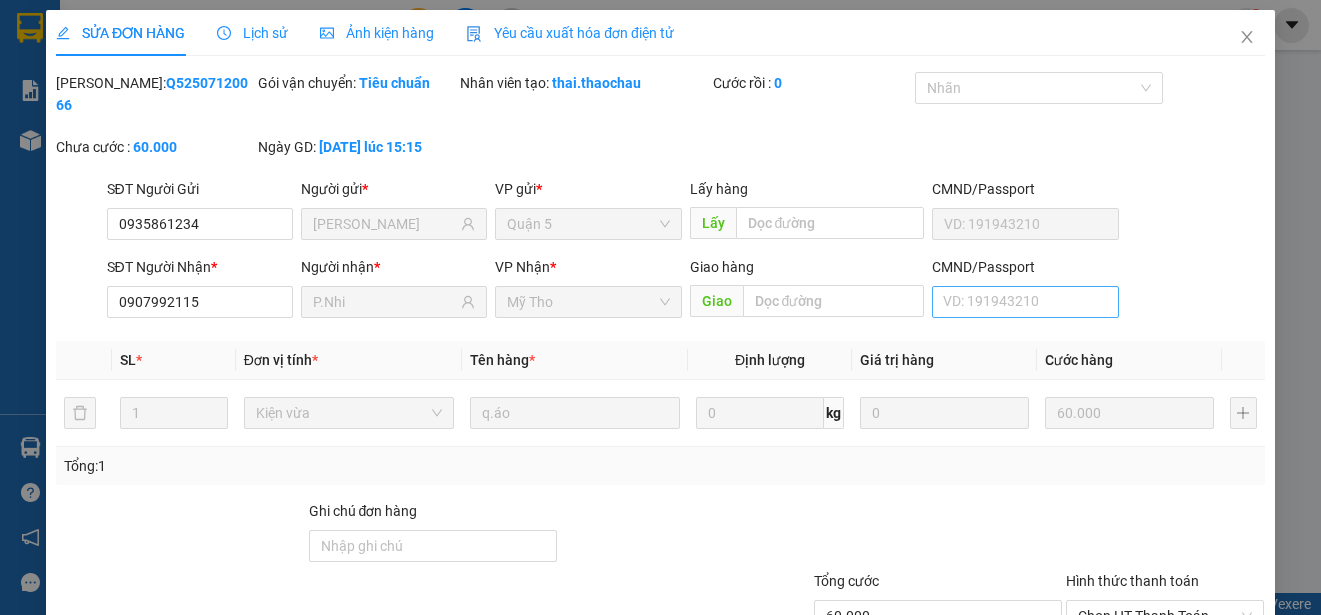 type on "0935861234" 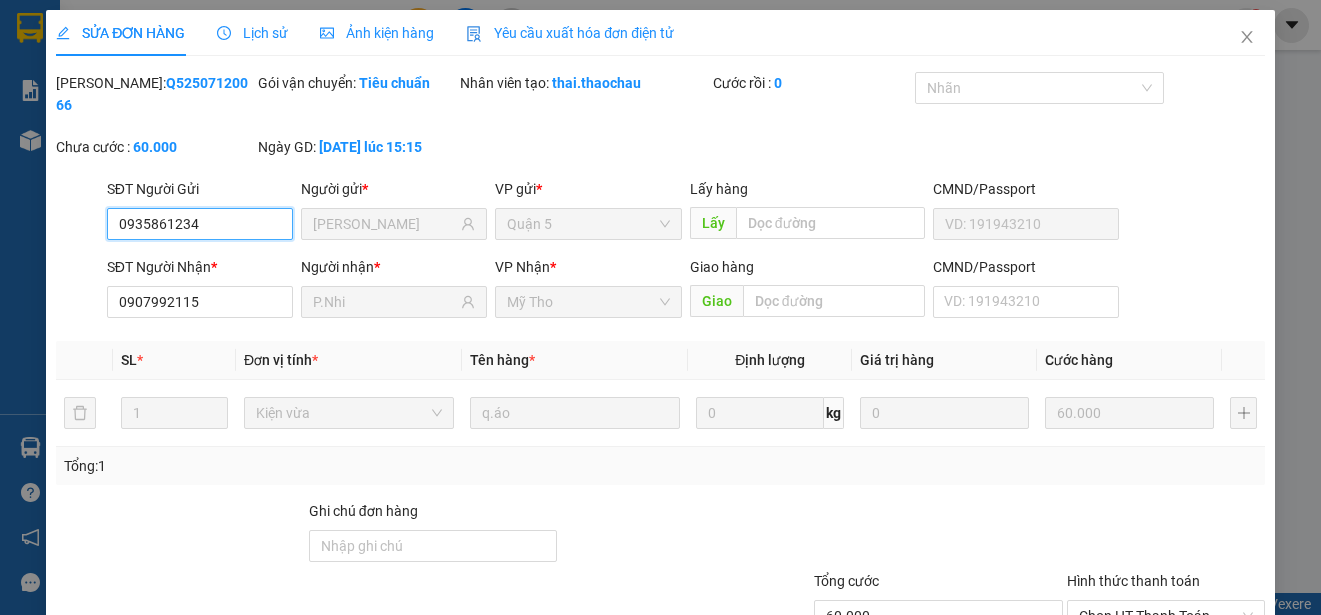 scroll, scrollTop: 151, scrollLeft: 0, axis: vertical 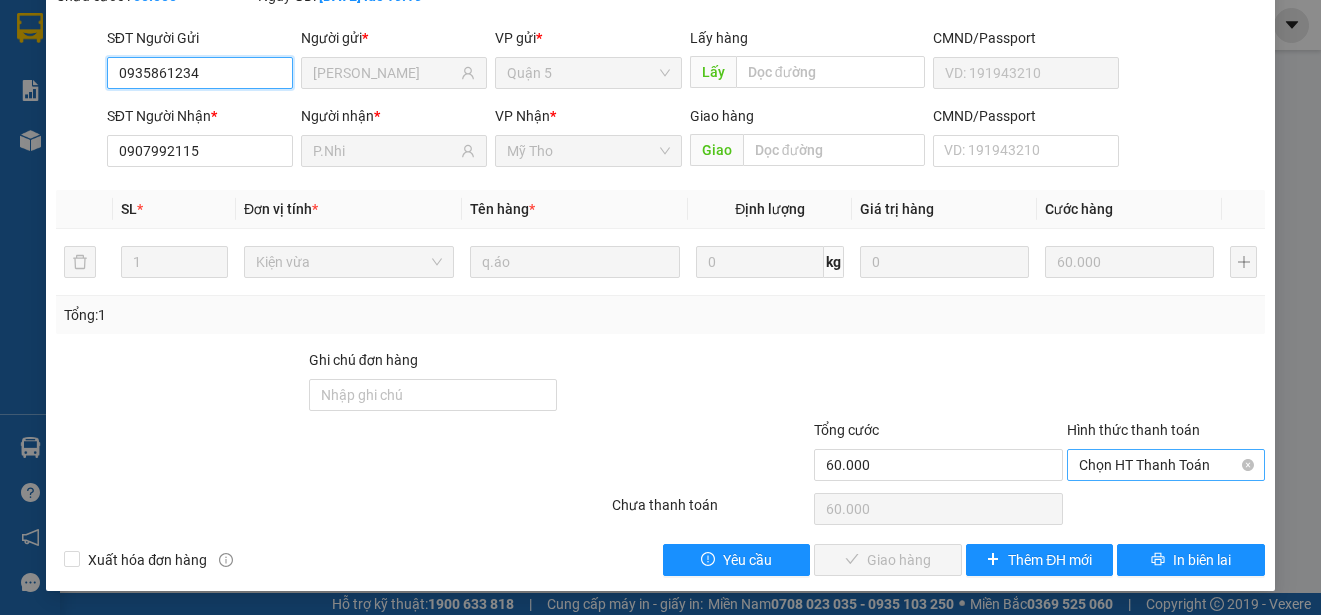 click on "Chọn HT Thanh Toán" at bounding box center (1166, 465) 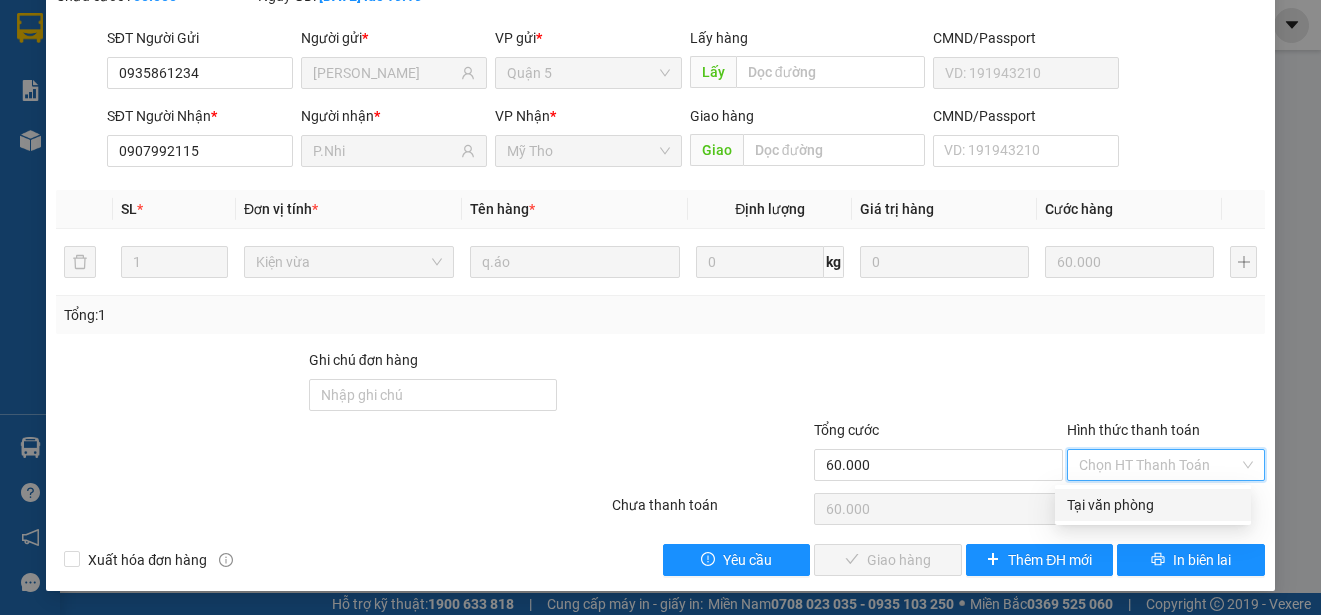 click on "Tại văn phòng" at bounding box center [1153, 505] 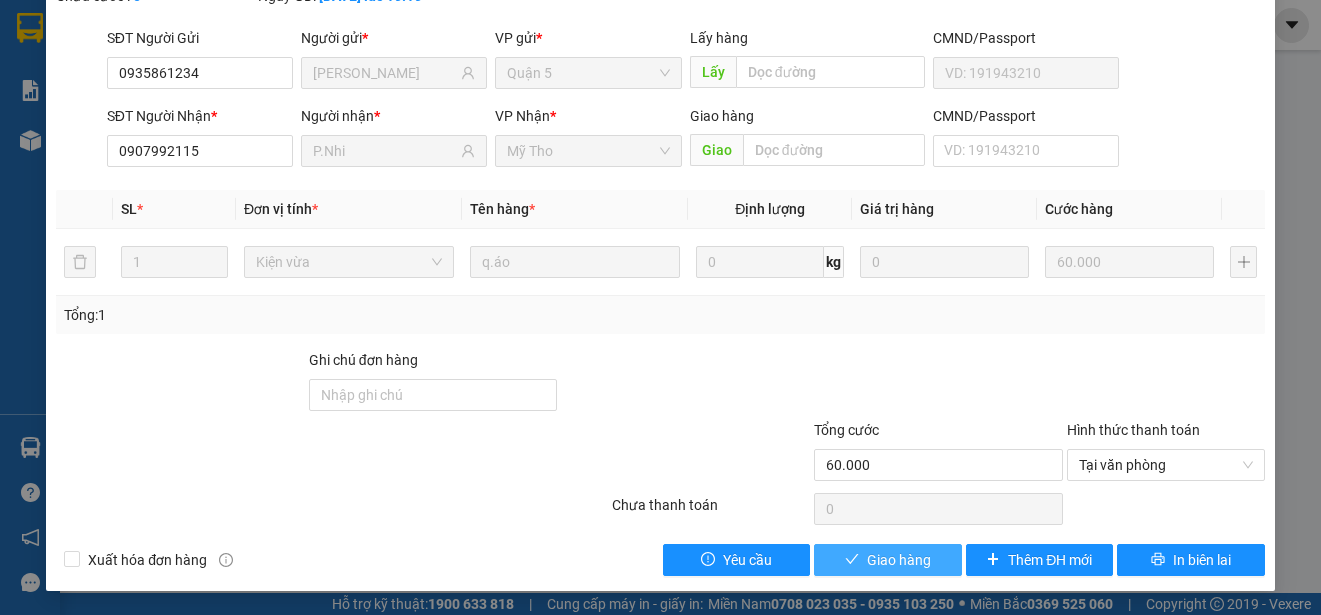 click on "Giao hàng" at bounding box center (899, 560) 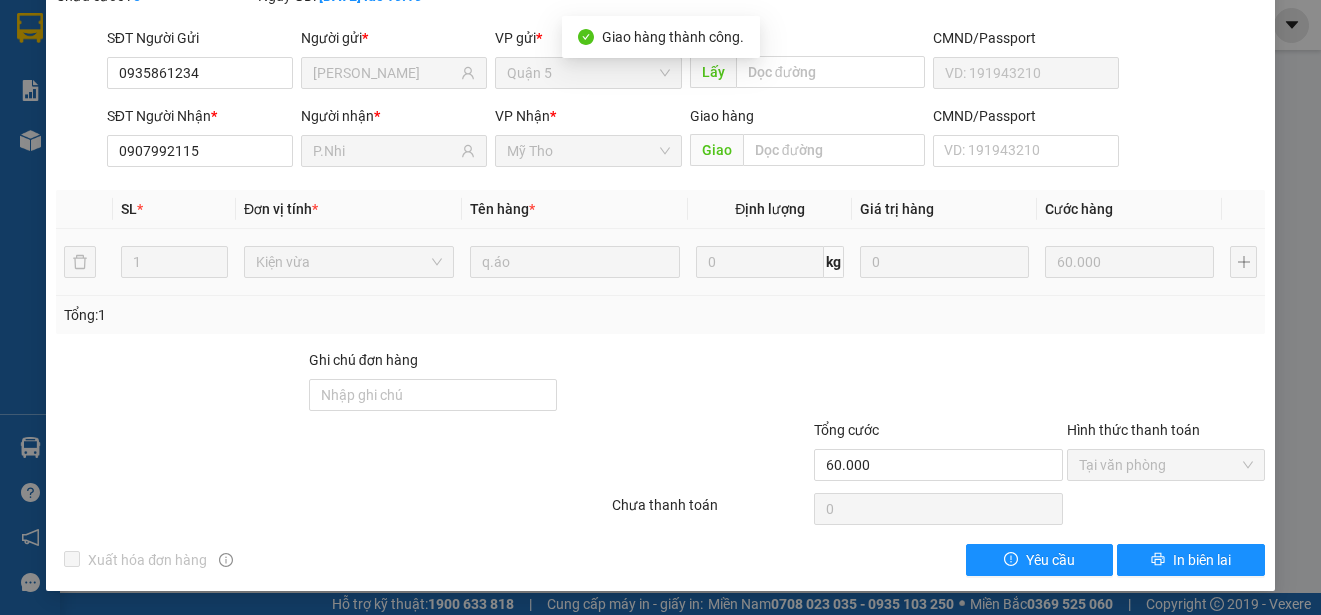 scroll, scrollTop: 0, scrollLeft: 0, axis: both 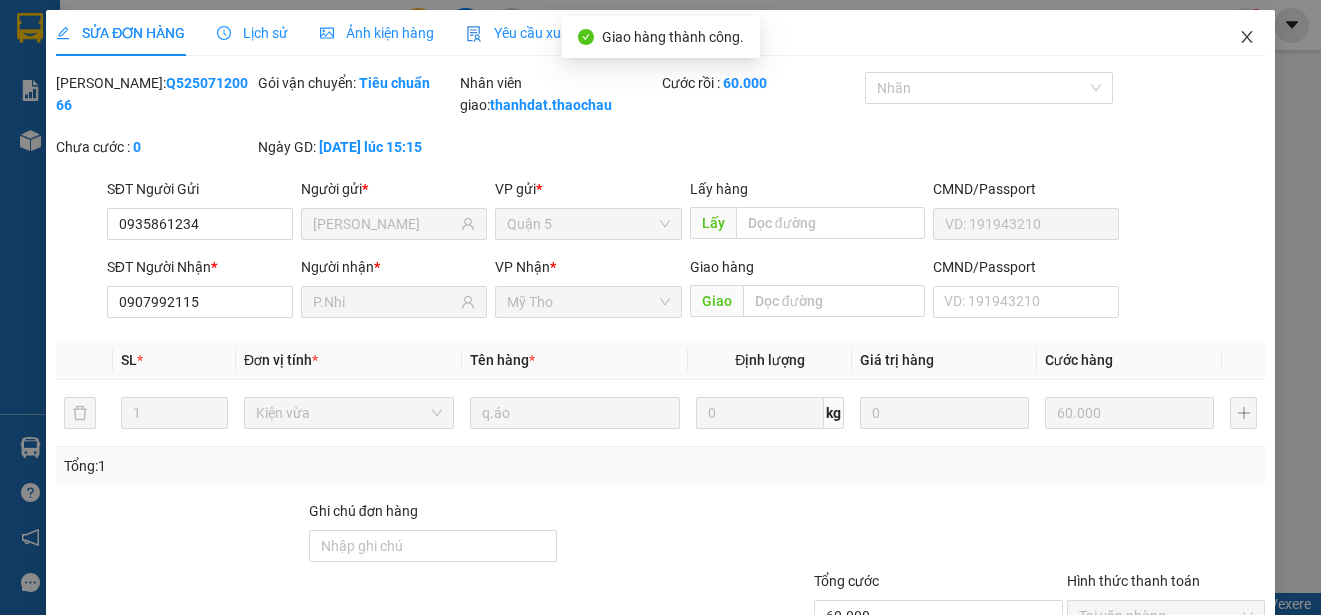 click 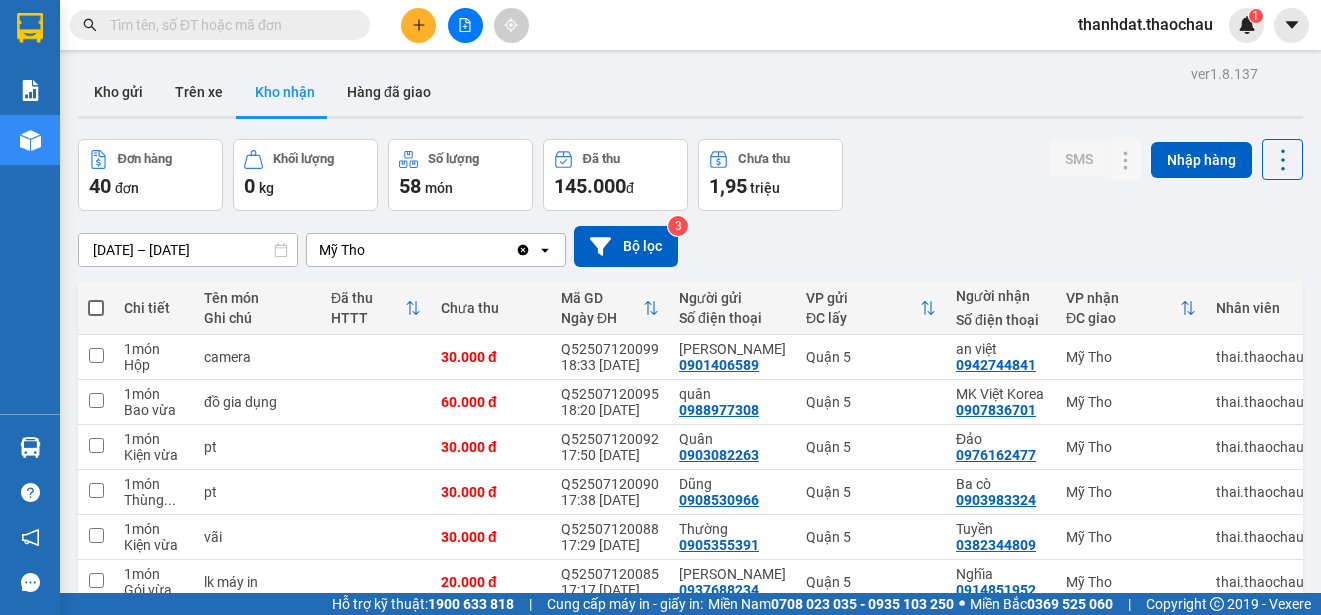 scroll, scrollTop: 282, scrollLeft: 0, axis: vertical 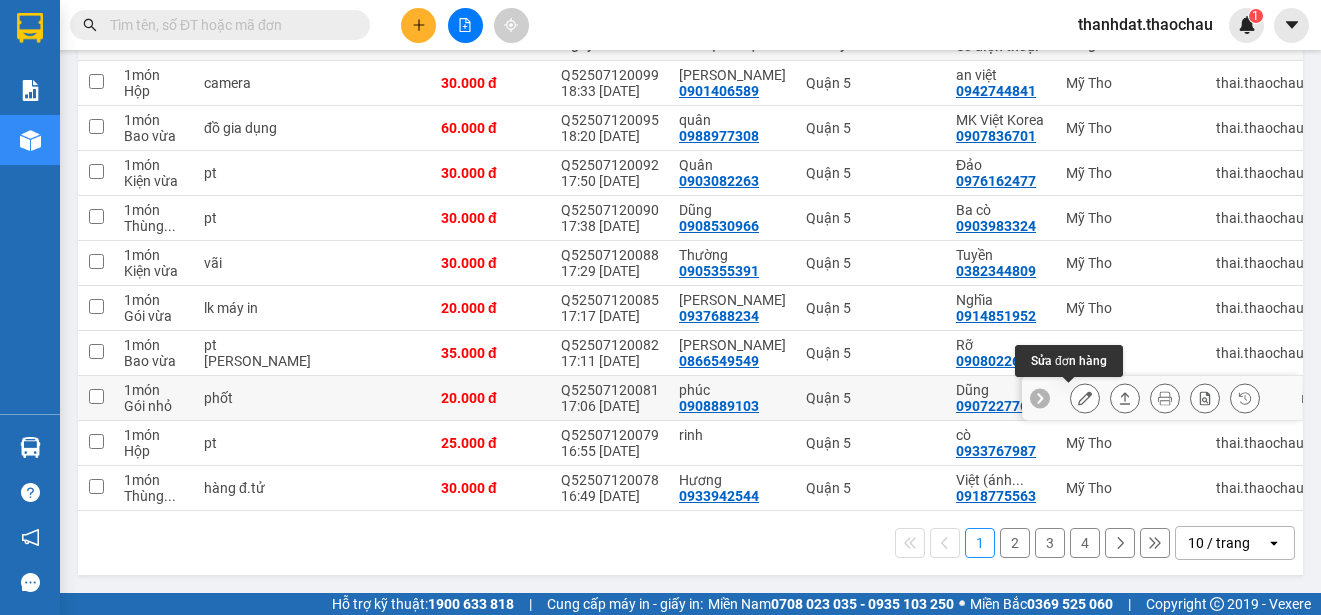 click 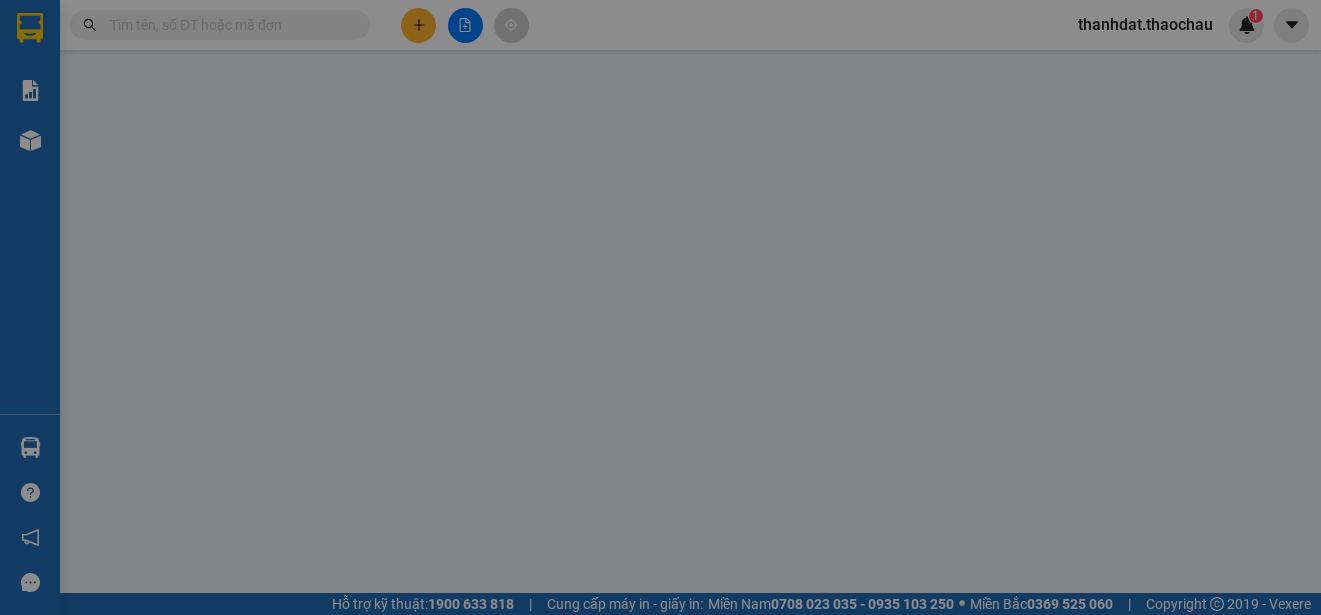 scroll, scrollTop: 0, scrollLeft: 0, axis: both 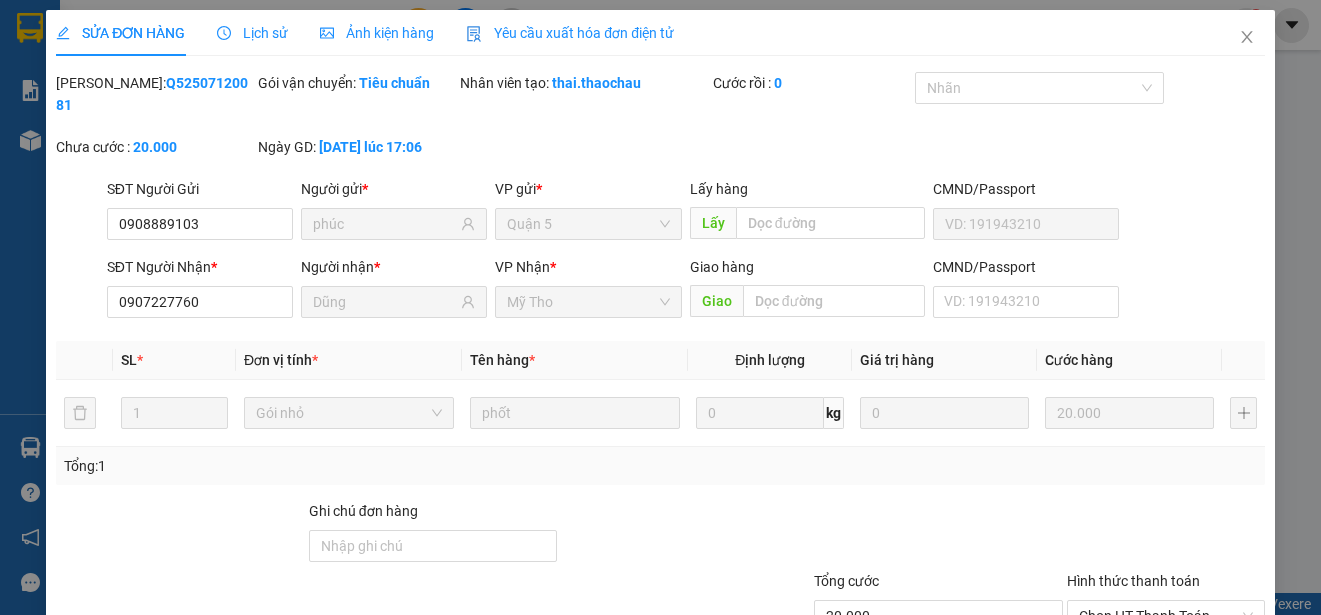 type on "0908889103" 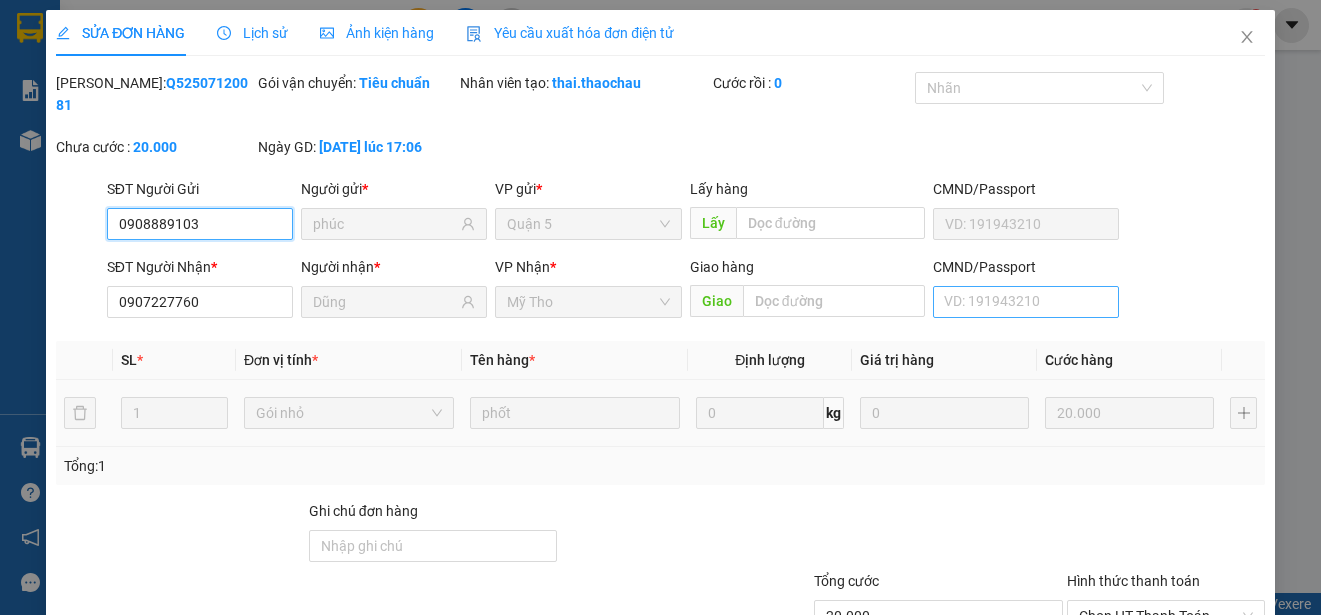 scroll, scrollTop: 151, scrollLeft: 0, axis: vertical 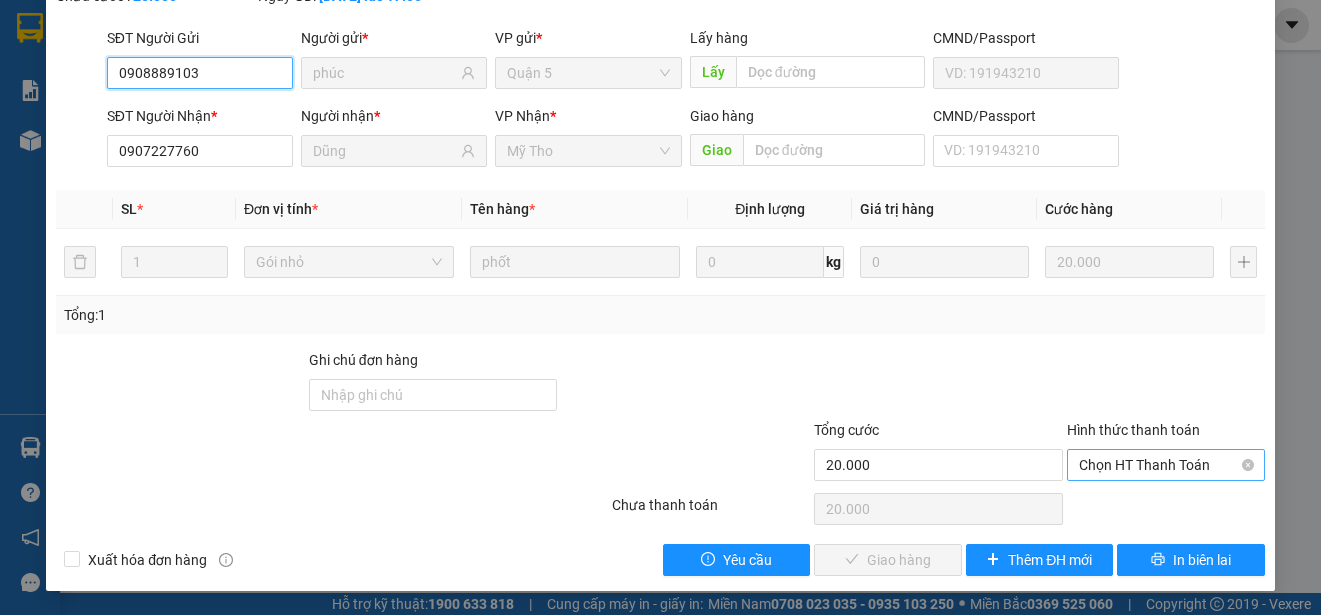 click on "Chọn HT Thanh Toán" at bounding box center (1166, 465) 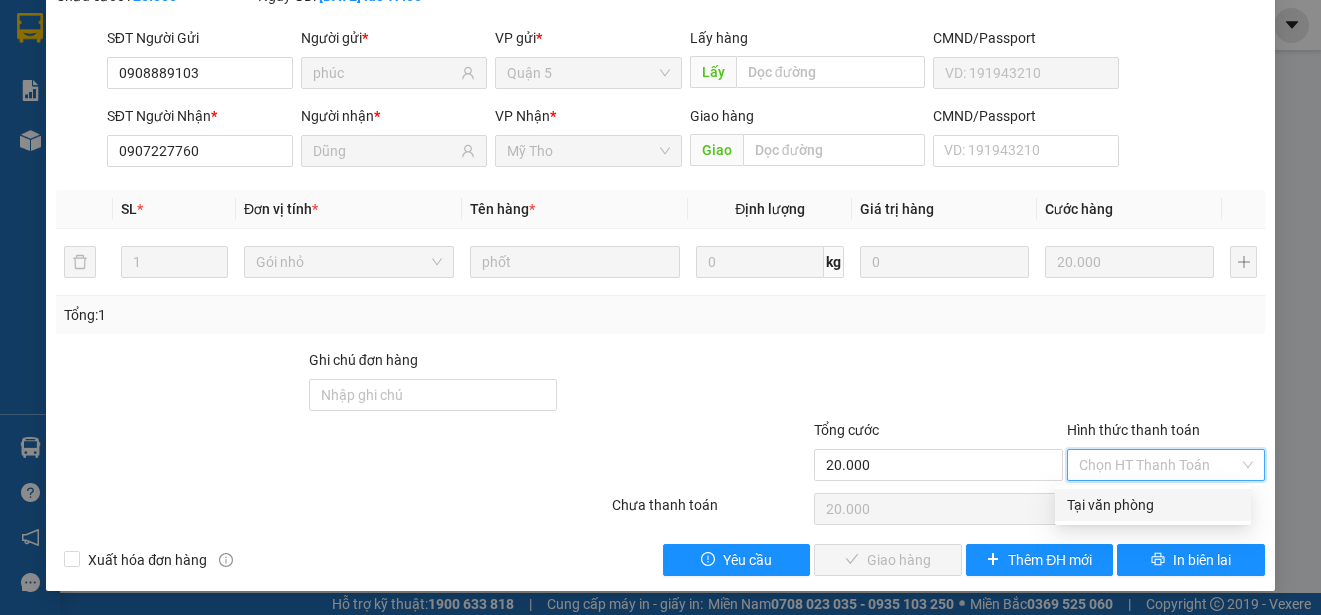 click on "Tại văn phòng" at bounding box center [1153, 505] 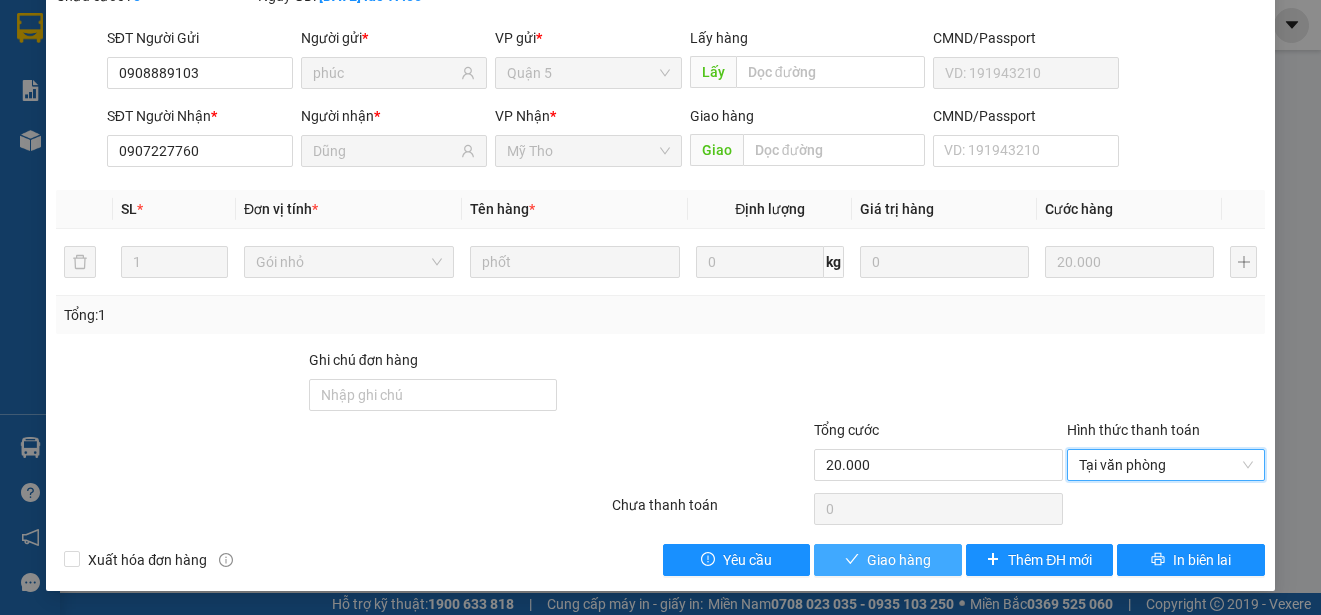click on "Giao hàng" at bounding box center (899, 560) 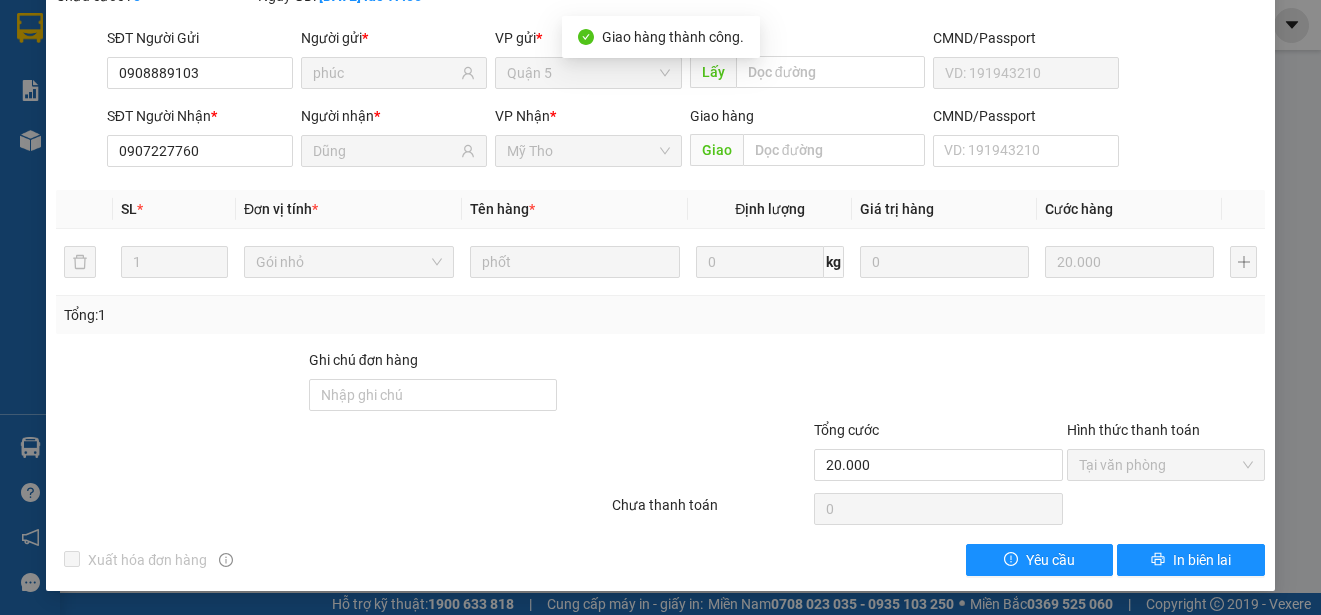 scroll, scrollTop: 0, scrollLeft: 0, axis: both 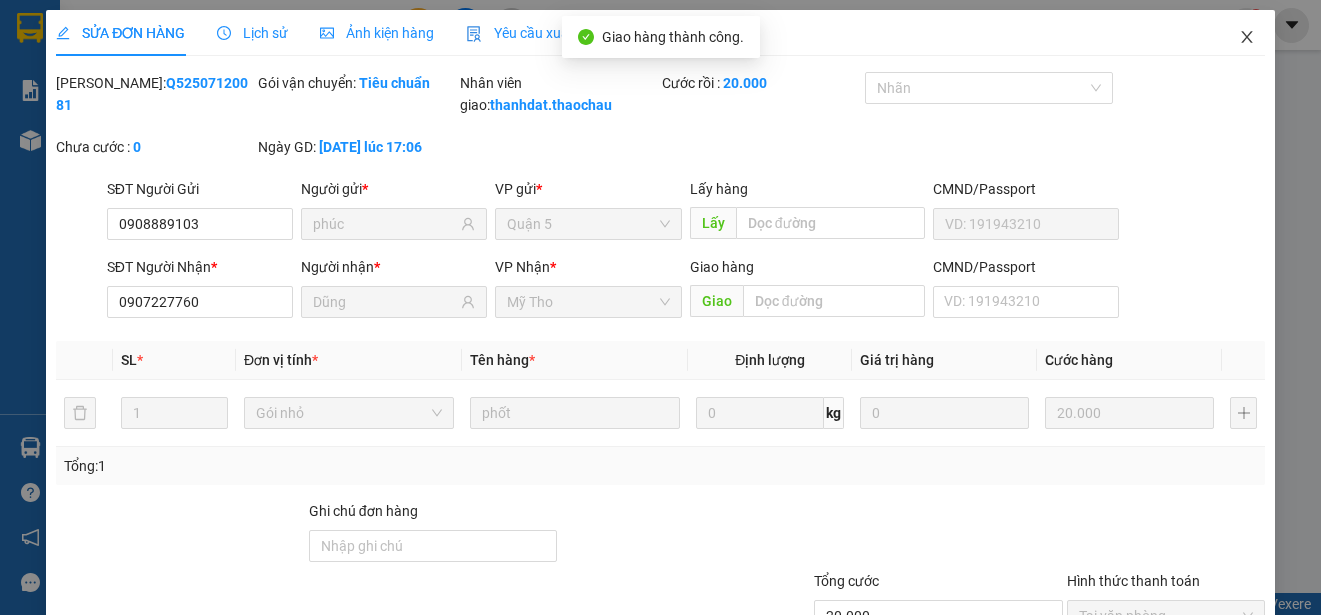 click 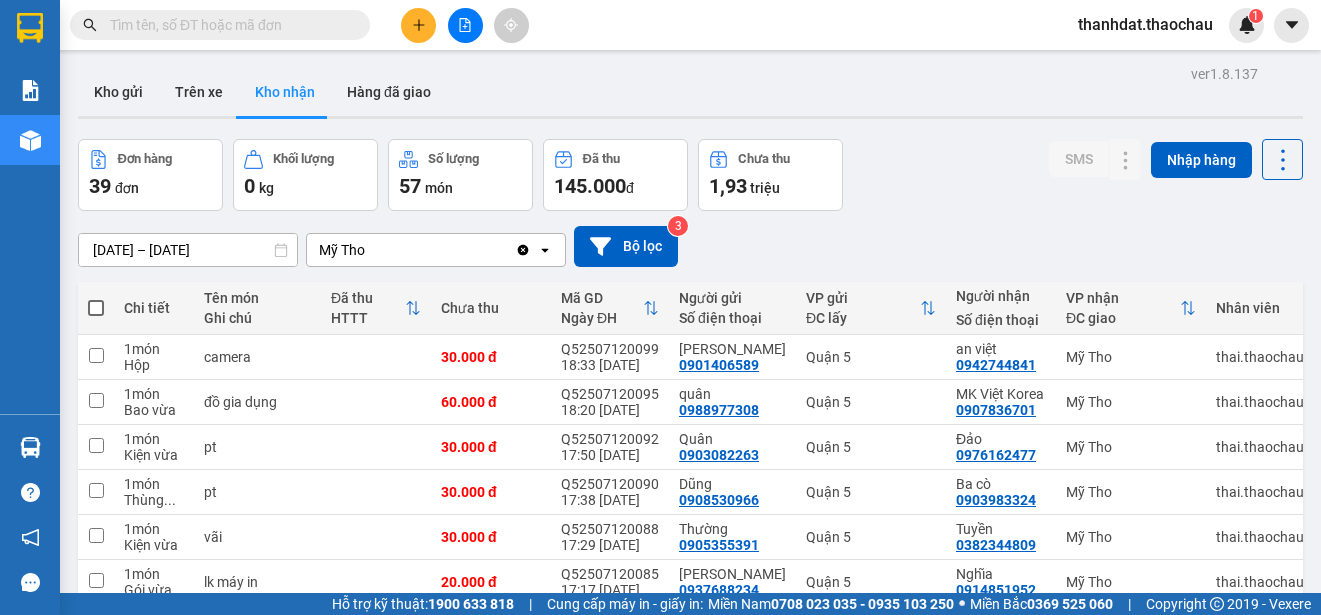 scroll, scrollTop: 282, scrollLeft: 0, axis: vertical 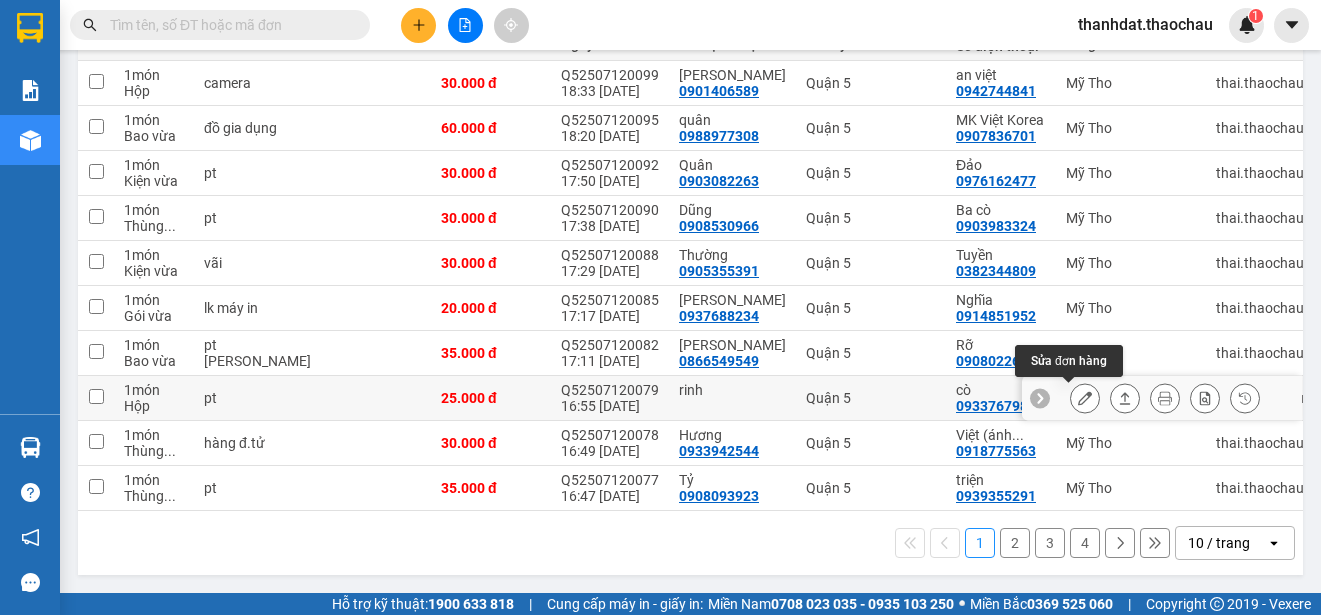 click 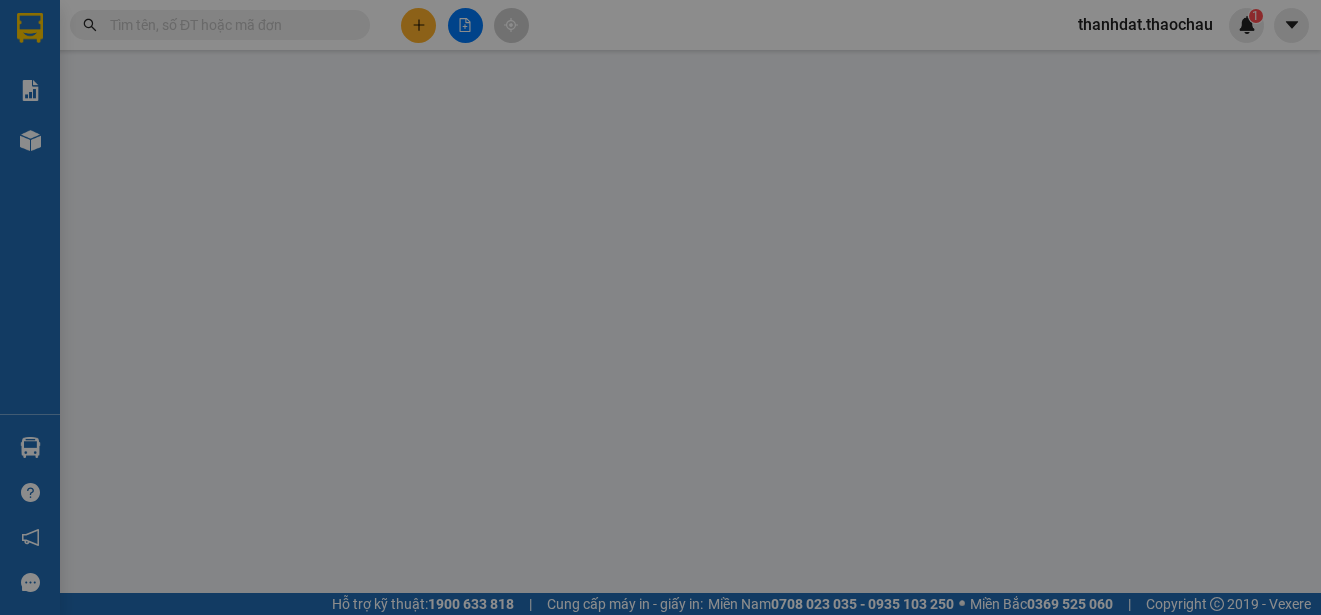 type on "rinh" 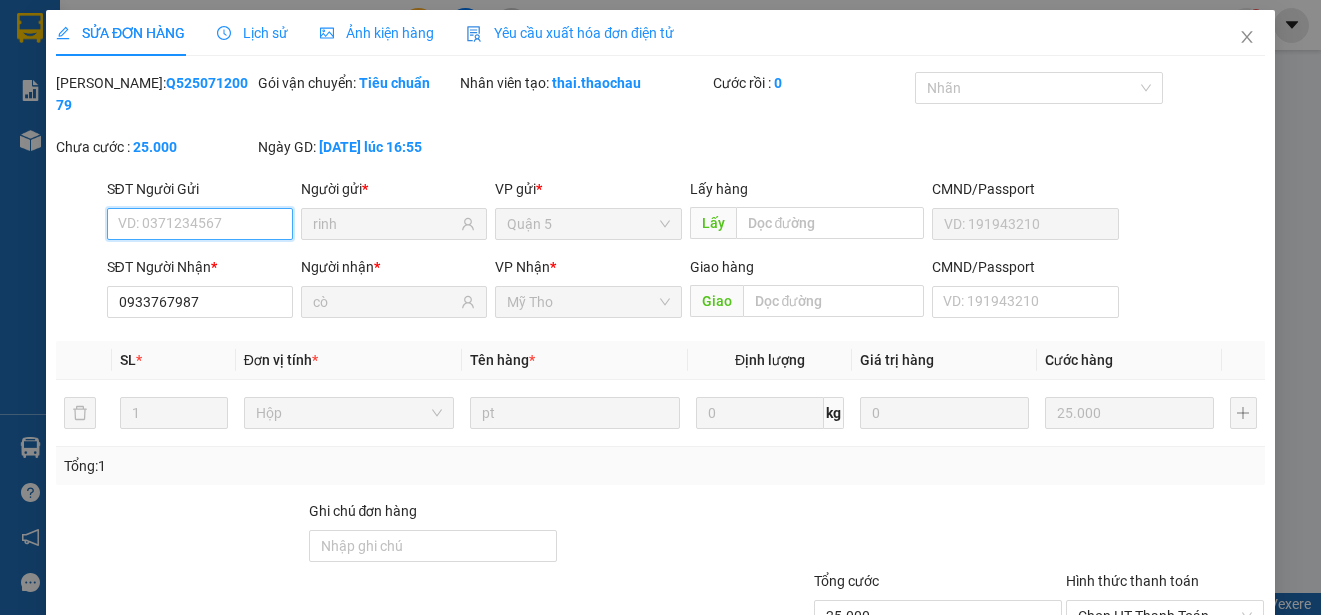 scroll, scrollTop: 0, scrollLeft: 0, axis: both 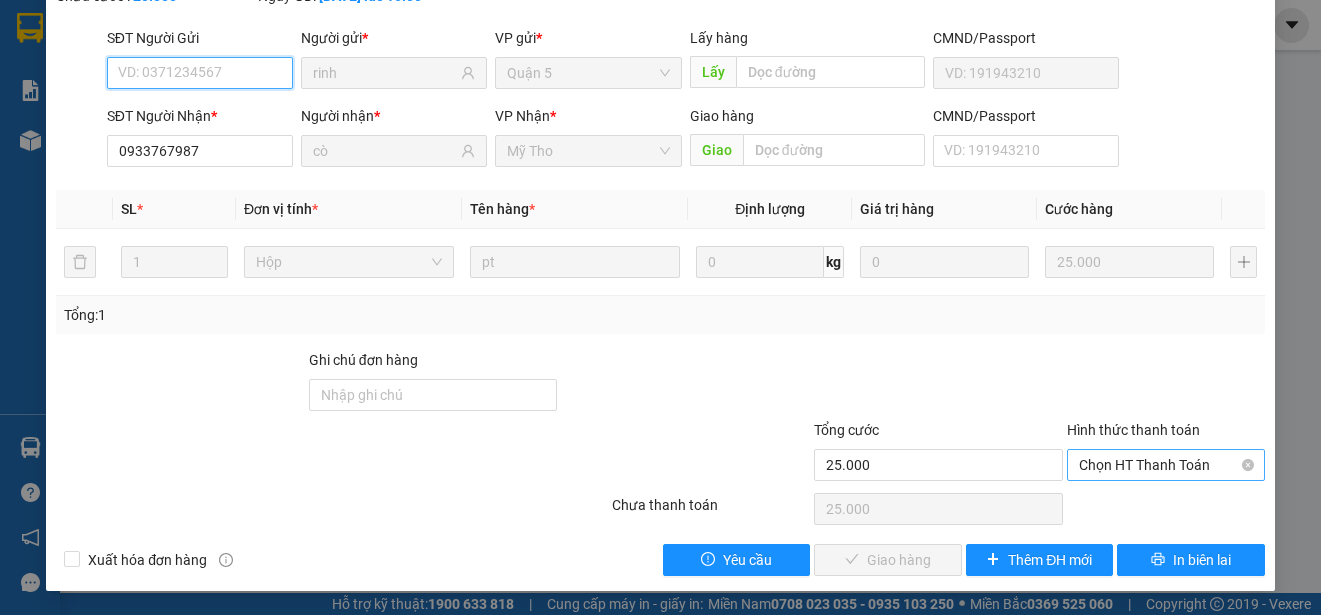 click on "Chọn HT Thanh Toán" at bounding box center (1166, 465) 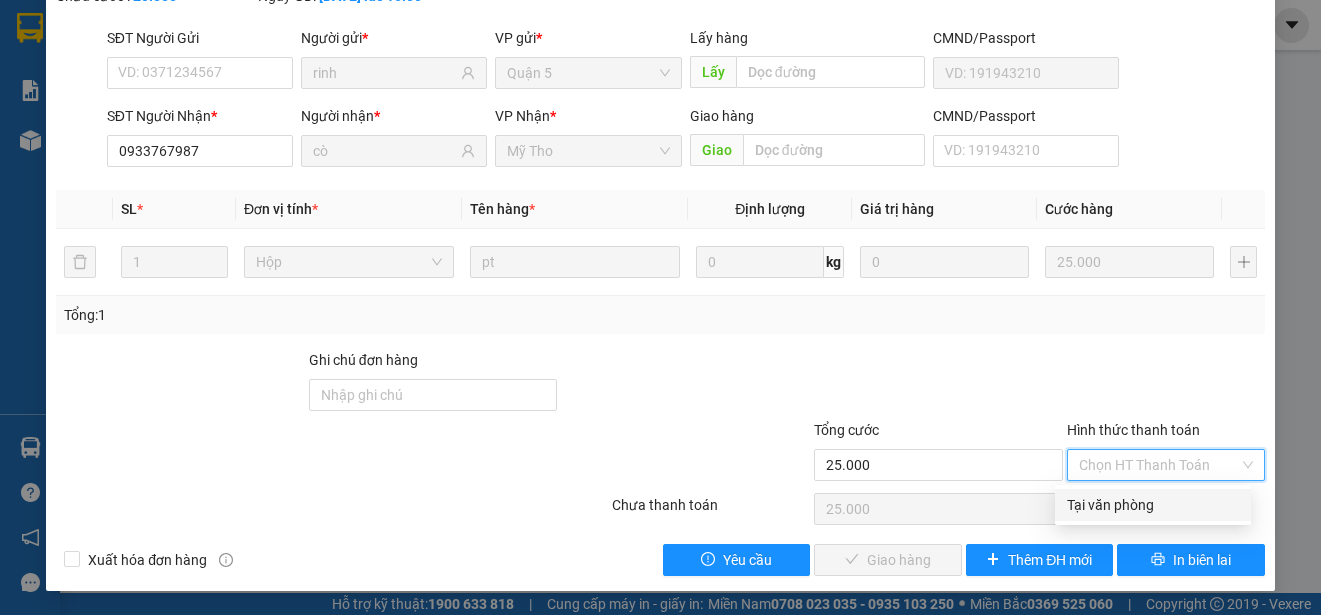 click on "Tại văn phòng" at bounding box center [1153, 505] 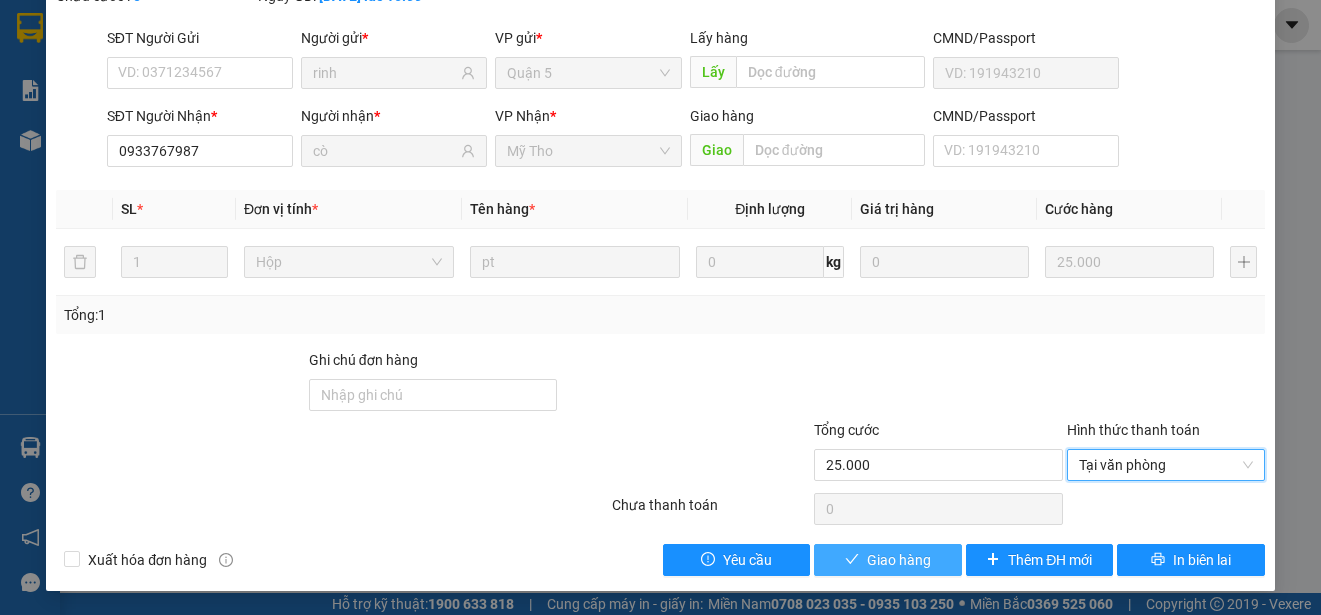 click on "Giao hàng" at bounding box center (899, 560) 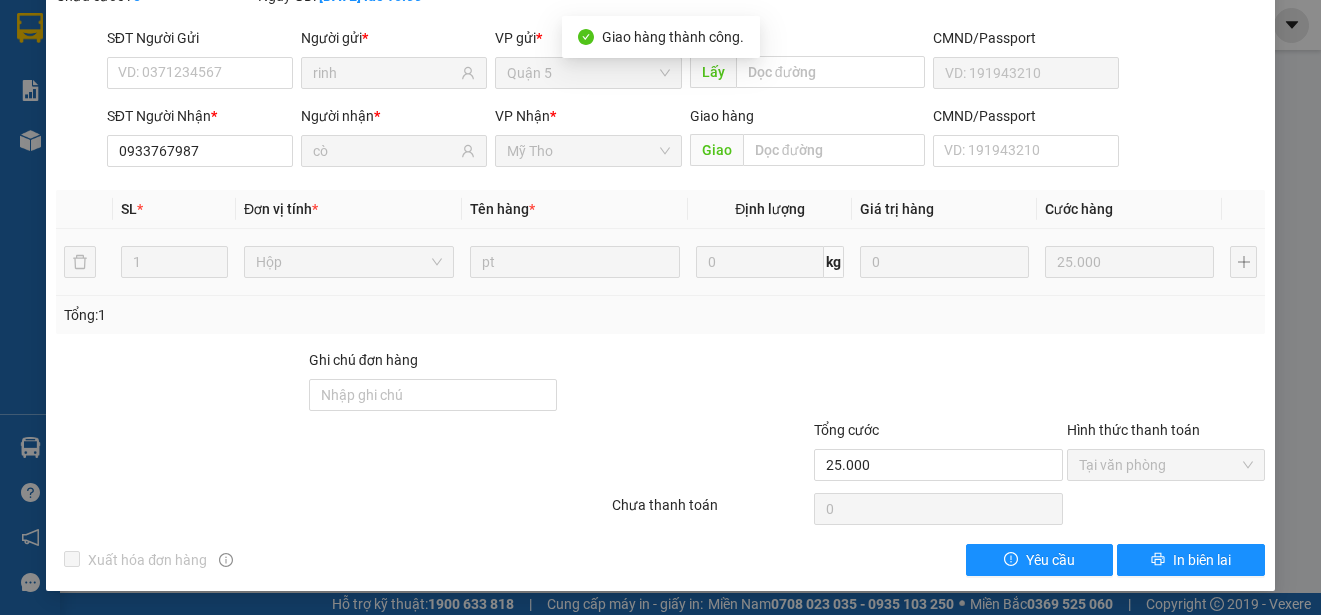 scroll, scrollTop: 0, scrollLeft: 0, axis: both 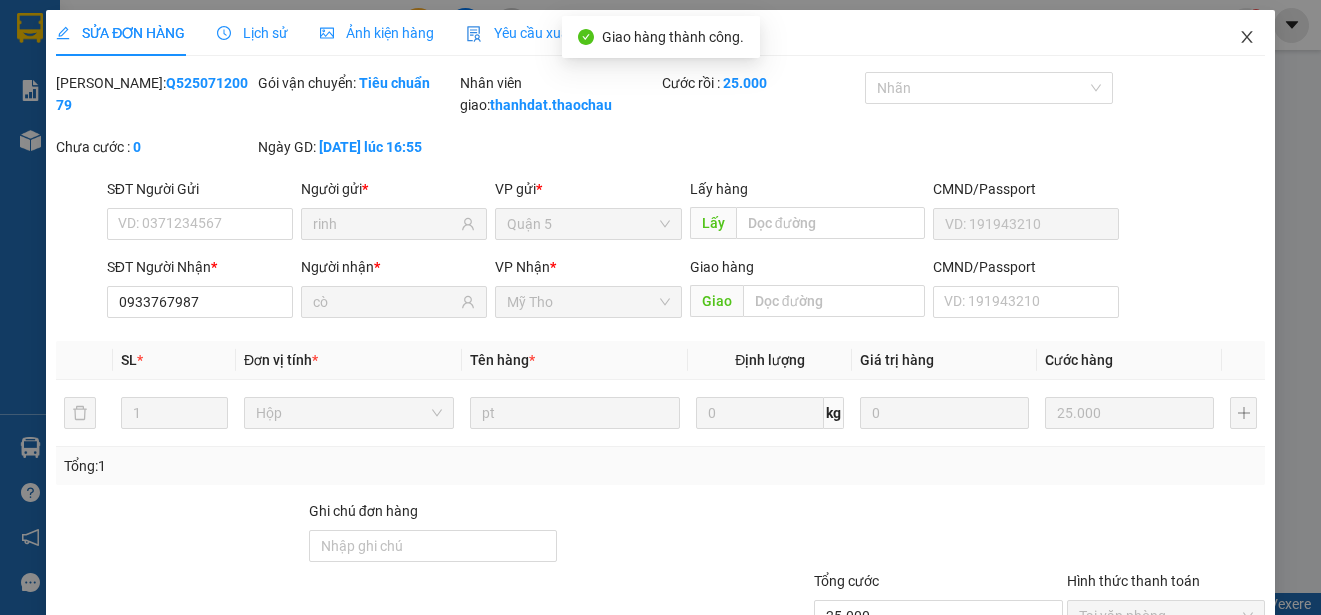 click 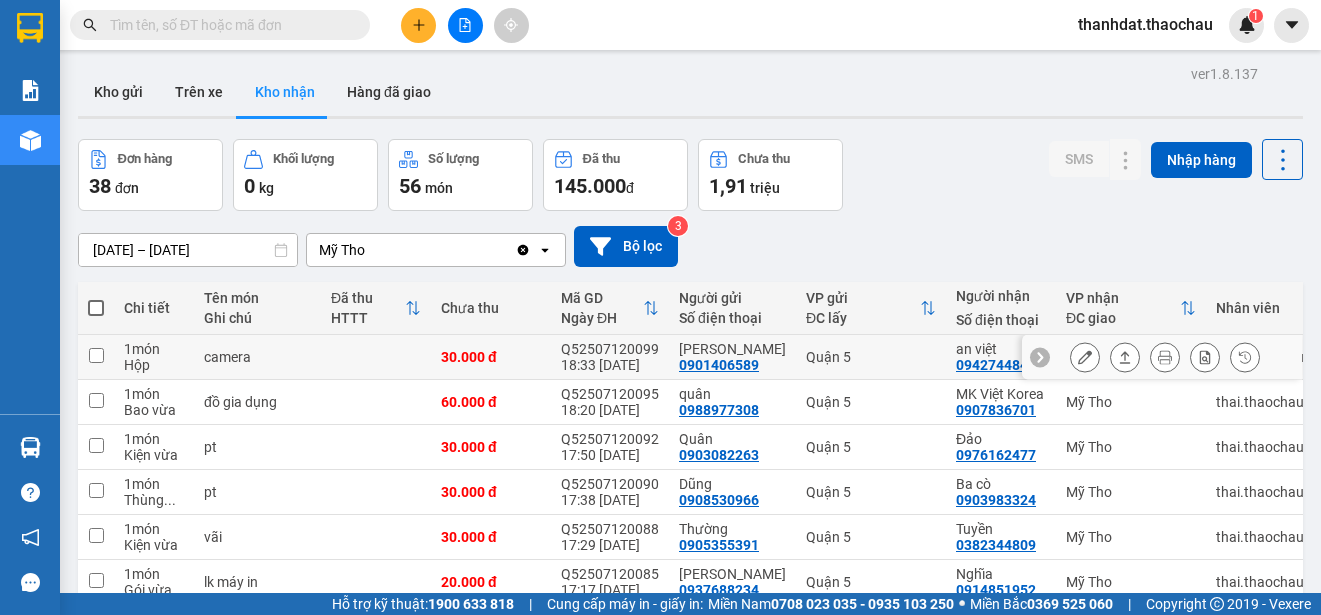 scroll, scrollTop: 282, scrollLeft: 0, axis: vertical 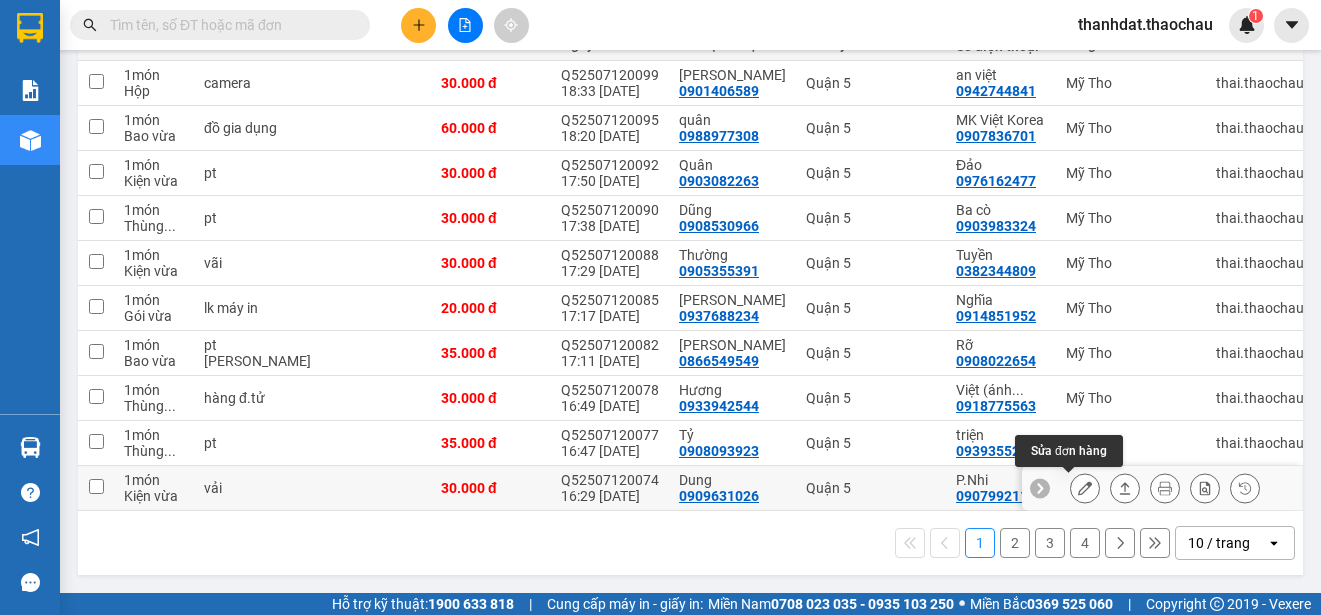 click at bounding box center [1085, 488] 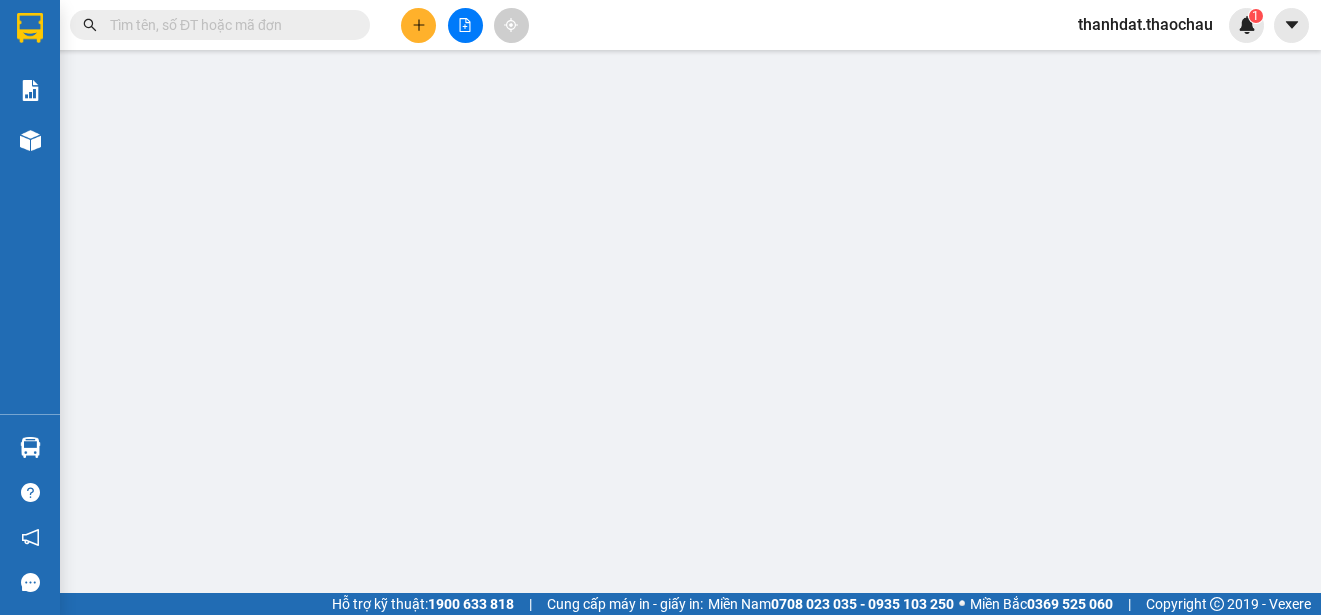 scroll, scrollTop: 0, scrollLeft: 0, axis: both 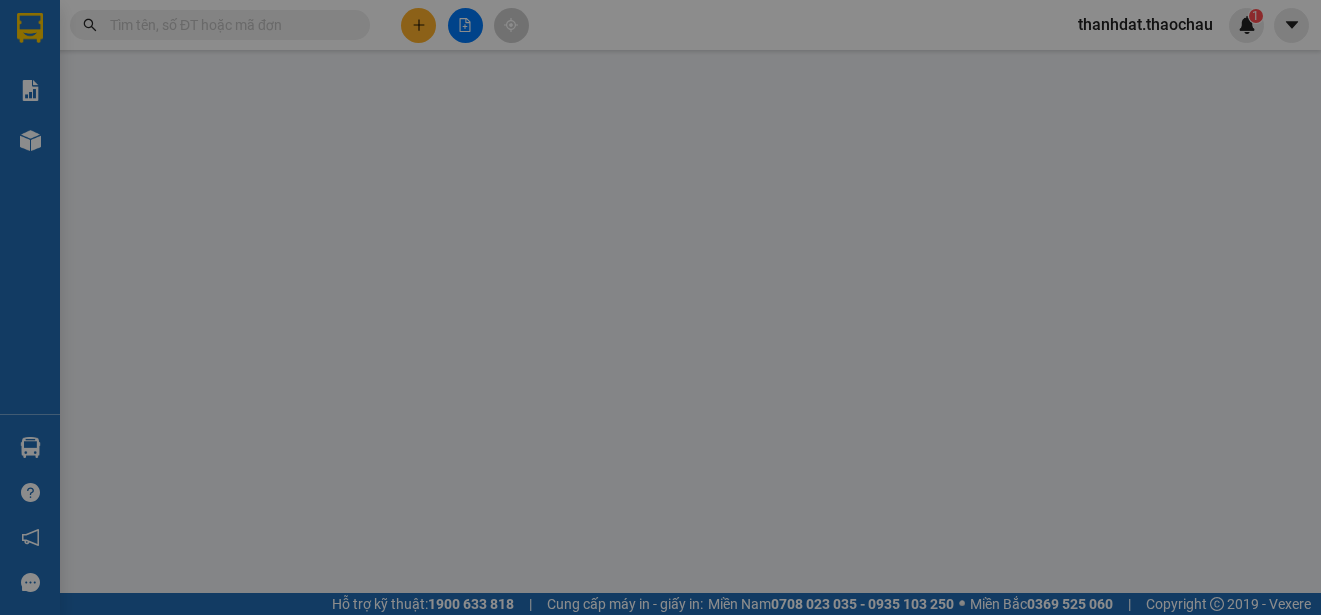 type on "0909631026" 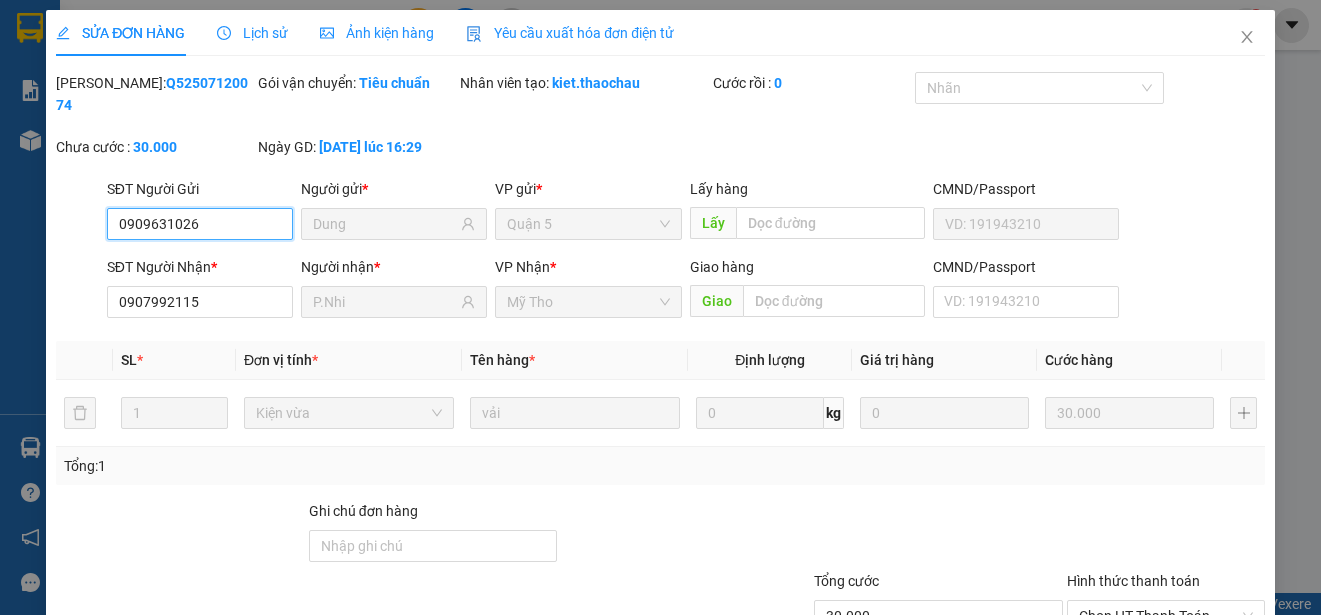 scroll, scrollTop: 151, scrollLeft: 0, axis: vertical 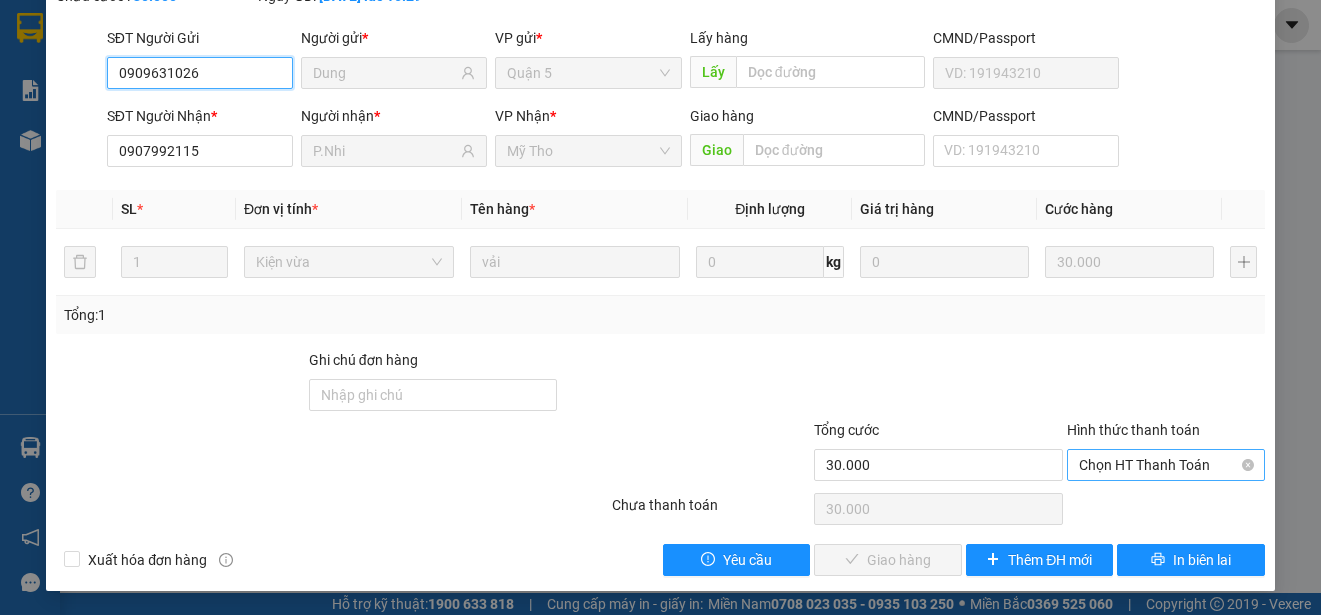 click on "Chọn HT Thanh Toán" at bounding box center (1166, 465) 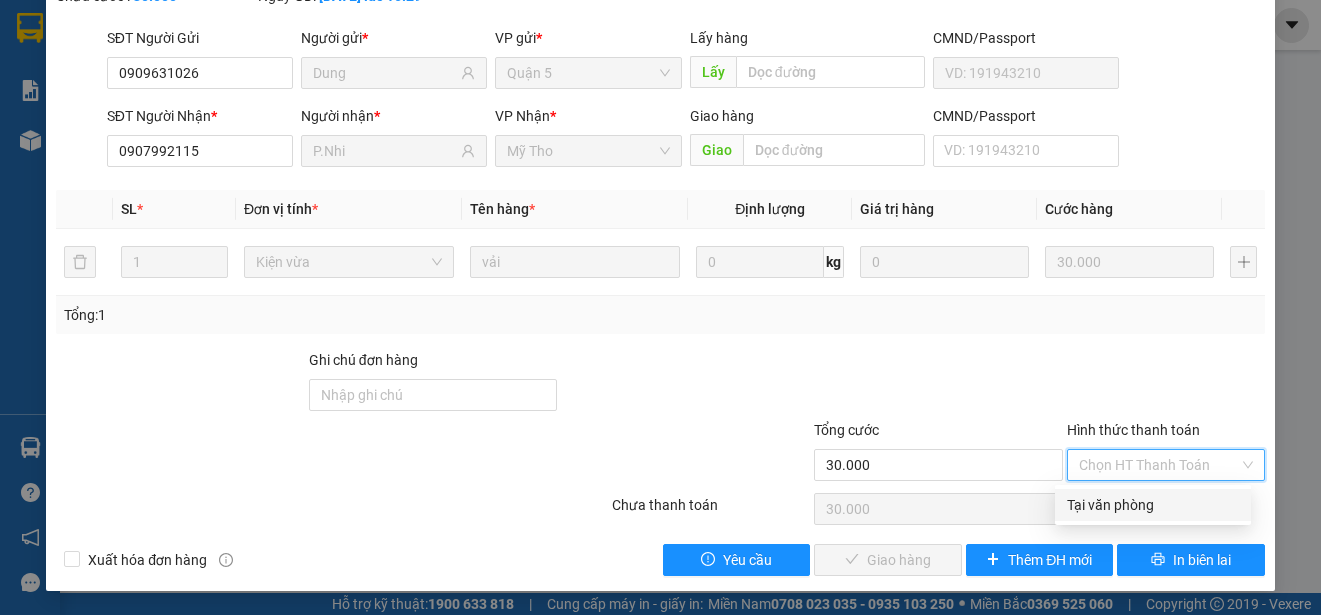 click on "Tại văn phòng" at bounding box center [1153, 505] 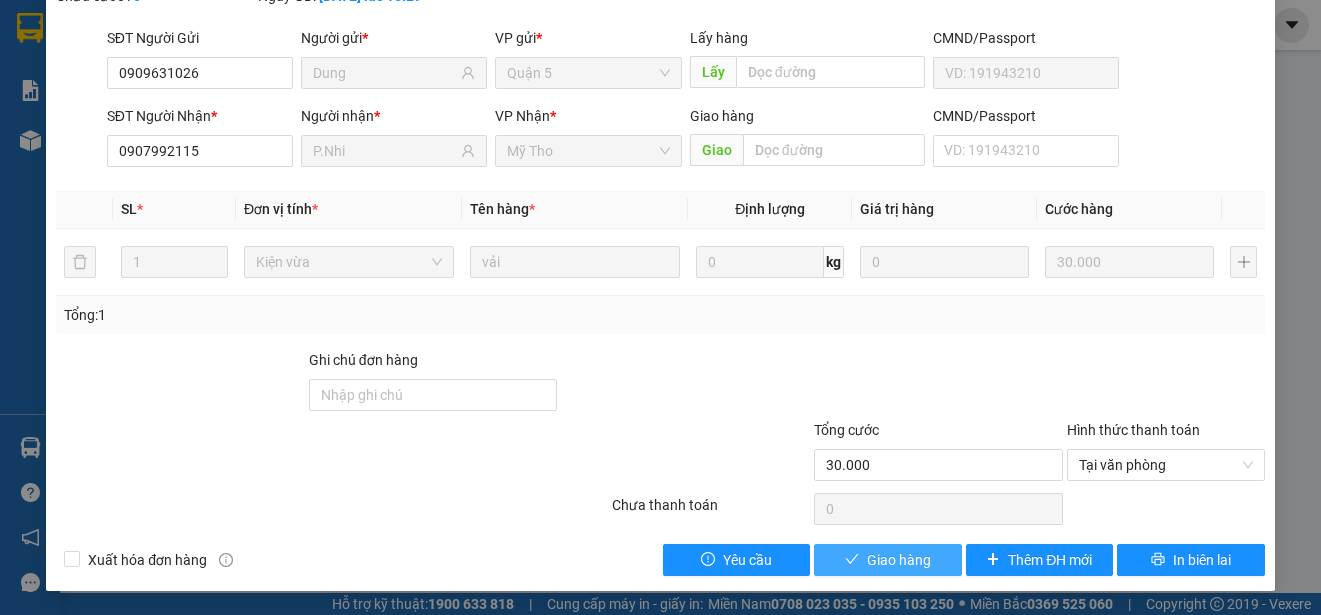 click on "Giao hàng" at bounding box center (899, 560) 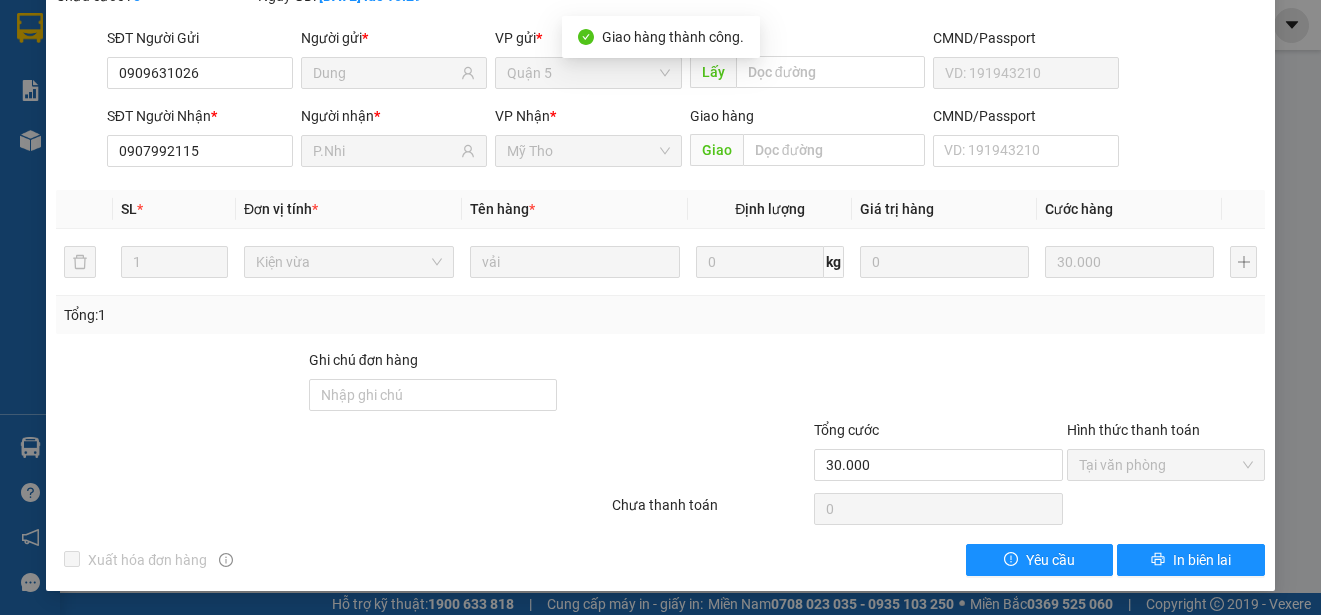 scroll, scrollTop: 0, scrollLeft: 0, axis: both 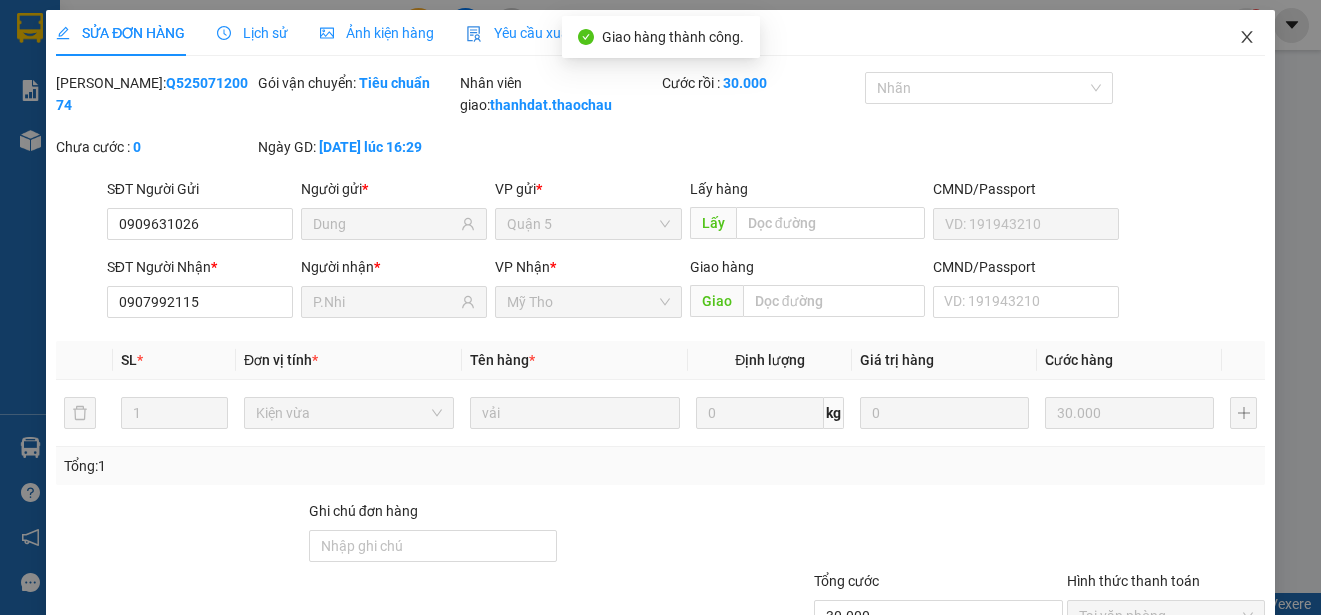click 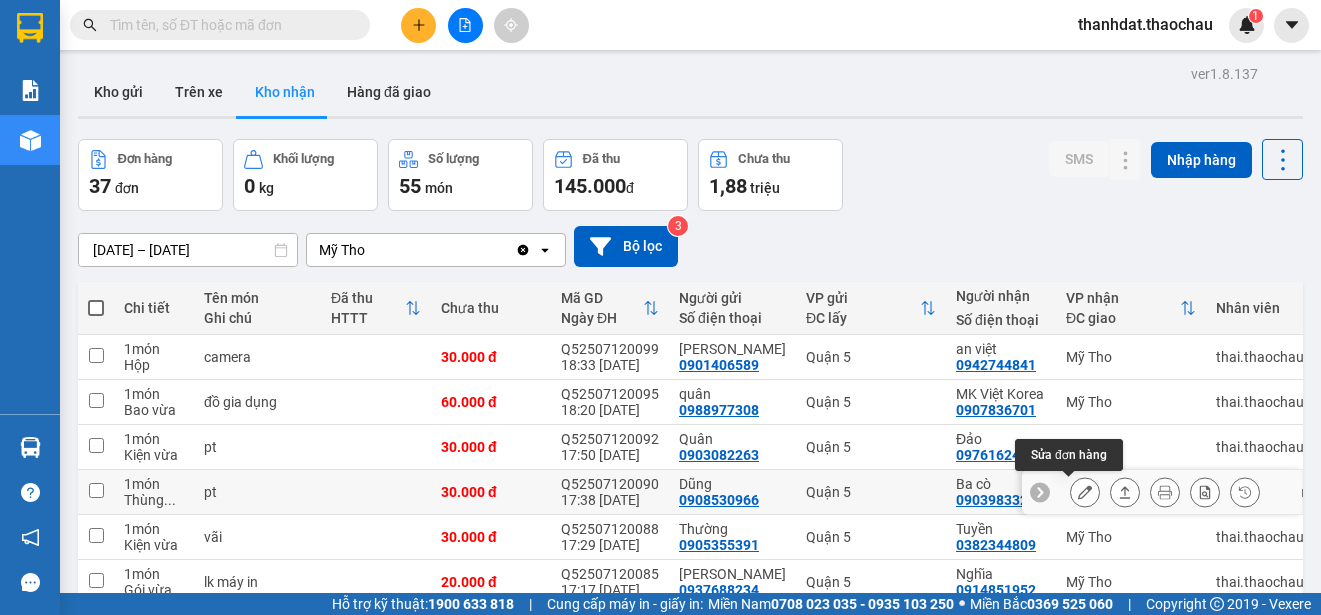 click 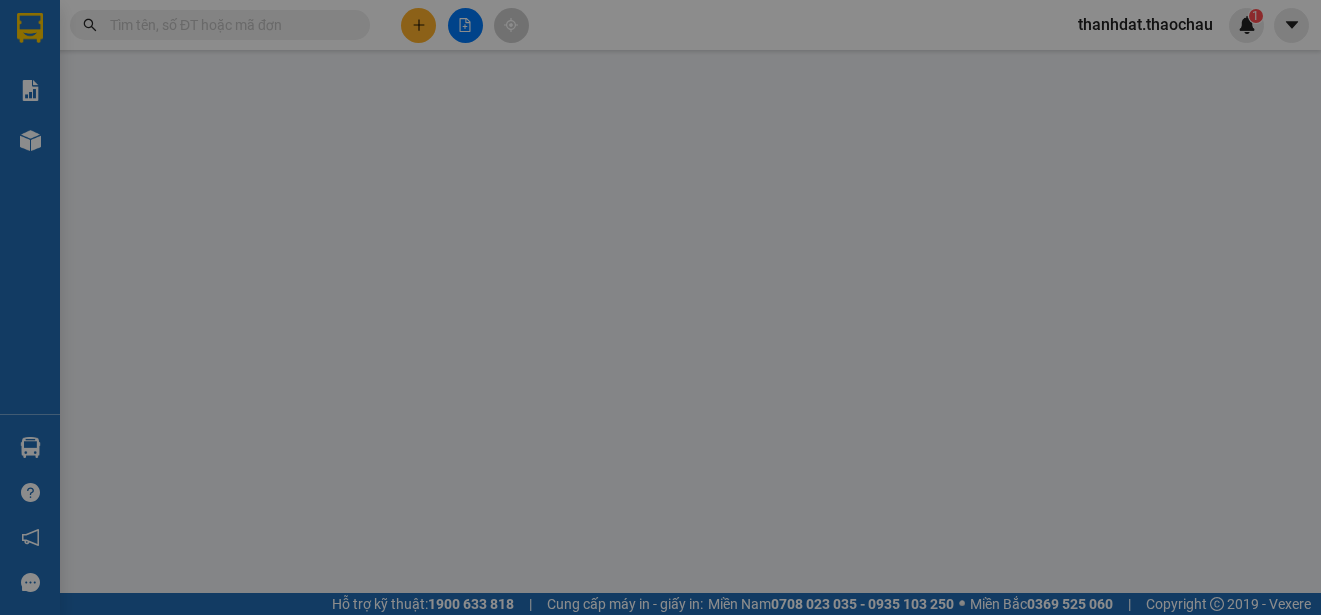 type on "0908530966" 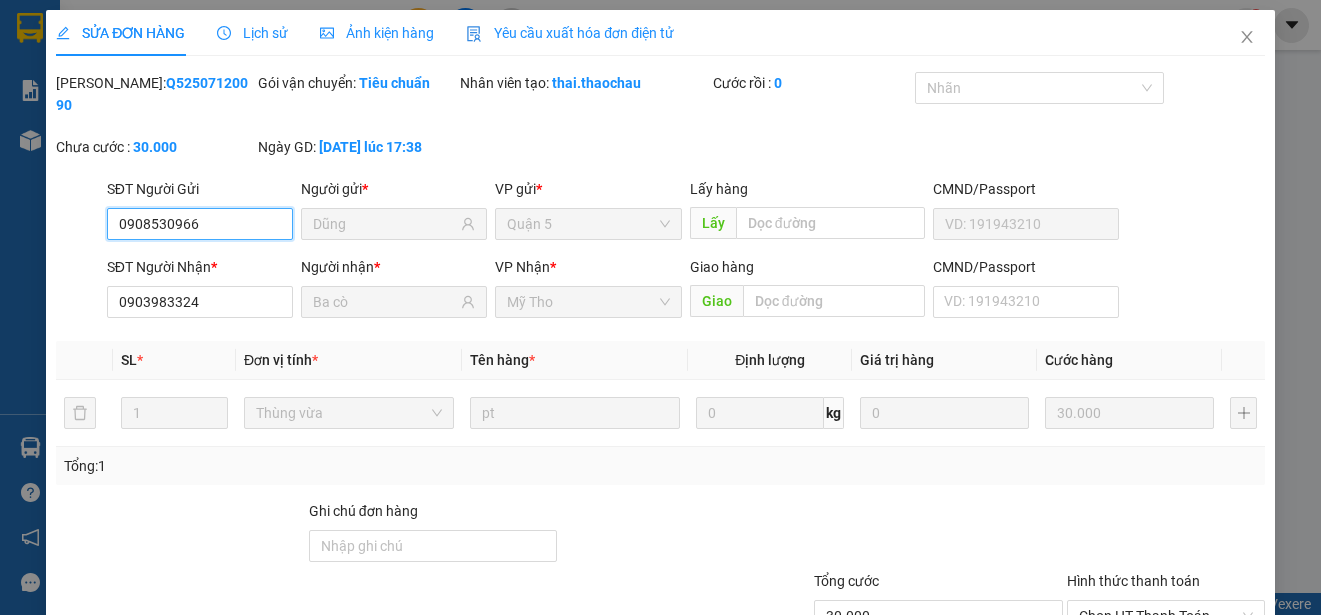 scroll, scrollTop: 151, scrollLeft: 0, axis: vertical 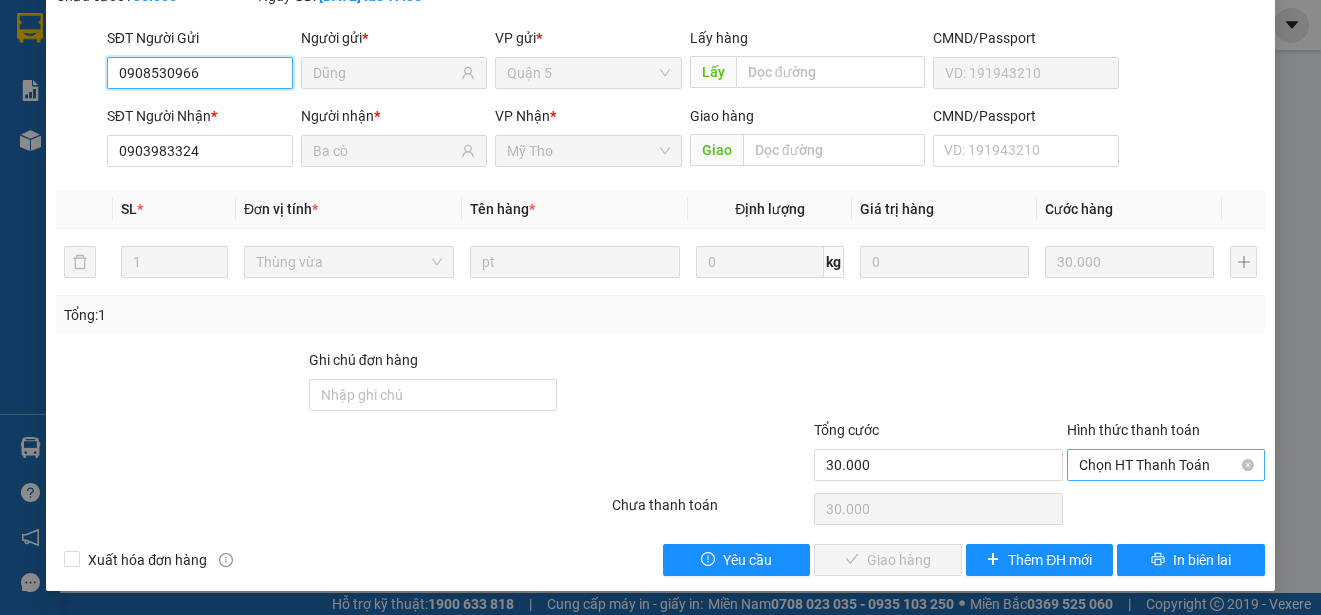 click on "Chọn HT Thanh Toán" at bounding box center [1166, 465] 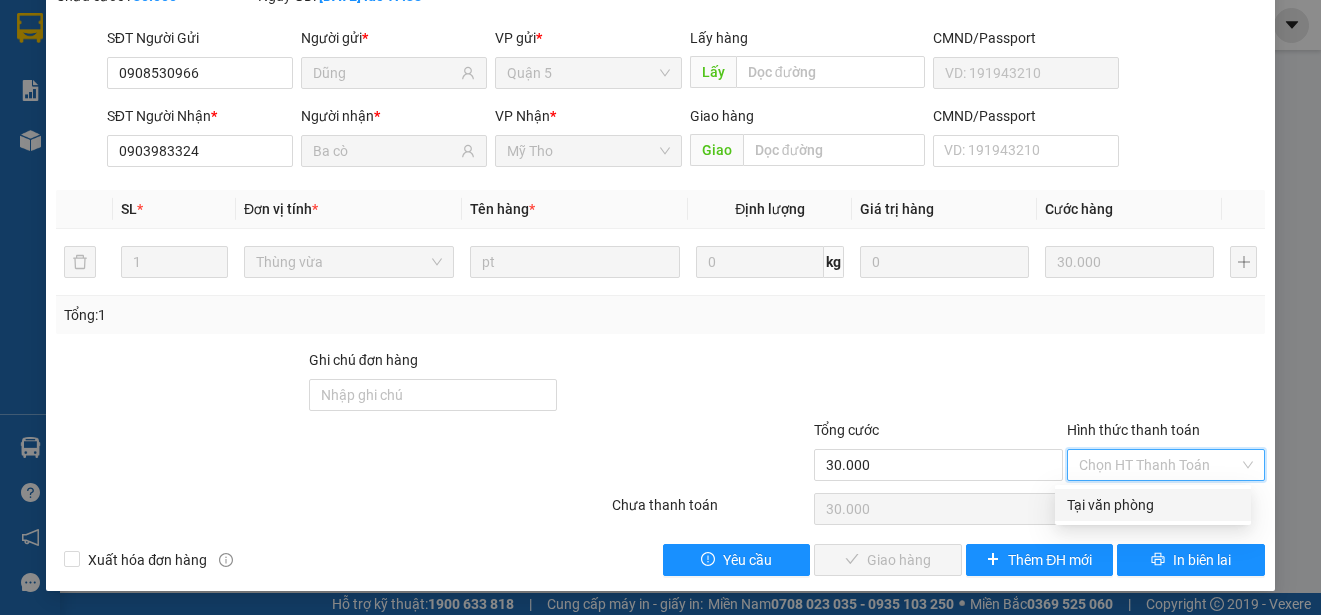 click on "Tại văn phòng" at bounding box center [1153, 505] 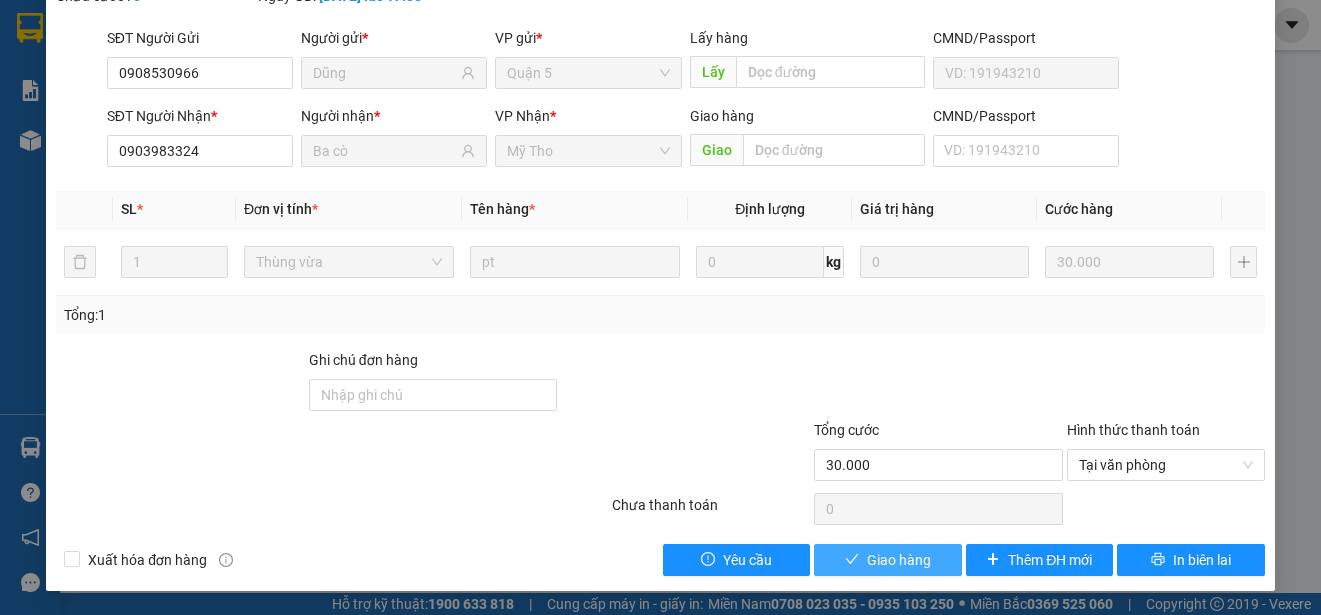 click on "Giao hàng" at bounding box center [888, 560] 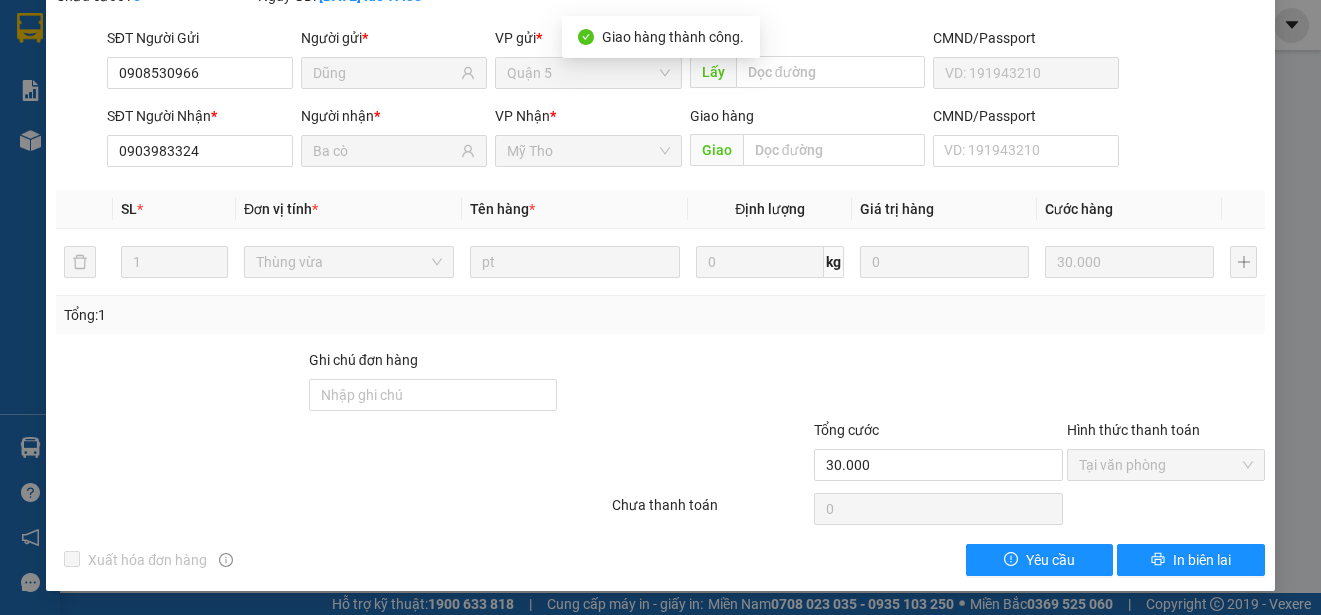 scroll, scrollTop: 0, scrollLeft: 0, axis: both 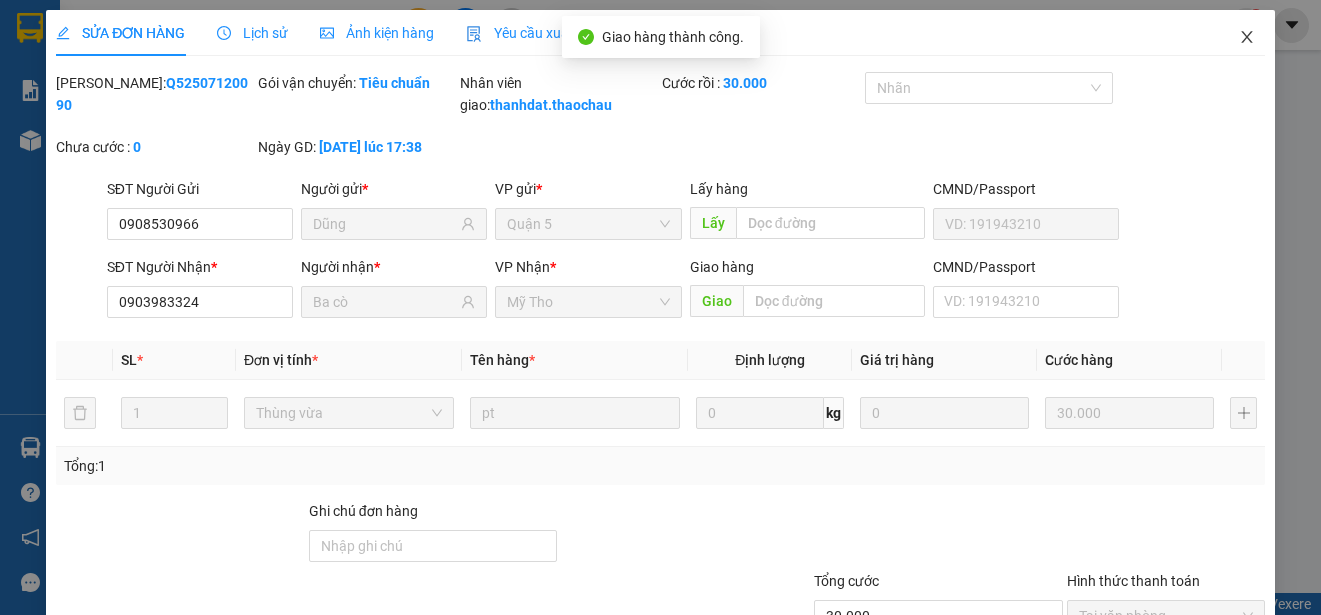 click 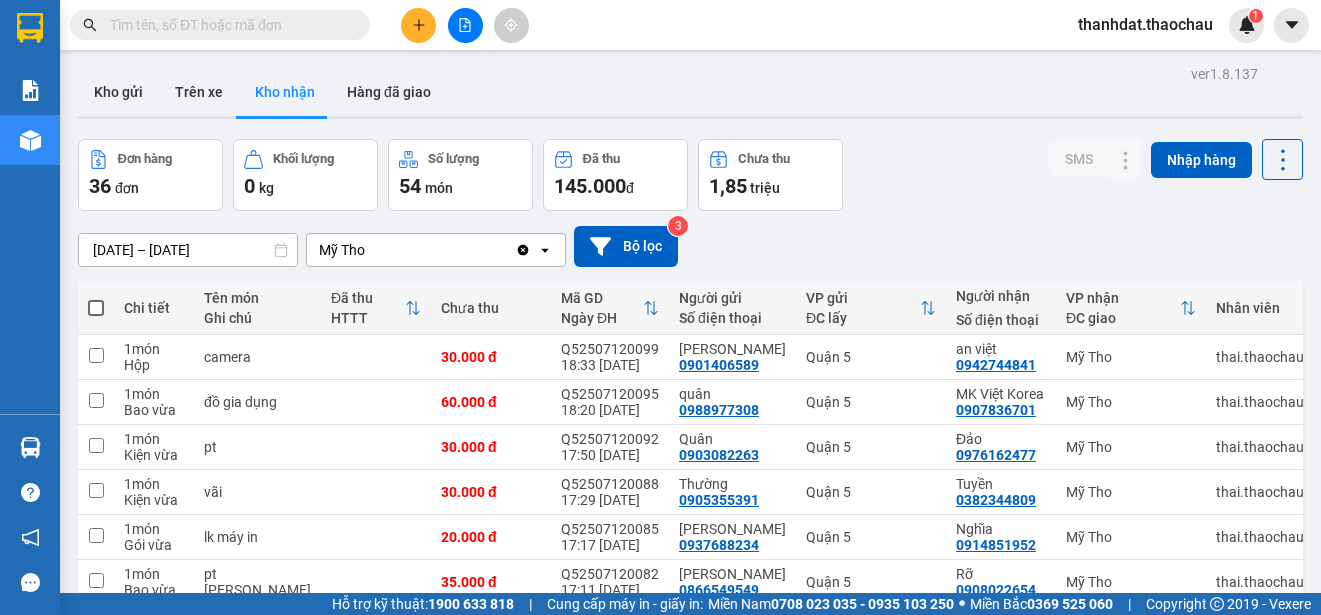 scroll, scrollTop: 282, scrollLeft: 0, axis: vertical 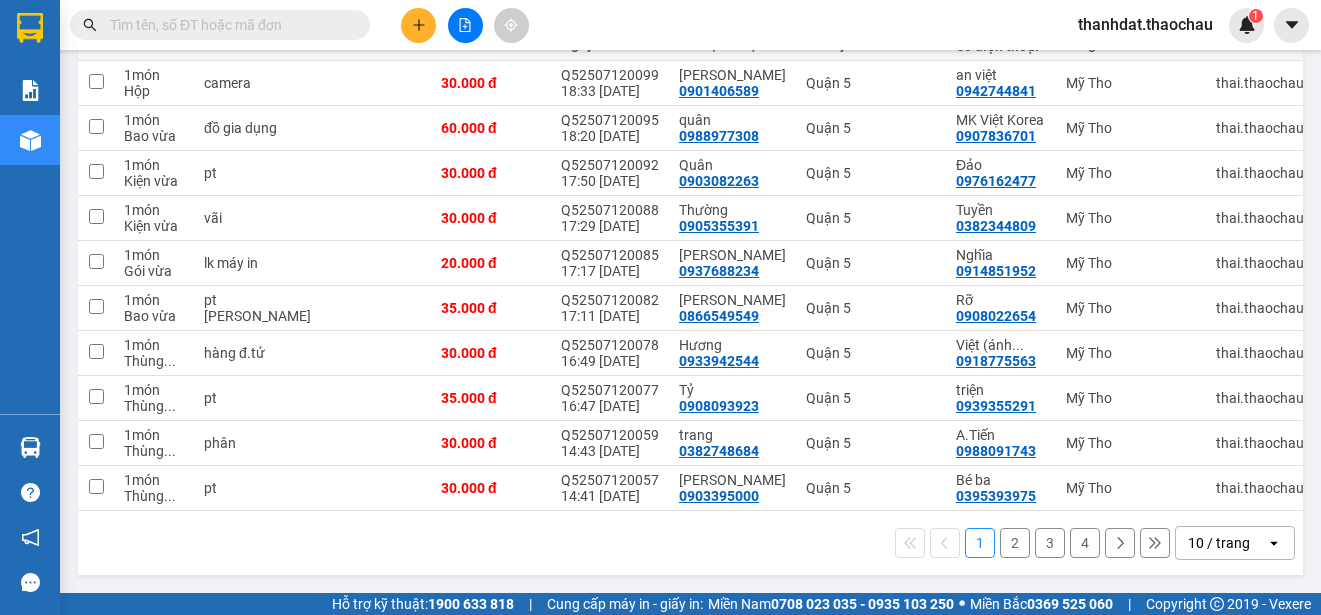 click on "2" at bounding box center [1015, 543] 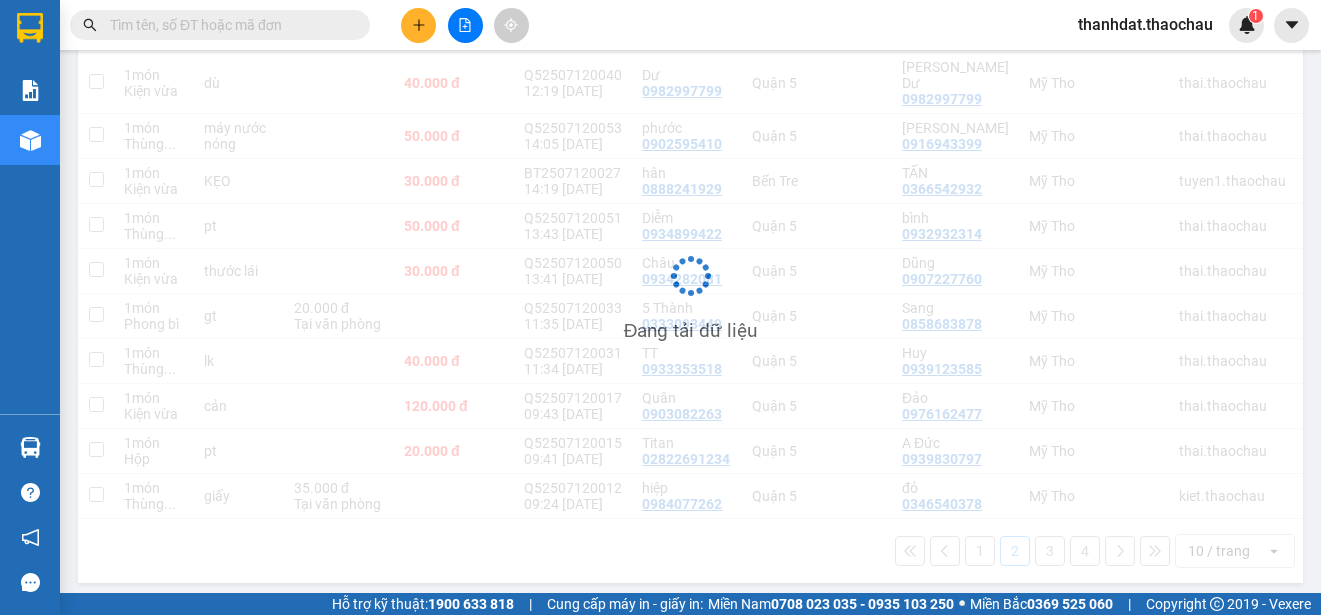 scroll, scrollTop: 282, scrollLeft: 0, axis: vertical 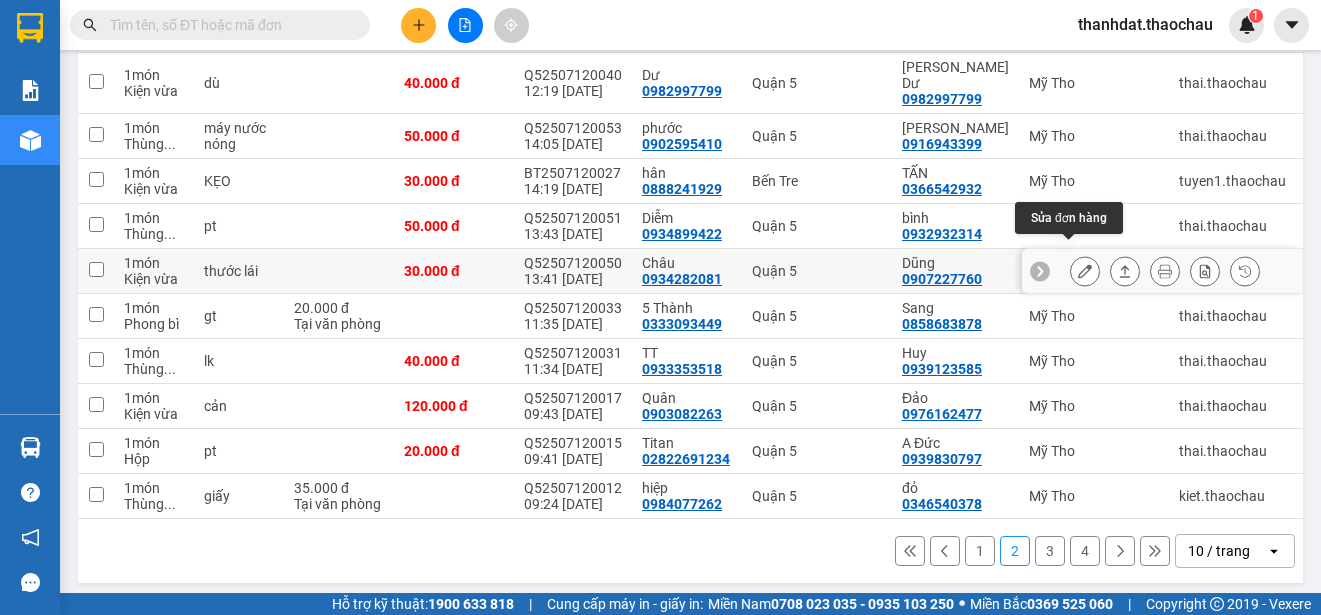click at bounding box center (1085, 271) 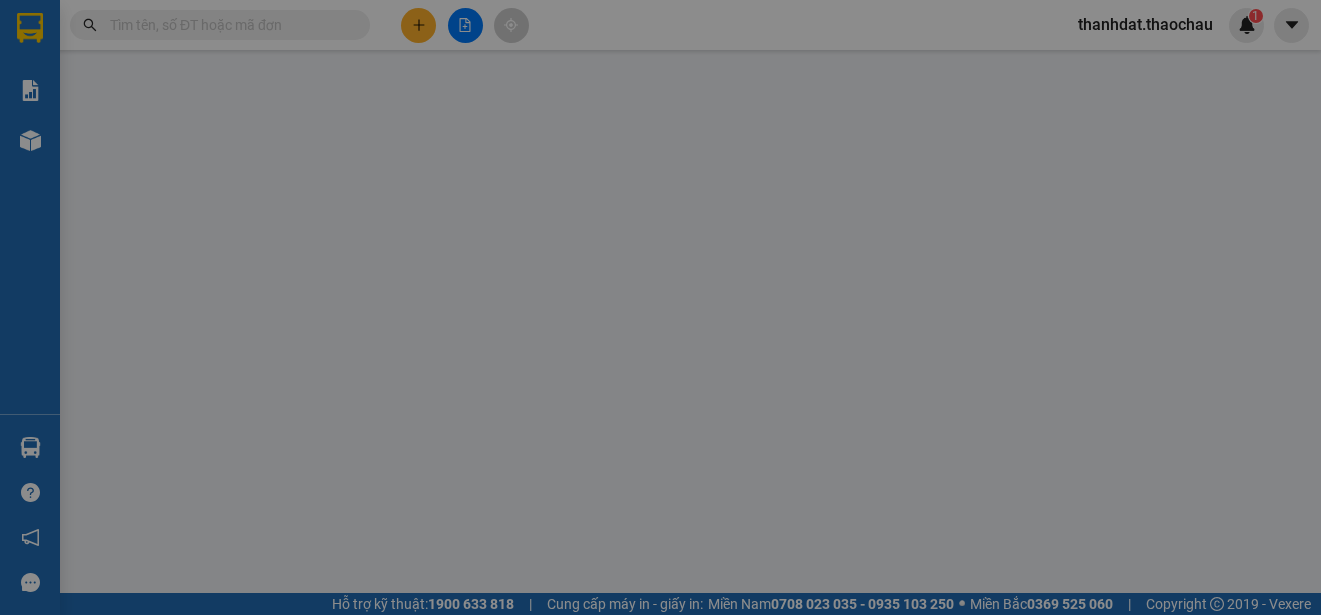 type on "0934282081" 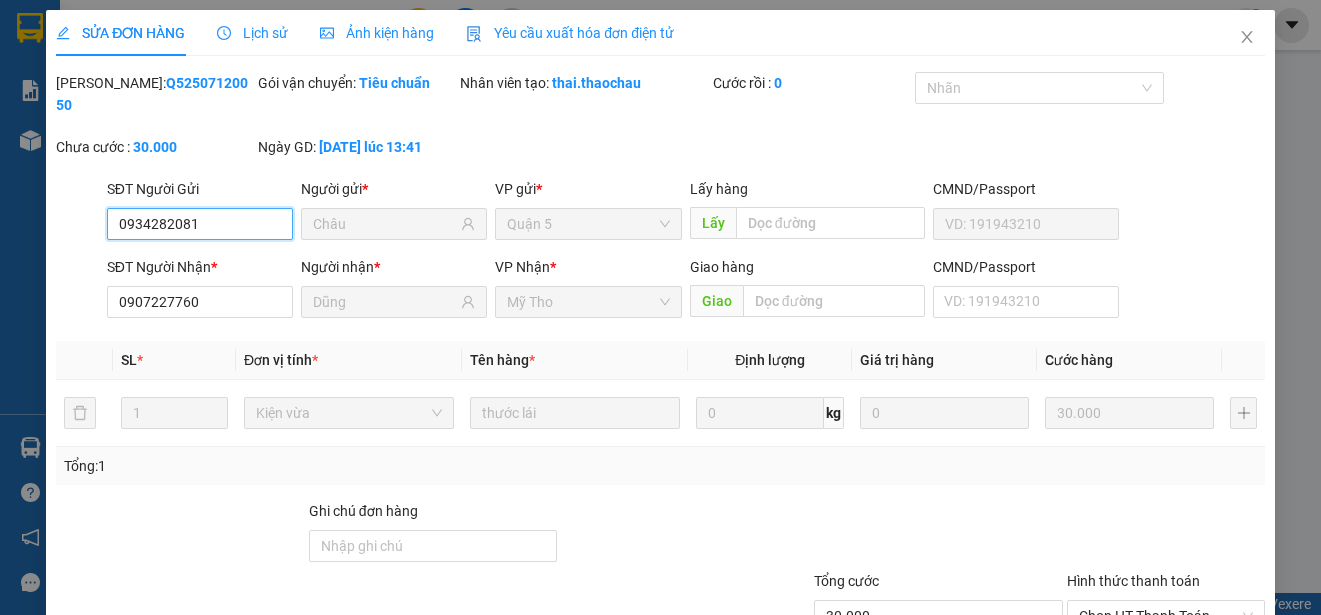 scroll, scrollTop: 0, scrollLeft: 0, axis: both 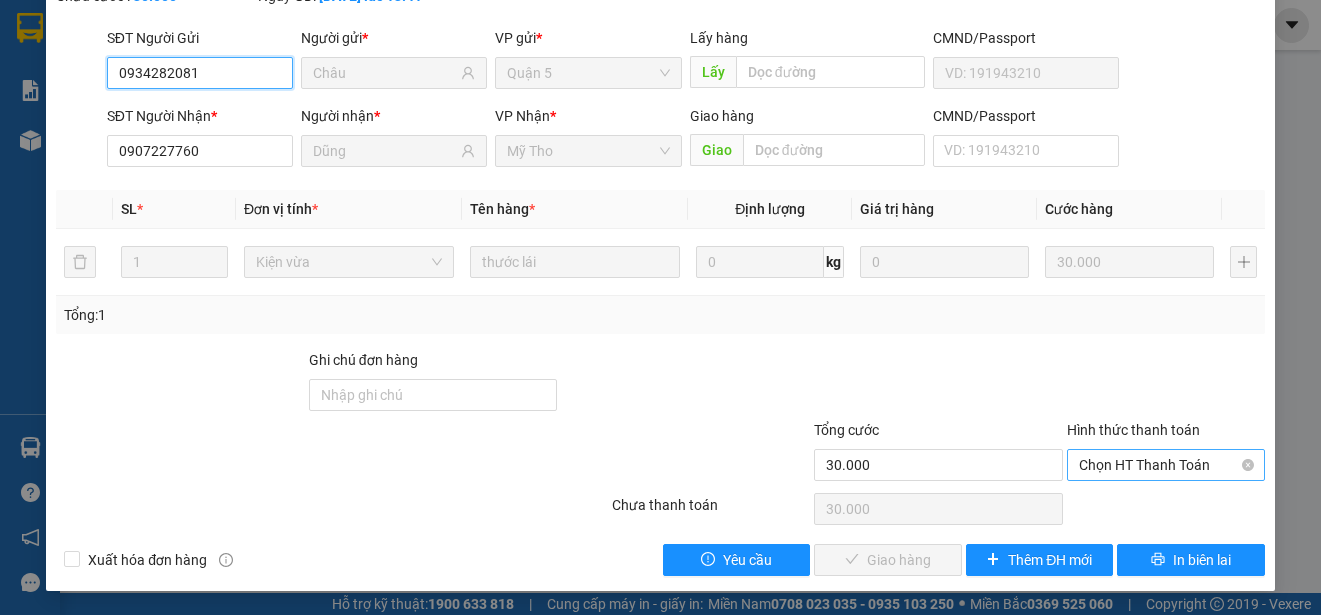 click on "Chọn HT Thanh Toán" at bounding box center (1166, 465) 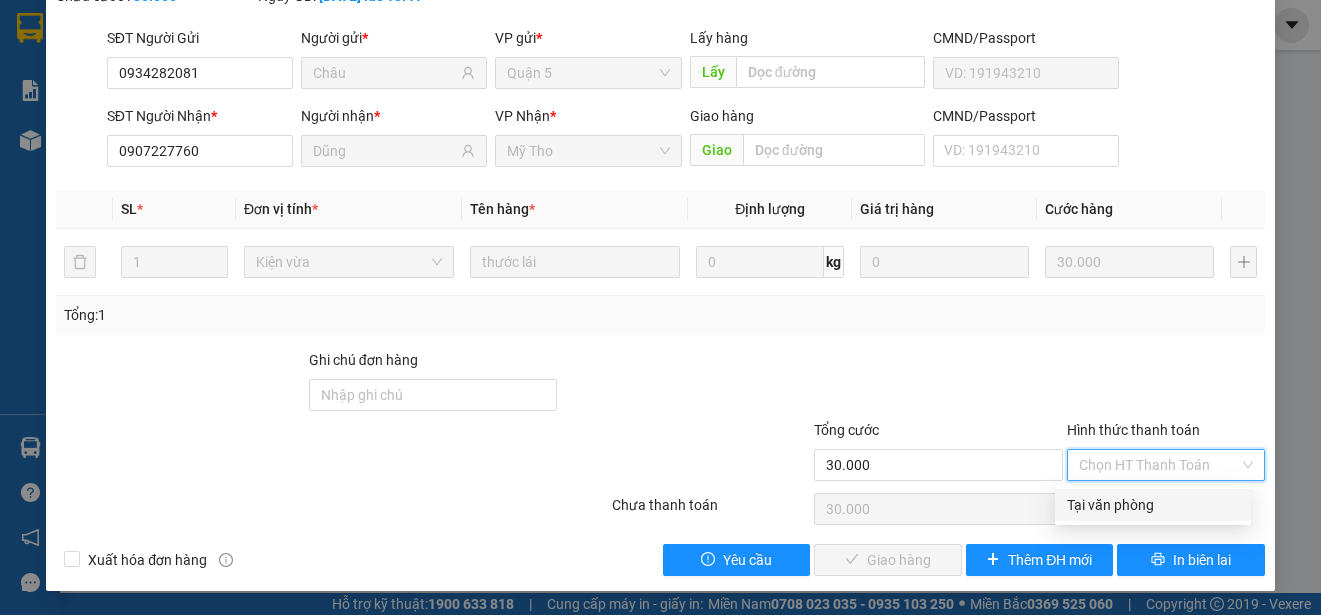 click on "Tại văn phòng" at bounding box center [1153, 505] 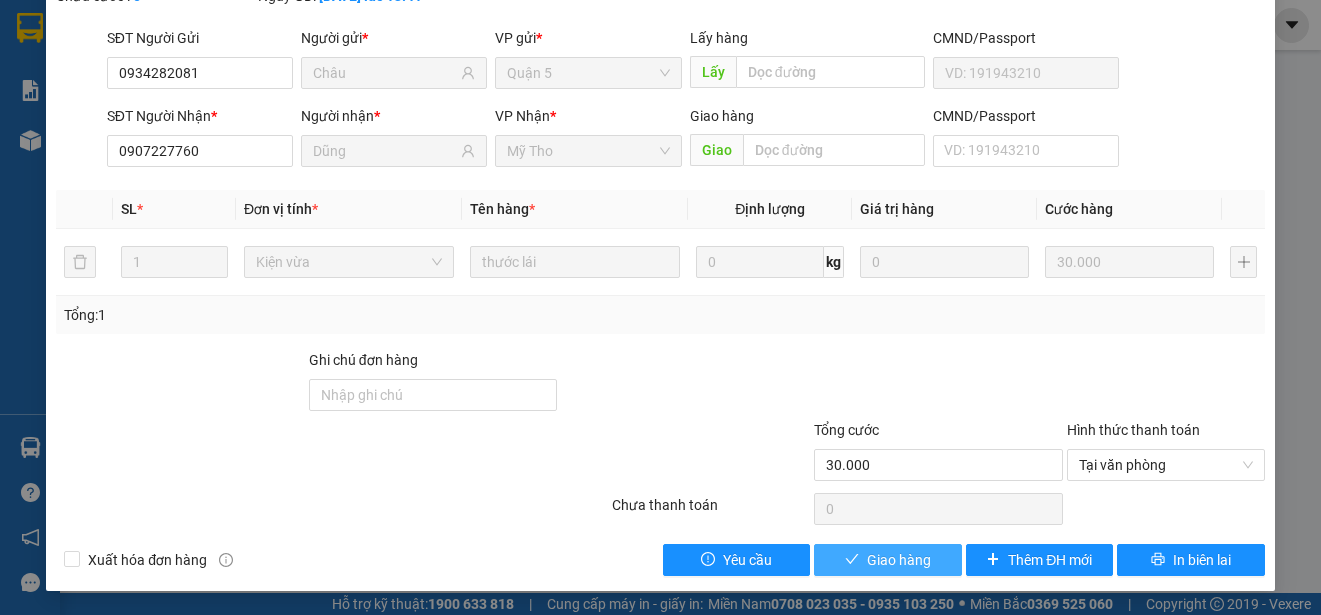 click on "Giao hàng" at bounding box center (899, 560) 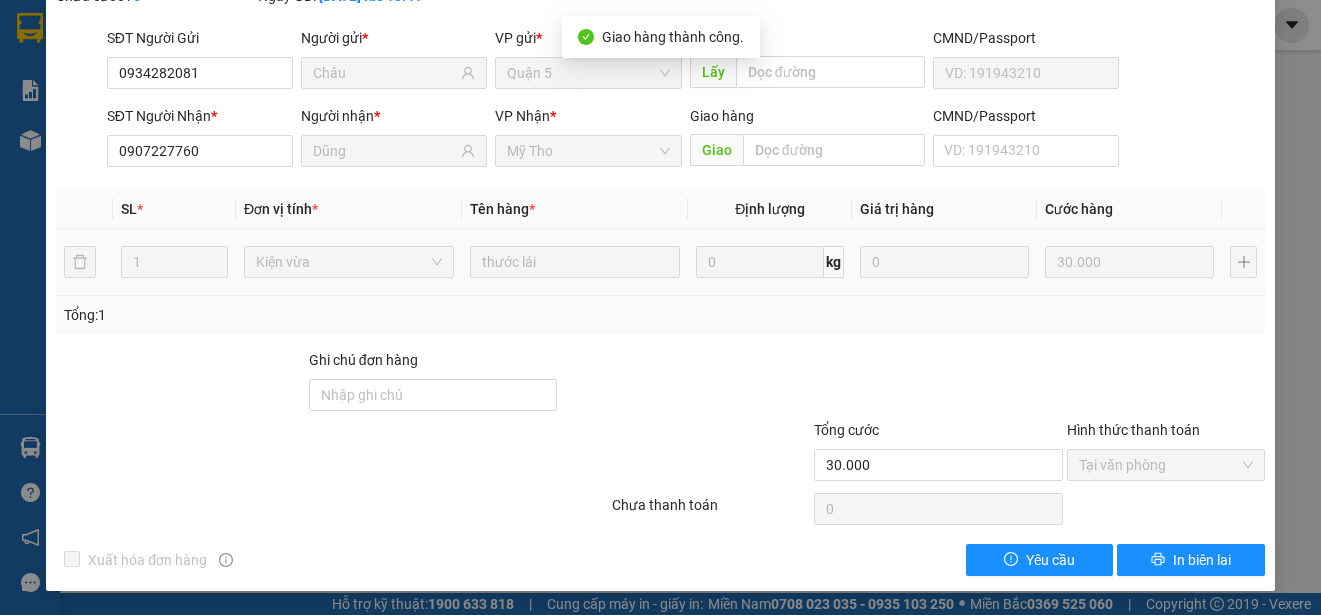 scroll, scrollTop: 0, scrollLeft: 0, axis: both 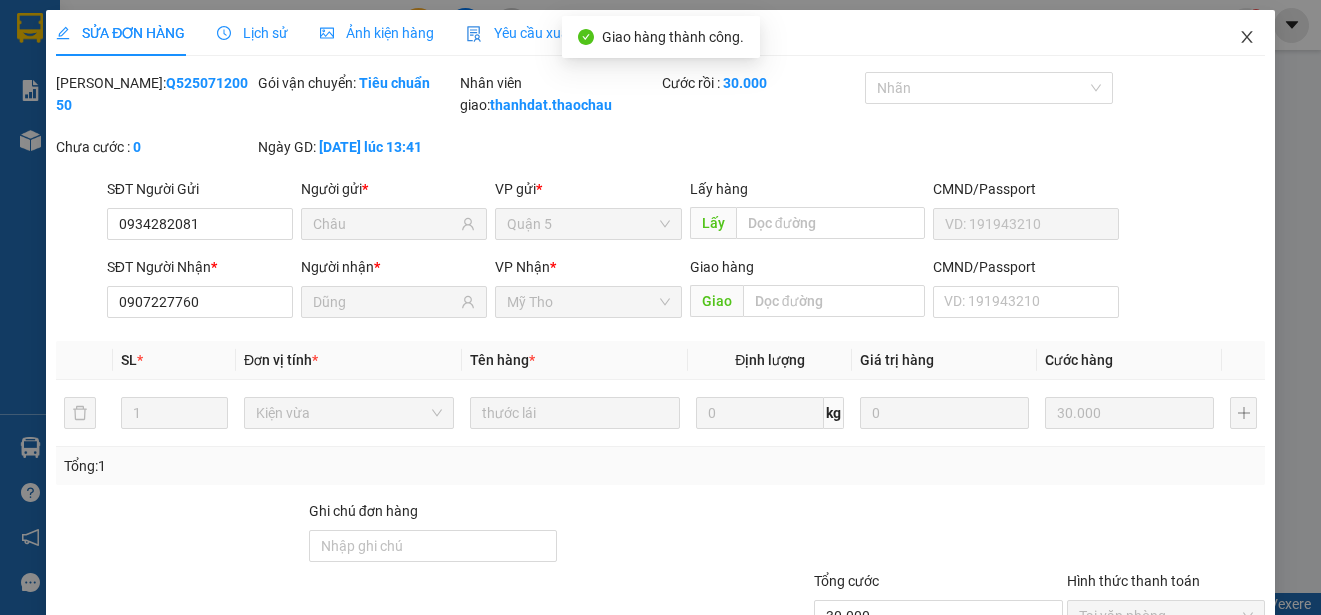 click 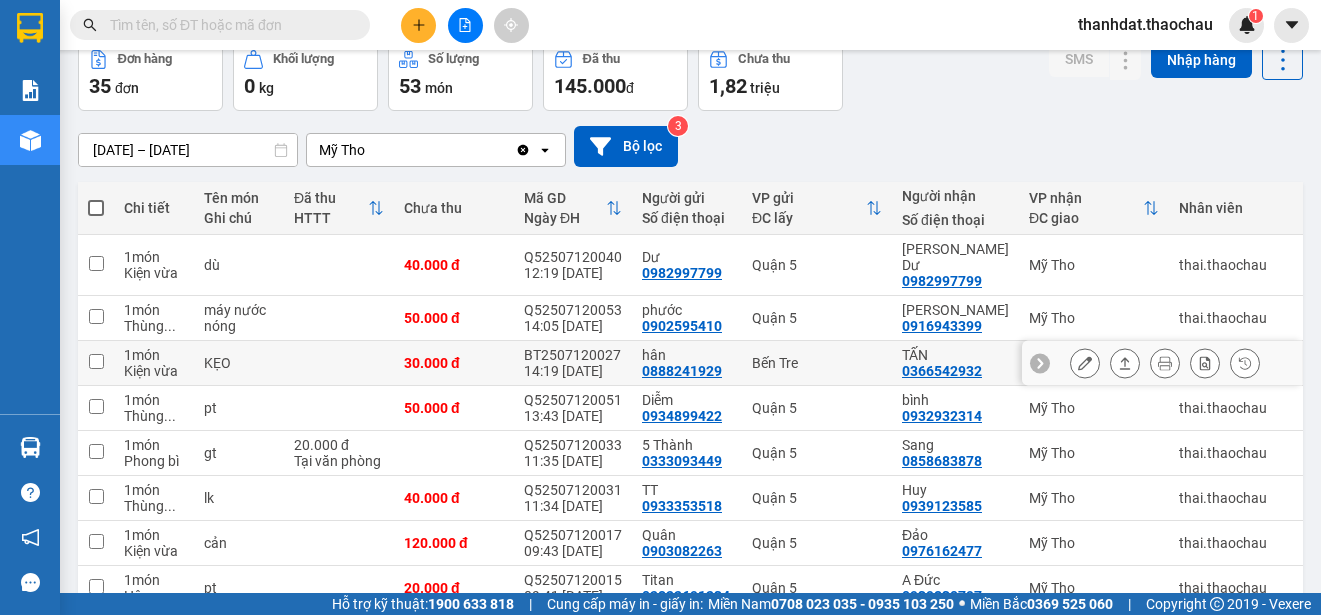 scroll, scrollTop: 282, scrollLeft: 0, axis: vertical 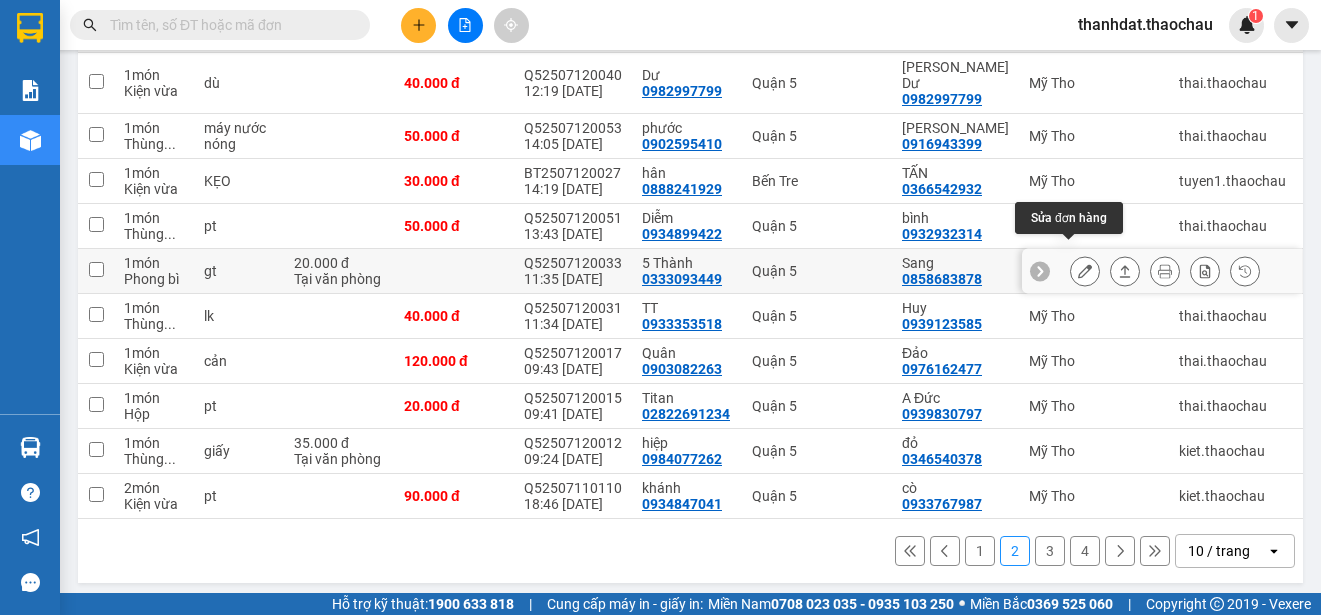 click 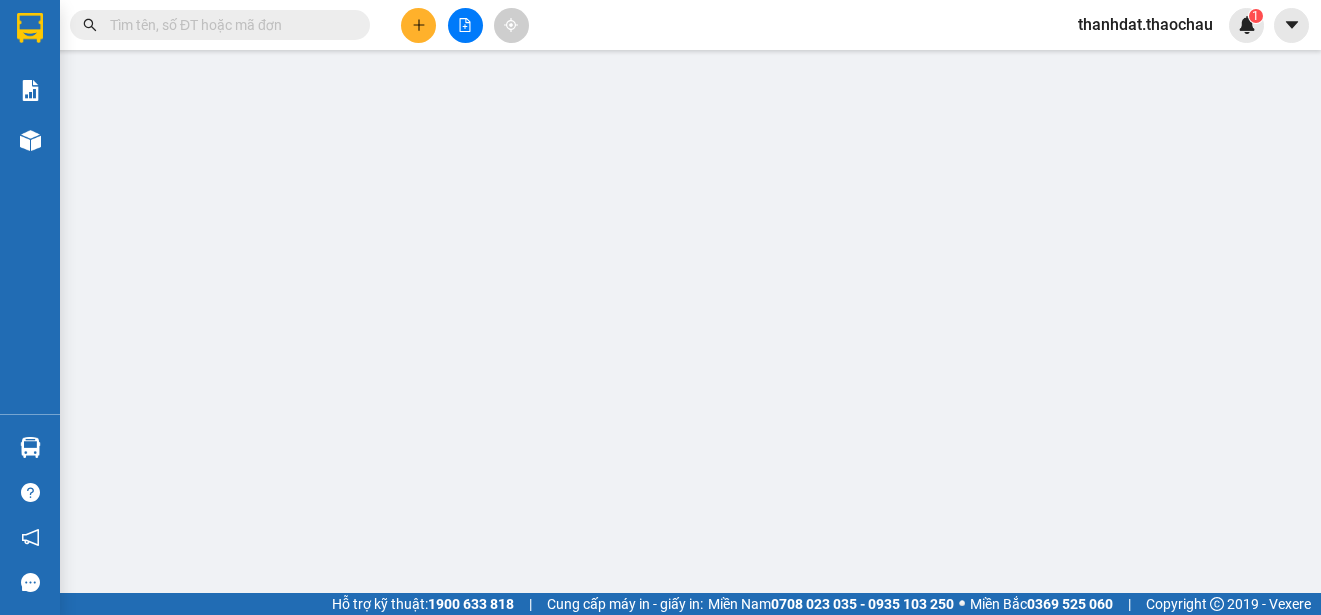 scroll, scrollTop: 0, scrollLeft: 0, axis: both 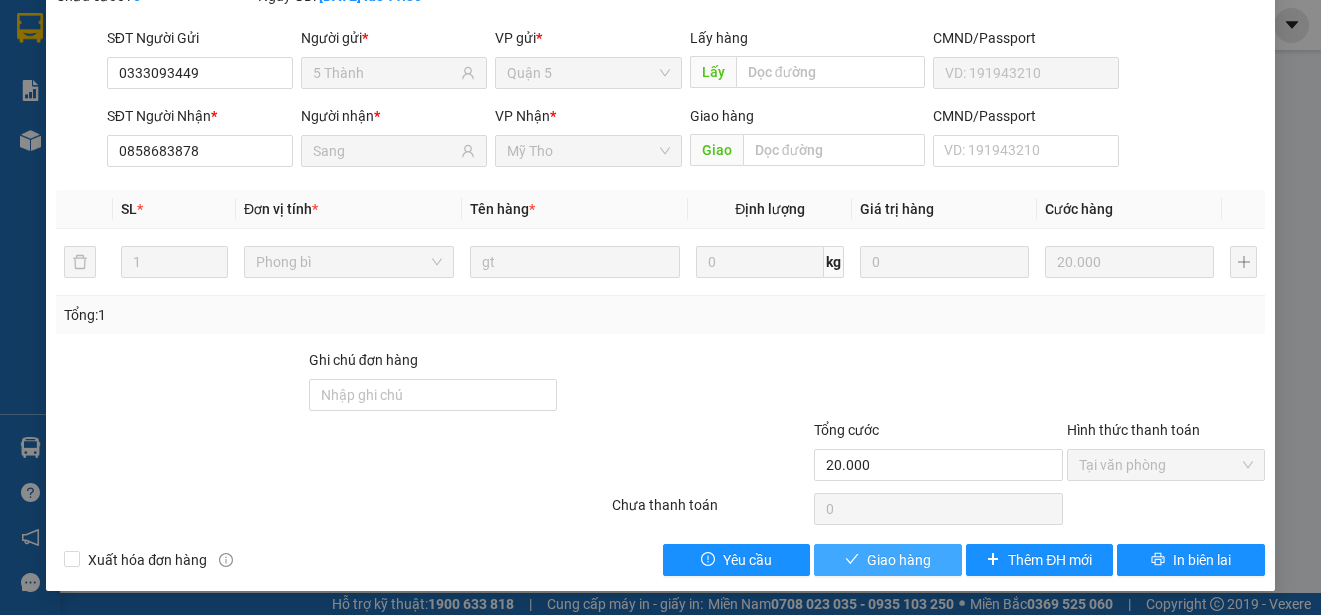 click on "Giao hàng" at bounding box center [899, 560] 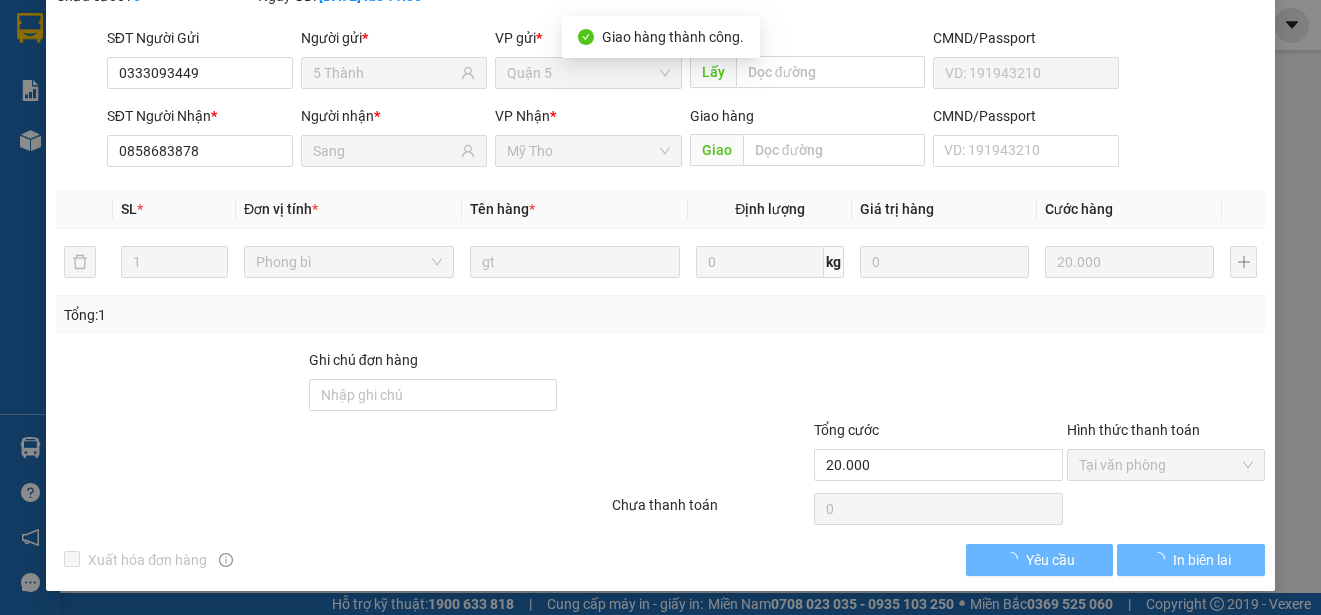 scroll, scrollTop: 0, scrollLeft: 0, axis: both 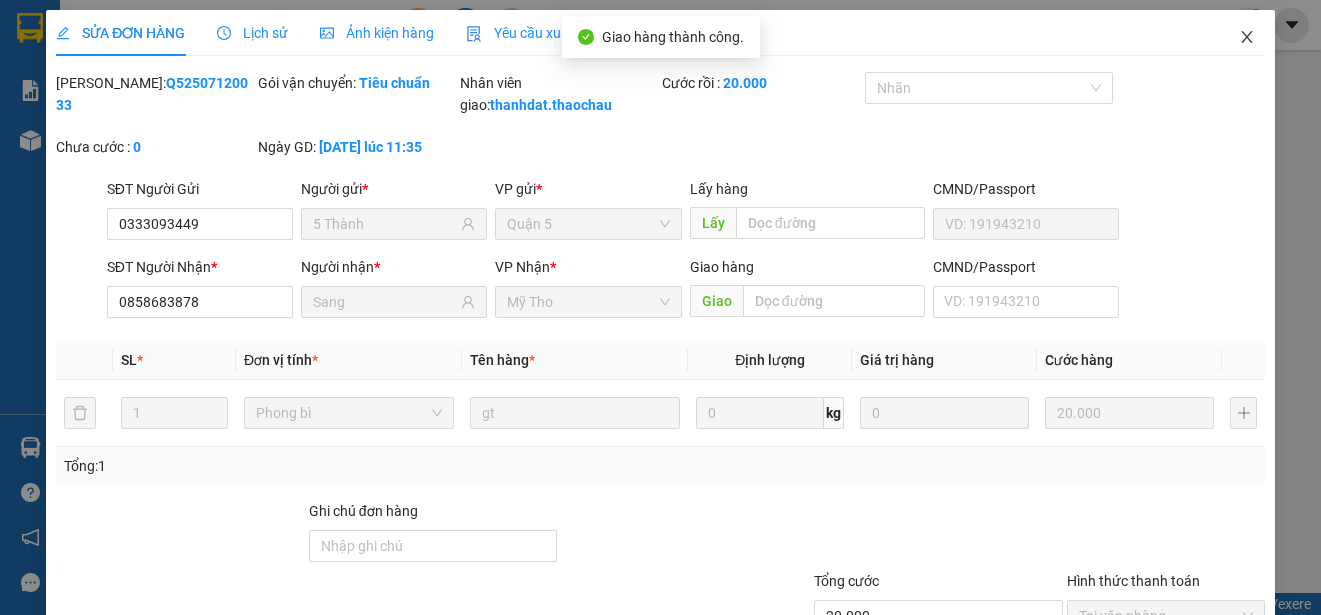 click 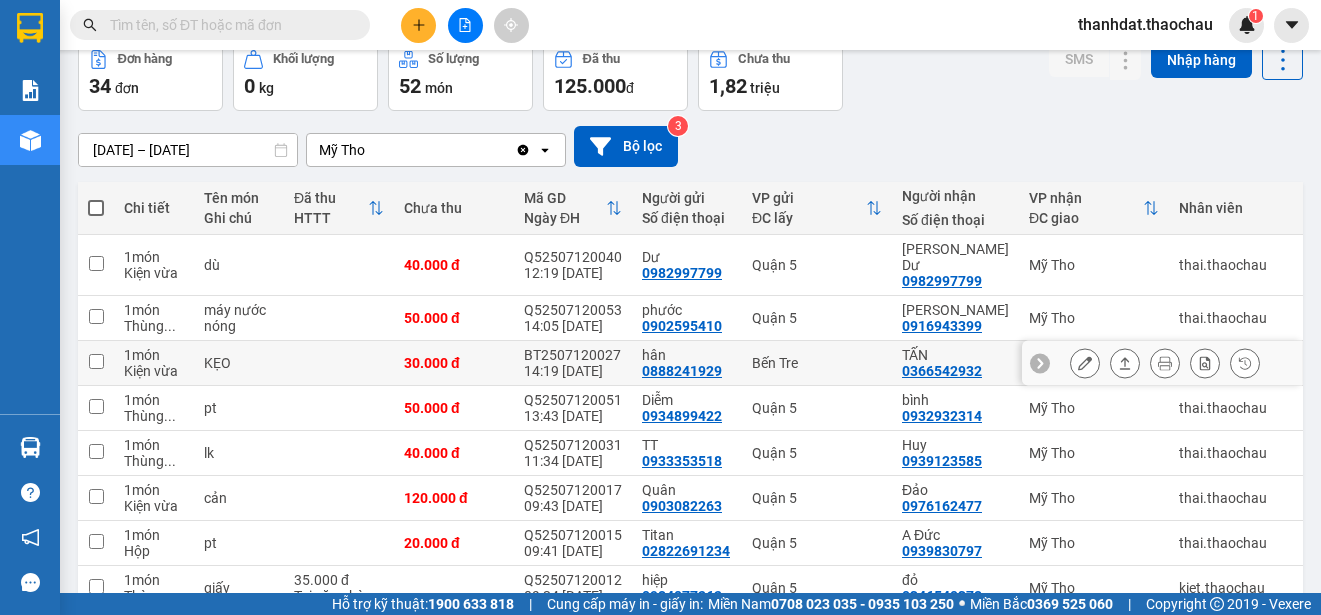 scroll, scrollTop: 282, scrollLeft: 0, axis: vertical 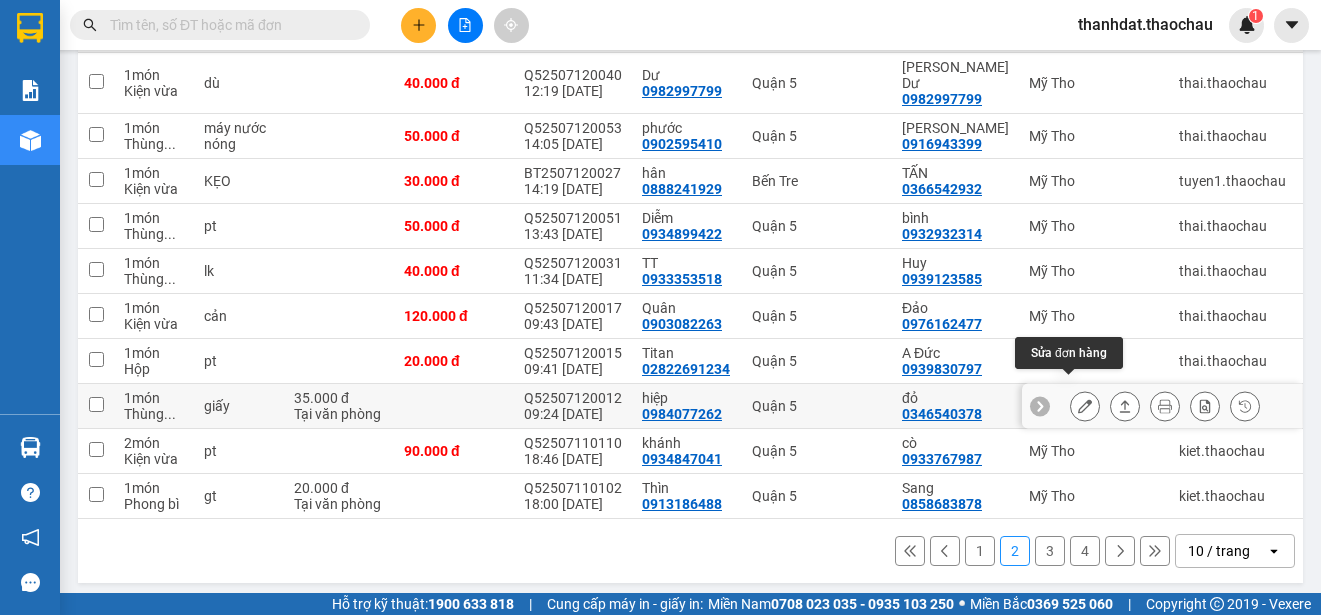 click 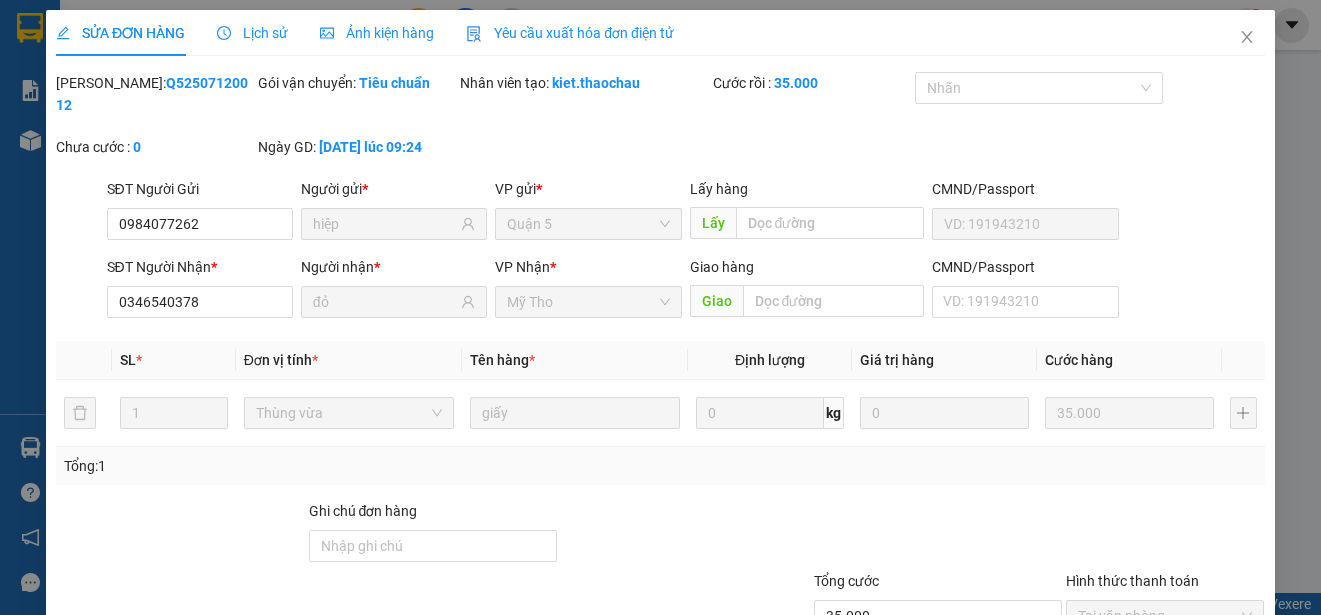 type on "0984077262" 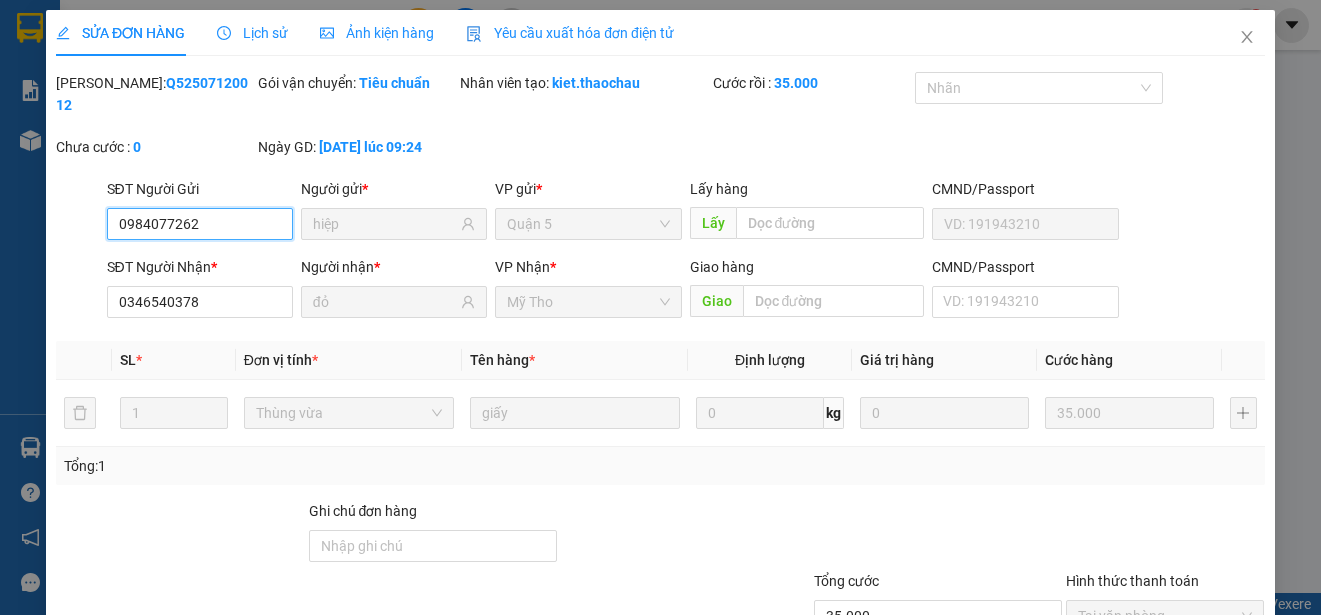 scroll, scrollTop: 0, scrollLeft: 0, axis: both 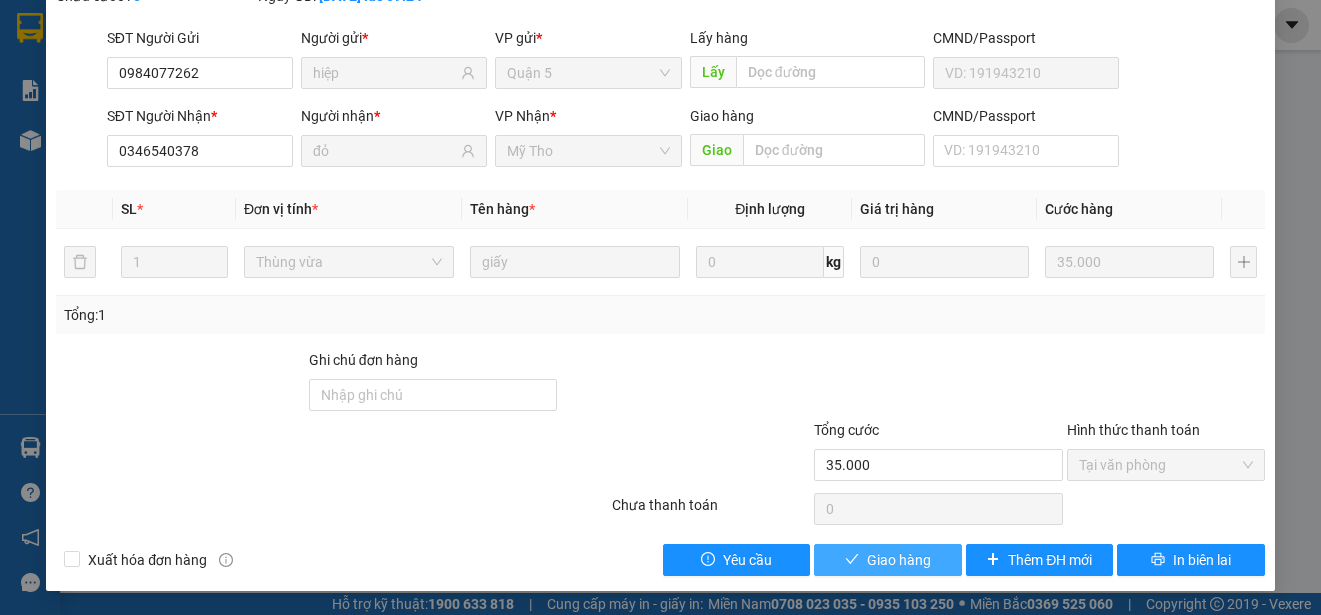 click on "Giao hàng" at bounding box center (899, 560) 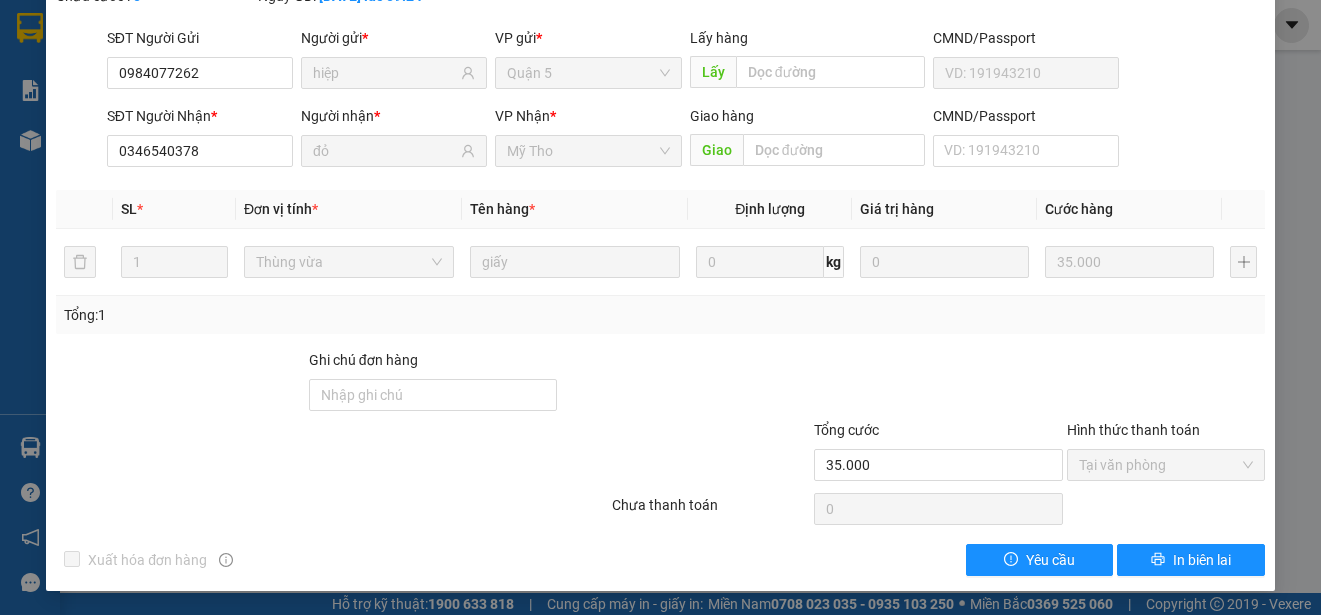 scroll, scrollTop: 0, scrollLeft: 0, axis: both 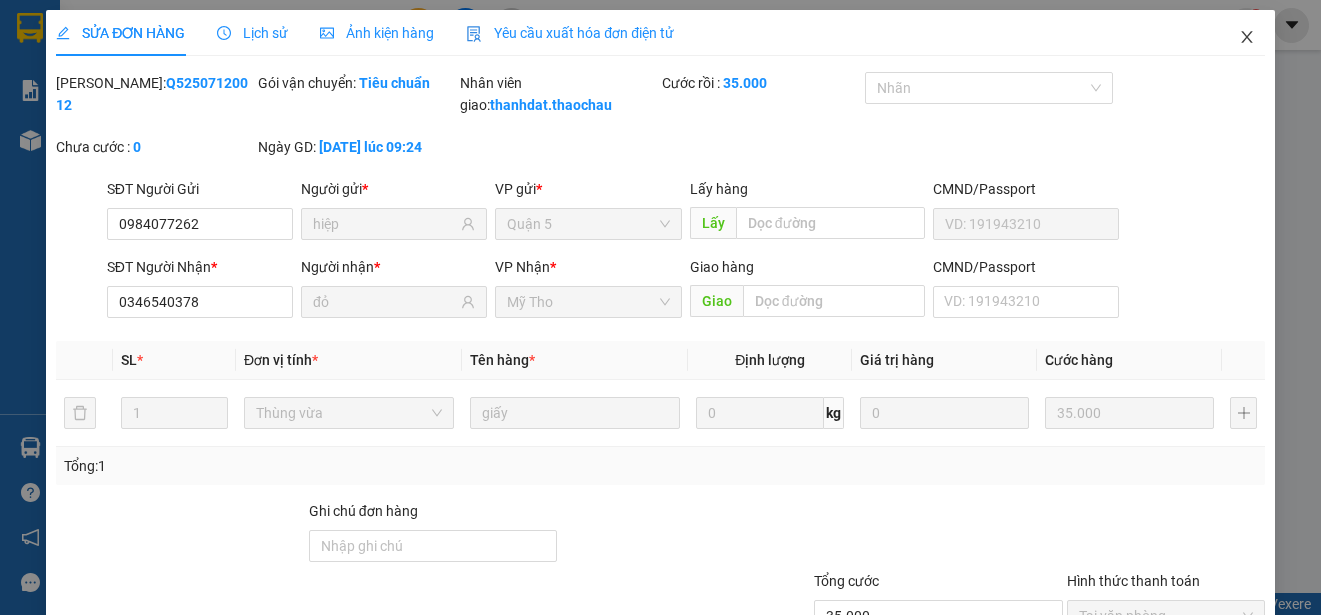 click 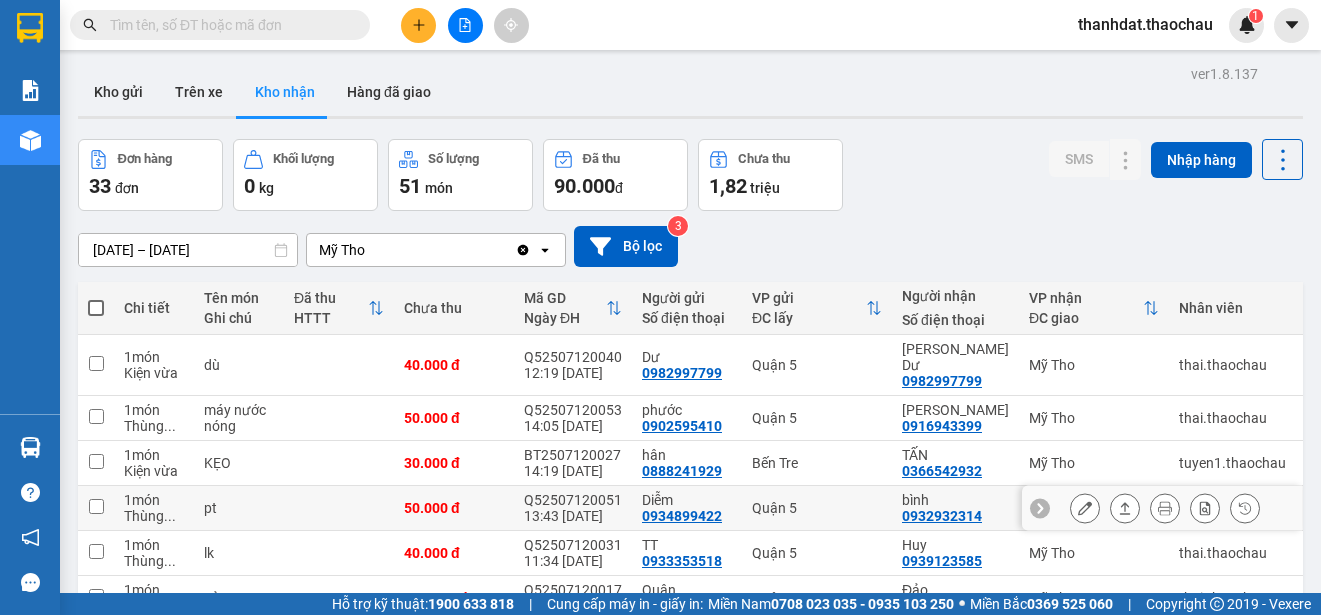 scroll, scrollTop: 282, scrollLeft: 0, axis: vertical 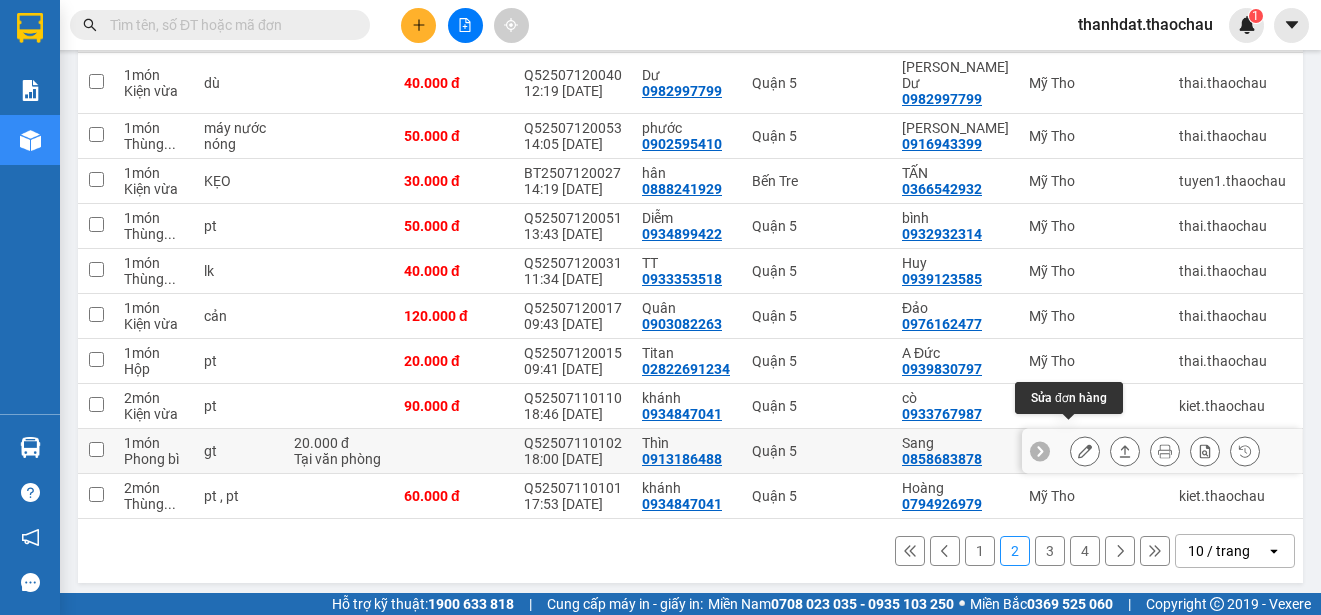 click 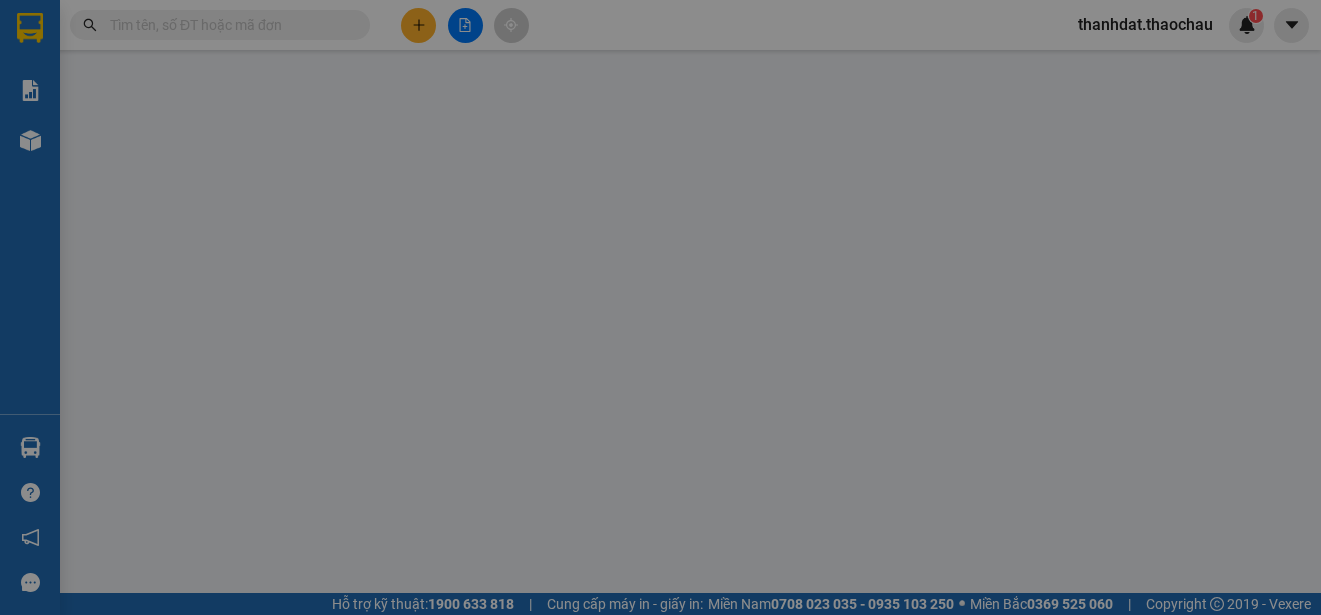 type on "0913186488" 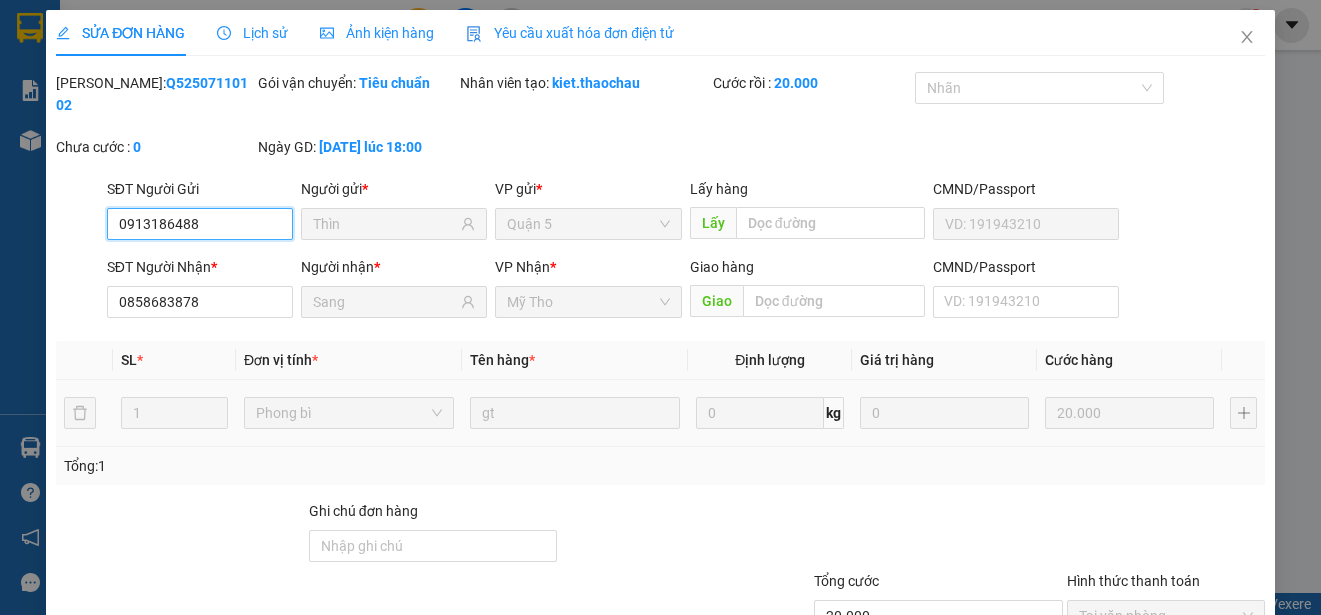 scroll, scrollTop: 0, scrollLeft: 0, axis: both 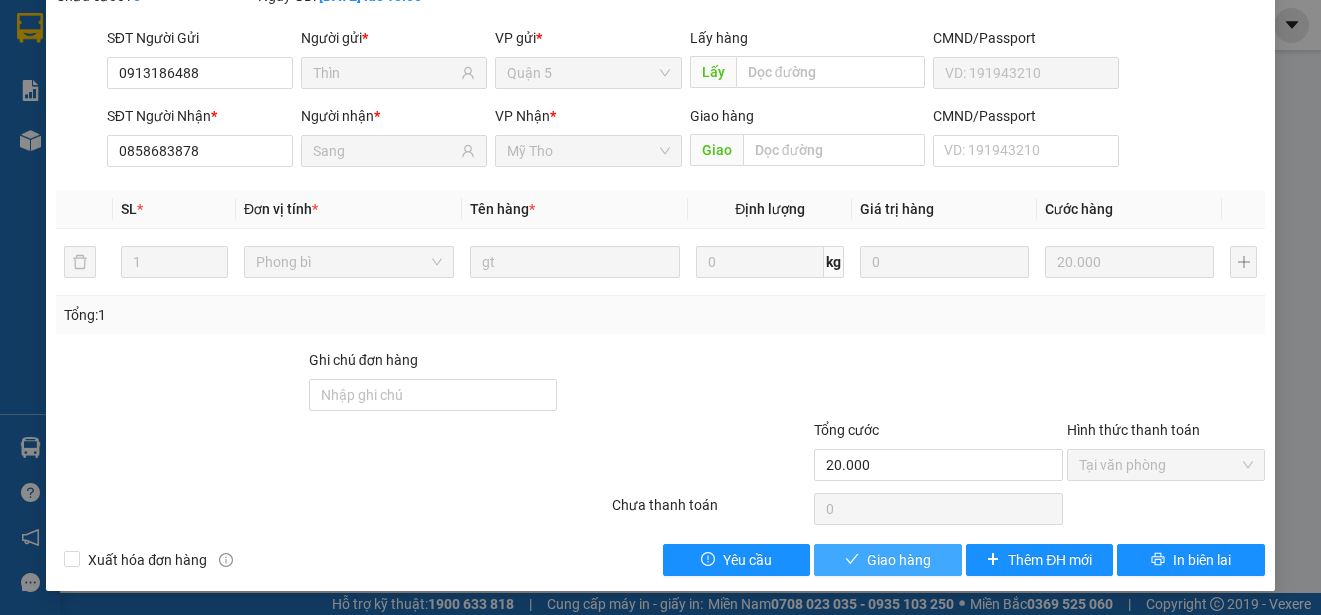 click on "Giao hàng" at bounding box center [899, 560] 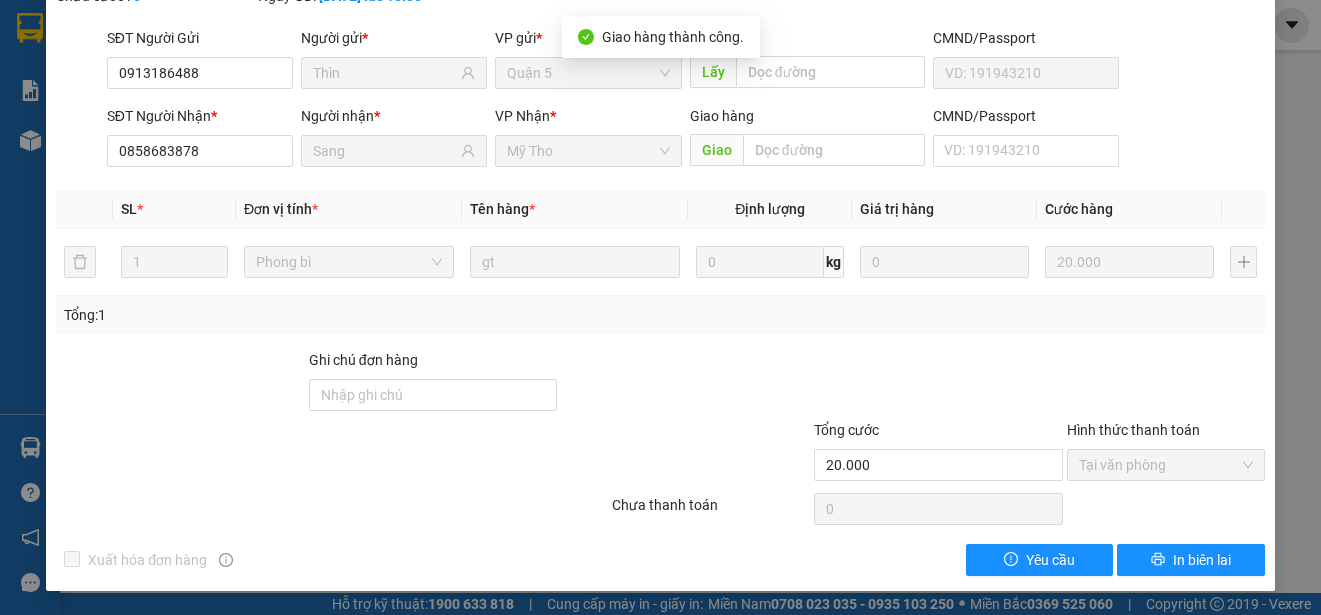 scroll, scrollTop: 0, scrollLeft: 0, axis: both 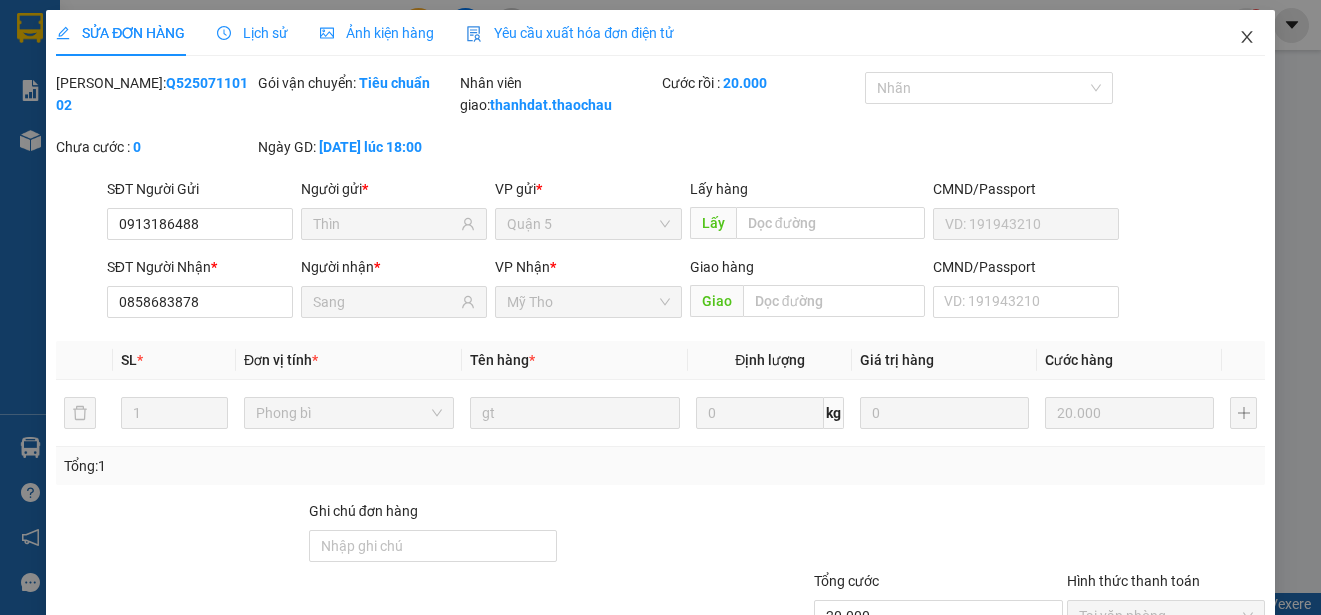 click 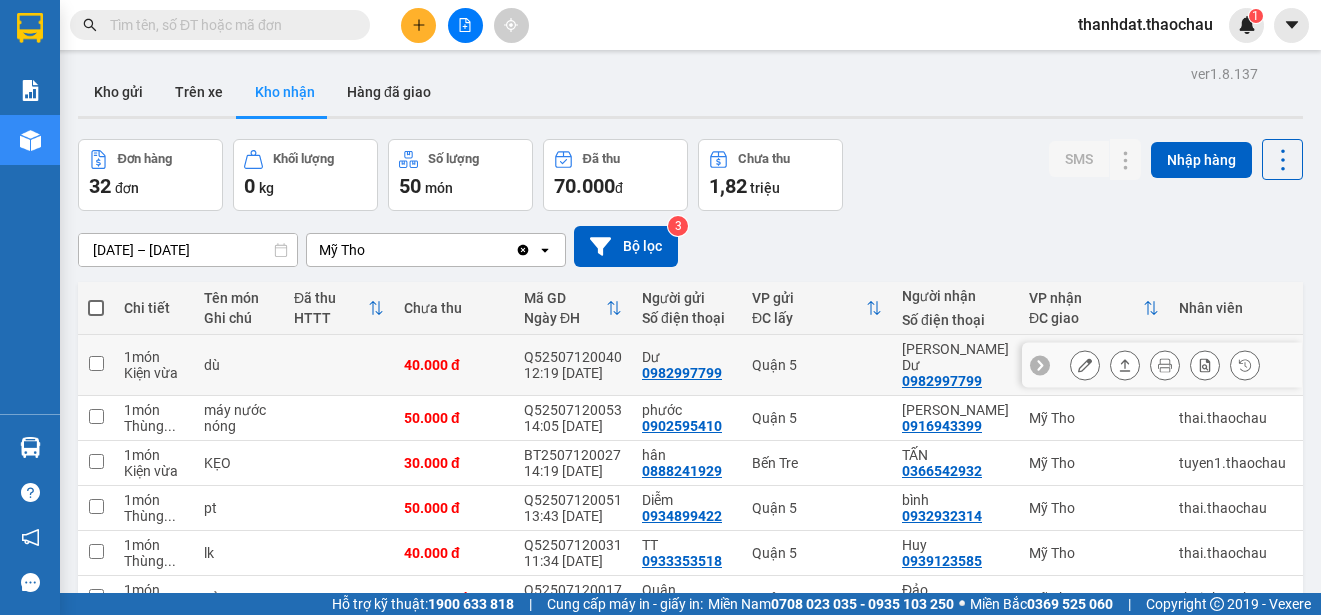 scroll, scrollTop: 282, scrollLeft: 0, axis: vertical 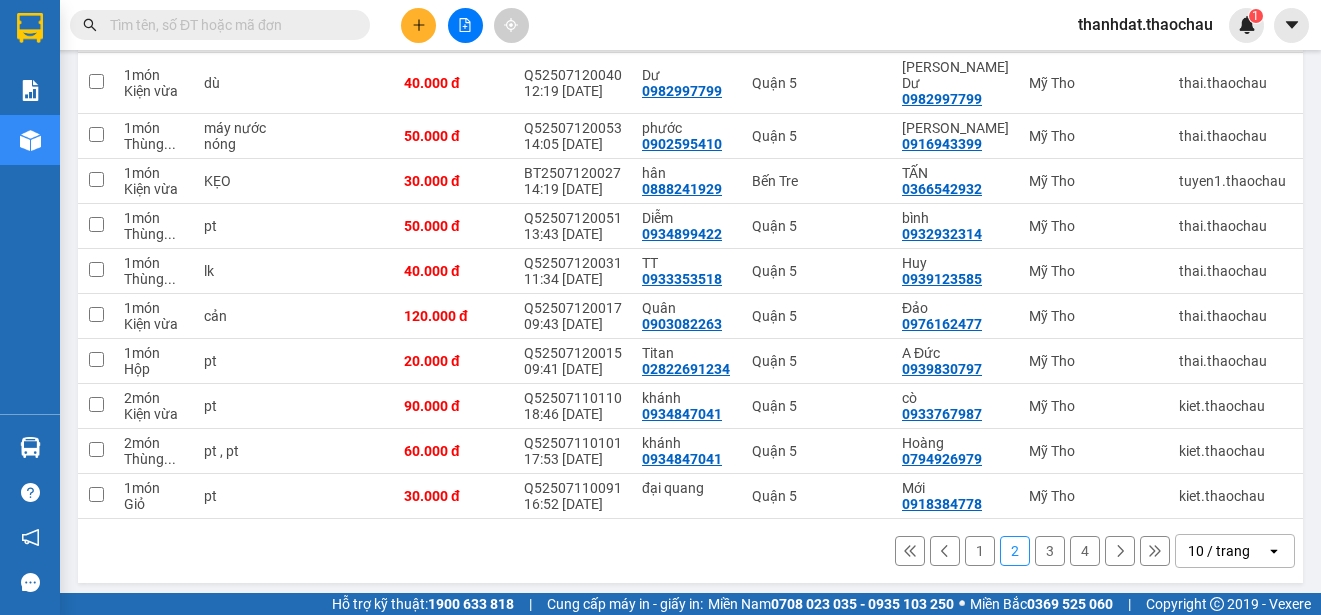 click on "3" at bounding box center (1050, 551) 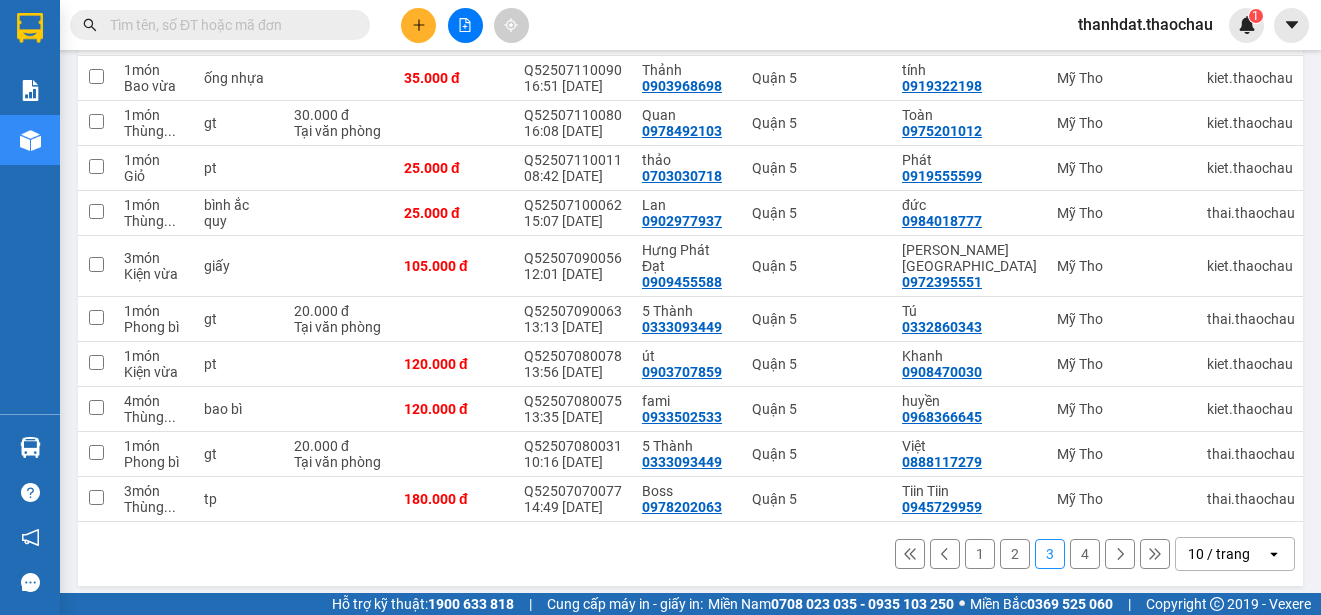 scroll, scrollTop: 282, scrollLeft: 0, axis: vertical 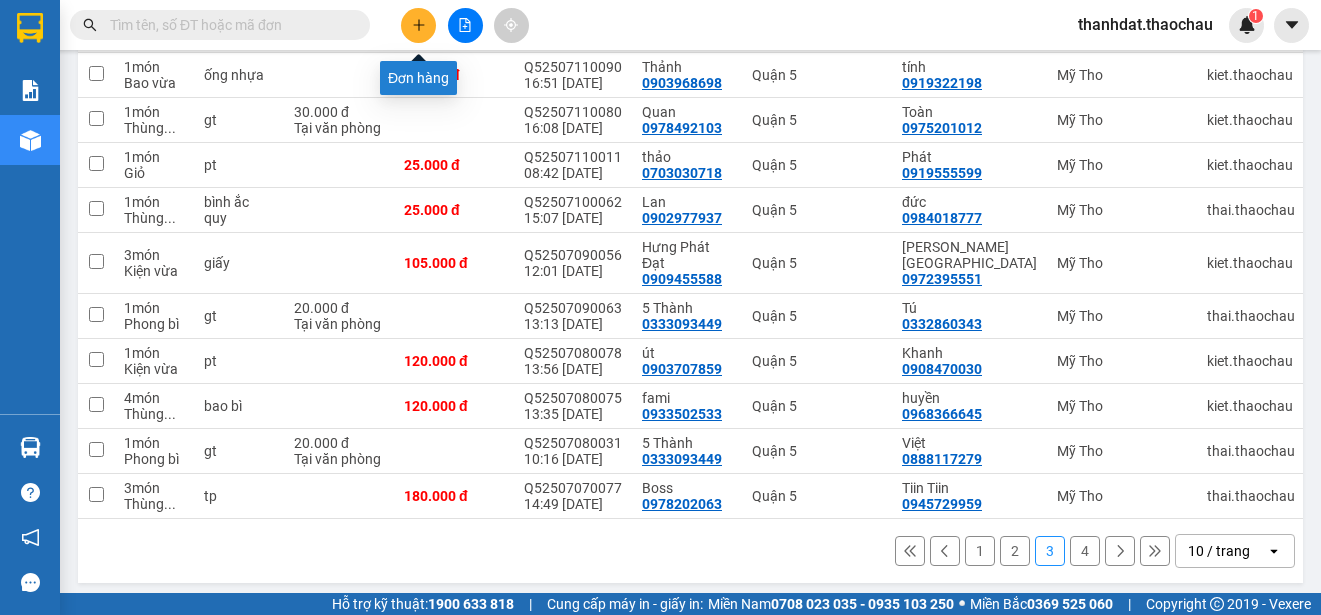 click 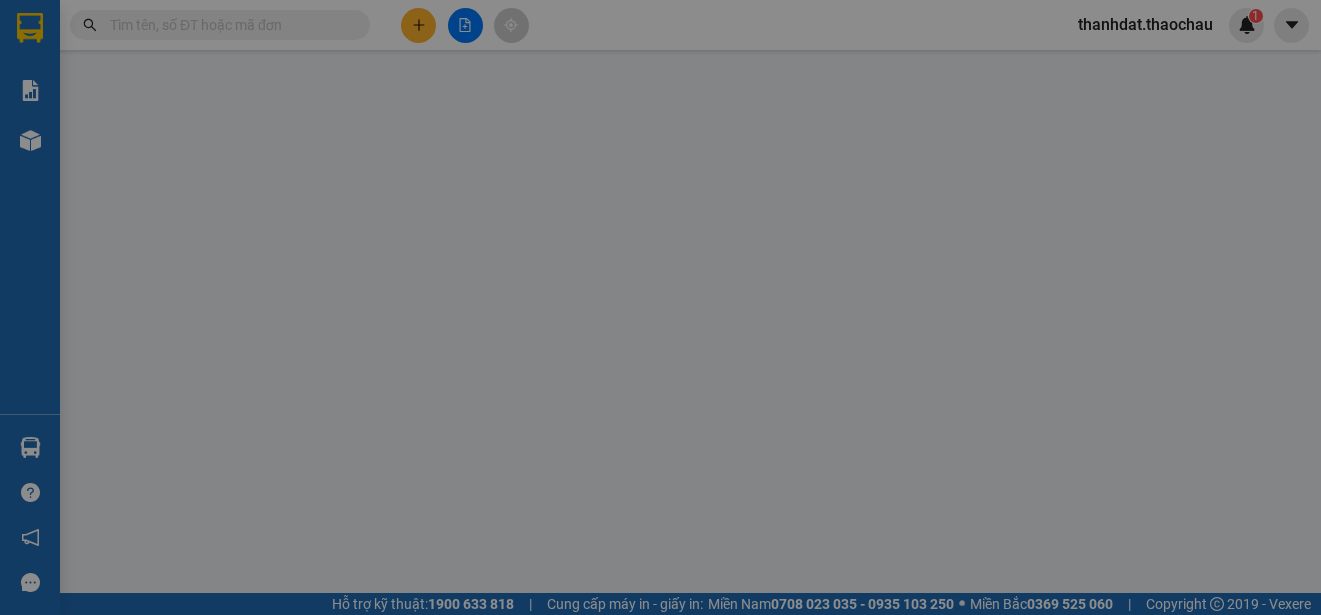 scroll, scrollTop: 0, scrollLeft: 0, axis: both 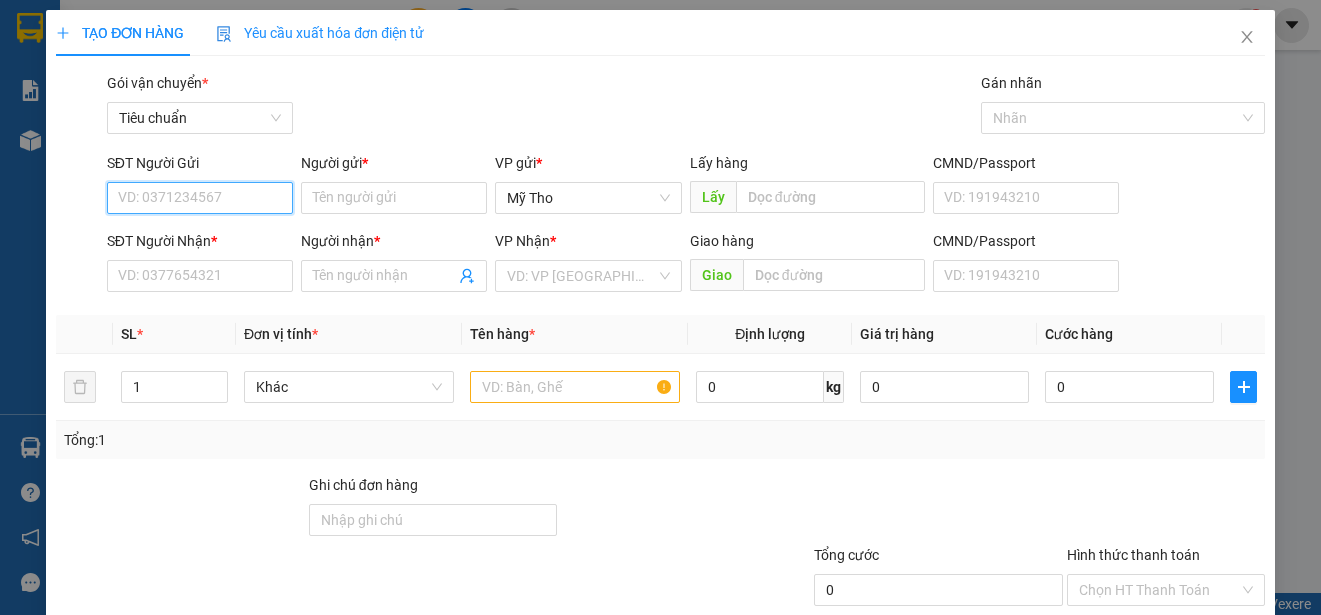 click on "SĐT Người Gửi" at bounding box center [200, 198] 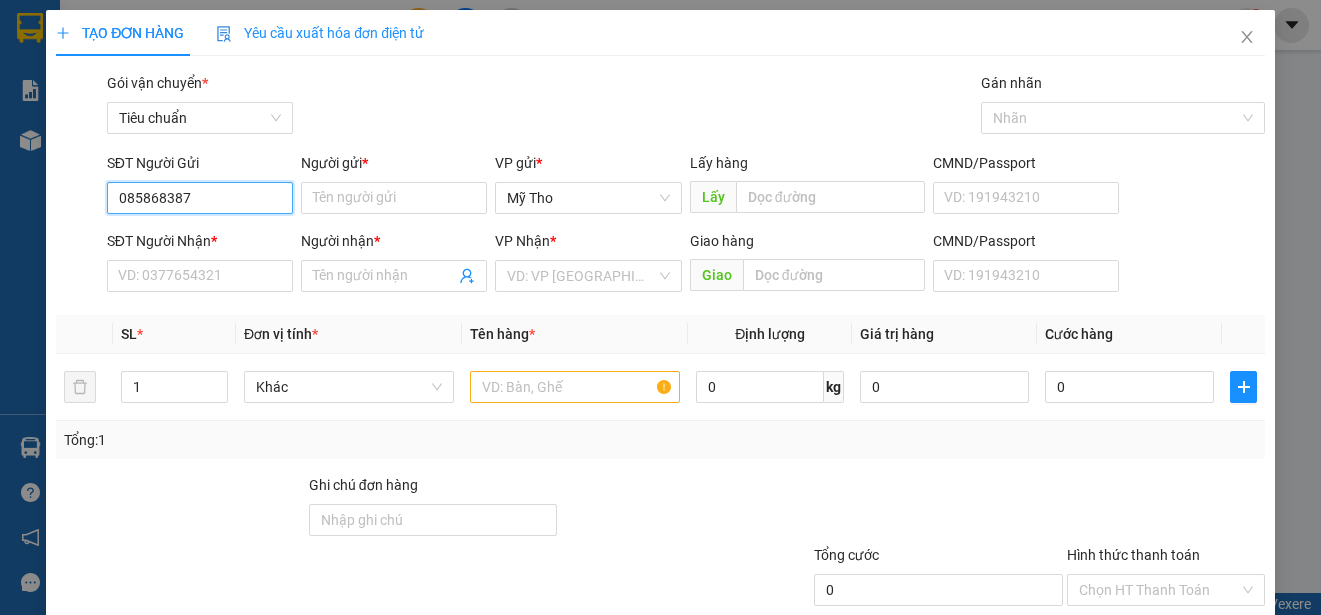 type on "0858683878" 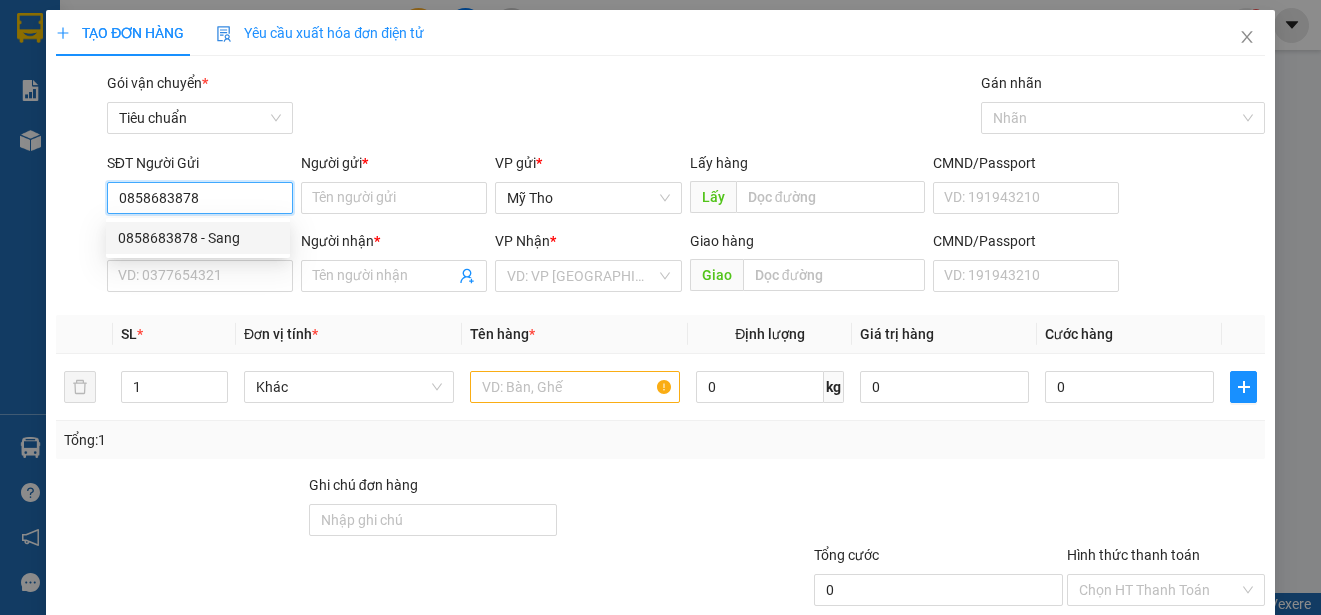 click on "0858683878 - Sang" at bounding box center [198, 238] 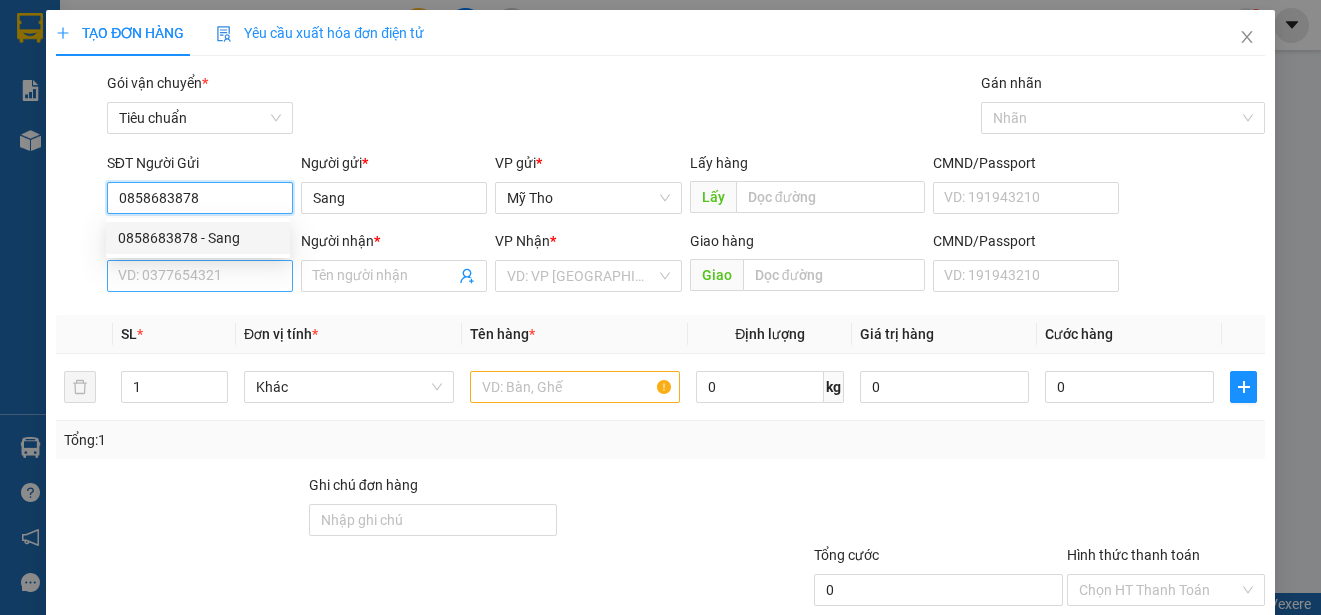 type on "0858683878" 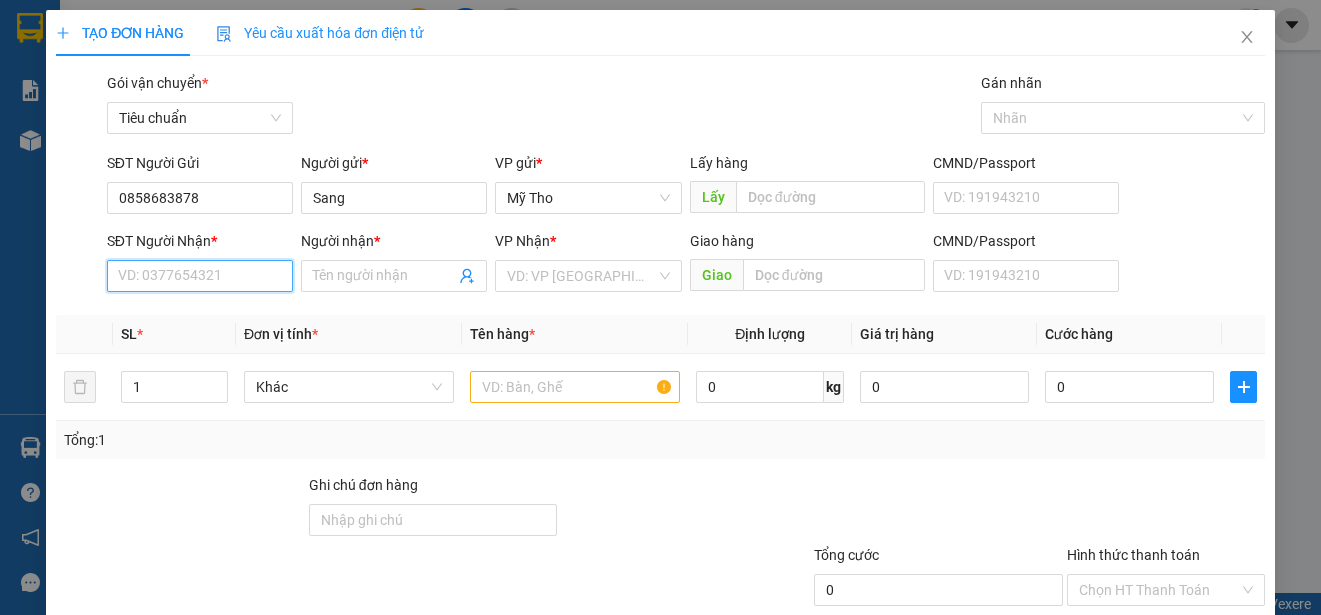 click on "SĐT Người Nhận  *" at bounding box center (200, 276) 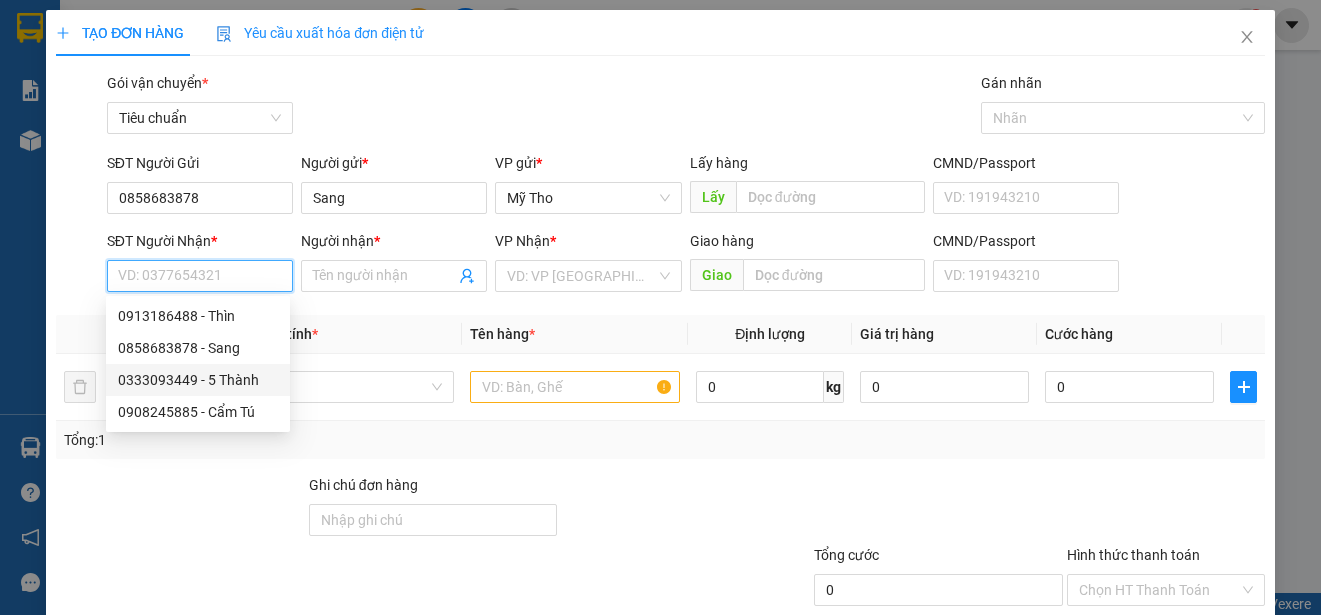 click on "0333093449 - 5 Thành" at bounding box center (198, 380) 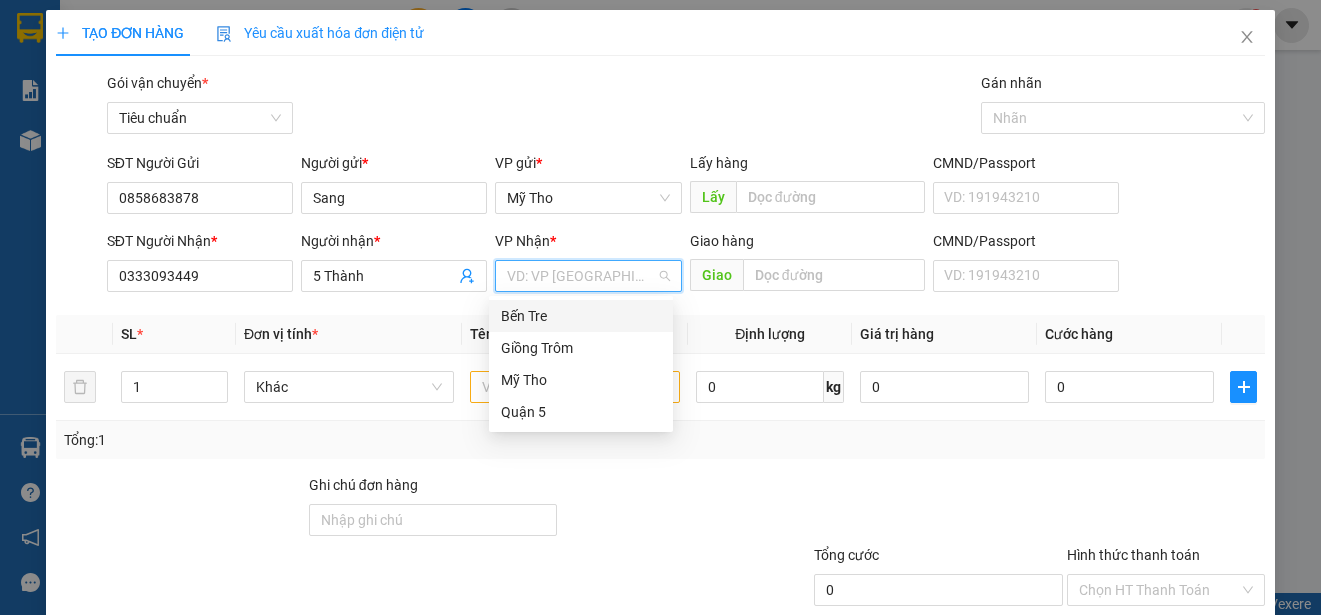 click at bounding box center [581, 276] 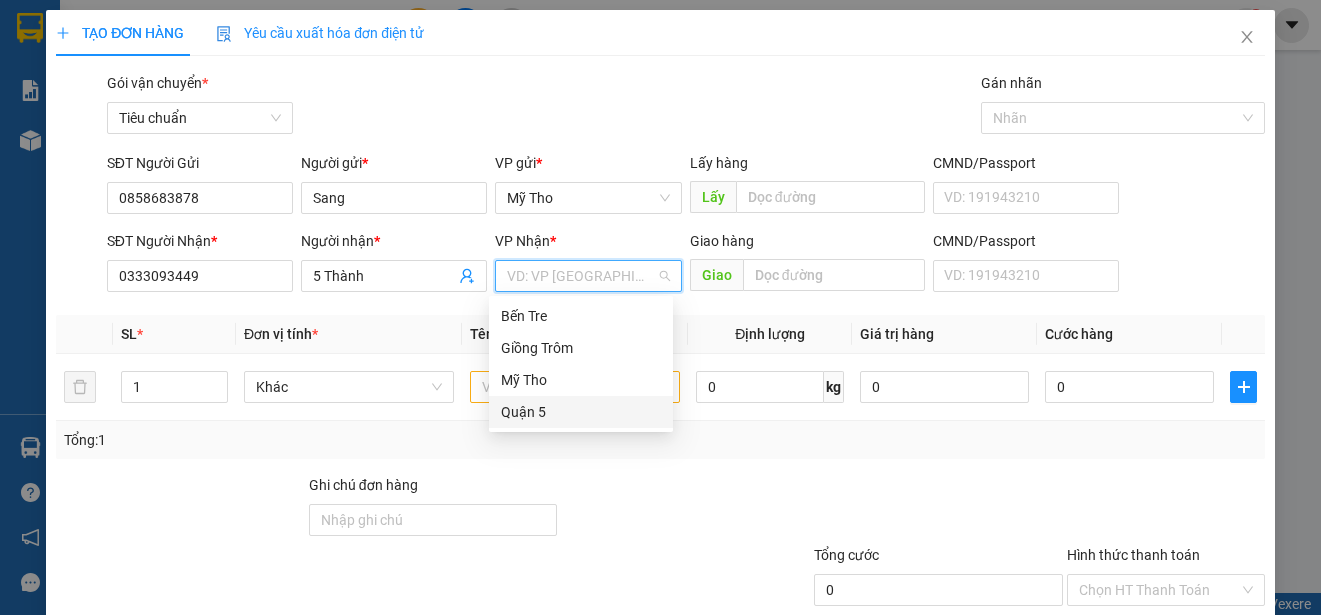 click on "Quận 5" at bounding box center [581, 412] 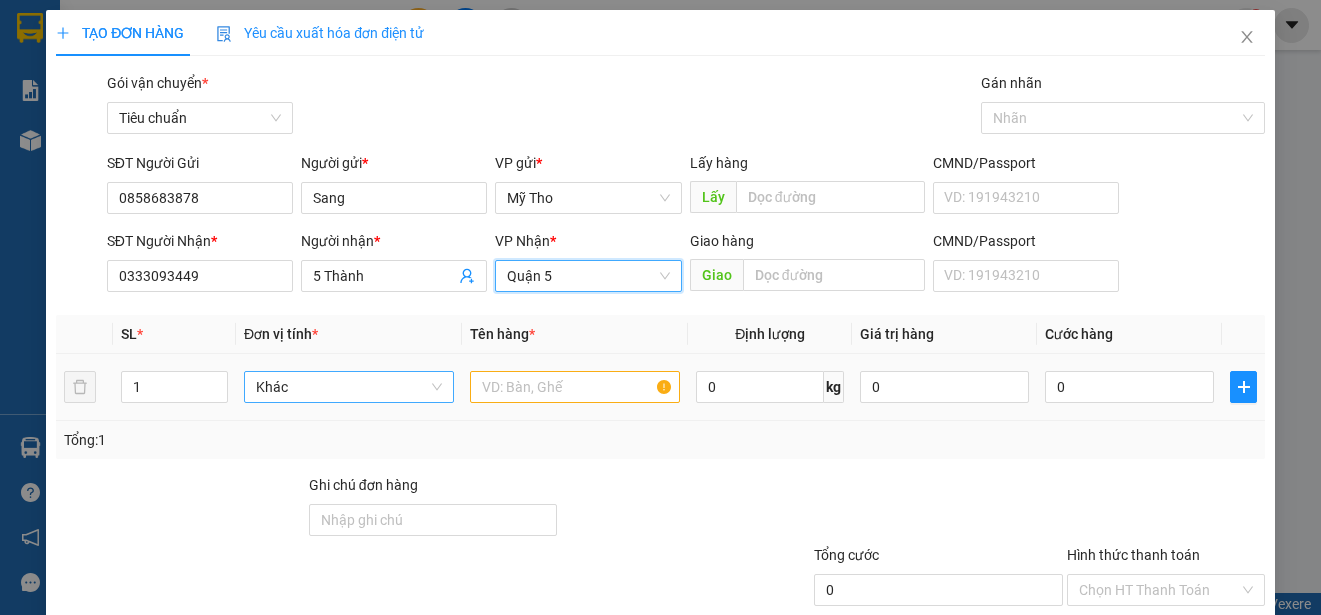 click on "Khác" at bounding box center (349, 387) 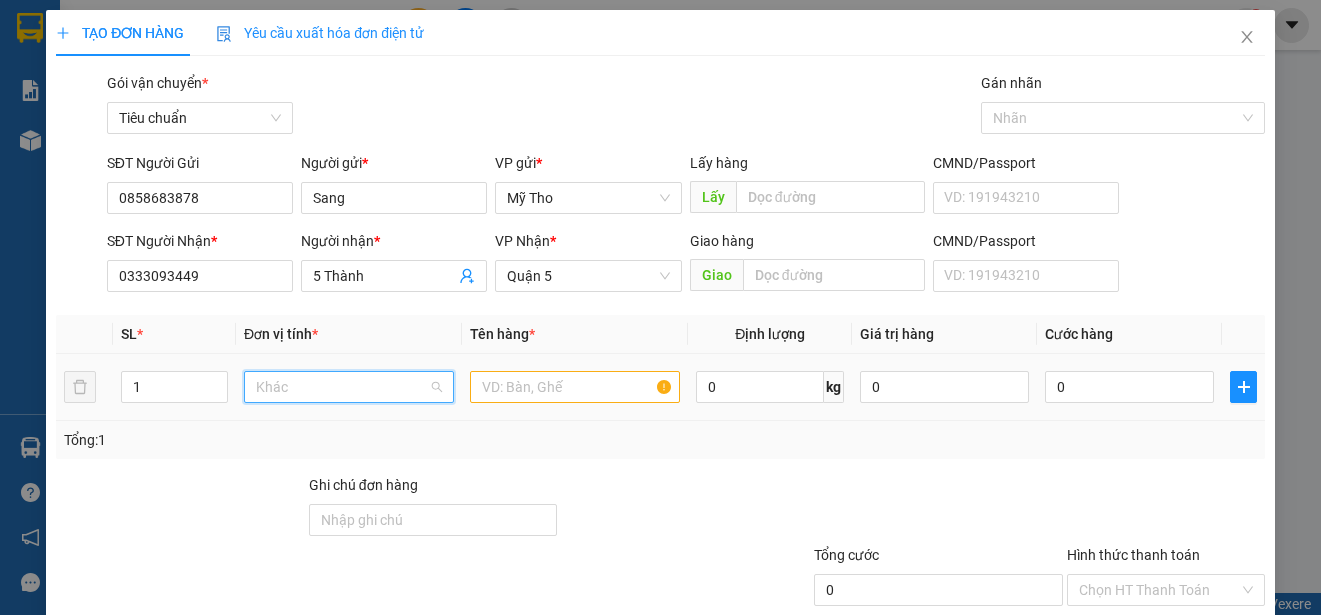 scroll, scrollTop: 624, scrollLeft: 0, axis: vertical 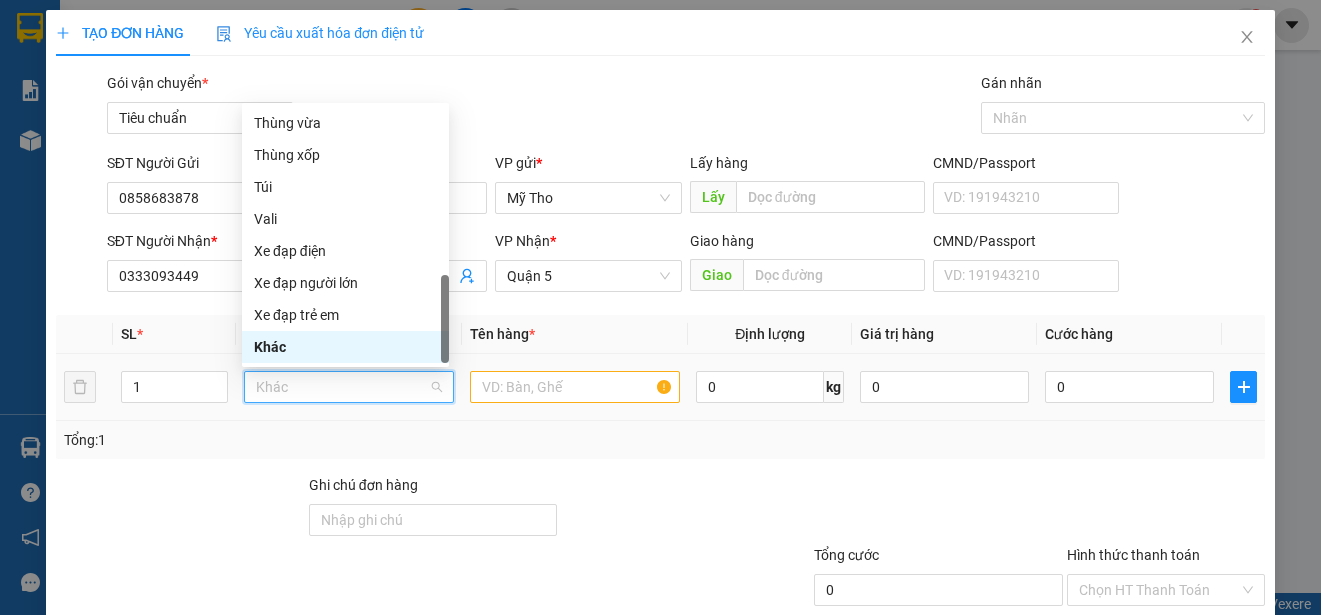 type on "p" 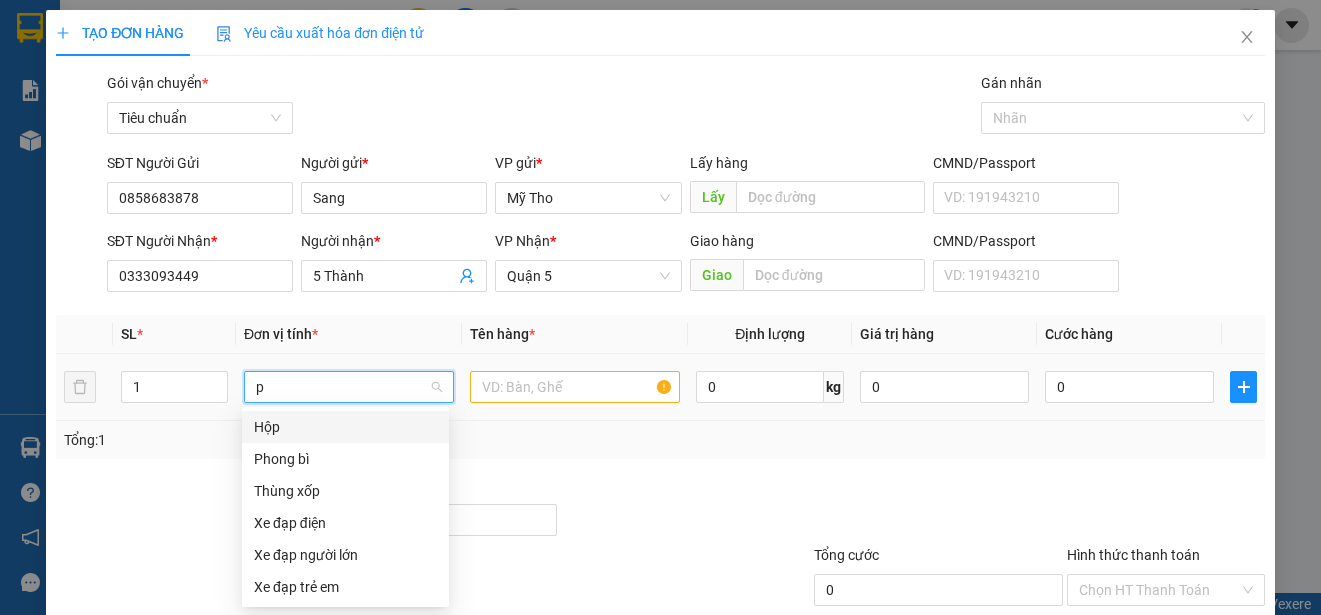 scroll, scrollTop: 0, scrollLeft: 0, axis: both 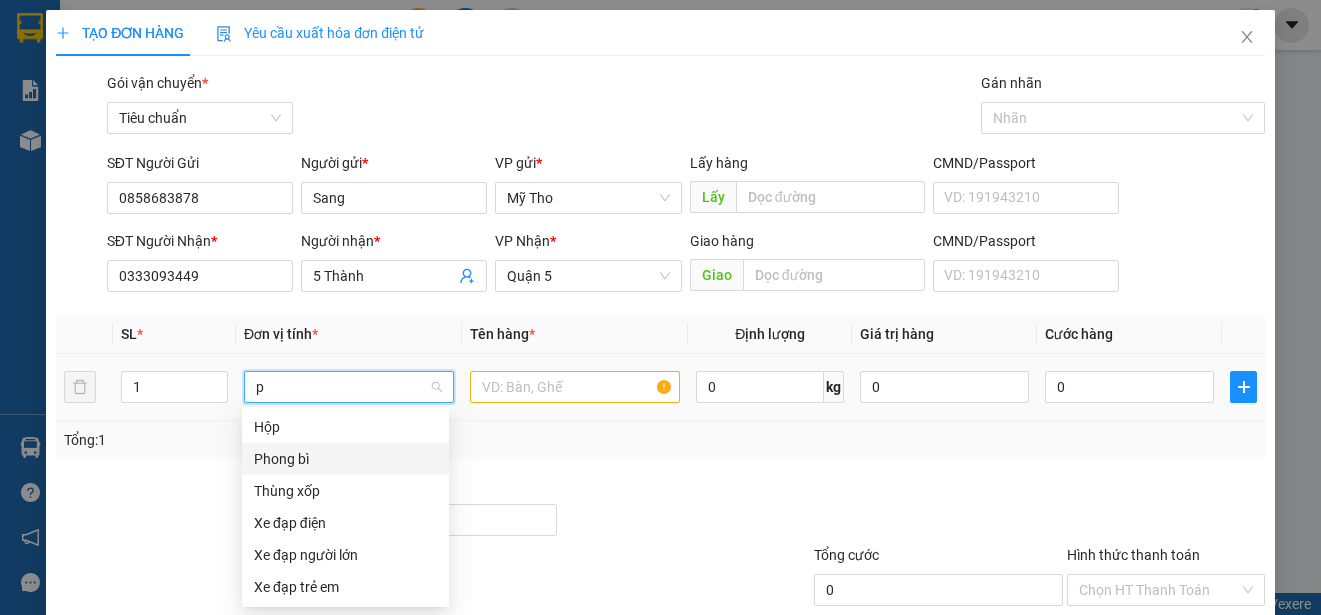 click on "Phong bì" at bounding box center [345, 459] 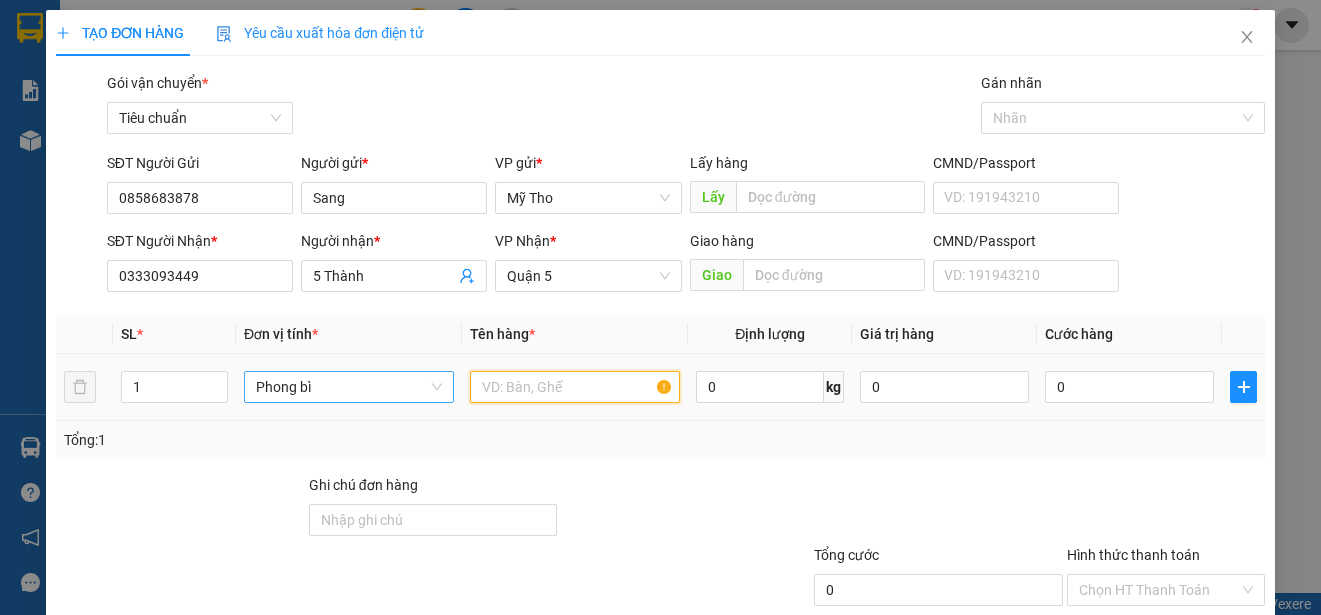 click at bounding box center (575, 387) 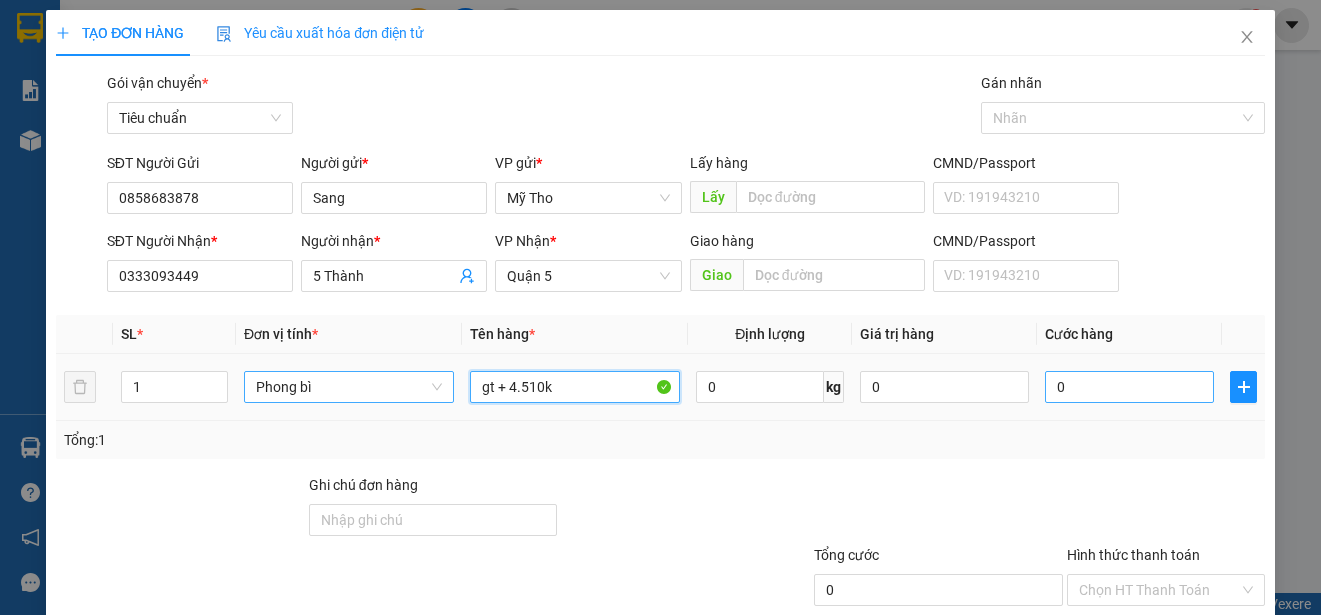 type on "gt + 4.510k" 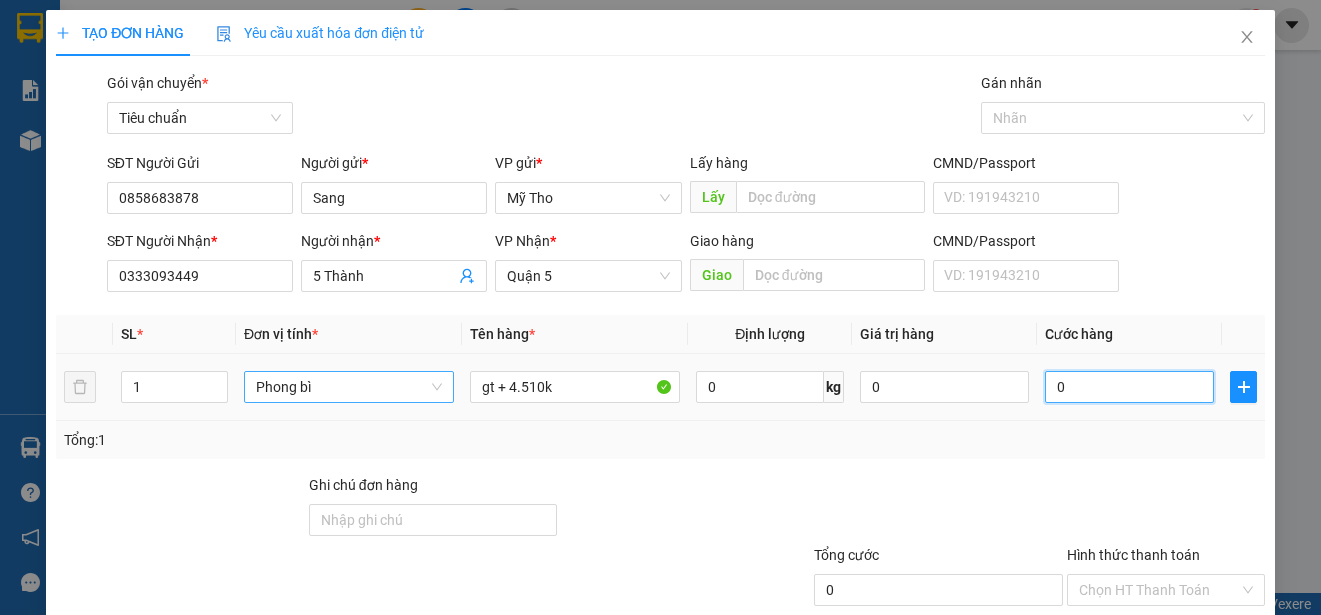 click on "0" at bounding box center [1129, 387] 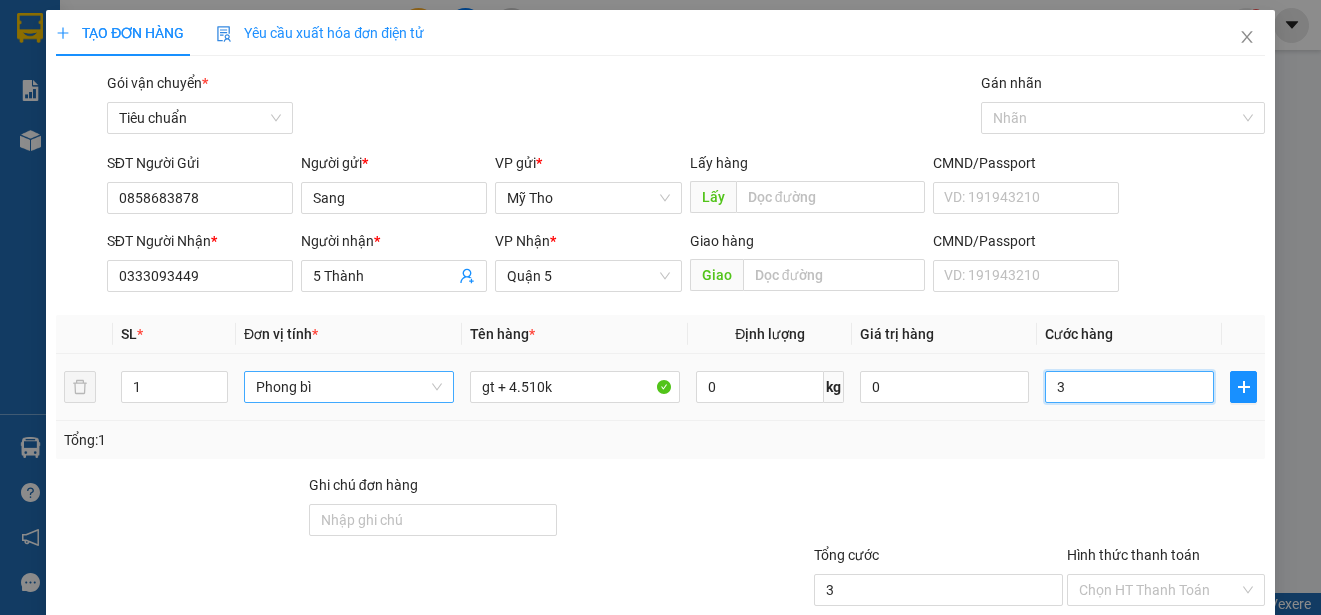 type on "35" 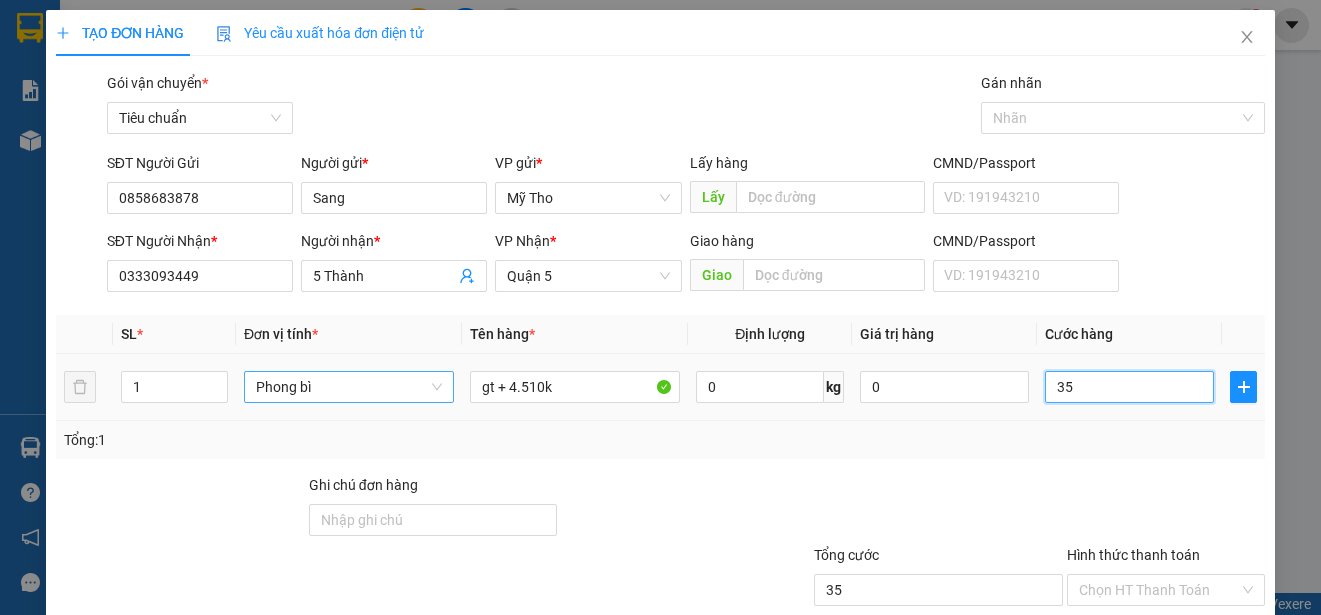 type on "350" 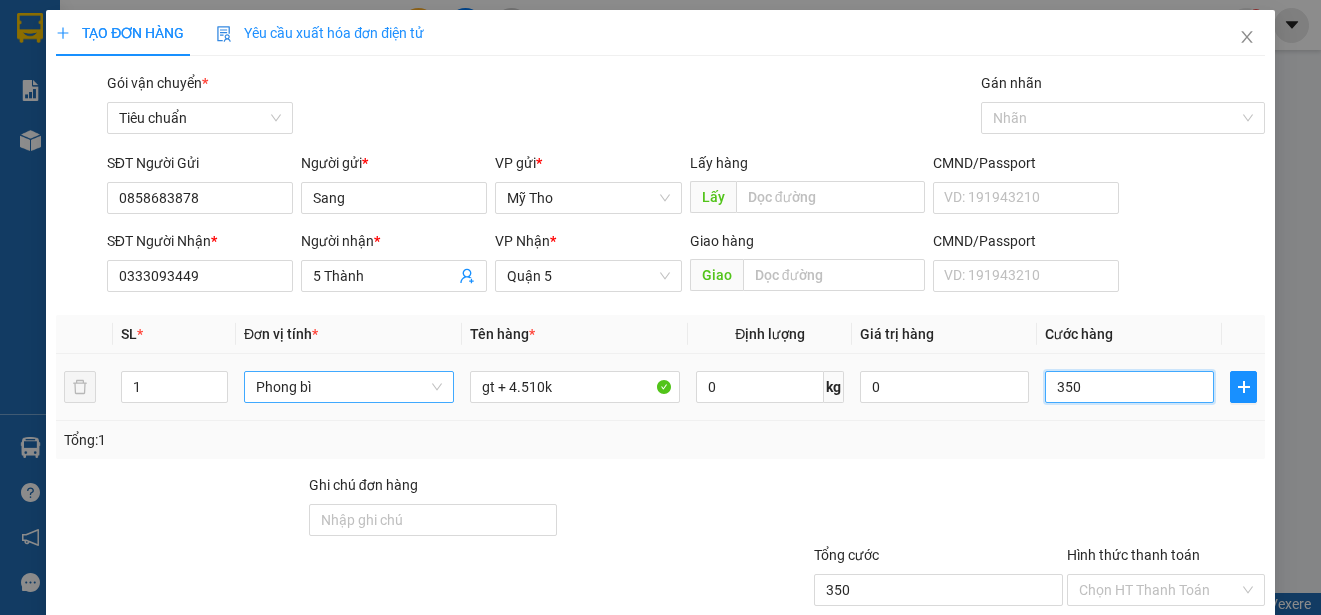 type on "3.500" 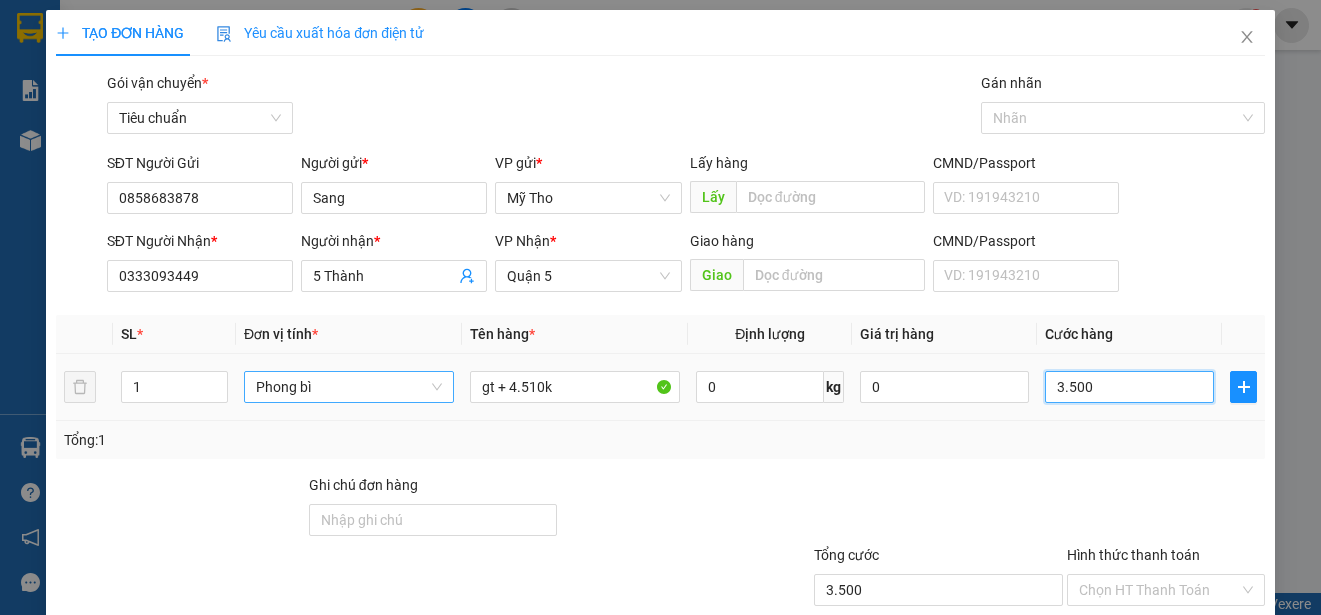 type on "35.000" 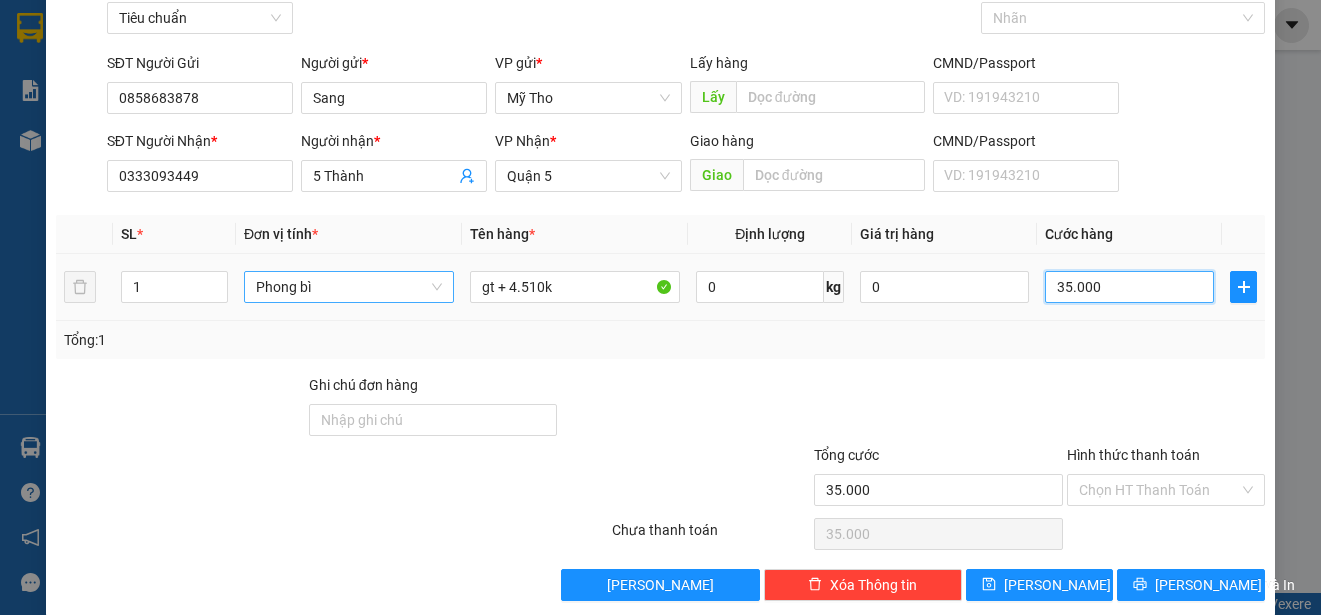 scroll, scrollTop: 125, scrollLeft: 0, axis: vertical 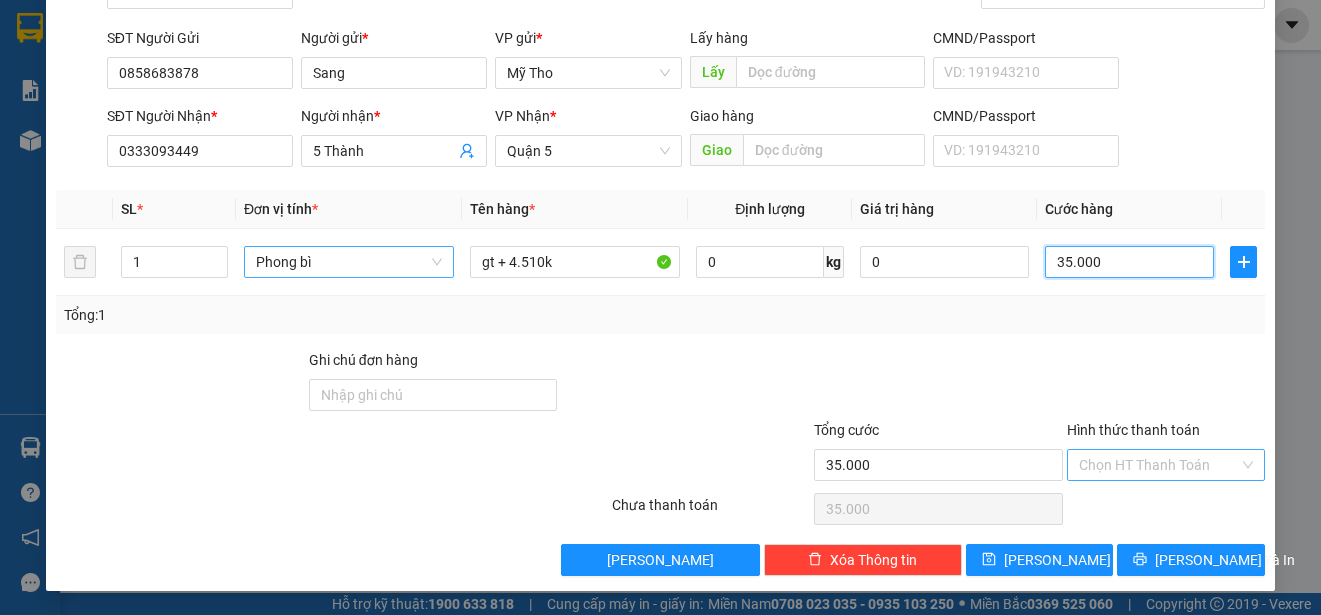 type on "35.000" 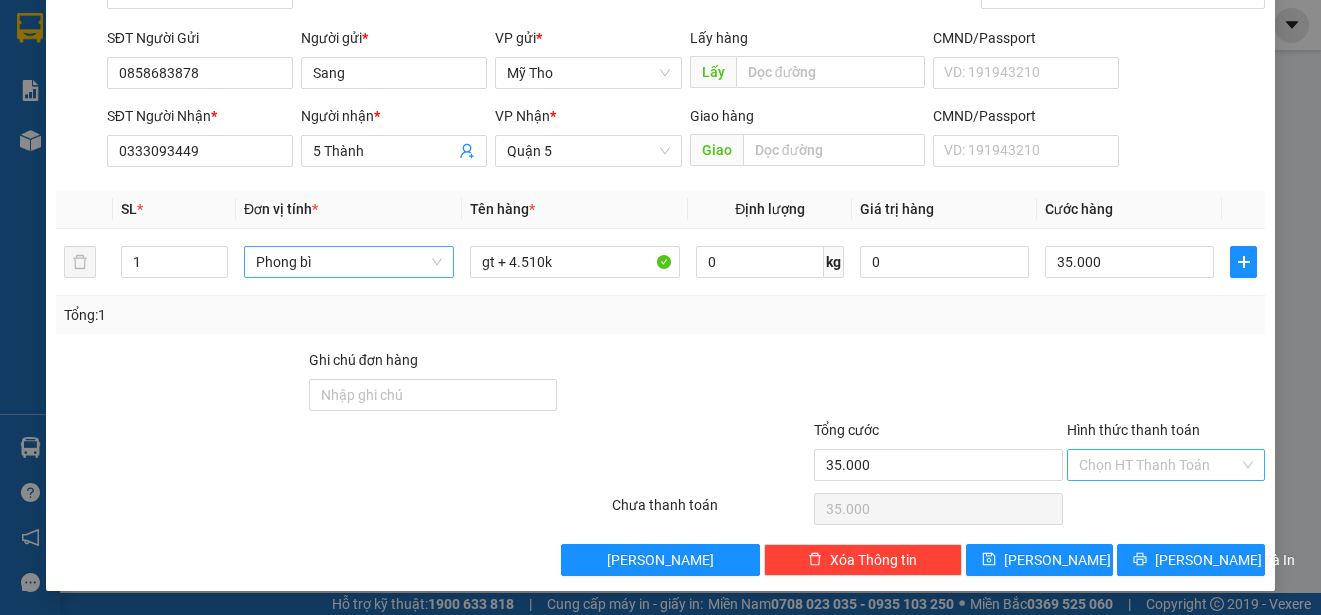click on "Hình thức thanh toán" at bounding box center [1159, 465] 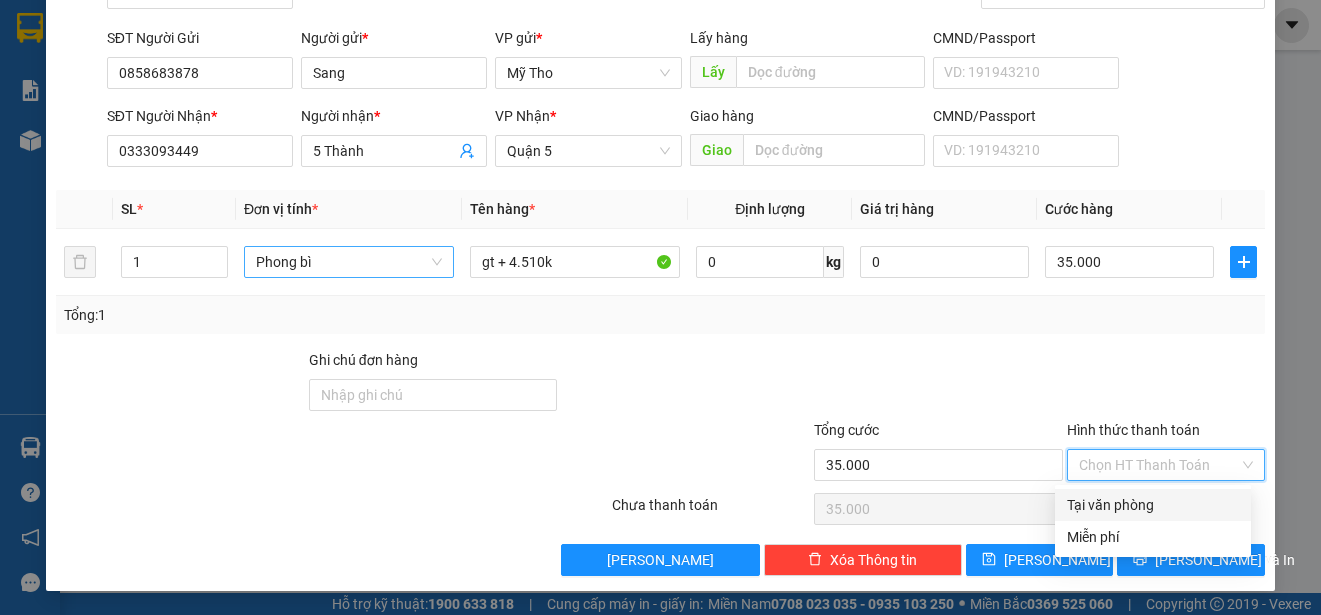 click on "Tại văn phòng" at bounding box center (1153, 505) 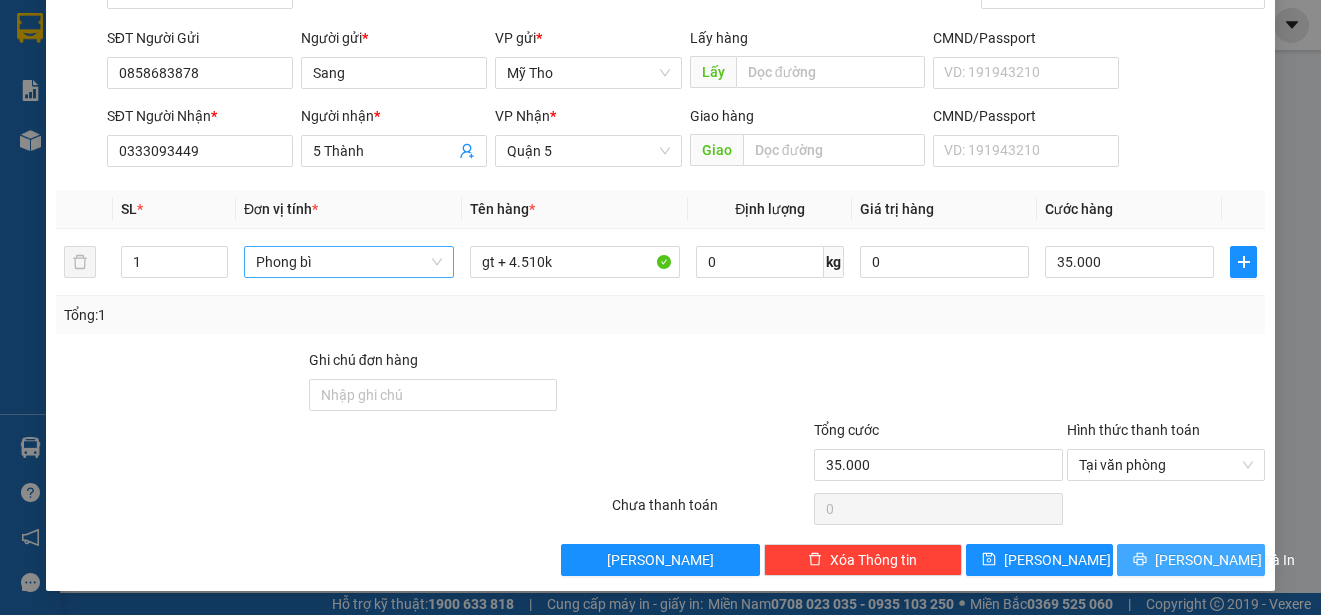 click on "[PERSON_NAME] và In" at bounding box center [1225, 560] 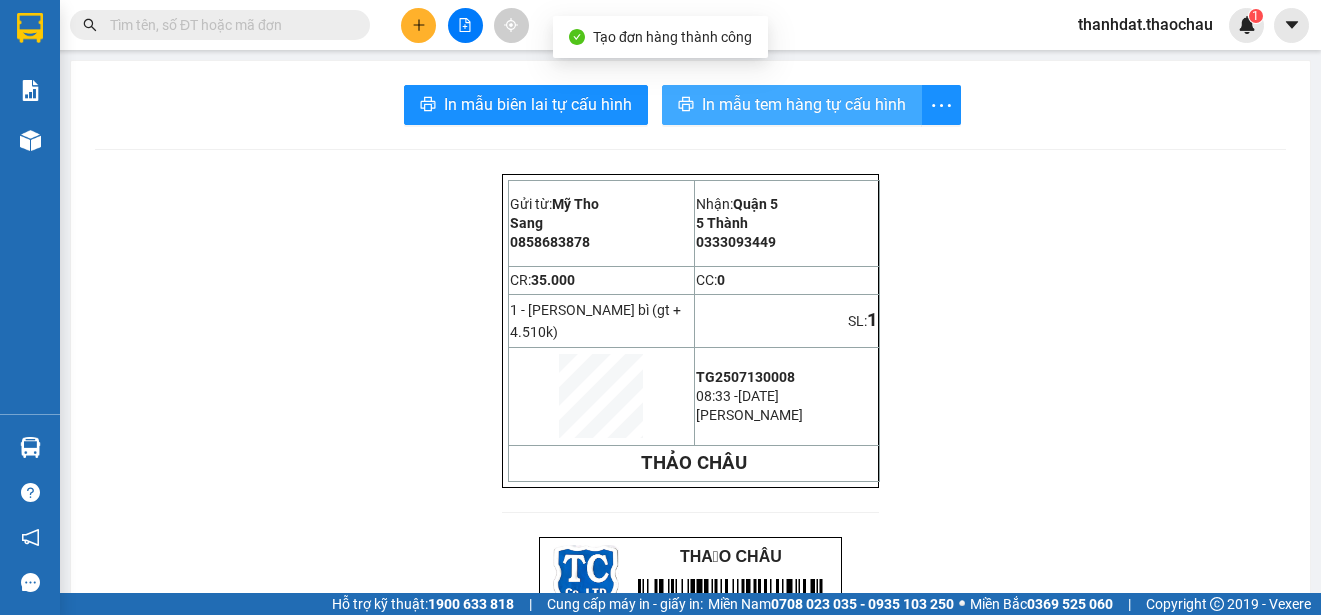 click on "In mẫu tem hàng tự cấu hình" at bounding box center [804, 104] 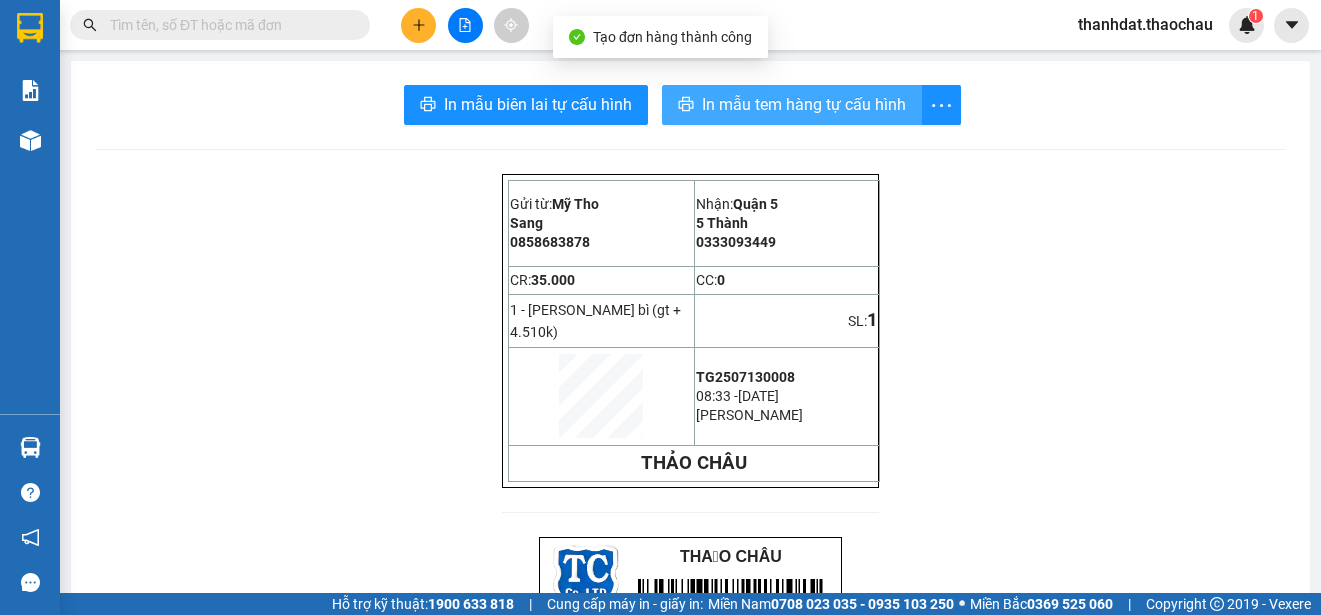 scroll, scrollTop: 0, scrollLeft: 0, axis: both 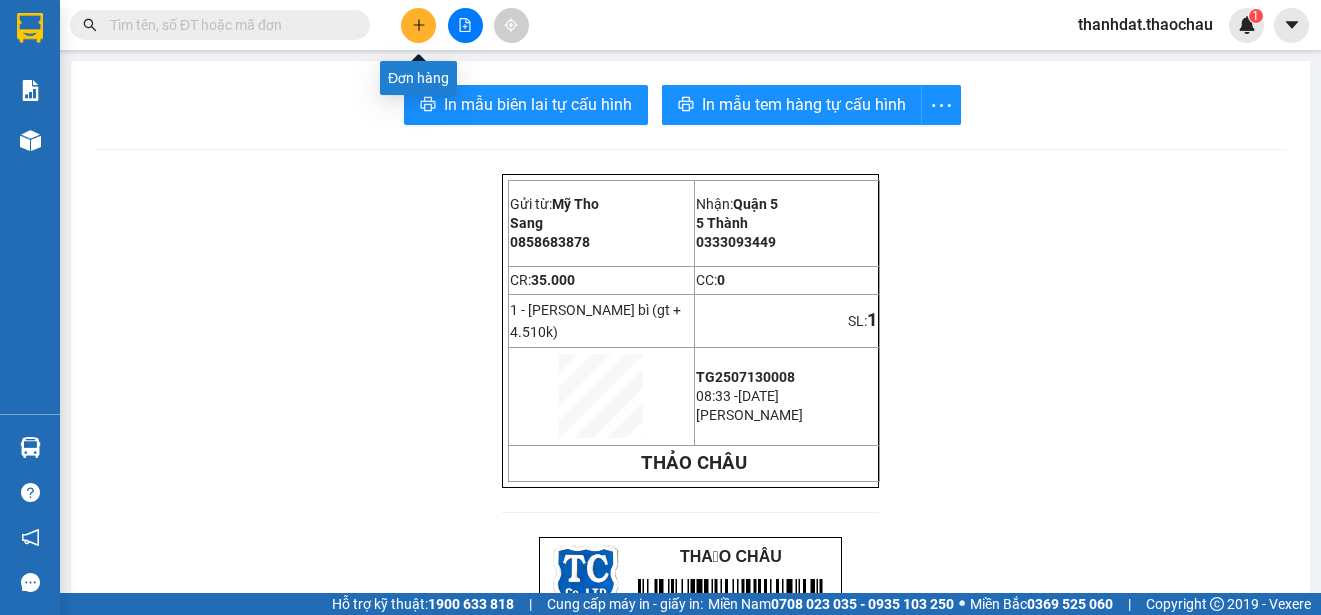 click 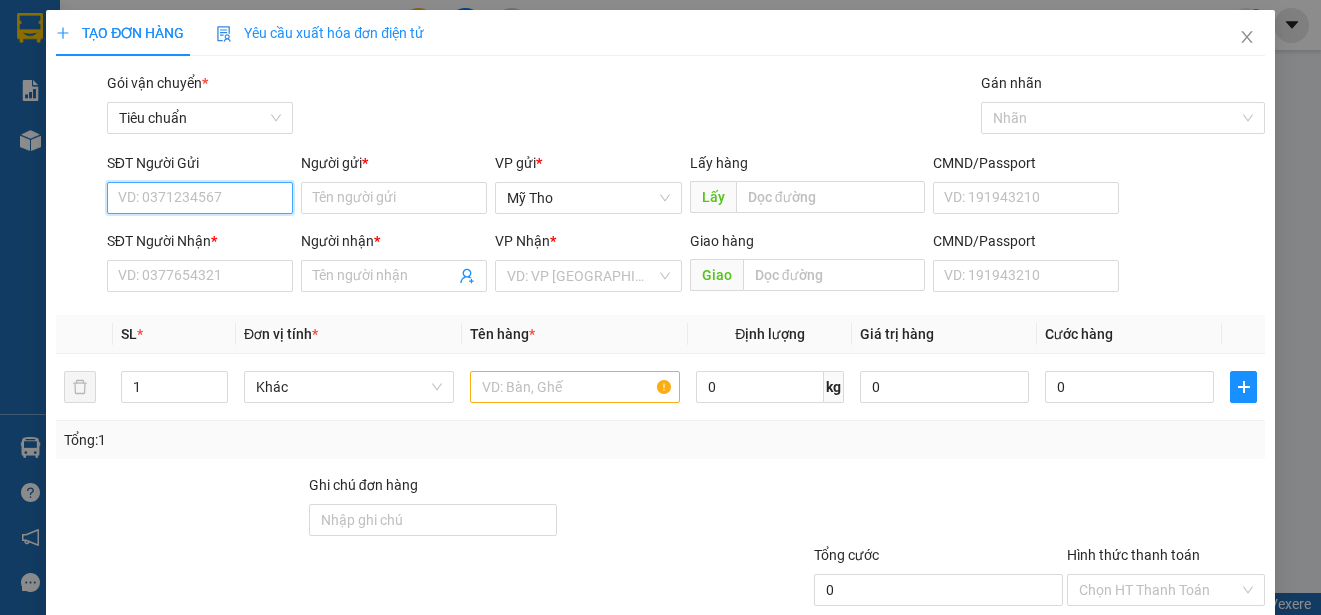 click on "SĐT Người Gửi" at bounding box center [200, 198] 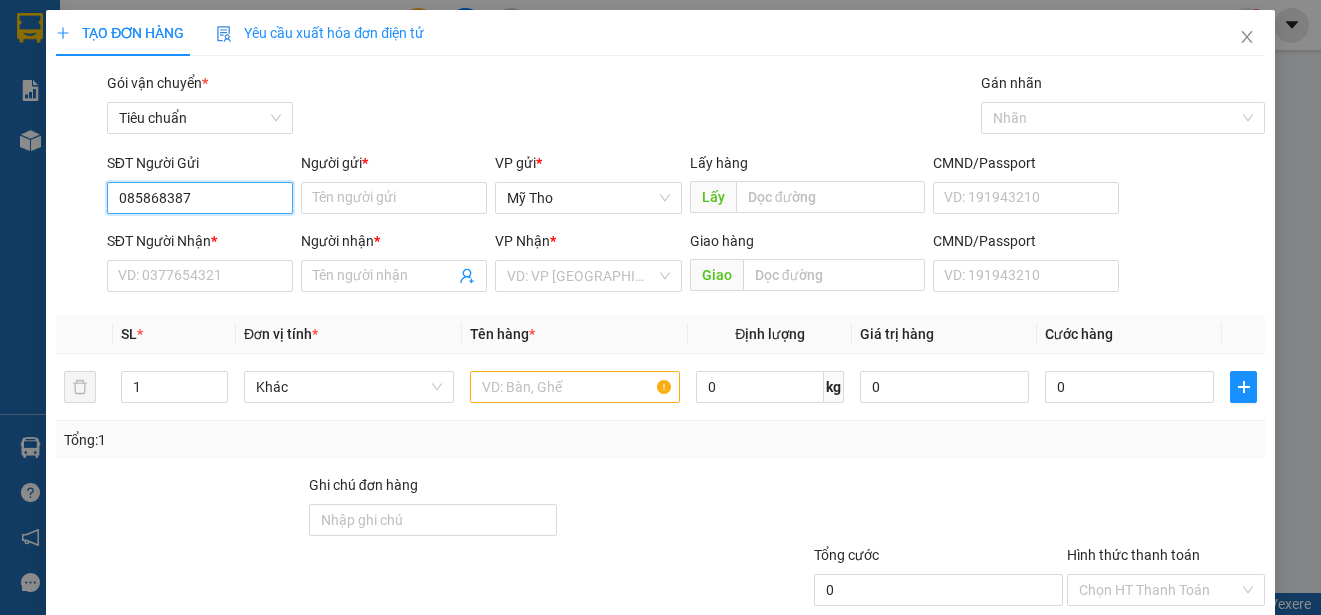 type on "0858683878" 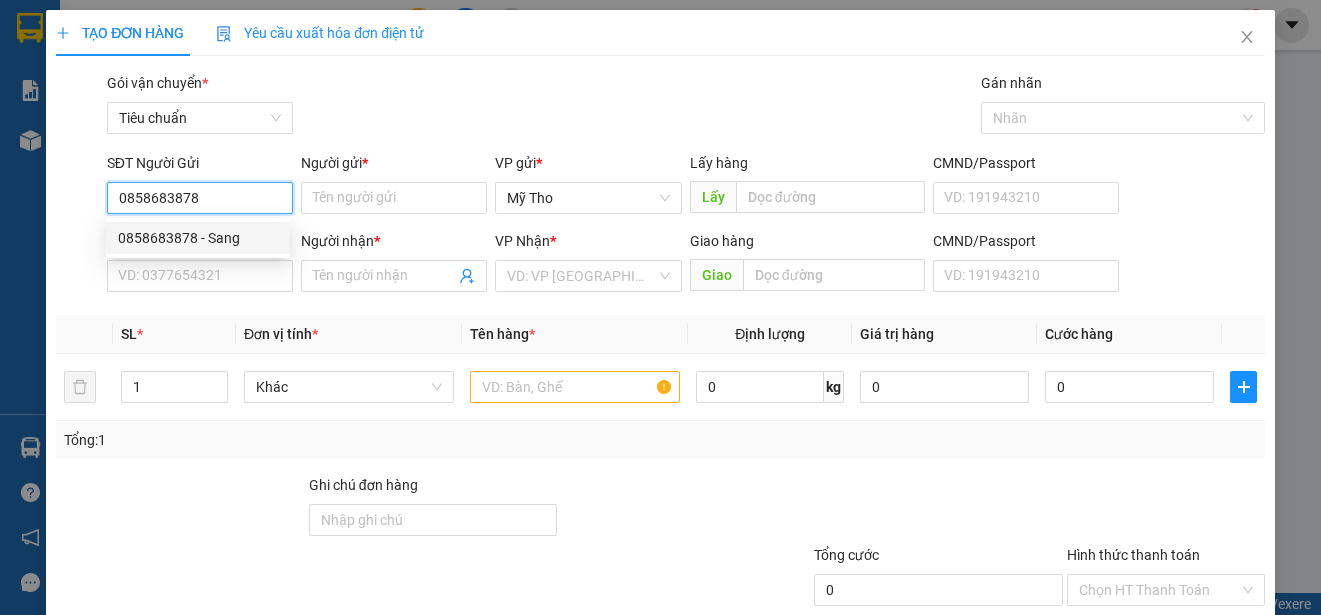 click on "0858683878 - Sang" at bounding box center (198, 238) 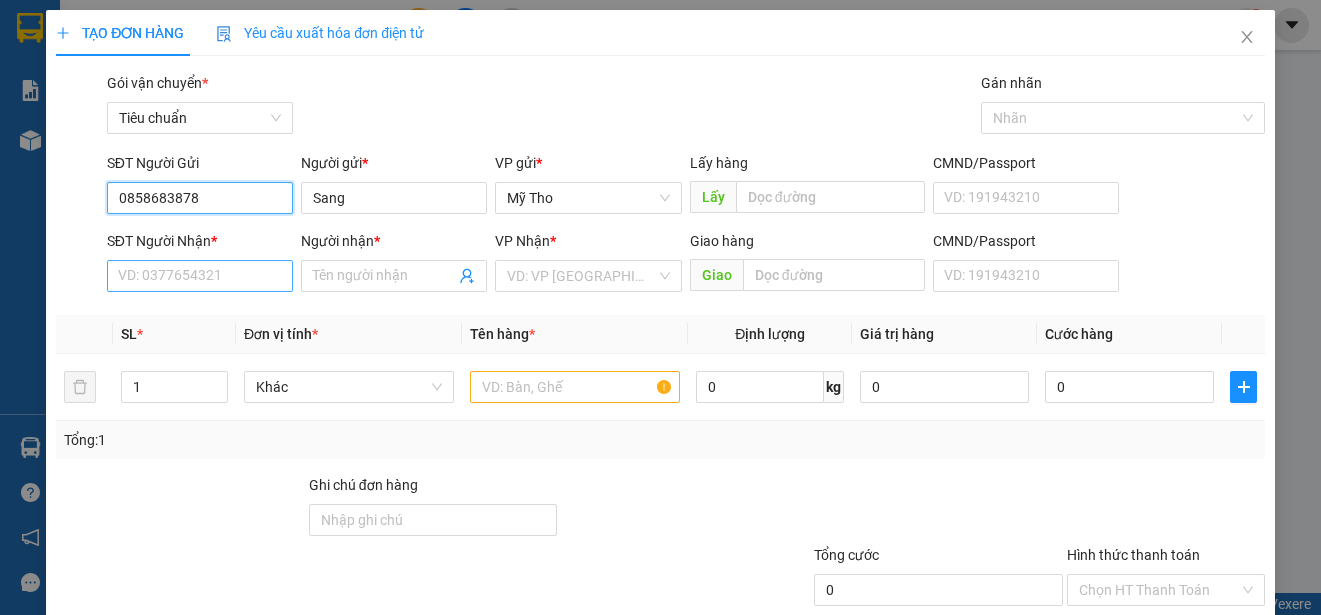 type on "0858683878" 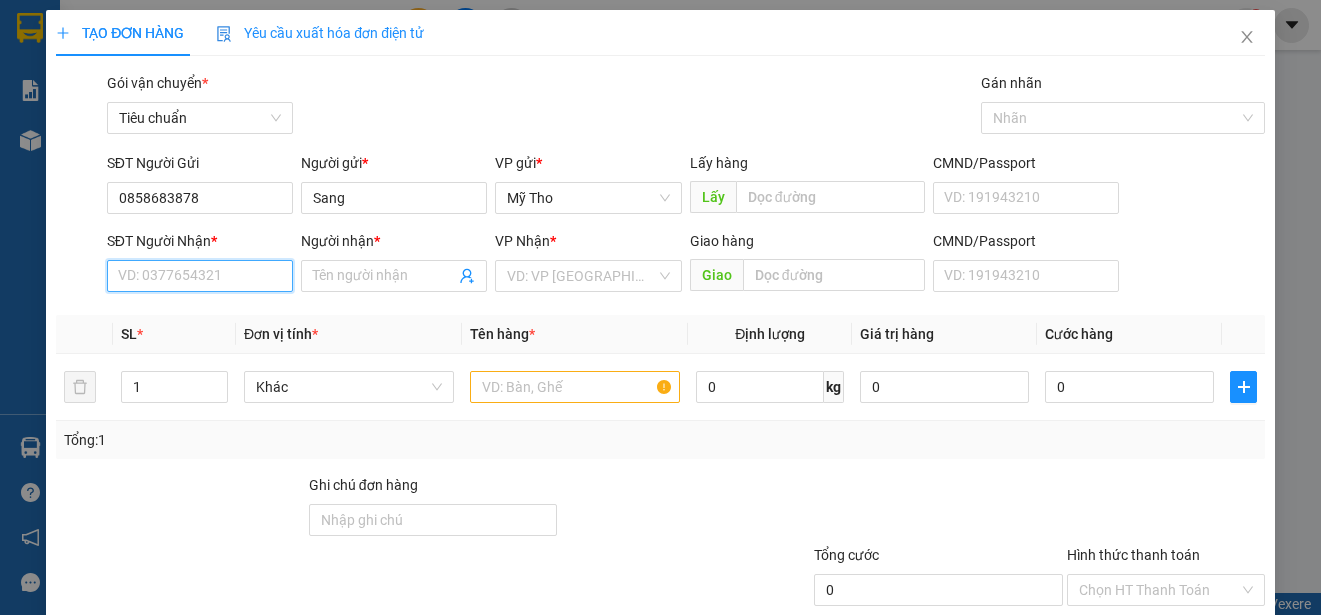 click on "SĐT Người Nhận  *" at bounding box center (200, 276) 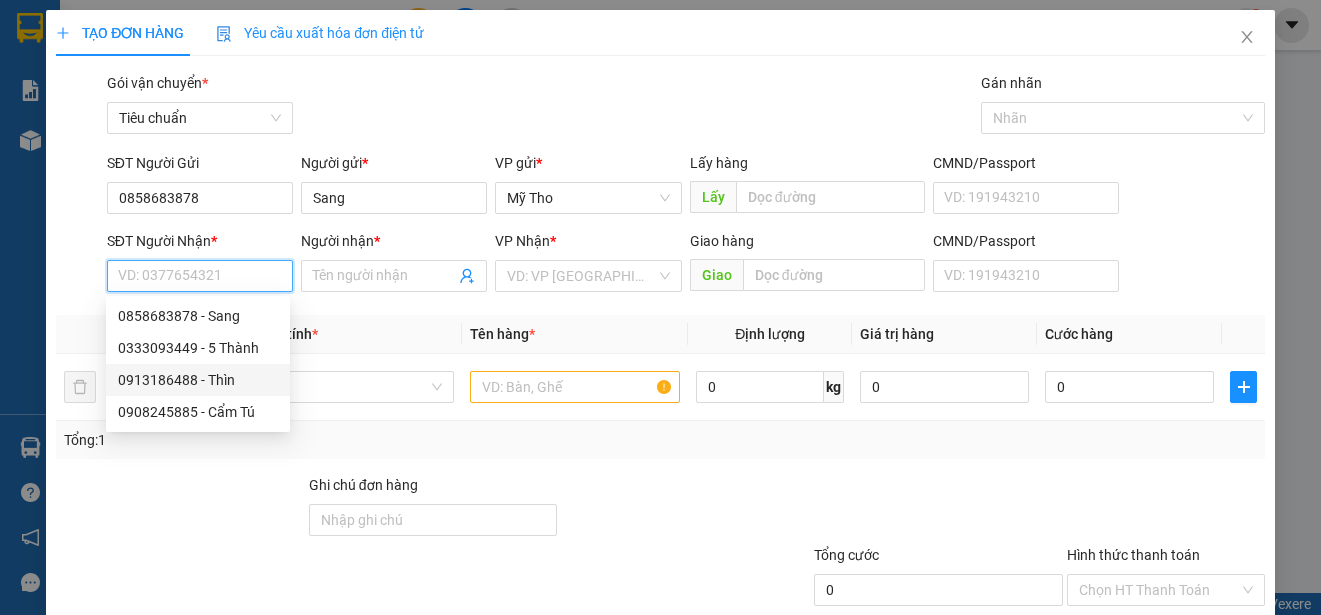 click on "0913186488 -  Thìn" at bounding box center (198, 380) 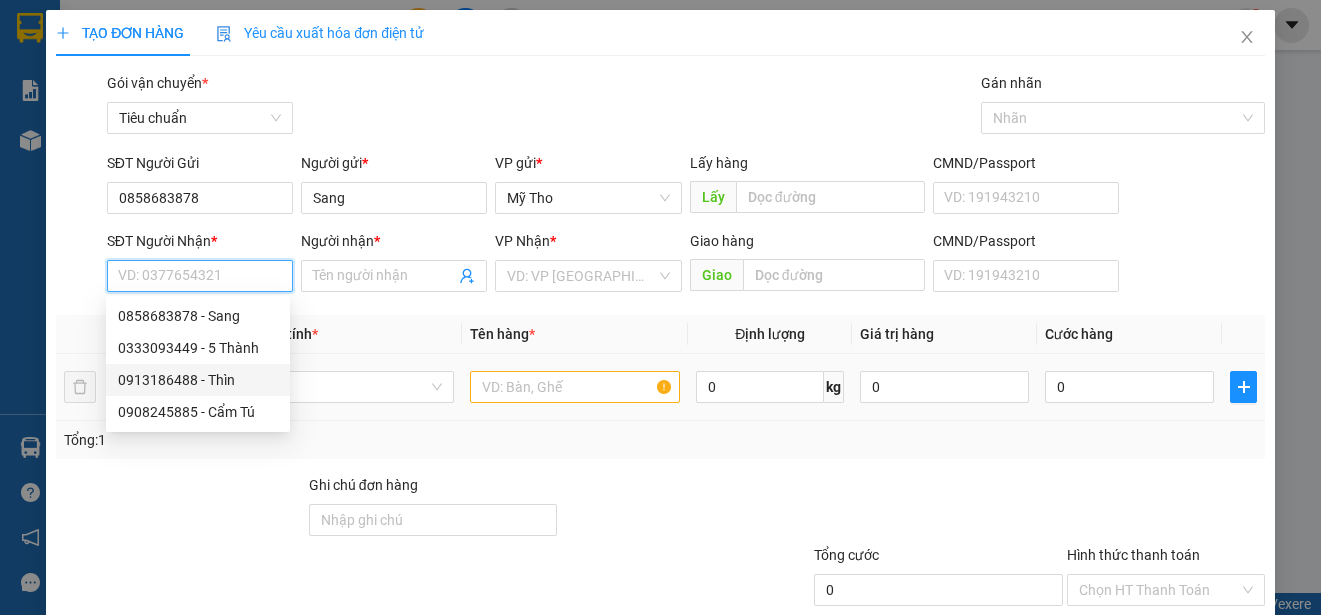 type on "0913186488" 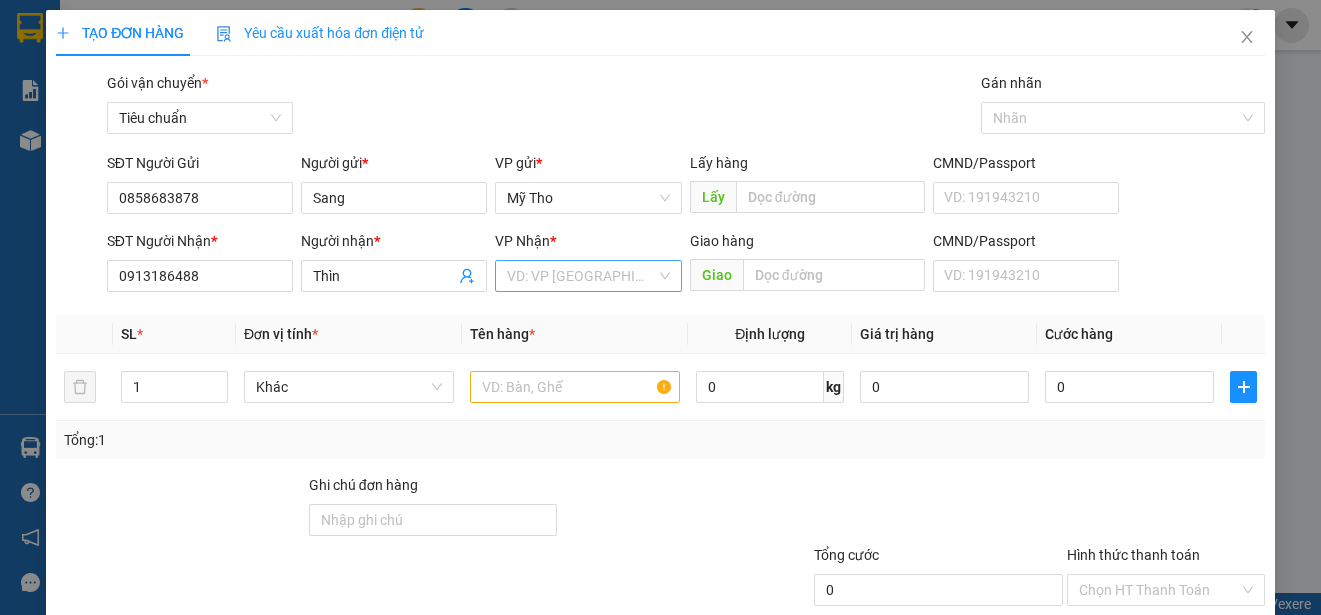 click at bounding box center (581, 276) 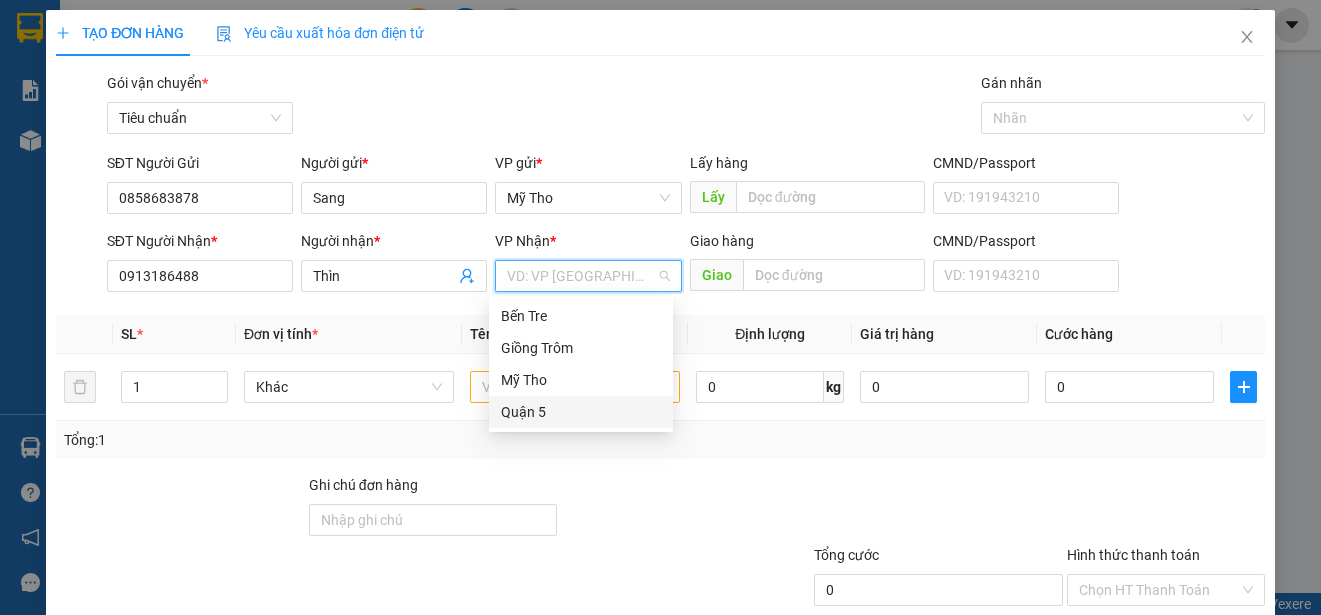 click on "Quận 5" at bounding box center (581, 412) 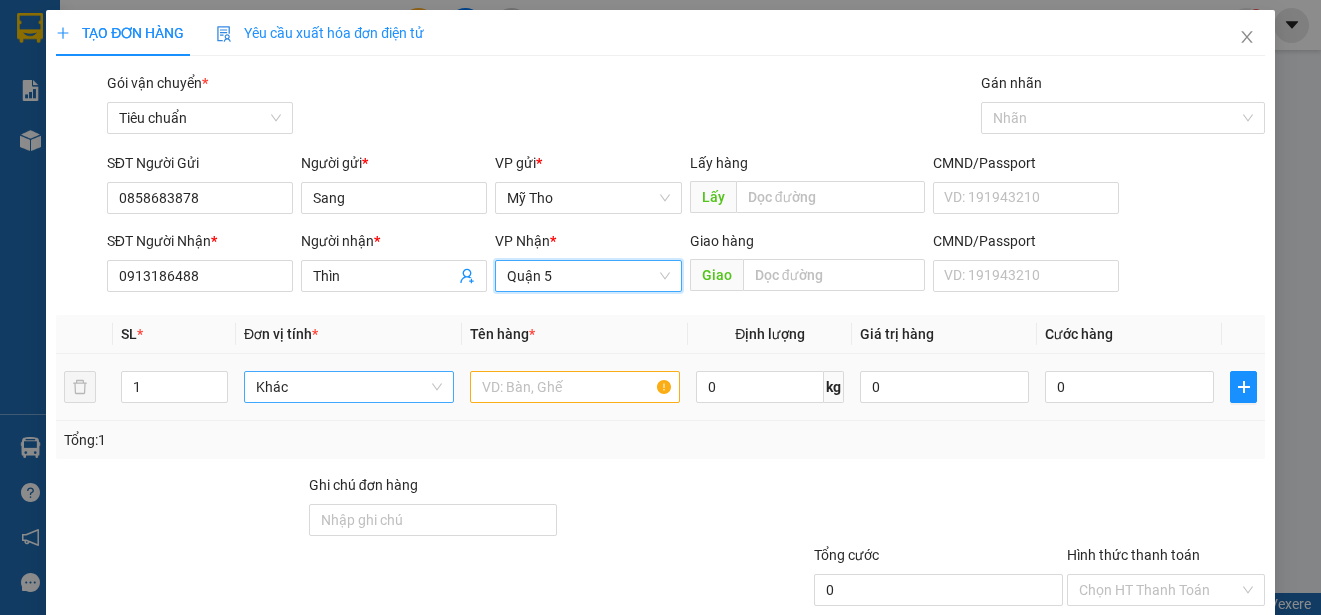 click on "Khác" at bounding box center (349, 387) 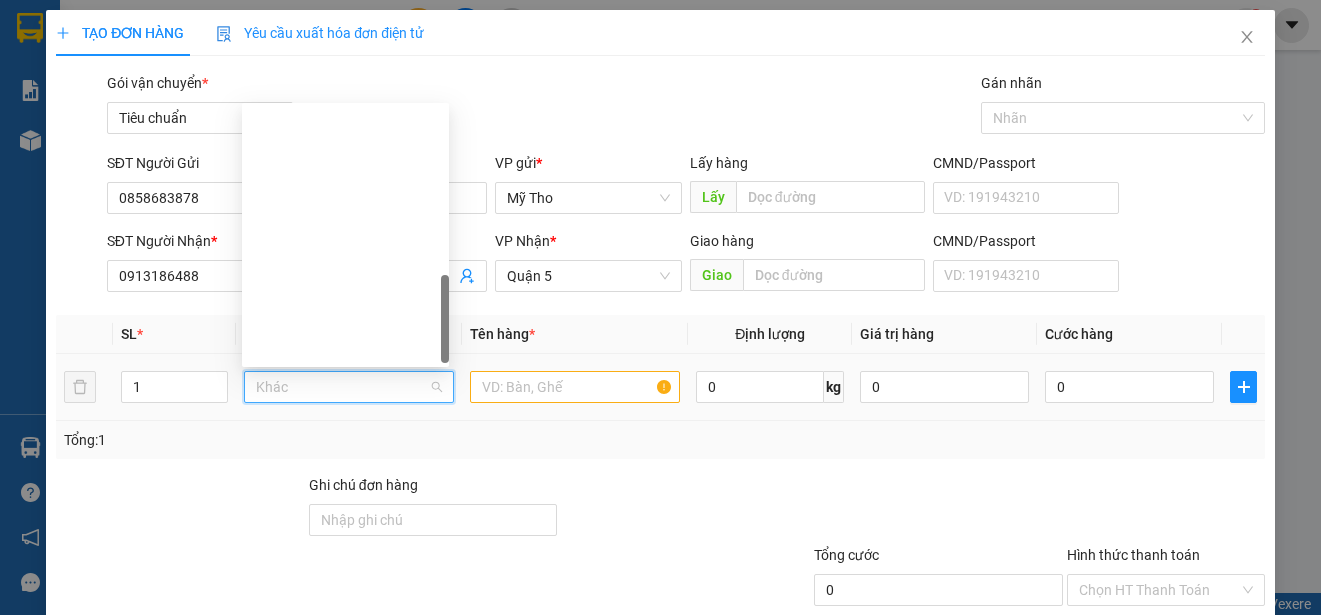 scroll, scrollTop: 624, scrollLeft: 0, axis: vertical 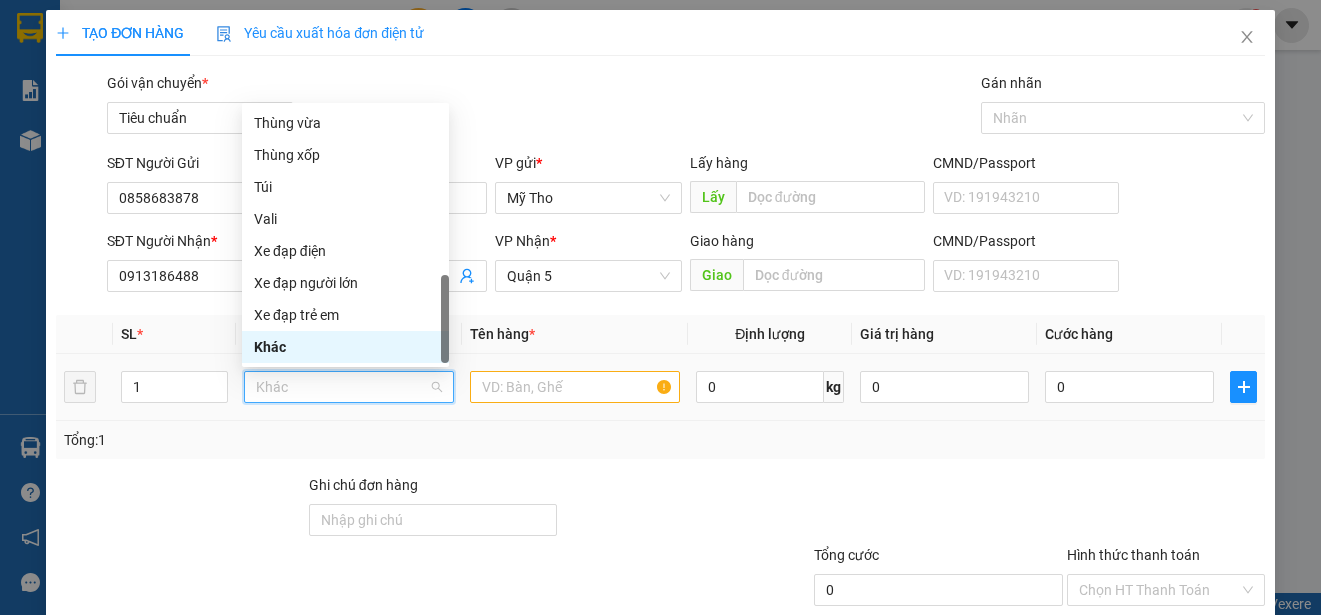type on "p" 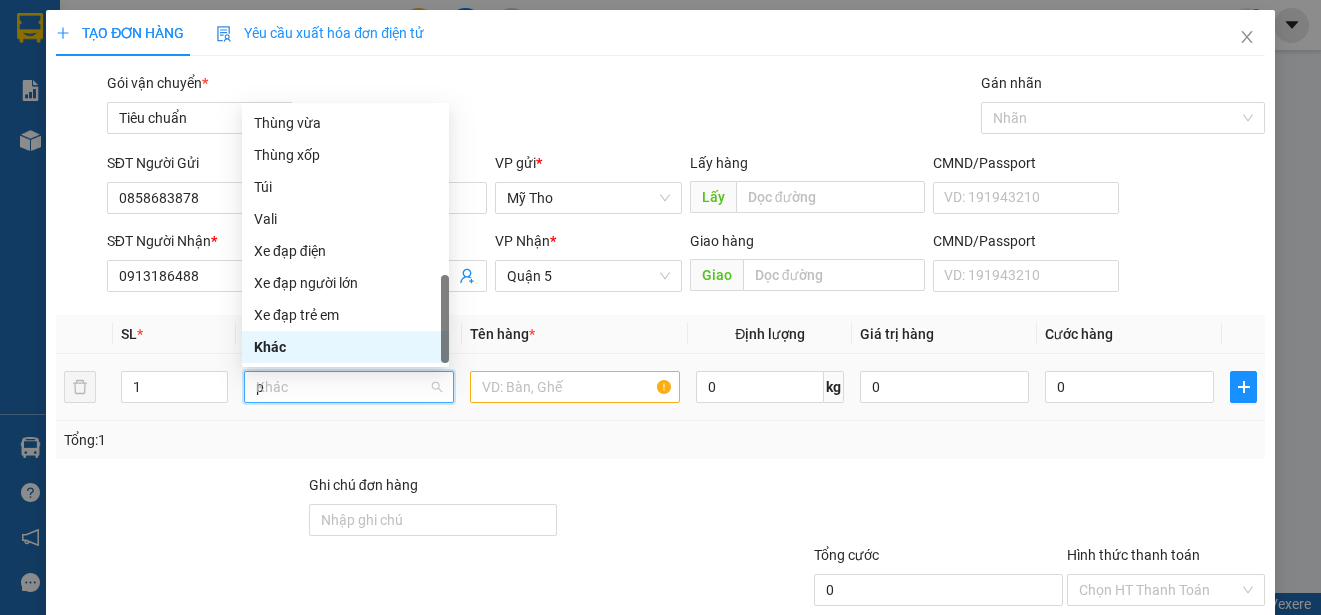 scroll, scrollTop: 0, scrollLeft: 0, axis: both 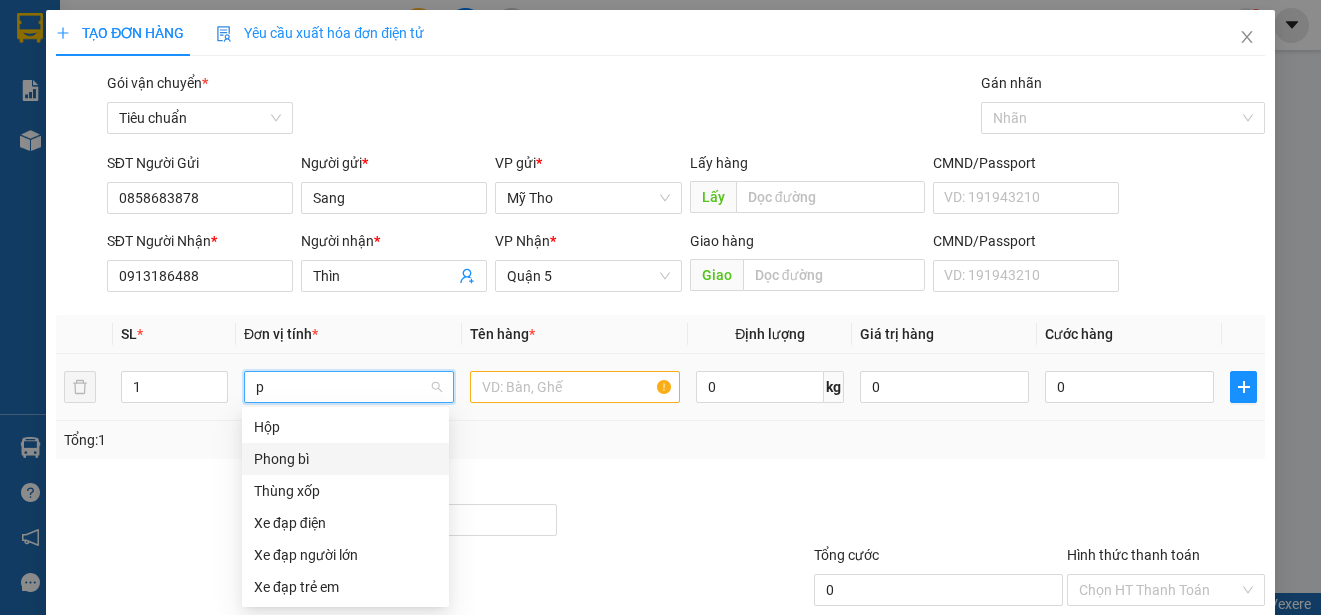 drag, startPoint x: 285, startPoint y: 459, endPoint x: 485, endPoint y: 429, distance: 202.23749 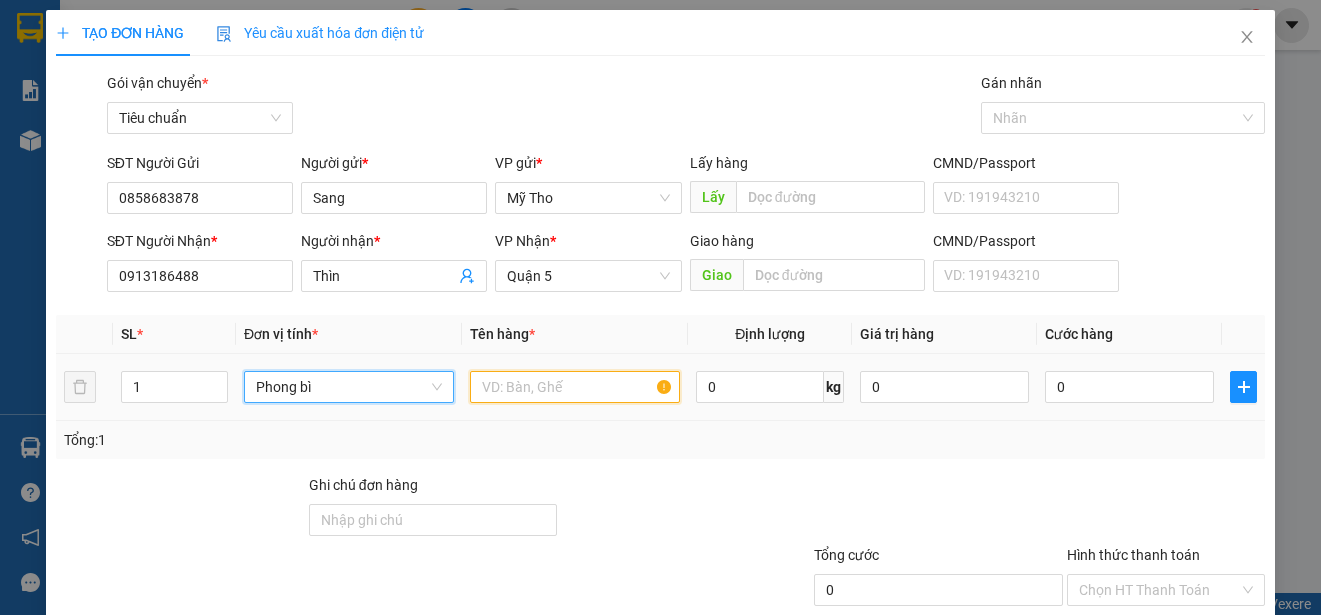 click at bounding box center (575, 387) 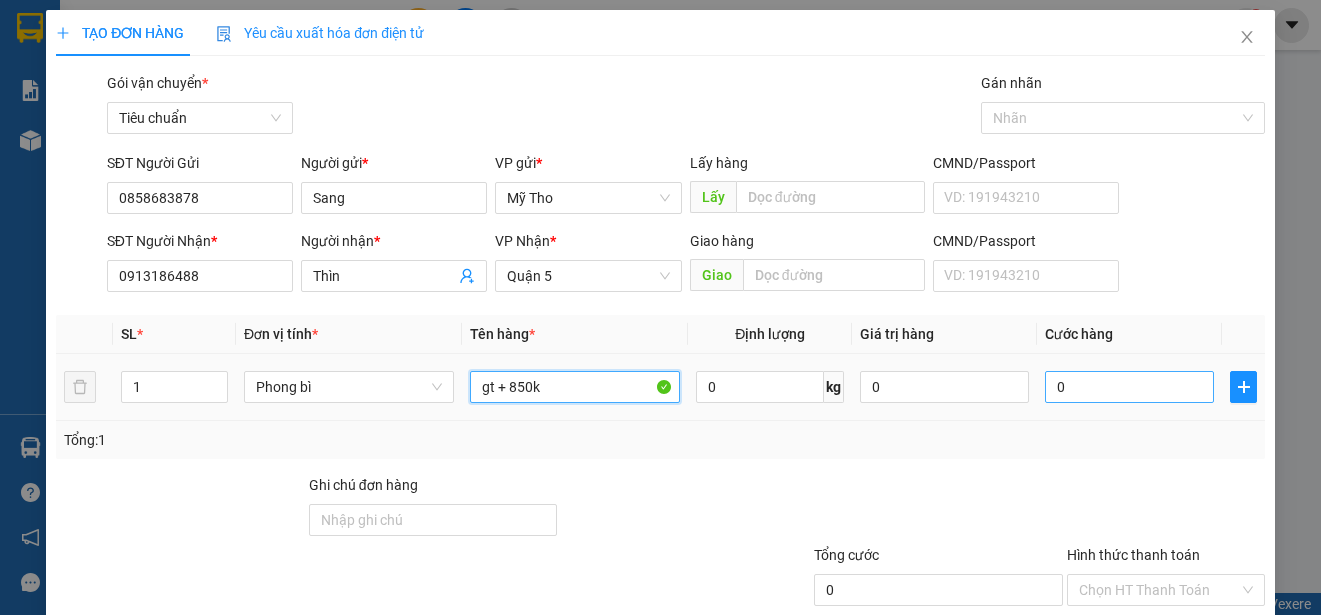 type on "gt + 850k" 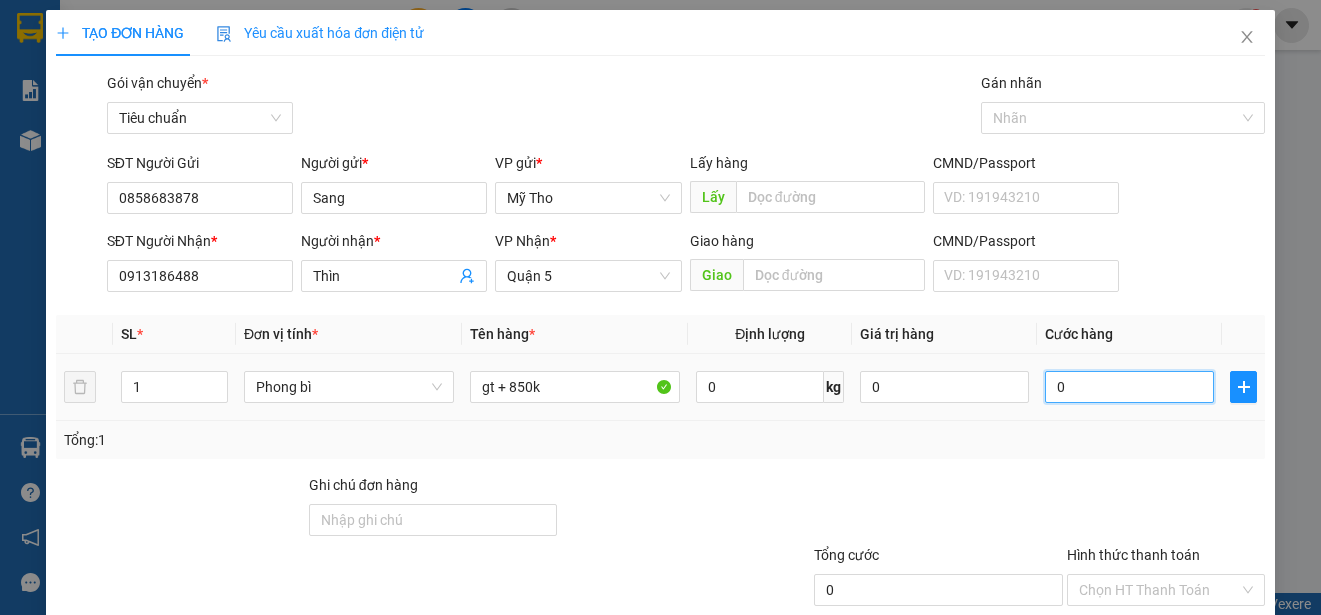 click on "0" at bounding box center (1129, 387) 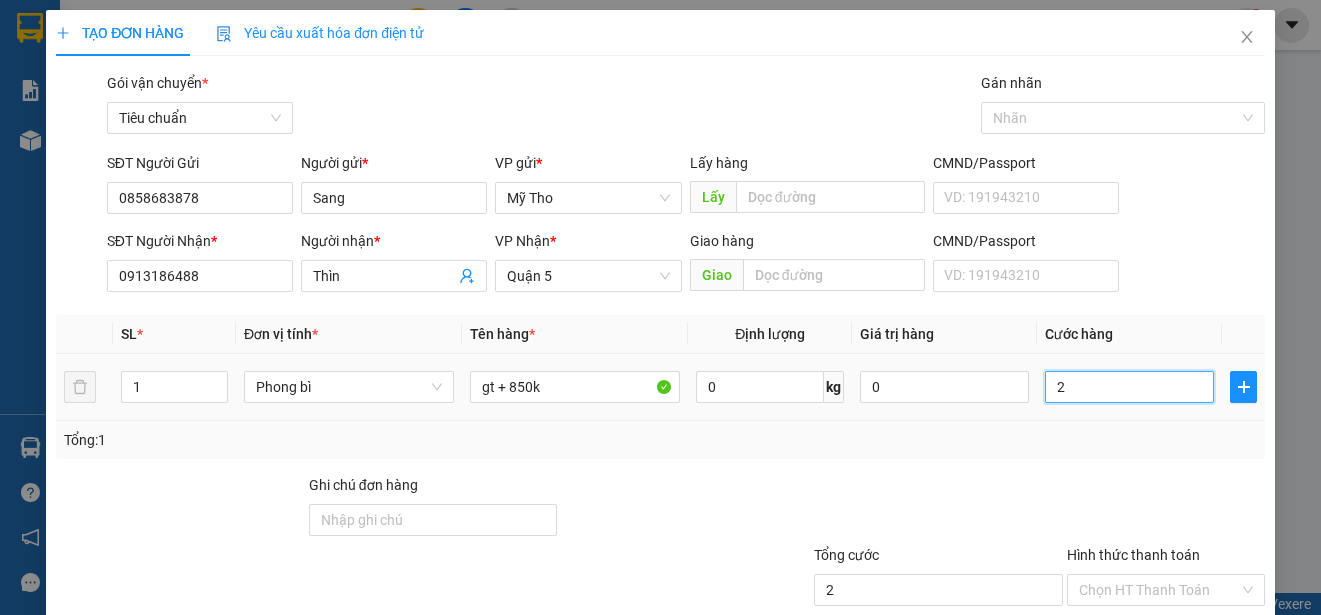 type on "20" 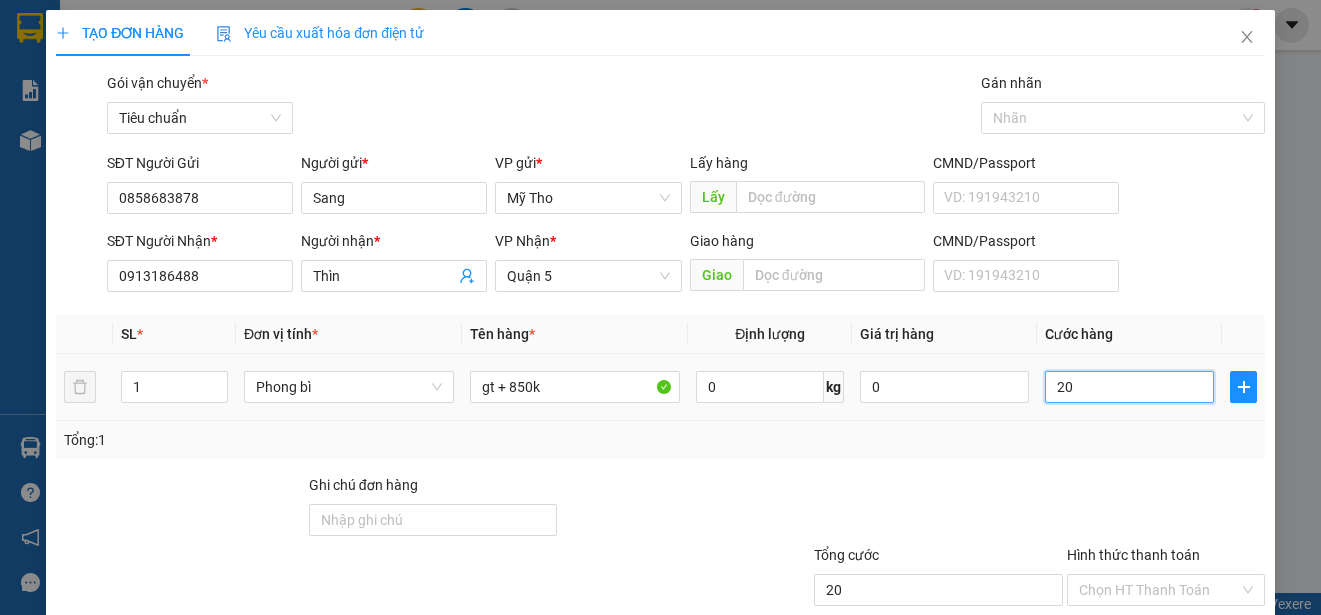 type on "200" 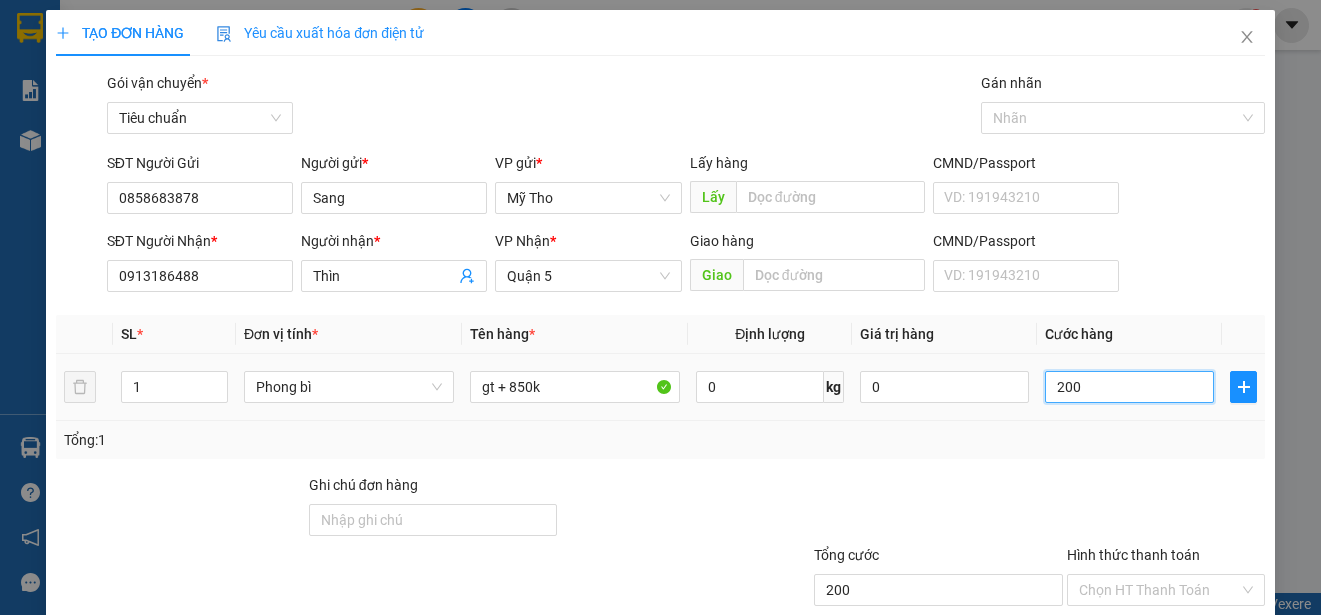 type on "2.000" 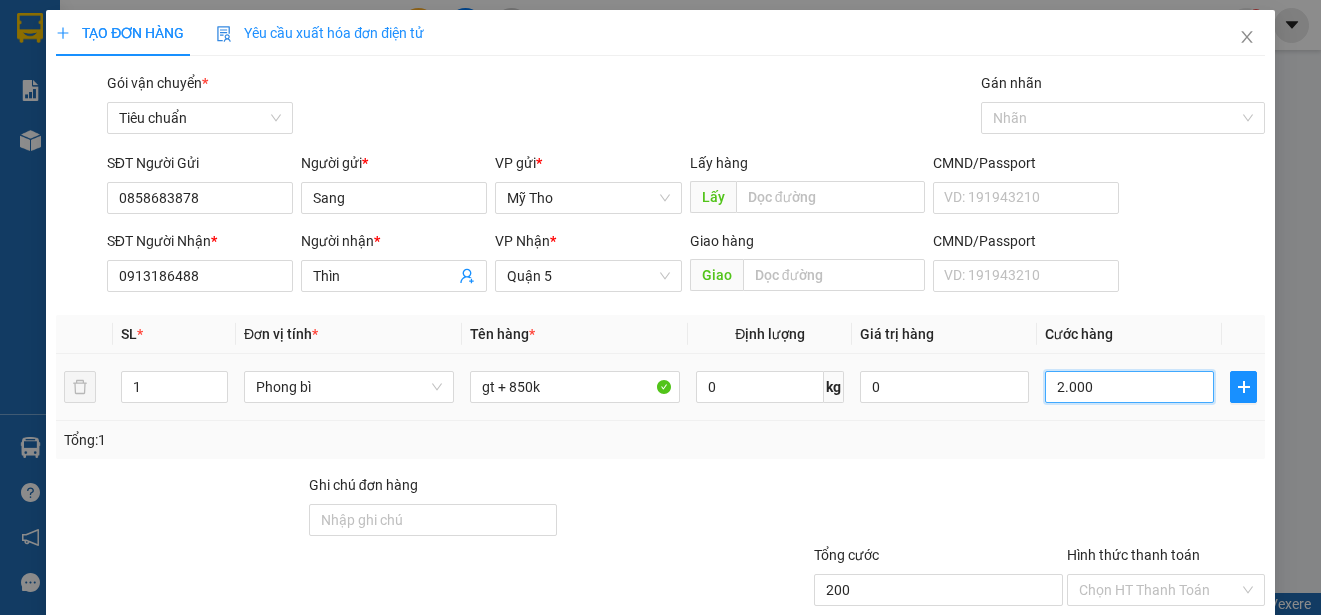 type on "2.000" 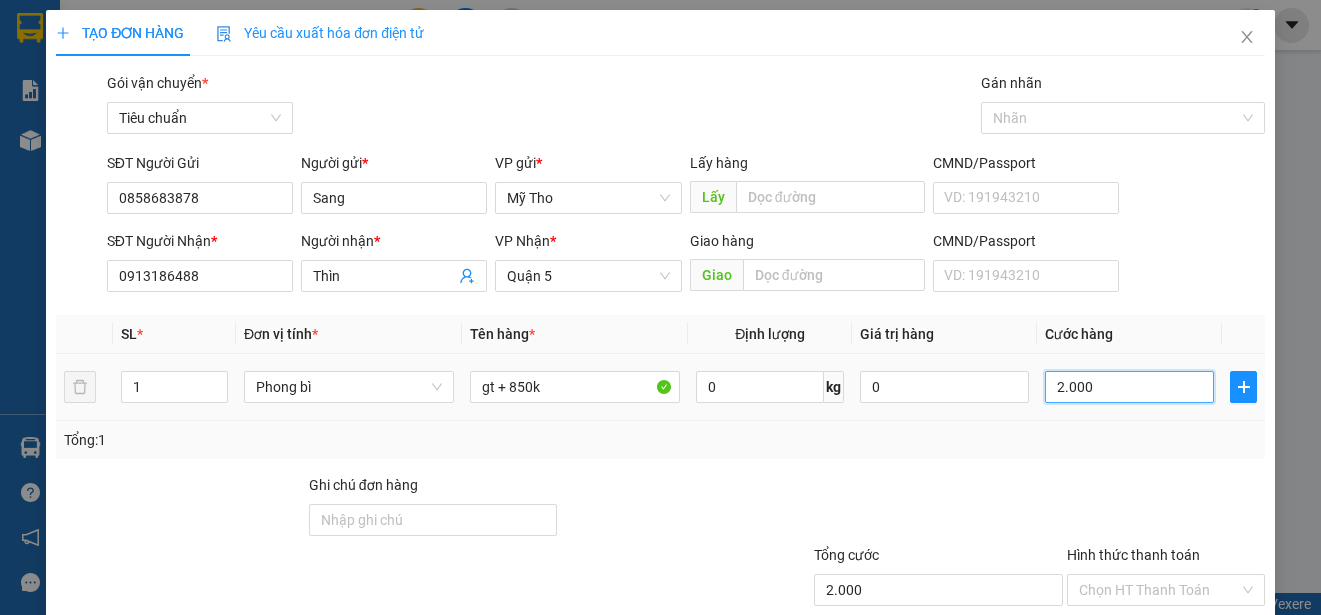 type on "20.000" 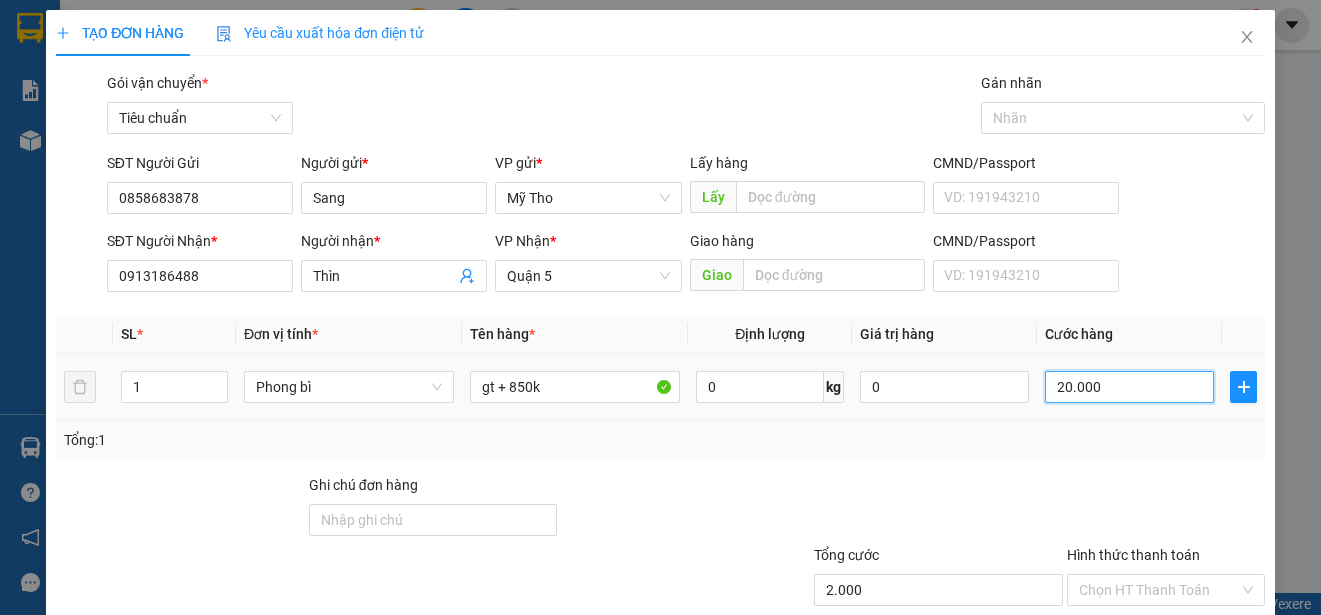 type on "20.000" 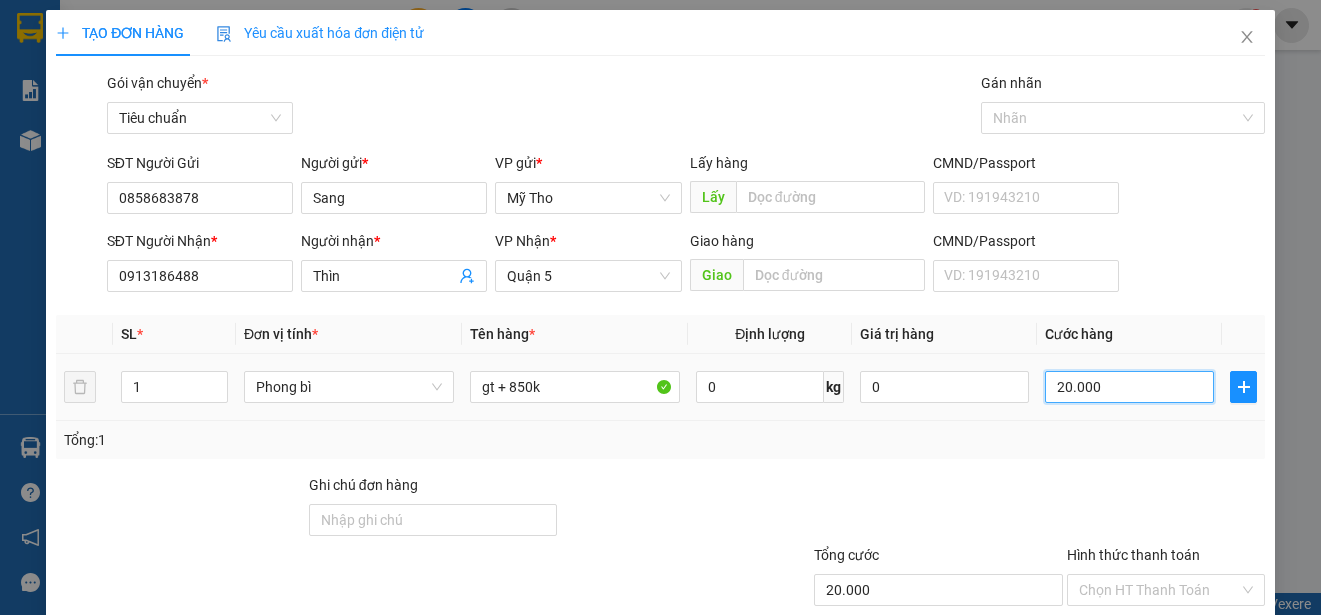 scroll, scrollTop: 125, scrollLeft: 0, axis: vertical 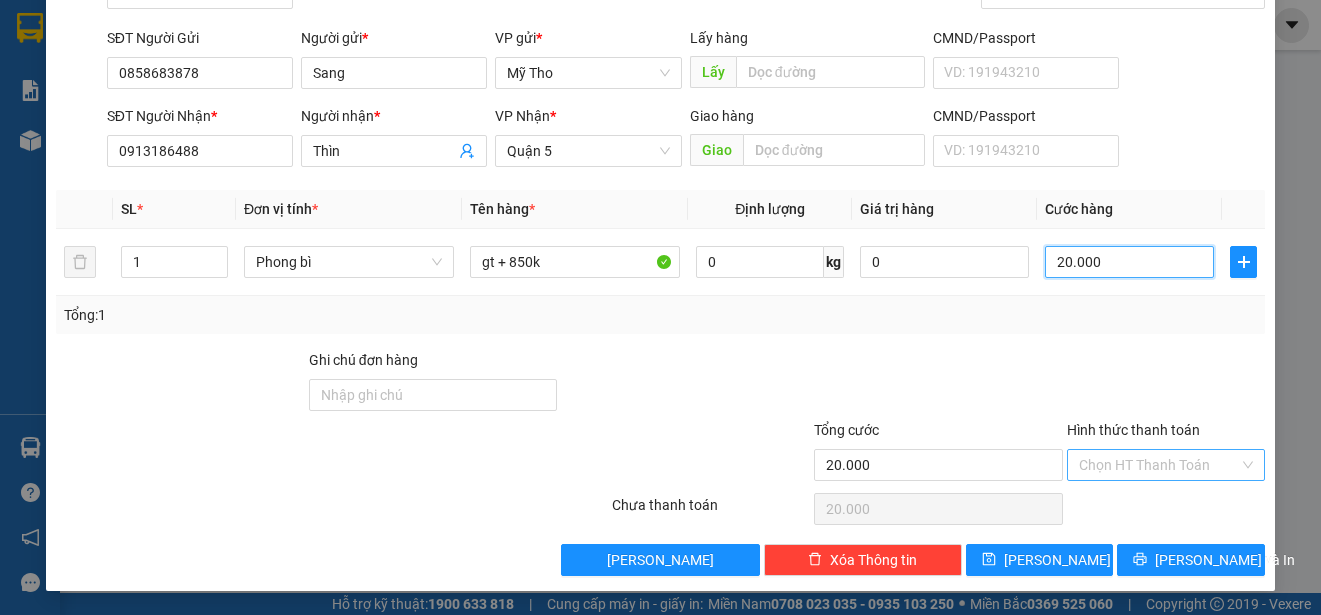 type on "20.000" 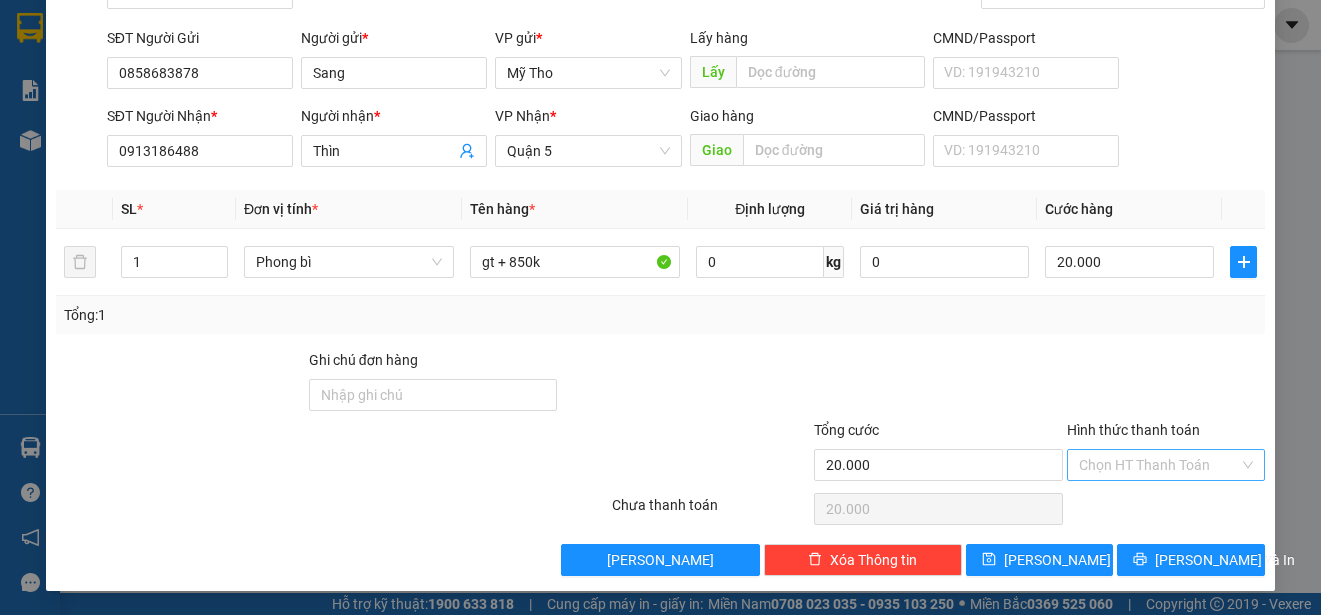 click on "Hình thức thanh toán" at bounding box center (1159, 465) 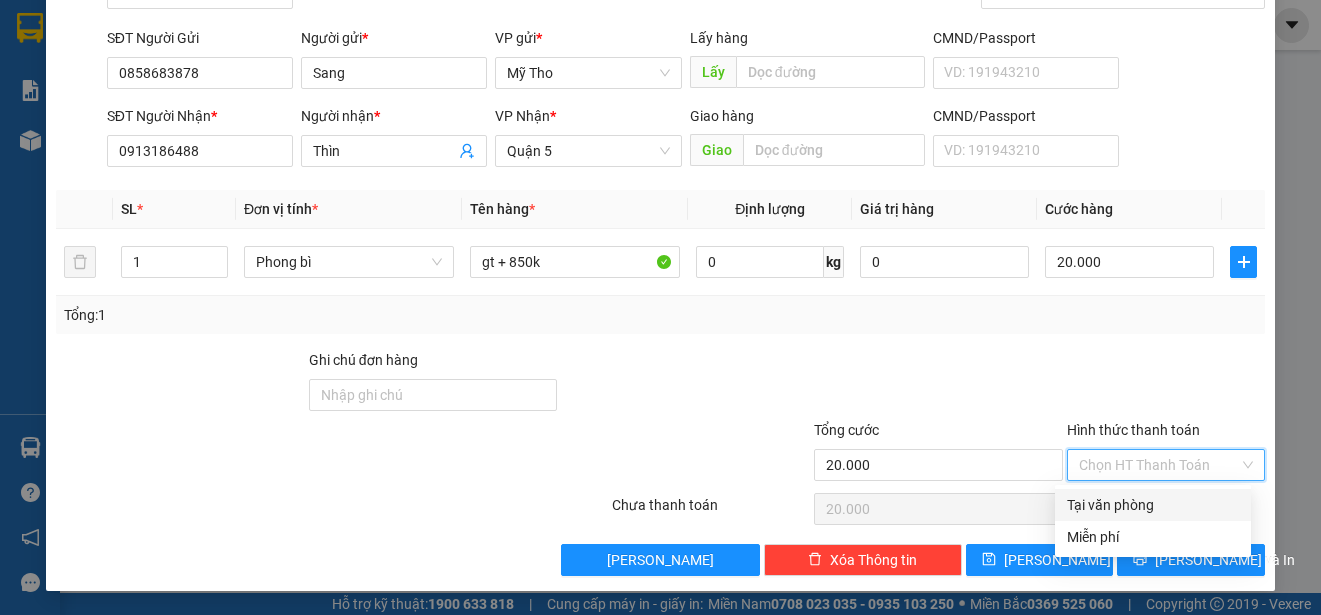click on "Tại văn phòng" at bounding box center [1153, 505] 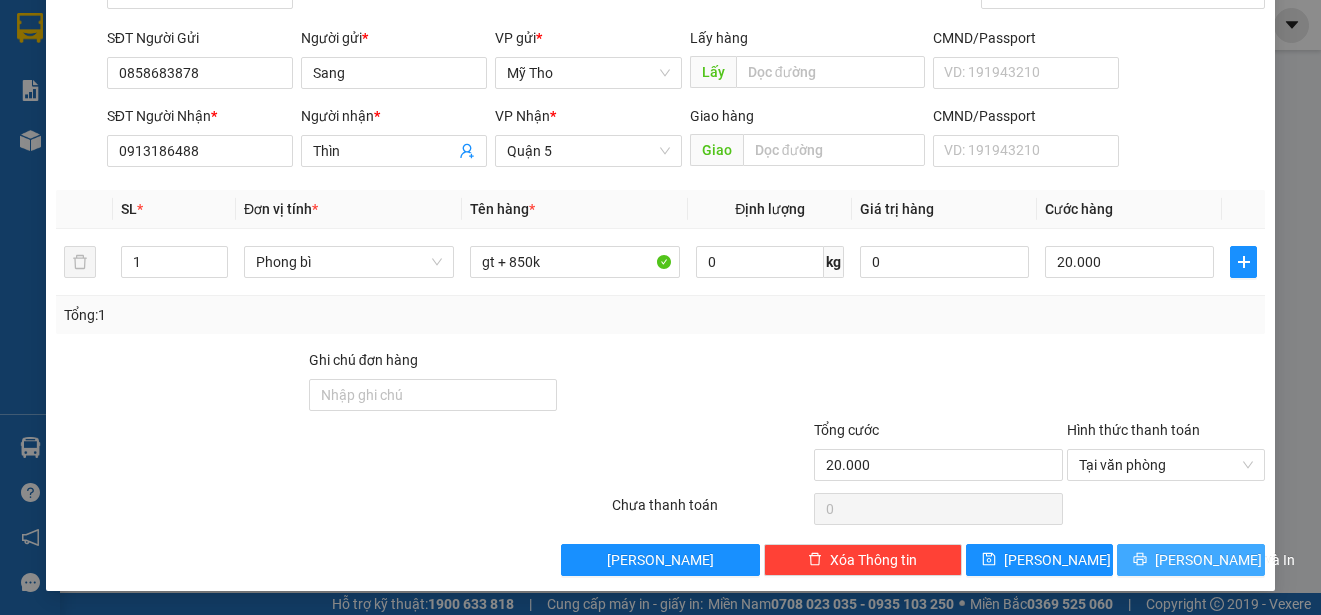 click on "[PERSON_NAME] và In" at bounding box center (1191, 560) 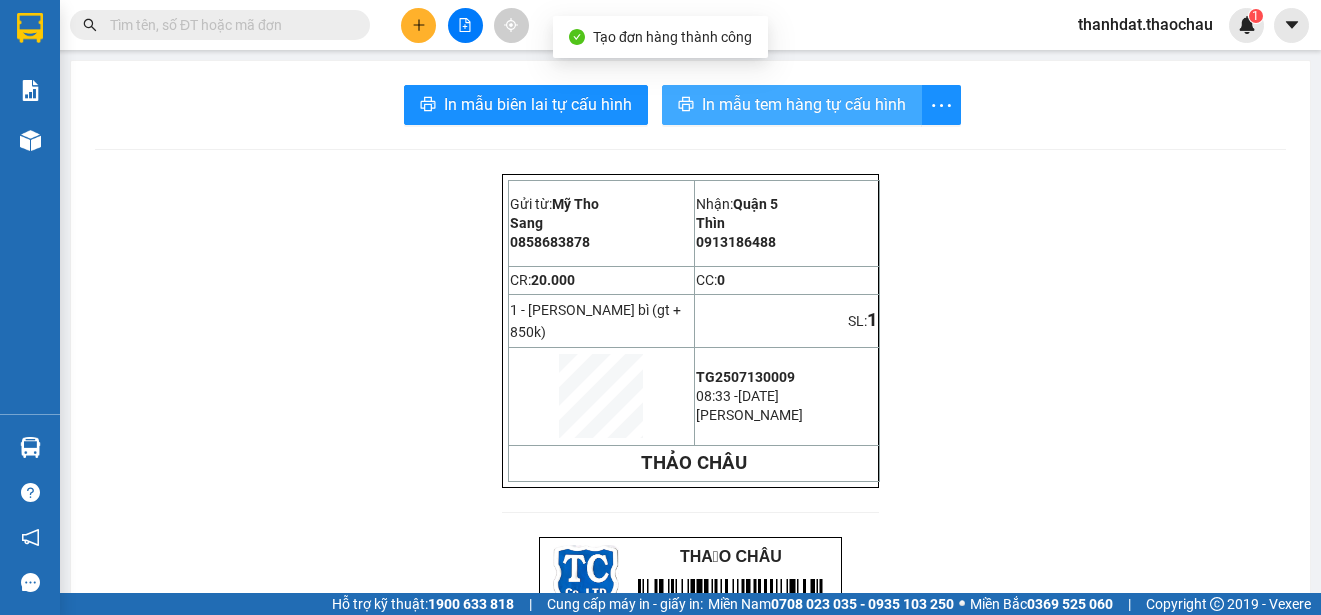 click on "In mẫu tem hàng tự cấu hình" at bounding box center [804, 104] 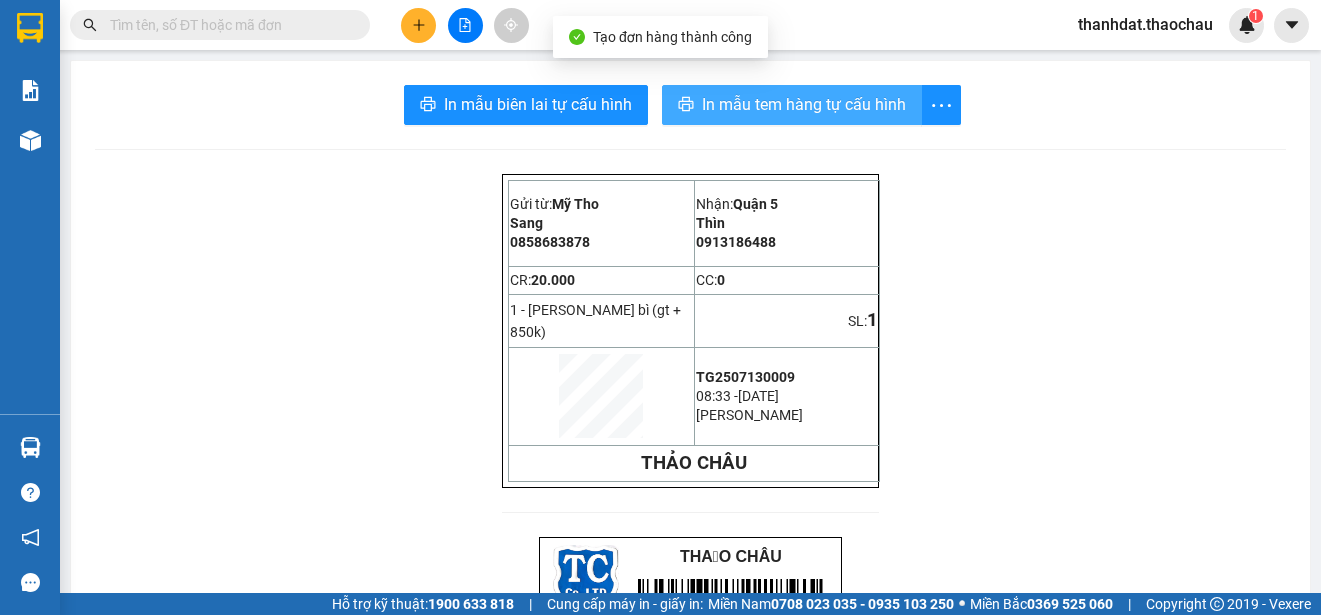 scroll, scrollTop: 0, scrollLeft: 0, axis: both 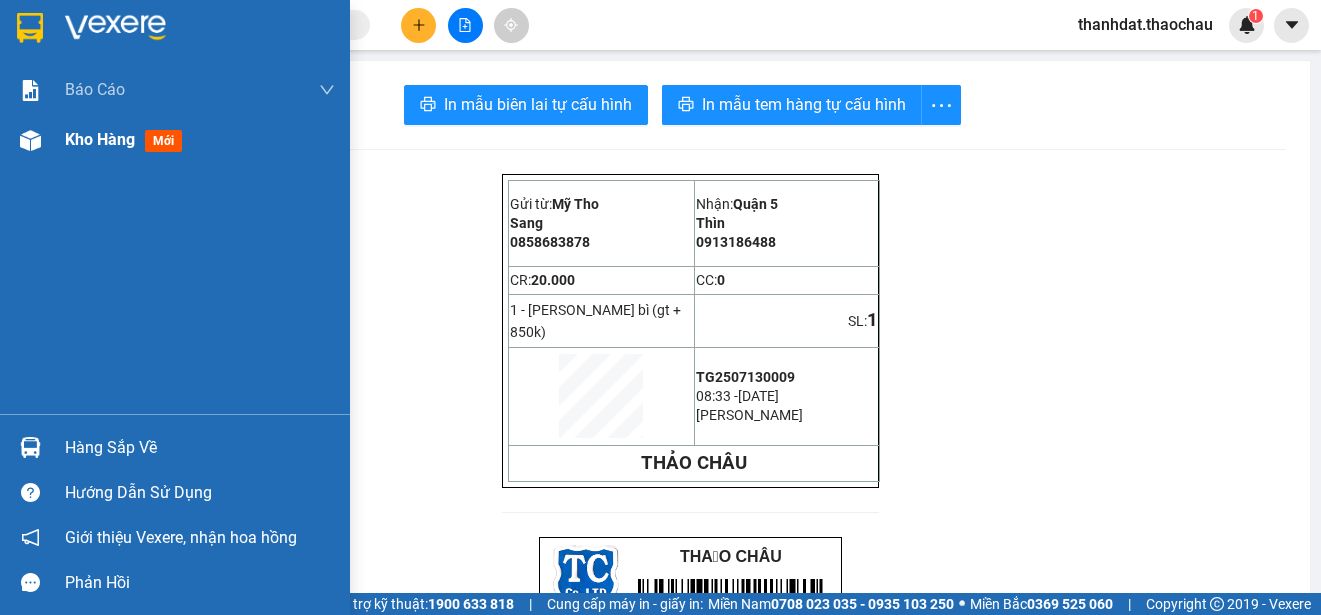 click on "Kho hàng" at bounding box center (100, 139) 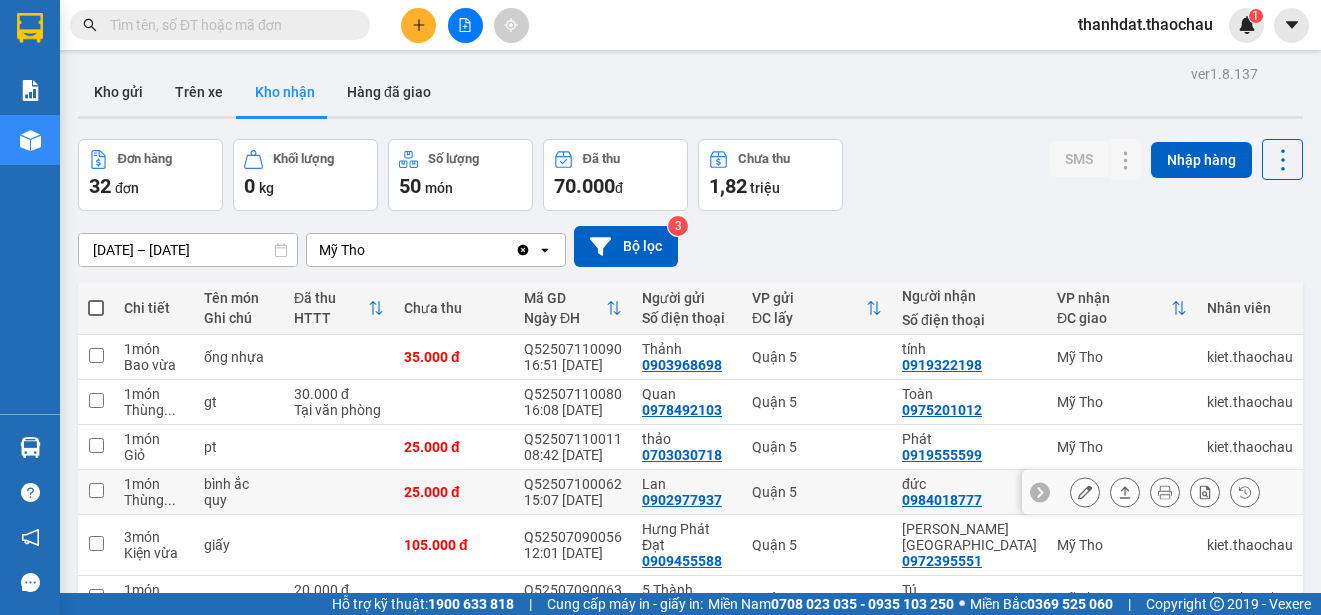 scroll, scrollTop: 298, scrollLeft: 0, axis: vertical 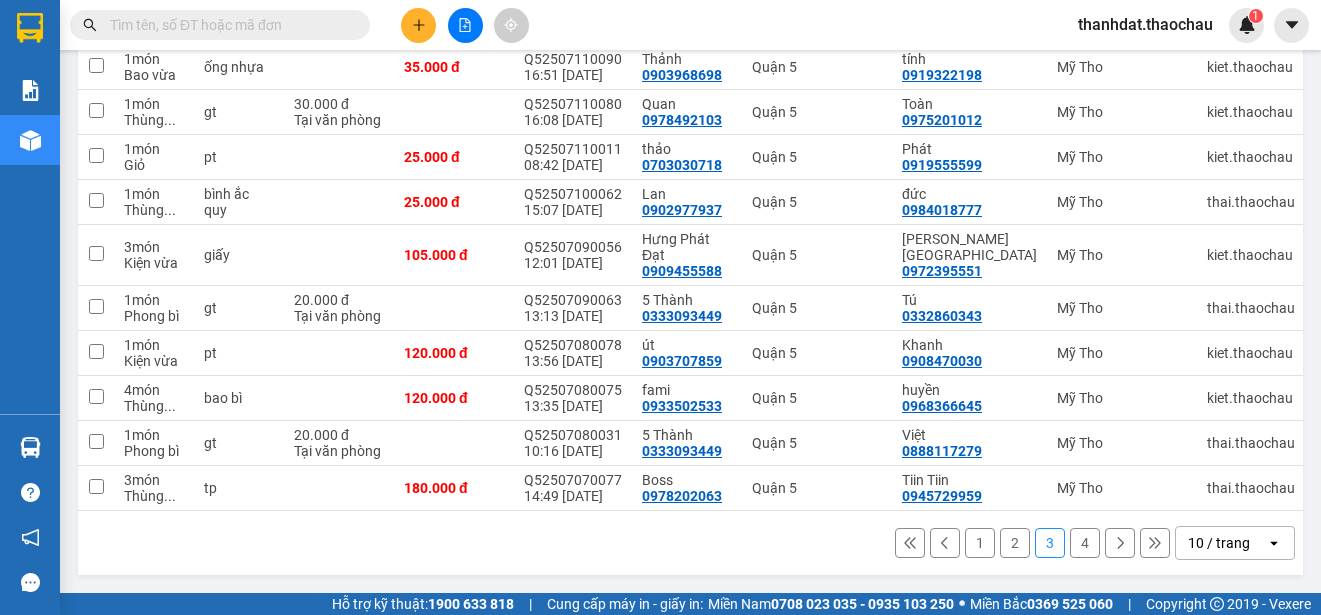 click on "2" at bounding box center (1015, 543) 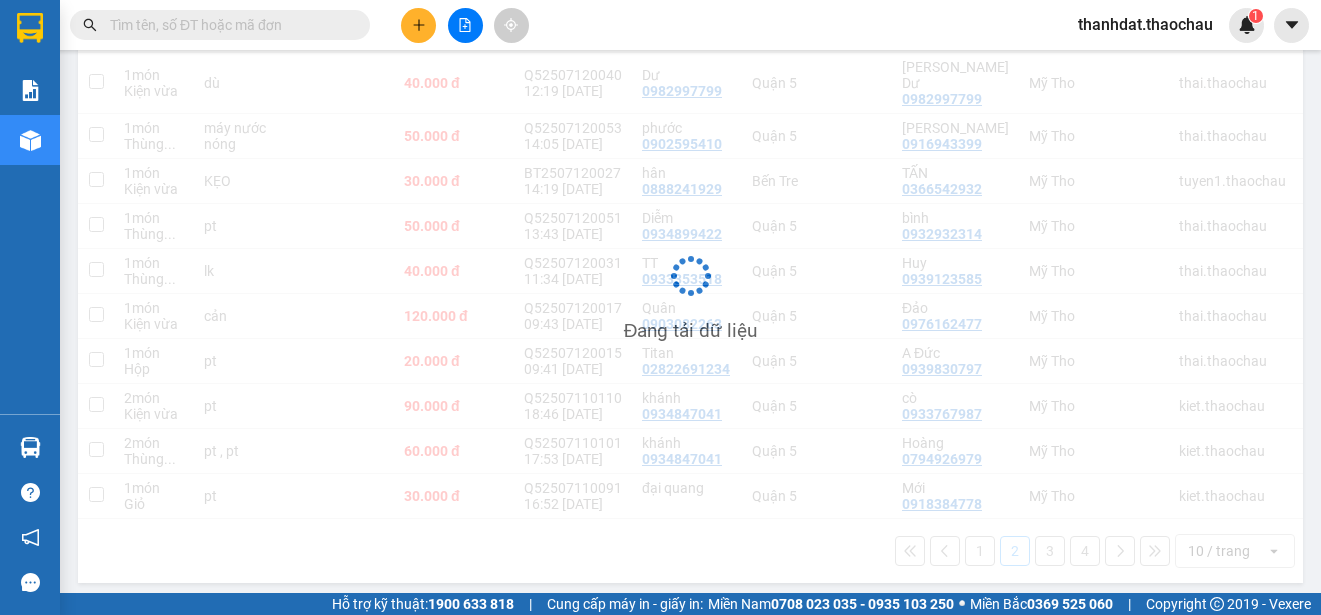scroll, scrollTop: 282, scrollLeft: 0, axis: vertical 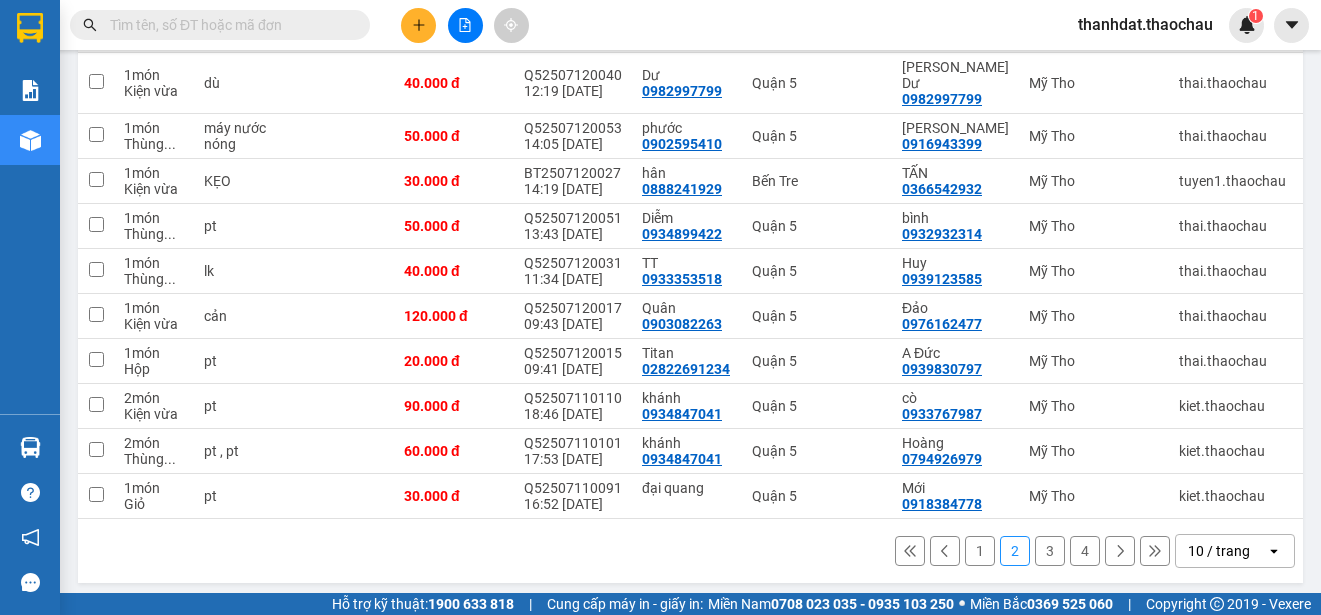 click on "1" at bounding box center [980, 551] 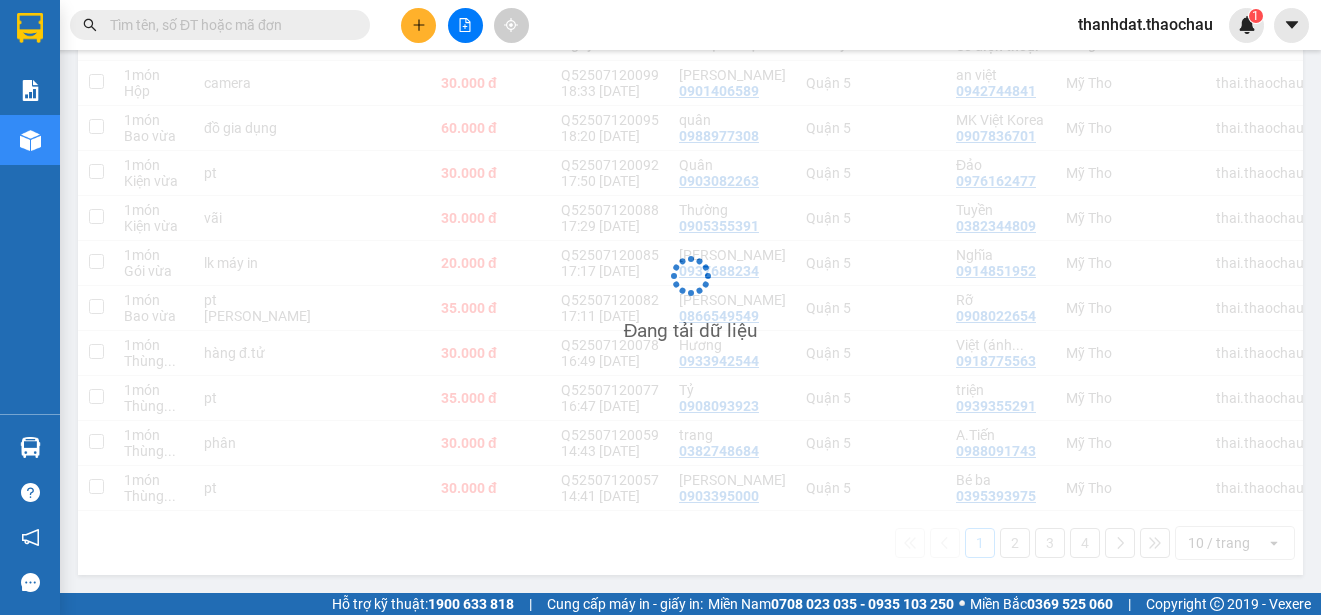 scroll, scrollTop: 282, scrollLeft: 0, axis: vertical 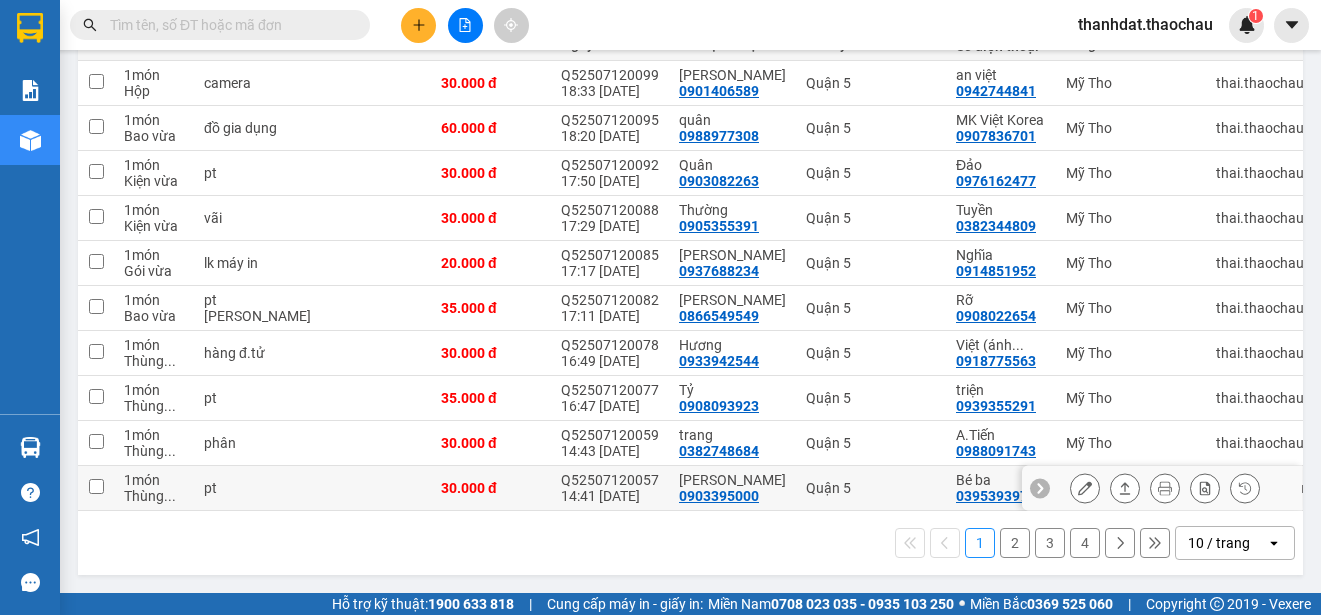 click 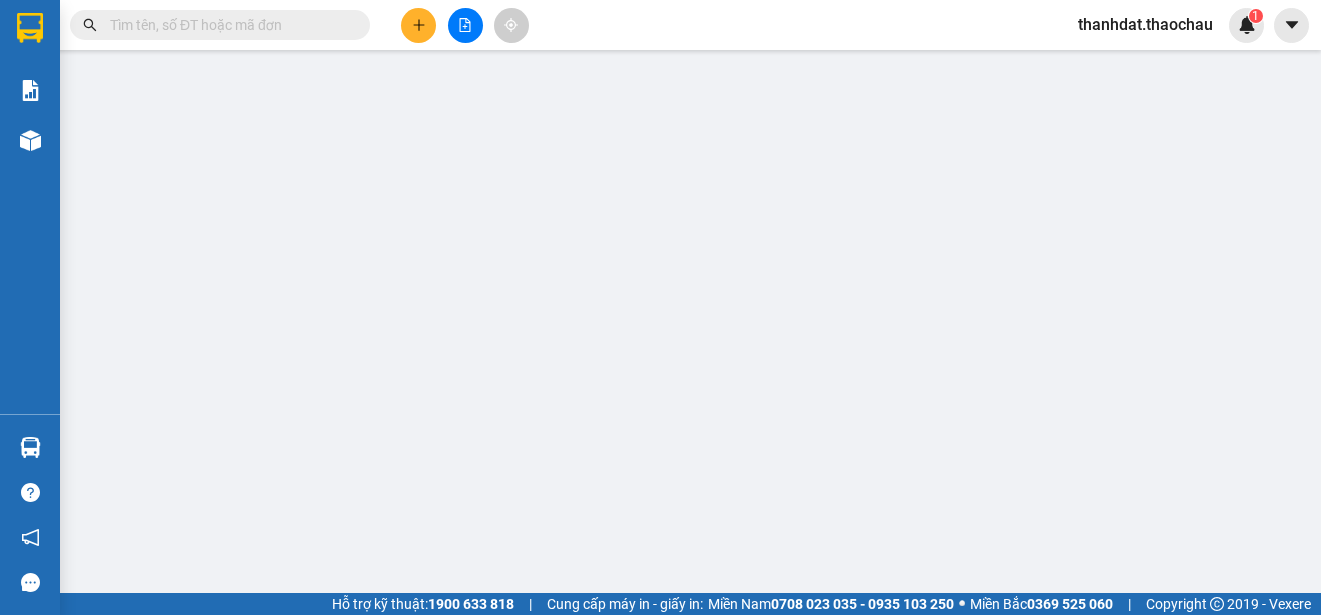 scroll, scrollTop: 0, scrollLeft: 0, axis: both 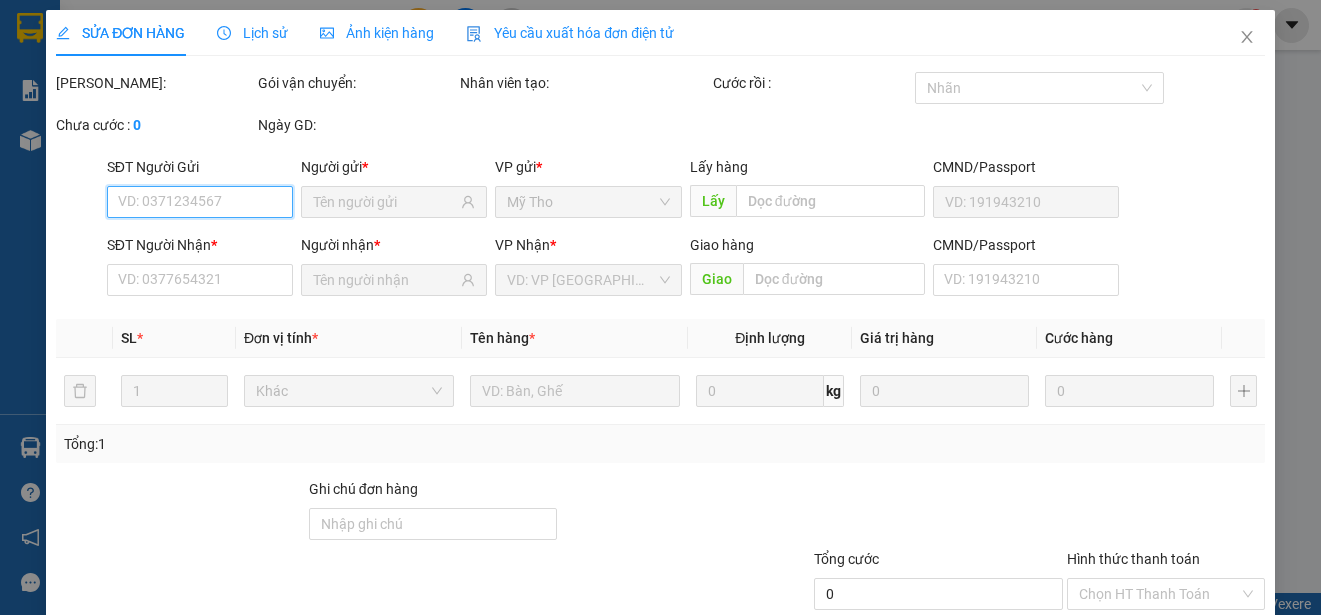 type on "0903395000" 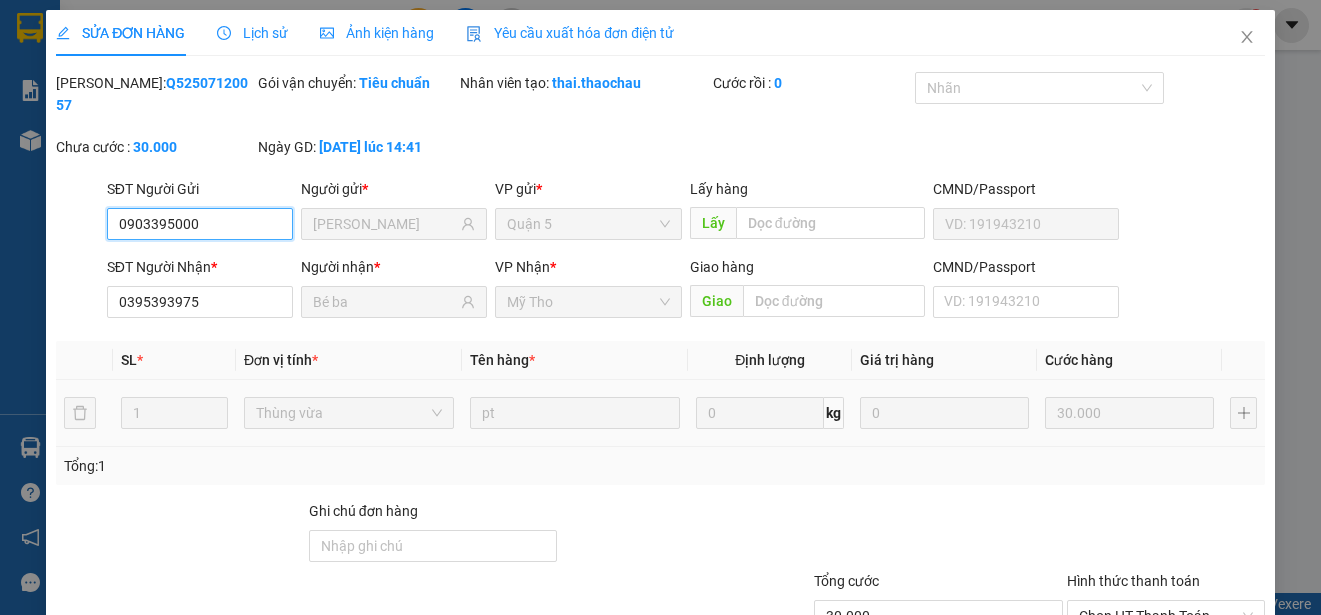 scroll, scrollTop: 129, scrollLeft: 0, axis: vertical 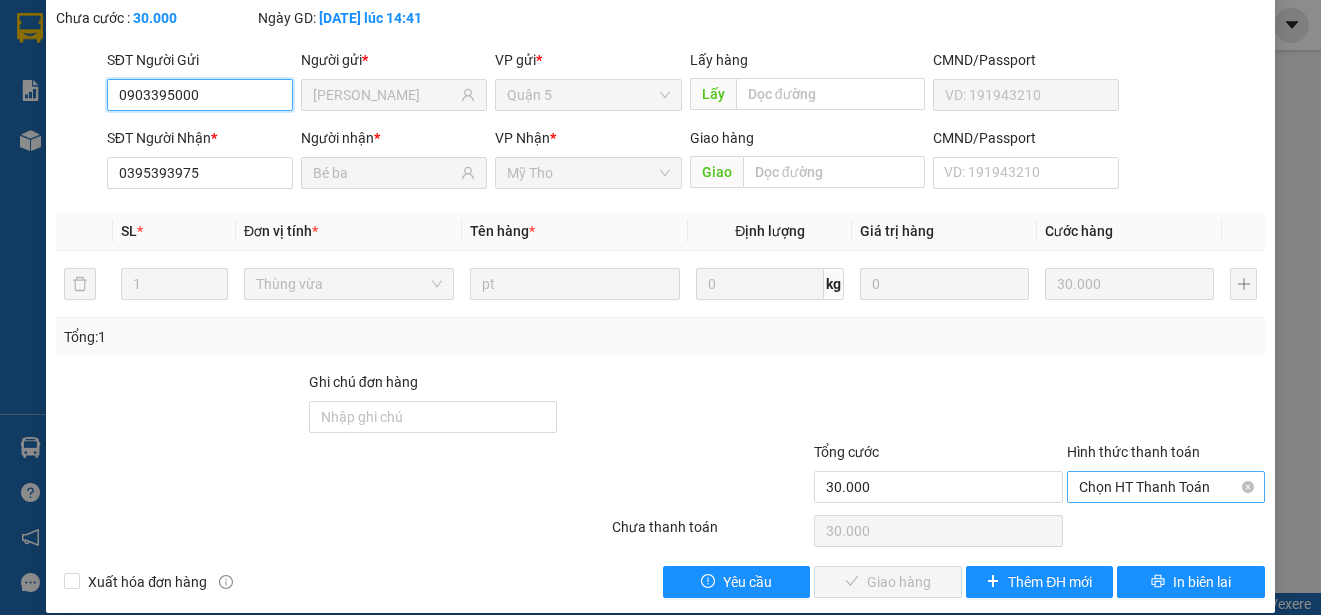 click on "Chọn HT Thanh Toán" at bounding box center [1166, 487] 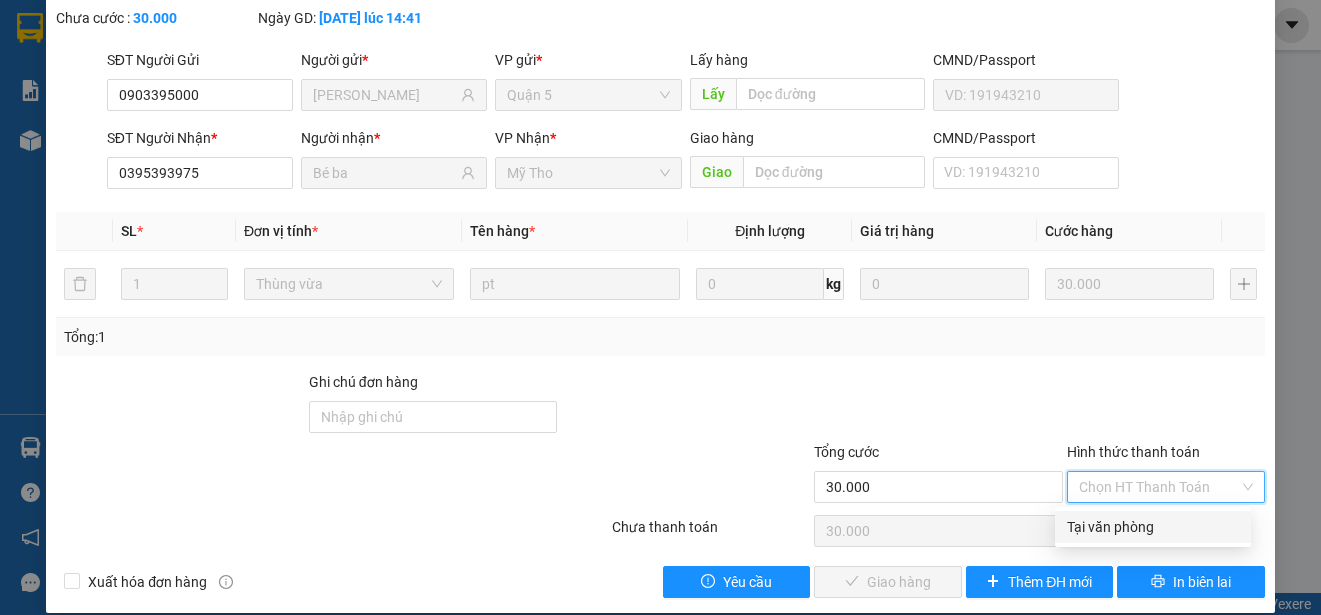 click on "Tại văn phòng" at bounding box center (1153, 527) 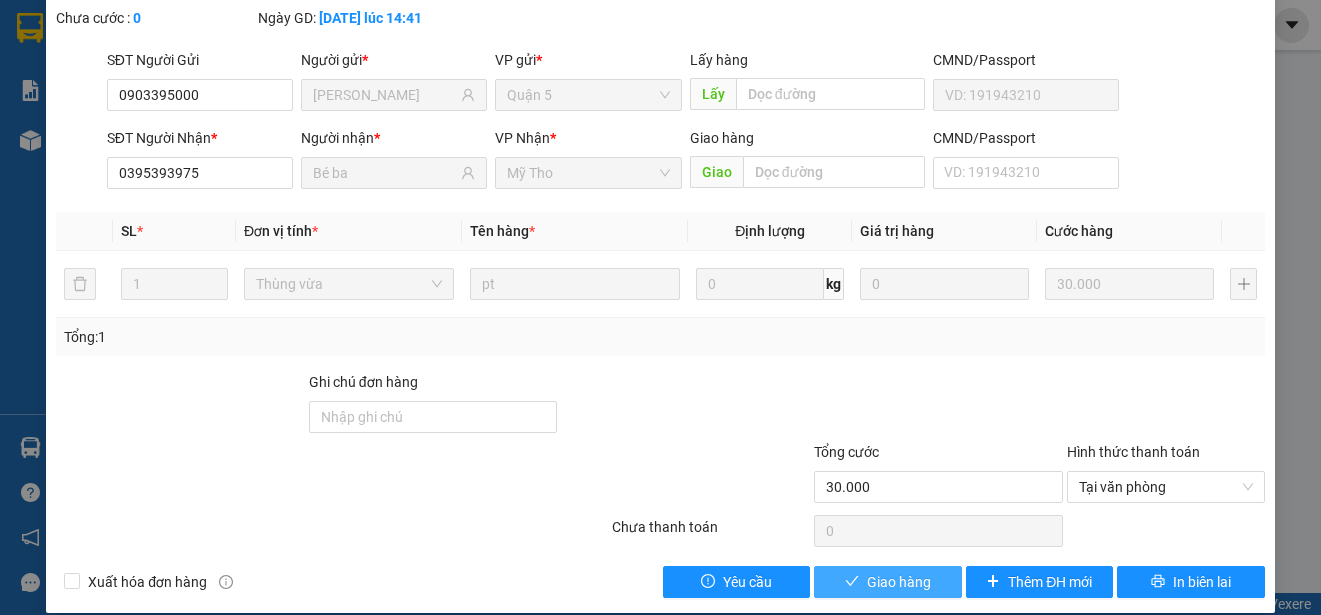 click on "Giao hàng" at bounding box center [899, 582] 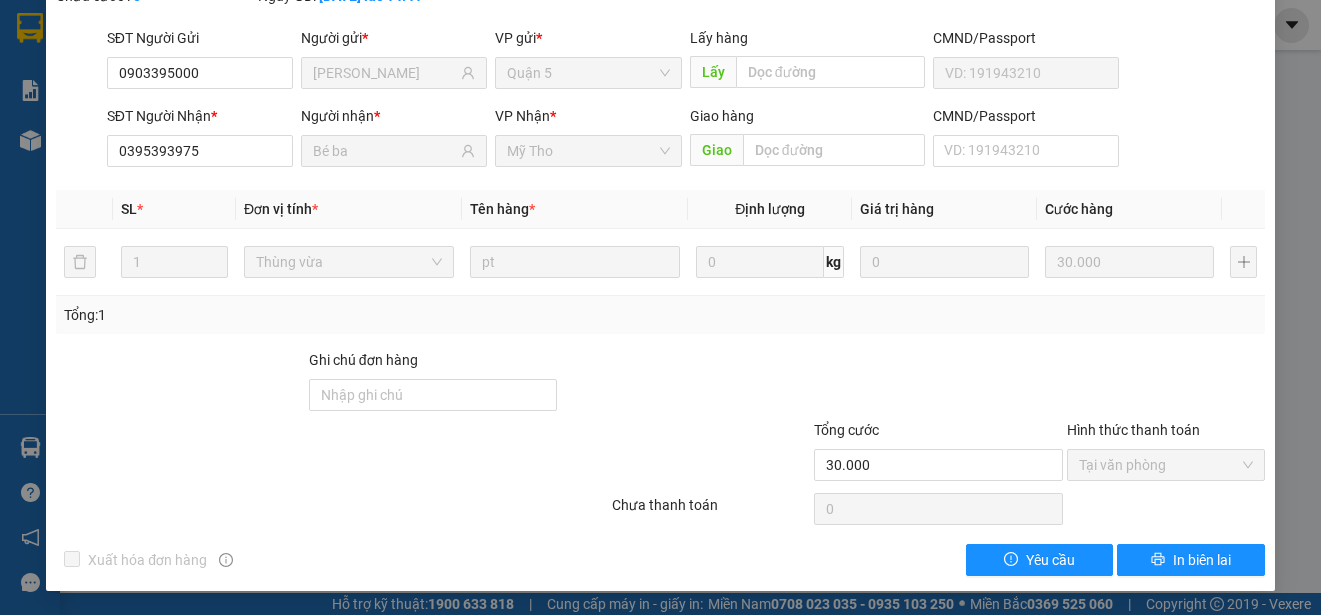scroll, scrollTop: 0, scrollLeft: 0, axis: both 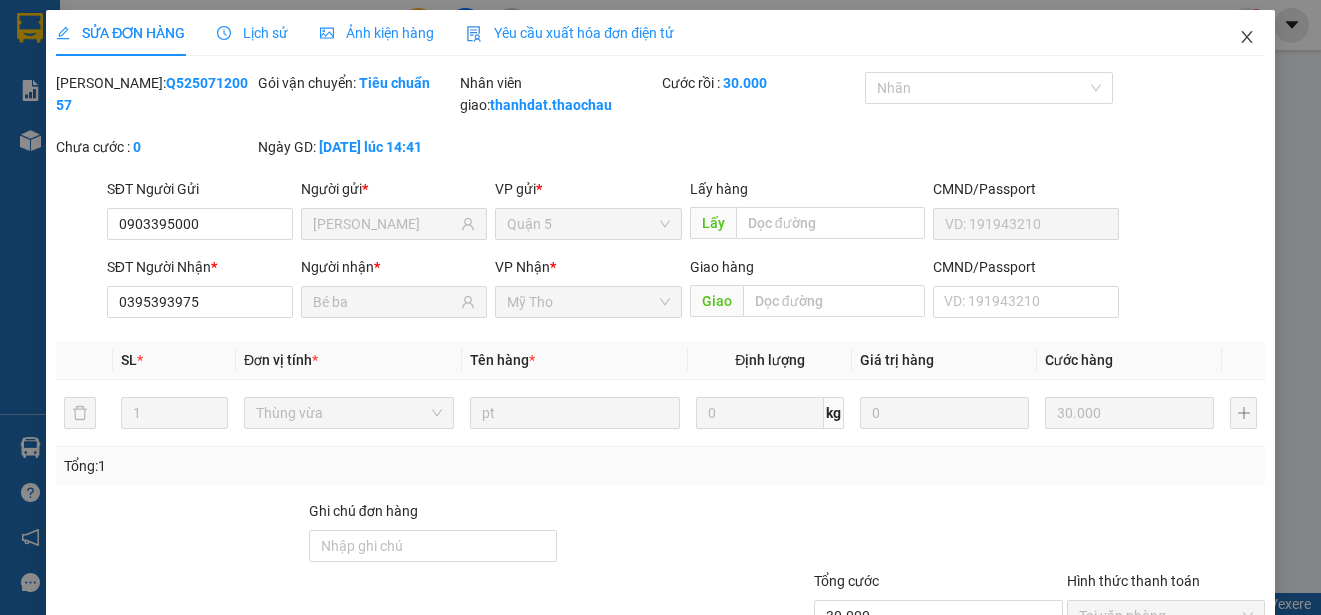 click 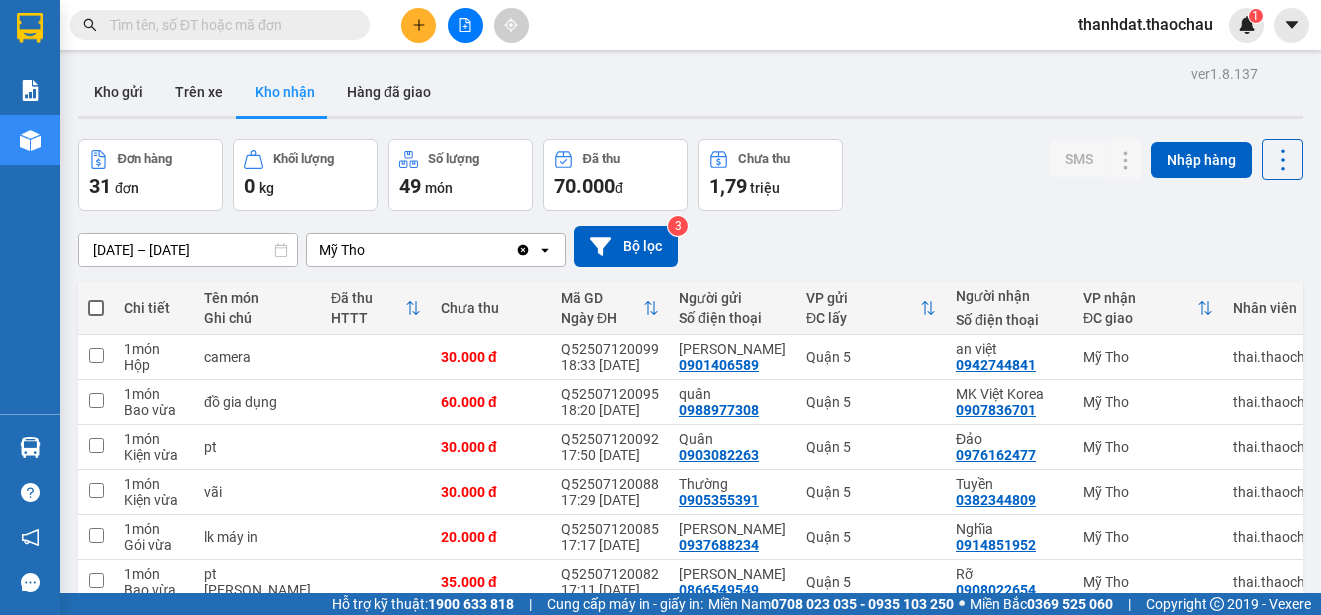 scroll, scrollTop: 282, scrollLeft: 0, axis: vertical 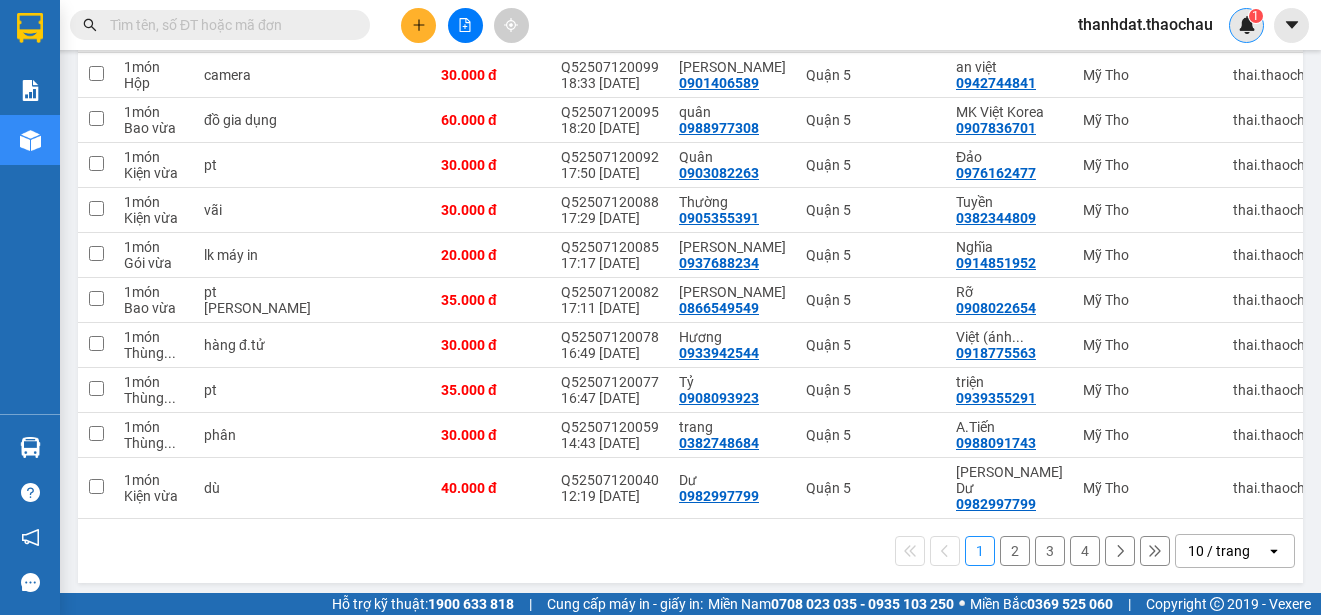 click on "1" at bounding box center (1255, 16) 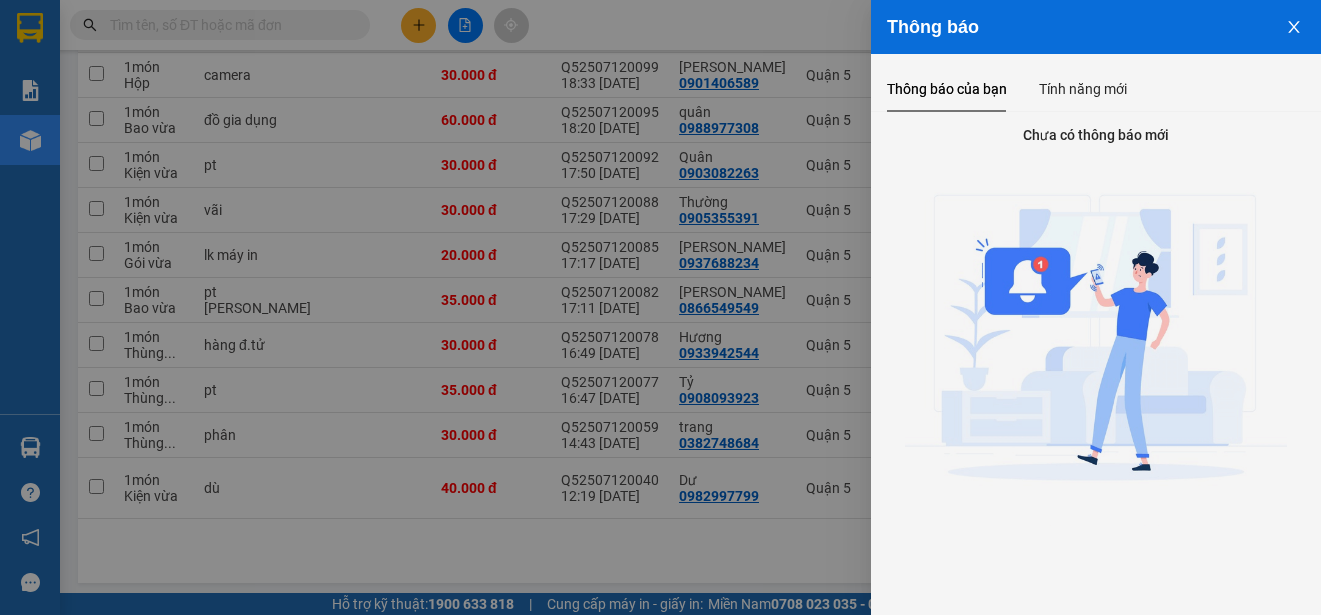 click 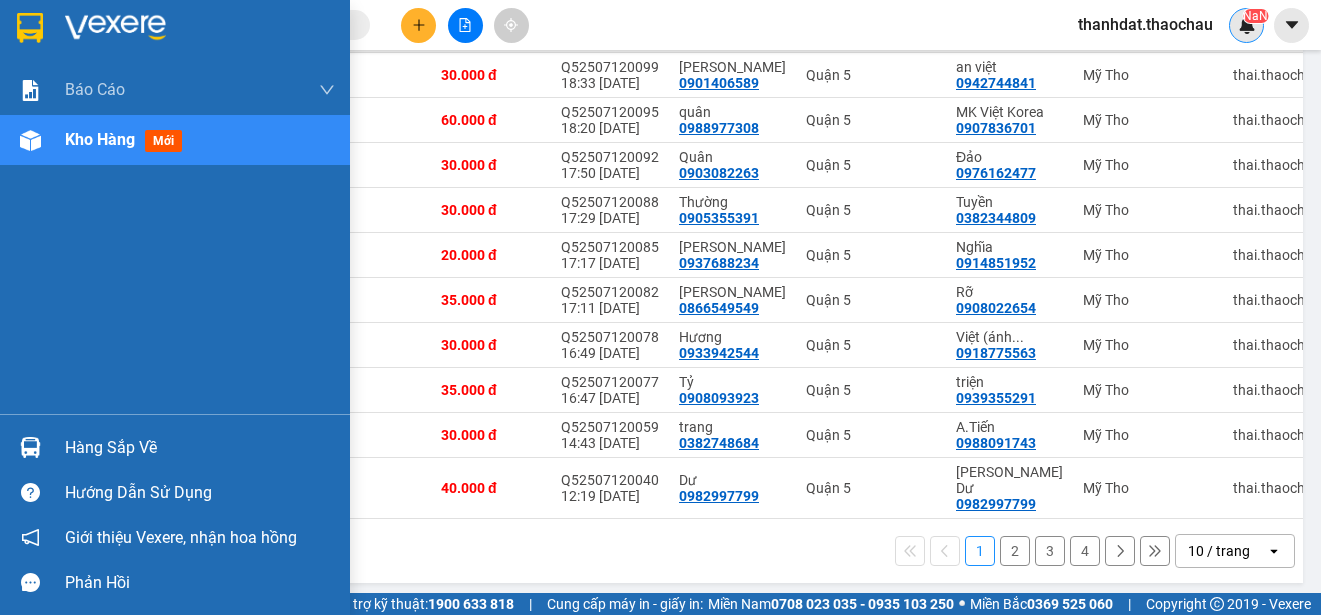 click on "Hàng sắp về" at bounding box center [200, 448] 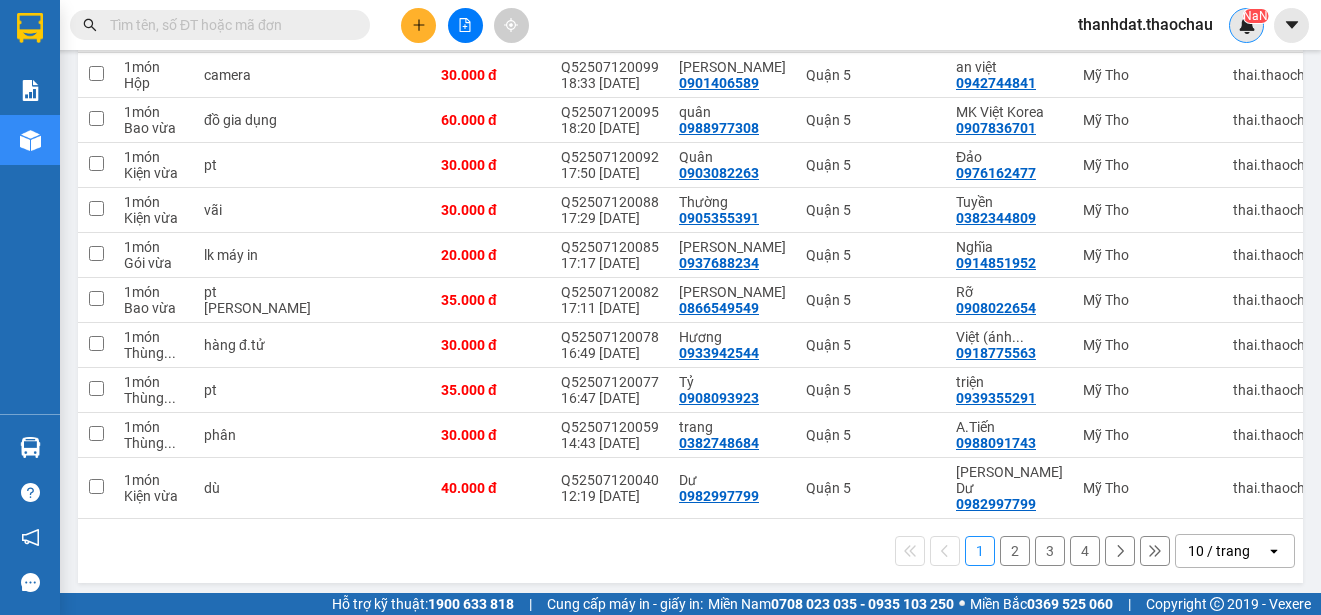 click on "Kết quả tìm kiếm ( 138 )  Bộ lọc  Mã ĐH Trạng thái Món hàng Tổng cước Chưa cước Người gửi VP Gửi Người nhận VP Nhận TG2507120004 08:24 - 12/07 Đã giao   09:11 - 12/07 pt SL:  1 20.000 0907700500 Nhi Mỹ Tho 0908077087 Sơn tiệm tiện Bến Tre Q52507090023 09:29 - 09/07 Đã giao   07:39 - 10/07 pt SL:  1 30.000 0399795888 Xuân Quận 5 0908077087 Sơn tiệm tiện Bến Tre Q52507080113 16:55 - 08/07 Đã giao   07:14 - 09/07 pt SL:  2 65.000 0903305647 Phương  Quận 5 0908077087 Sơn tiệm tiện Bến Tre Q52507080019 09:14 - 08/07 Đã giao   12:39 - 08/07 pt SL:  1 30.000 0343991072 Quang Quận 5 0908077087 Sơn tiệm tiện Bến Tre Q52507070101 17:17 - 07/07 Đã giao   08:22 - 08/07 pt SL:  1 30.000 0909430549 trí Quận 5 0908077087 Sơn tiệm tiện Bến Tre TG2507070020 11:55 - 07/07 Đã giao   13:02 - 07/07 pt SL:  1 30.000 0907700500 Nhi Mỹ Tho 0908077087 Sơn tiệm tiện Bến Tre Q52507030102 17:41 - 03/07 Đã giao   07:03 - 04/07" at bounding box center [660, 307] 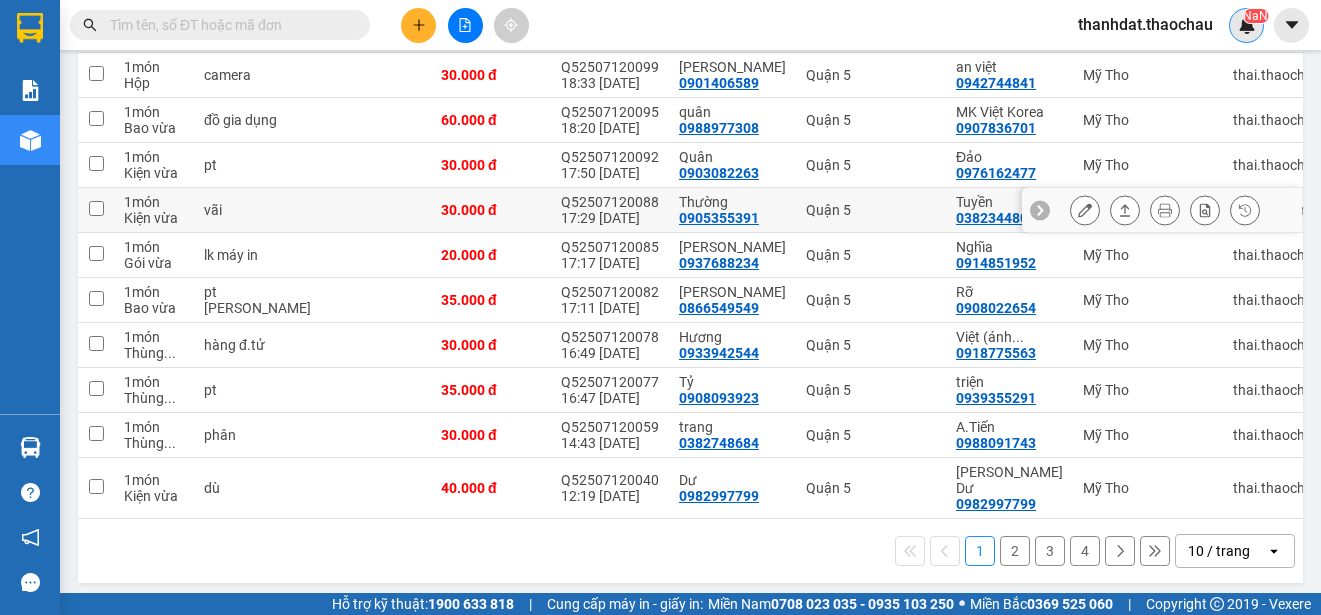 scroll, scrollTop: 0, scrollLeft: 0, axis: both 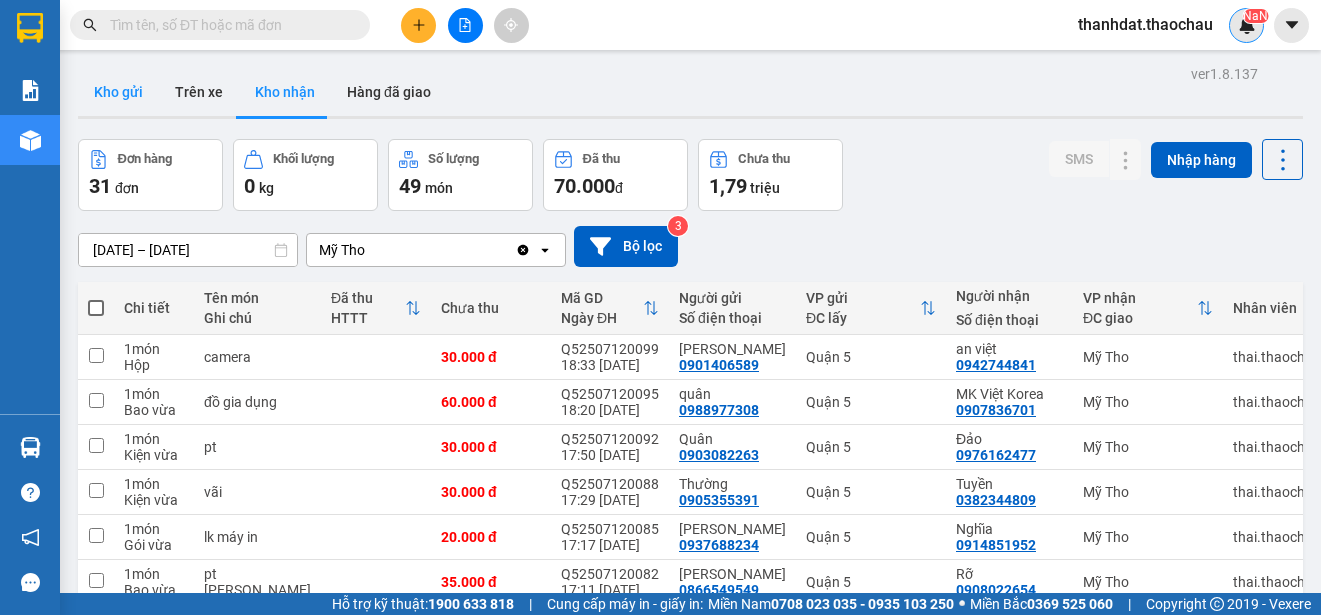 click on "Kho gửi" at bounding box center (118, 92) 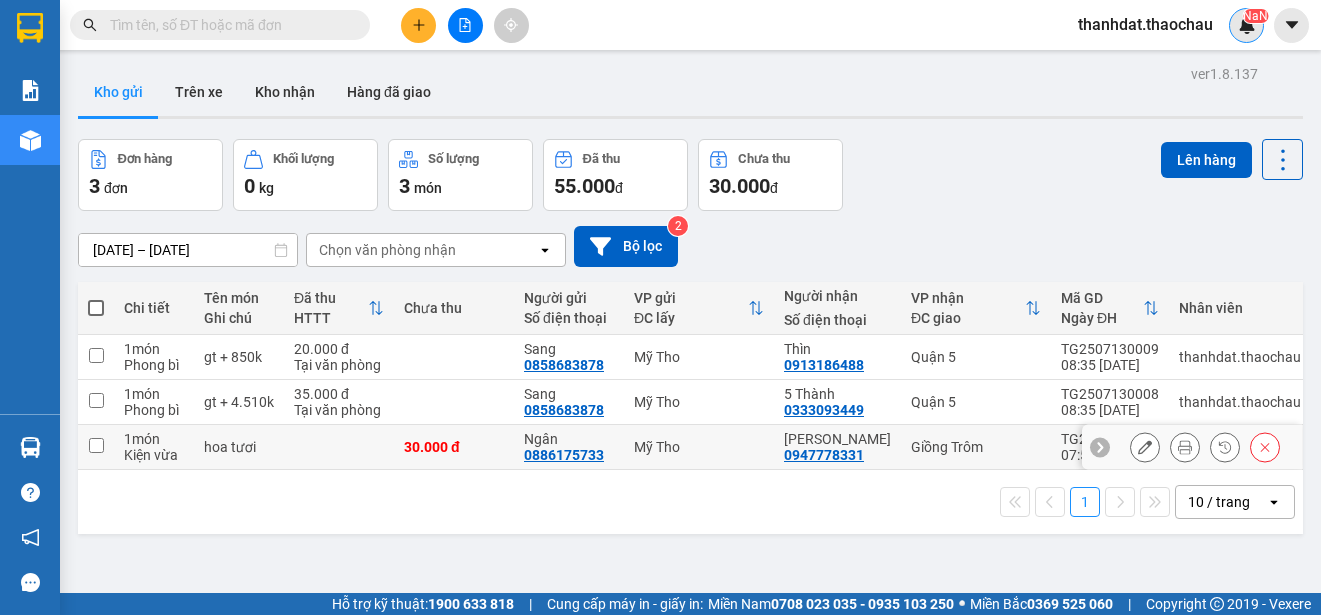 click at bounding box center (96, 445) 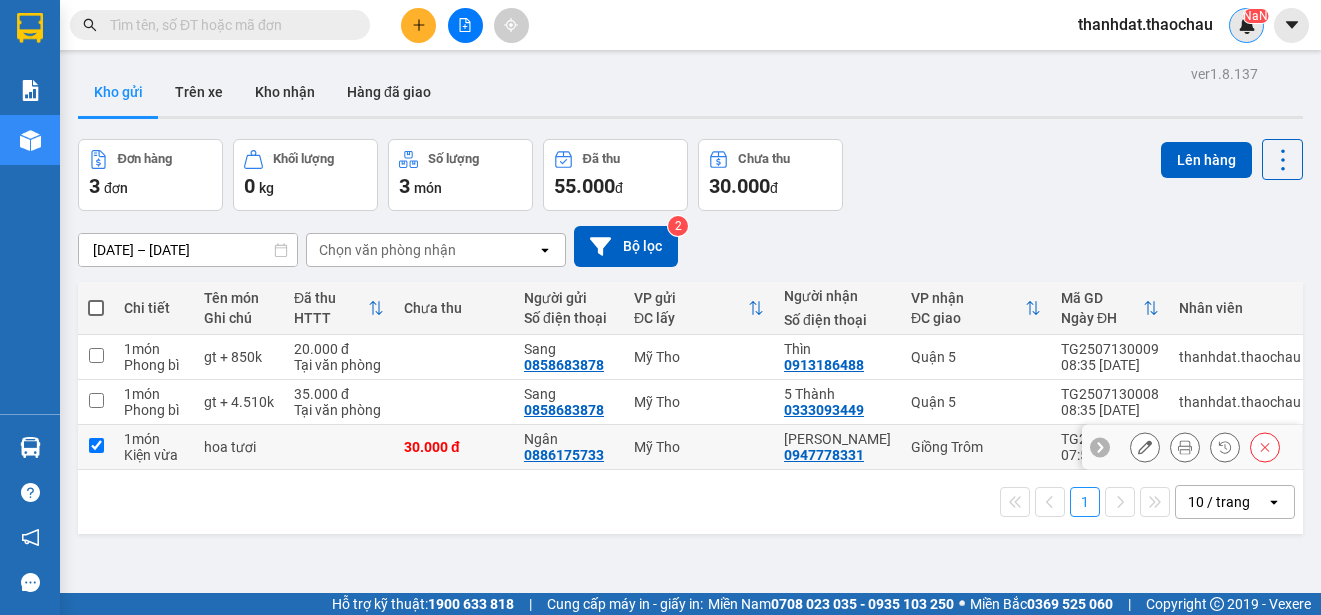 checkbox on "true" 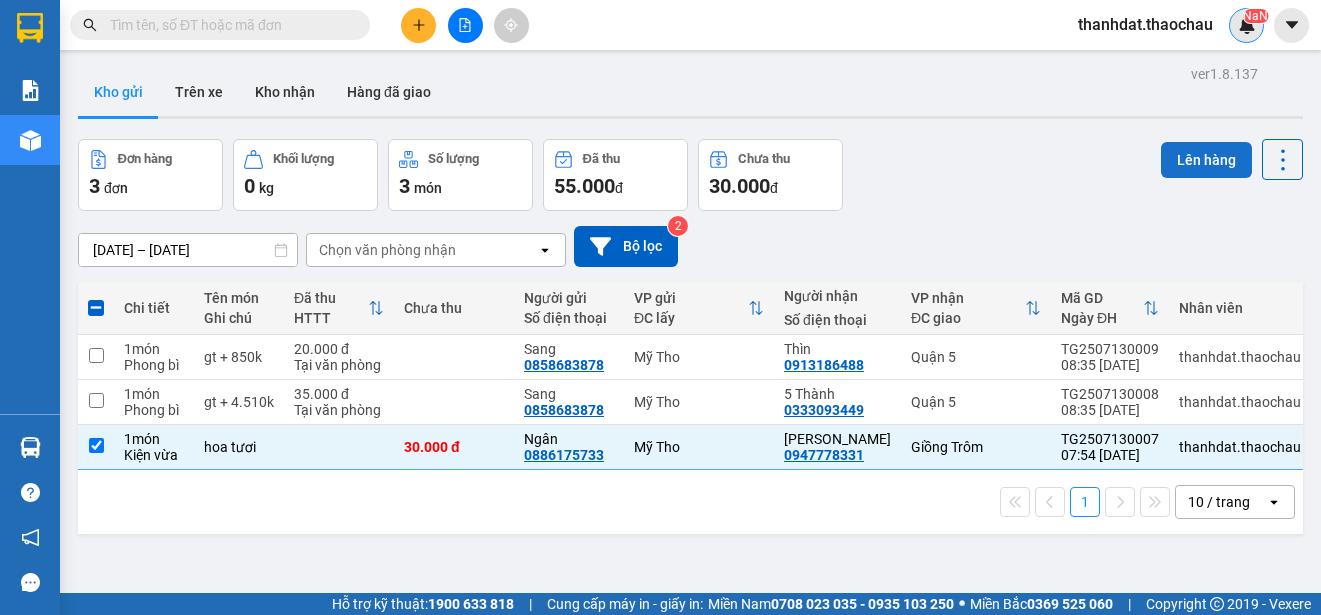 click on "Lên hàng" at bounding box center [1206, 160] 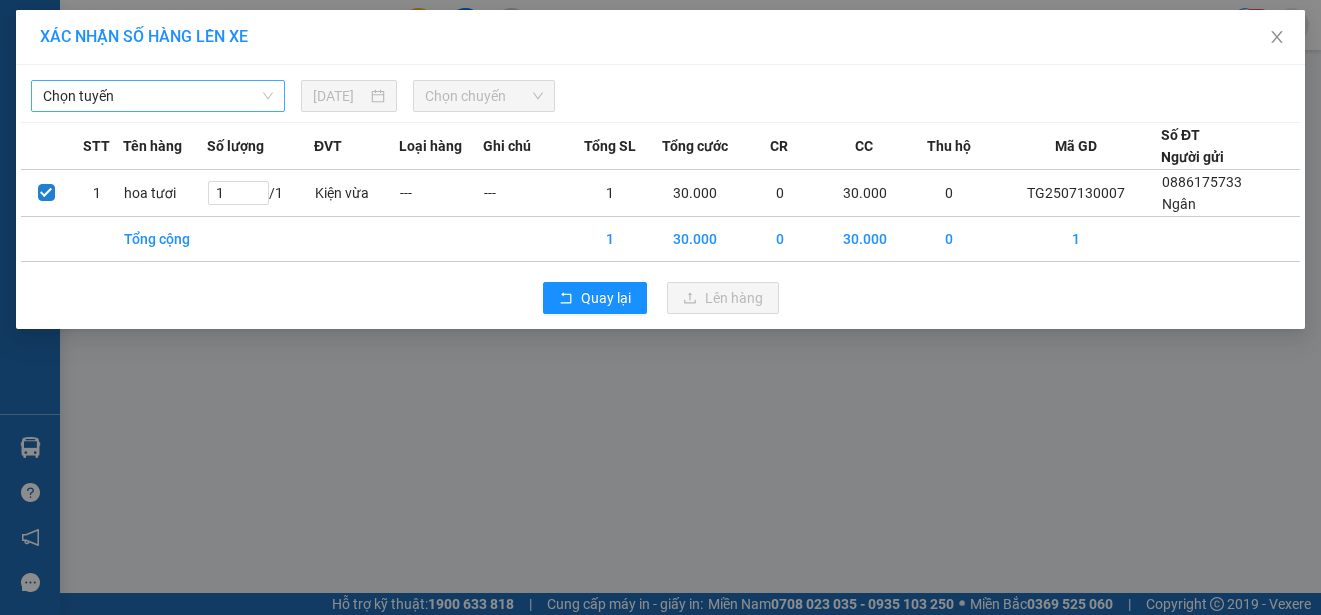 click on "Chọn tuyến" at bounding box center (158, 96) 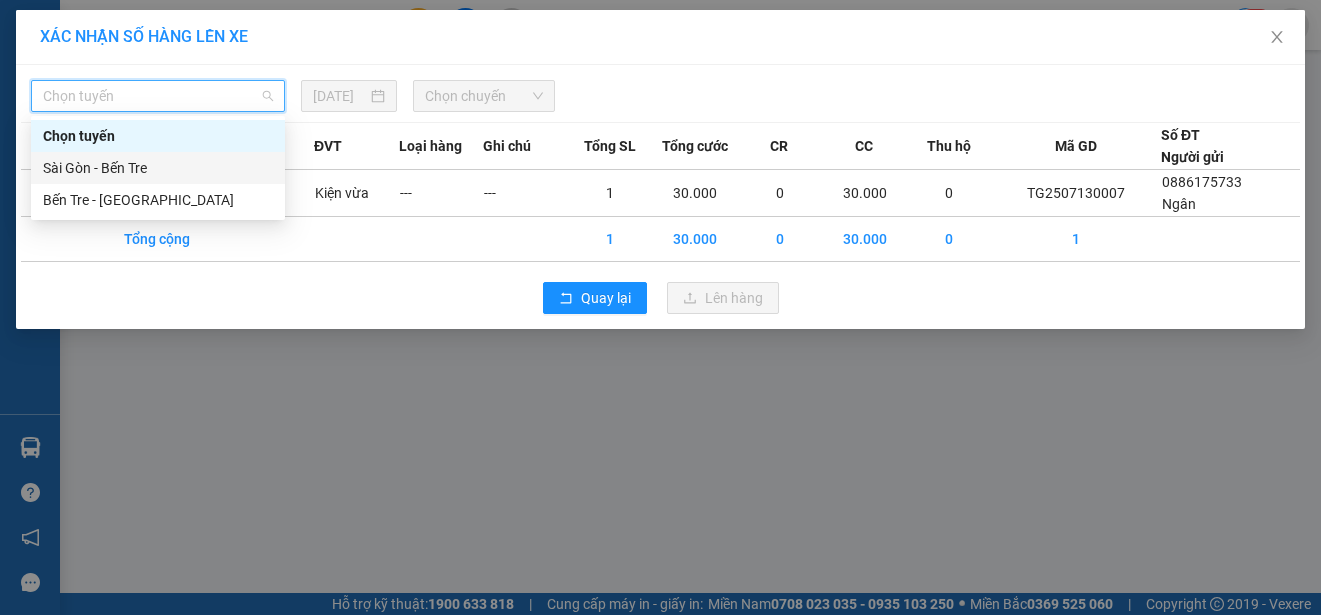 click on "Sài Gòn - Bến Tre" at bounding box center [158, 168] 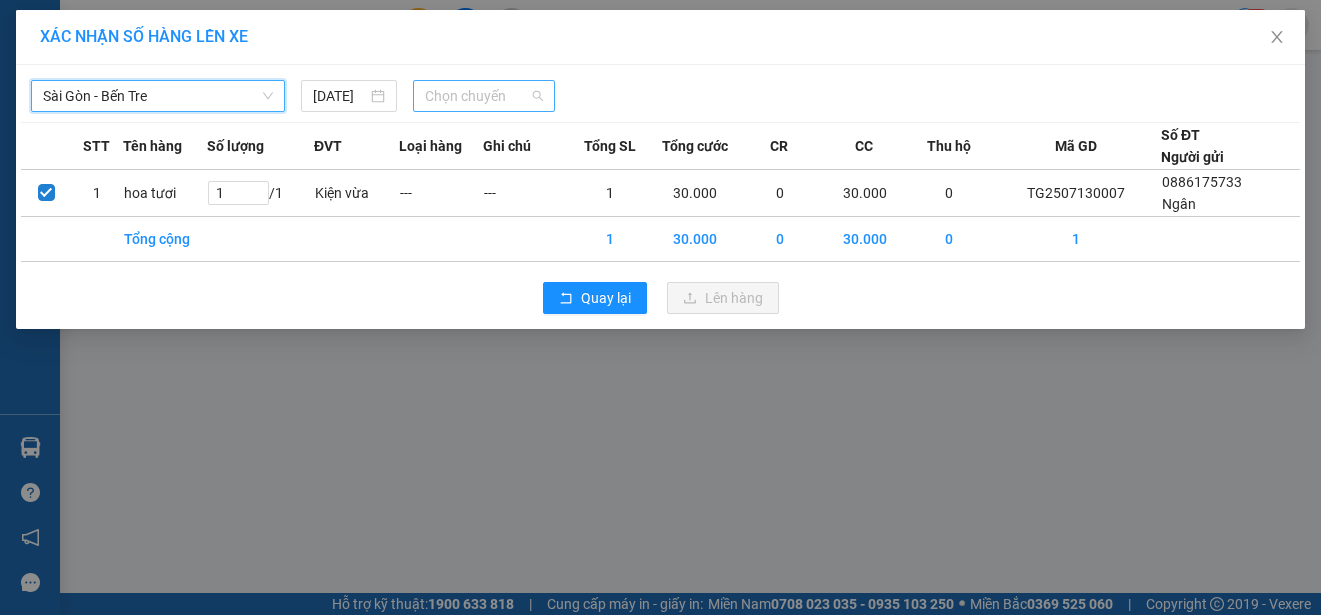 click on "Chọn chuyến" at bounding box center [483, 96] 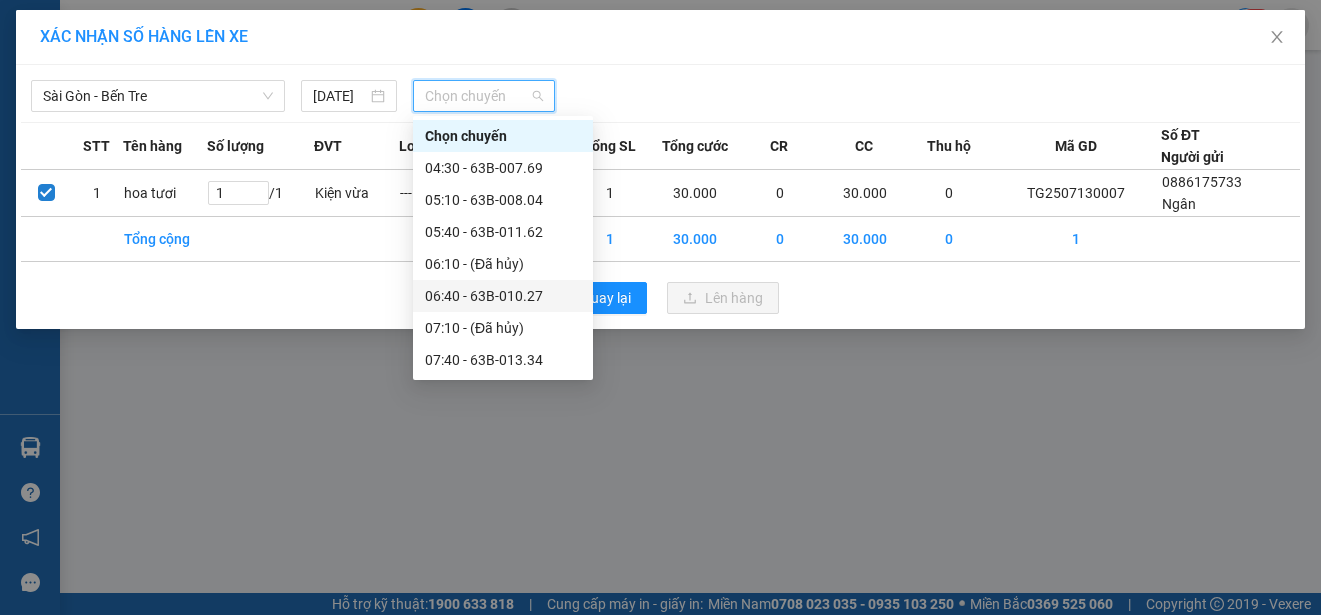 click on "06:40     - 63B-010.27" at bounding box center (503, 296) 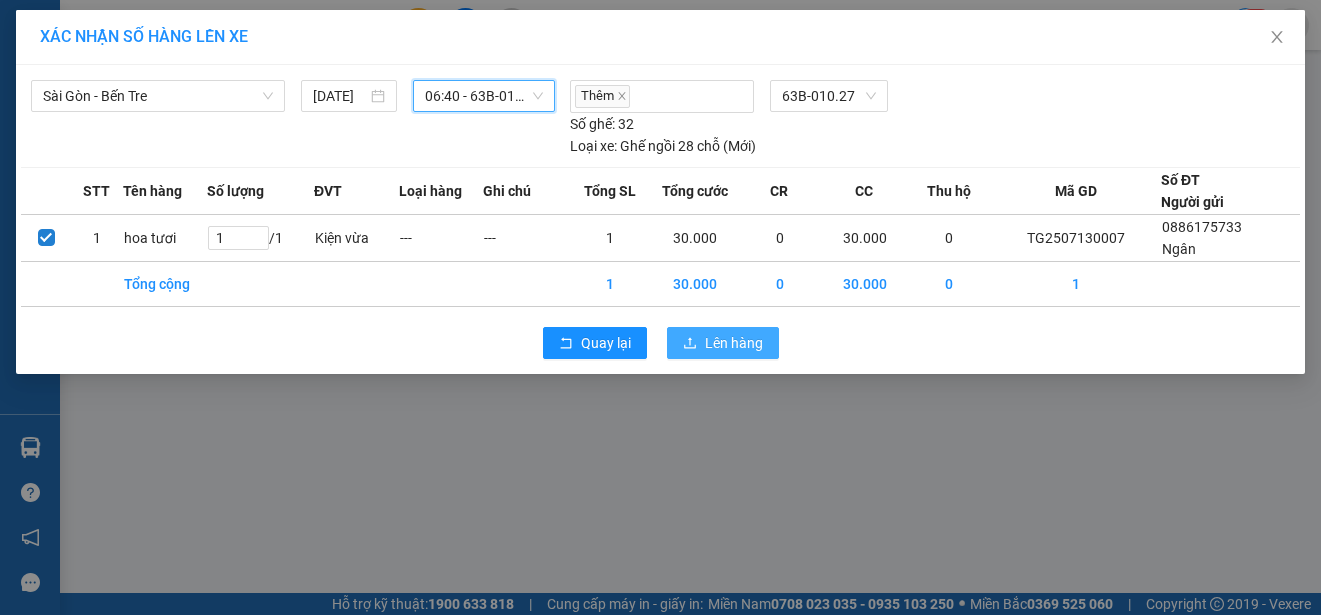 click on "Lên hàng" at bounding box center (734, 343) 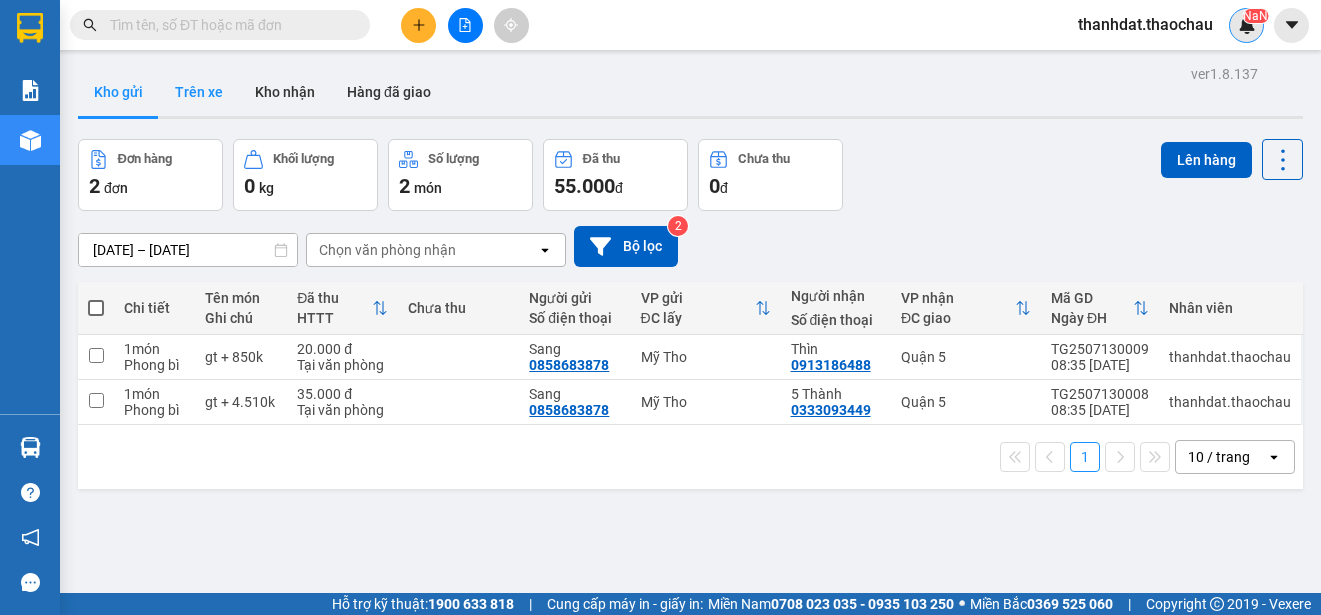 click on "Trên xe" at bounding box center (199, 92) 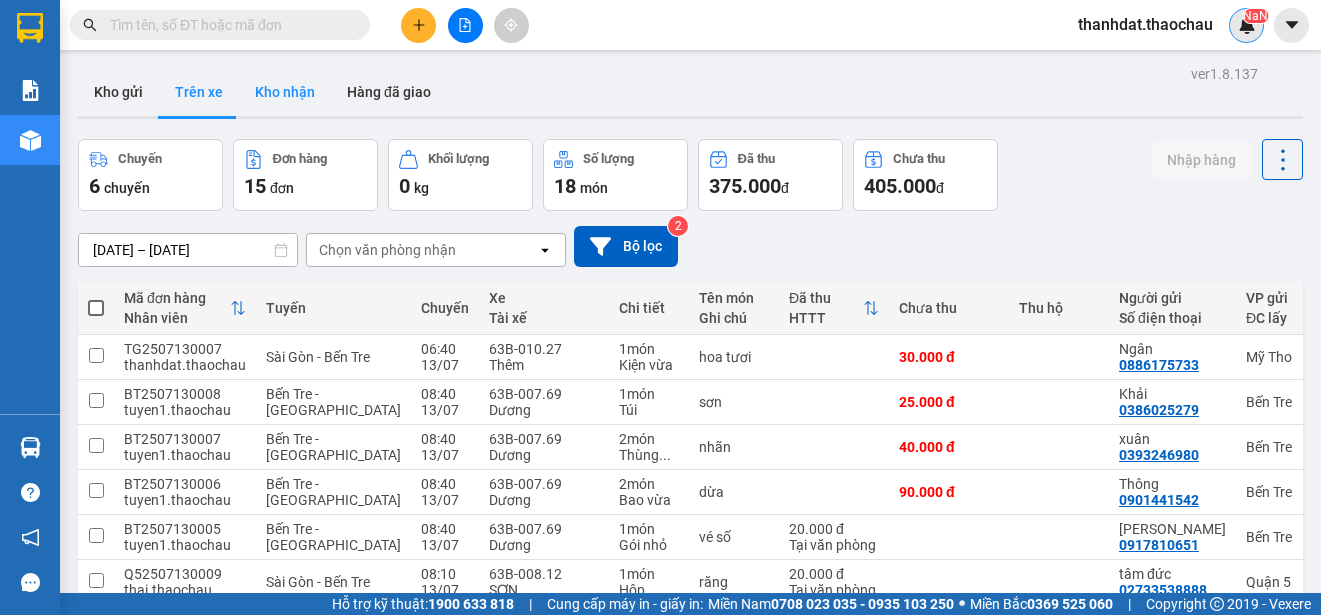 click on "Kho nhận" at bounding box center [285, 92] 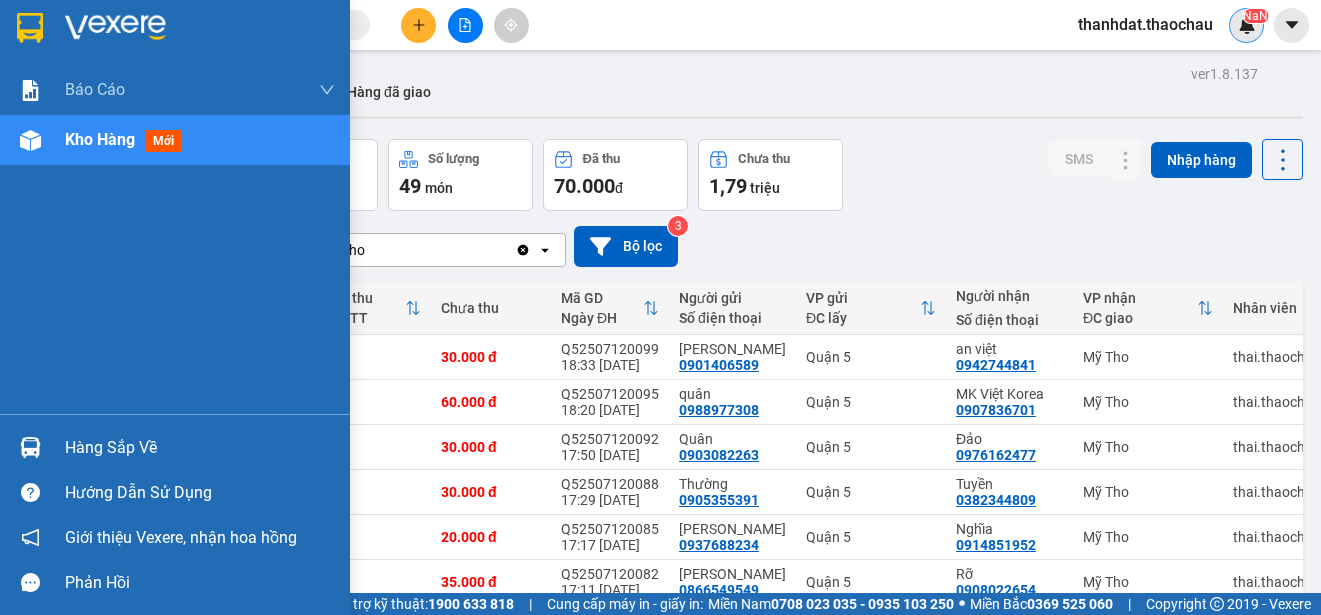 click on "Hàng sắp về" at bounding box center [200, 448] 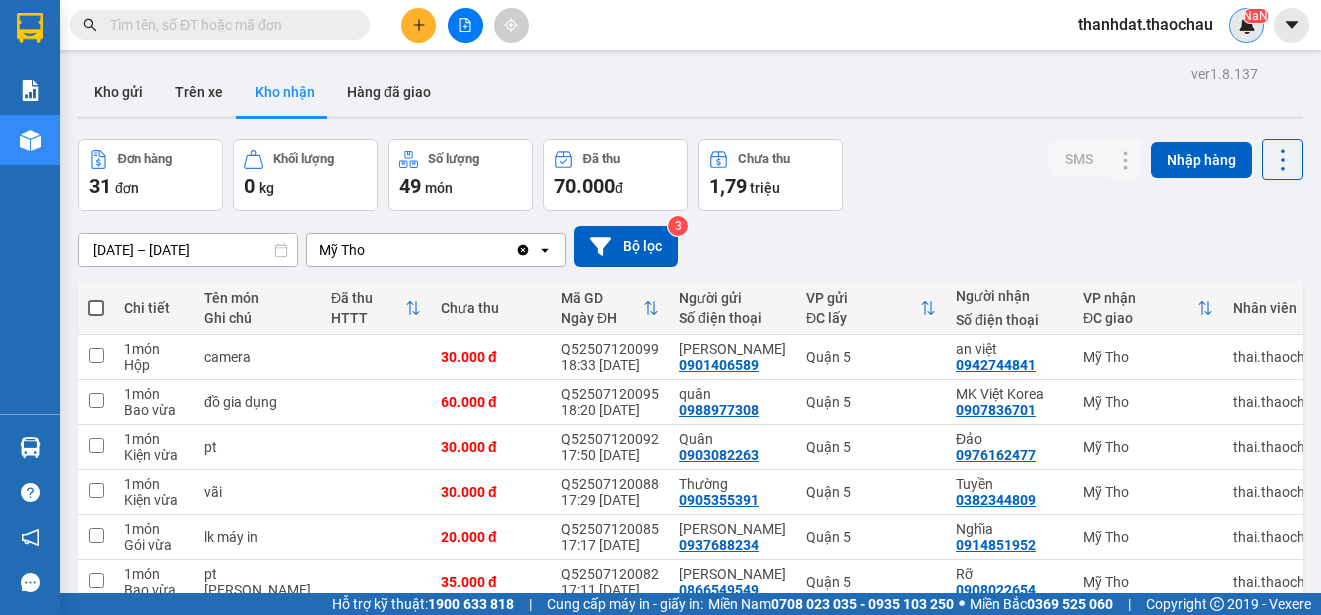 click on "Kết quả tìm kiếm ( 138 )  Bộ lọc  Mã ĐH Trạng thái Món hàng Tổng cước Chưa cước Người gửi VP Gửi Người nhận VP Nhận TG2507120004 08:24 - 12/07 Đã giao   09:11 - 12/07 pt SL:  1 20.000 0907700500 Nhi Mỹ Tho 0908077087 Sơn tiệm tiện Bến Tre Q52507090023 09:29 - 09/07 Đã giao   07:39 - 10/07 pt SL:  1 30.000 0399795888 Xuân Quận 5 0908077087 Sơn tiệm tiện Bến Tre Q52507080113 16:55 - 08/07 Đã giao   07:14 - 09/07 pt SL:  2 65.000 0903305647 Phương  Quận 5 0908077087 Sơn tiệm tiện Bến Tre Q52507080019 09:14 - 08/07 Đã giao   12:39 - 08/07 pt SL:  1 30.000 0343991072 Quang Quận 5 0908077087 Sơn tiệm tiện Bến Tre Q52507070101 17:17 - 07/07 Đã giao   08:22 - 08/07 pt SL:  1 30.000 0909430549 trí Quận 5 0908077087 Sơn tiệm tiện Bến Tre TG2507070020 11:55 - 07/07 Đã giao   13:02 - 07/07 pt SL:  1 30.000 0907700500 Nhi Mỹ Tho 0908077087 Sơn tiệm tiện Bến Tre Q52507030102 17:41 - 03/07 Đã giao   07:03 - 04/07" at bounding box center [660, 307] 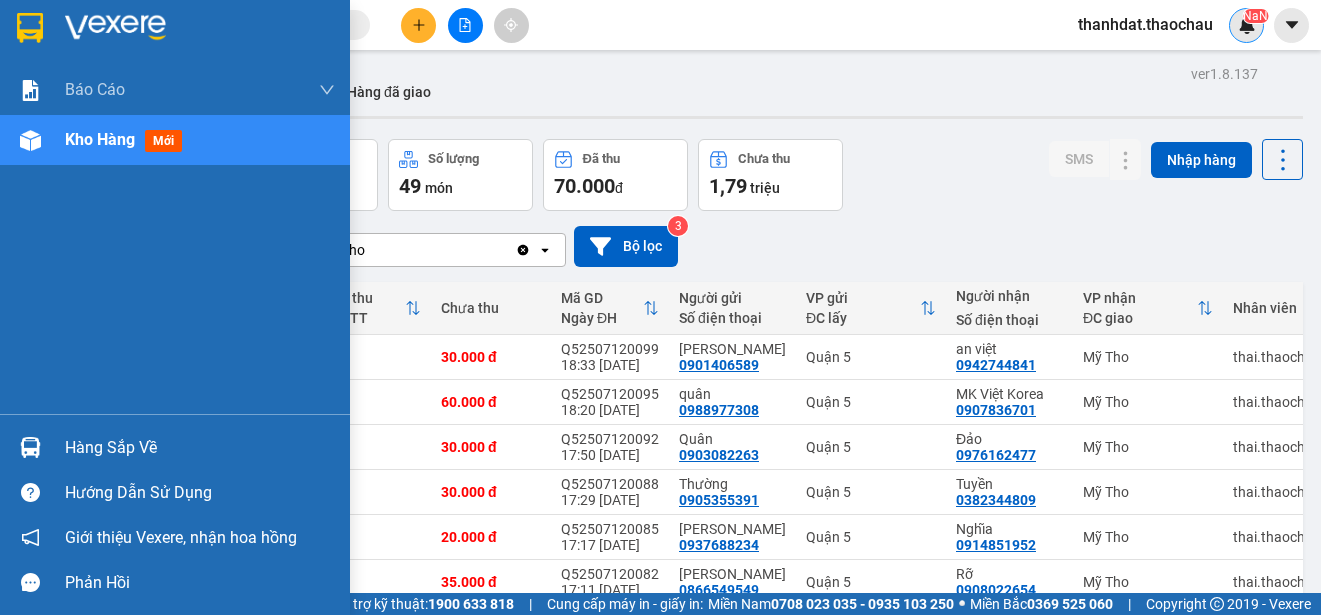 click on "Hàng sắp về" at bounding box center [200, 448] 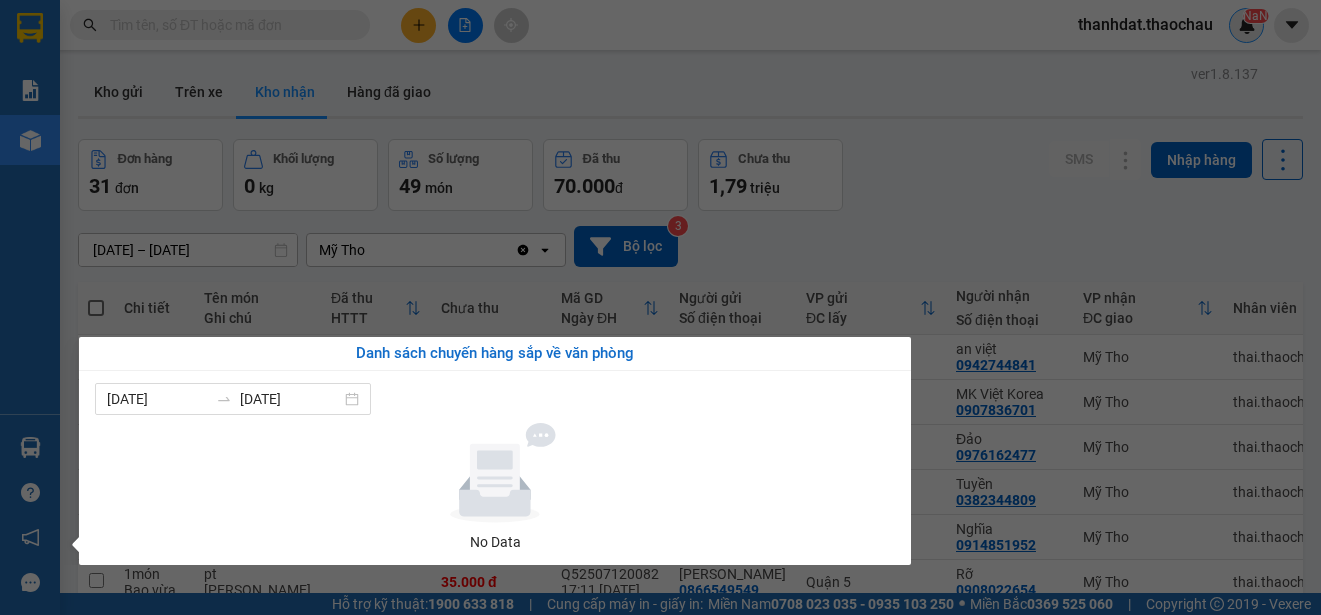 click on "Kết quả tìm kiếm ( 138 )  Bộ lọc  Mã ĐH Trạng thái Món hàng Tổng cước Chưa cước Người gửi VP Gửi Người nhận VP Nhận TG2507120004 08:24 - 12/07 Đã giao   09:11 - 12/07 pt SL:  1 20.000 0907700500 Nhi Mỹ Tho 0908077087 Sơn tiệm tiện Bến Tre Q52507090023 09:29 - 09/07 Đã giao   07:39 - 10/07 pt SL:  1 30.000 0399795888 Xuân Quận 5 0908077087 Sơn tiệm tiện Bến Tre Q52507080113 16:55 - 08/07 Đã giao   07:14 - 09/07 pt SL:  2 65.000 0903305647 Phương  Quận 5 0908077087 Sơn tiệm tiện Bến Tre Q52507080019 09:14 - 08/07 Đã giao   12:39 - 08/07 pt SL:  1 30.000 0343991072 Quang Quận 5 0908077087 Sơn tiệm tiện Bến Tre Q52507070101 17:17 - 07/07 Đã giao   08:22 - 08/07 pt SL:  1 30.000 0909430549 trí Quận 5 0908077087 Sơn tiệm tiện Bến Tre TG2507070020 11:55 - 07/07 Đã giao   13:02 - 07/07 pt SL:  1 30.000 0907700500 Nhi Mỹ Tho 0908077087 Sơn tiệm tiện Bến Tre Q52507030102 17:41 - 03/07 Đã giao   07:03 - 04/07" at bounding box center (660, 307) 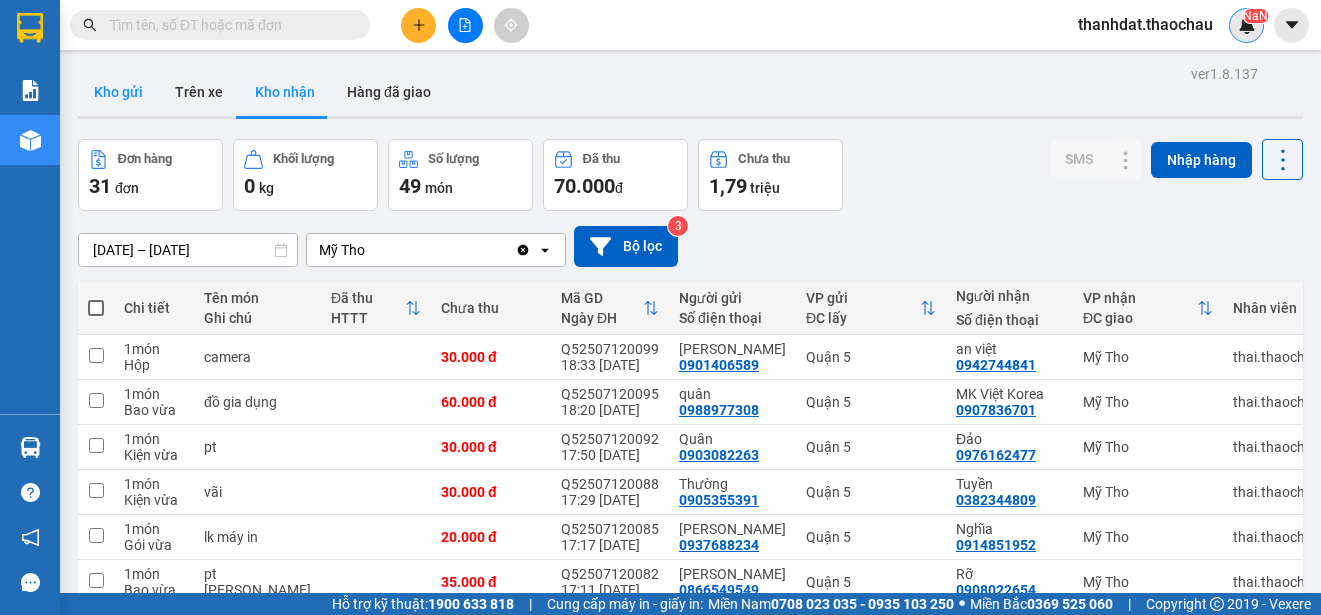 click on "Kho gửi" at bounding box center [118, 92] 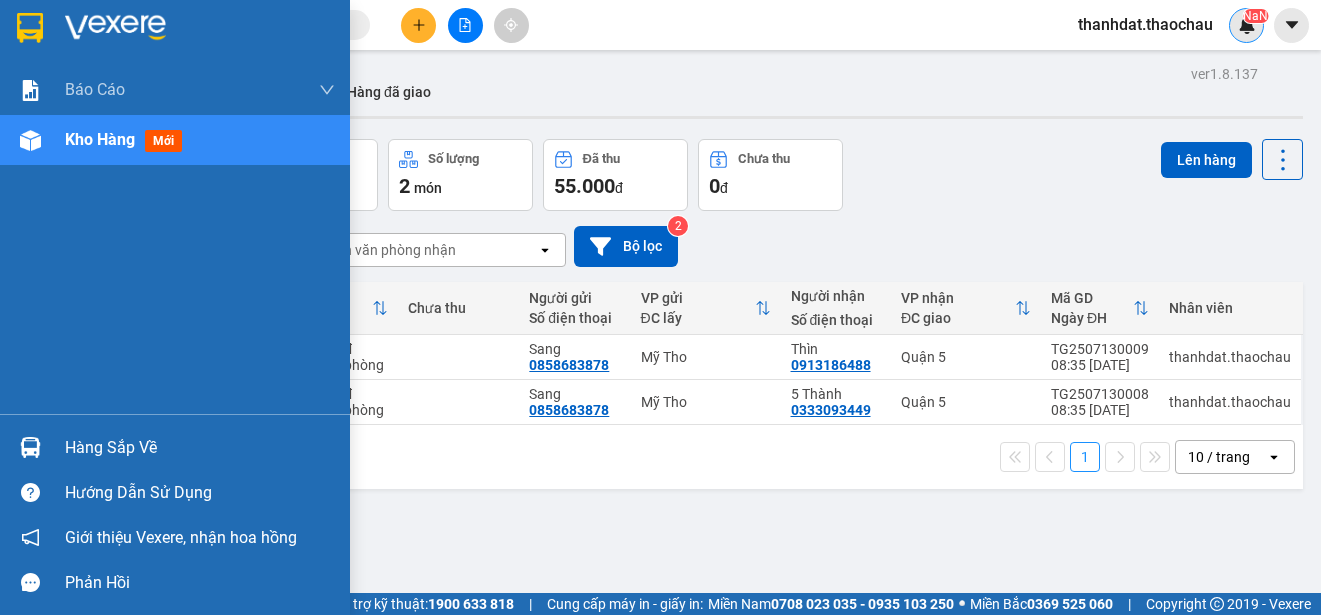 click on "Hàng sắp về" at bounding box center (200, 448) 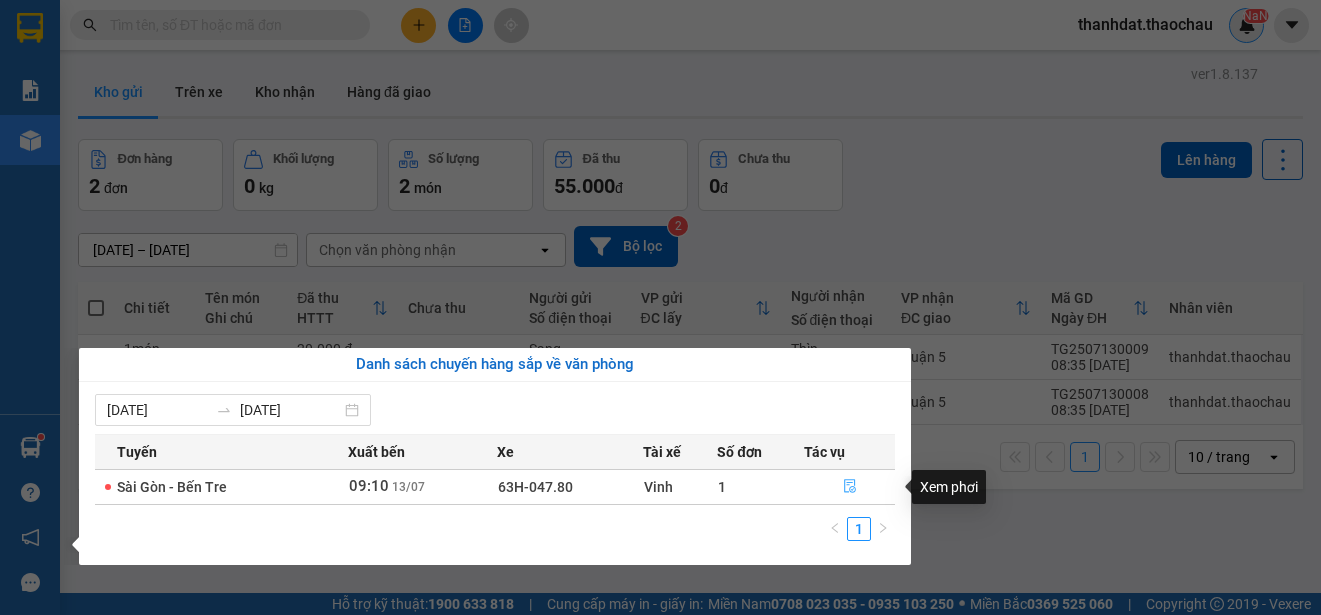 click 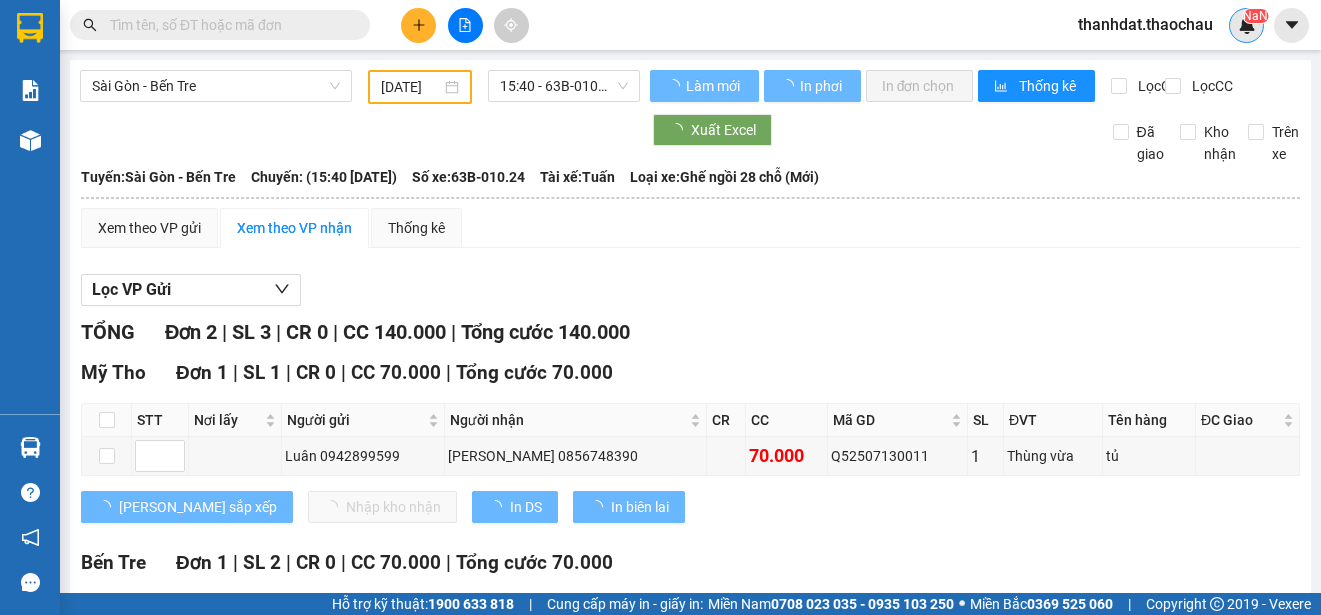 type on "[DATE]" 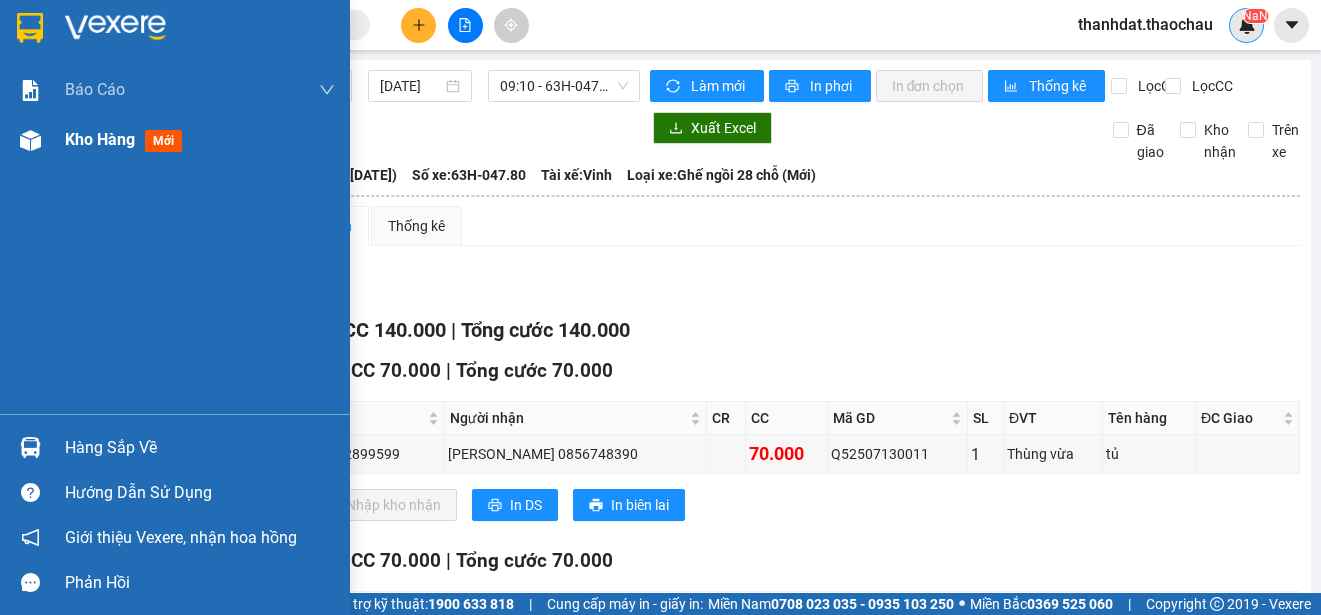 click on "Kho hàng" at bounding box center (100, 139) 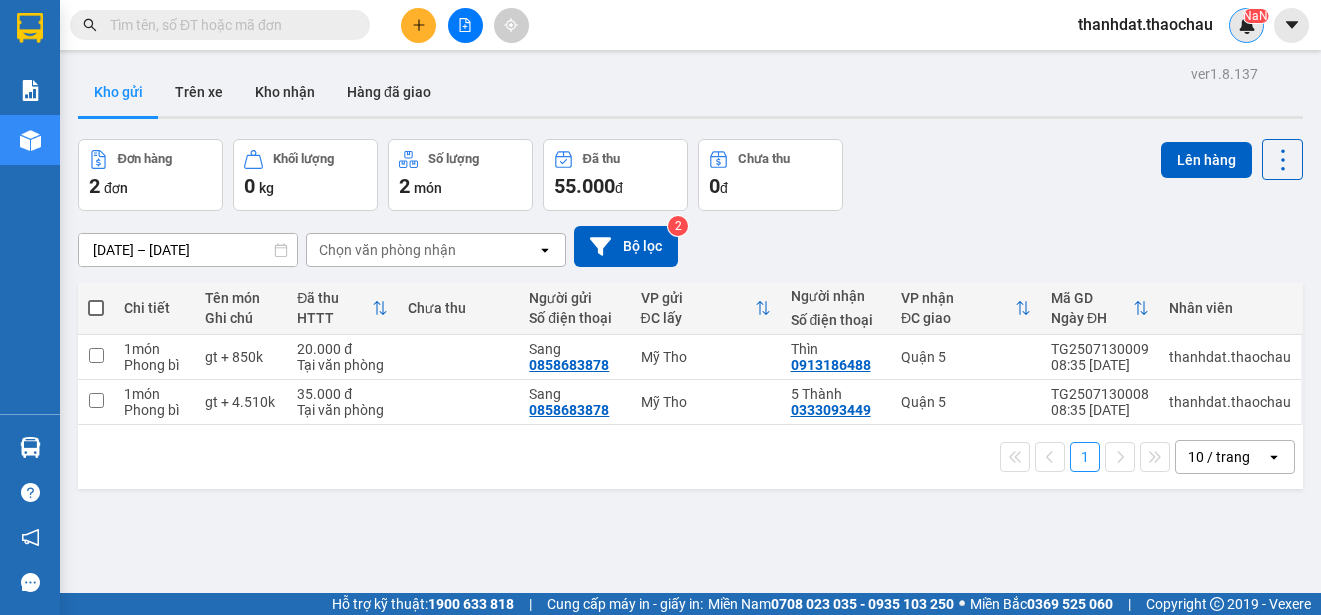 click at bounding box center [96, 308] 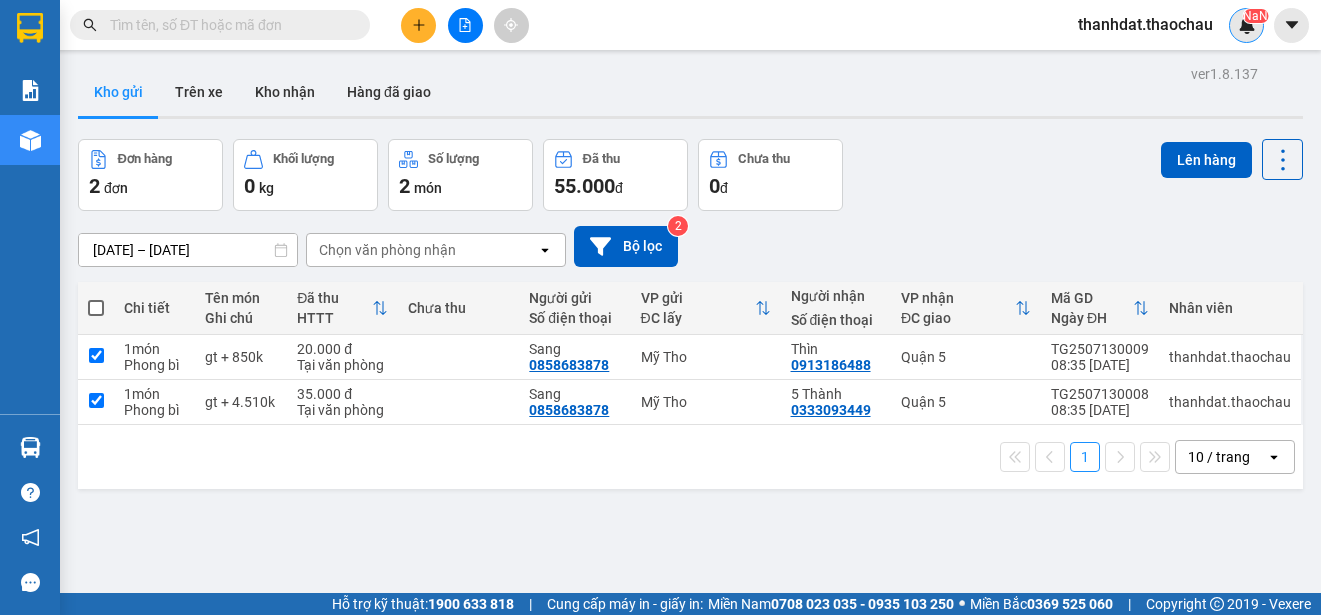checkbox on "true" 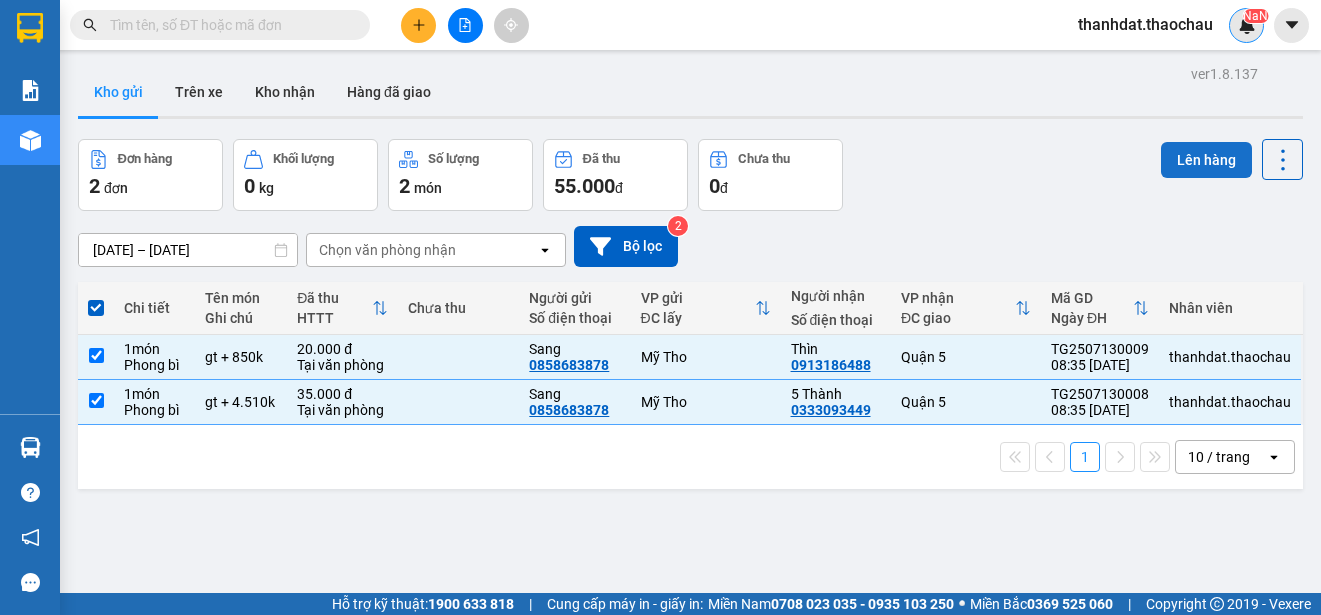 click on "Lên hàng" at bounding box center (1206, 160) 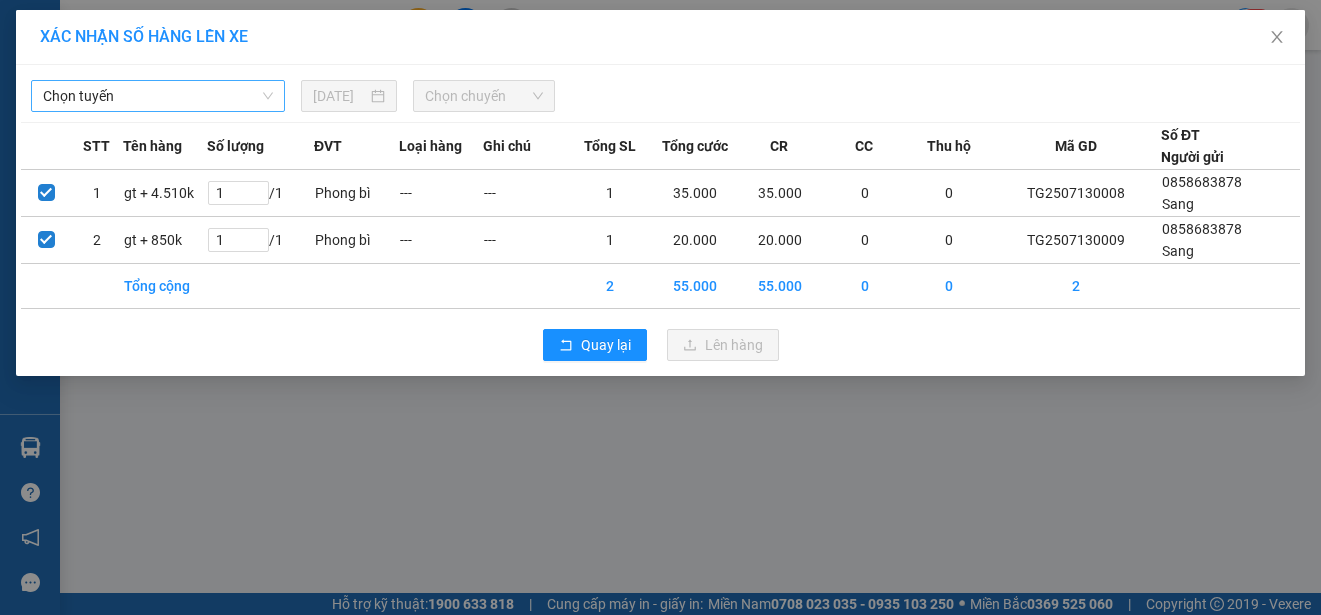 click on "Chọn tuyến" at bounding box center [158, 96] 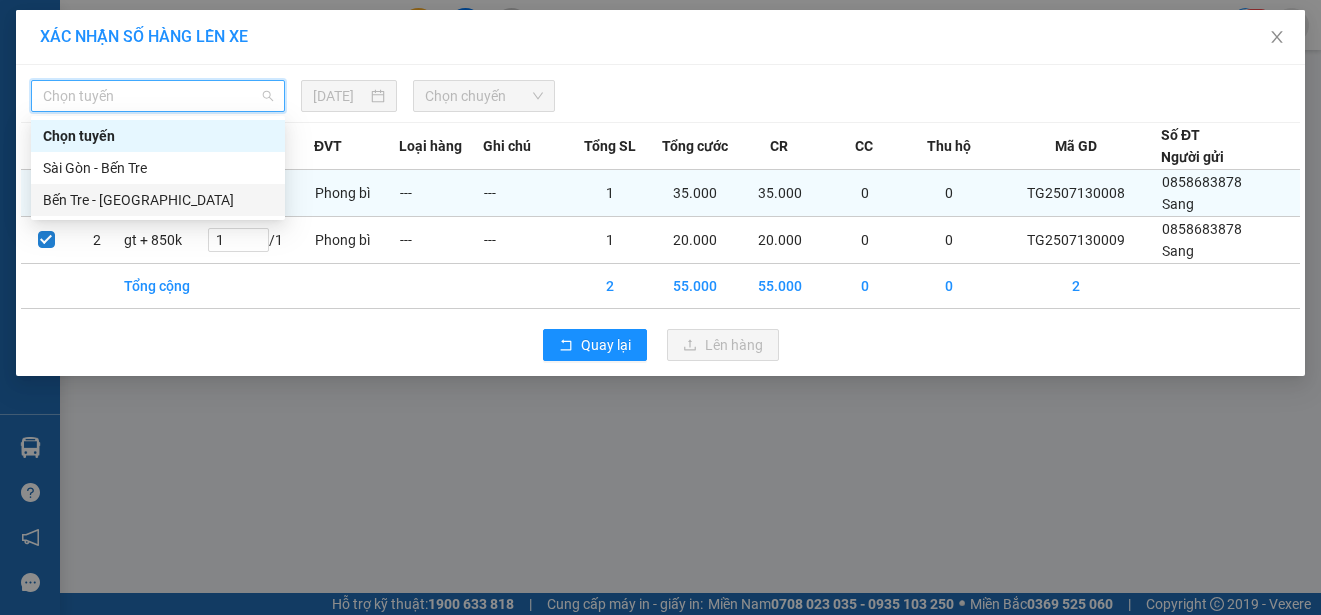 click on "Bến Tre - [GEOGRAPHIC_DATA]" at bounding box center [158, 200] 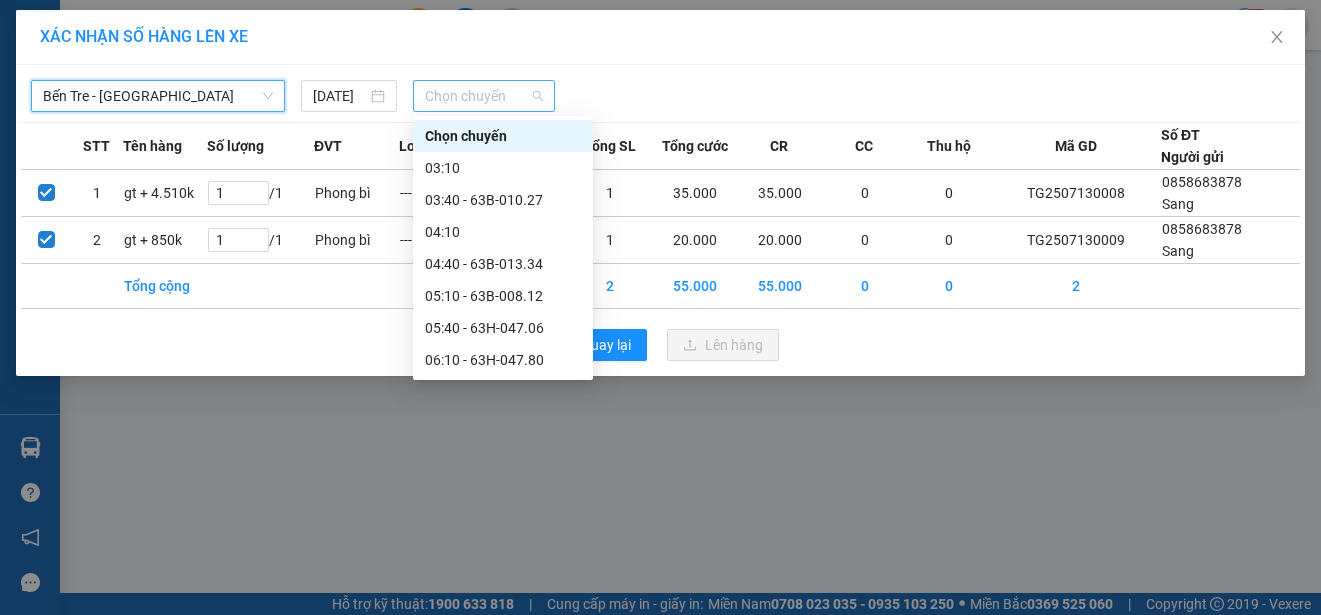 click on "Chọn chuyến" at bounding box center [483, 96] 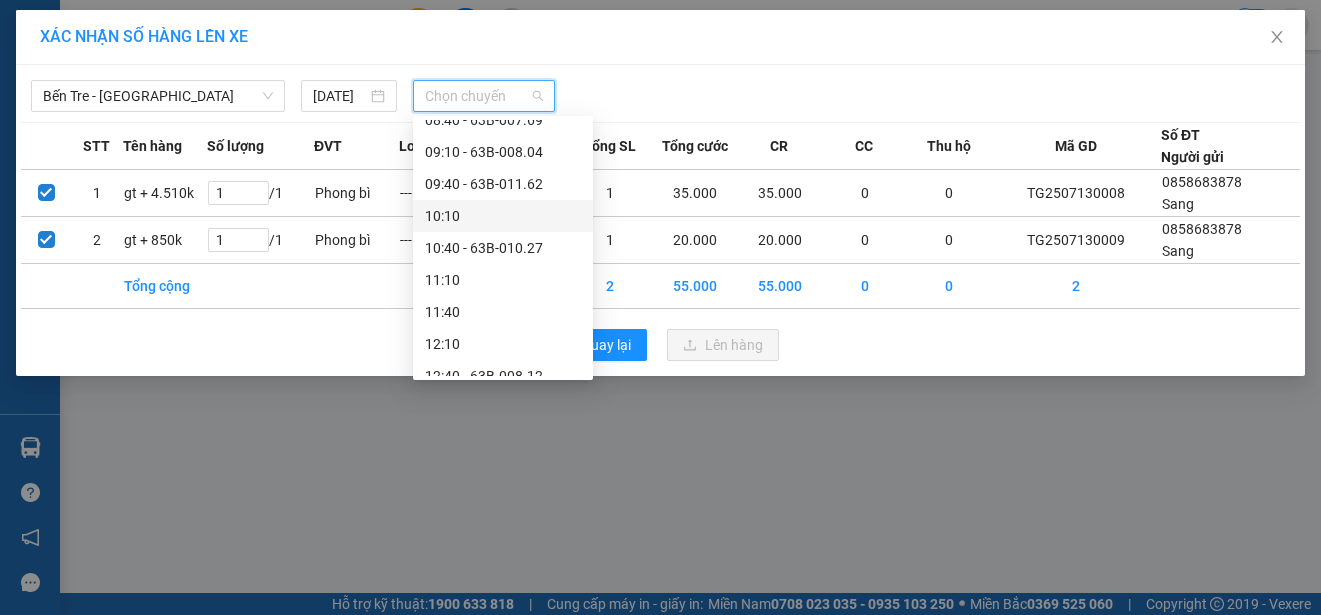 scroll, scrollTop: 300, scrollLeft: 0, axis: vertical 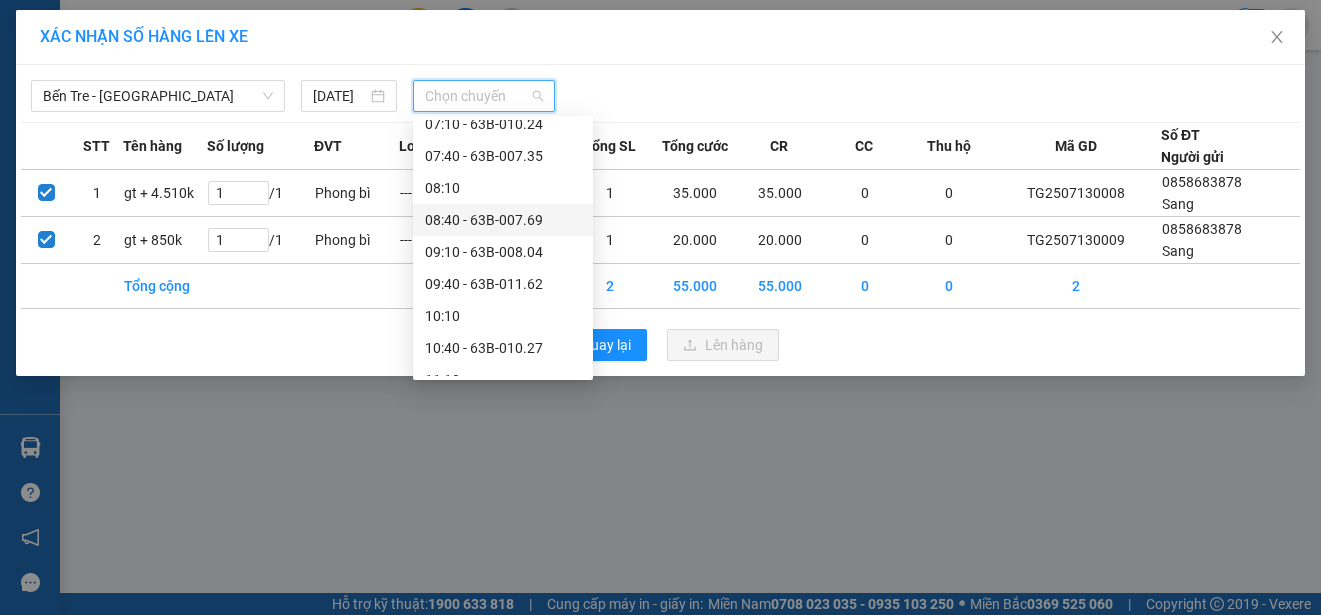 click on "08:40     - 63B-007.69" at bounding box center [503, 220] 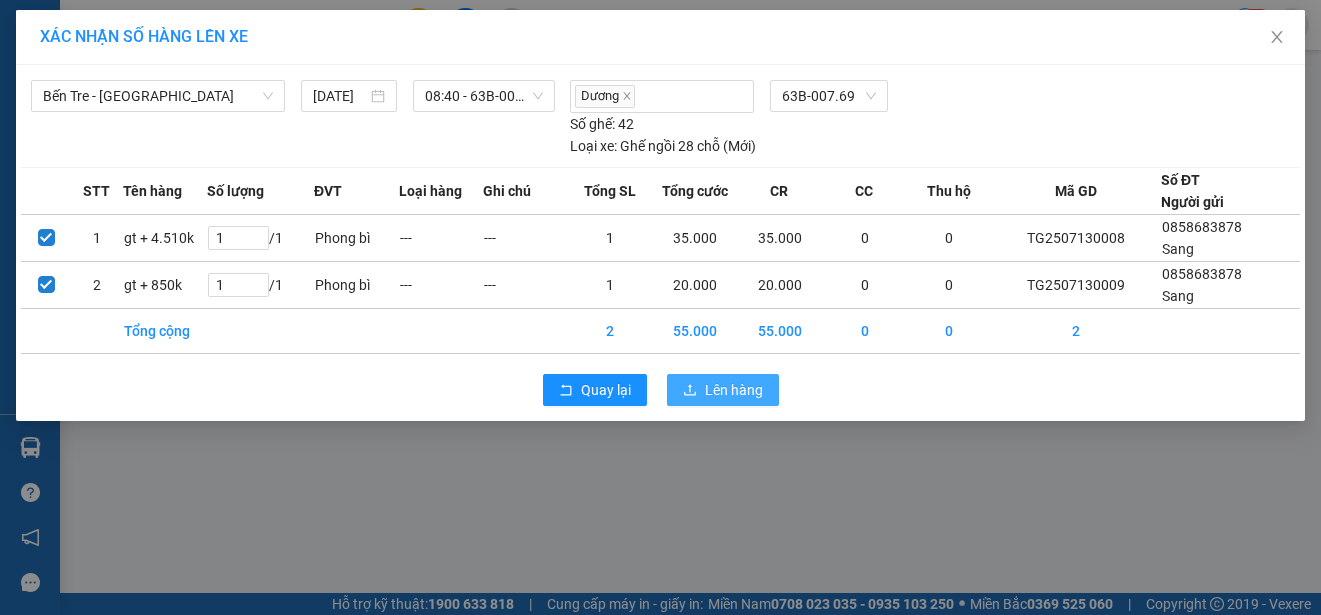 click on "Lên hàng" at bounding box center [734, 390] 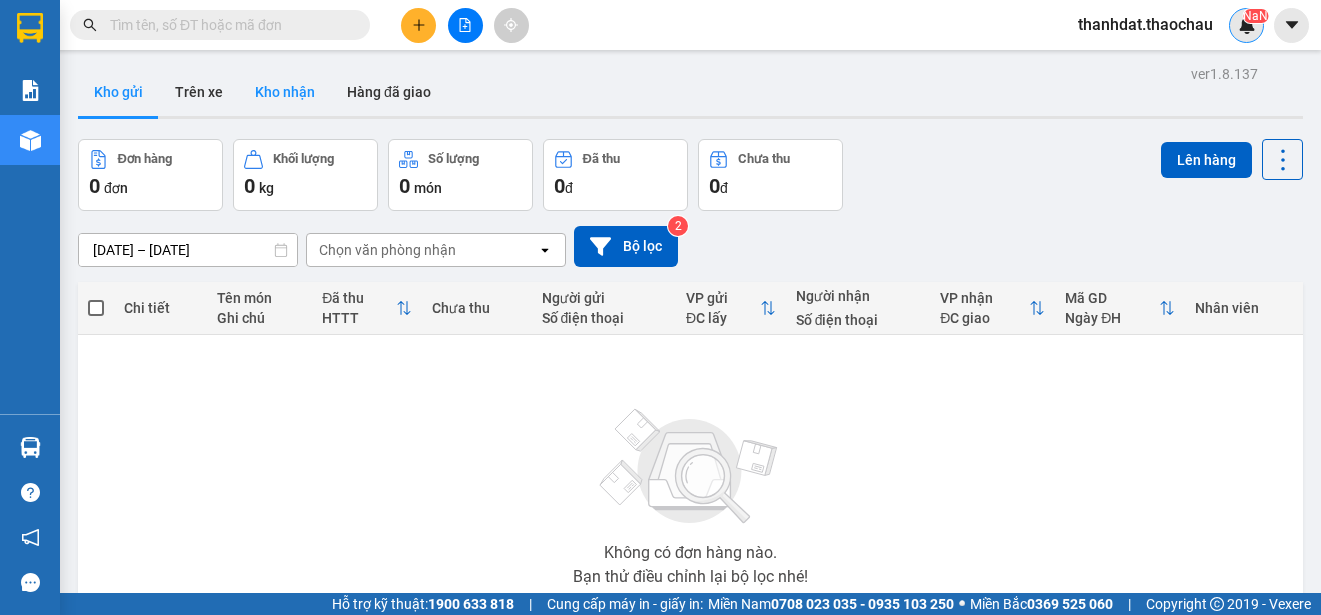 click on "Kho nhận" at bounding box center (285, 92) 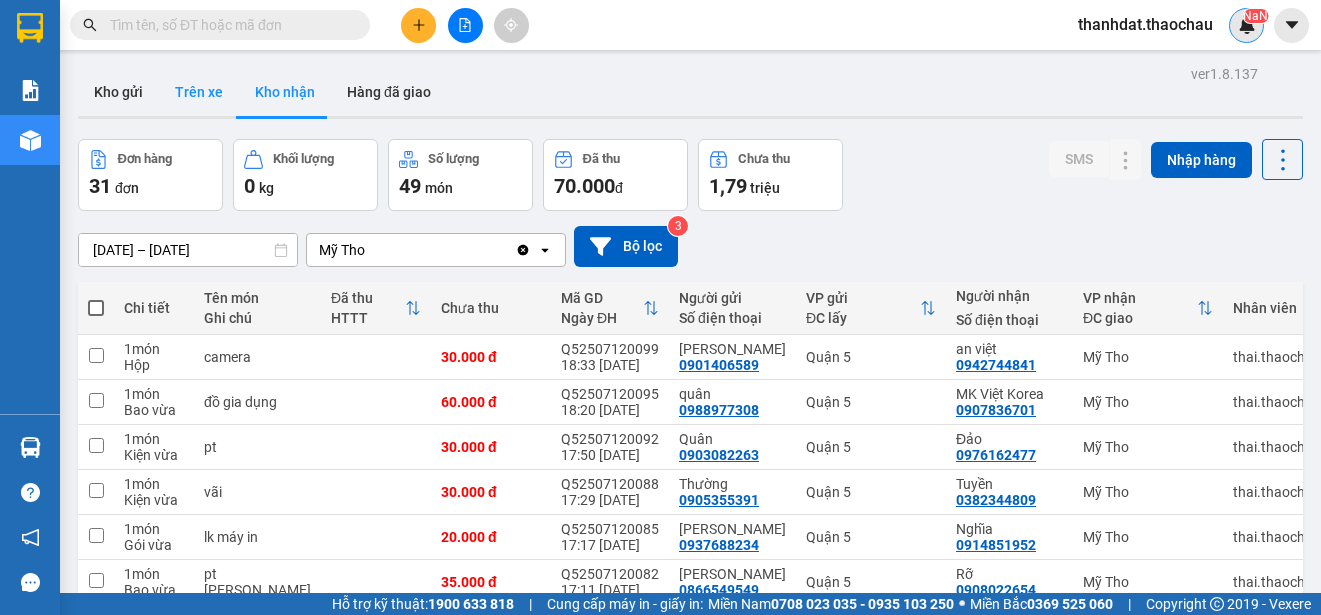 click on "Trên xe" at bounding box center [199, 92] 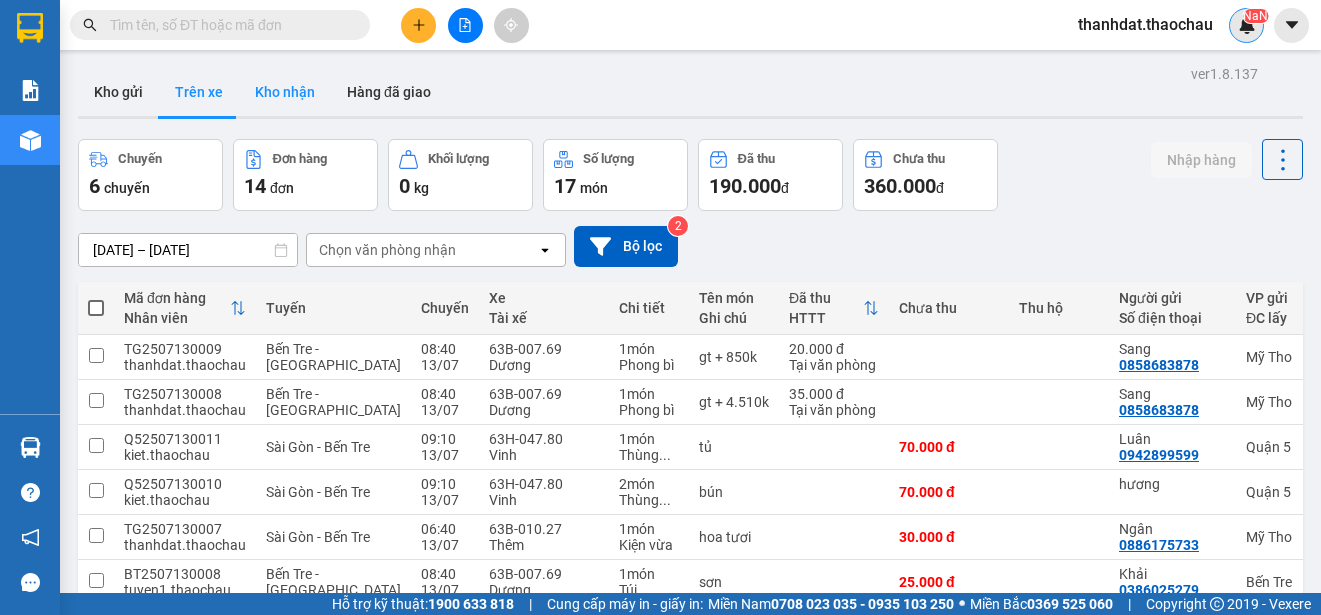 click on "Kho nhận" at bounding box center [285, 92] 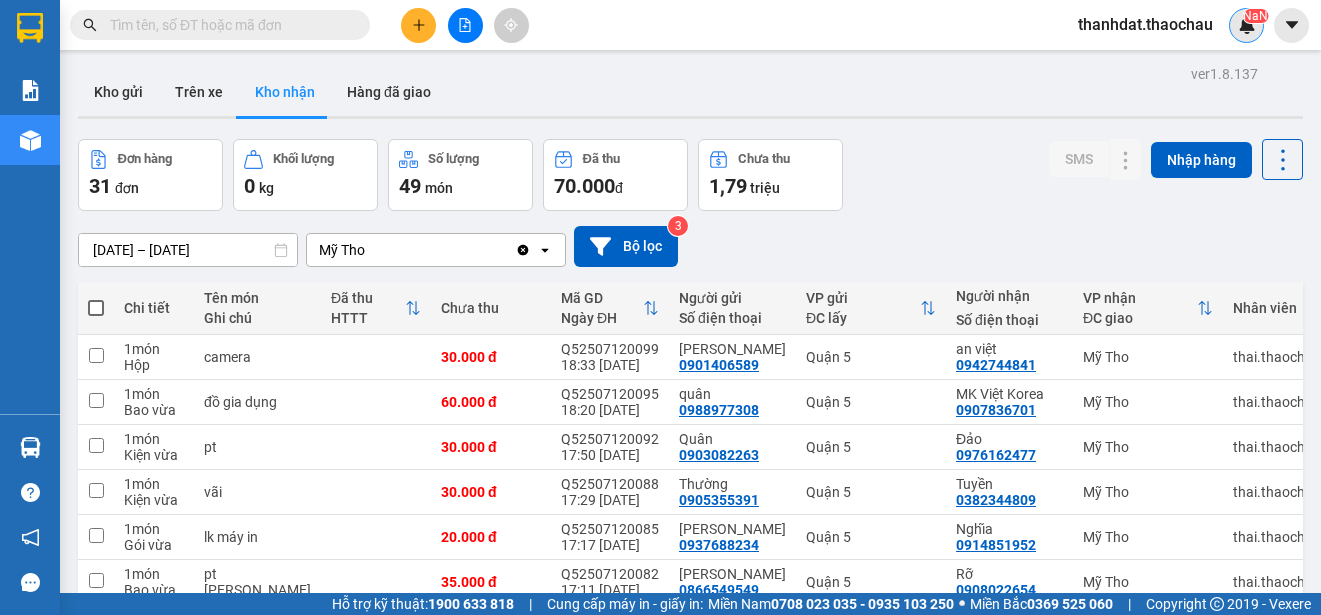 click on "Số điện thoại" at bounding box center (732, 318) 